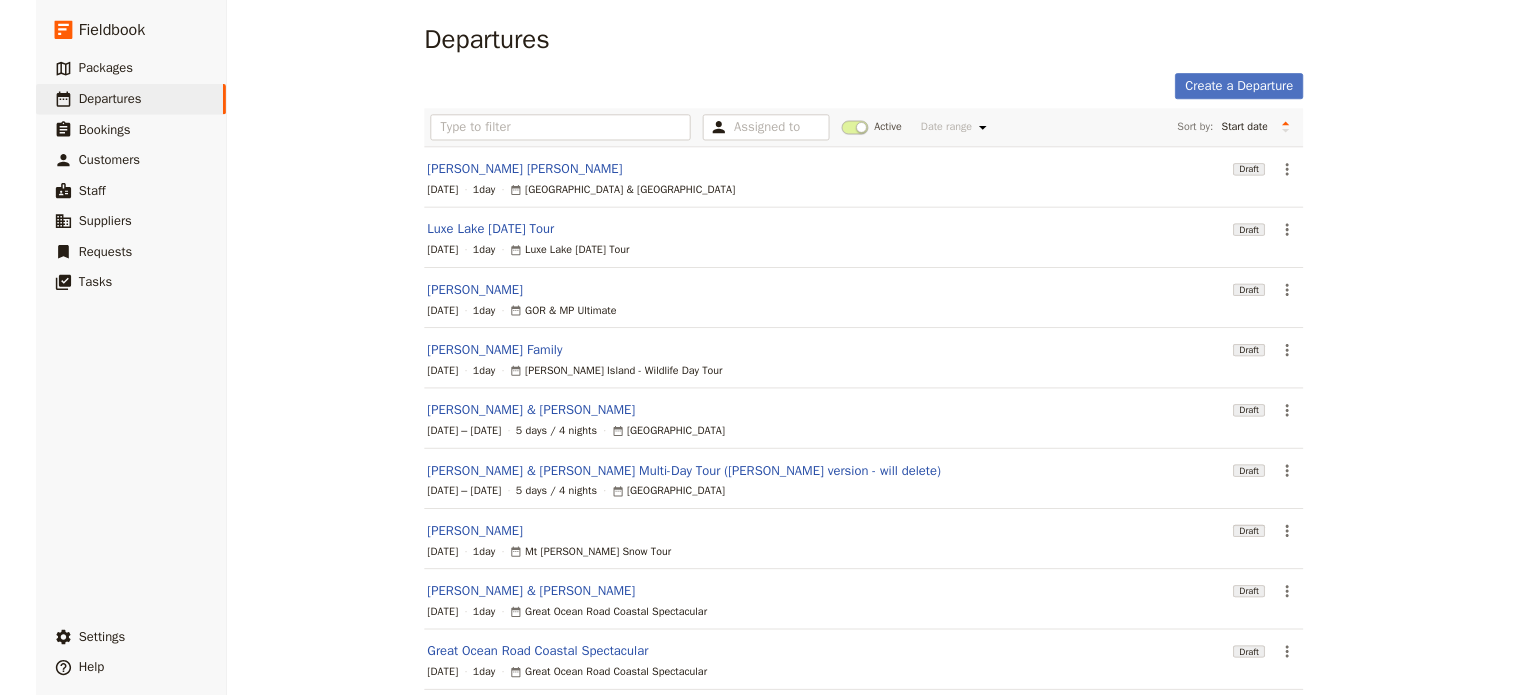 scroll, scrollTop: 0, scrollLeft: 0, axis: both 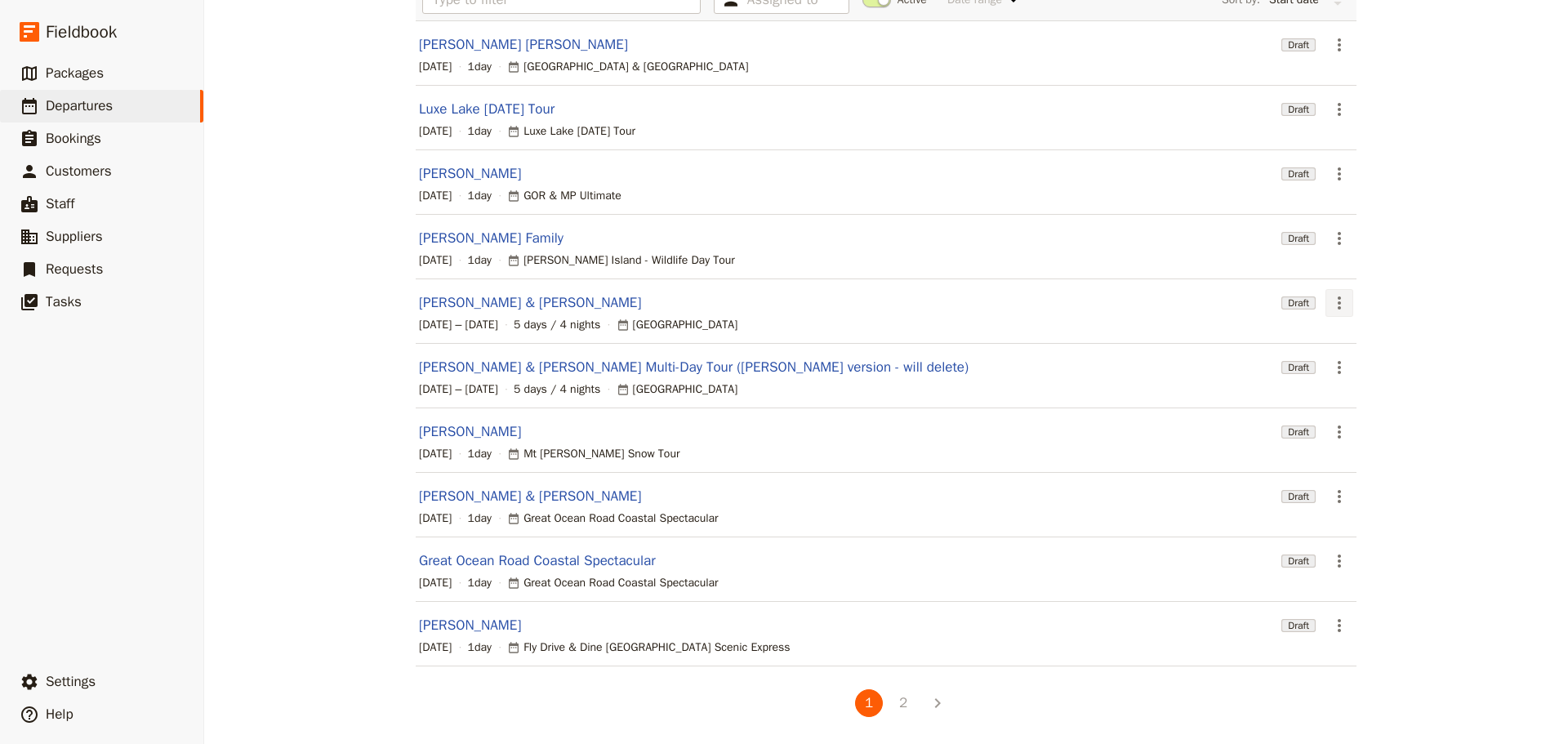 click 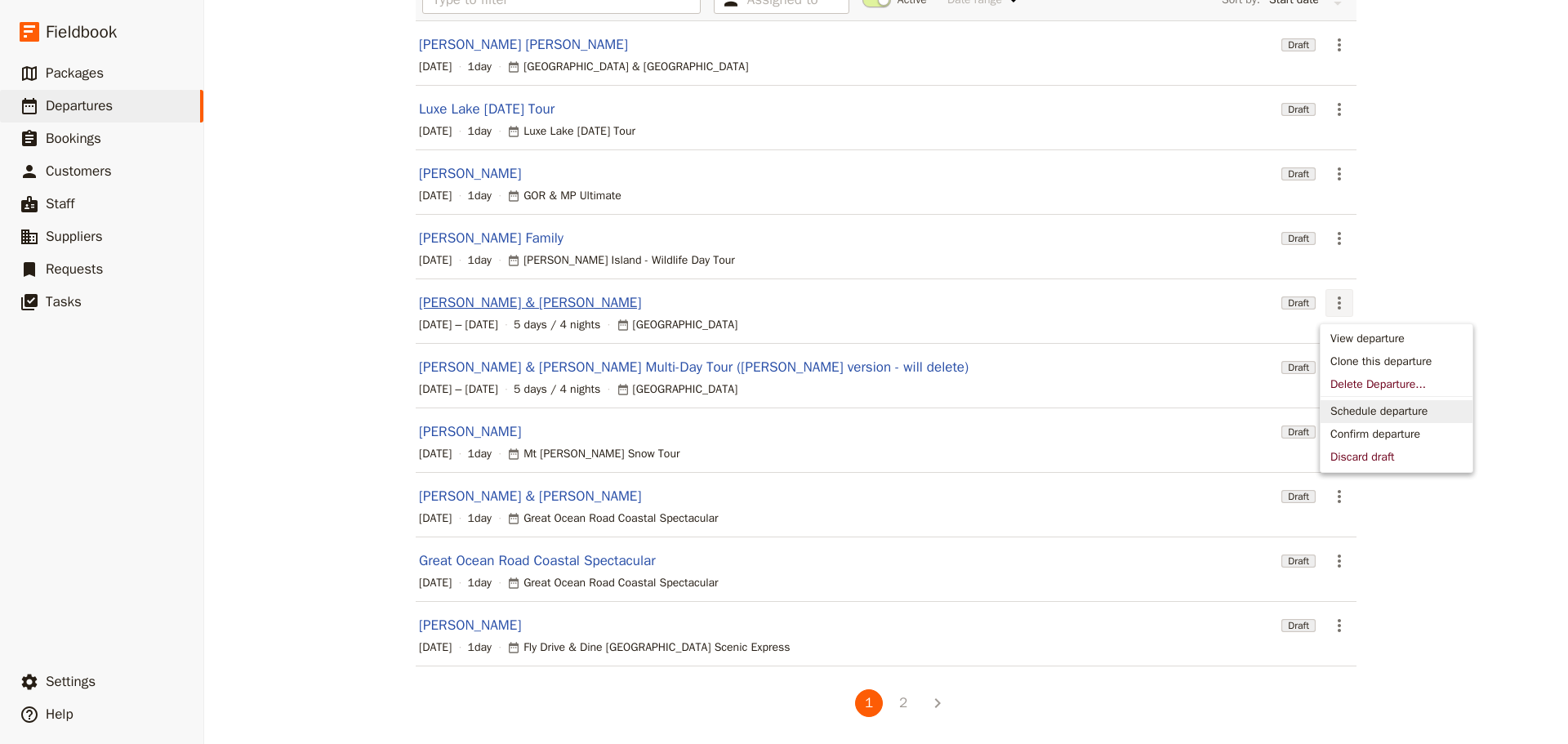 click on "[PERSON_NAME] & [PERSON_NAME]" at bounding box center (530, 303) 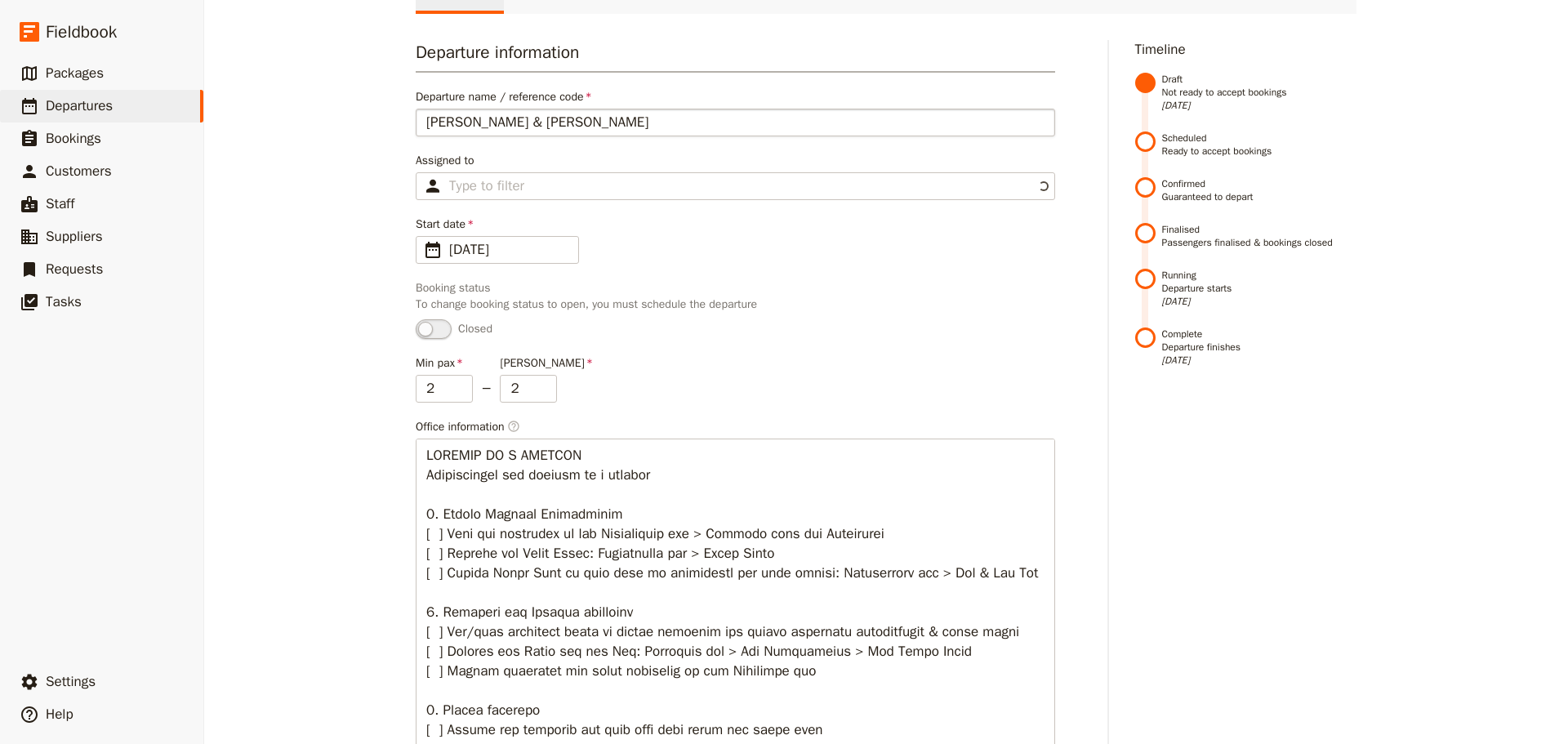 scroll, scrollTop: 0, scrollLeft: 0, axis: both 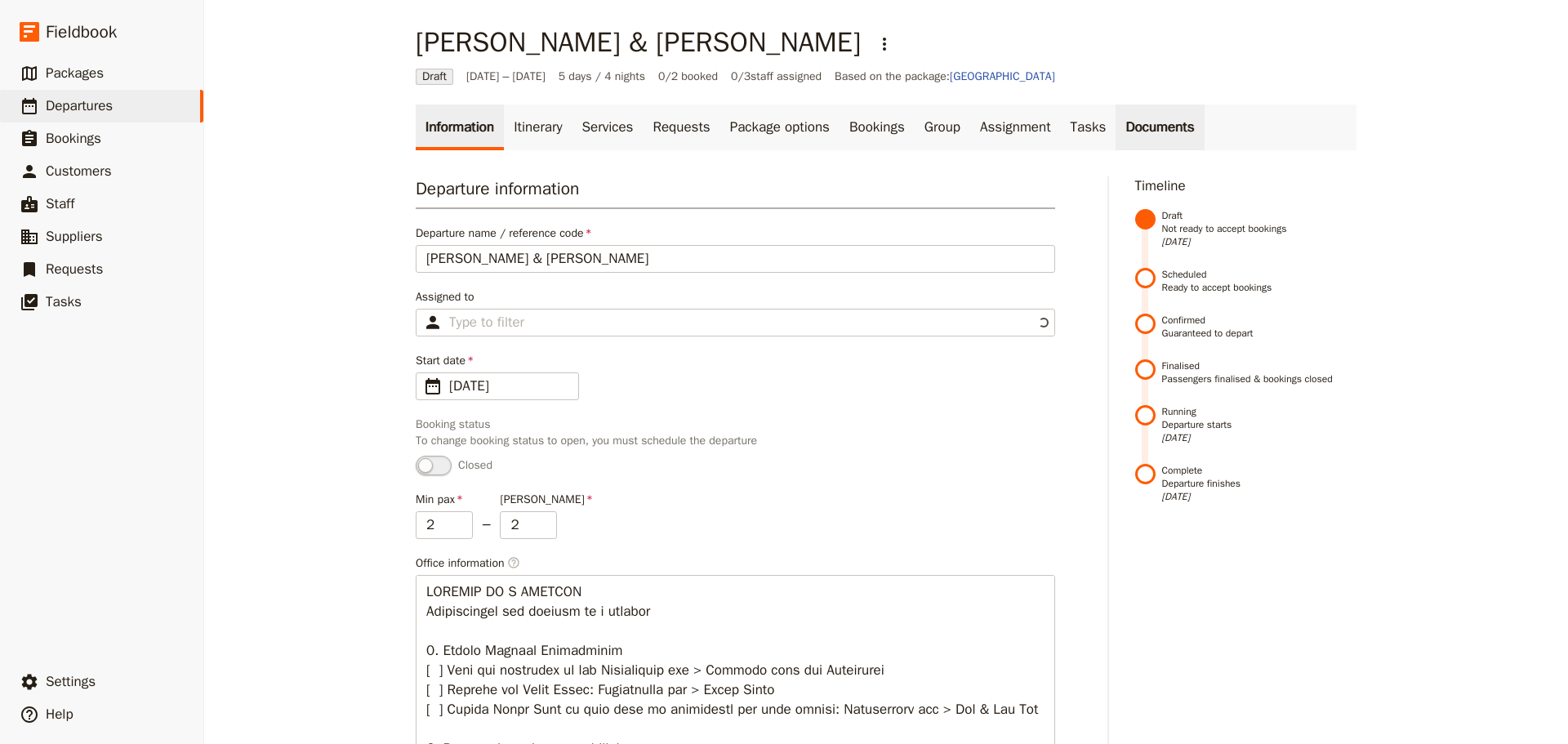 click on "Documents" at bounding box center [1160, 127] 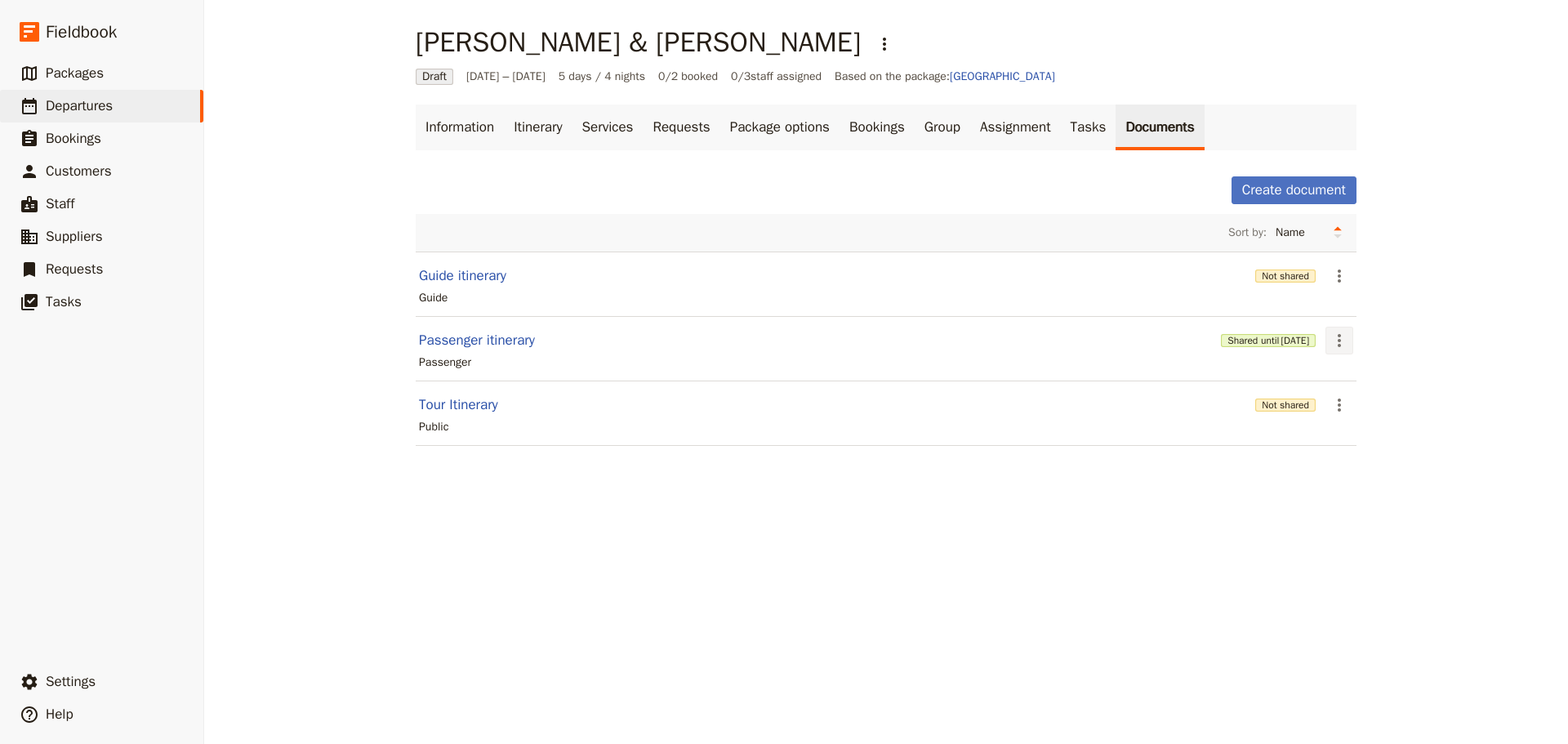 click 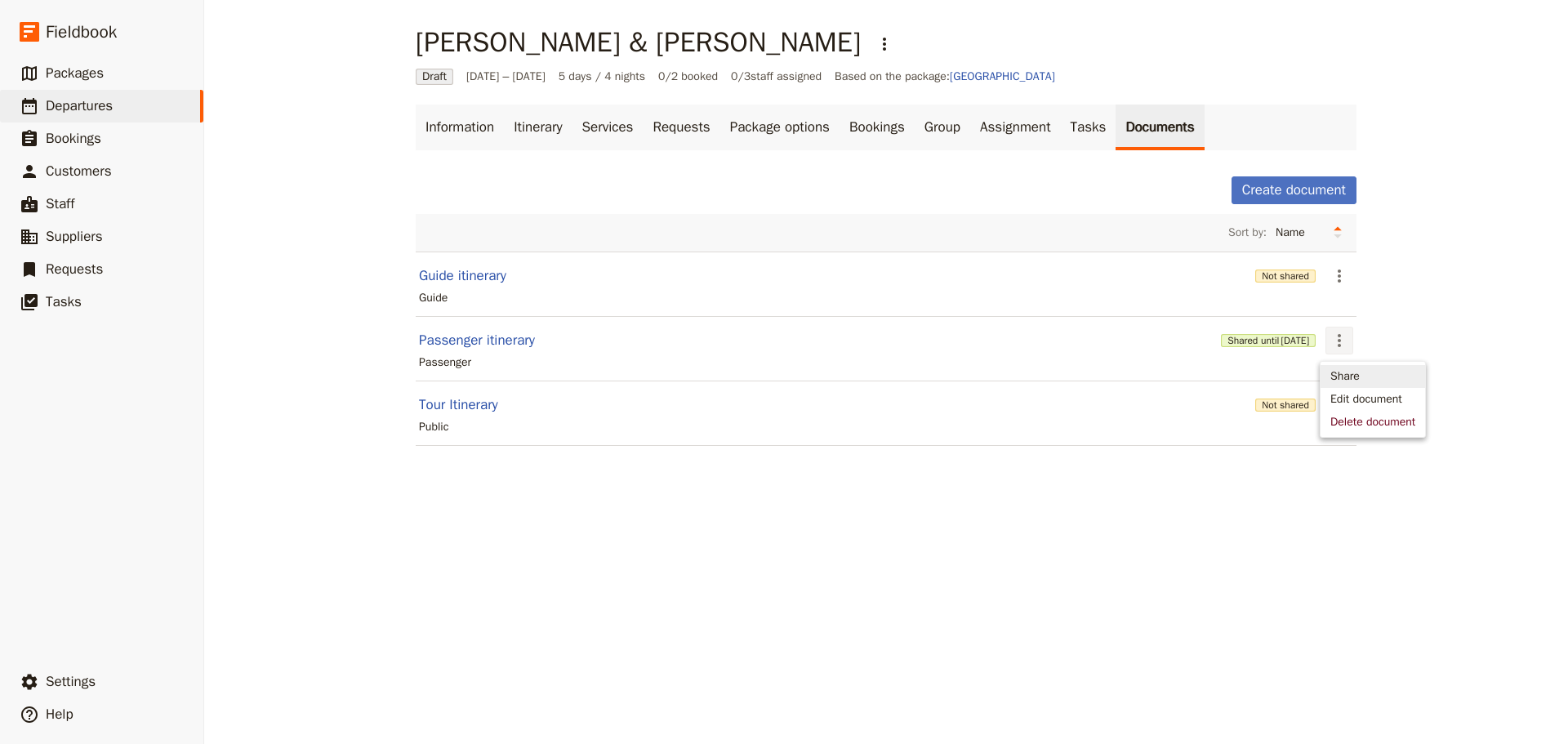 click on "Share" at bounding box center [1345, 376] 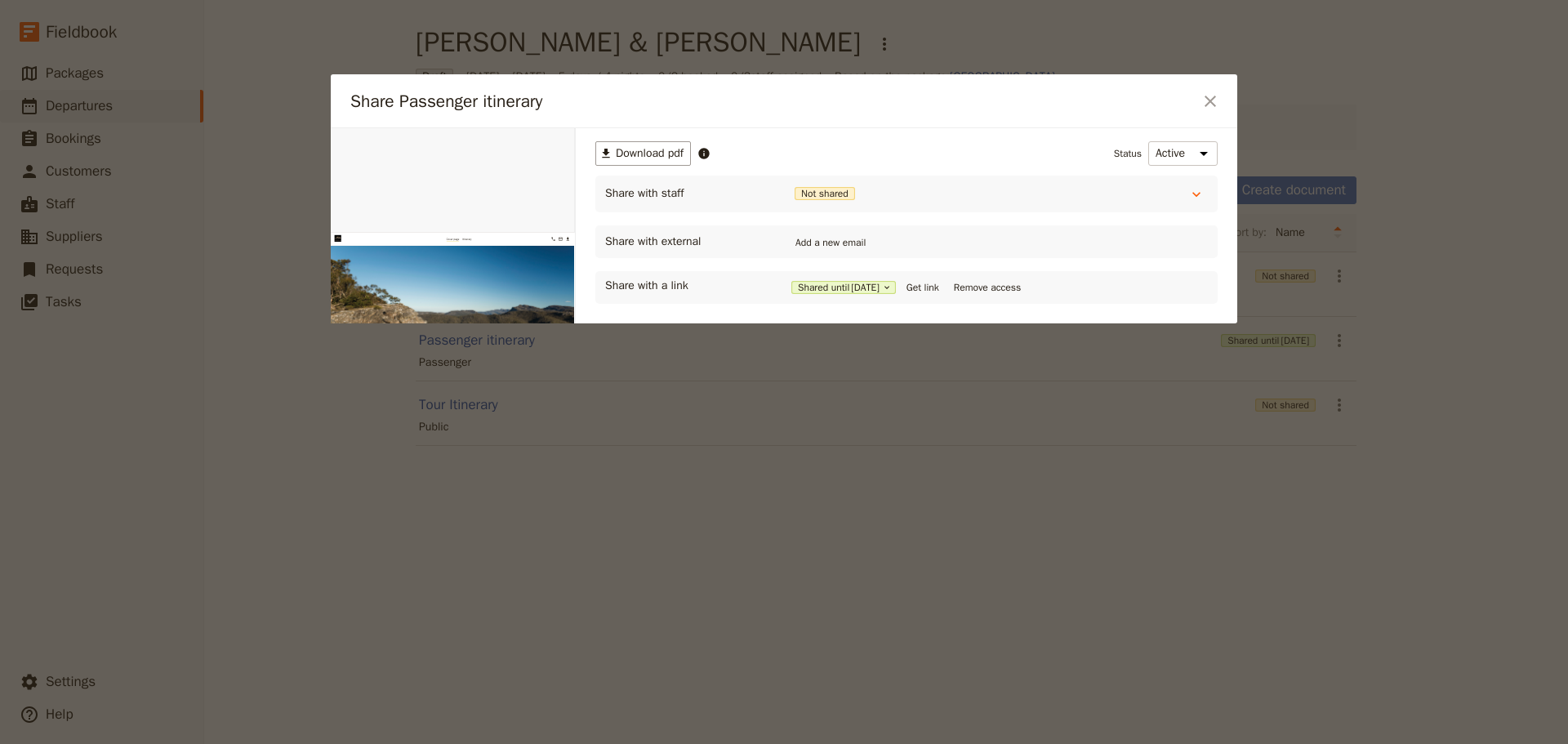 scroll, scrollTop: 0, scrollLeft: 0, axis: both 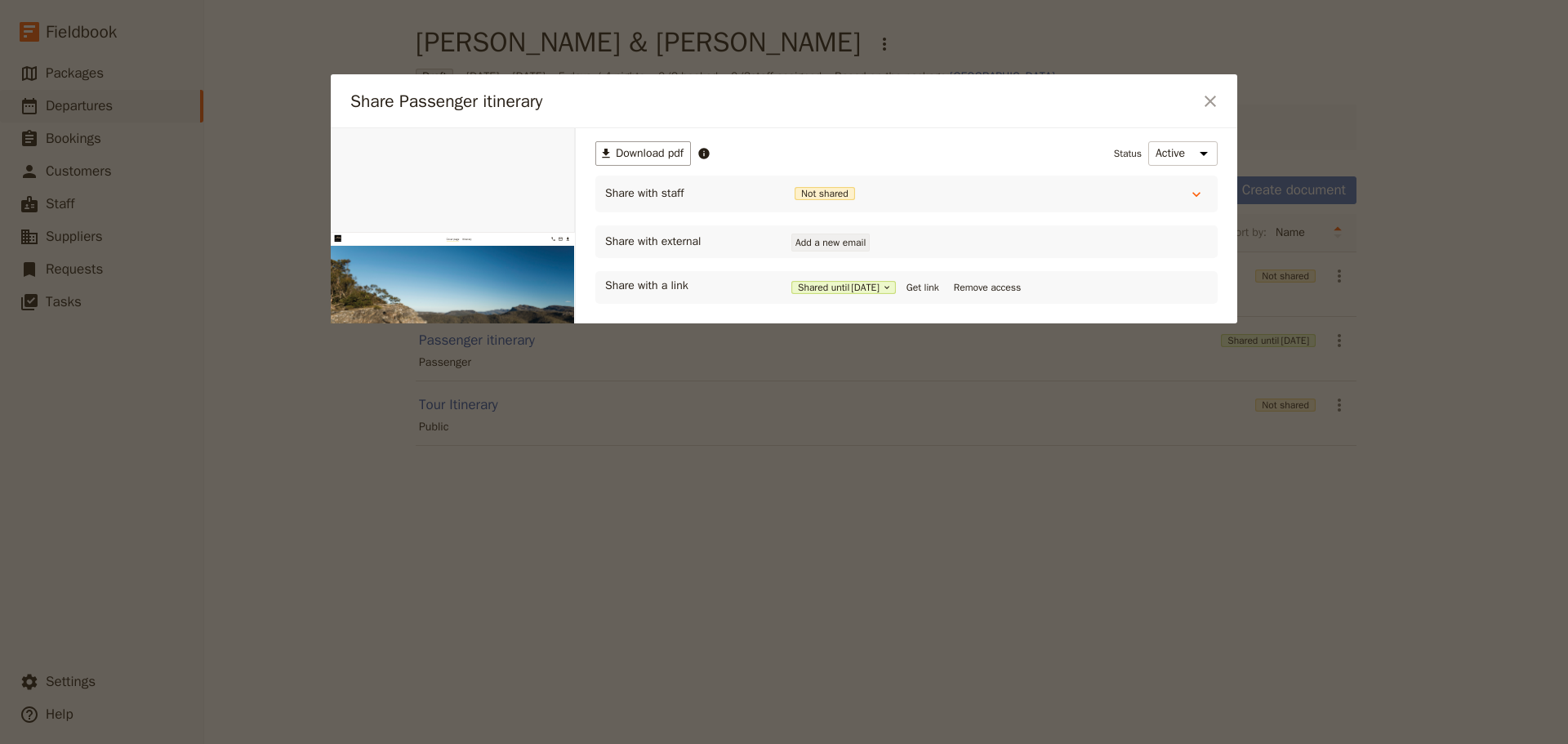 click on "Add a new email" at bounding box center (831, 243) 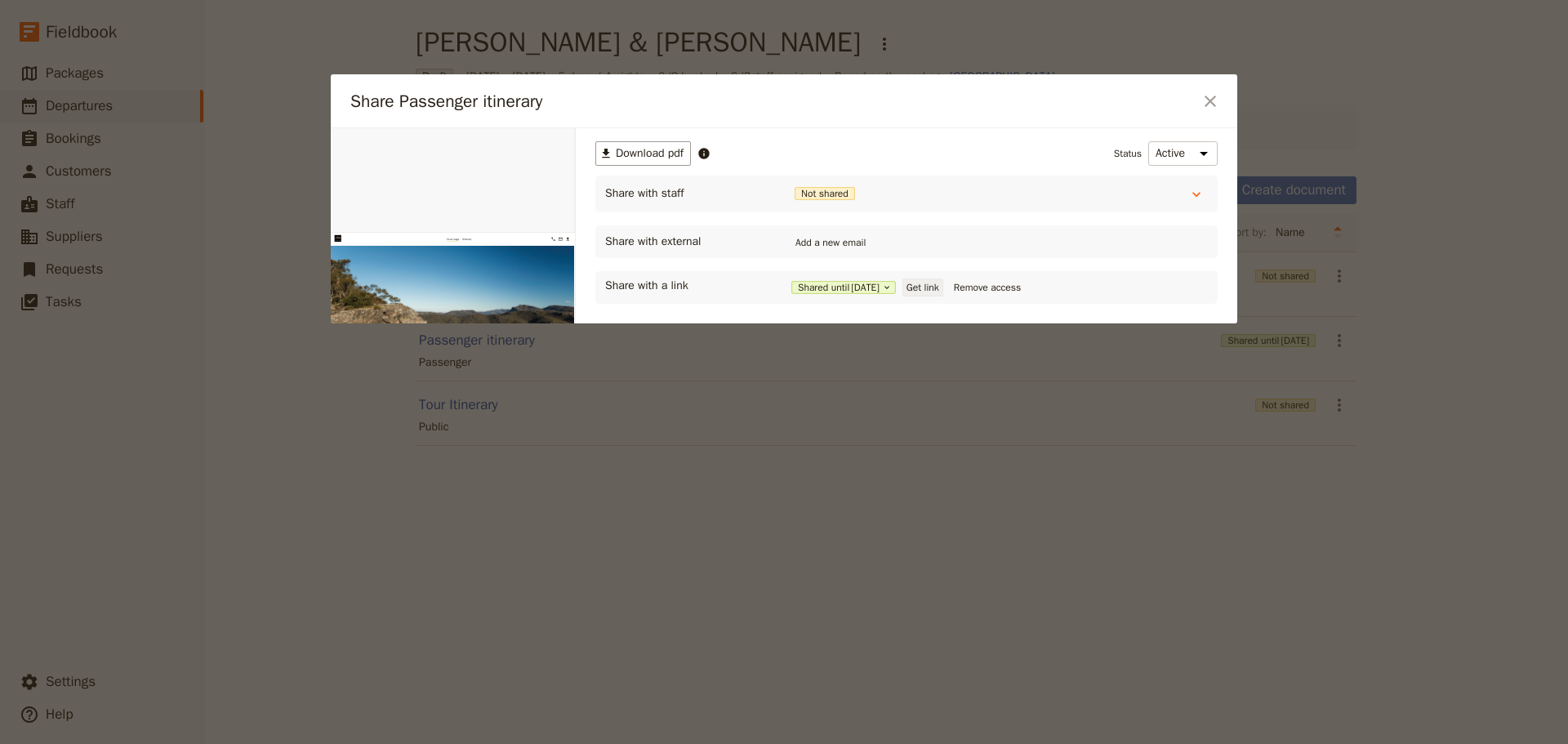 click on "Get link" at bounding box center (923, 287) 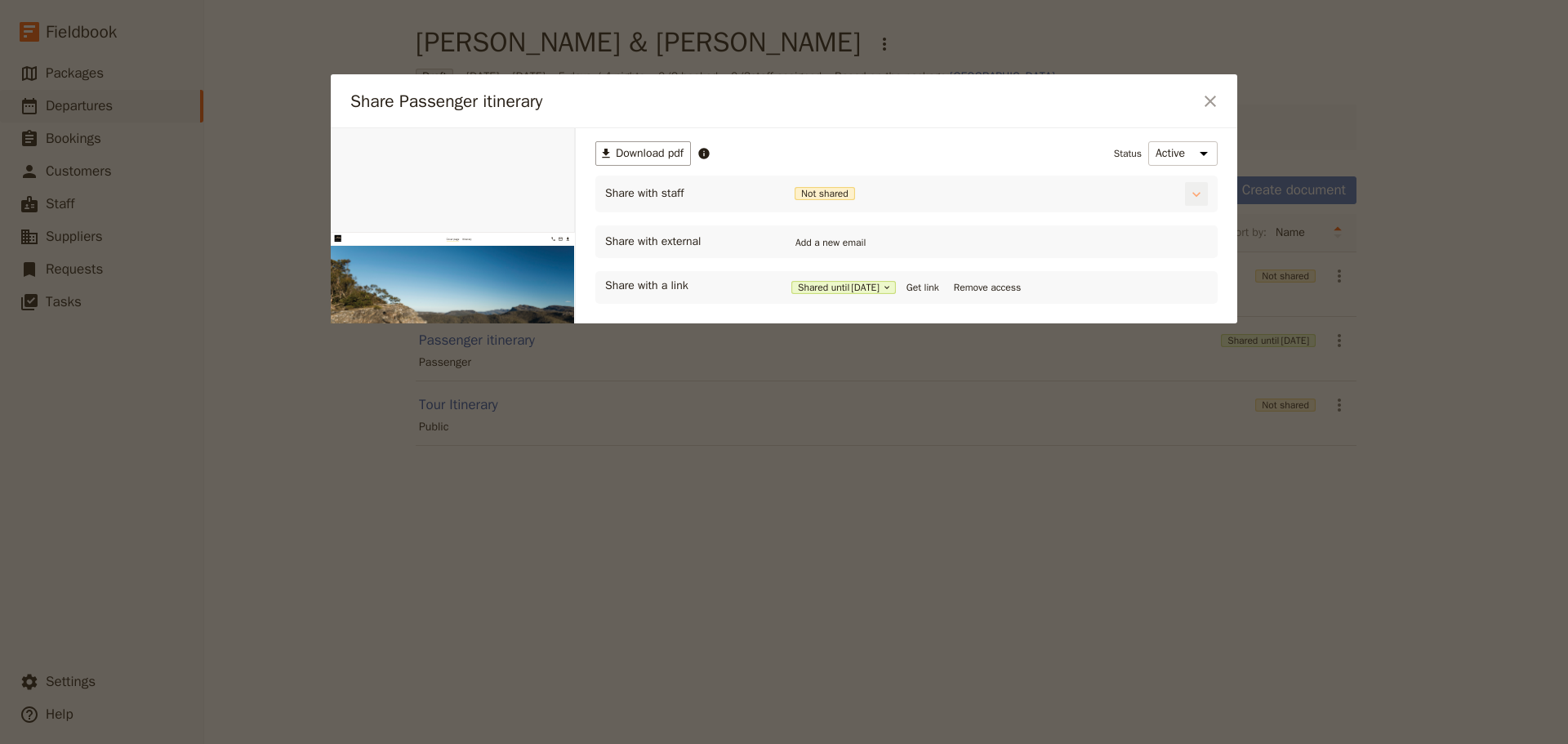 click 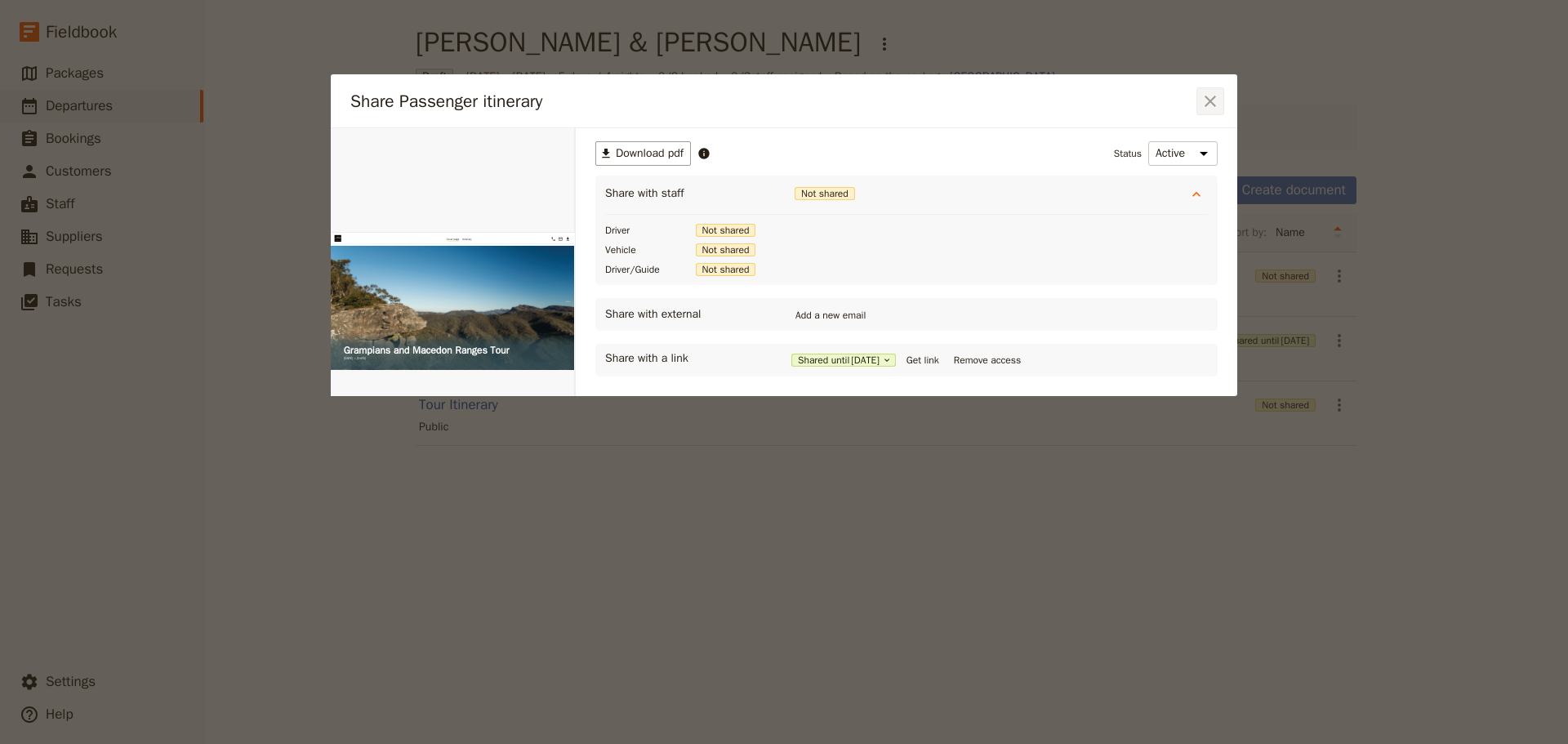 click 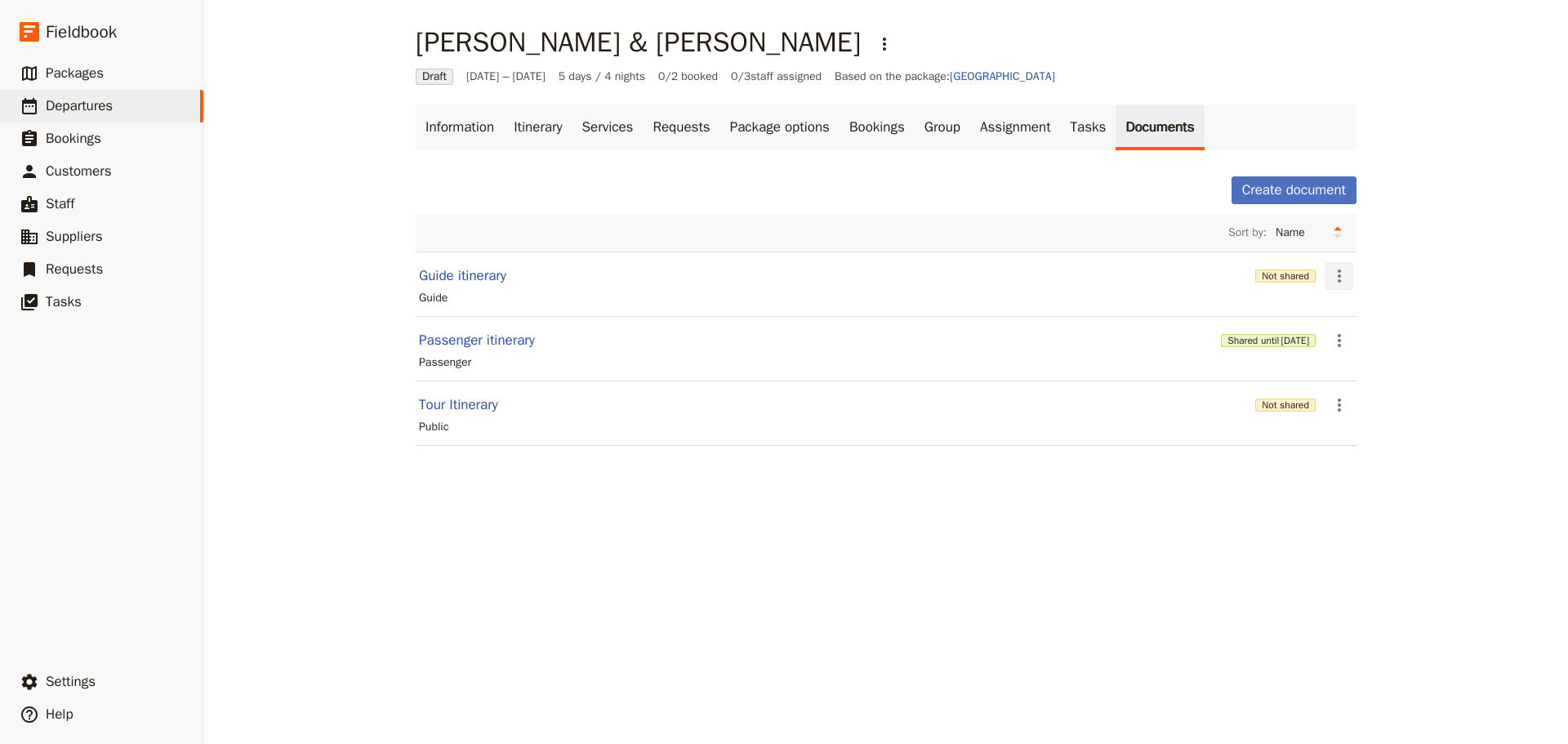 click 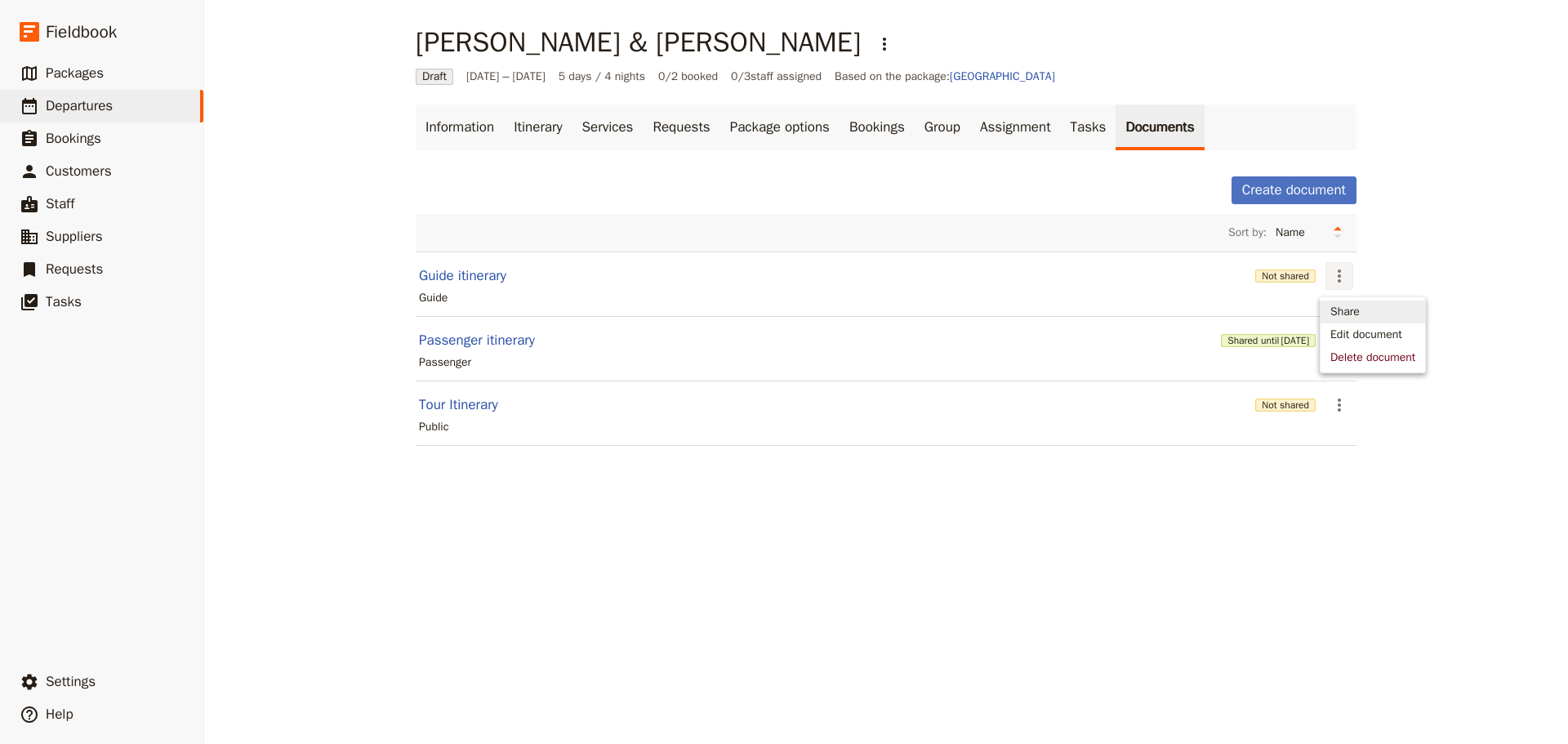 click on "Share" at bounding box center (1345, 312) 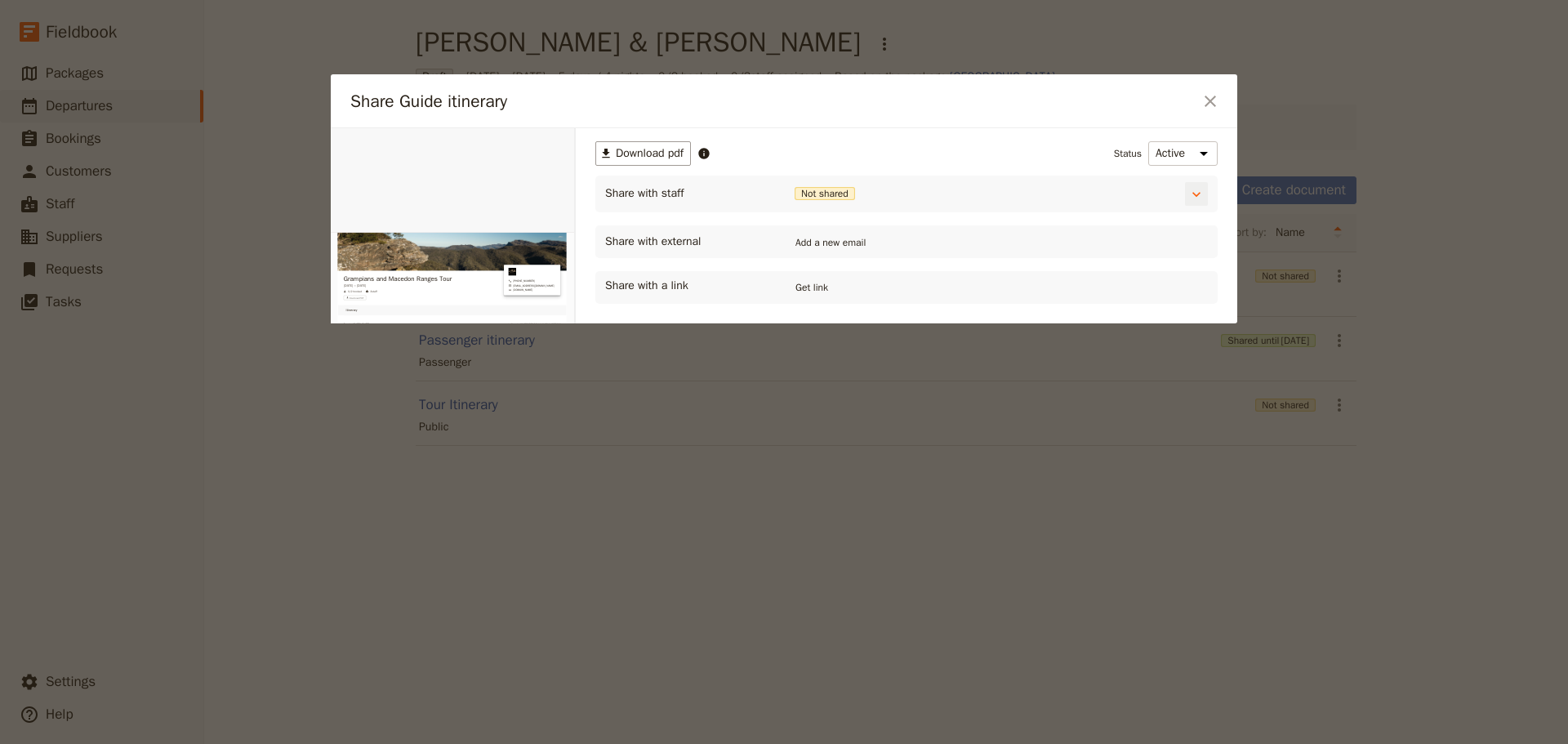 scroll, scrollTop: 0, scrollLeft: 0, axis: both 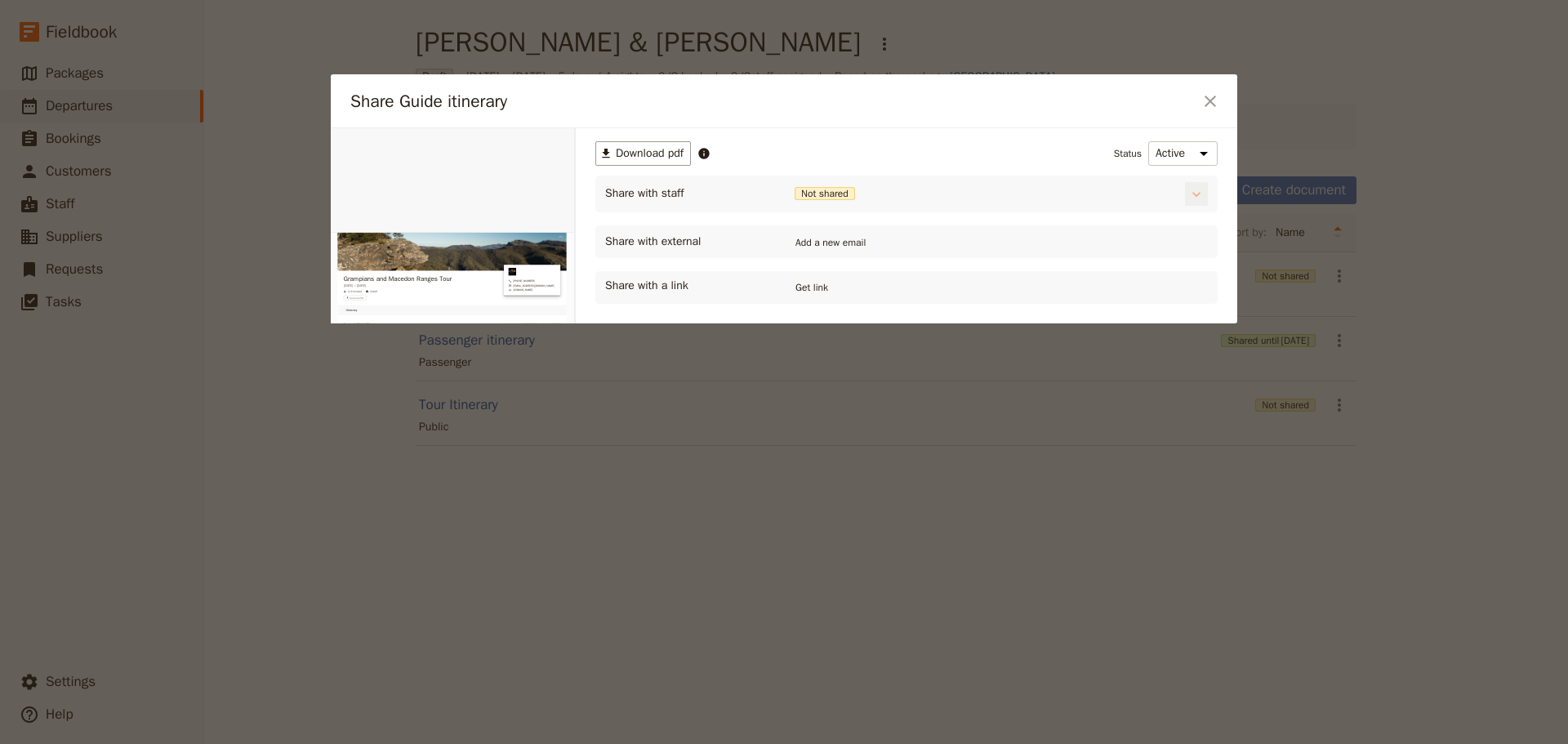 click 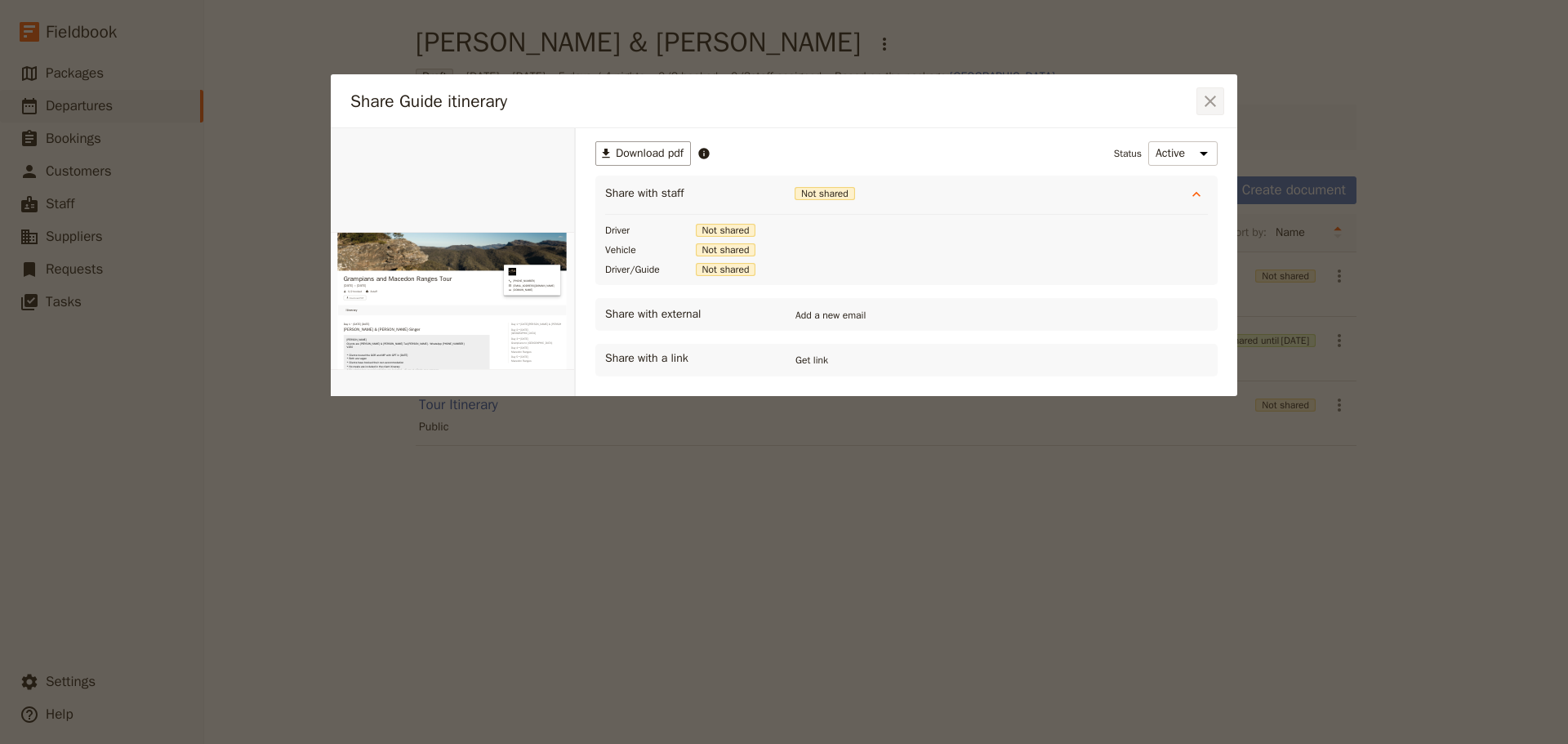 click 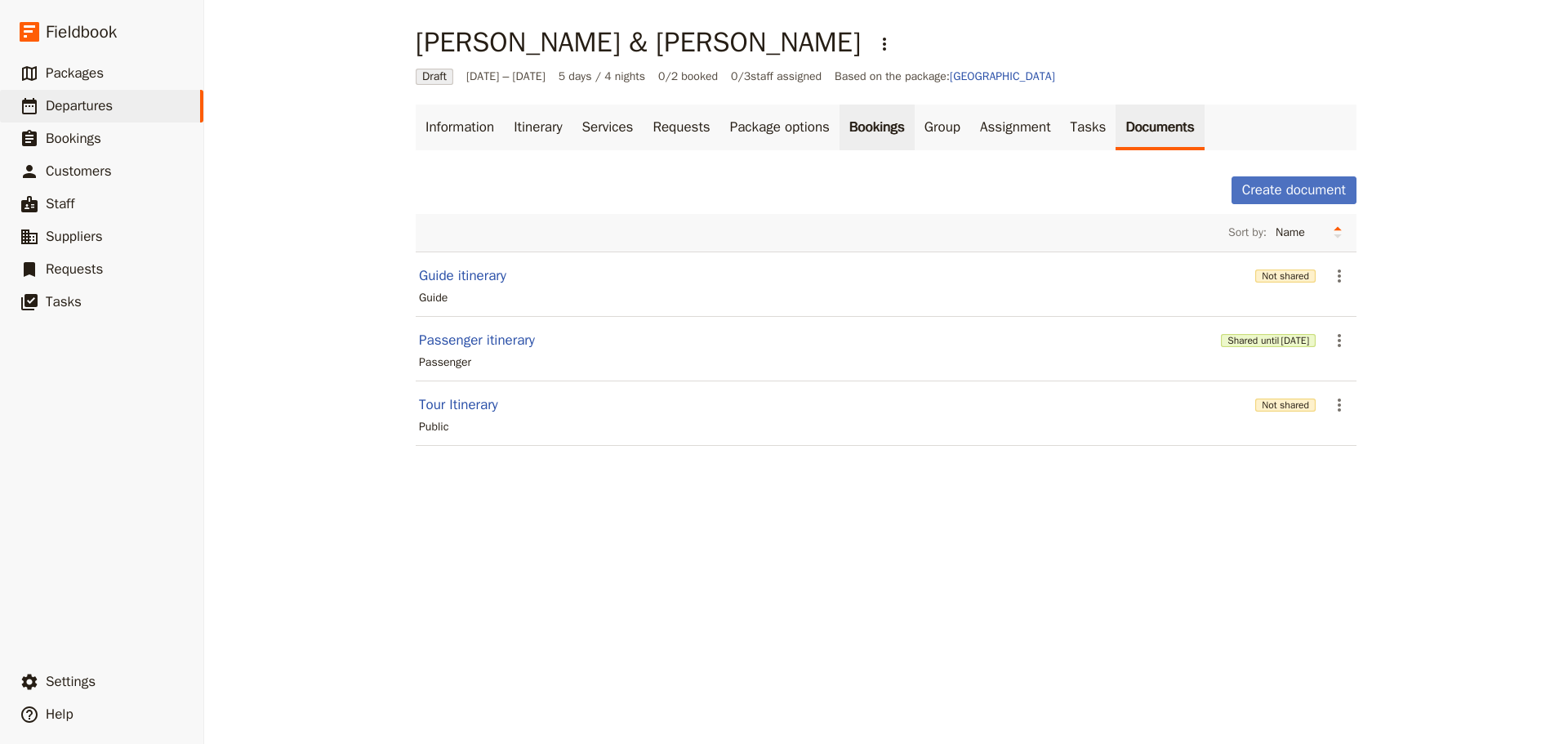 click on "Bookings" at bounding box center [877, 127] 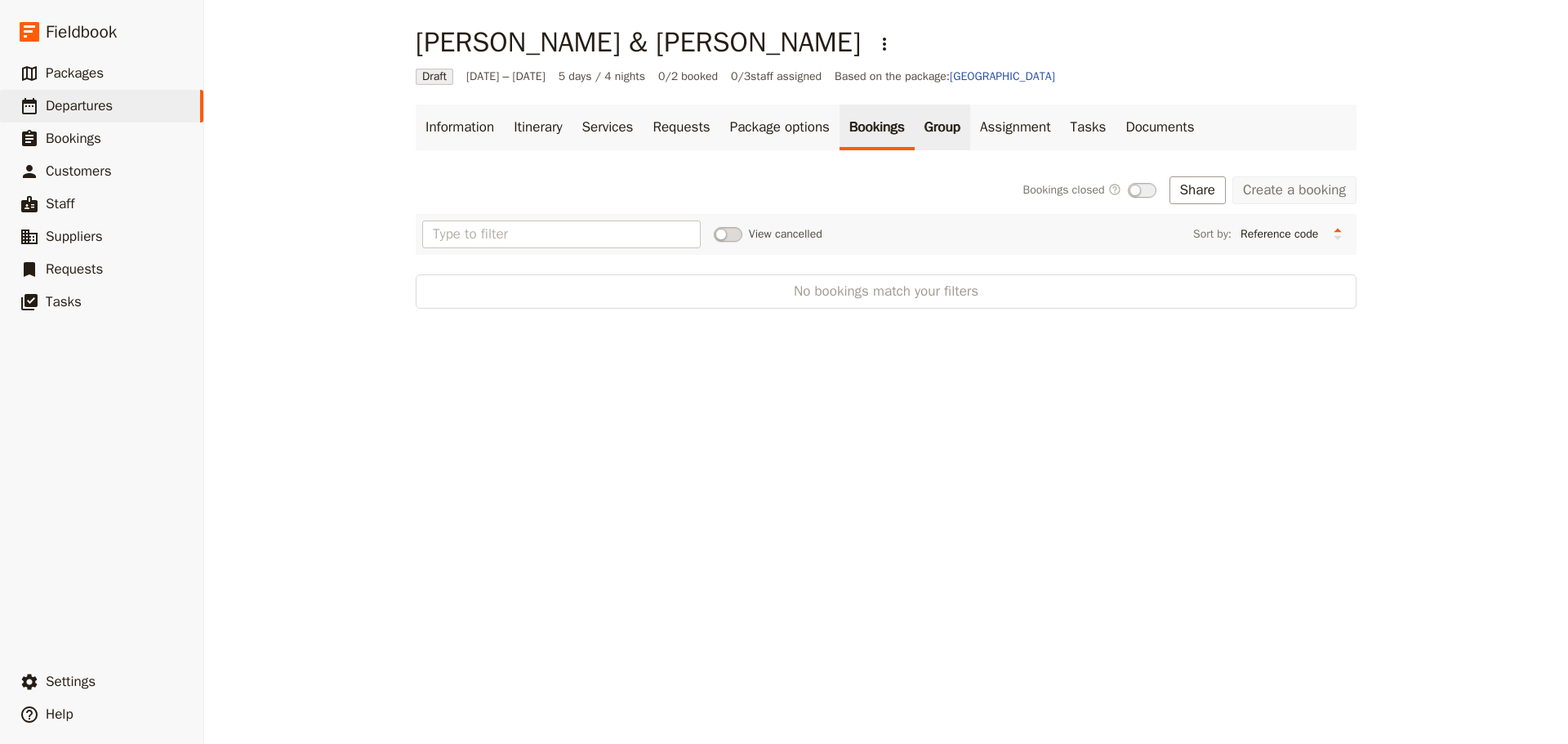 click on "Group" at bounding box center (942, 127) 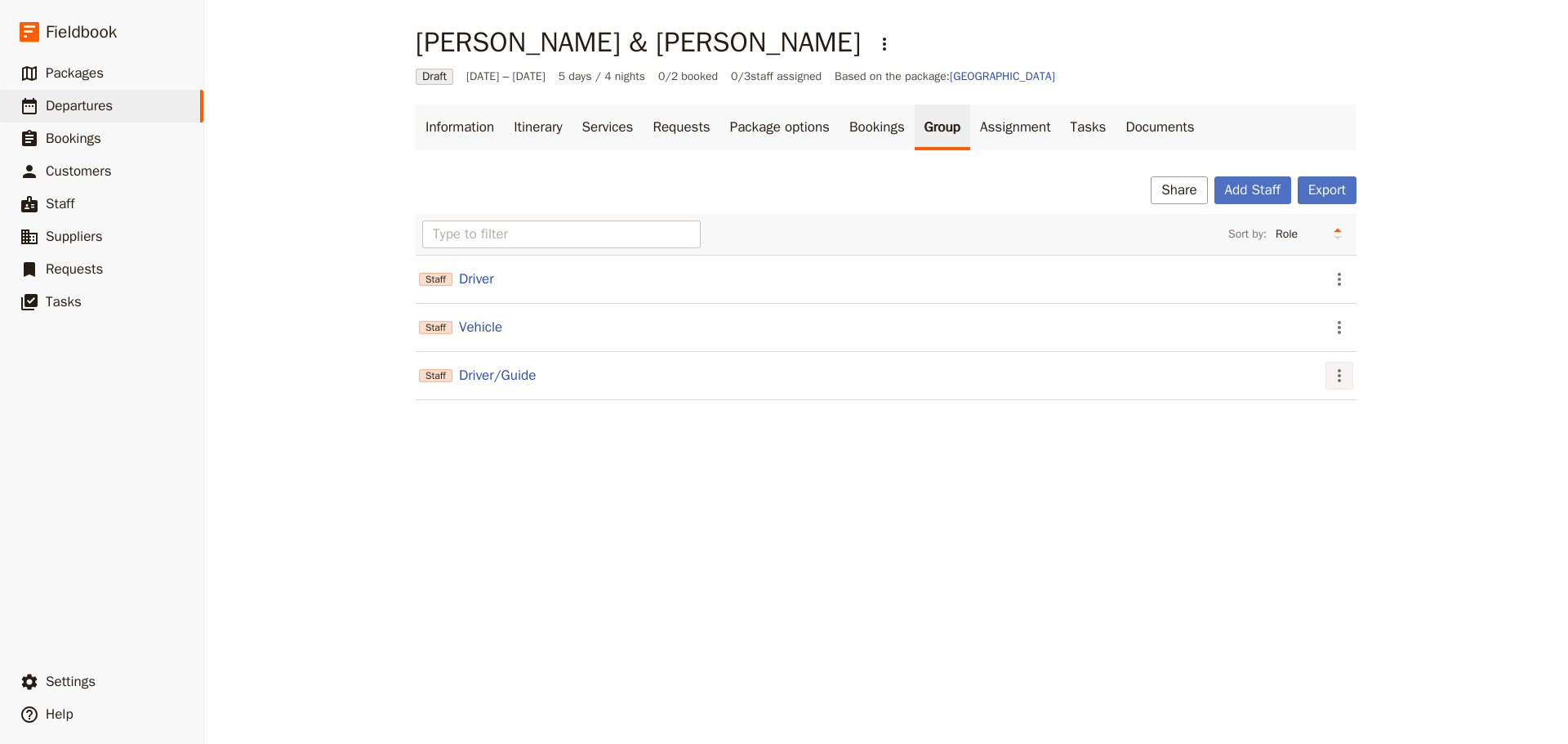 click 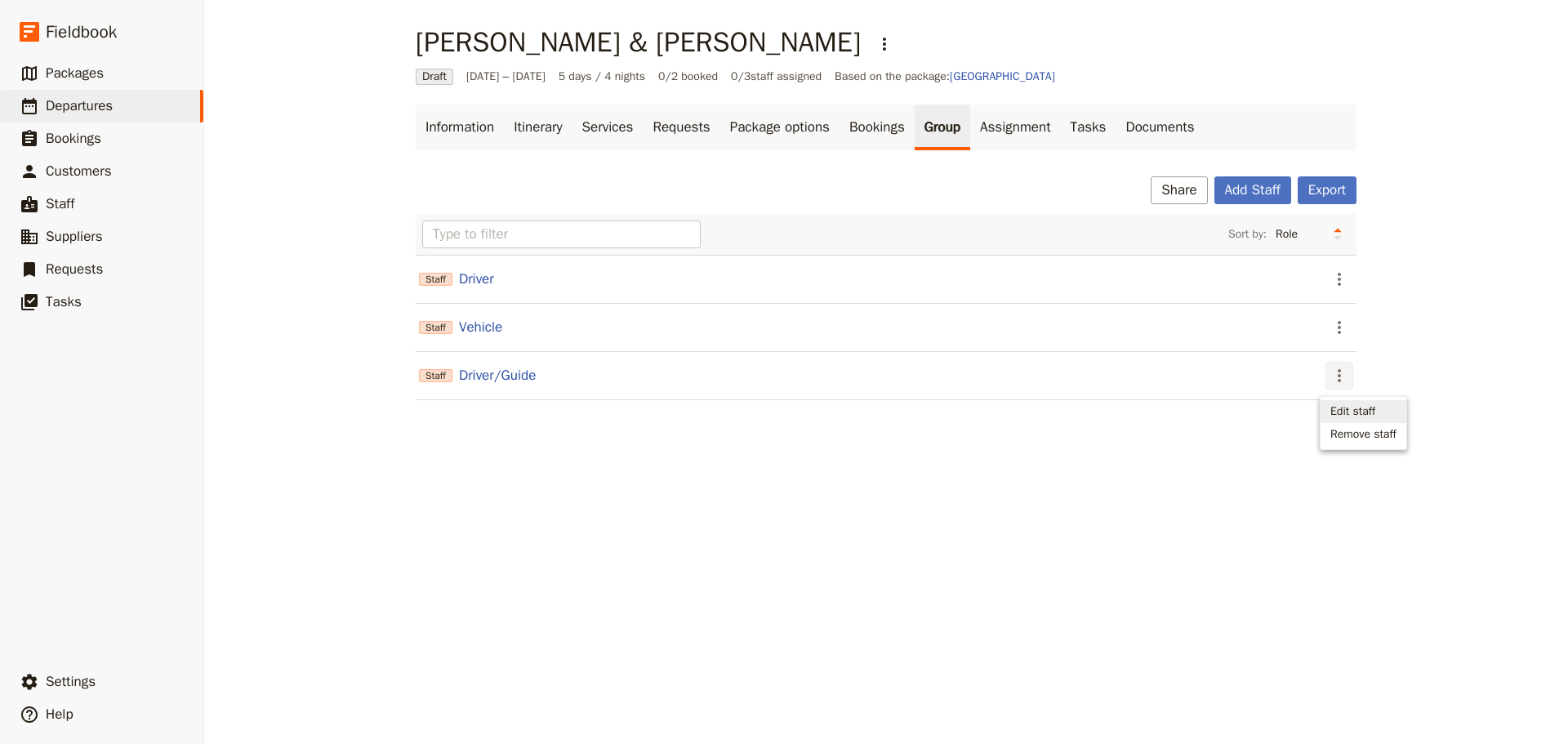 click on "Edit staff" at bounding box center (1352, 412) 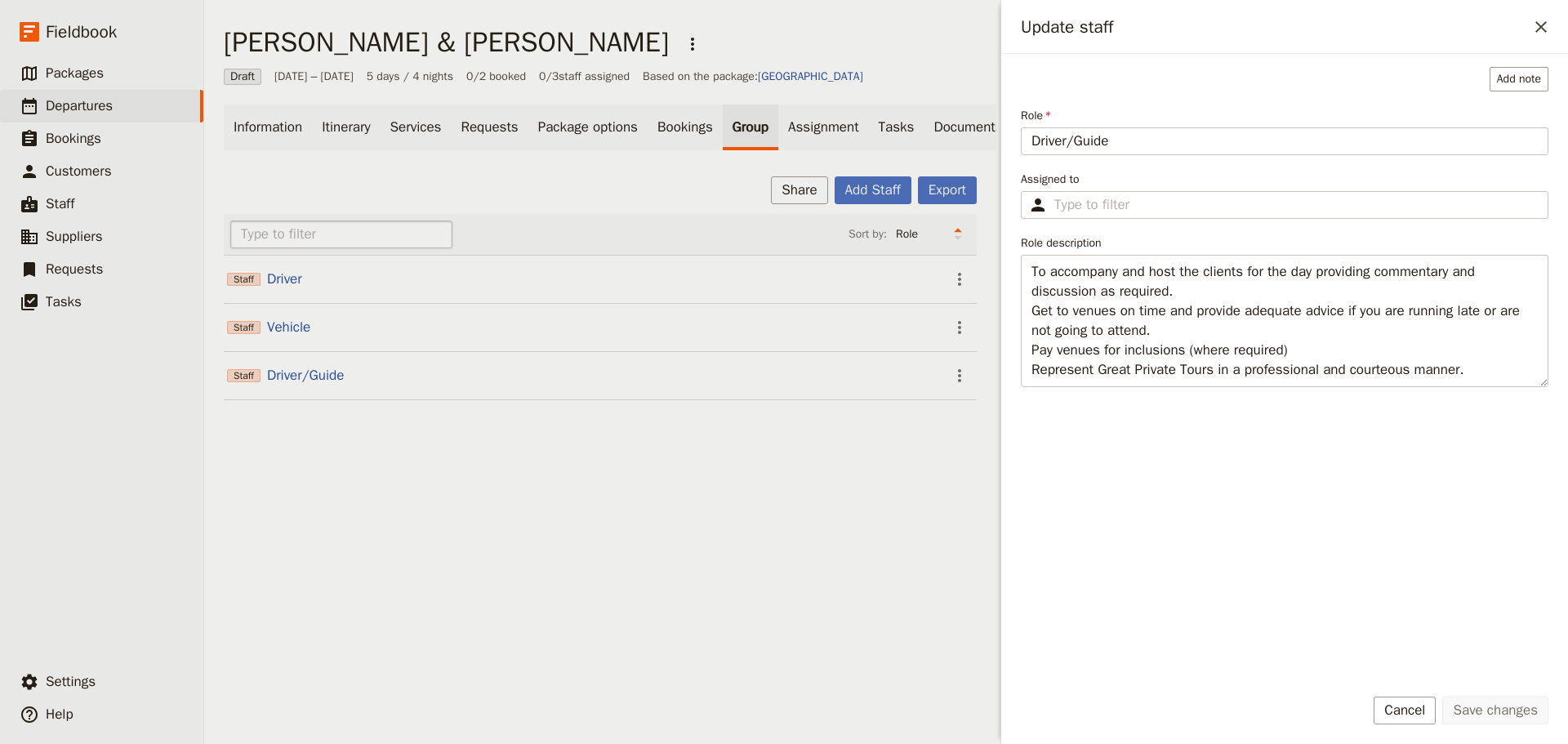 click at bounding box center (341, 234) 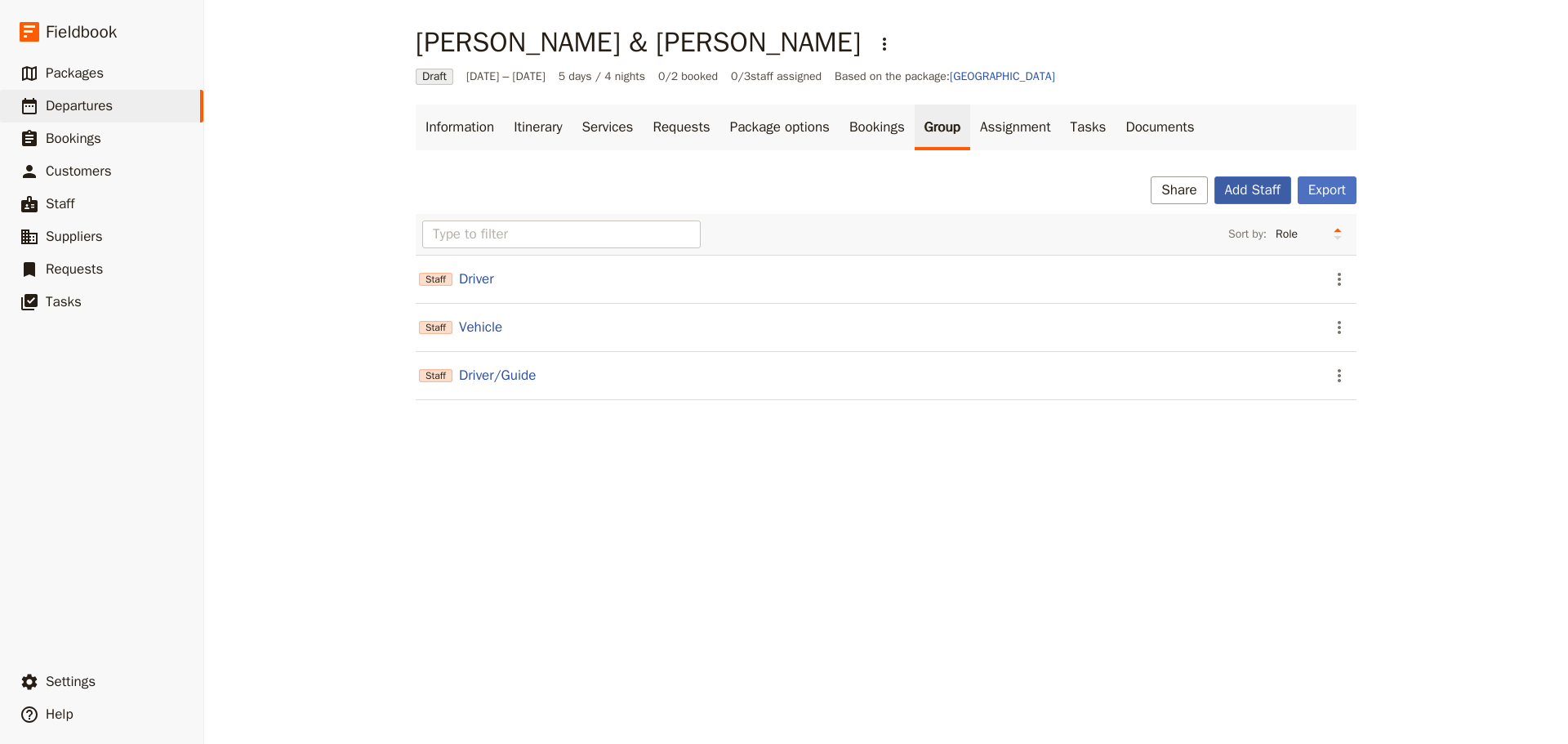 click on "Add Staff" at bounding box center (1253, 190) 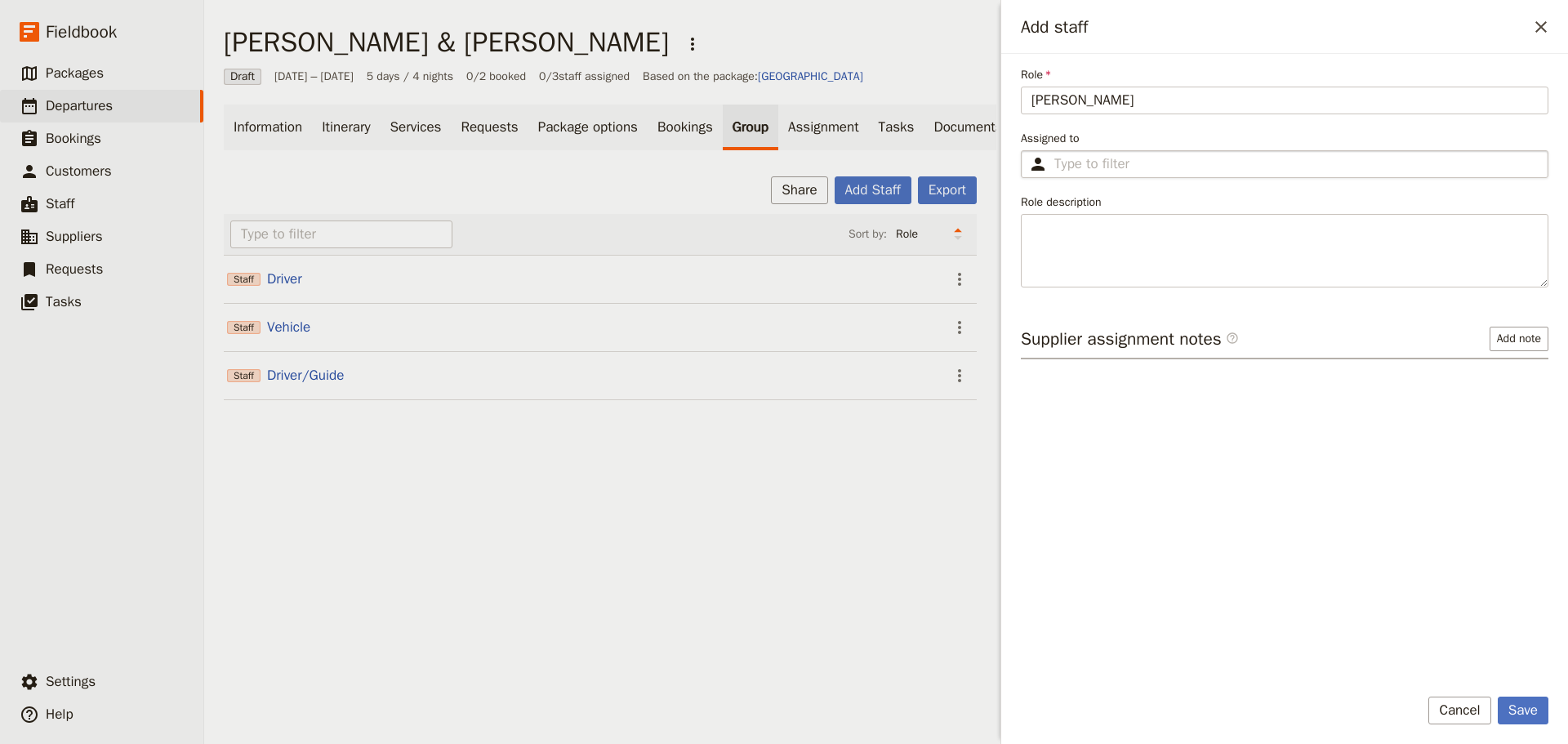 type on "paul" 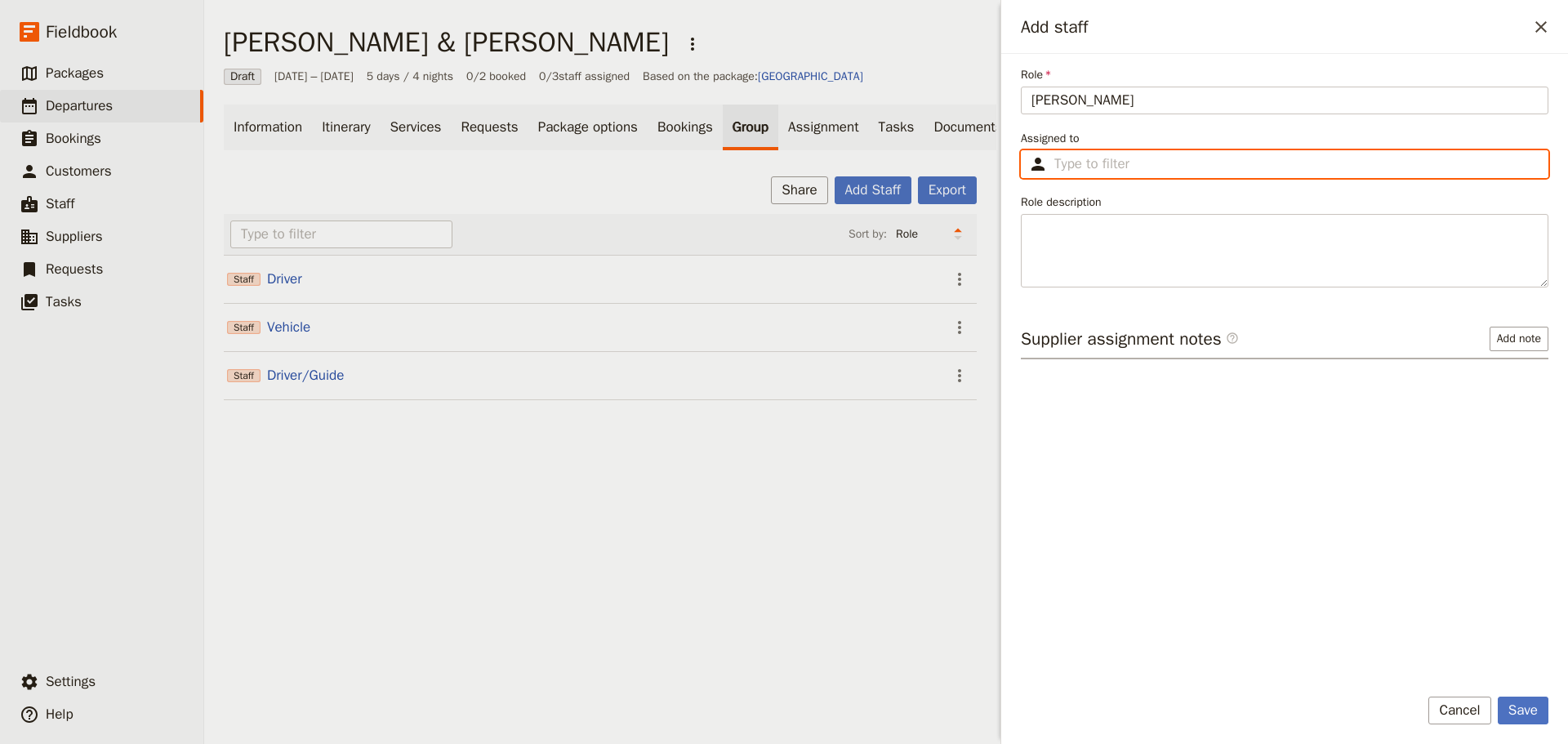 click on "Assigned to ​" at bounding box center (1296, 164) 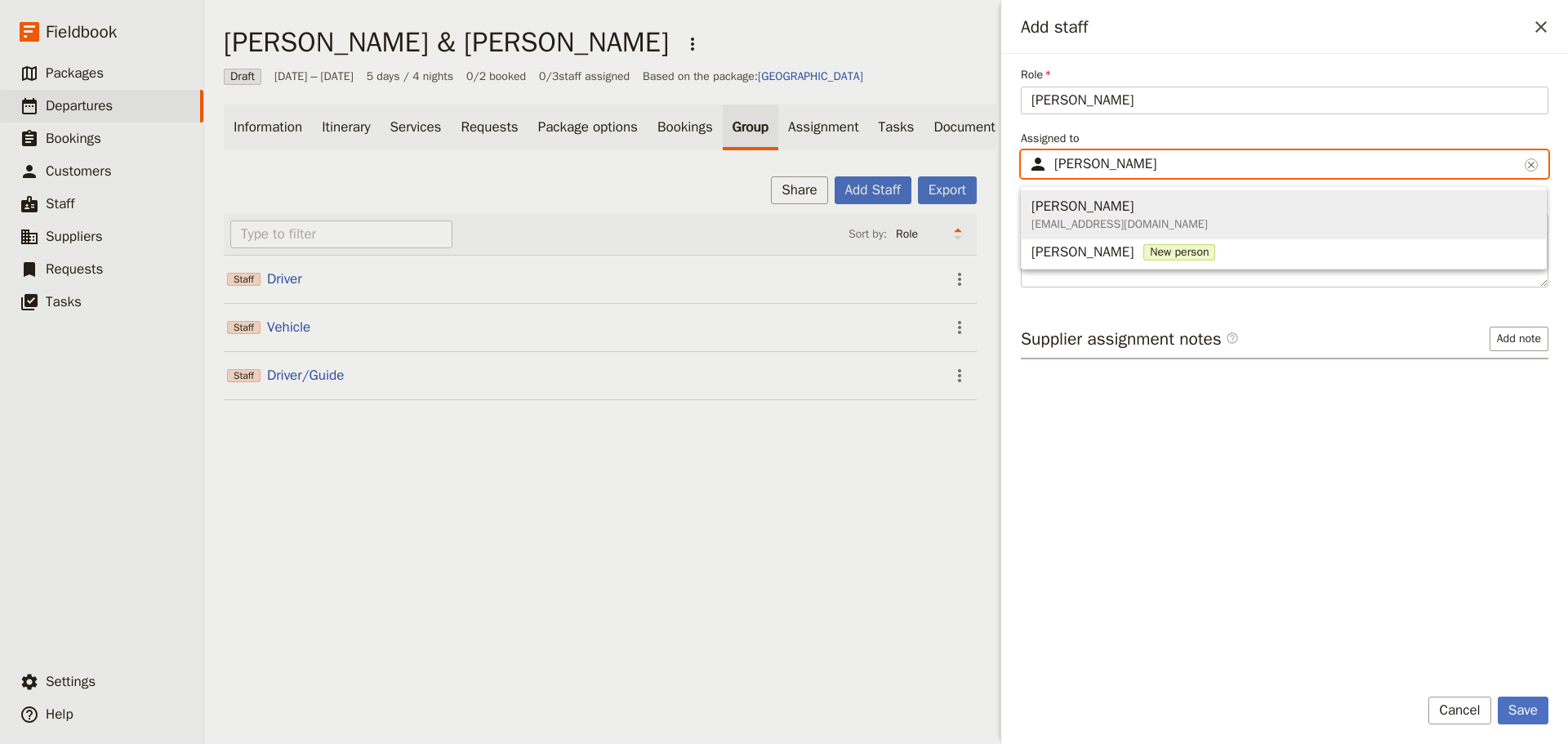 click on "Paul Rosemeyer" at bounding box center (1082, 207) 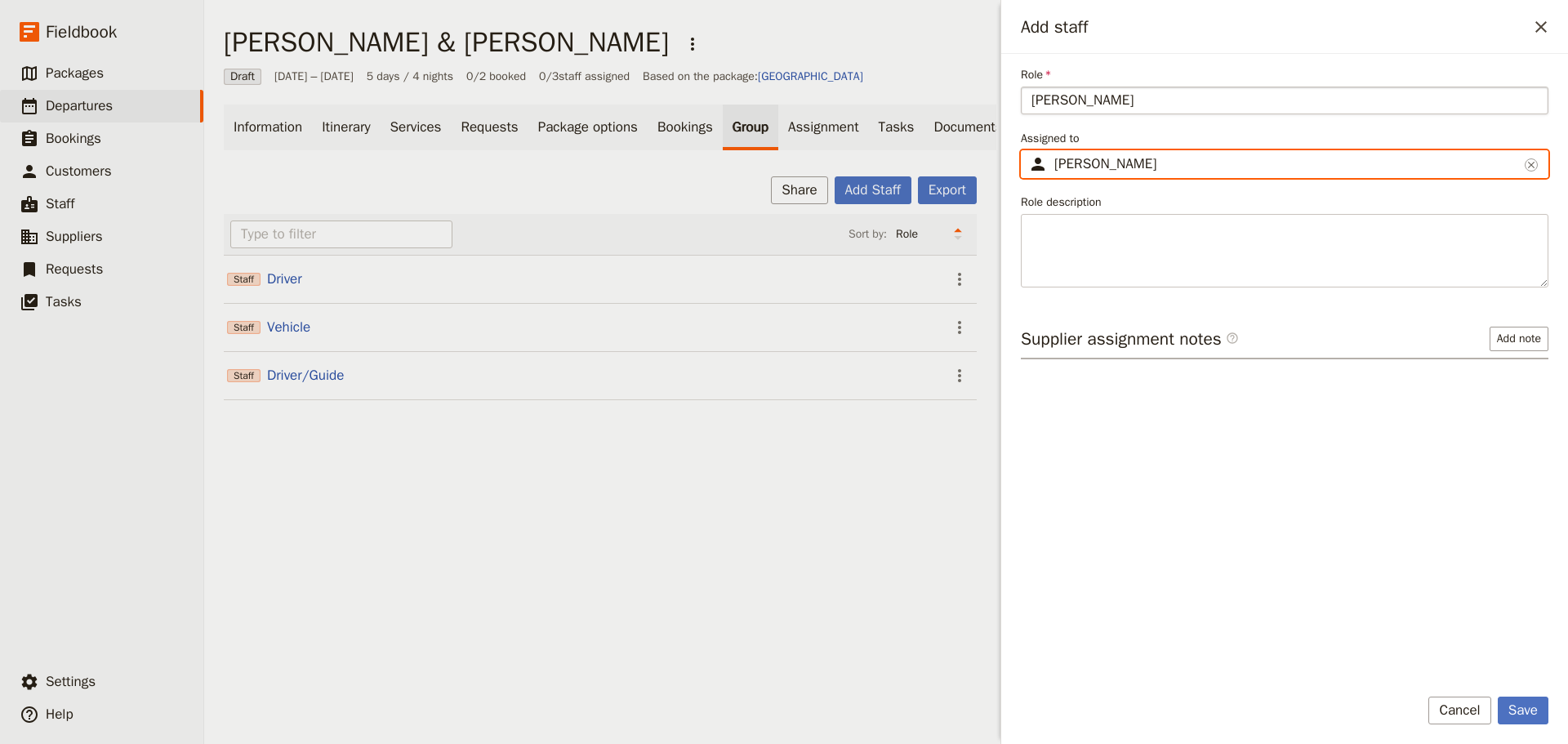 type on "Paul Rosemeyer" 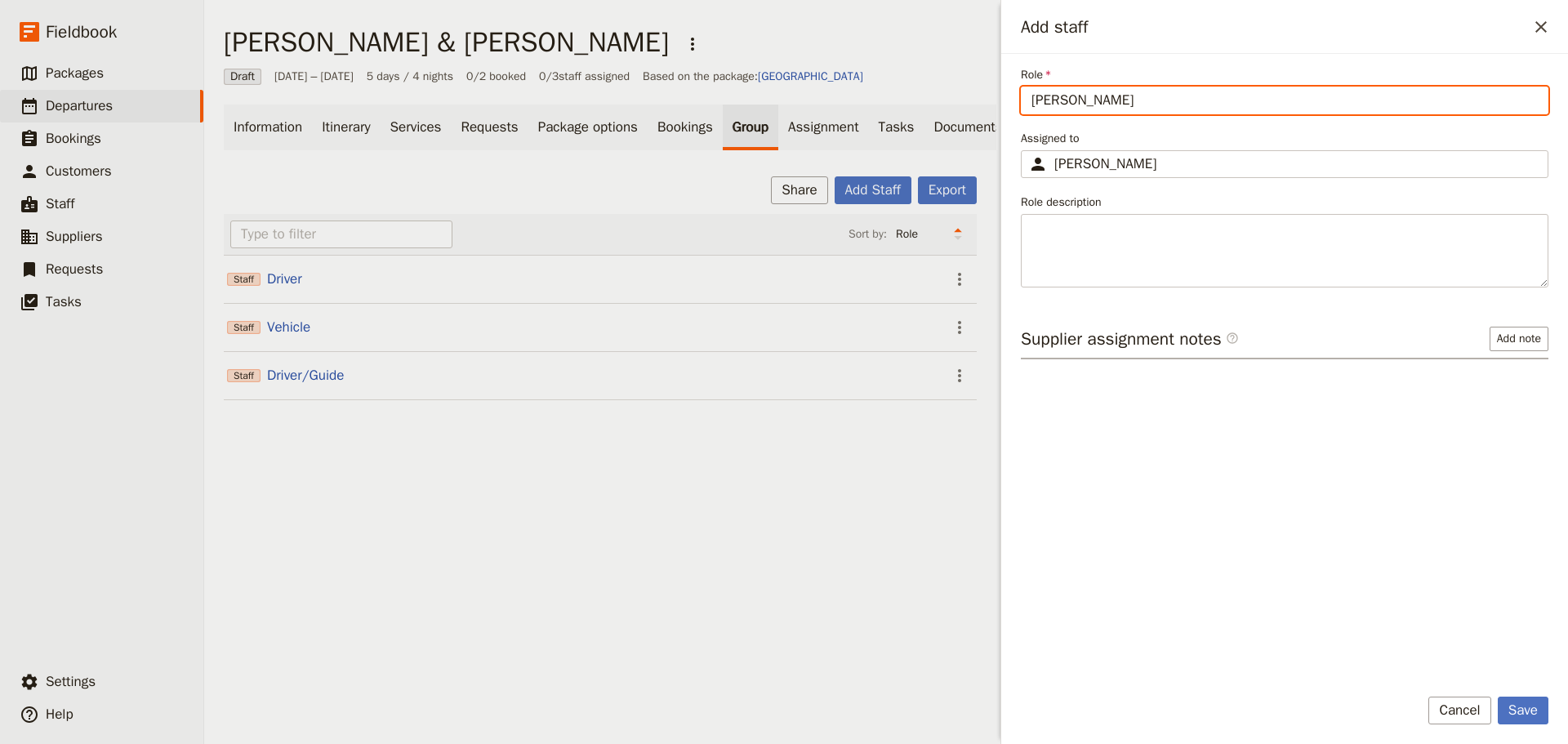 drag, startPoint x: 1071, startPoint y: 96, endPoint x: 972, endPoint y: 96, distance: 99 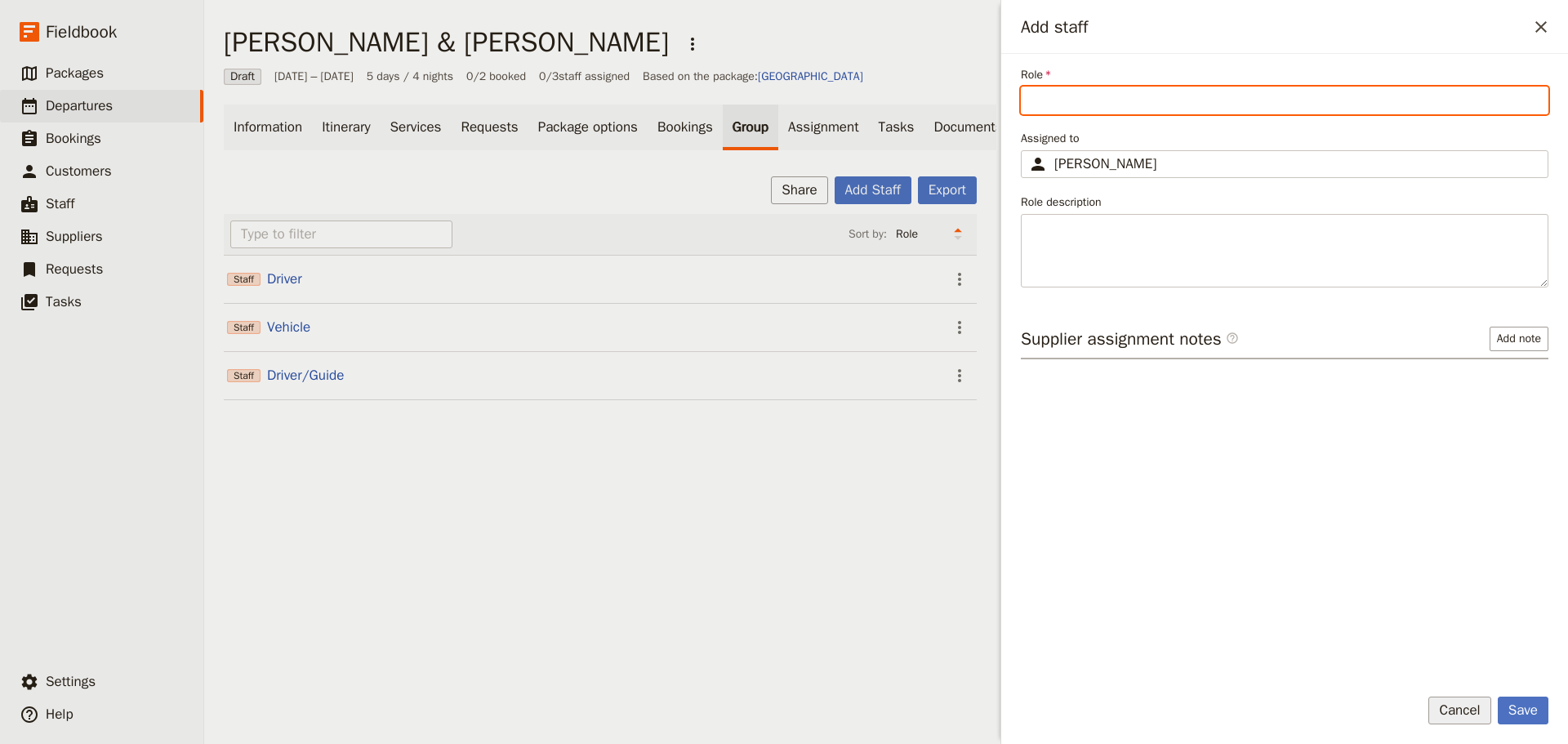type 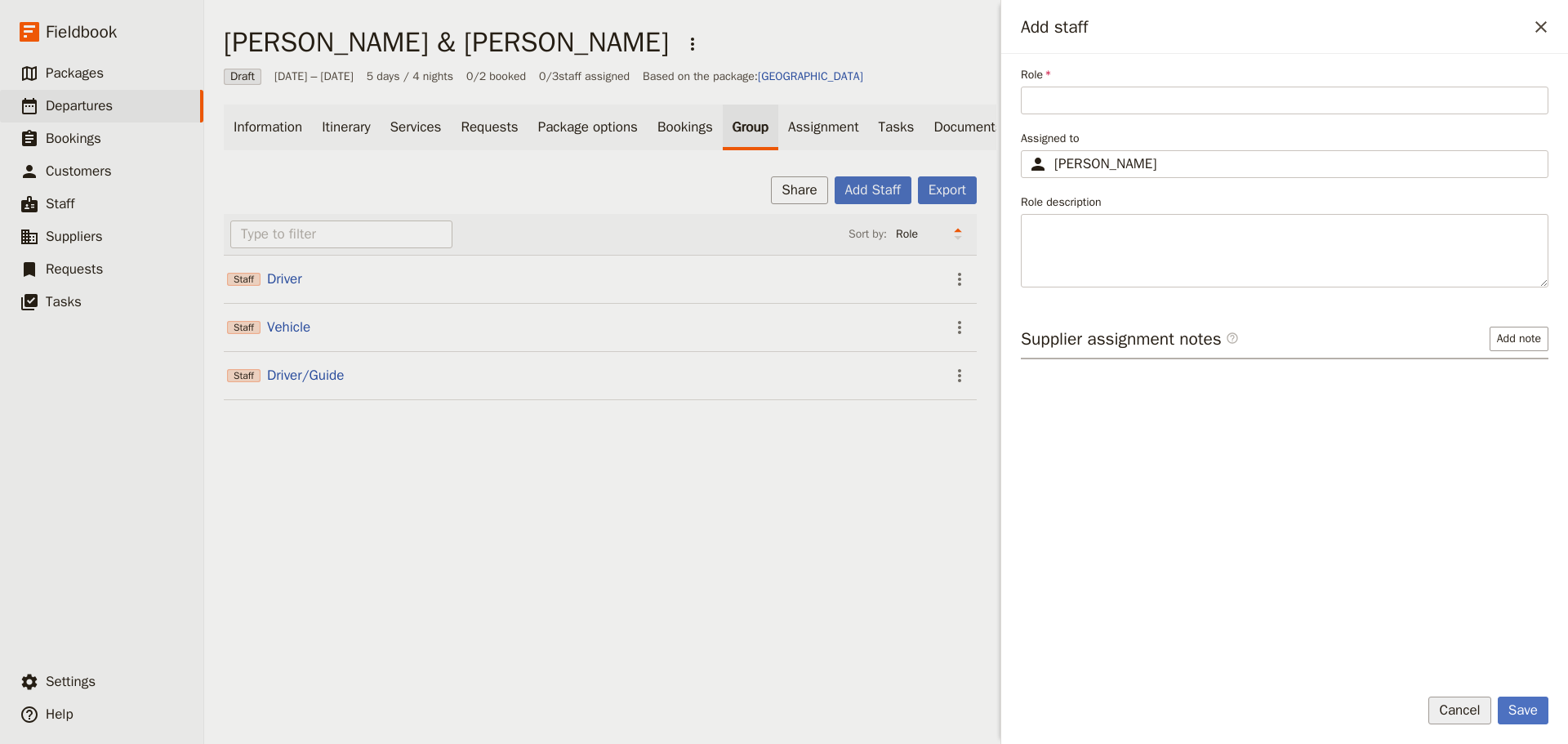 click on "Cancel" at bounding box center [1459, 711] 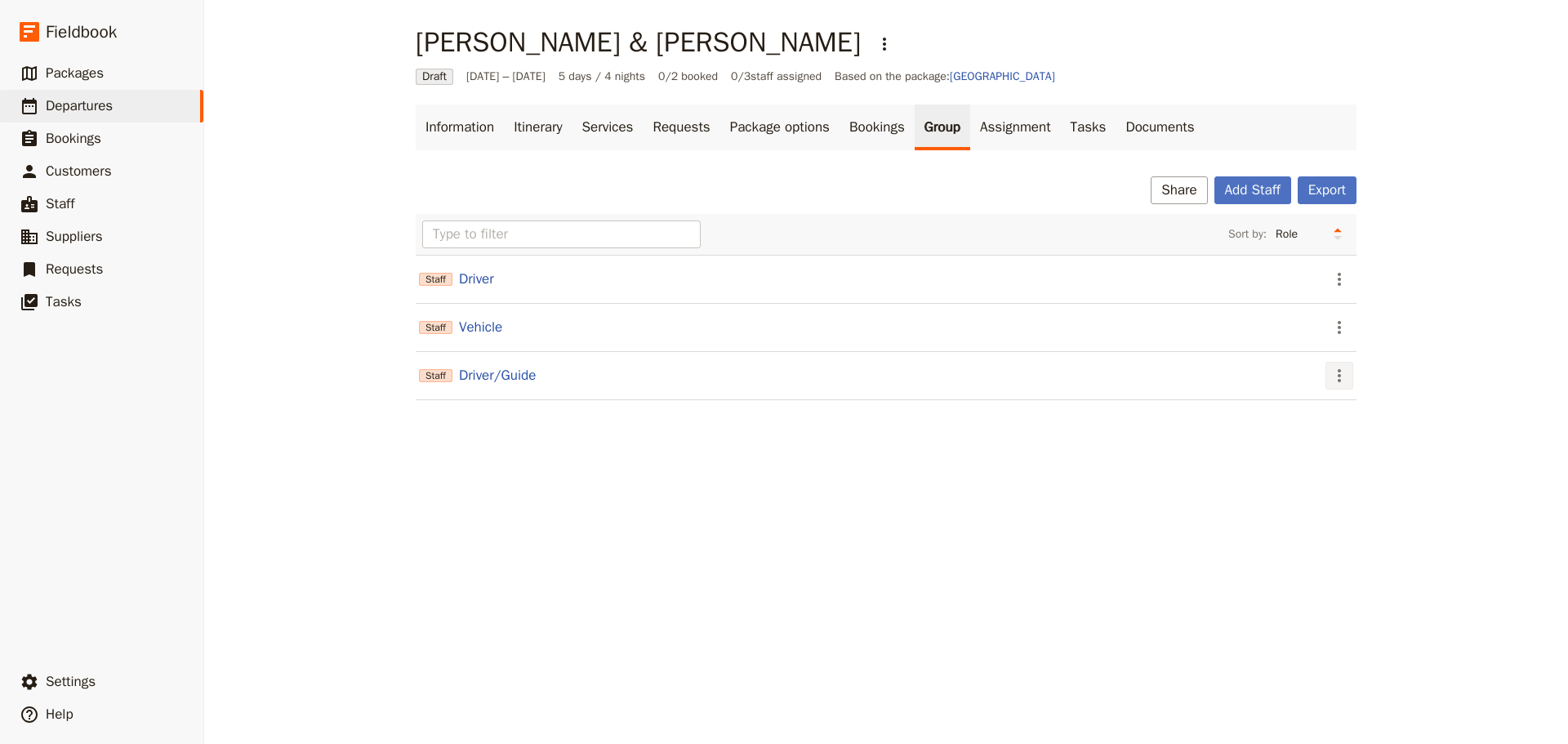 click 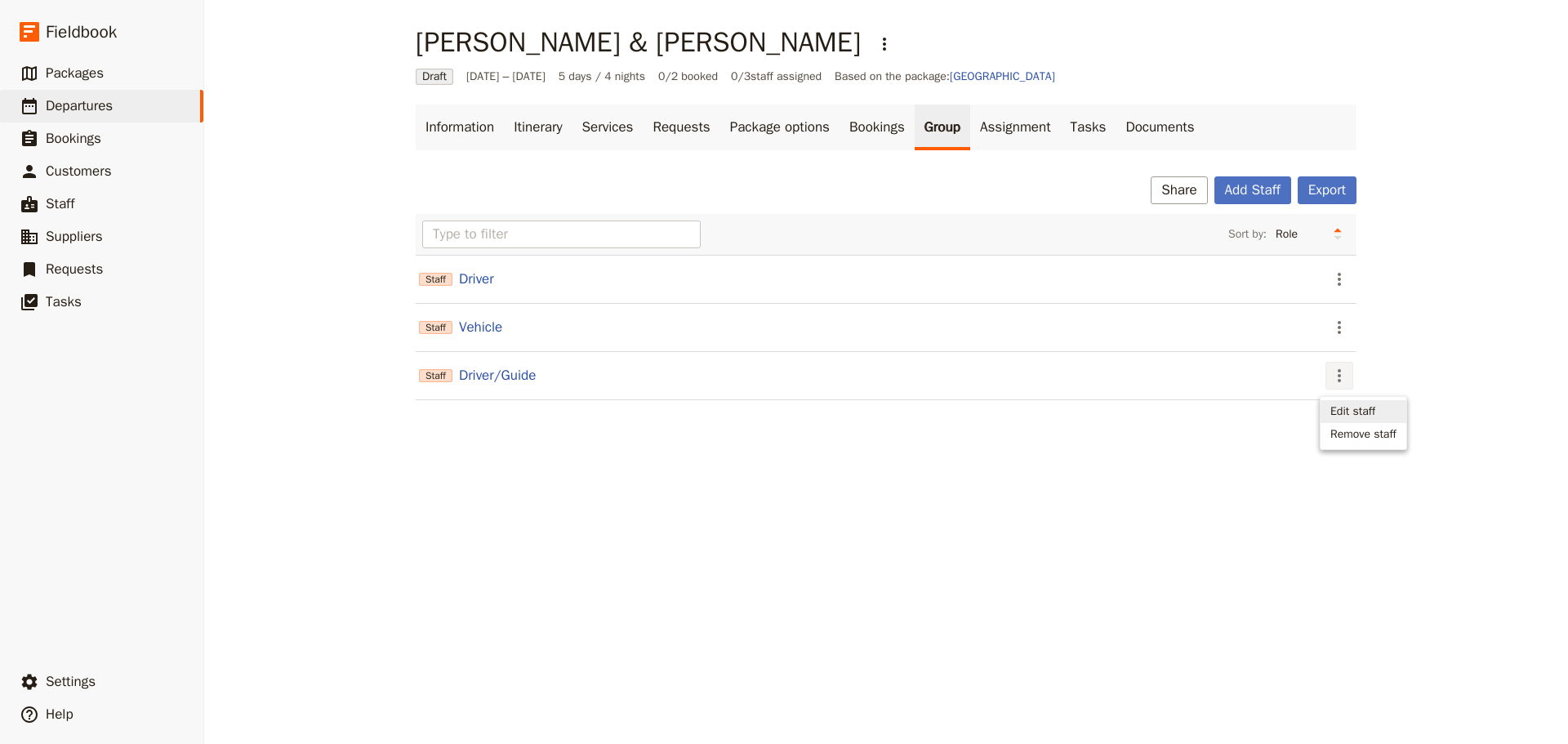click on "Edit staff" at bounding box center (1352, 412) 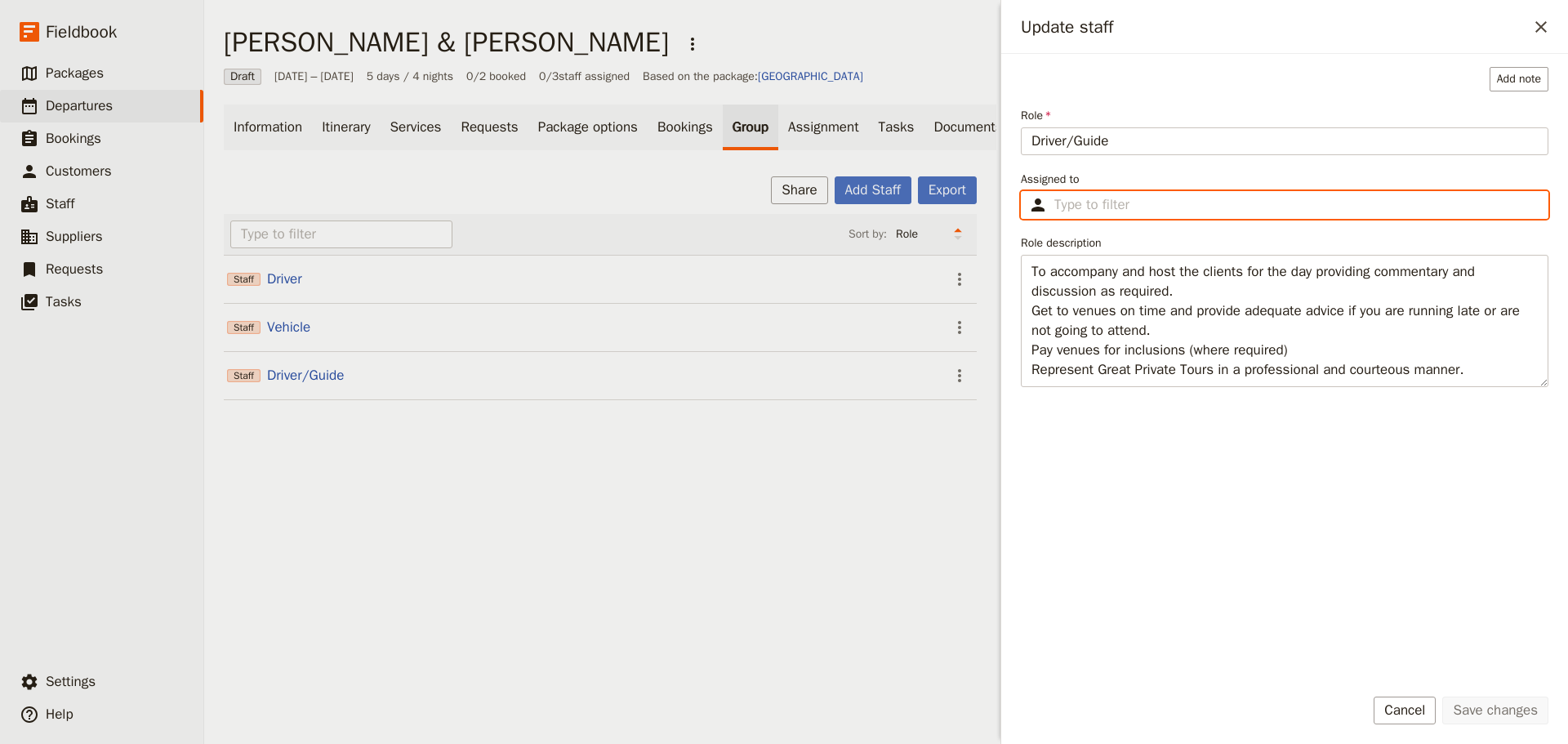click on "Assigned to ​" at bounding box center (1296, 205) 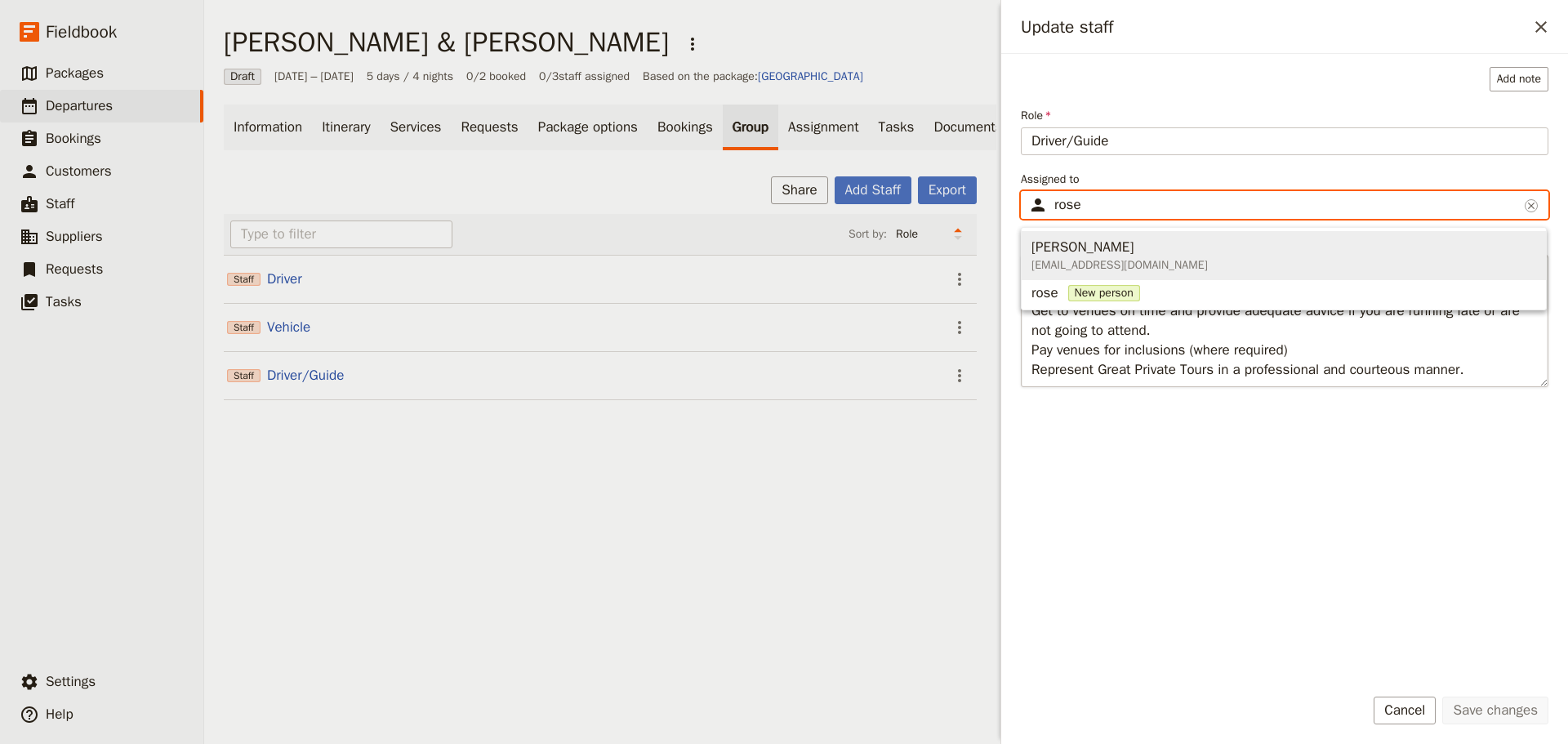 click on "Paul Rosemeyer rosemeyerp@gmail.com" at bounding box center [1284, 256] 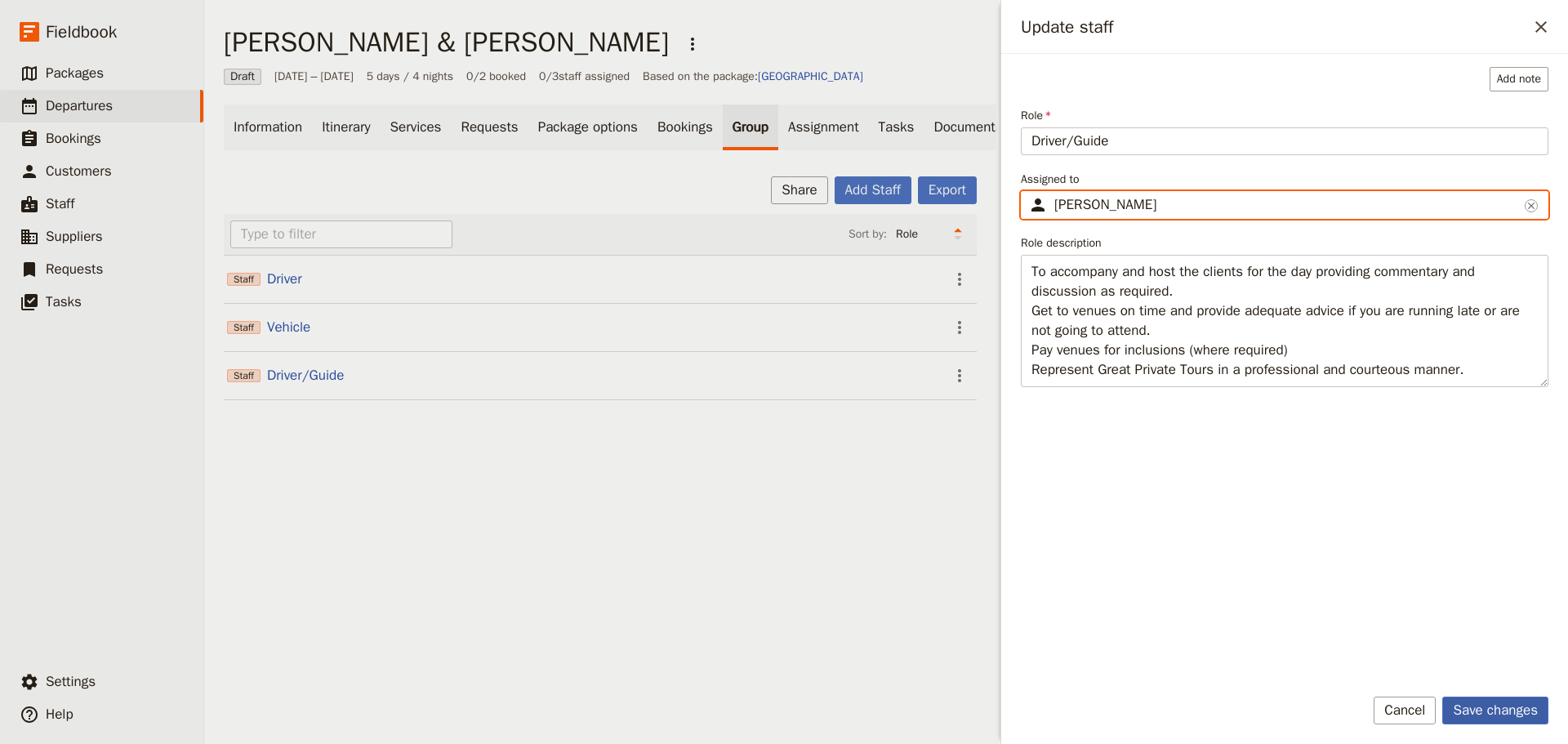 type on "Paul Rosemeyer" 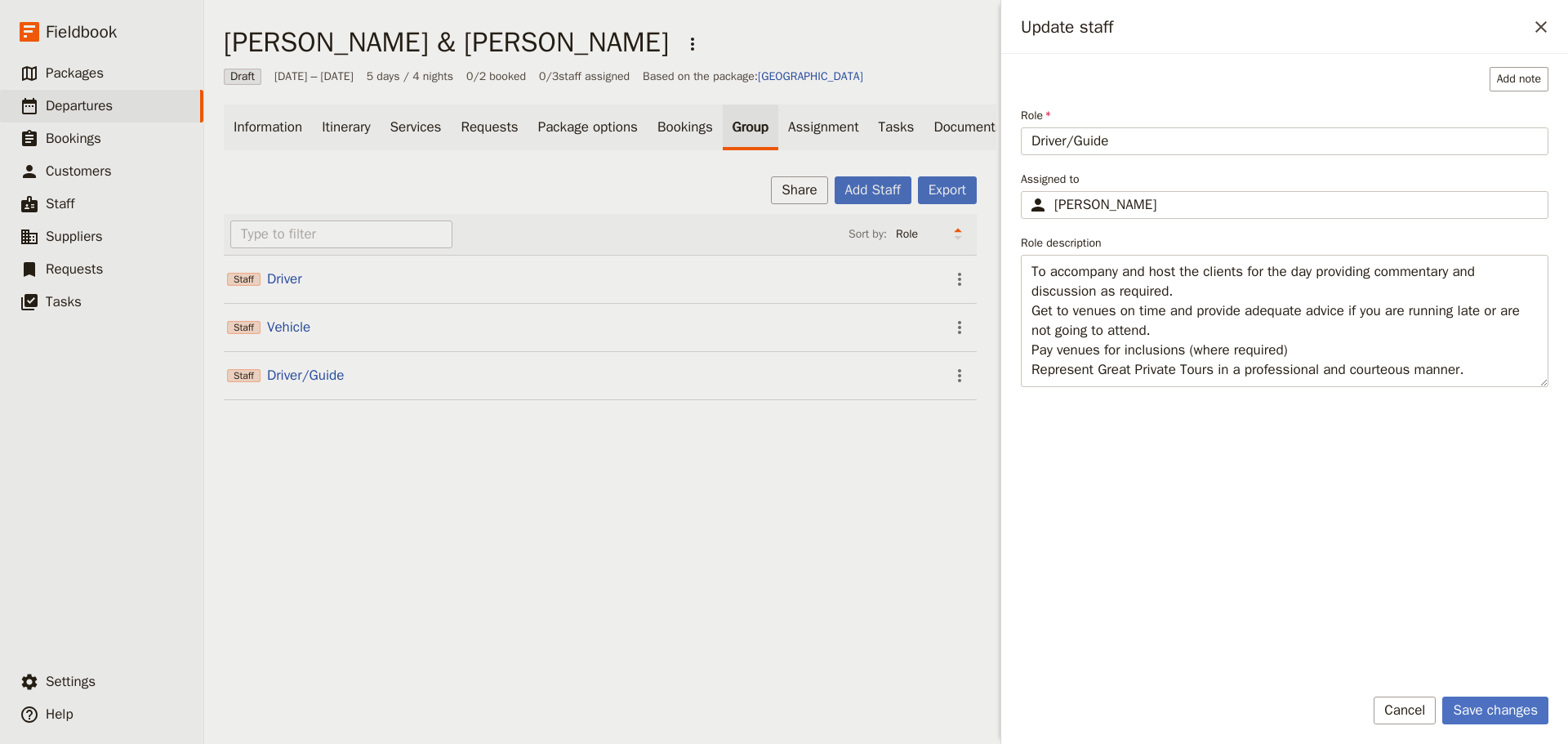 drag, startPoint x: 1484, startPoint y: 708, endPoint x: 1487, endPoint y: 695, distance: 13.341664 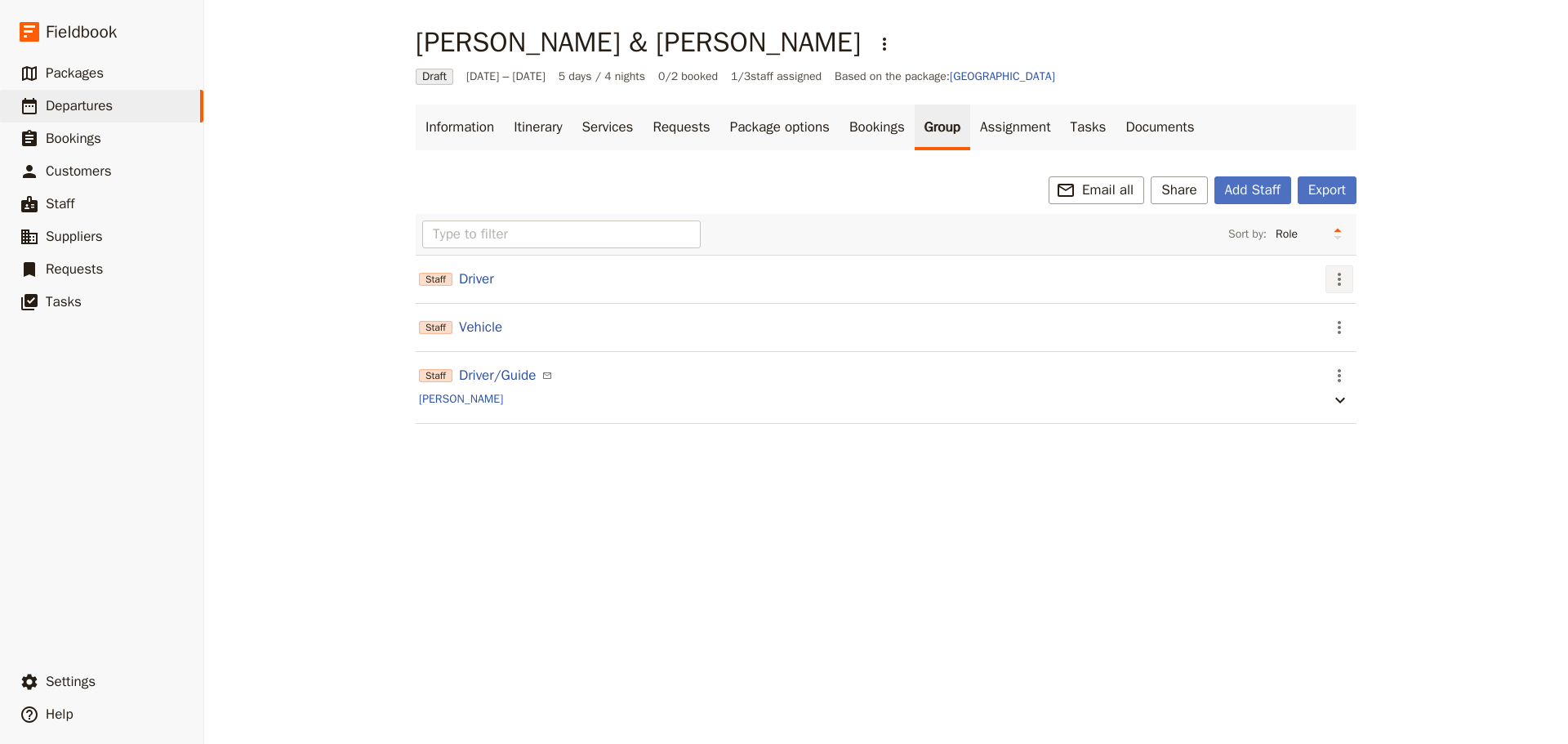 click 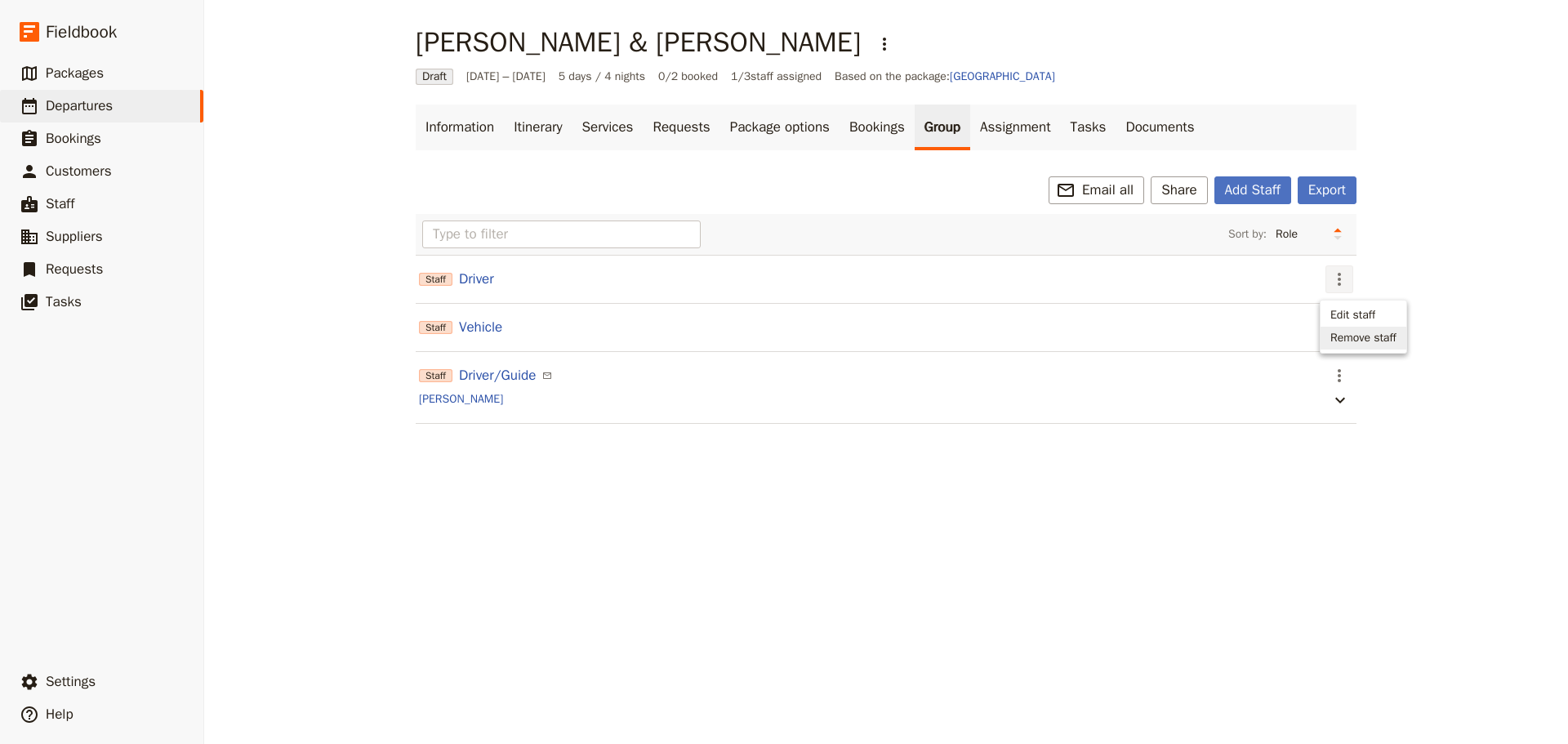 click on "Edit staff Remove staff" at bounding box center (1363, 327) 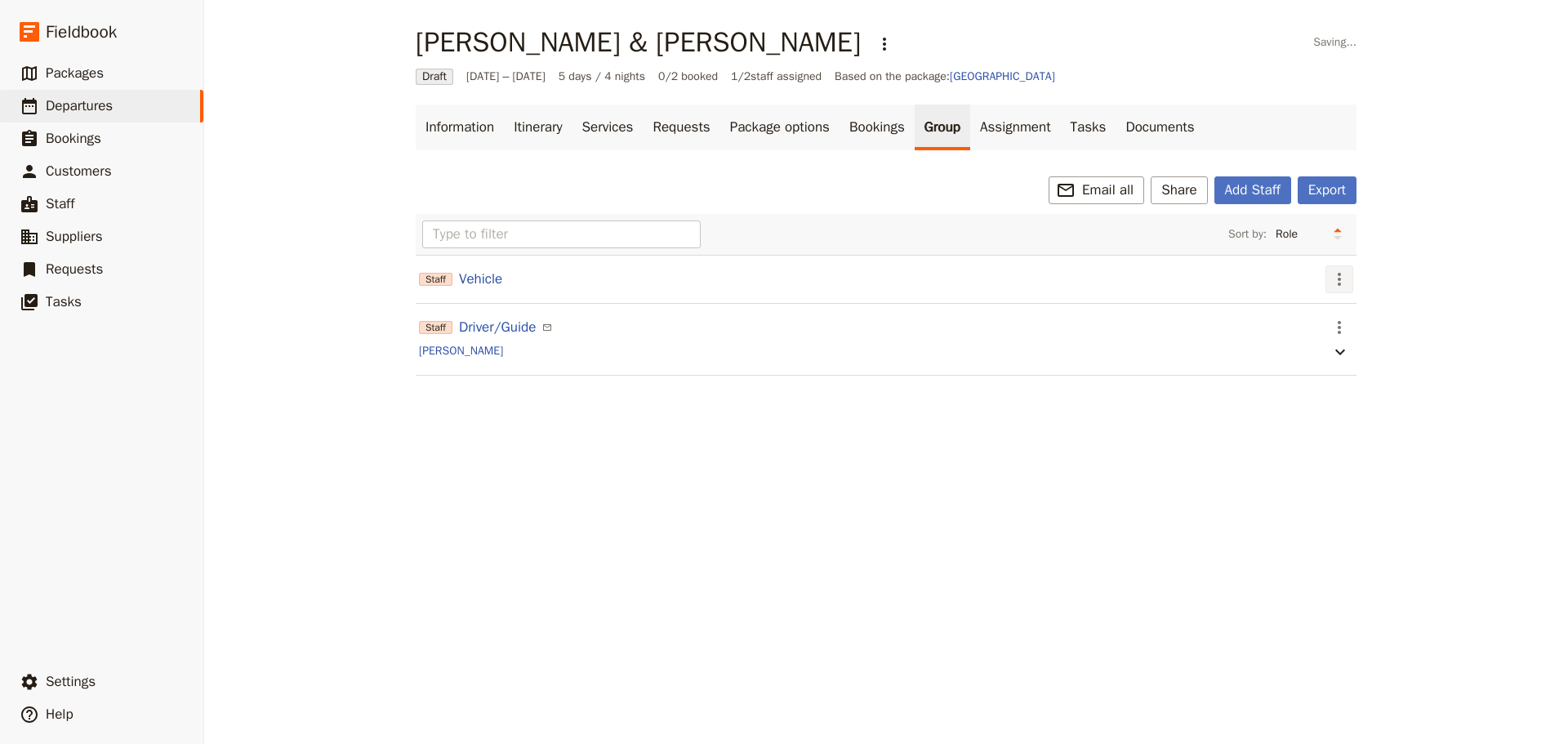 click 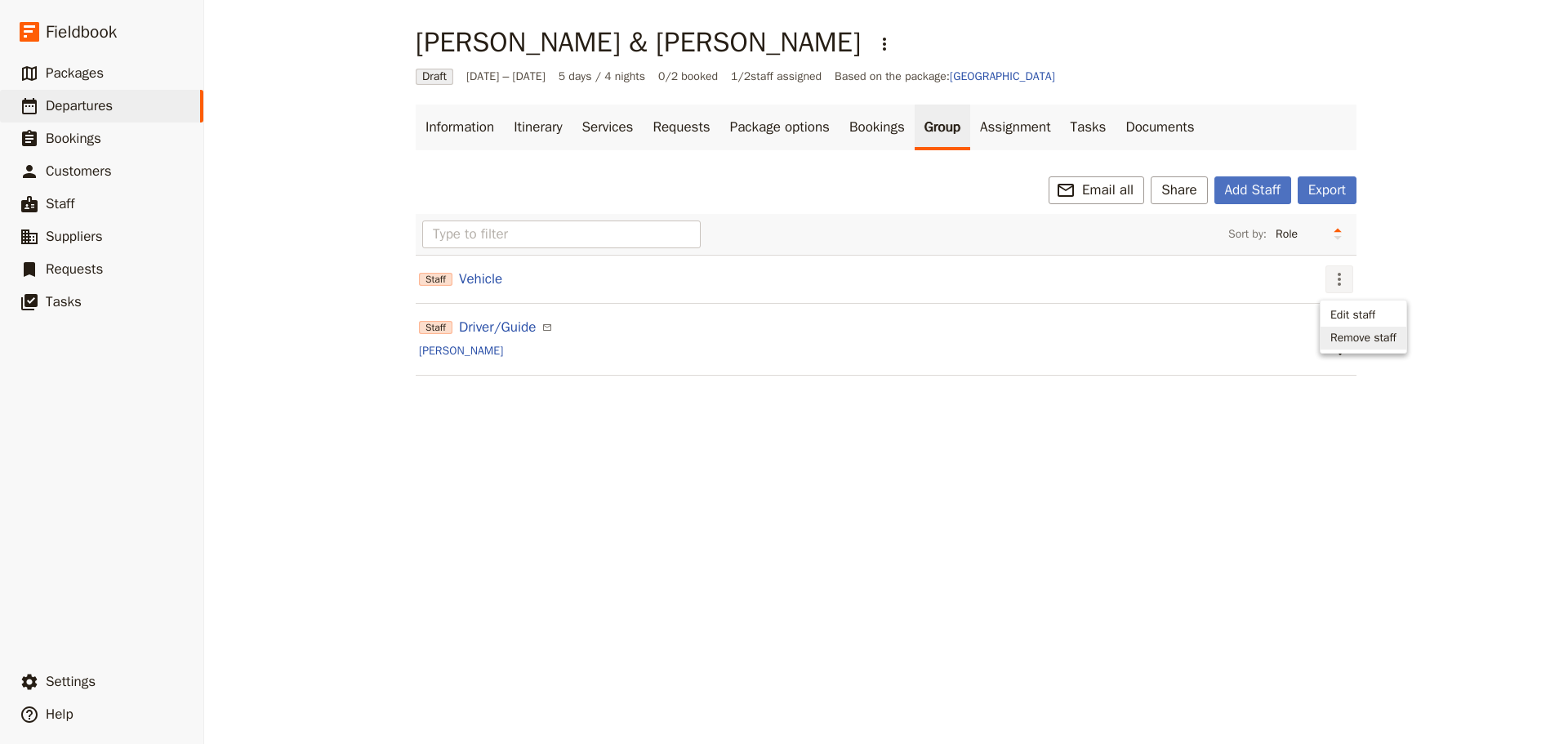 click on "Remove staff" at bounding box center (1363, 338) 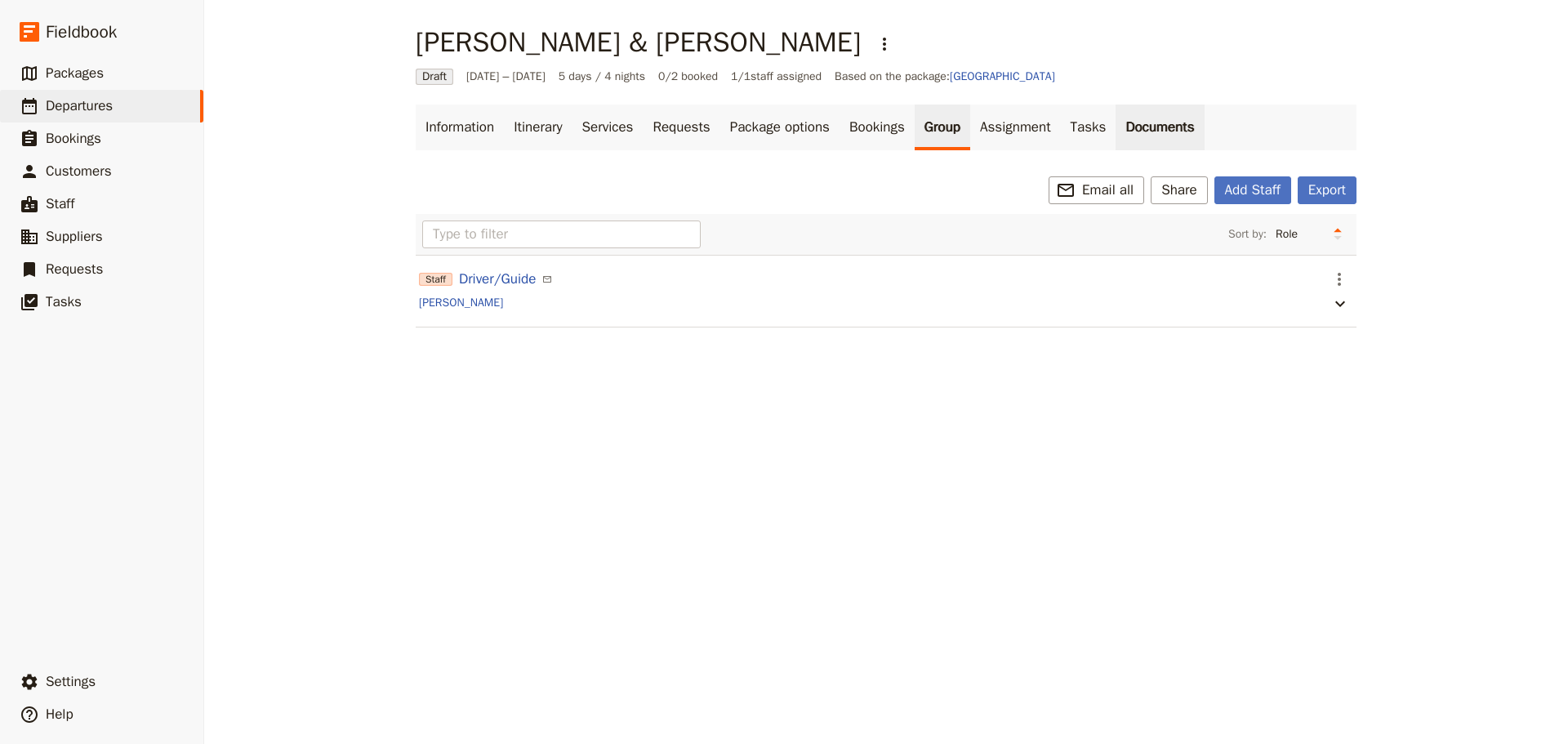 click on "Documents" at bounding box center [1160, 127] 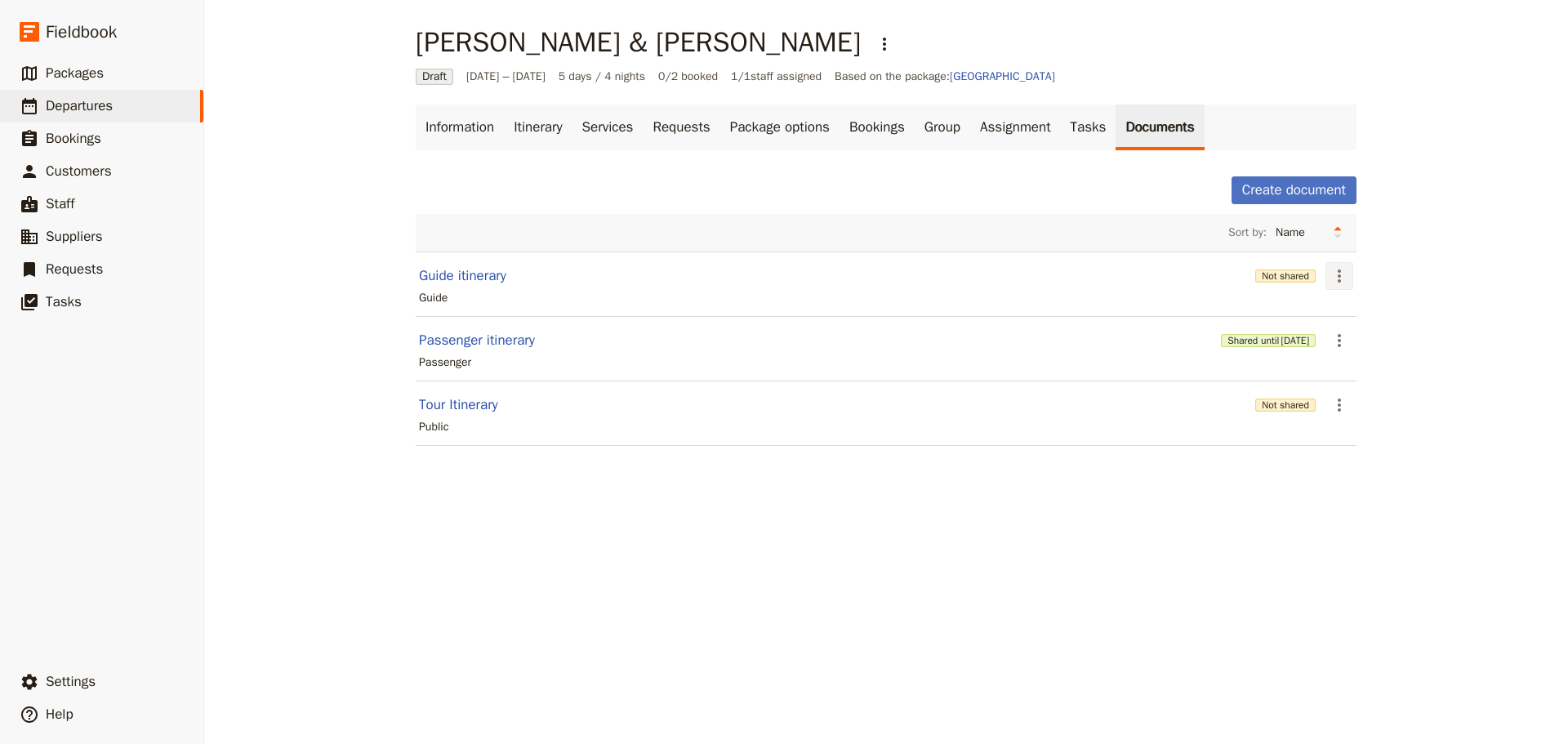 click 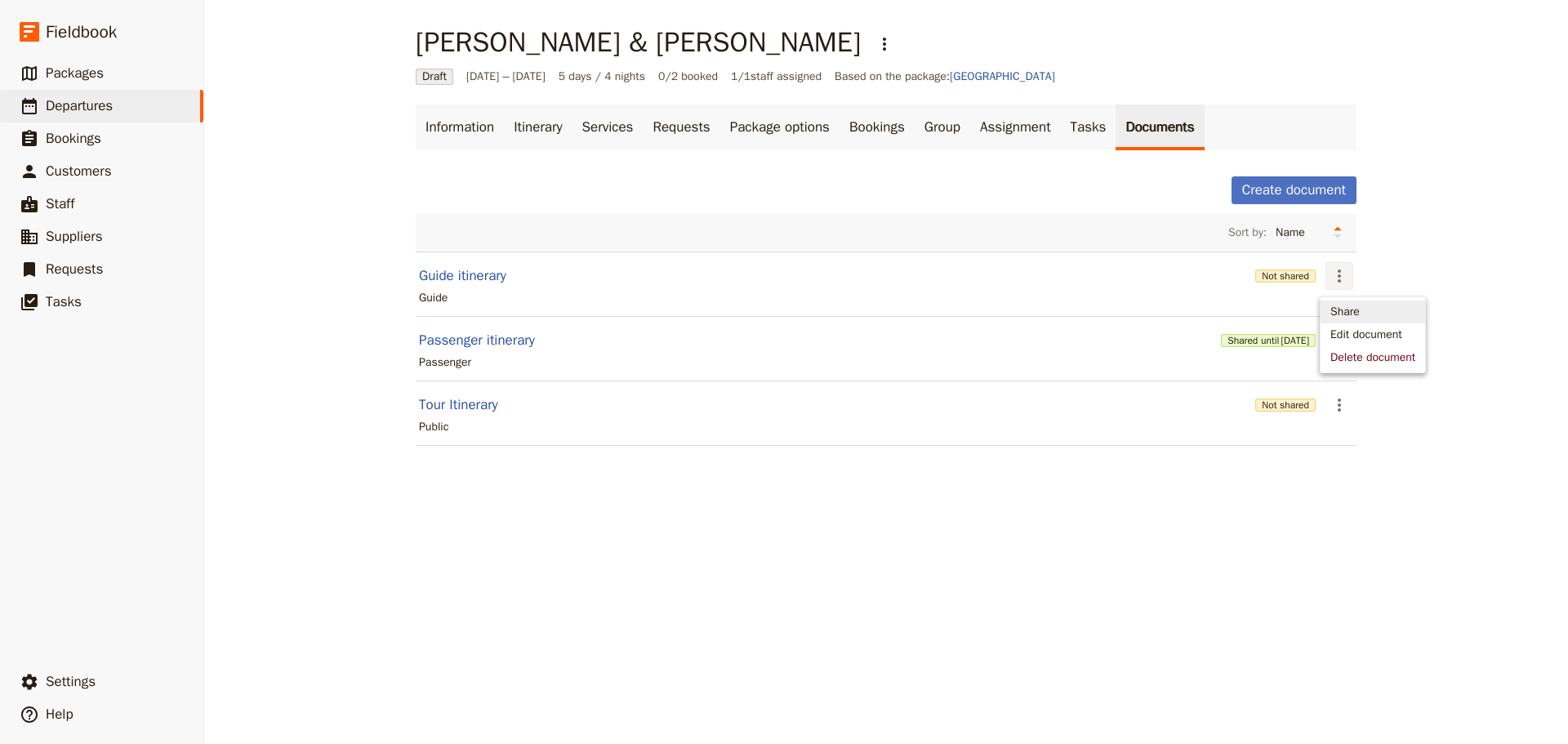 click on "Share" at bounding box center (1345, 312) 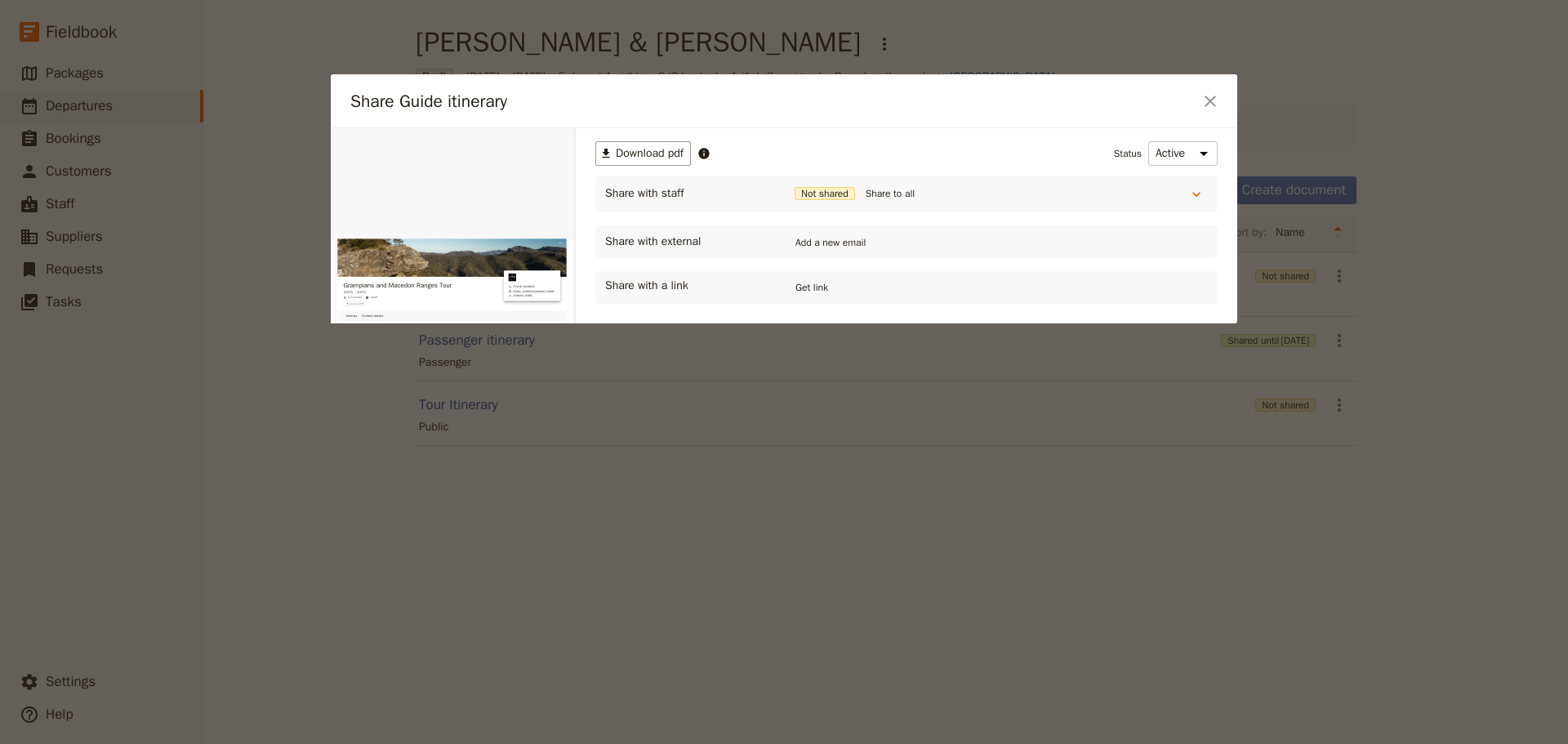scroll, scrollTop: 0, scrollLeft: 0, axis: both 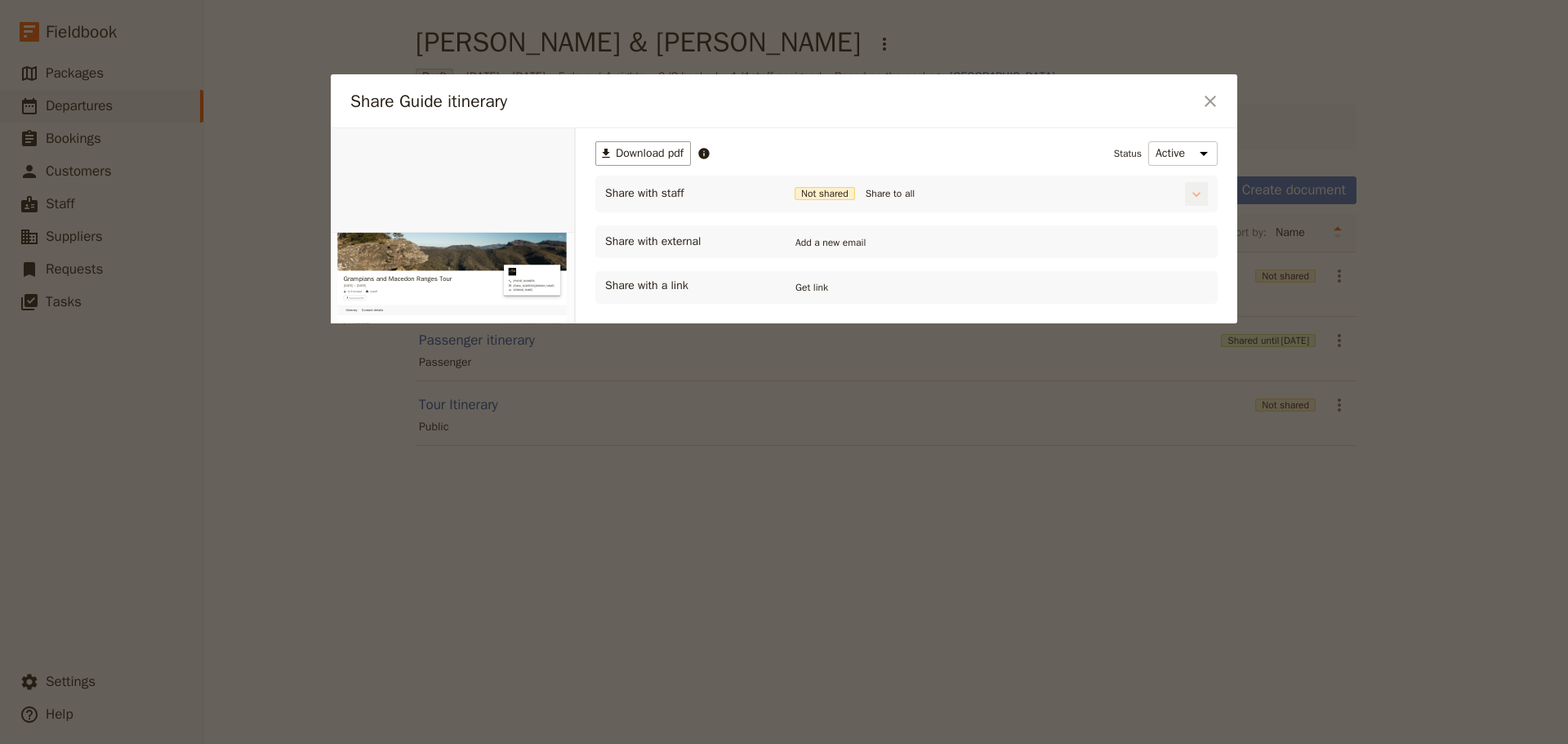 click 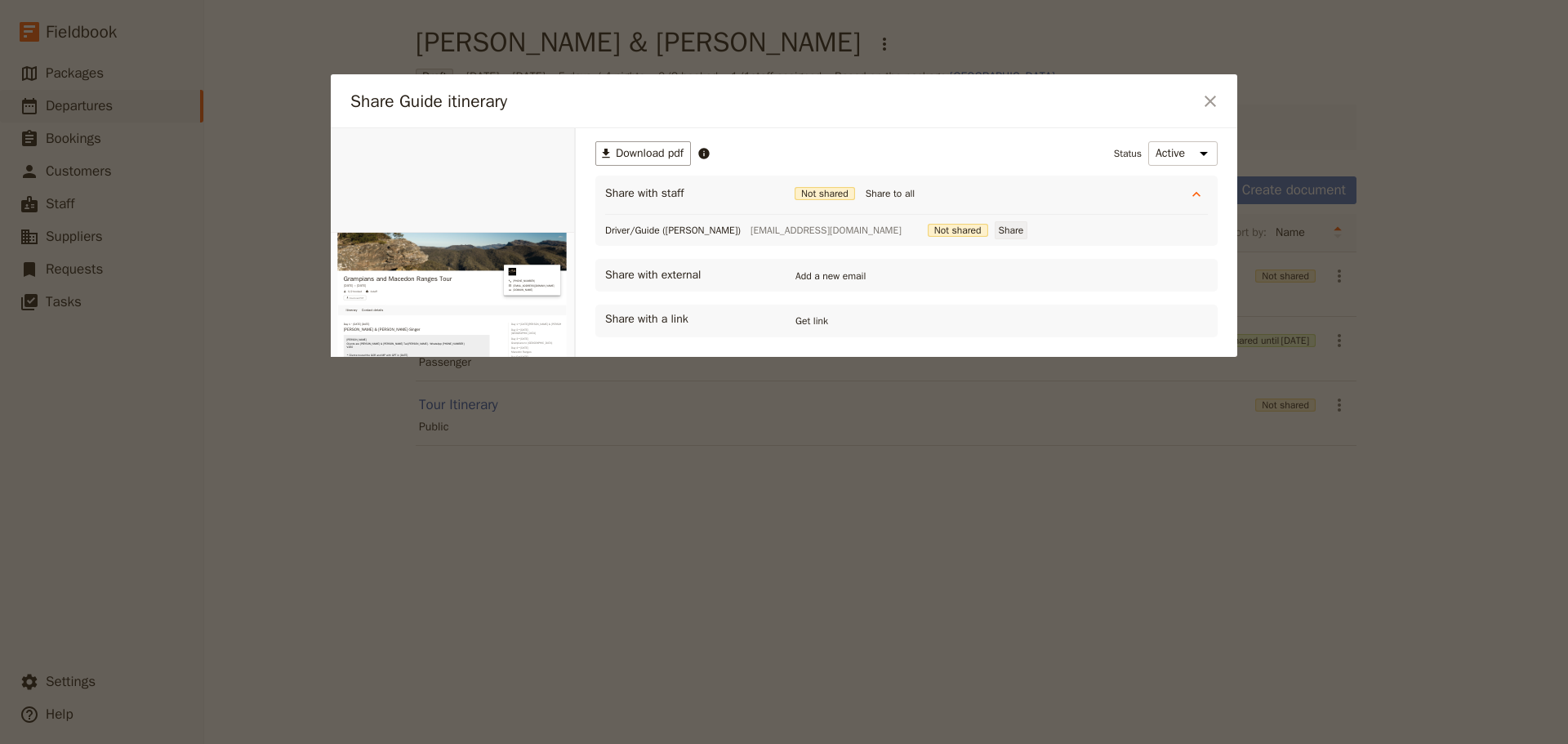 click on "Share" at bounding box center [1011, 230] 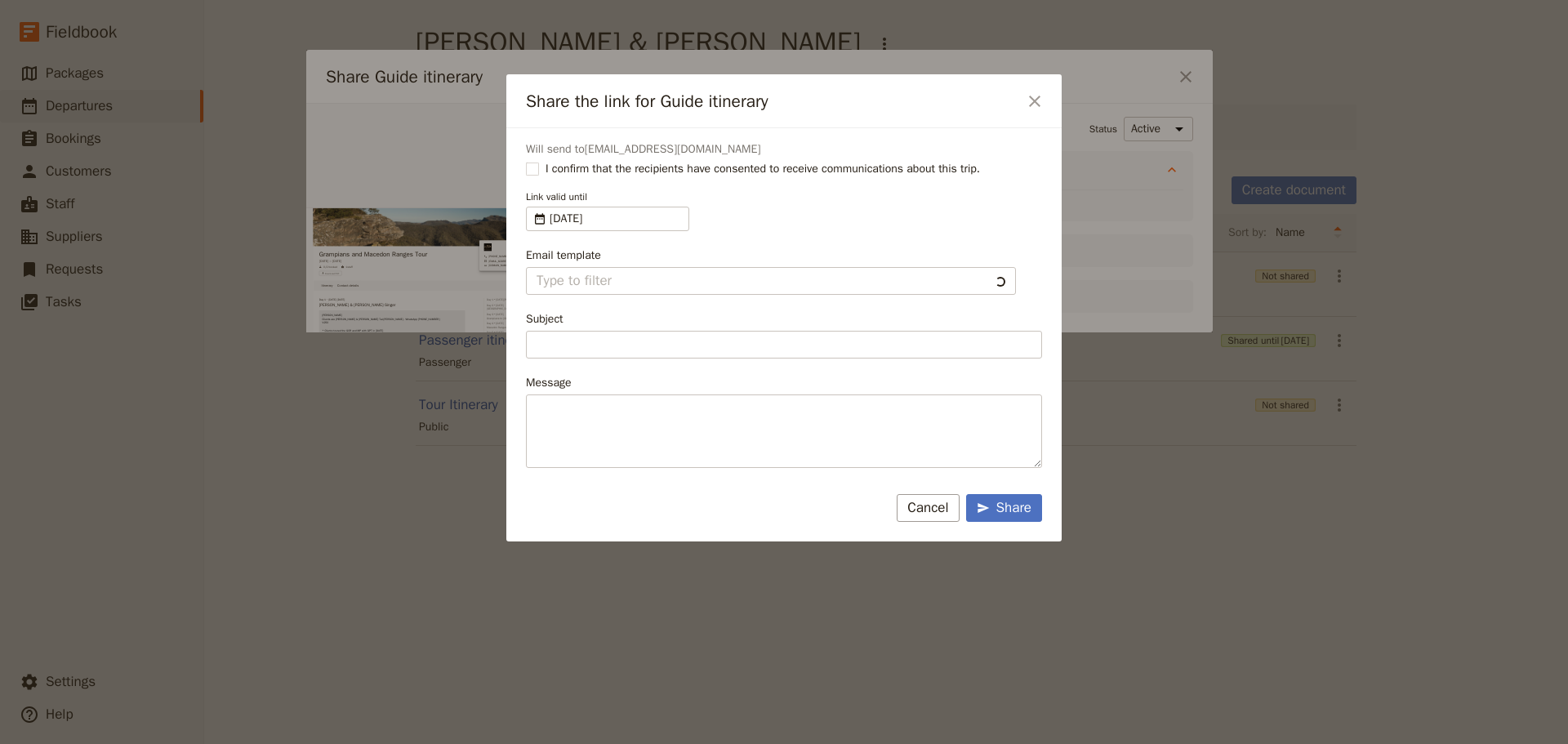 type on "Document shared with you: Guide itinerary - Grampians and Macedon Ranges Tour" 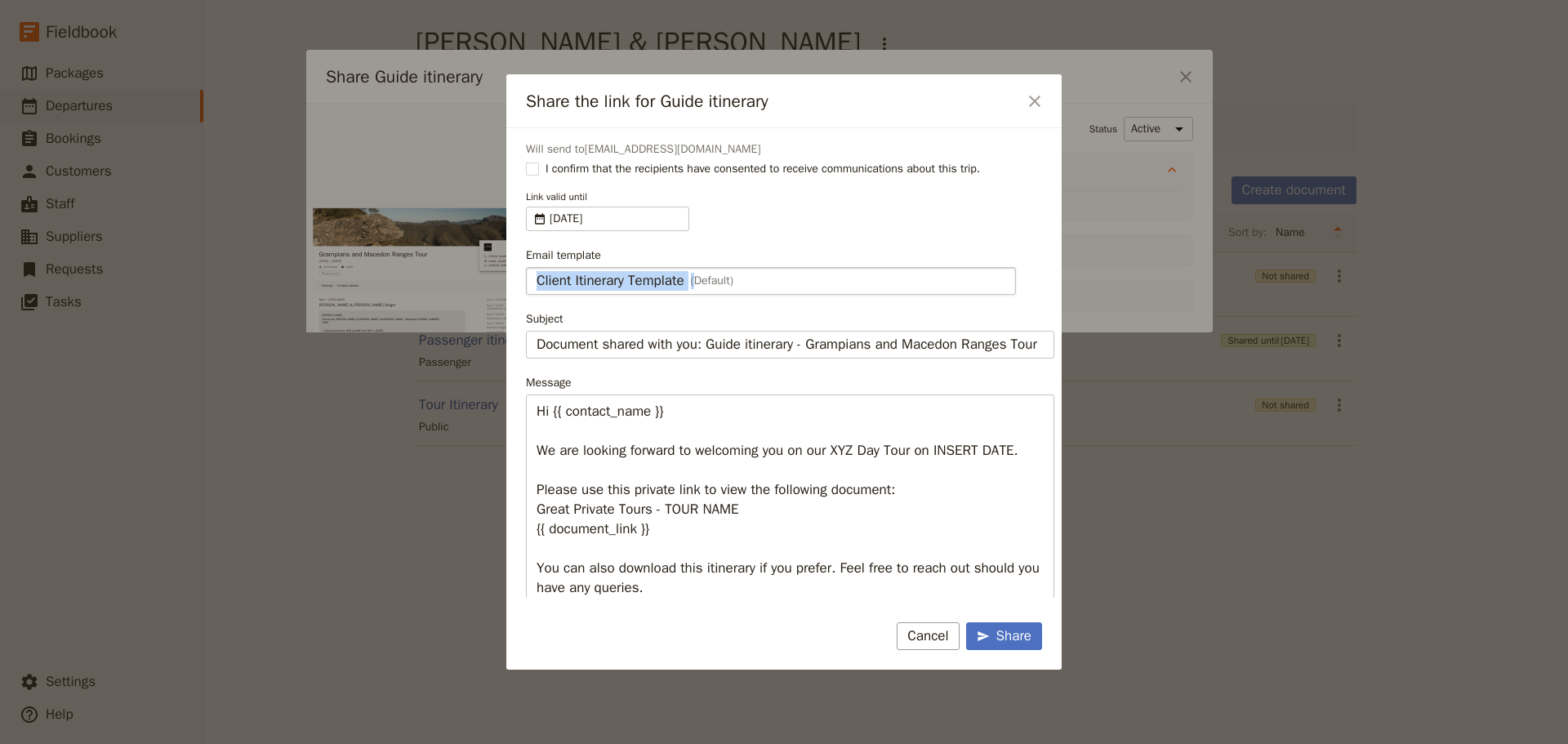click on "Email template Client Itinerary Template  (Default) Client Itinerary Template" at bounding box center (790, 271) 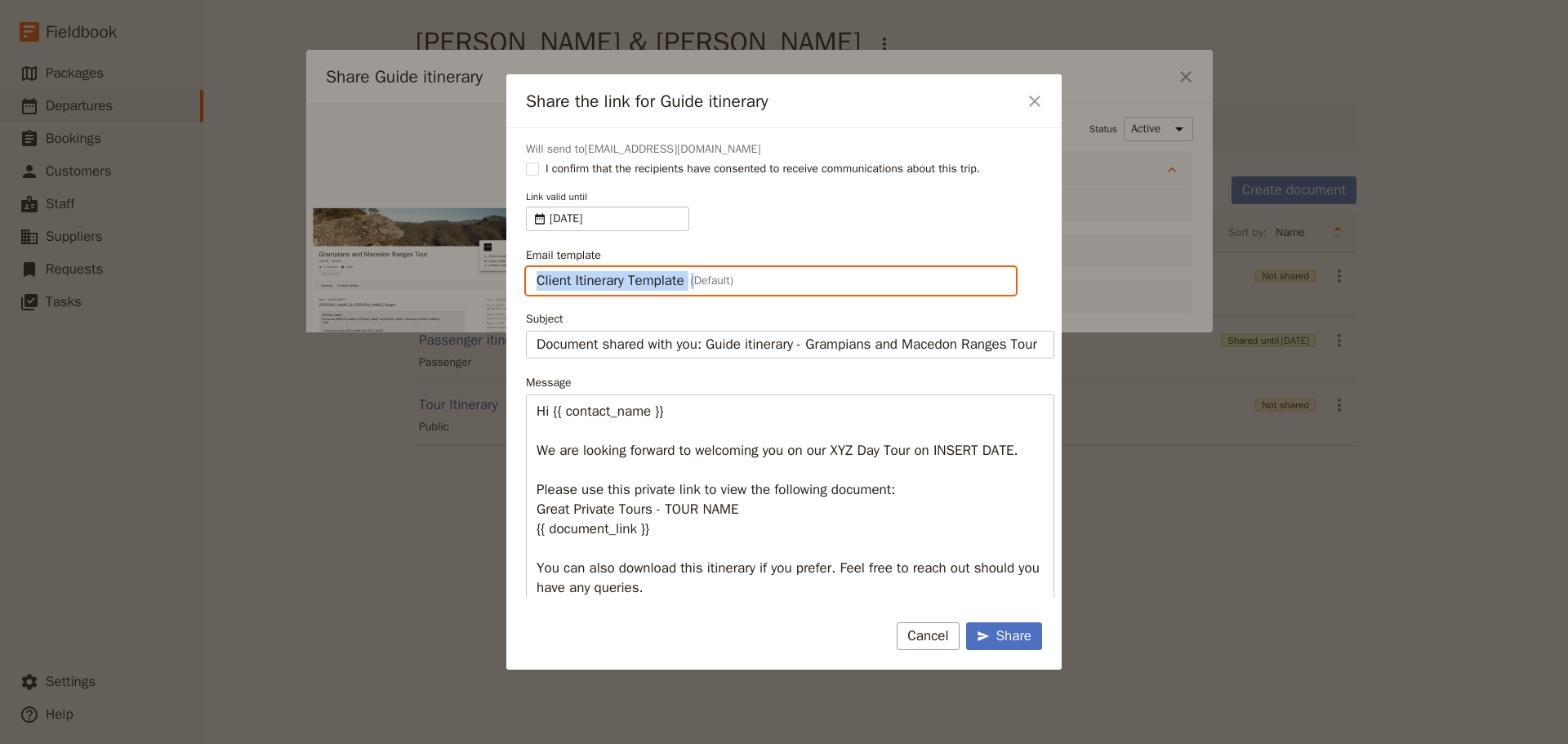 click on "Client Itinerary Template" at bounding box center (536, 267) 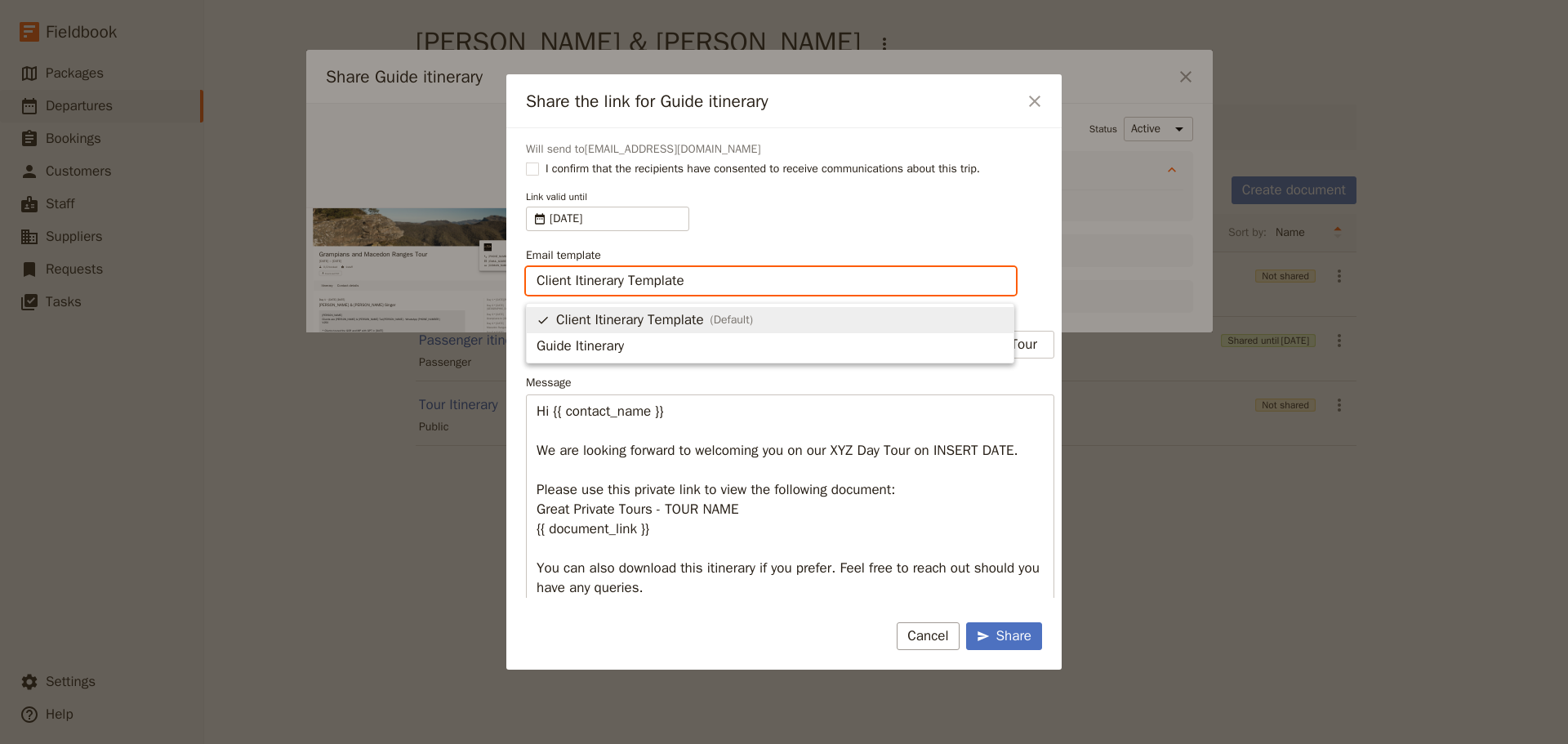 scroll, scrollTop: 0, scrollLeft: 0, axis: both 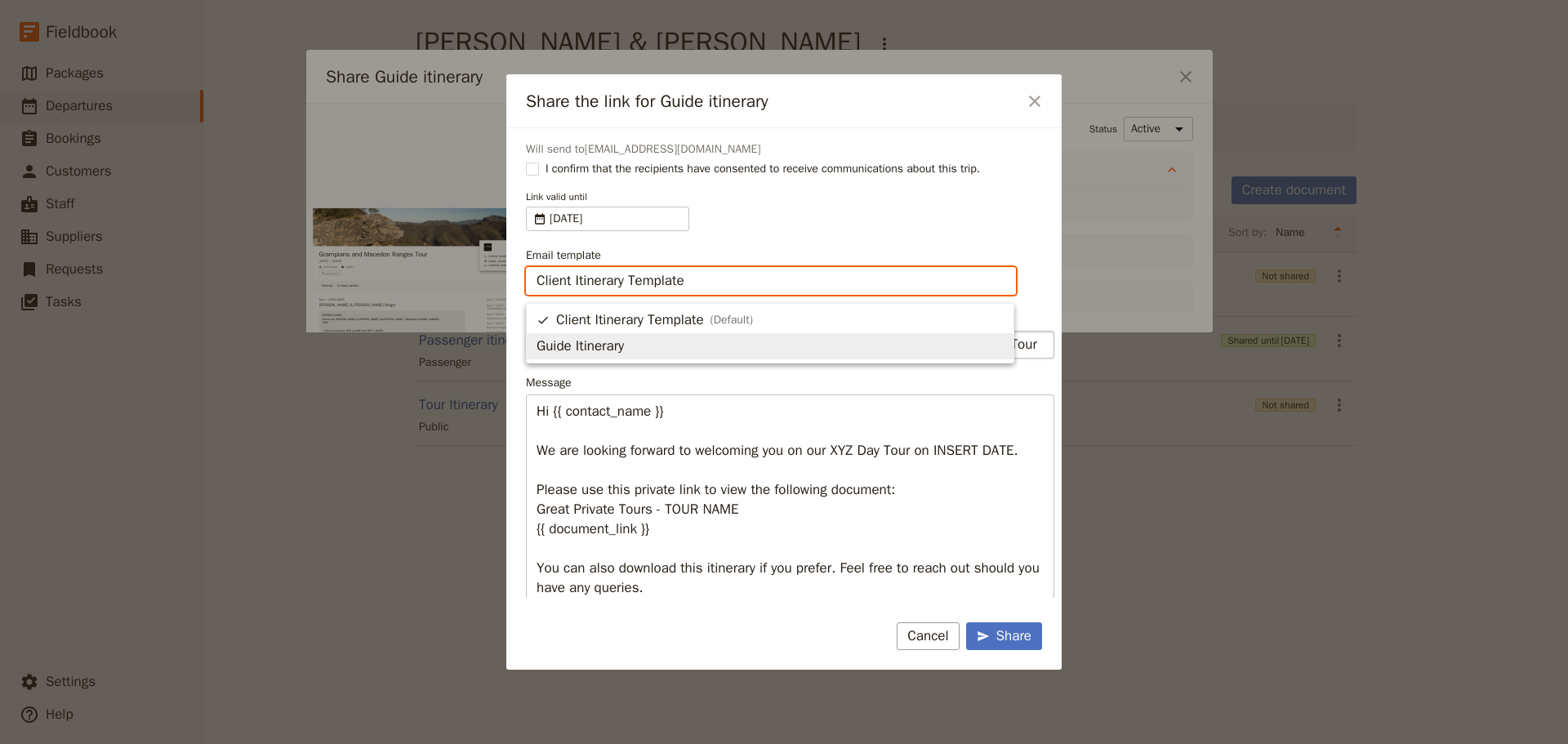 click on "Guide Itinerary" at bounding box center [770, 346] 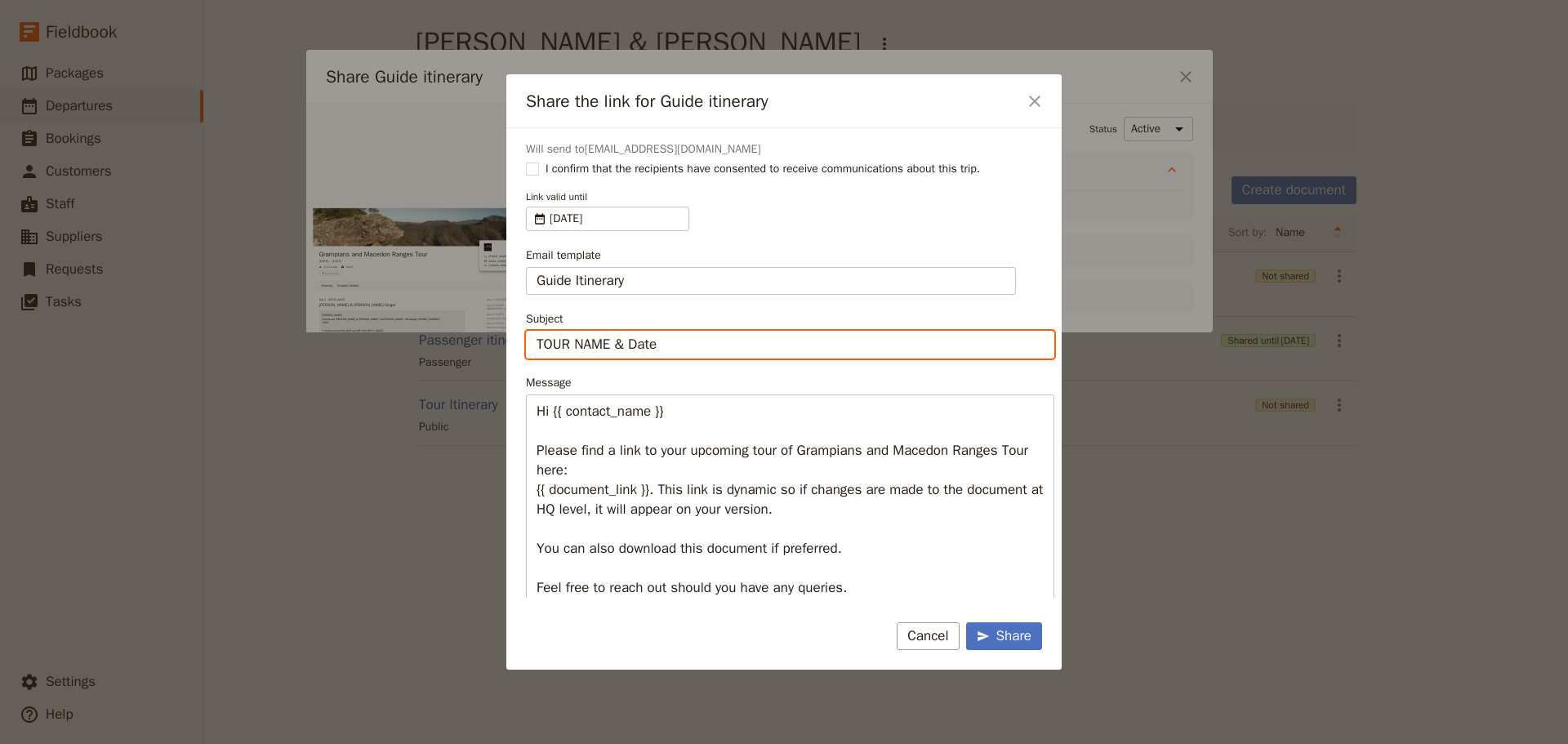 drag, startPoint x: 675, startPoint y: 341, endPoint x: 505, endPoint y: 337, distance: 170.0471 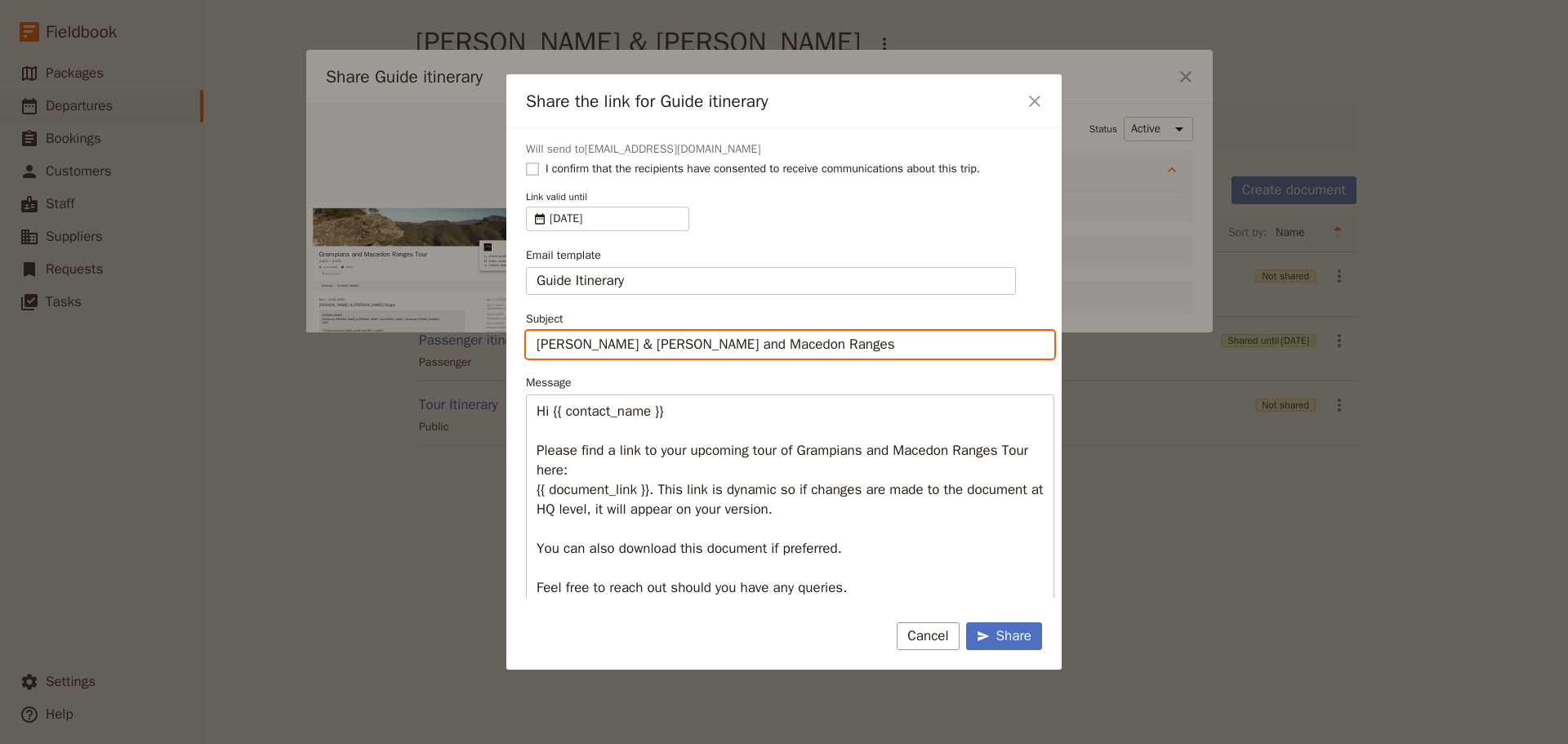 type on "Ruth & Steve - Grampians and Macedon Ranges" 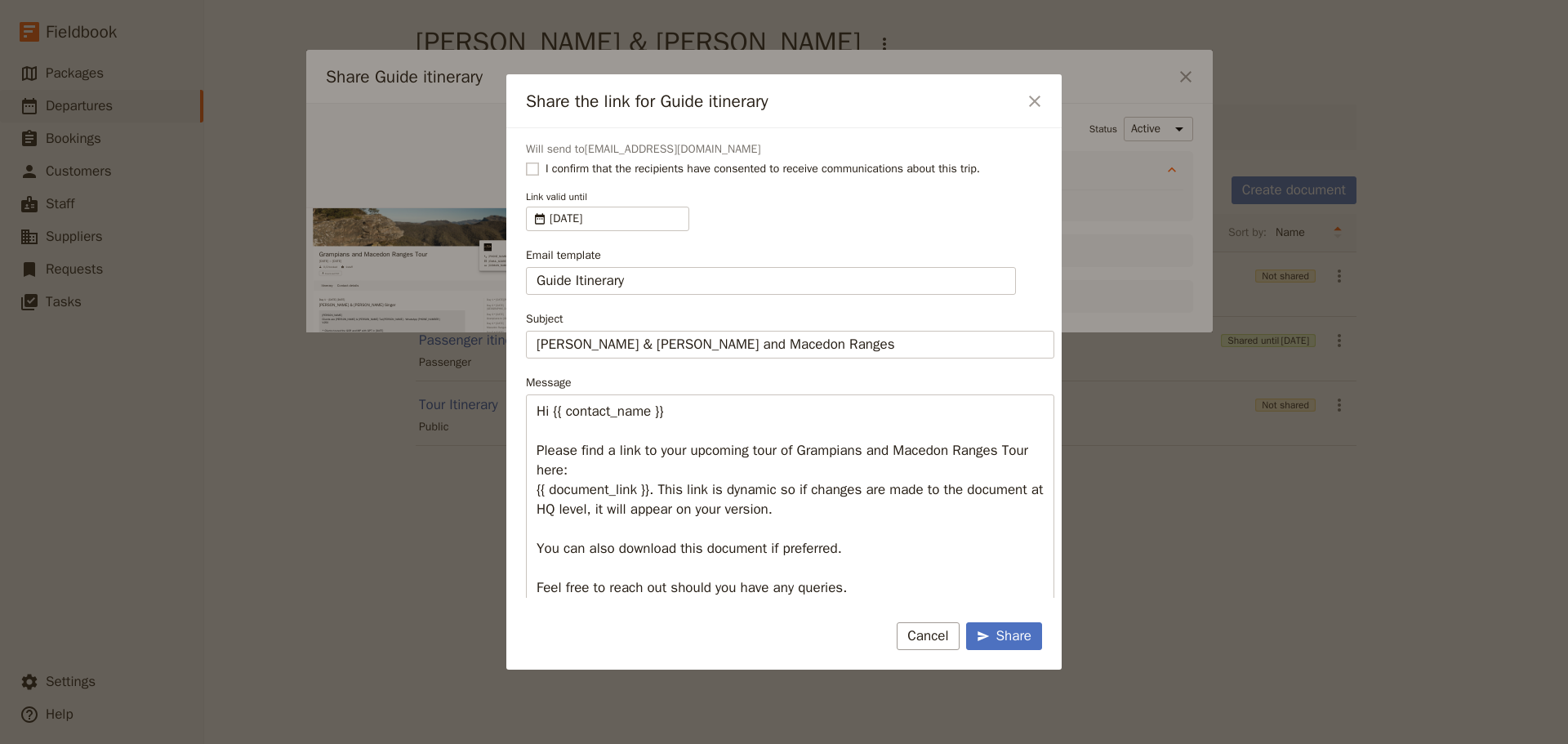 click 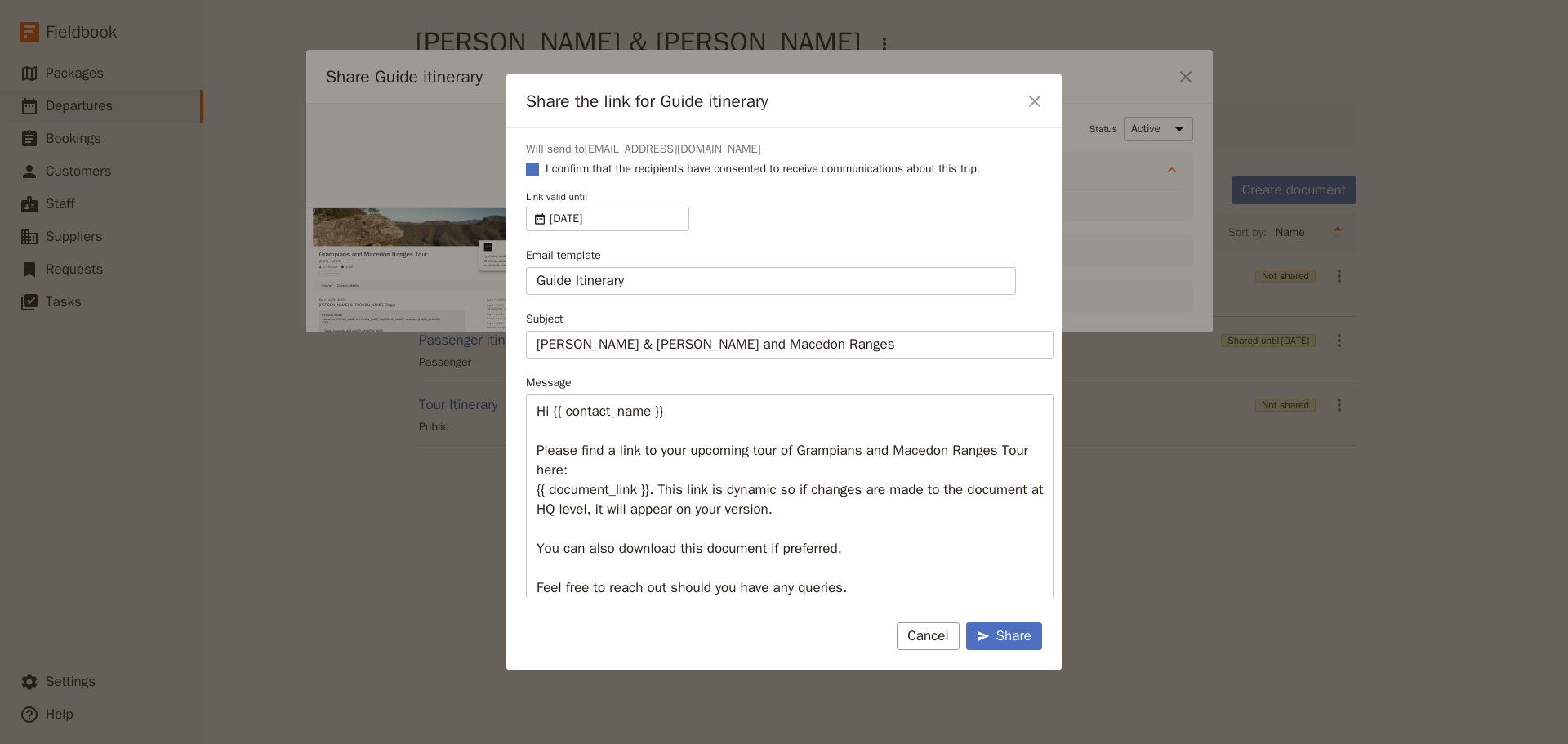 checkbox on "true" 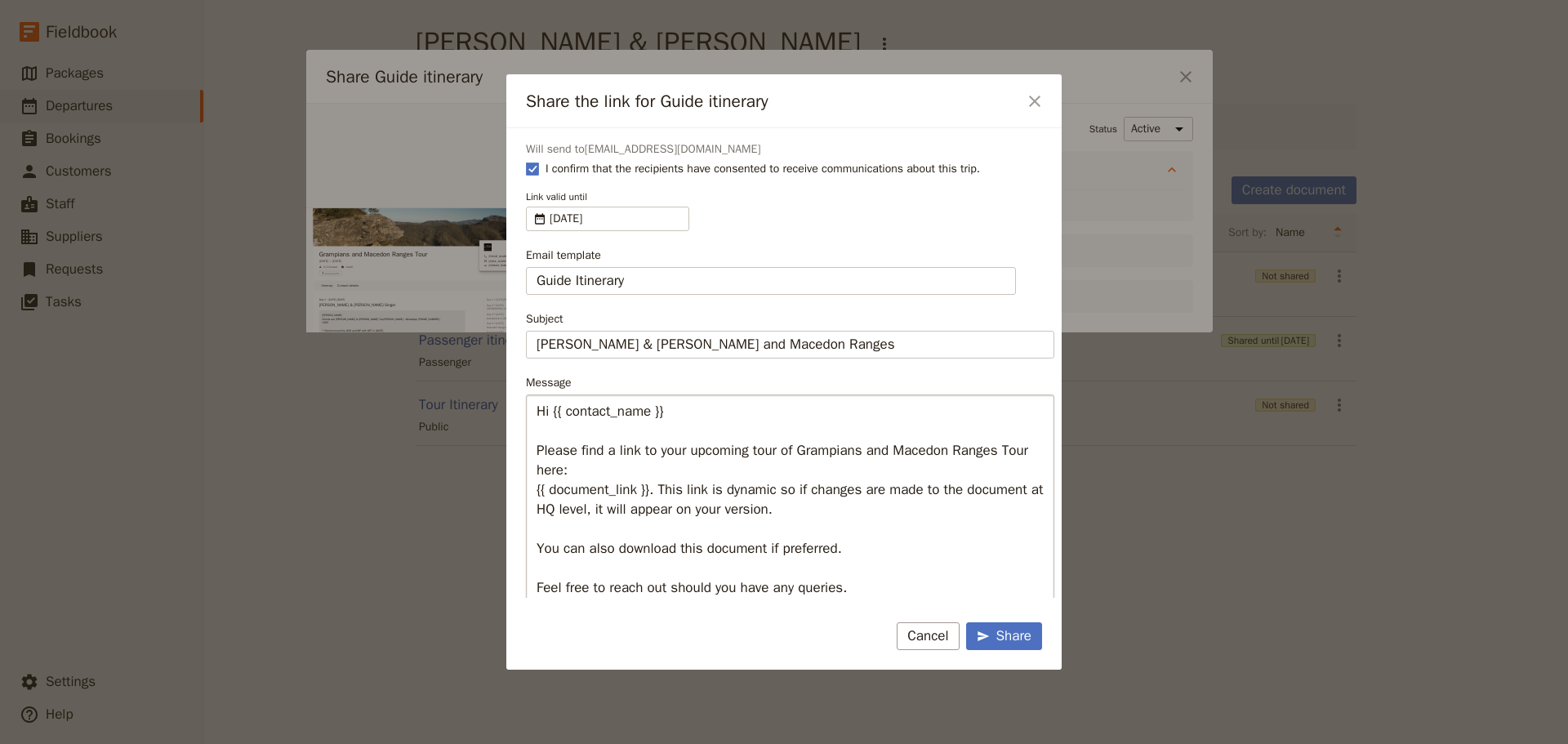 scroll, scrollTop: 68, scrollLeft: 0, axis: vertical 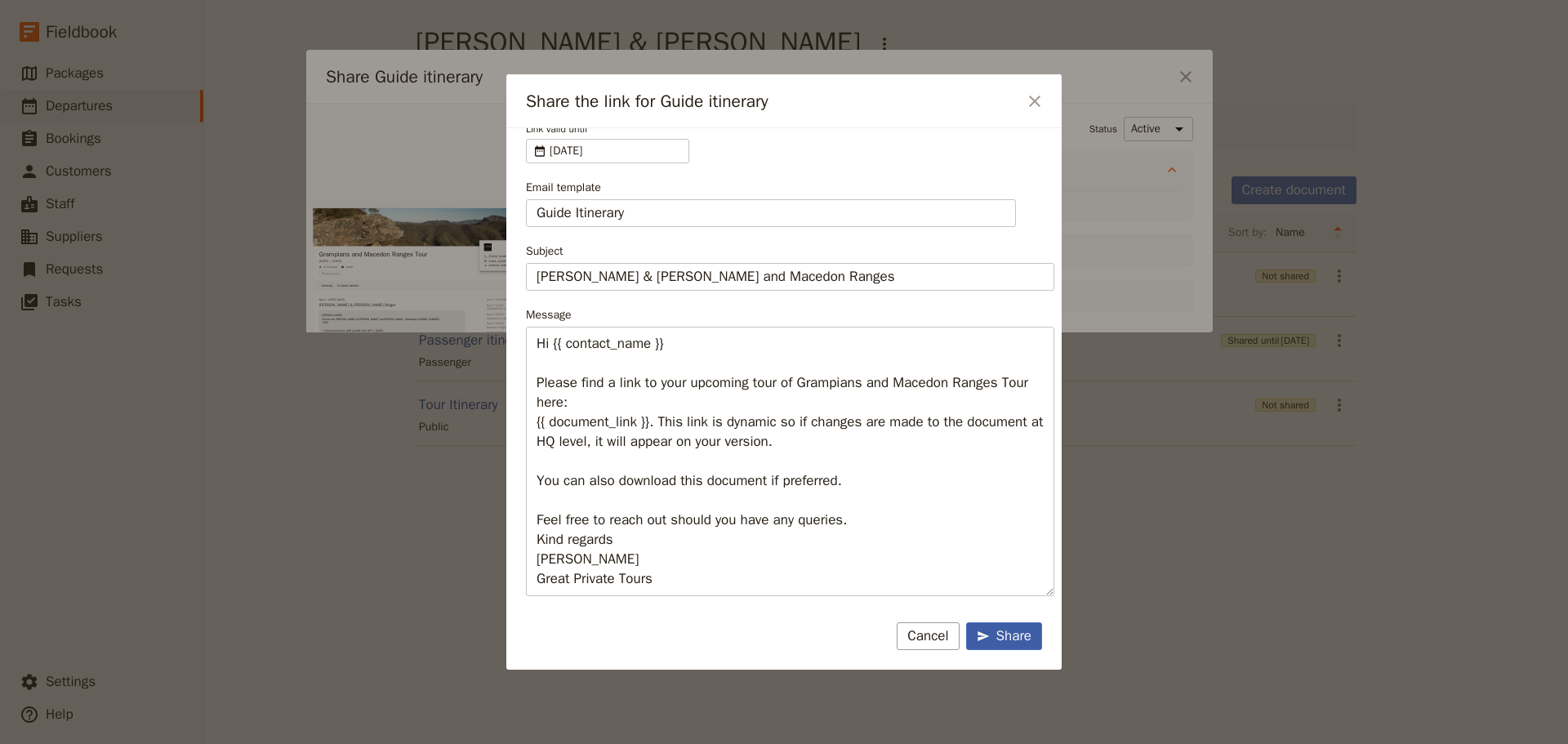 click on "Share" at bounding box center (1004, 636) 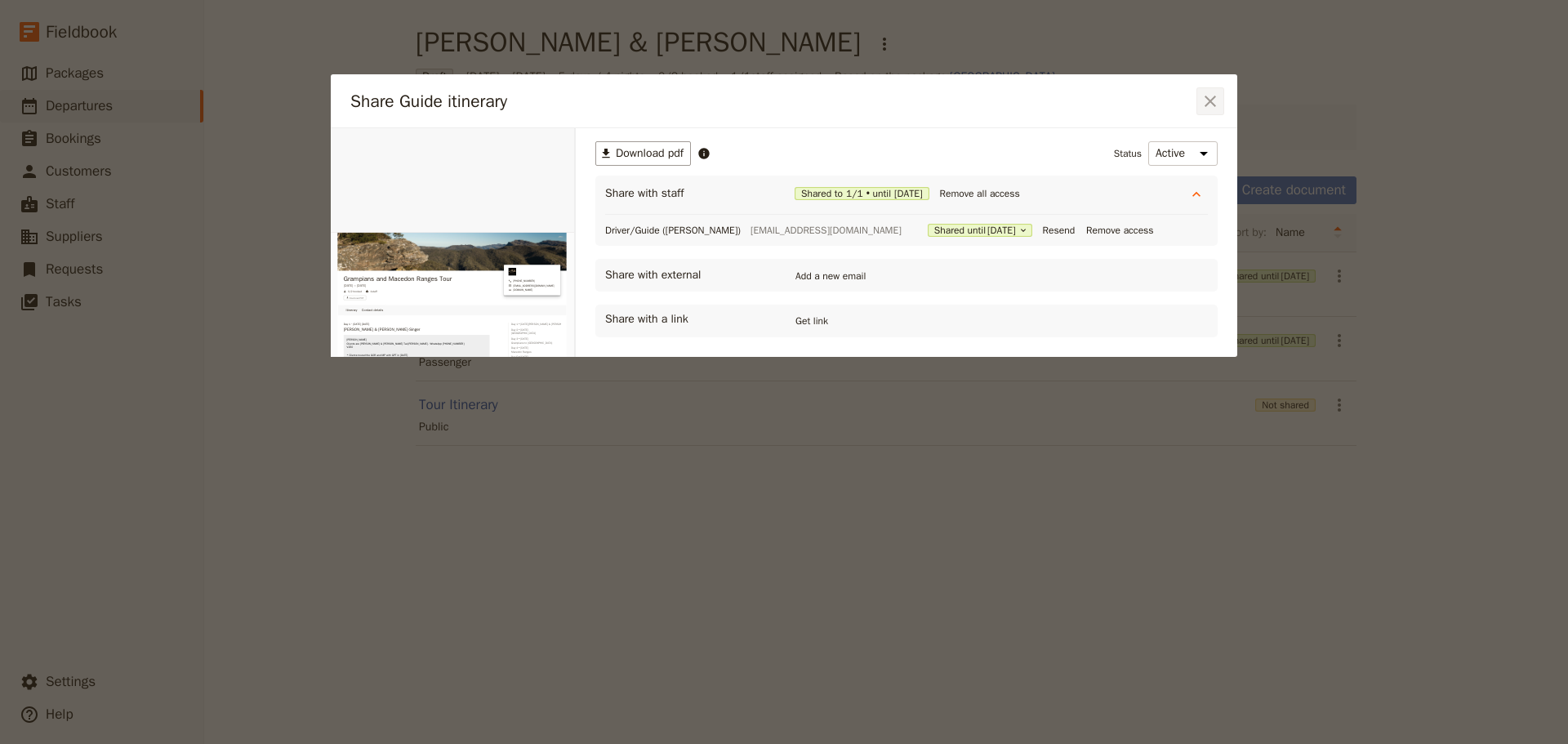click 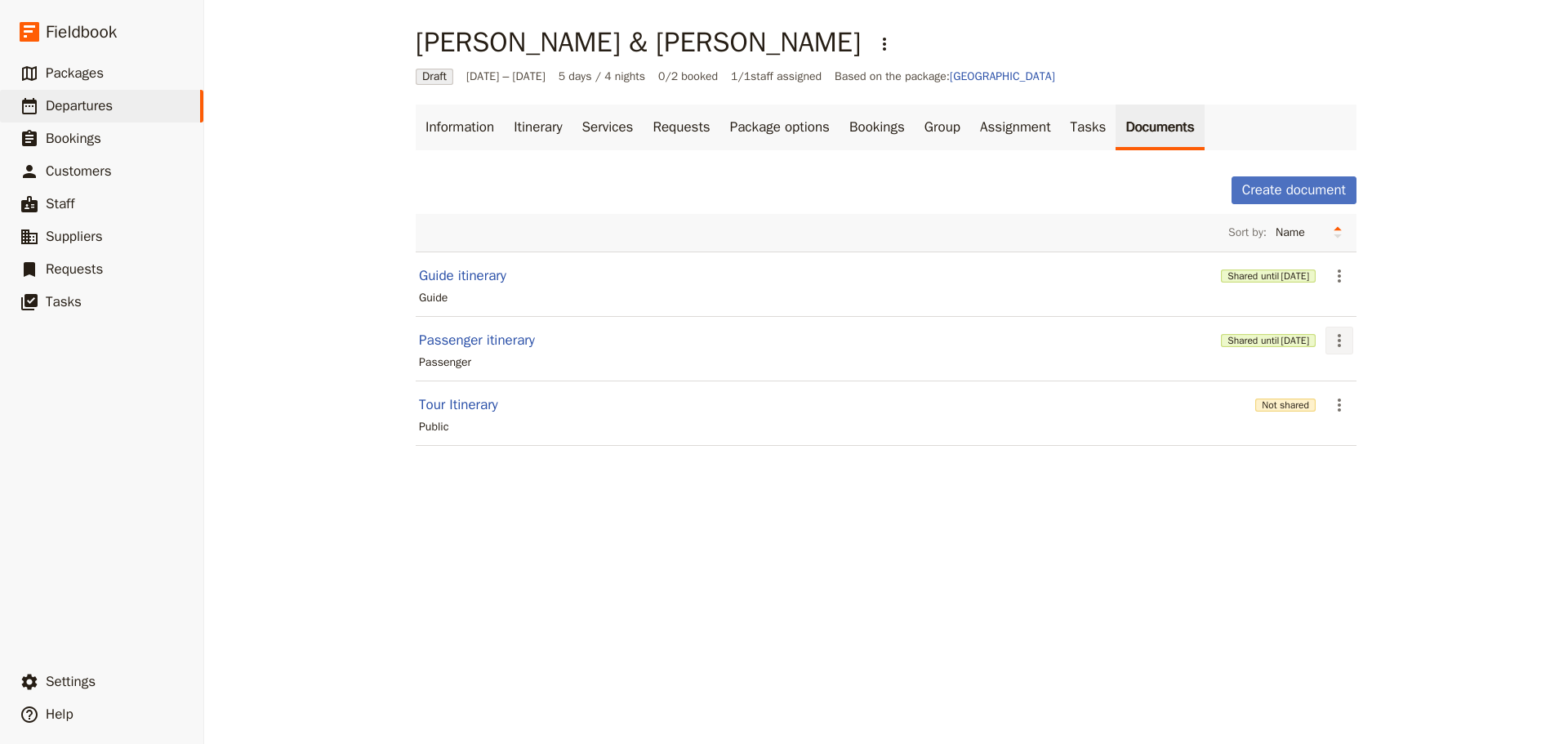 click 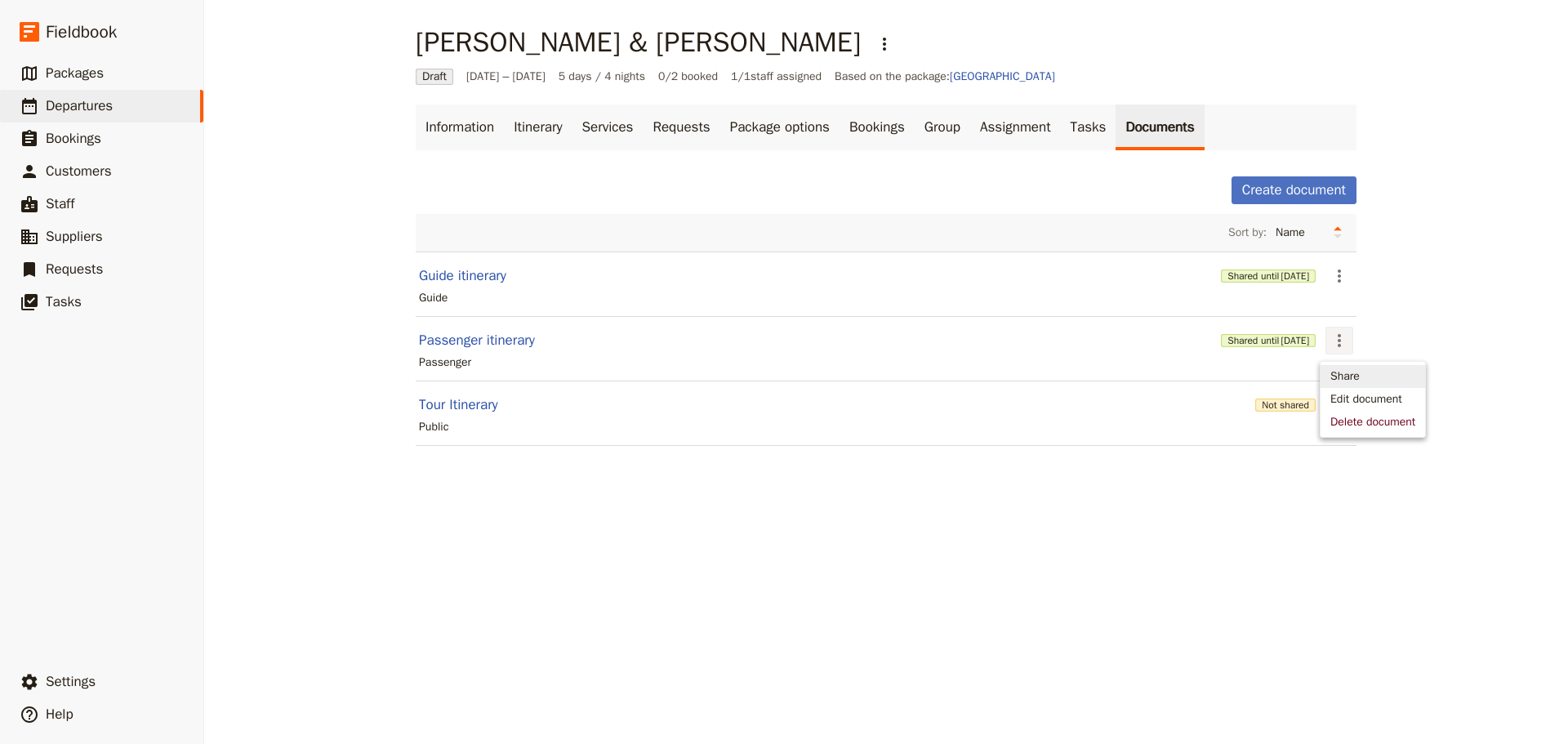 click on "Share" at bounding box center [1345, 376] 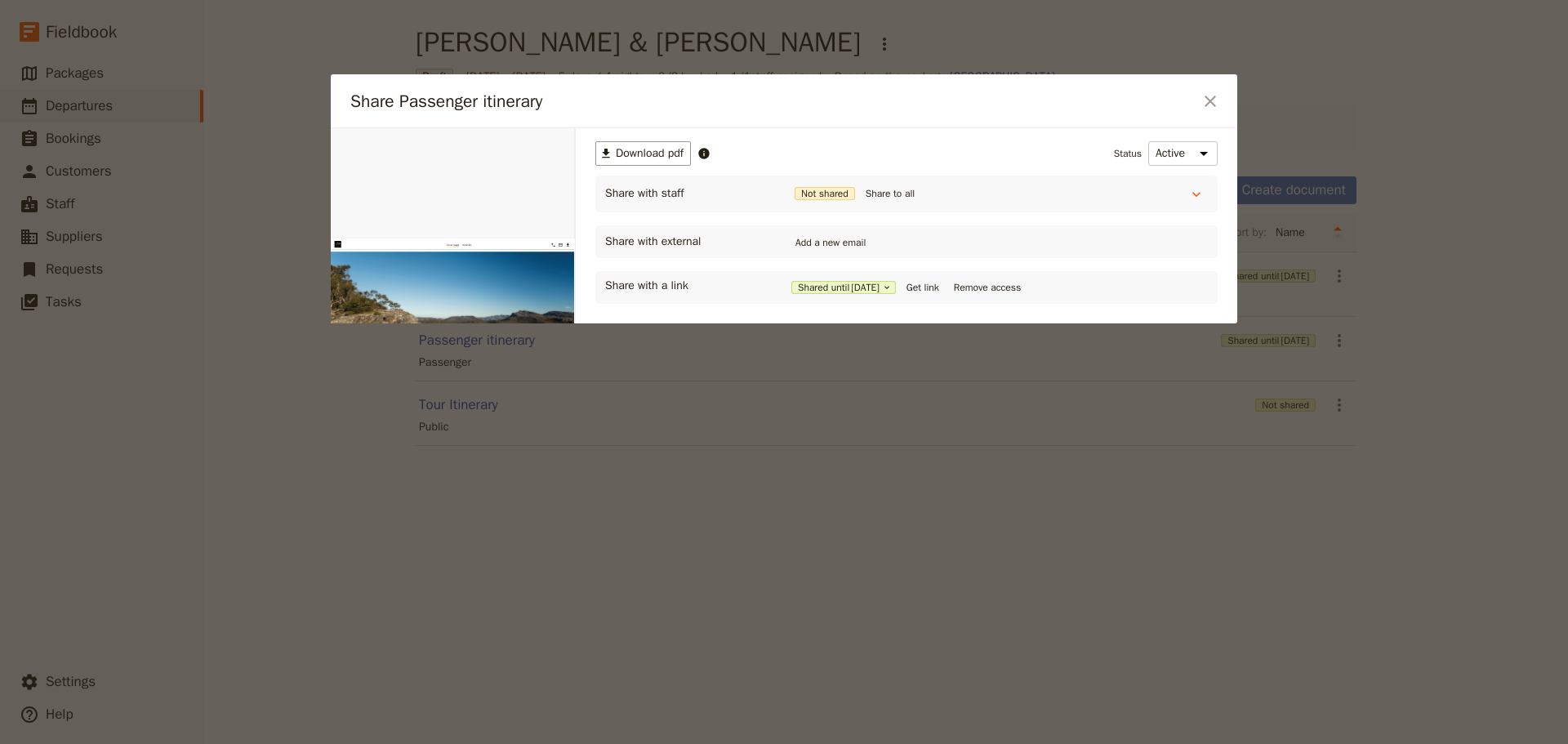 scroll, scrollTop: 0, scrollLeft: 0, axis: both 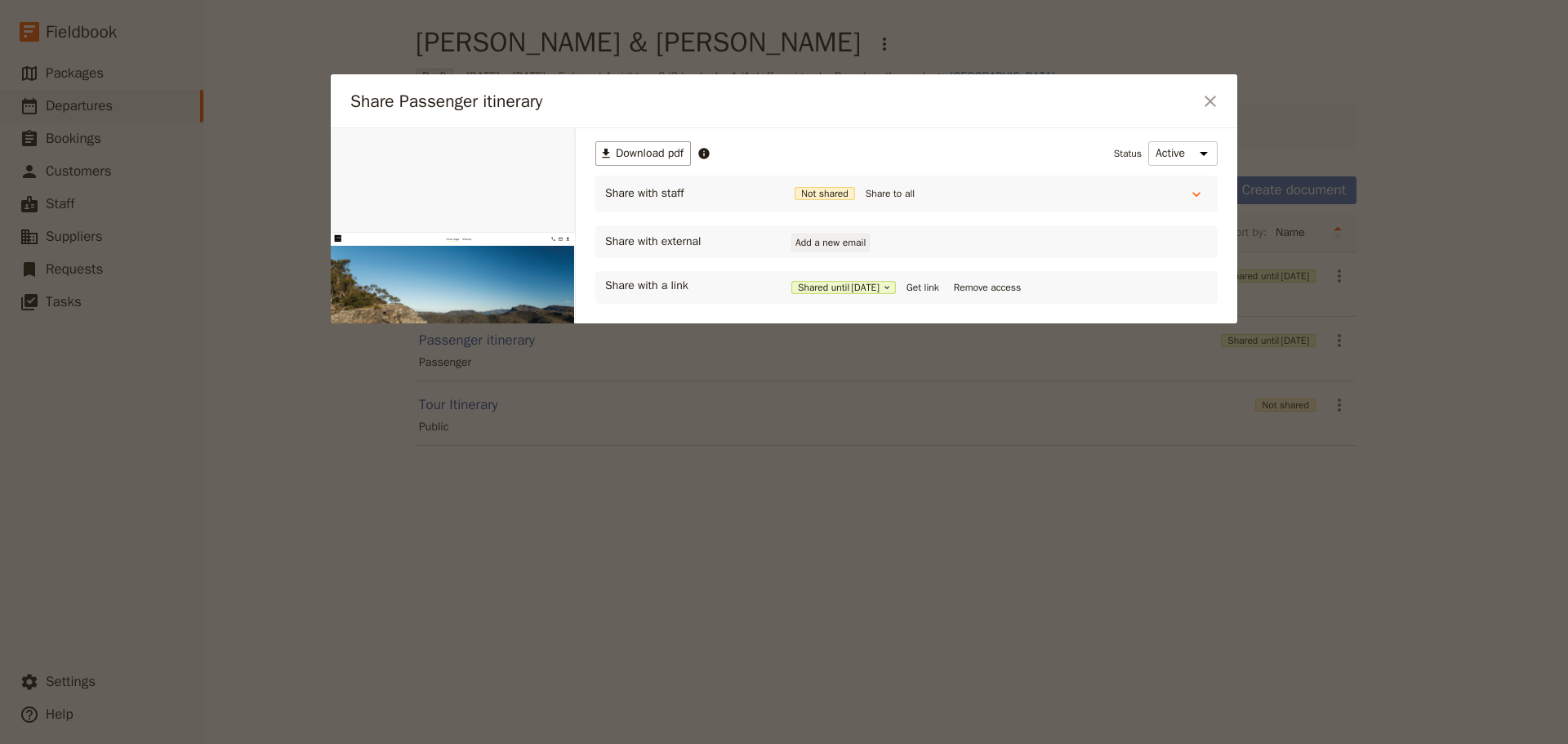 click on "Add a new email" at bounding box center (831, 243) 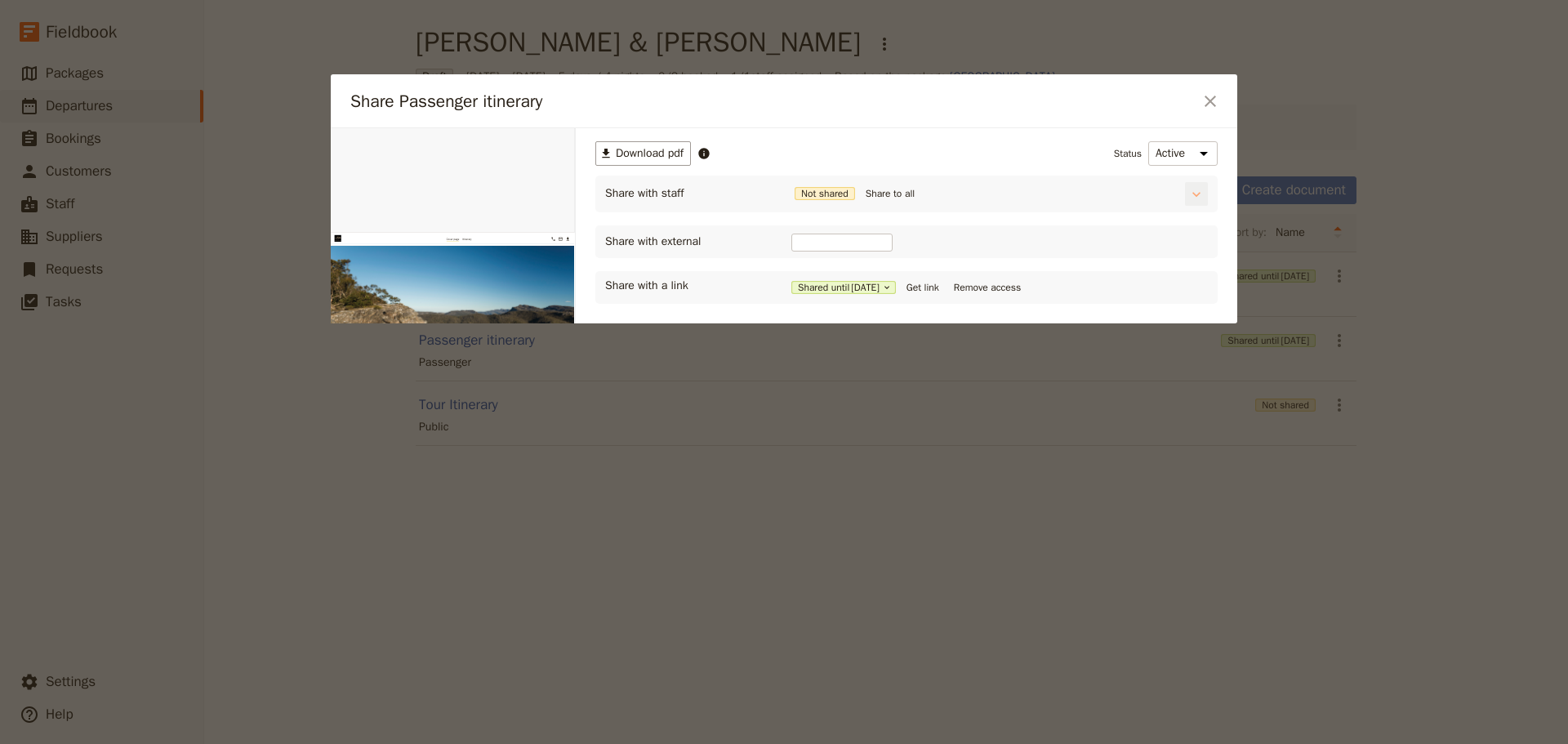 click 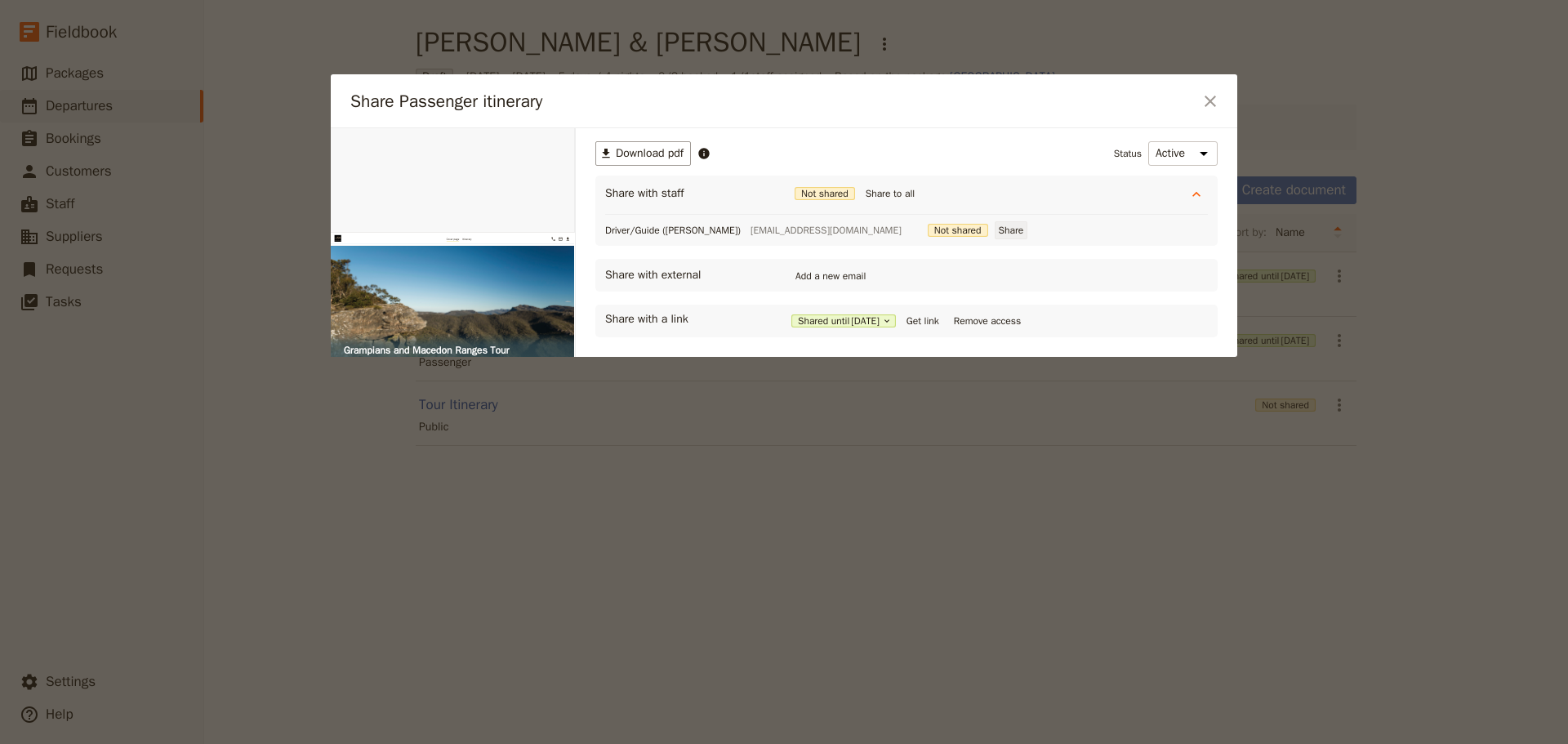 click on "Share" at bounding box center (1011, 230) 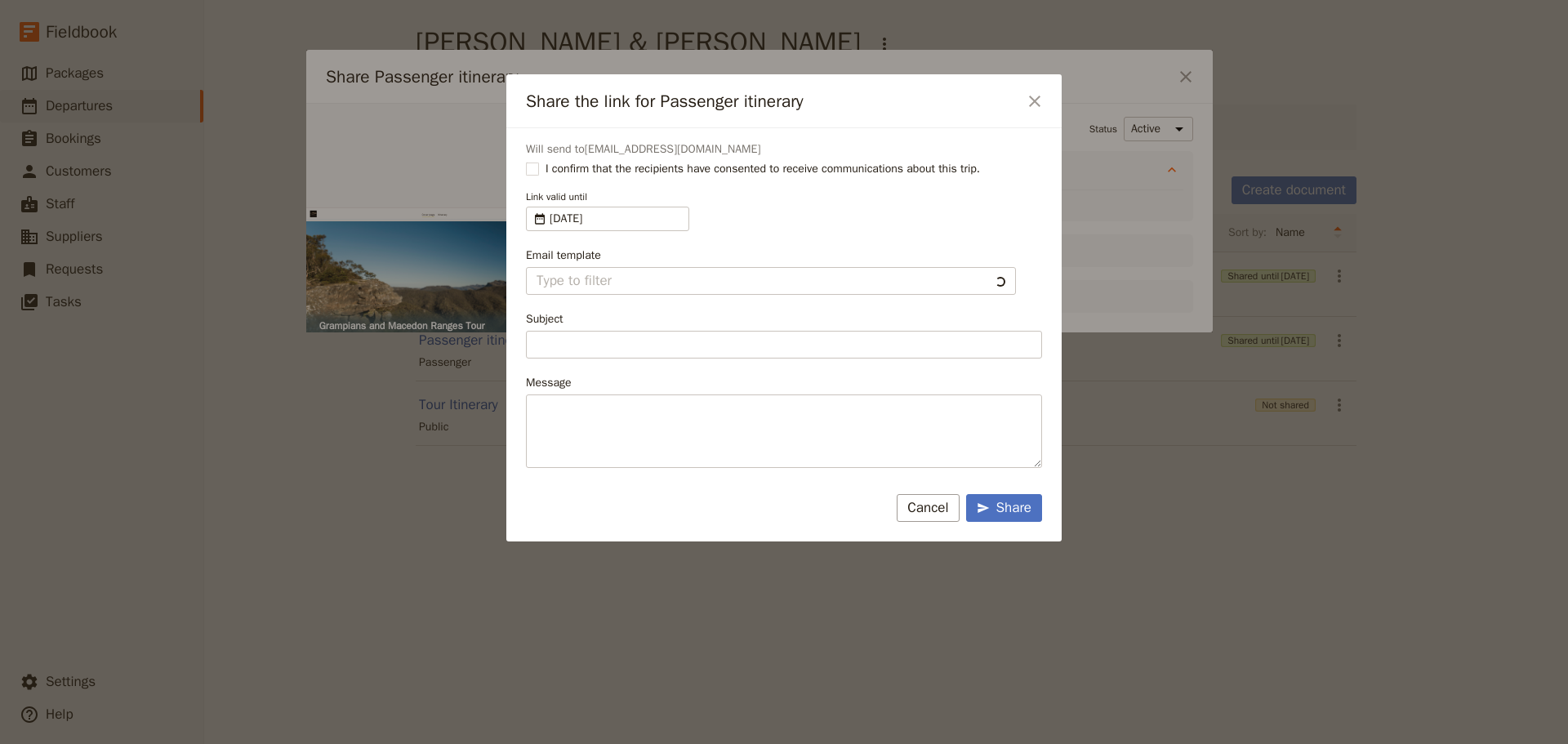 type on "Document shared with you: Passenger itinerary - Grampians and Macedon Ranges Tour" 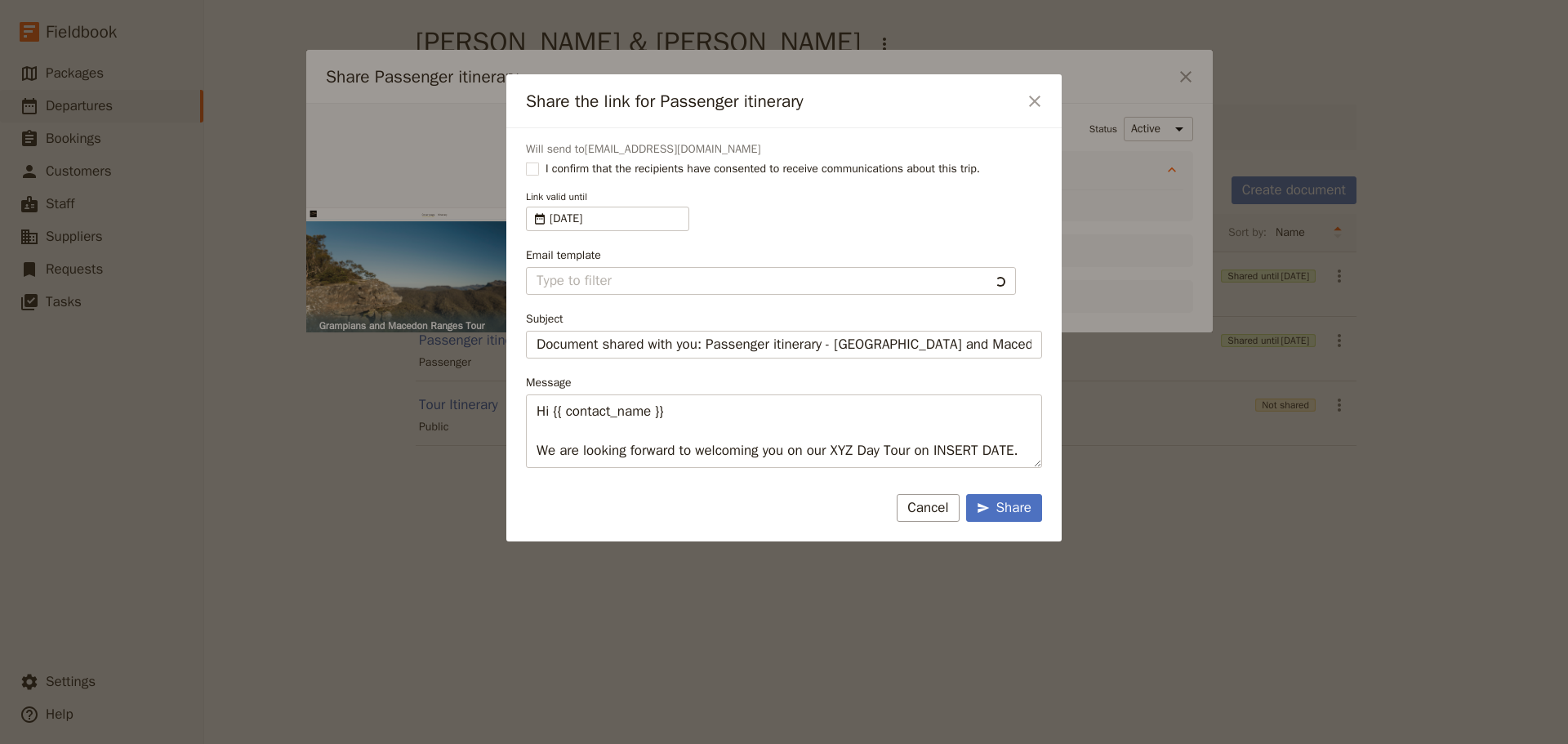 type on "Client Itinerary Template" 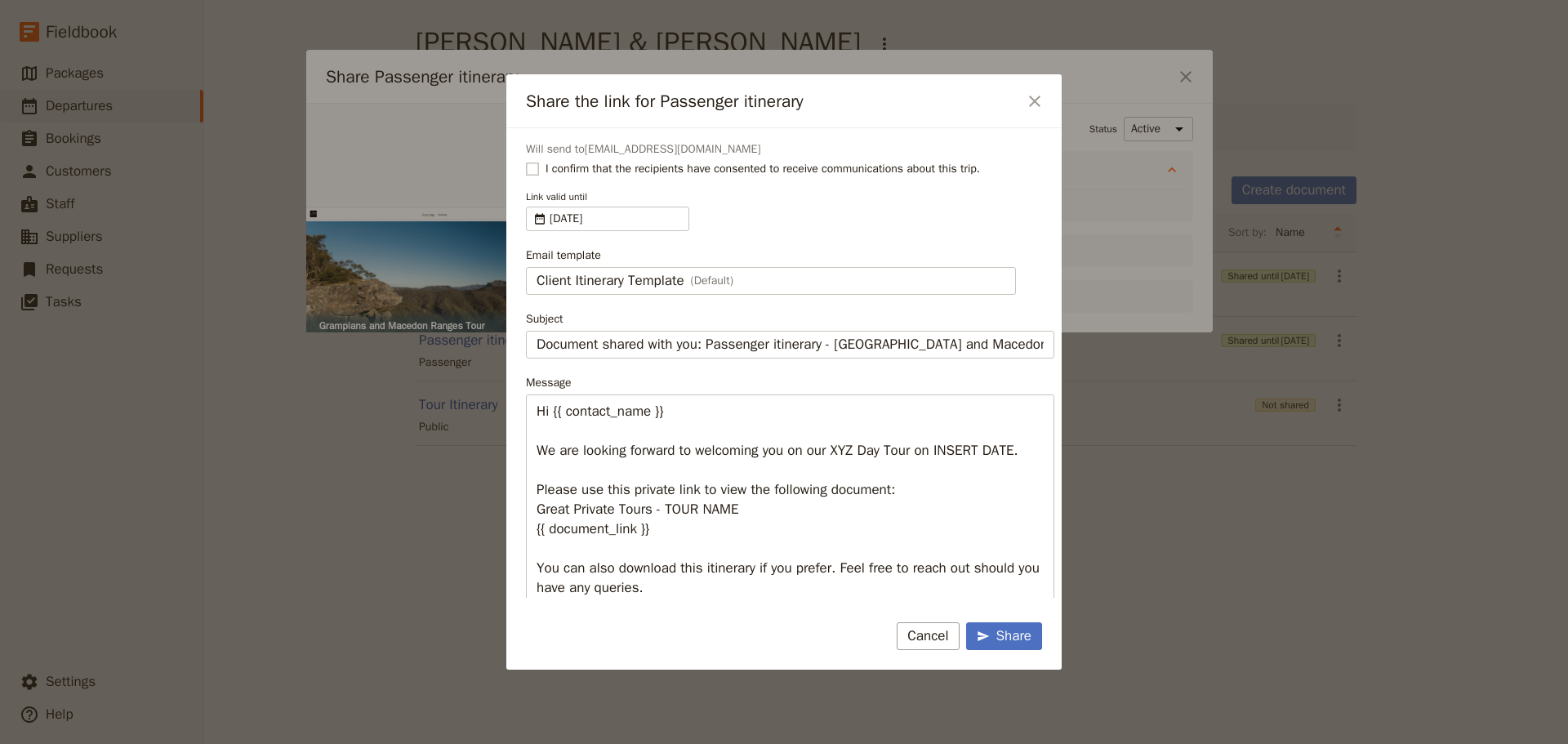 click 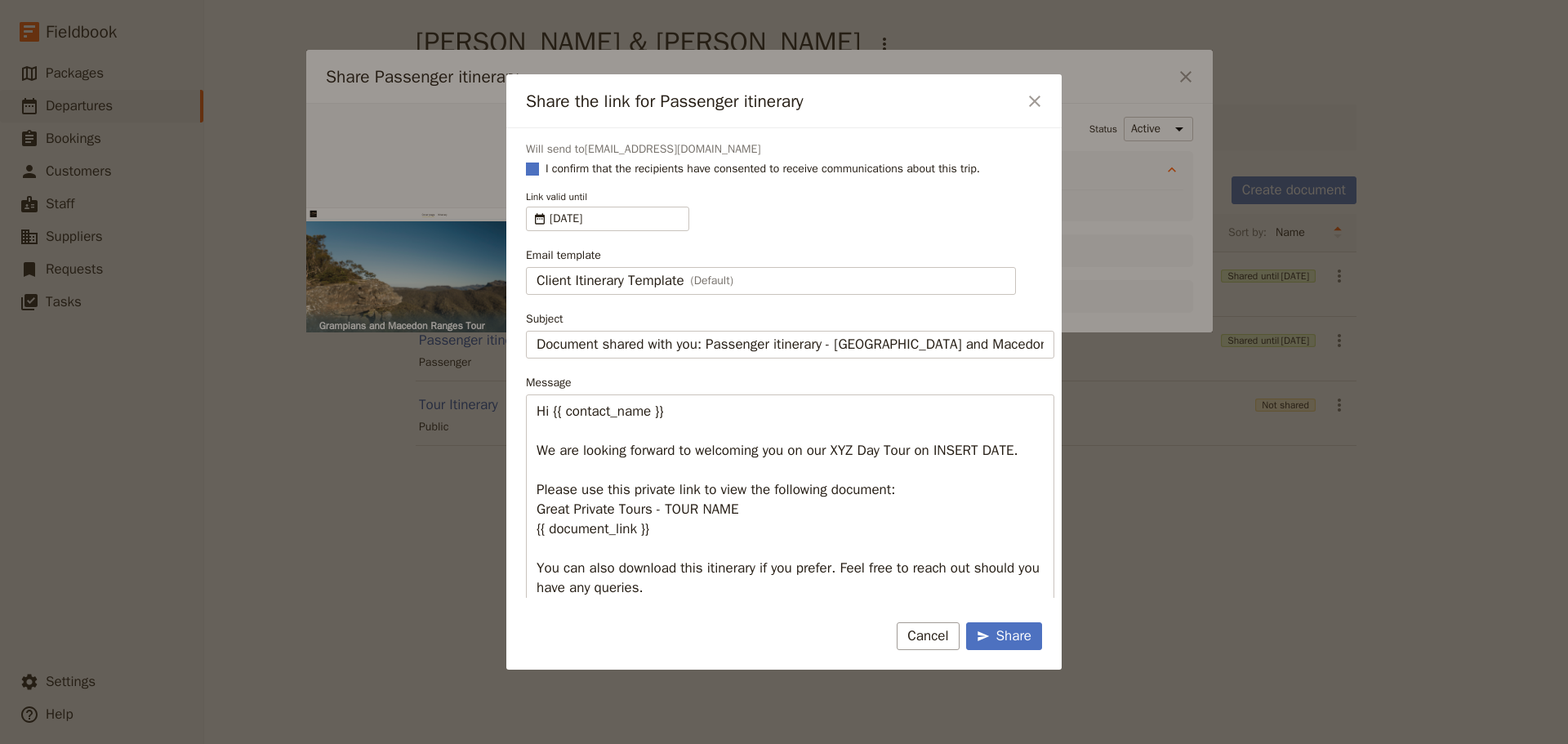 checkbox on "true" 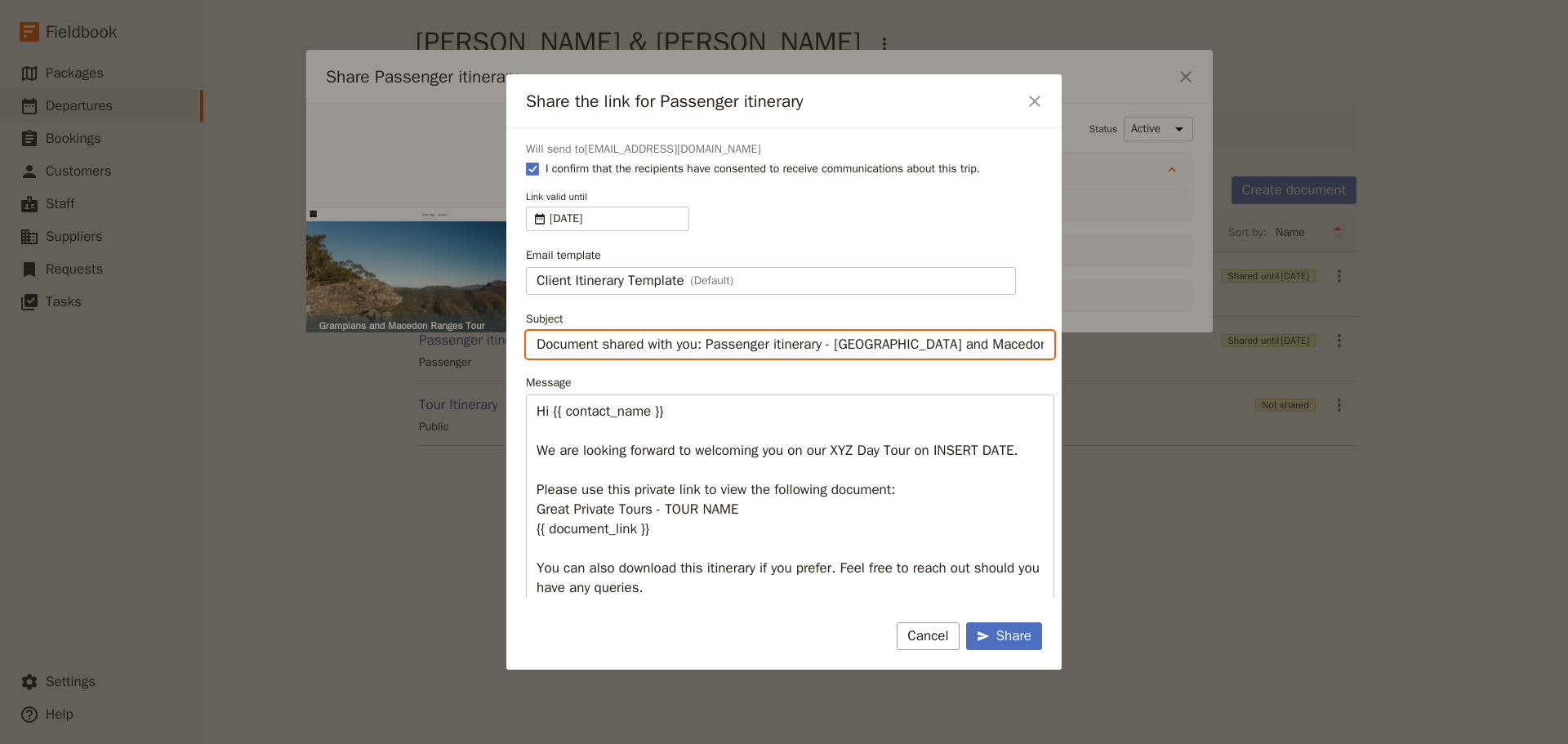 drag, startPoint x: 838, startPoint y: 345, endPoint x: 493, endPoint y: 345, distance: 345 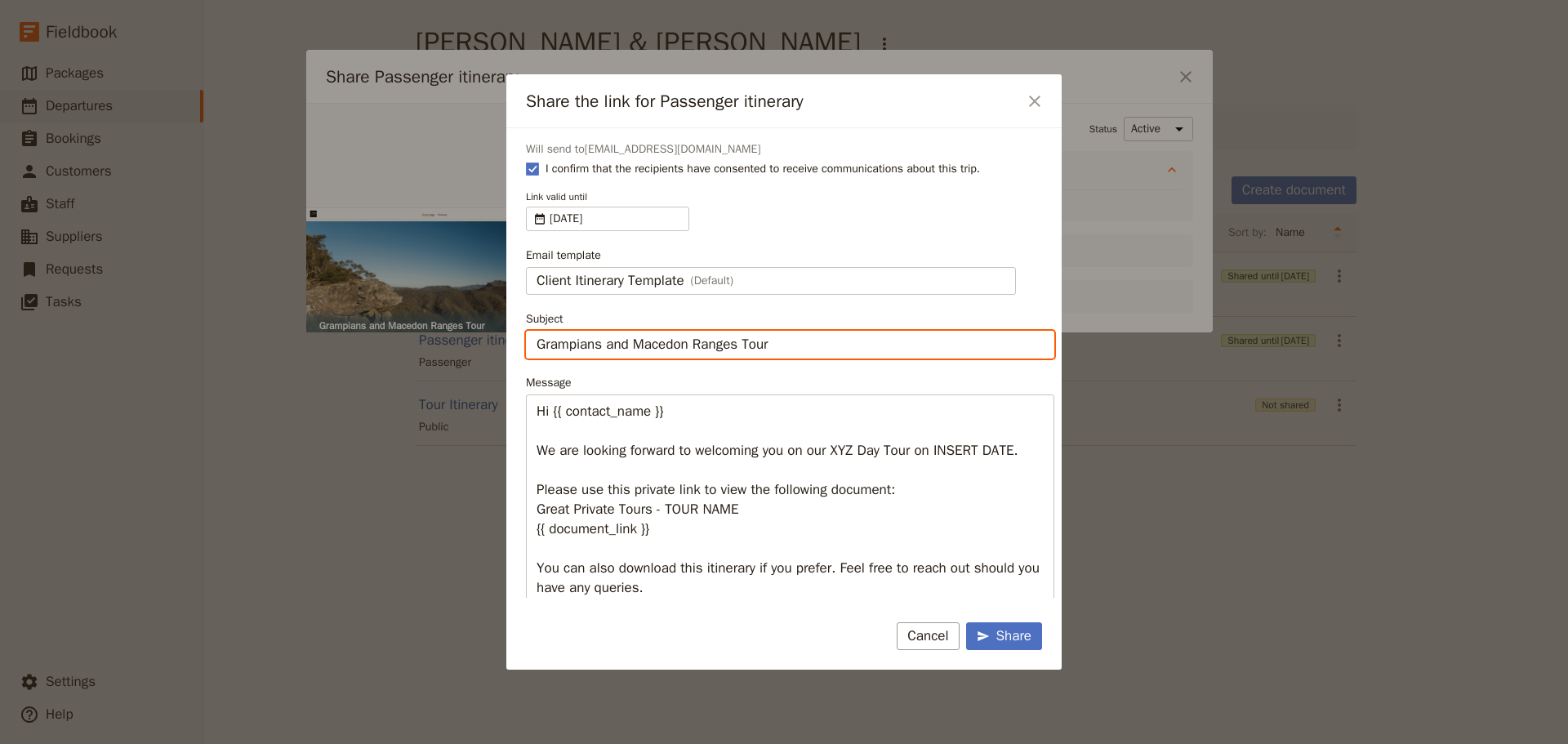 click on "Grampians and Macedon Ranges Tour" at bounding box center [790, 345] 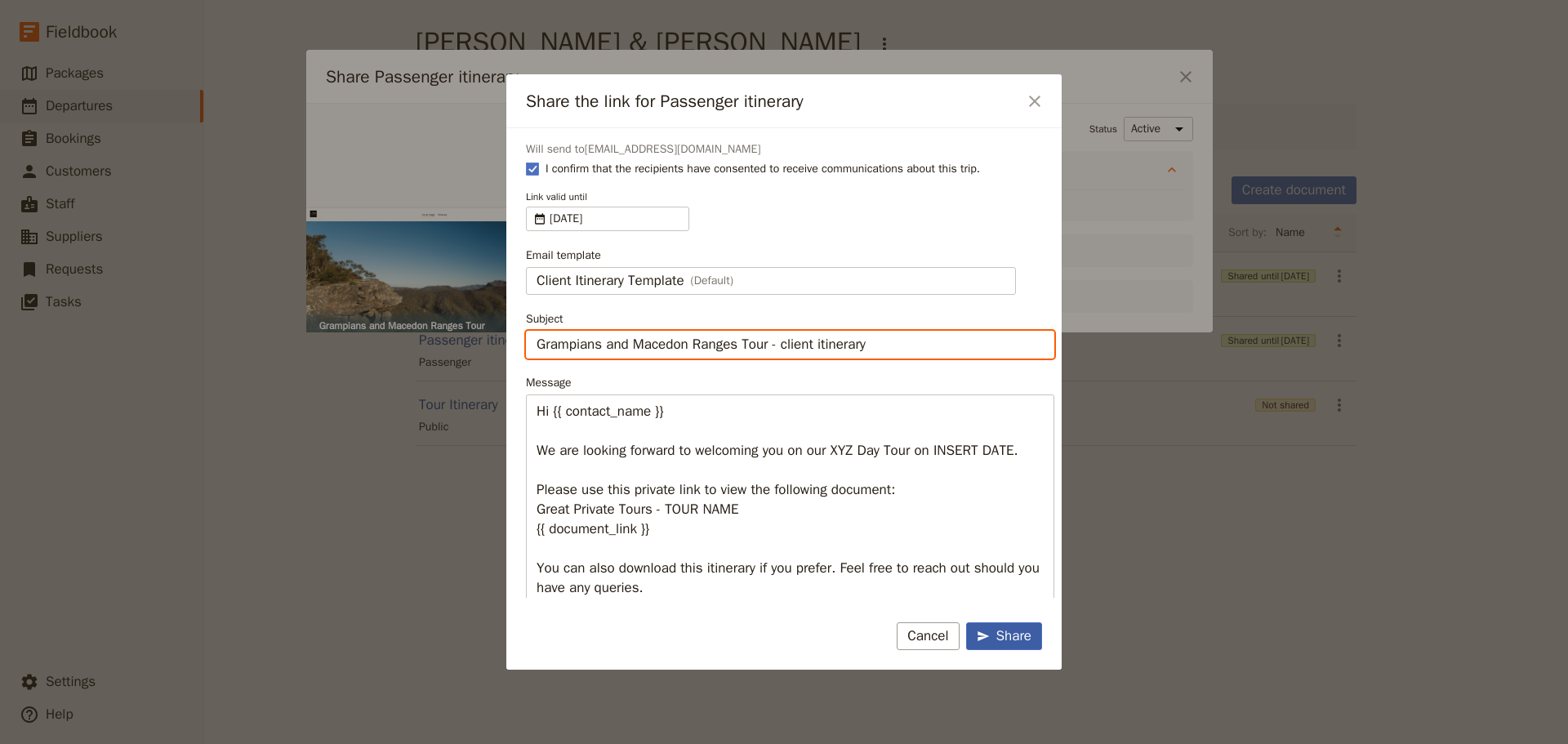 type on "Grampians and Macedon Ranges Tour - client itinerary" 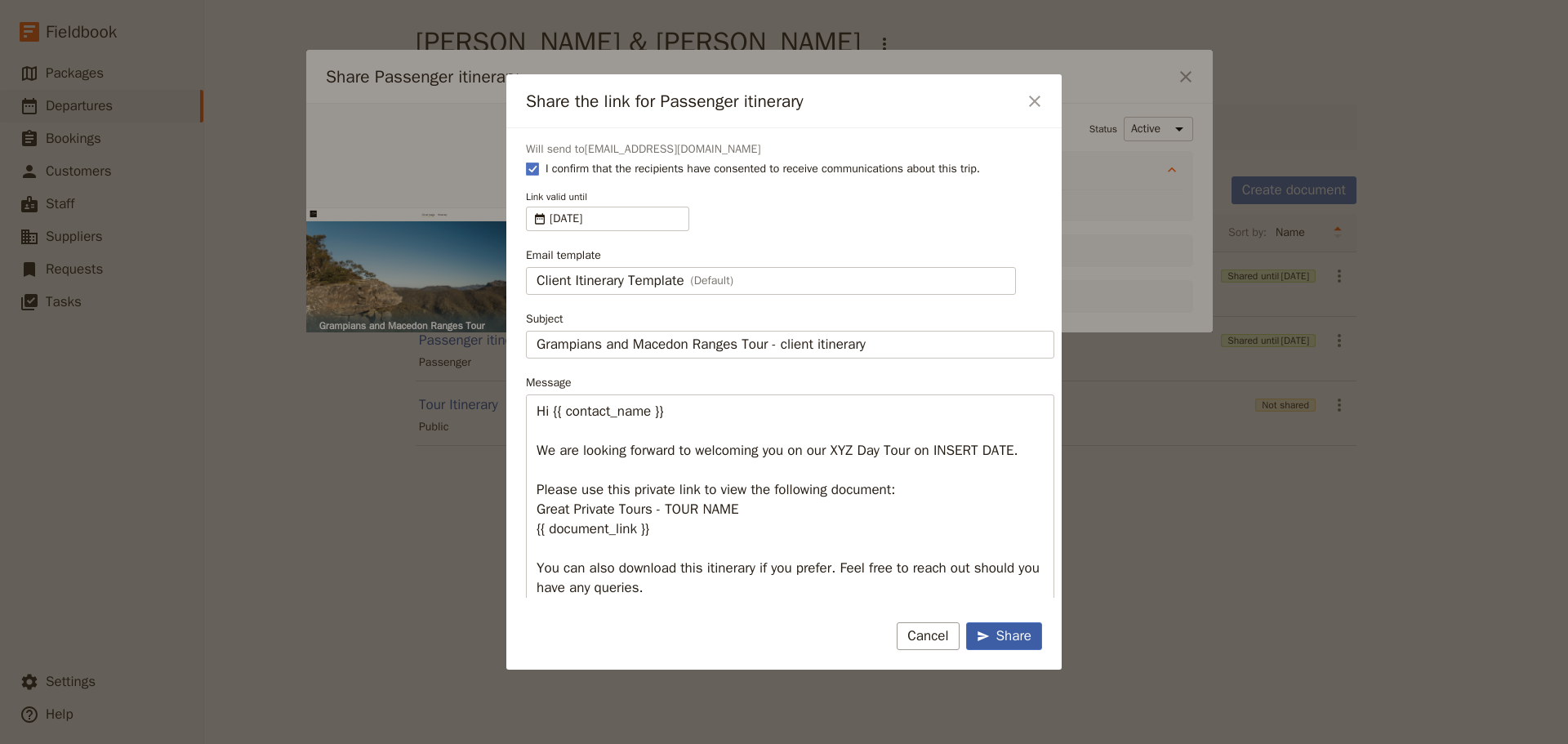 click on "Share" at bounding box center (1004, 636) 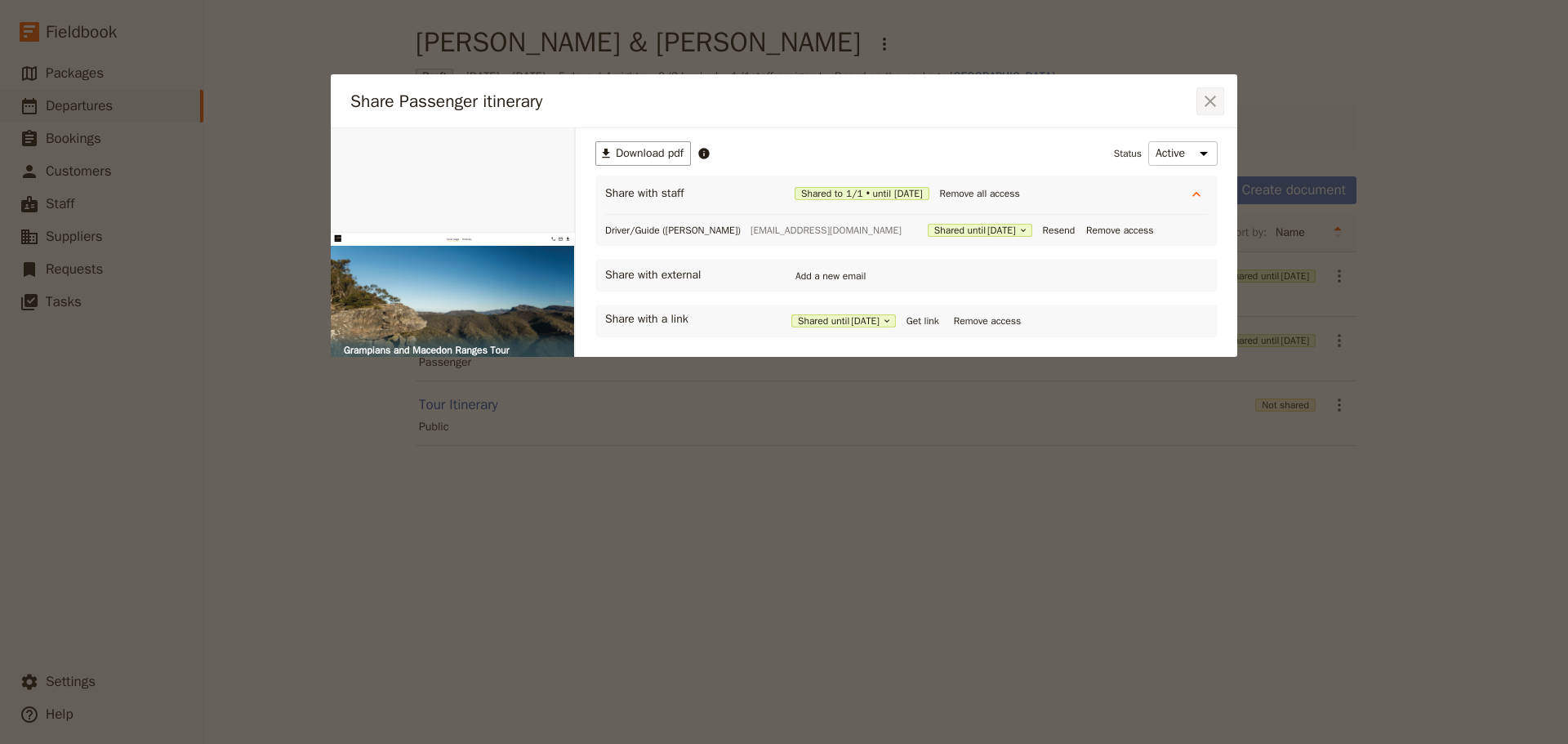 click 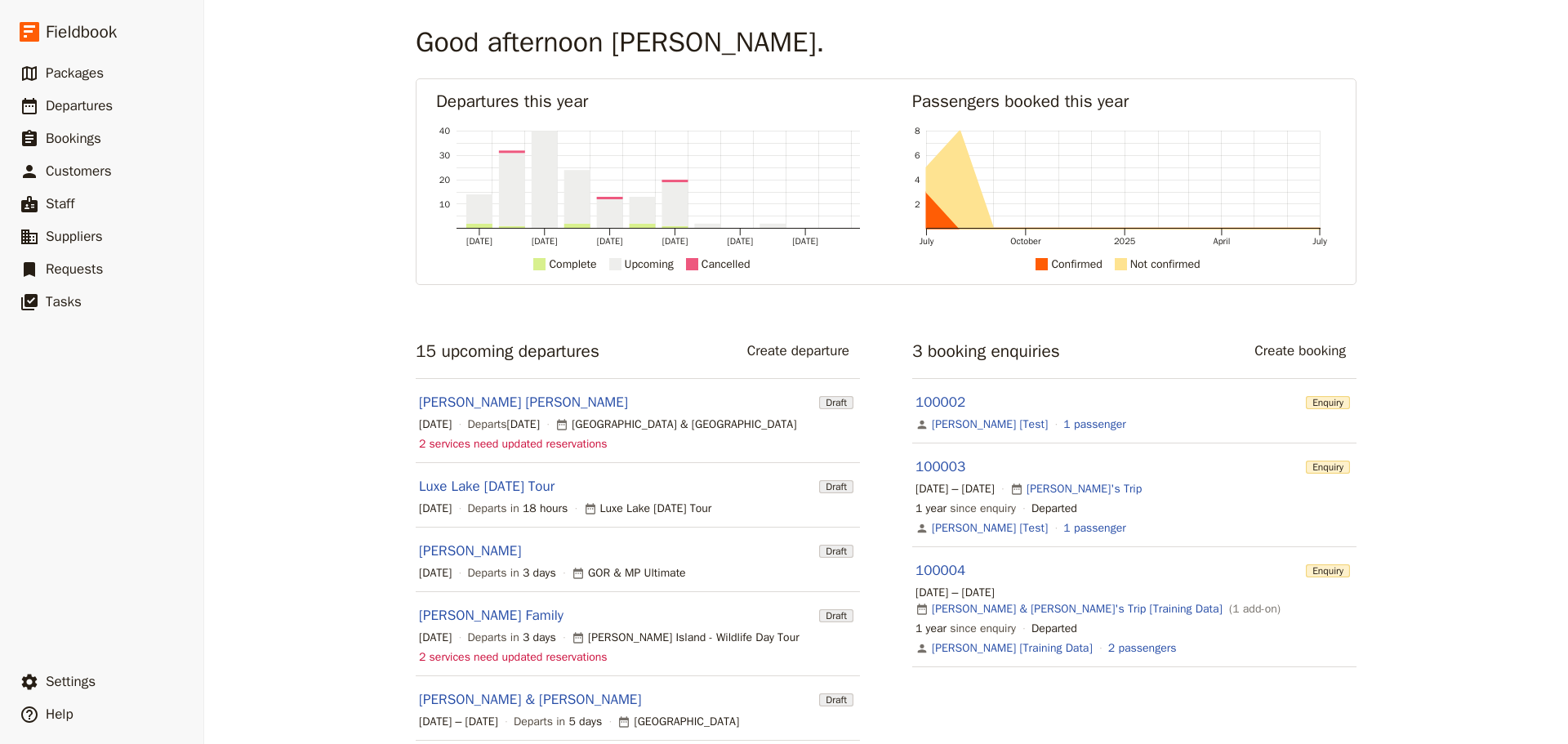 scroll, scrollTop: 0, scrollLeft: 0, axis: both 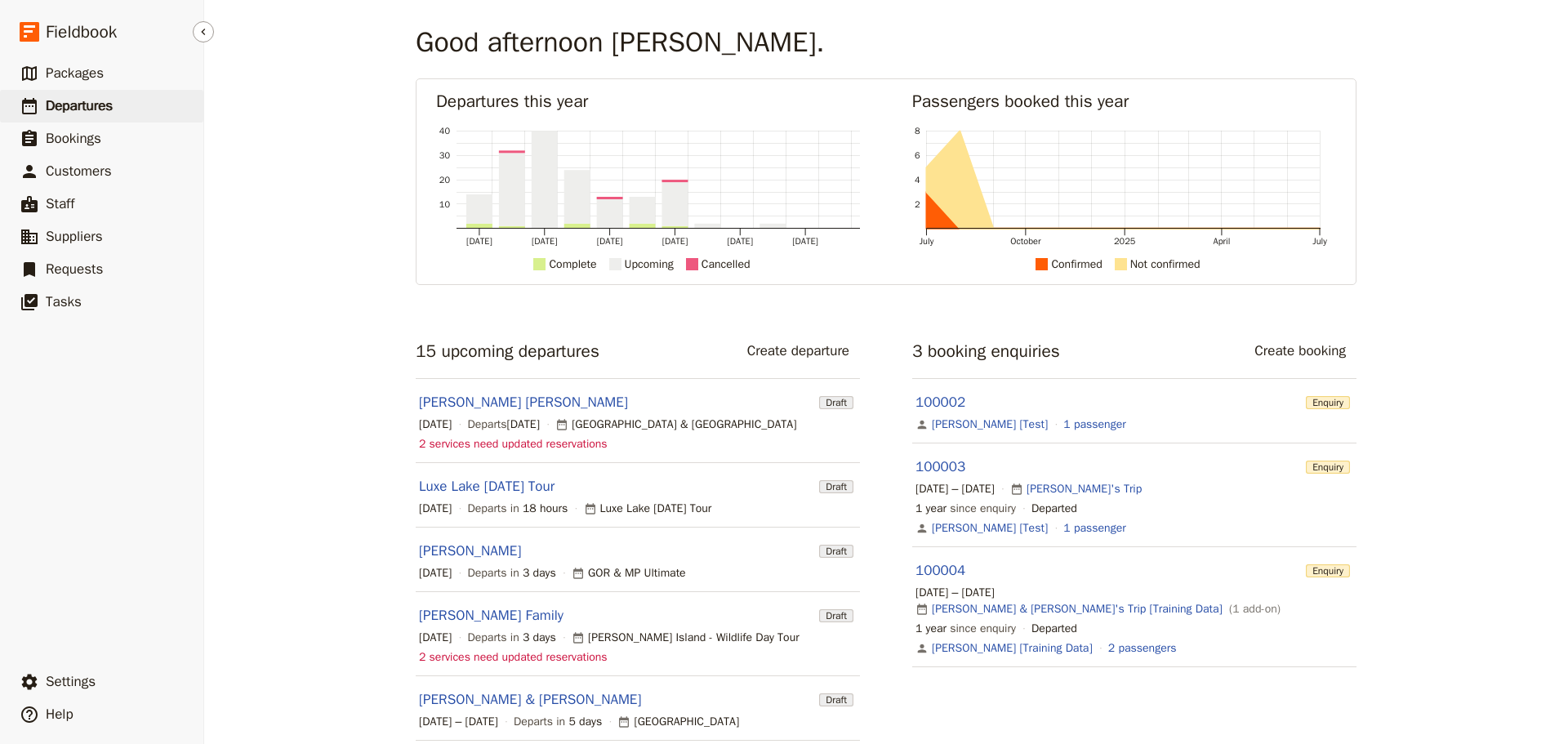 click on "Departures" at bounding box center [79, 105] 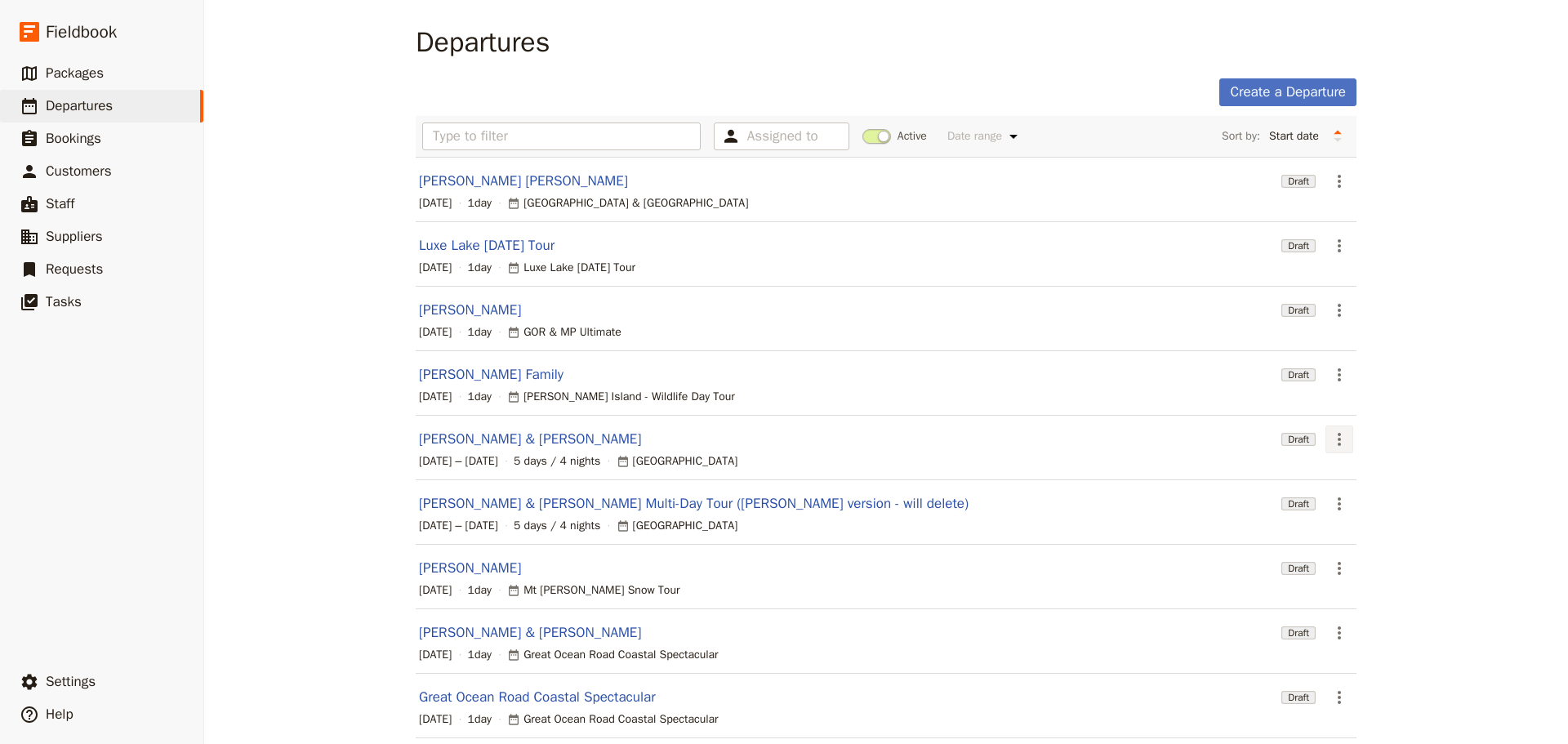 click 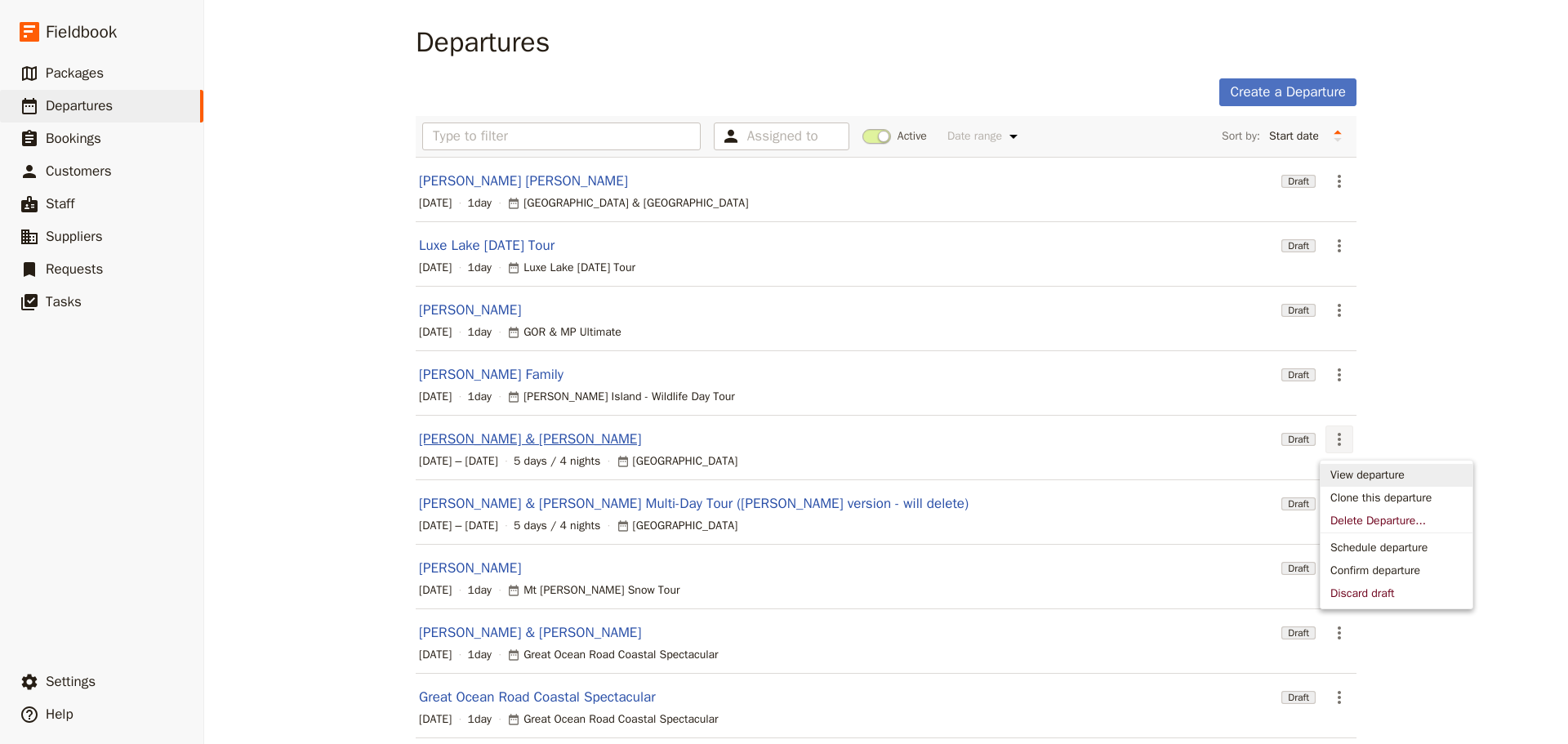 click on "[PERSON_NAME] & [PERSON_NAME]" at bounding box center (530, 439) 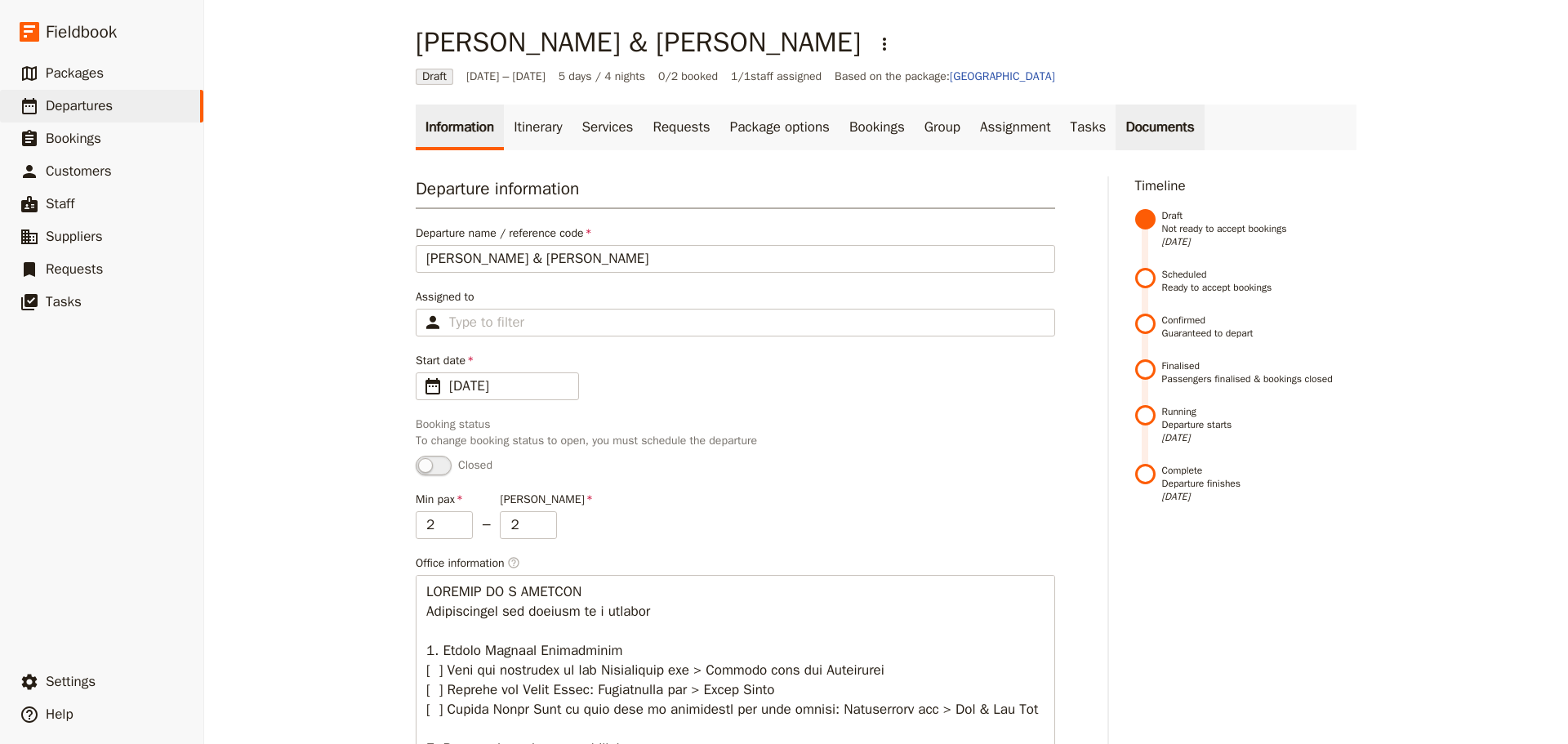 click on "Documents" at bounding box center (1160, 127) 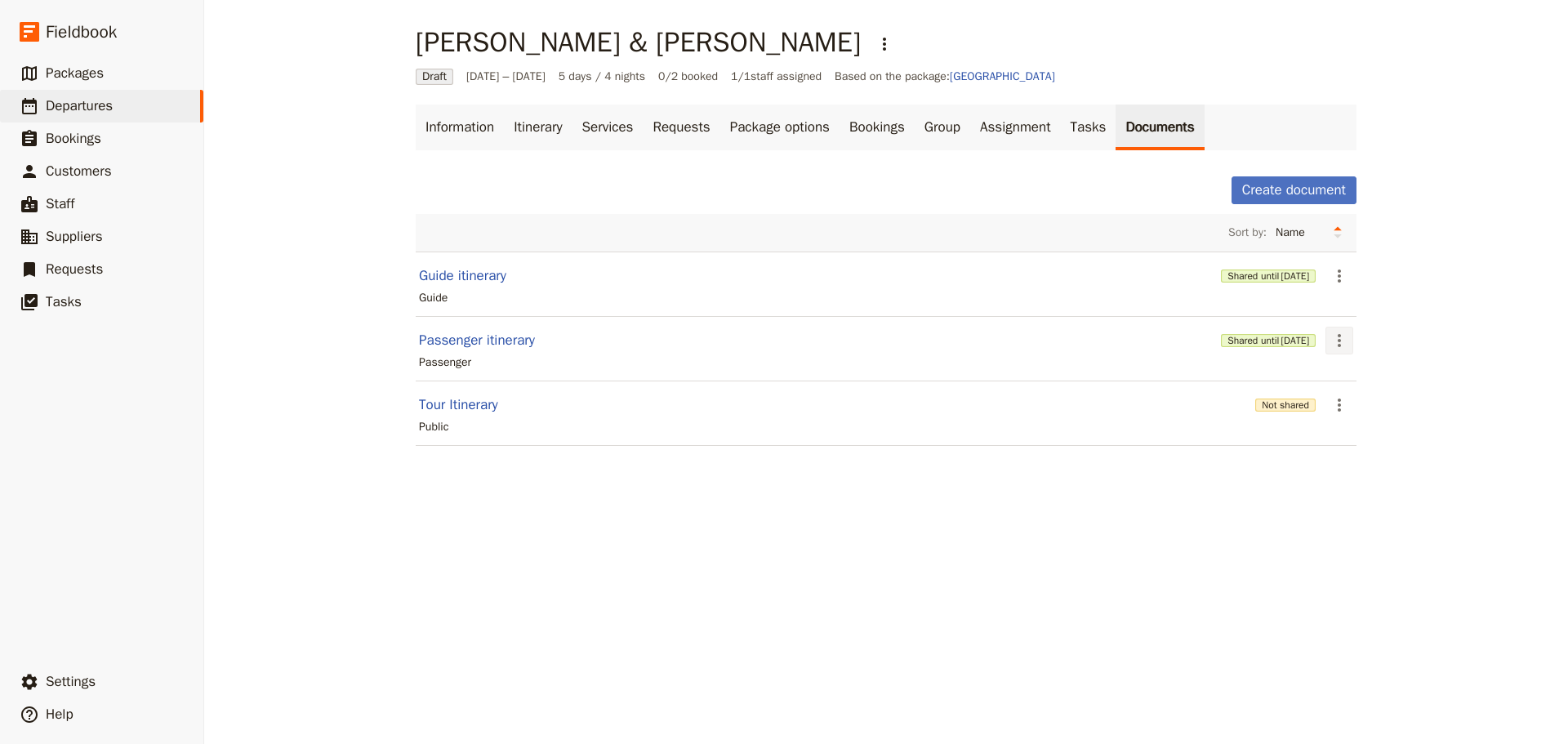 click 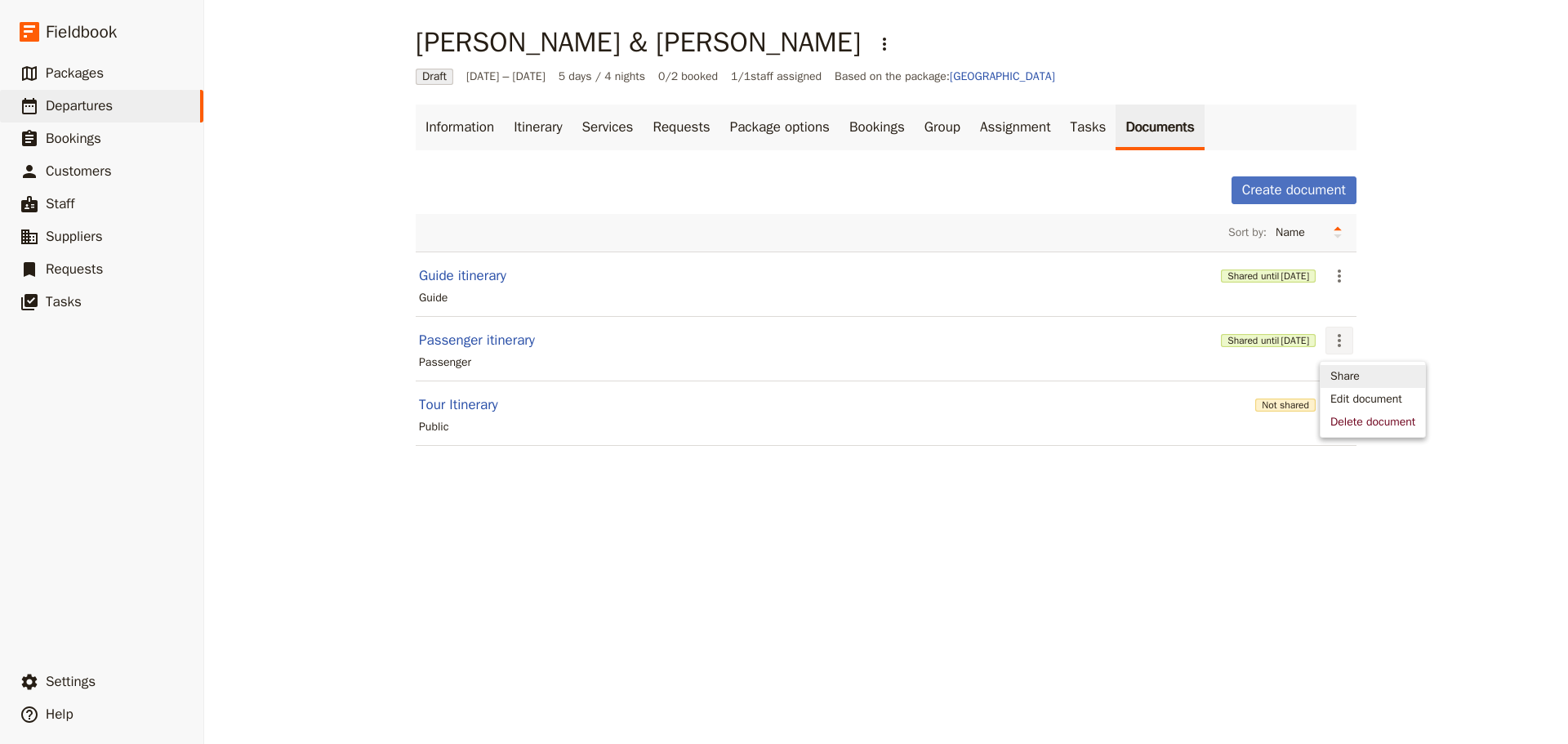 click on "Share" at bounding box center (1373, 376) 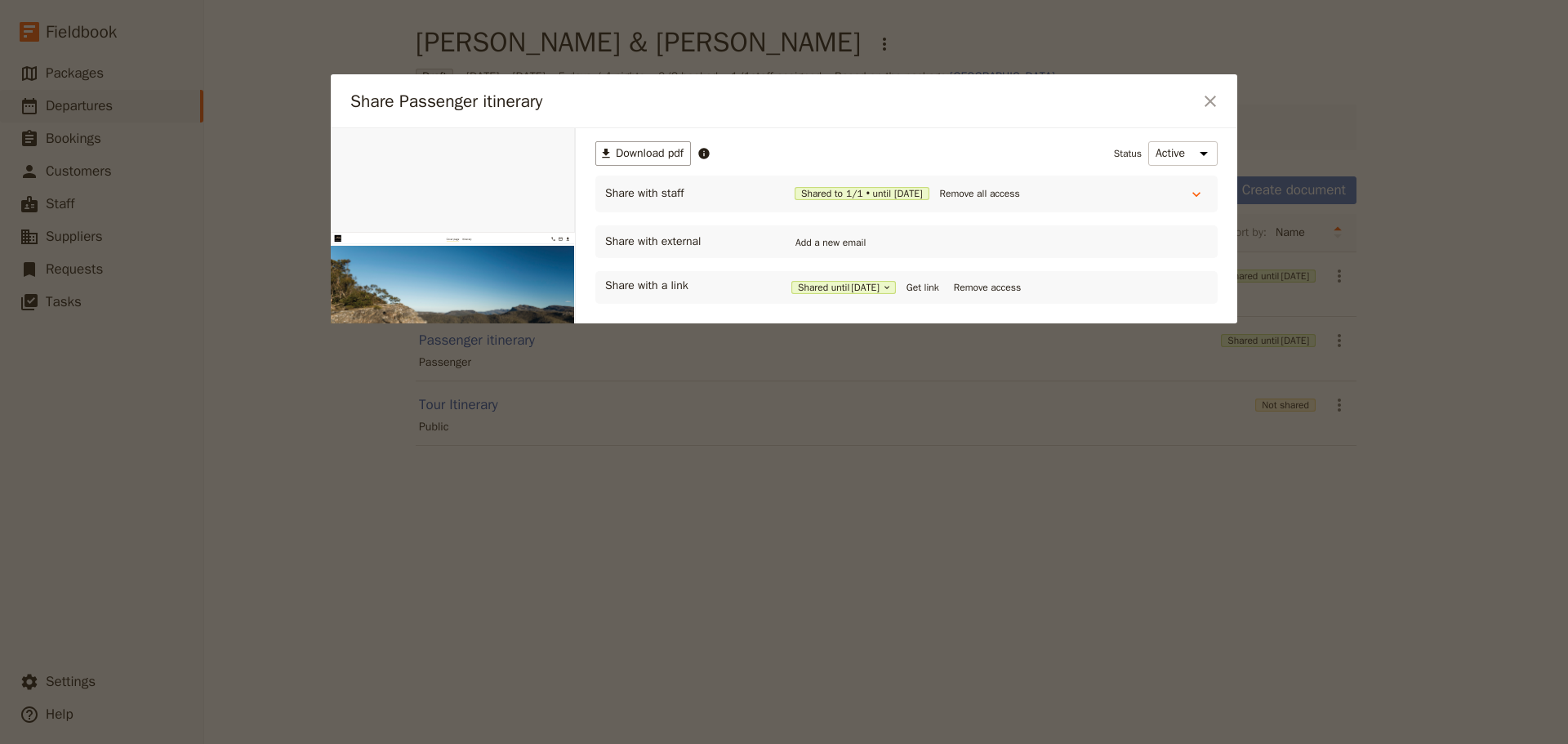 scroll, scrollTop: 0, scrollLeft: 0, axis: both 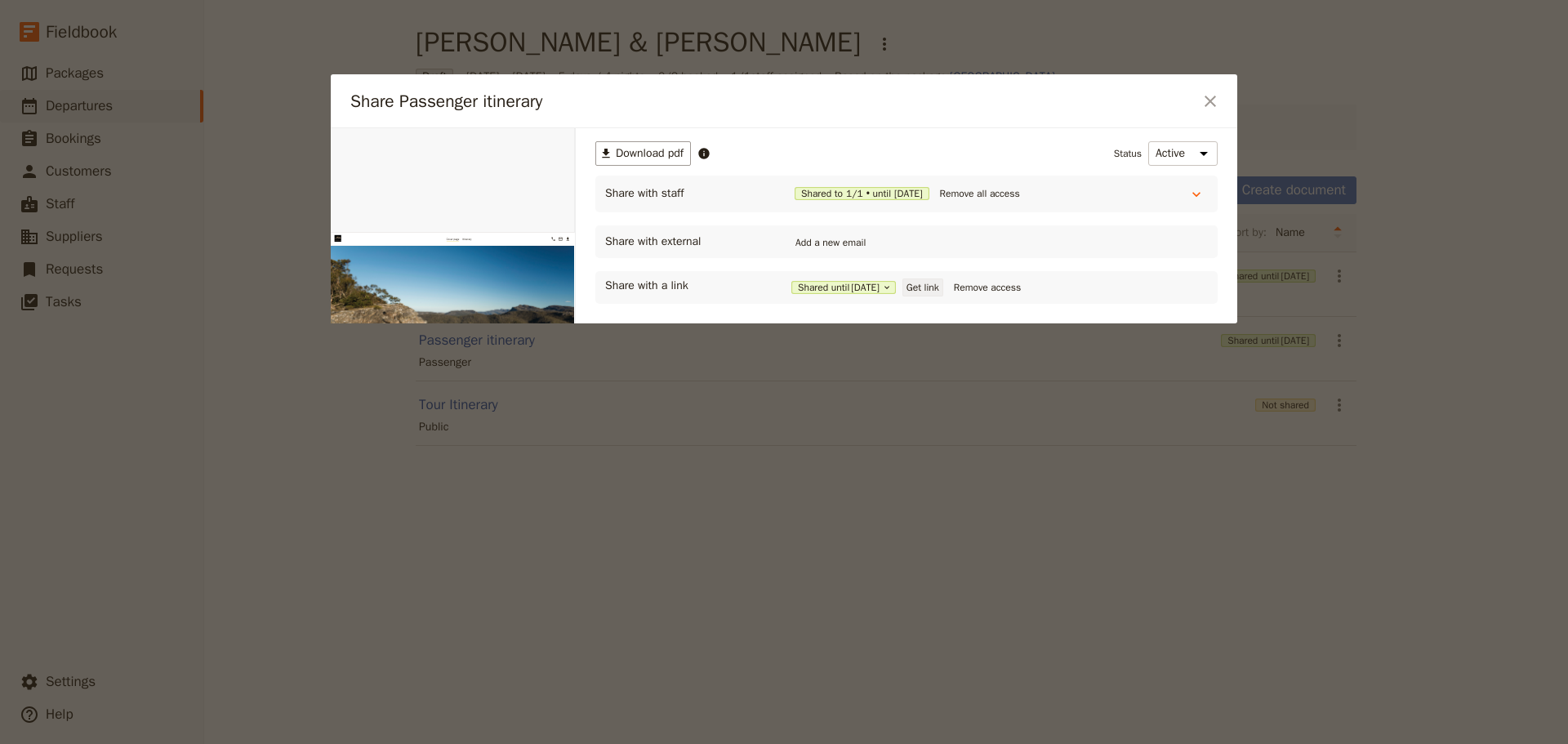 click on "Get link" at bounding box center (923, 287) 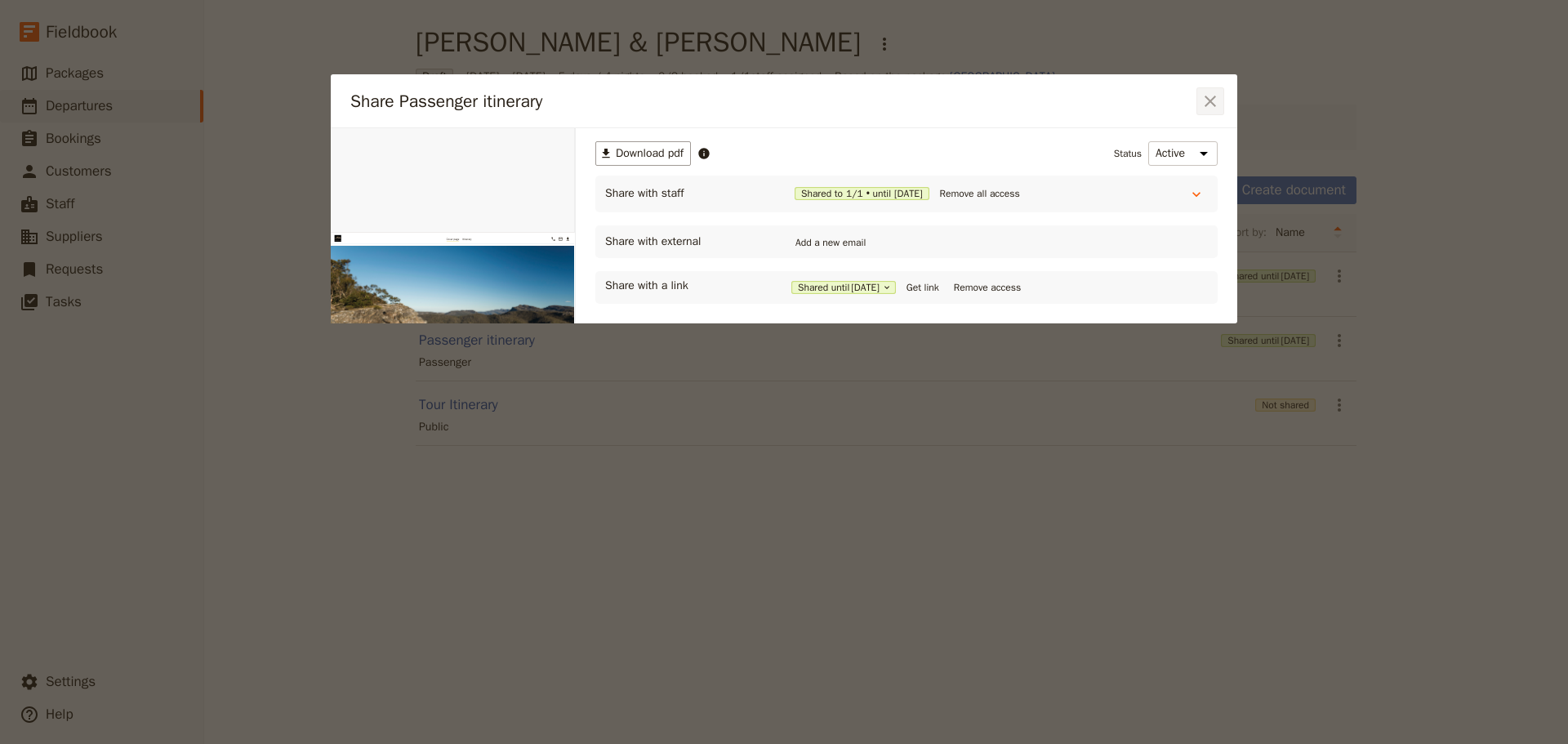 click 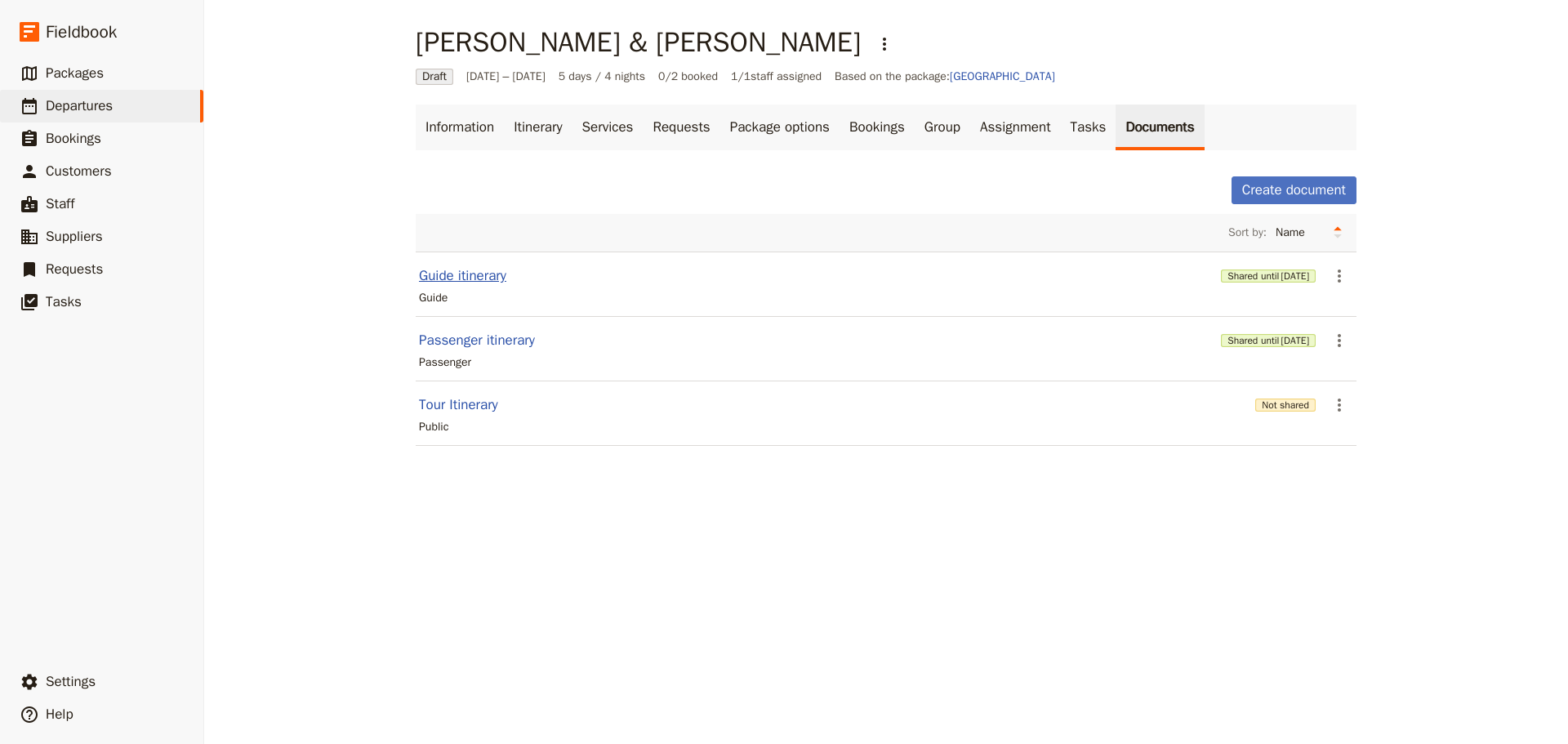 click on "Guide itinerary" at bounding box center [462, 276] 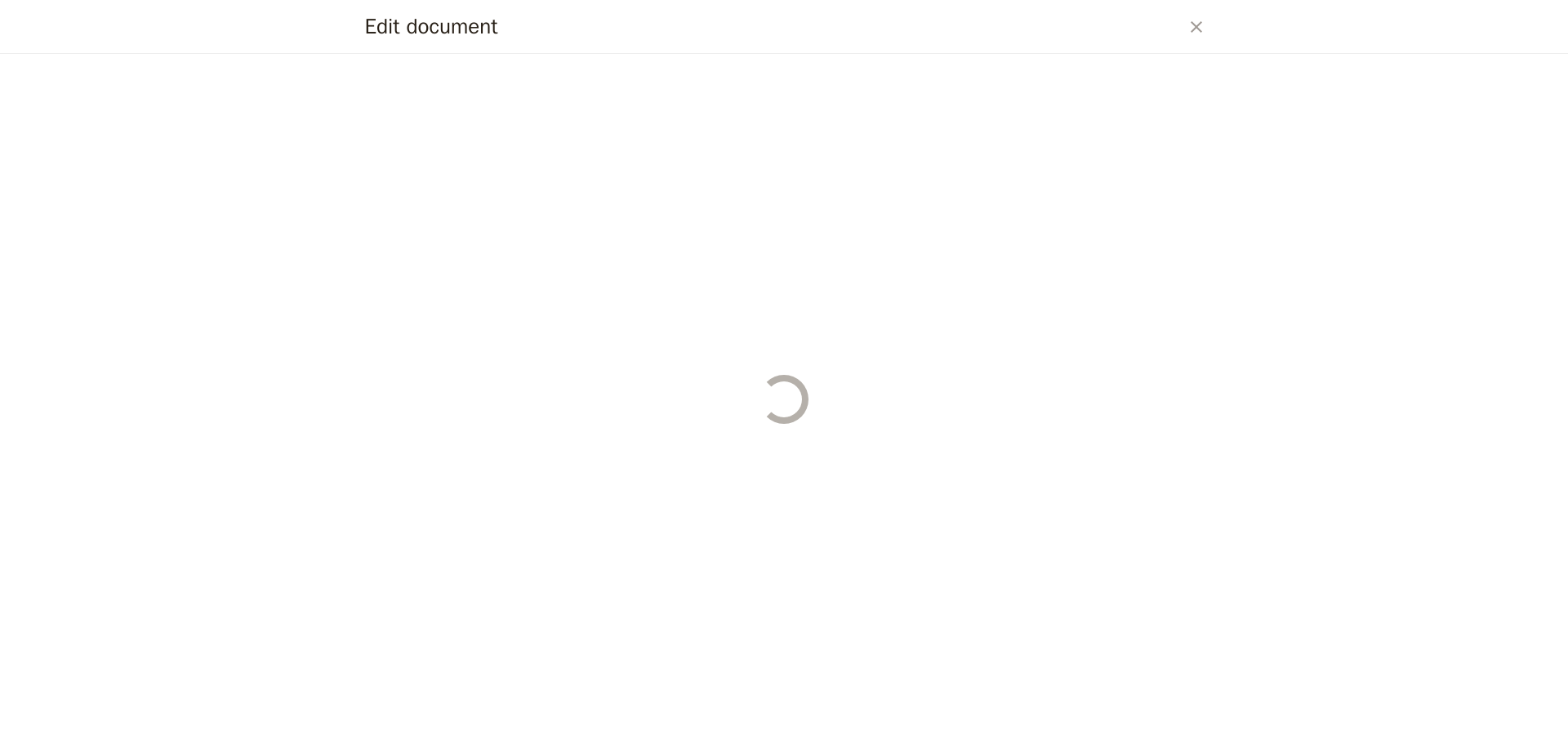 select on "STAFF" 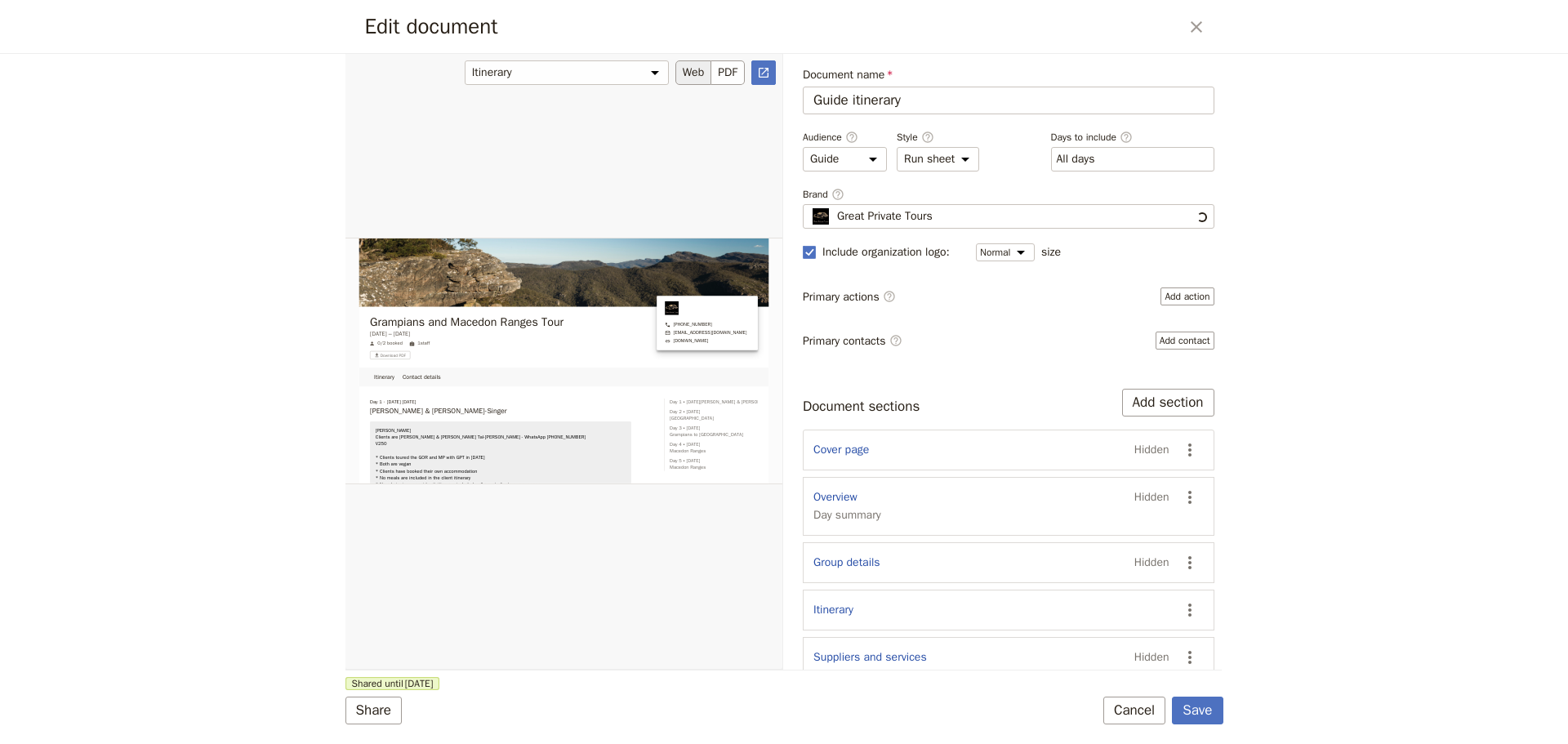 scroll, scrollTop: 0, scrollLeft: 0, axis: both 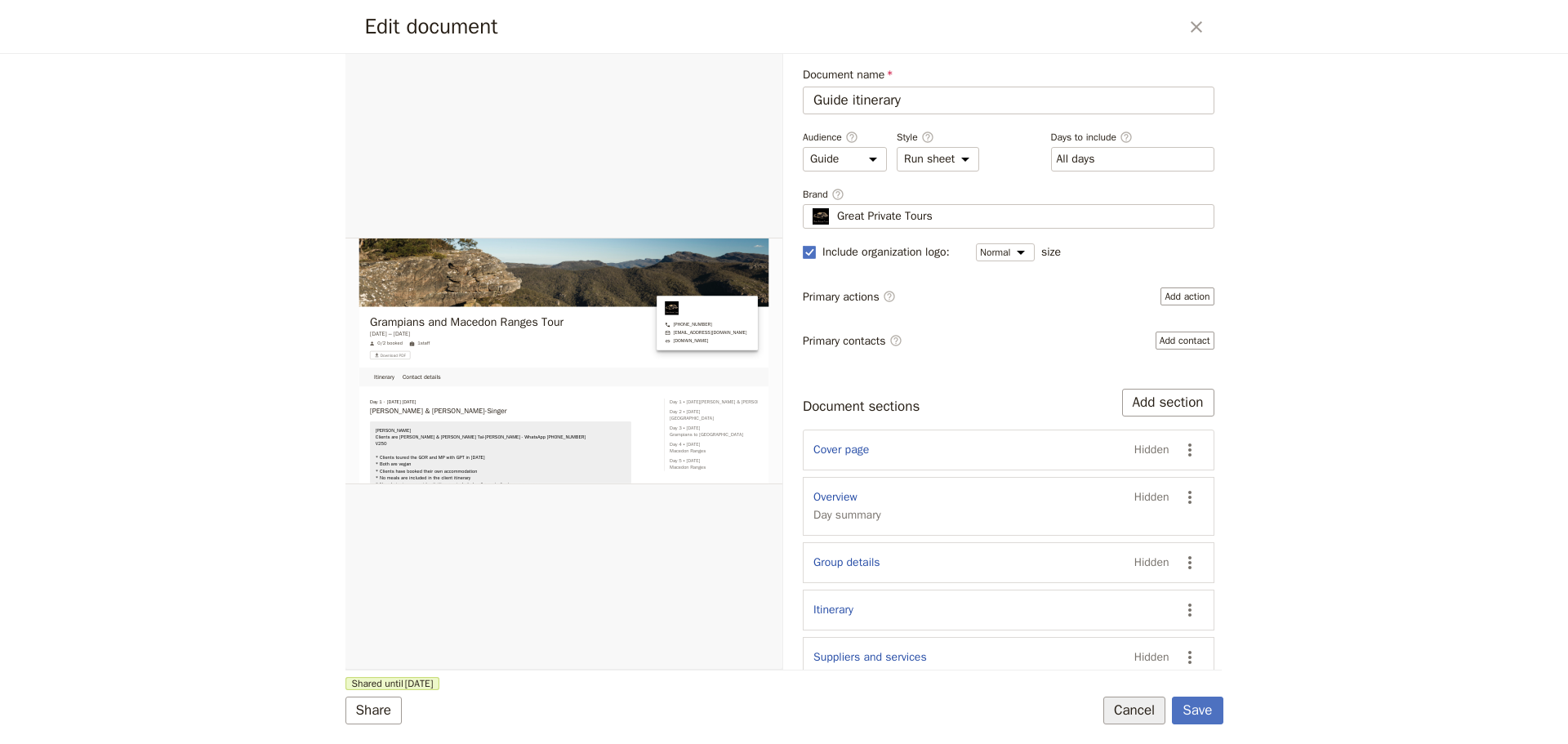click on "Cancel" at bounding box center [1134, 711] 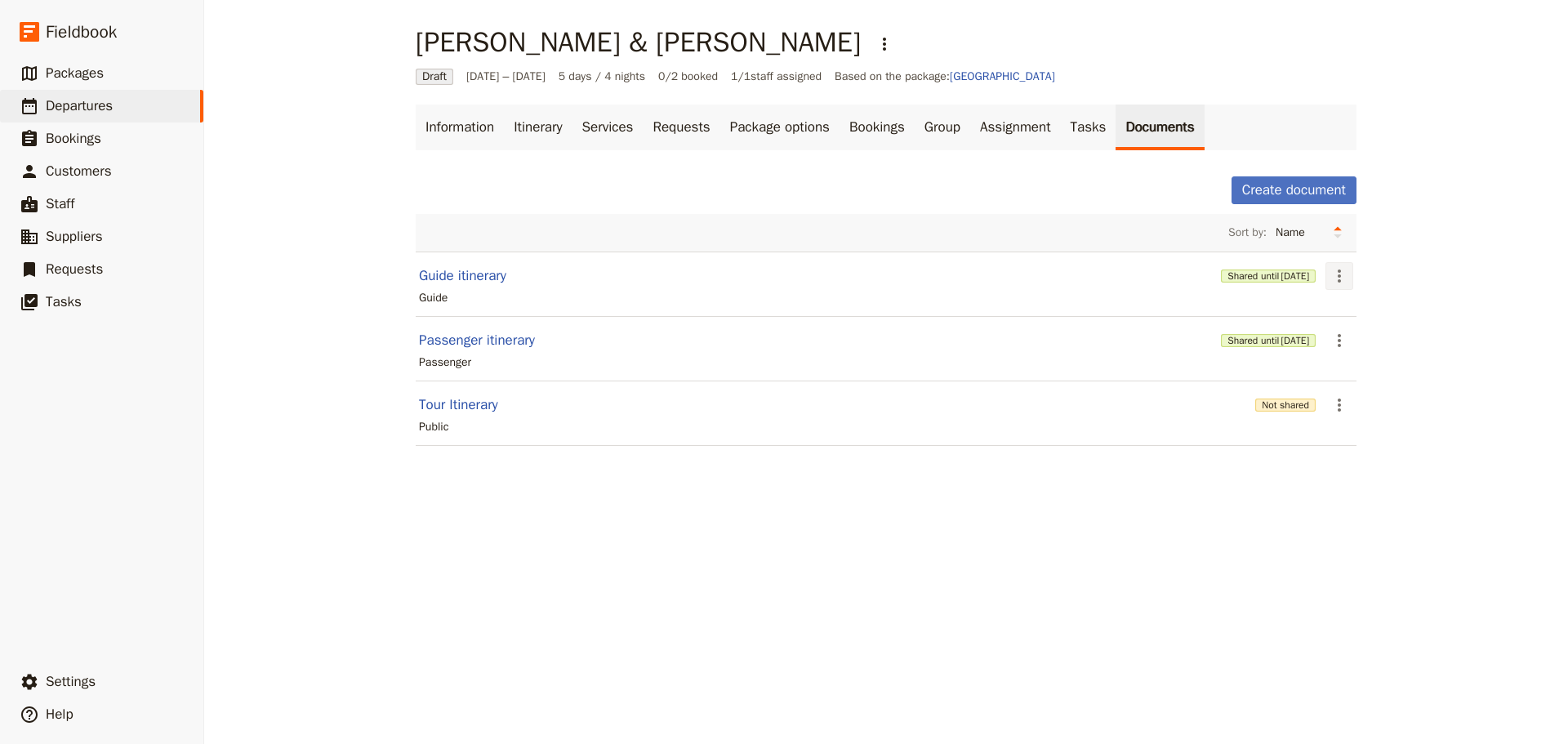 click on "​" at bounding box center [1339, 276] 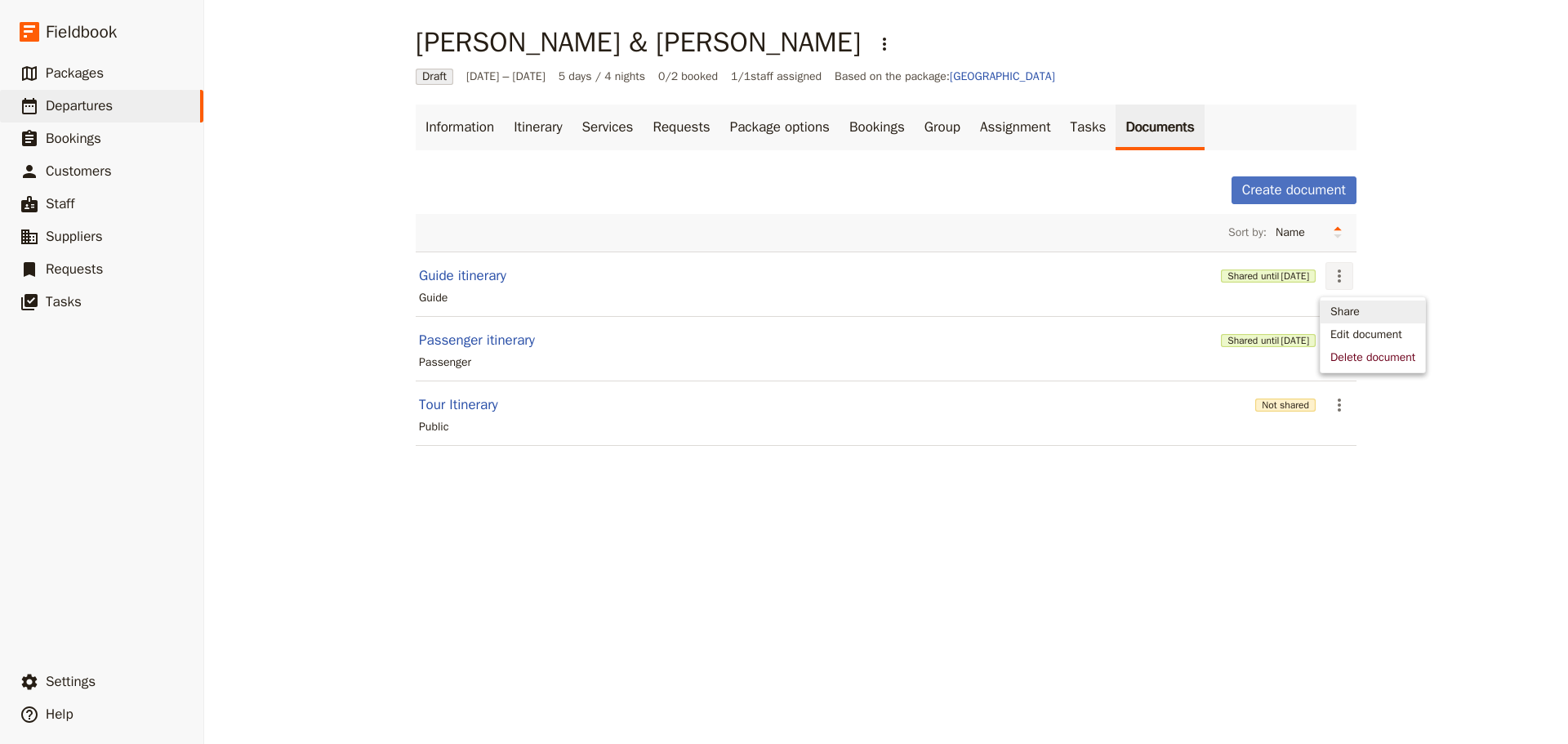 click on "Share" at bounding box center [1373, 312] 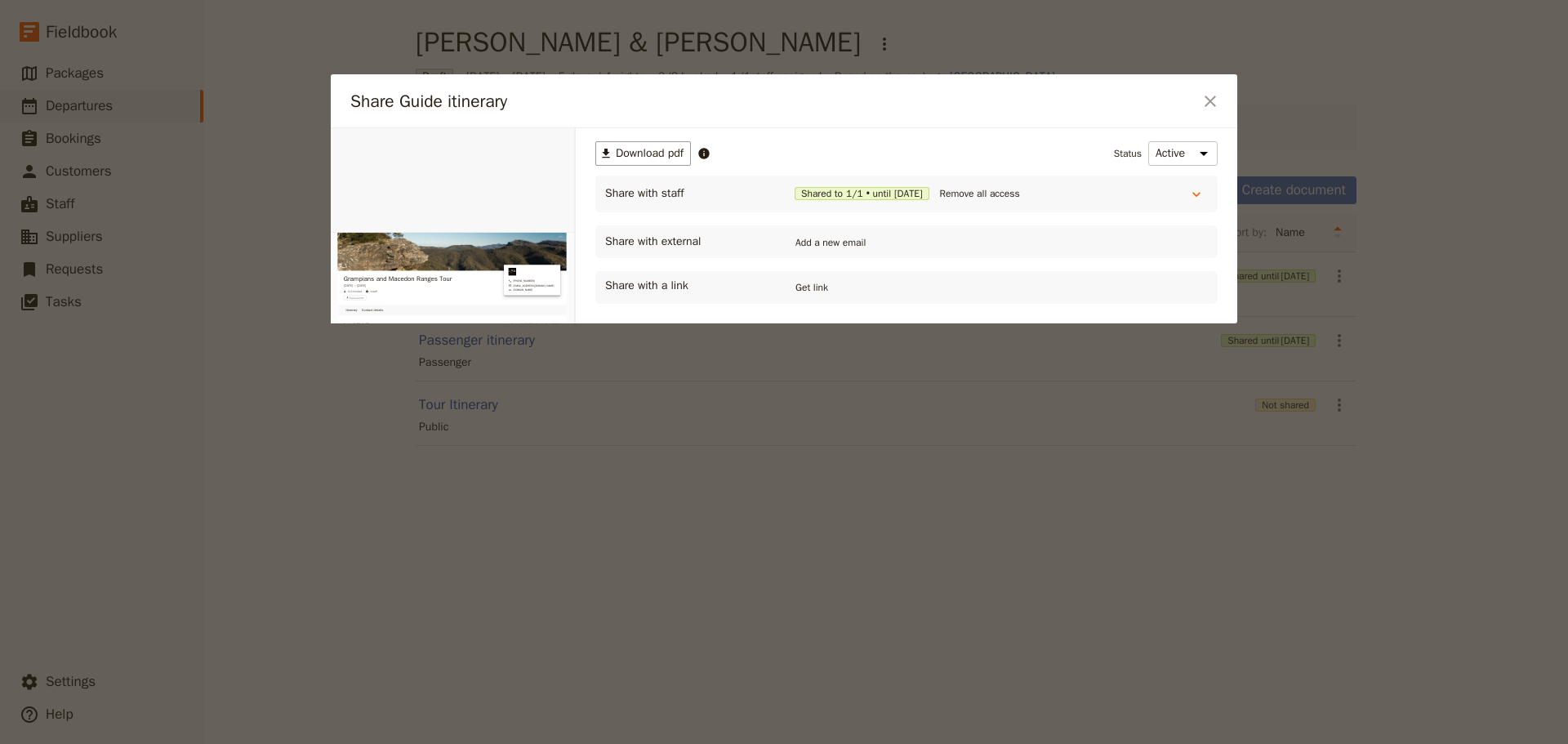 scroll, scrollTop: 0, scrollLeft: 0, axis: both 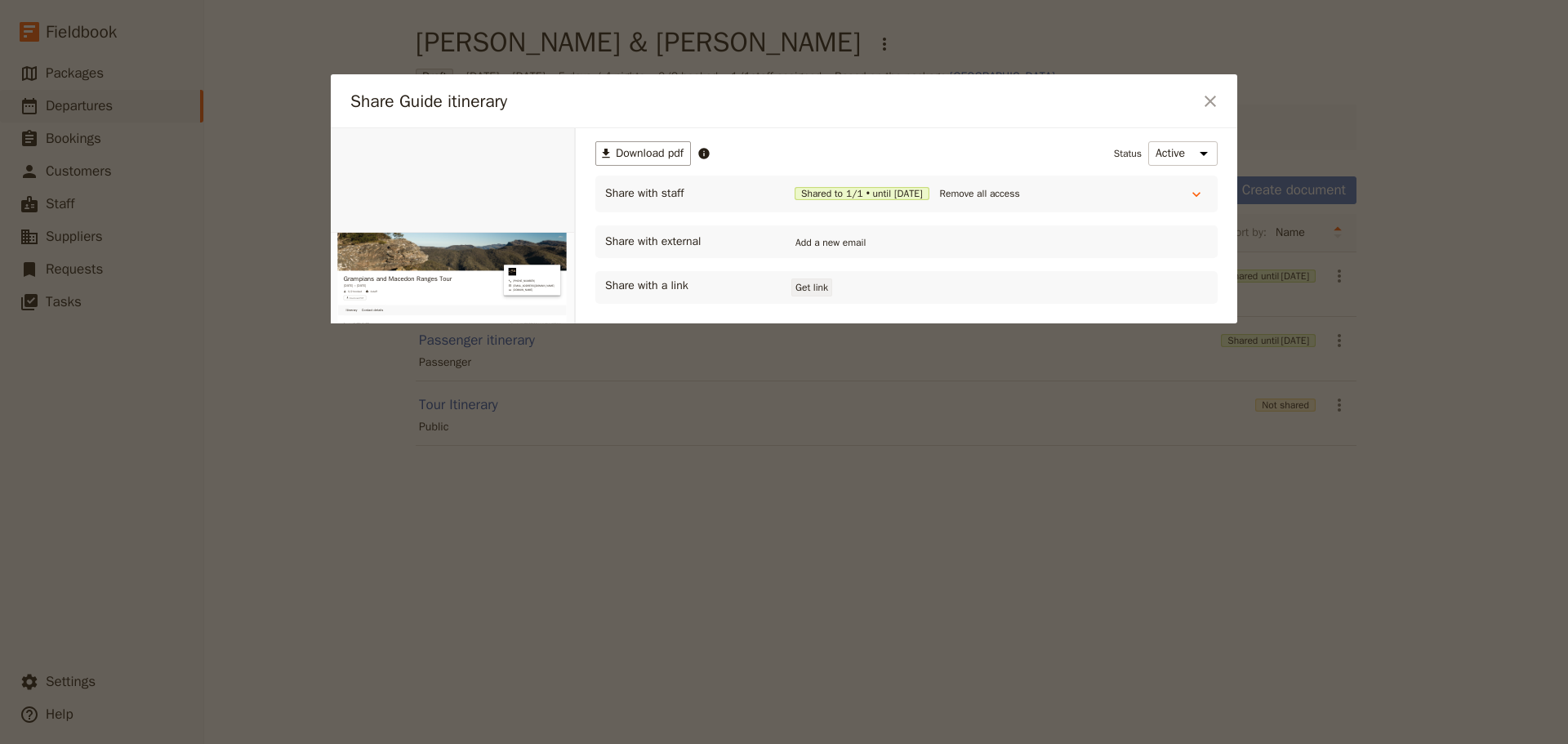 click on "Get link" at bounding box center (812, 287) 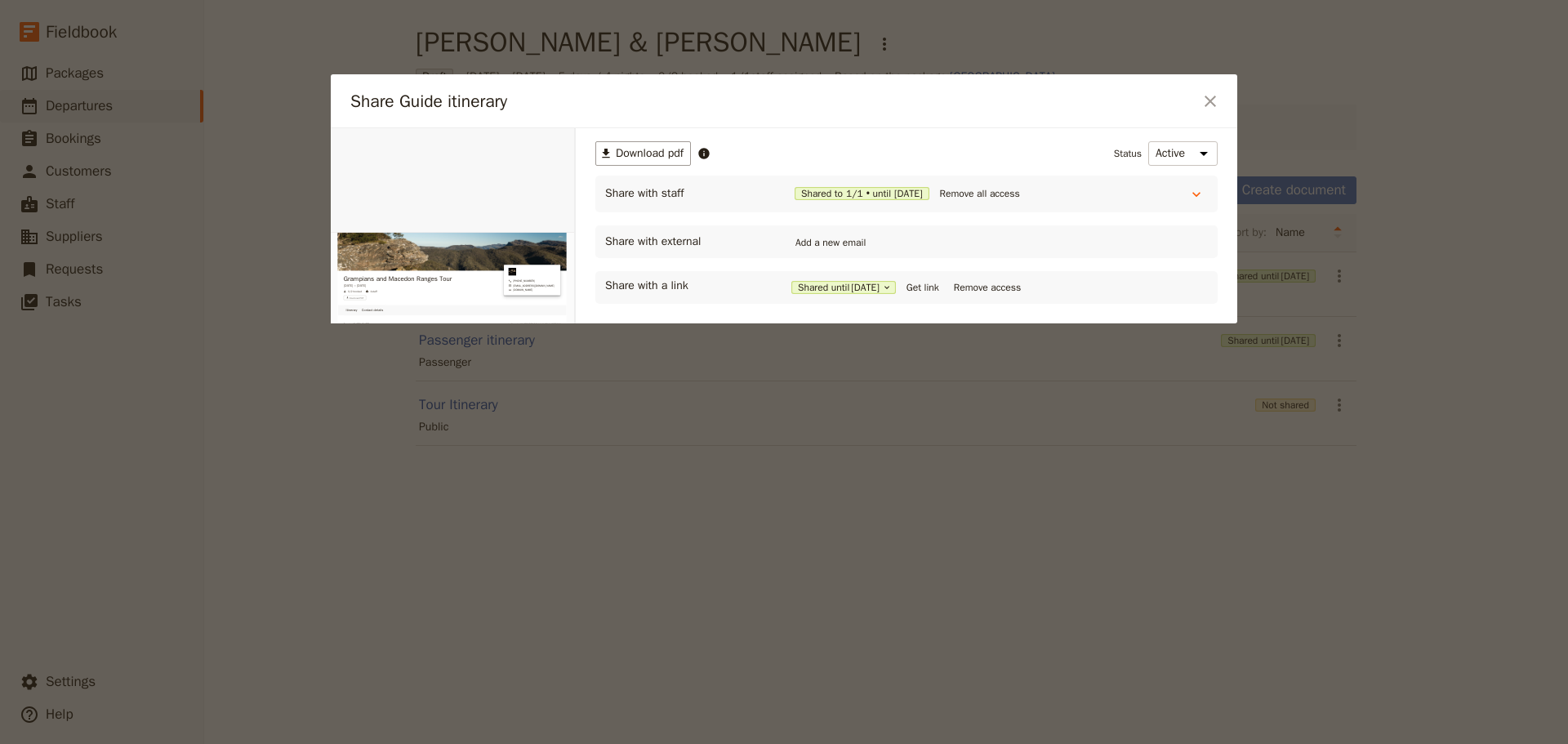 click on "​" at bounding box center (1210, 101) 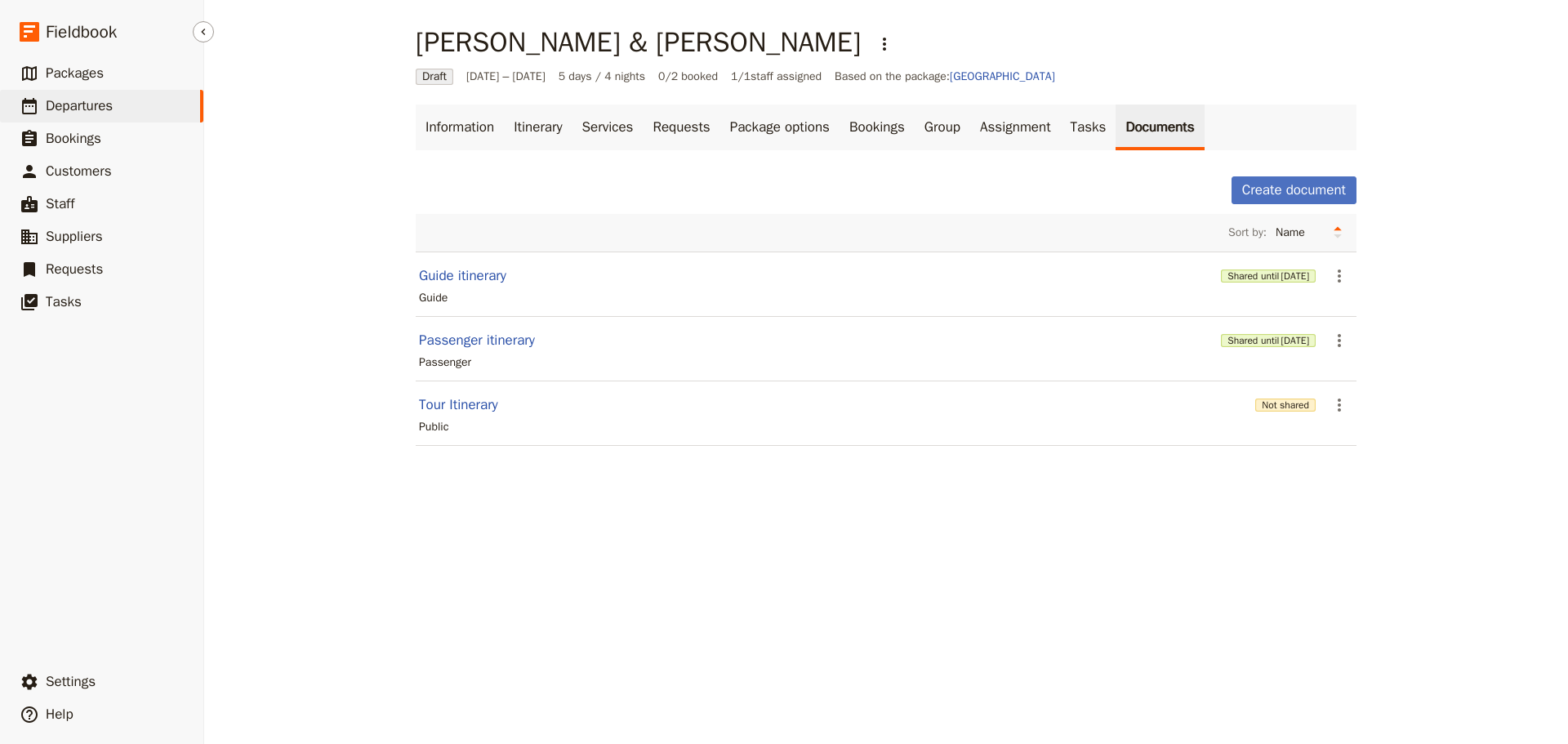 click on "Departures" at bounding box center [79, 105] 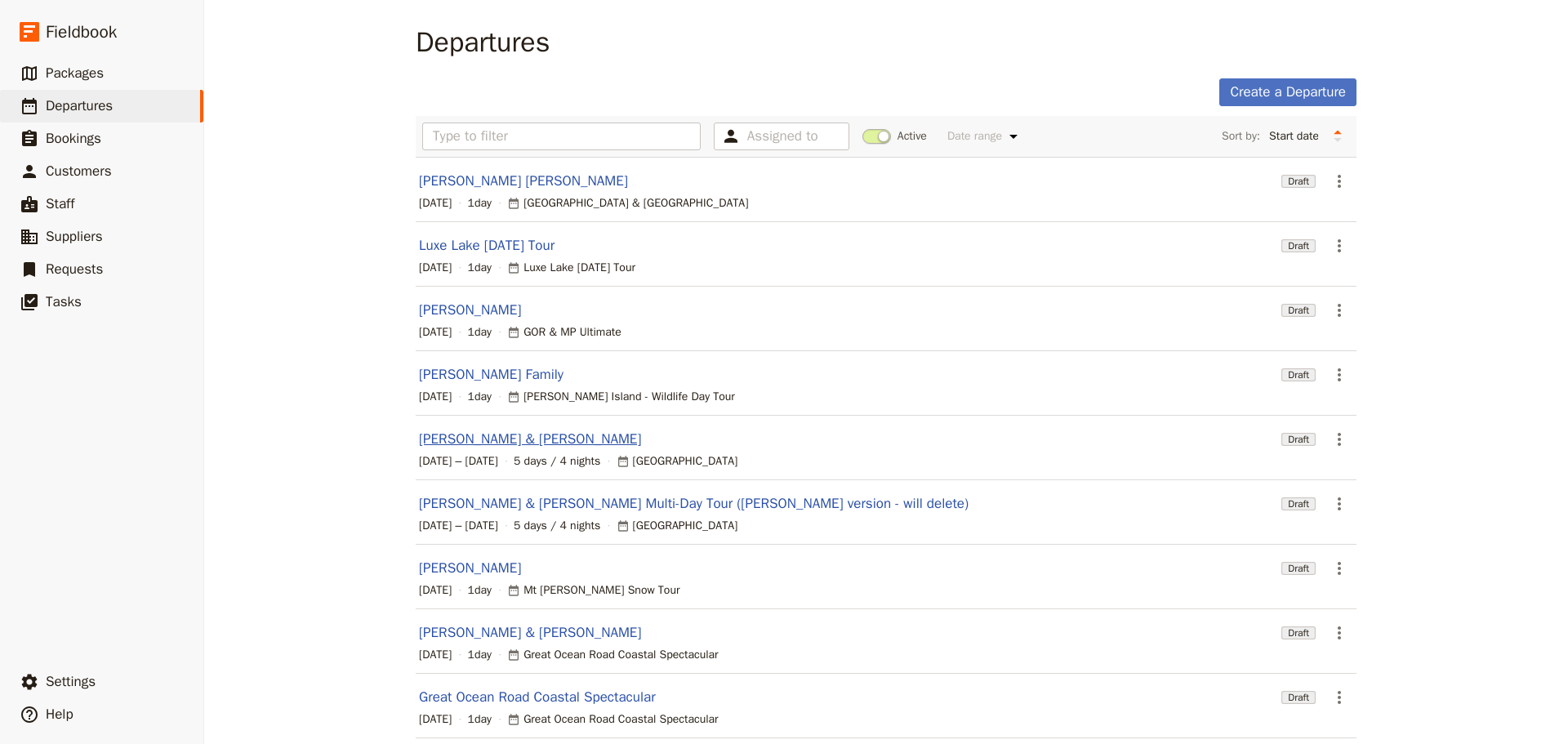 click on "[PERSON_NAME] & [PERSON_NAME]" at bounding box center [530, 439] 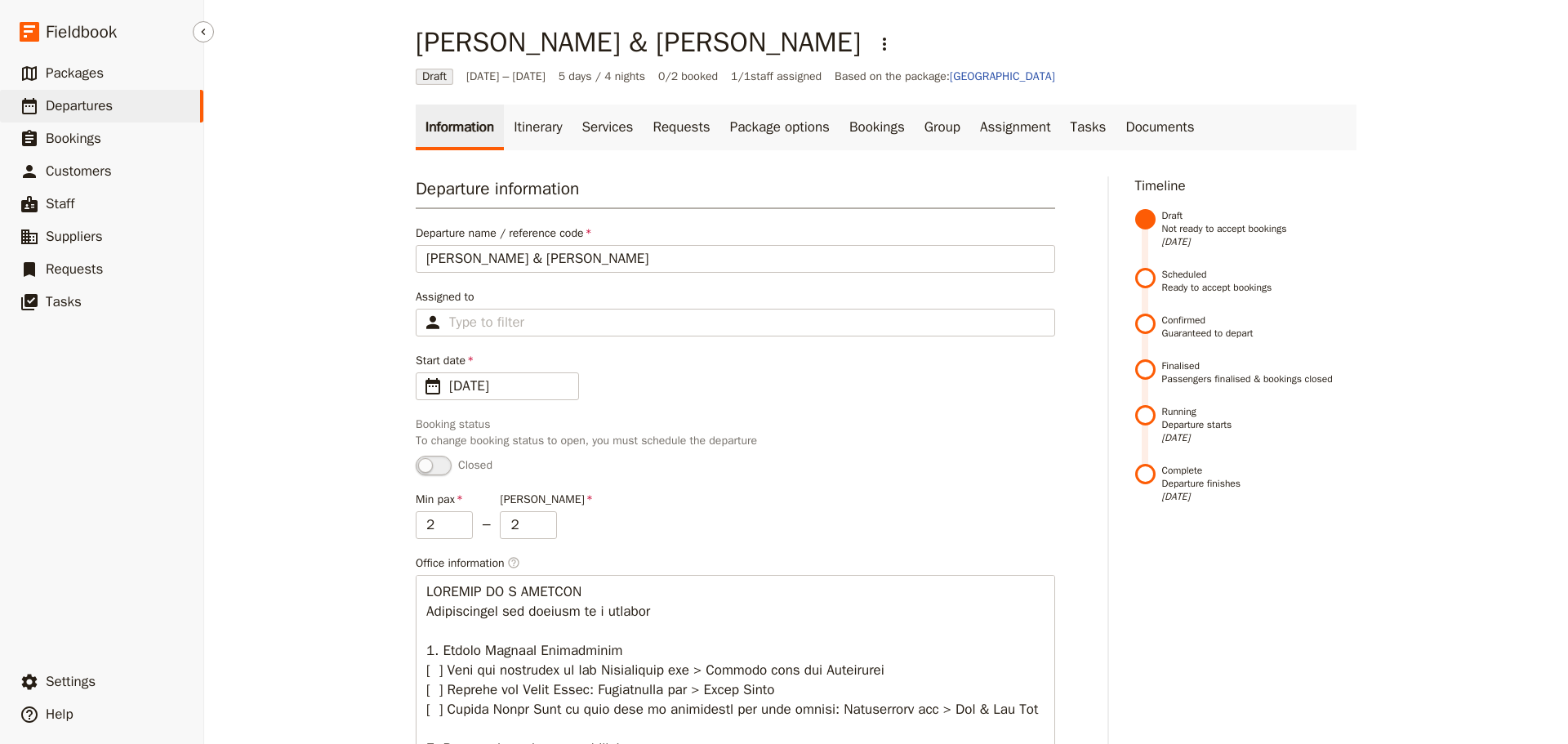 click on "Departures" at bounding box center (79, 105) 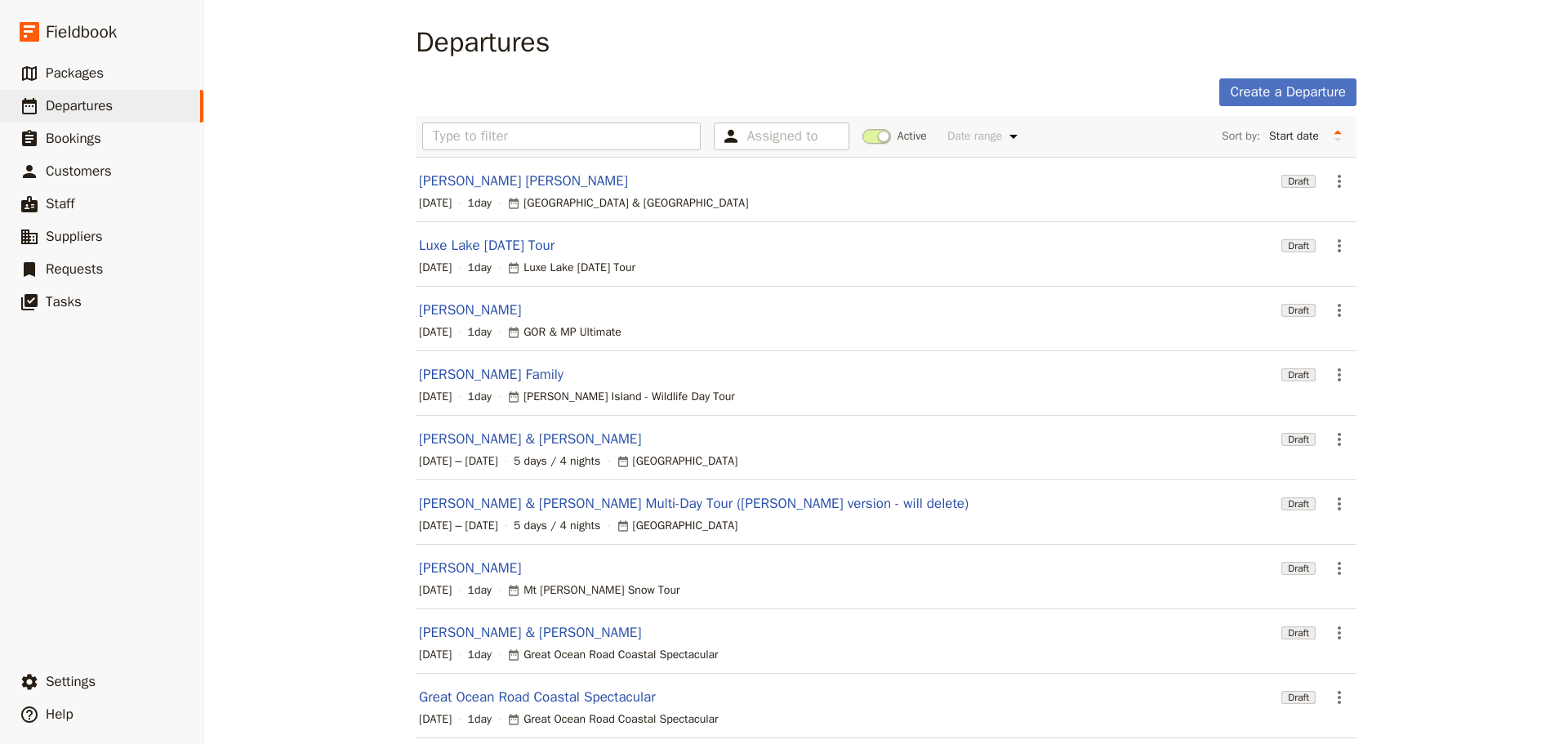 click on "Patel Family Draft ​ 21 Jul 2025 1  day Phillip Island - Wildlife Day Tour" at bounding box center (886, 383) 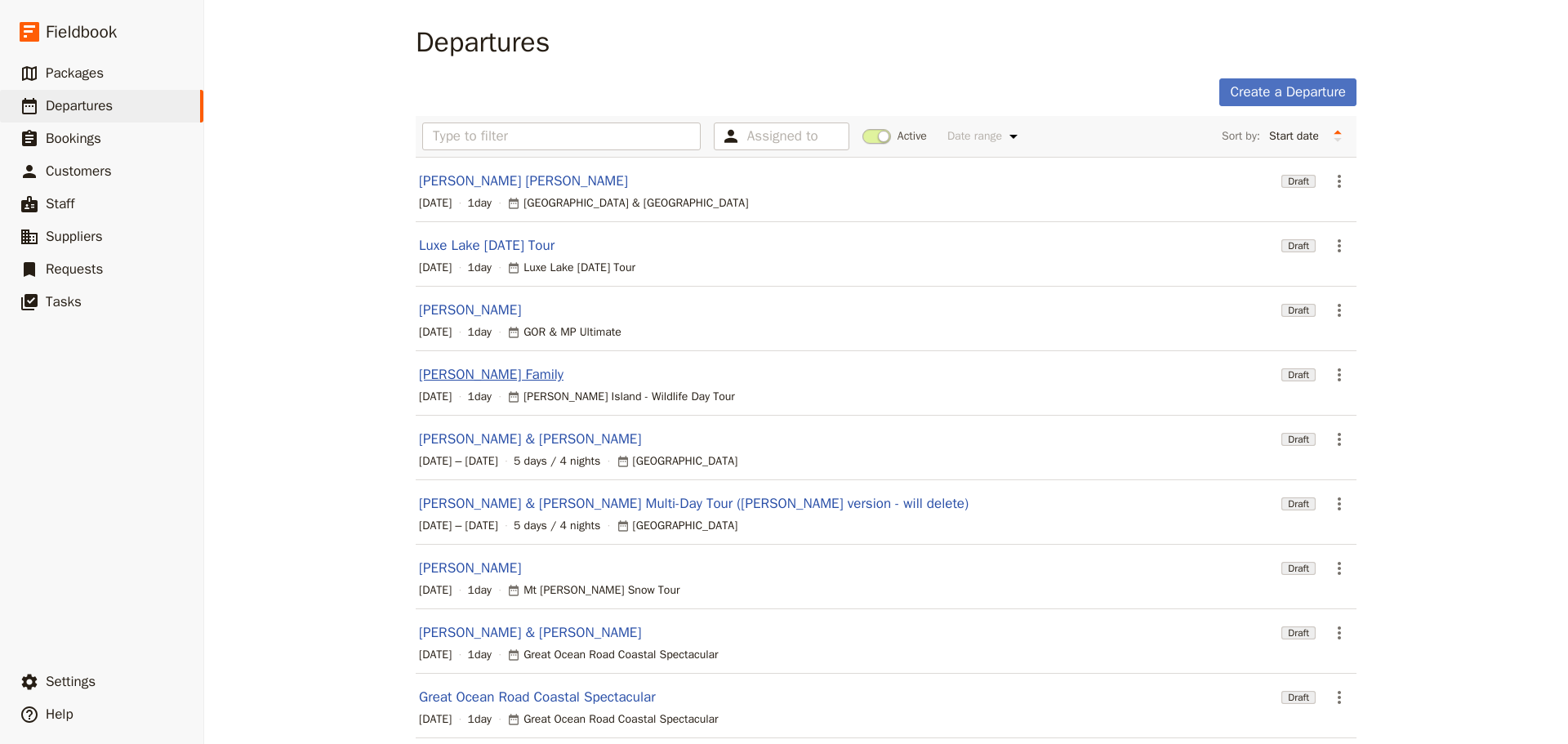 click on "[PERSON_NAME] Family" at bounding box center (491, 375) 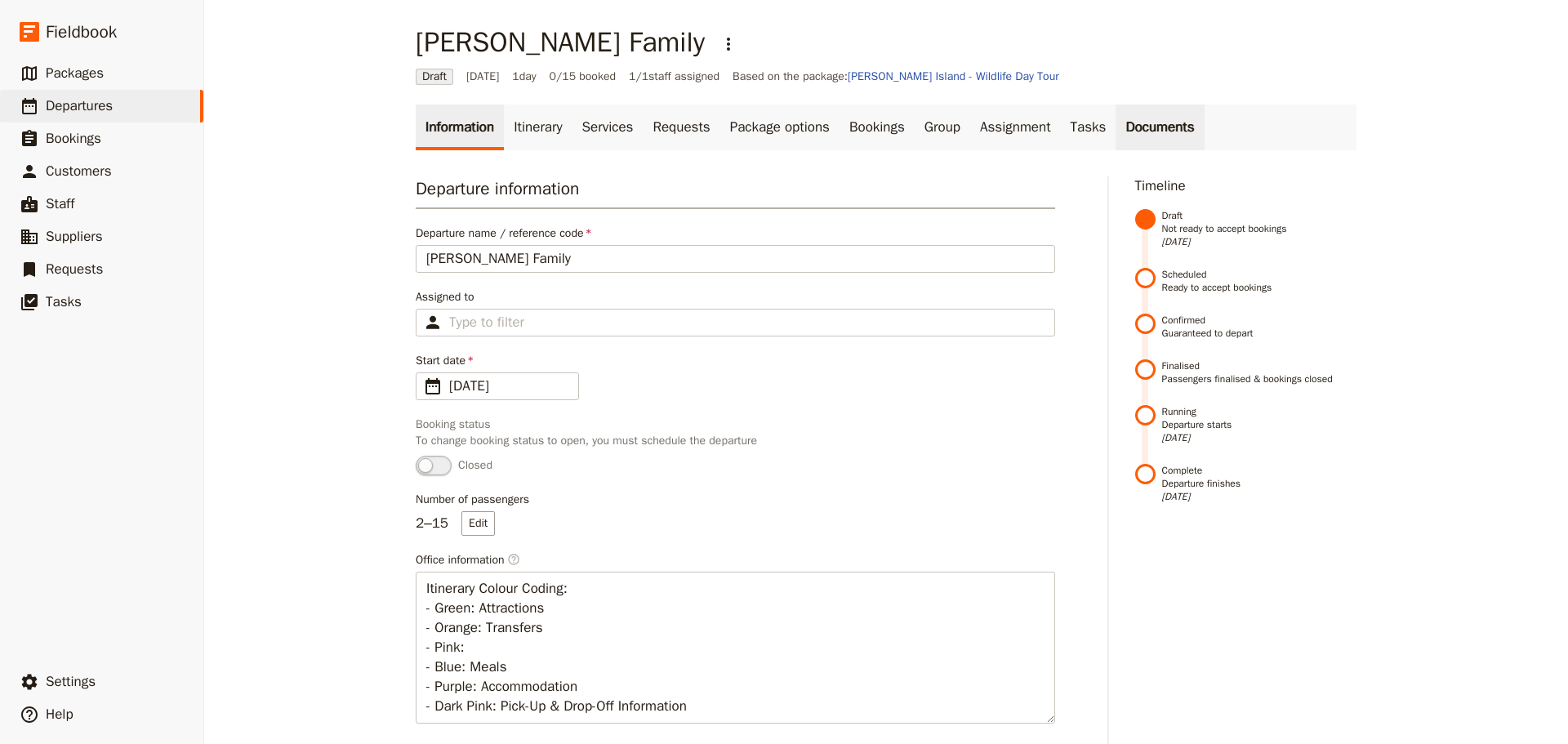 click on "Documents" at bounding box center [1160, 127] 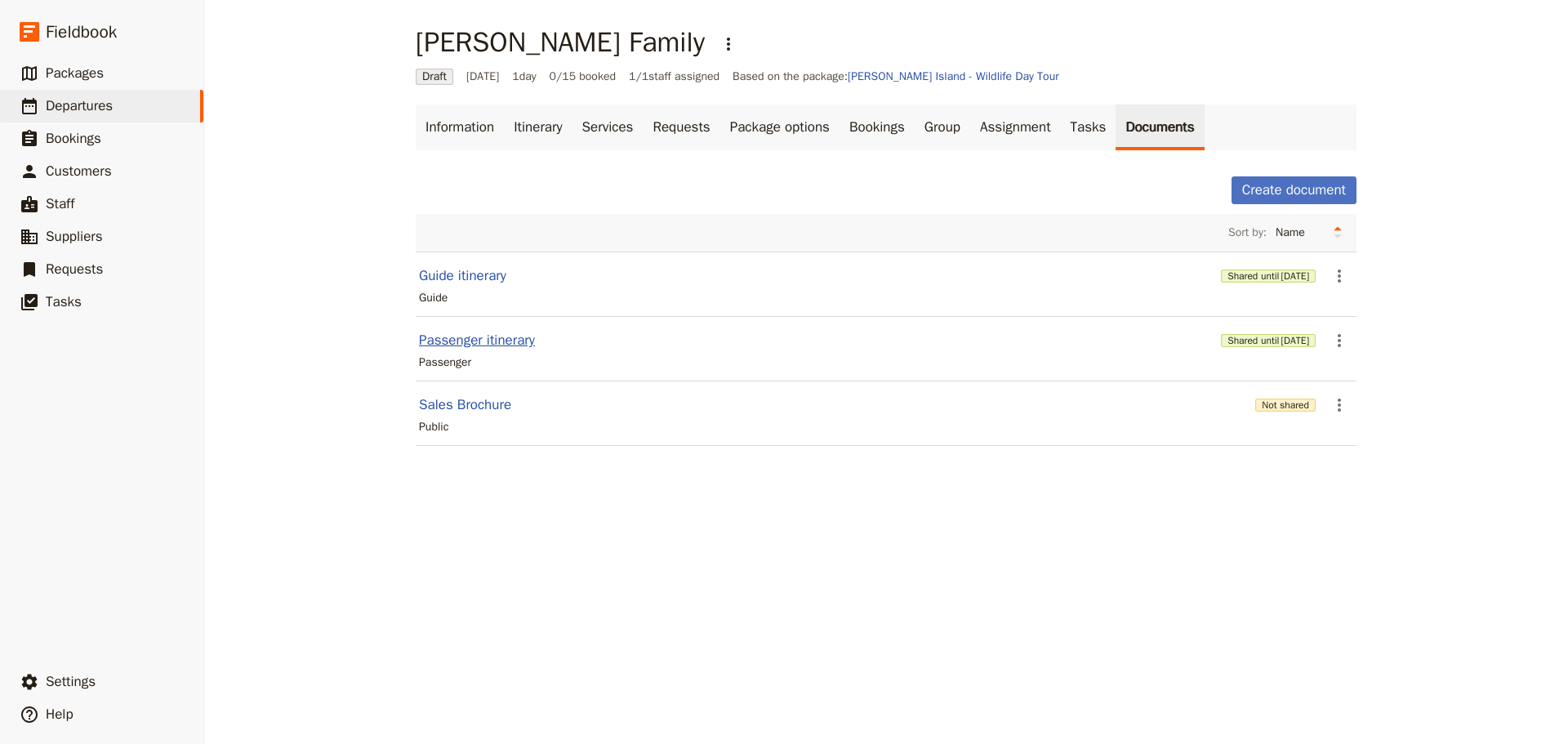 click on "Passenger itinerary" at bounding box center [477, 341] 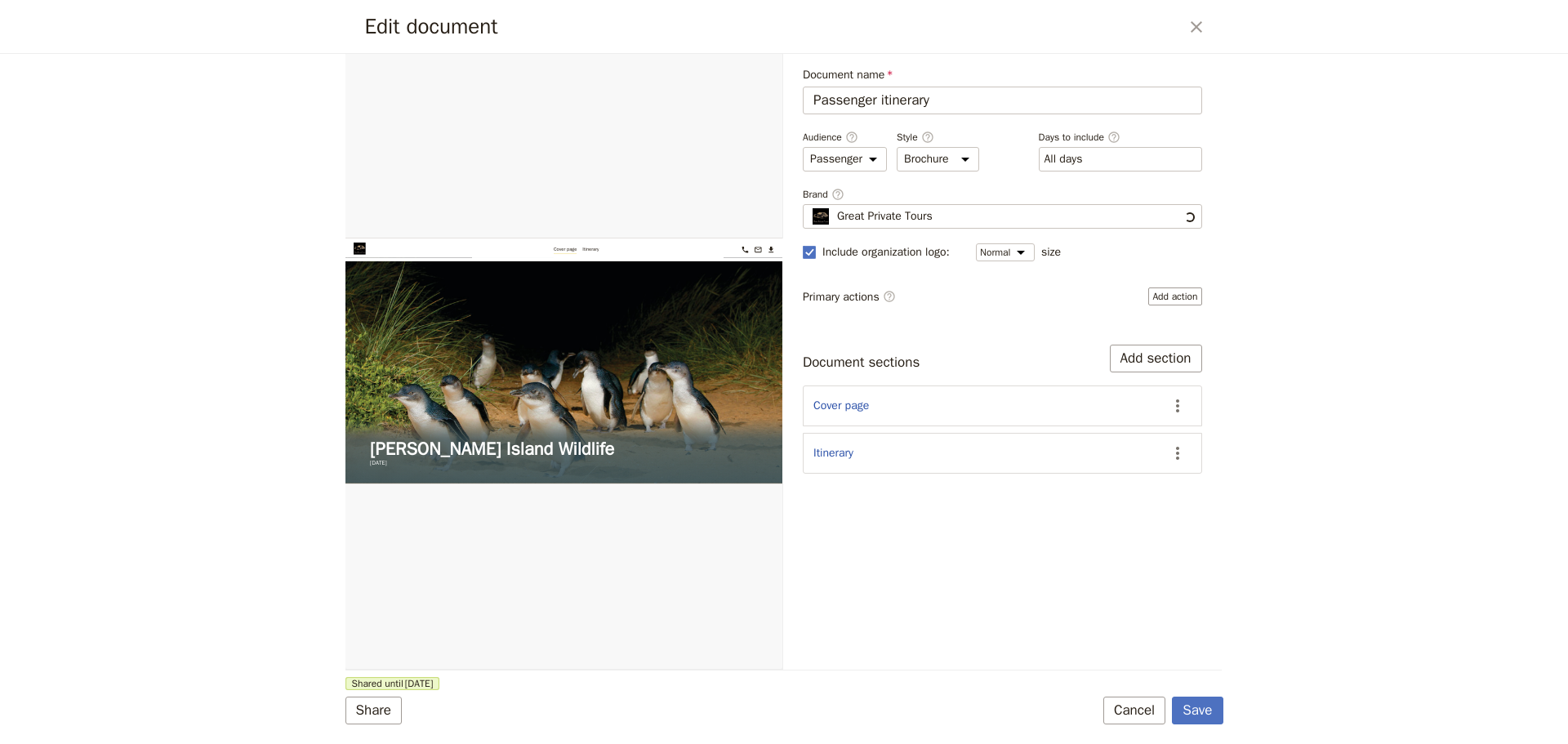 scroll, scrollTop: 0, scrollLeft: 0, axis: both 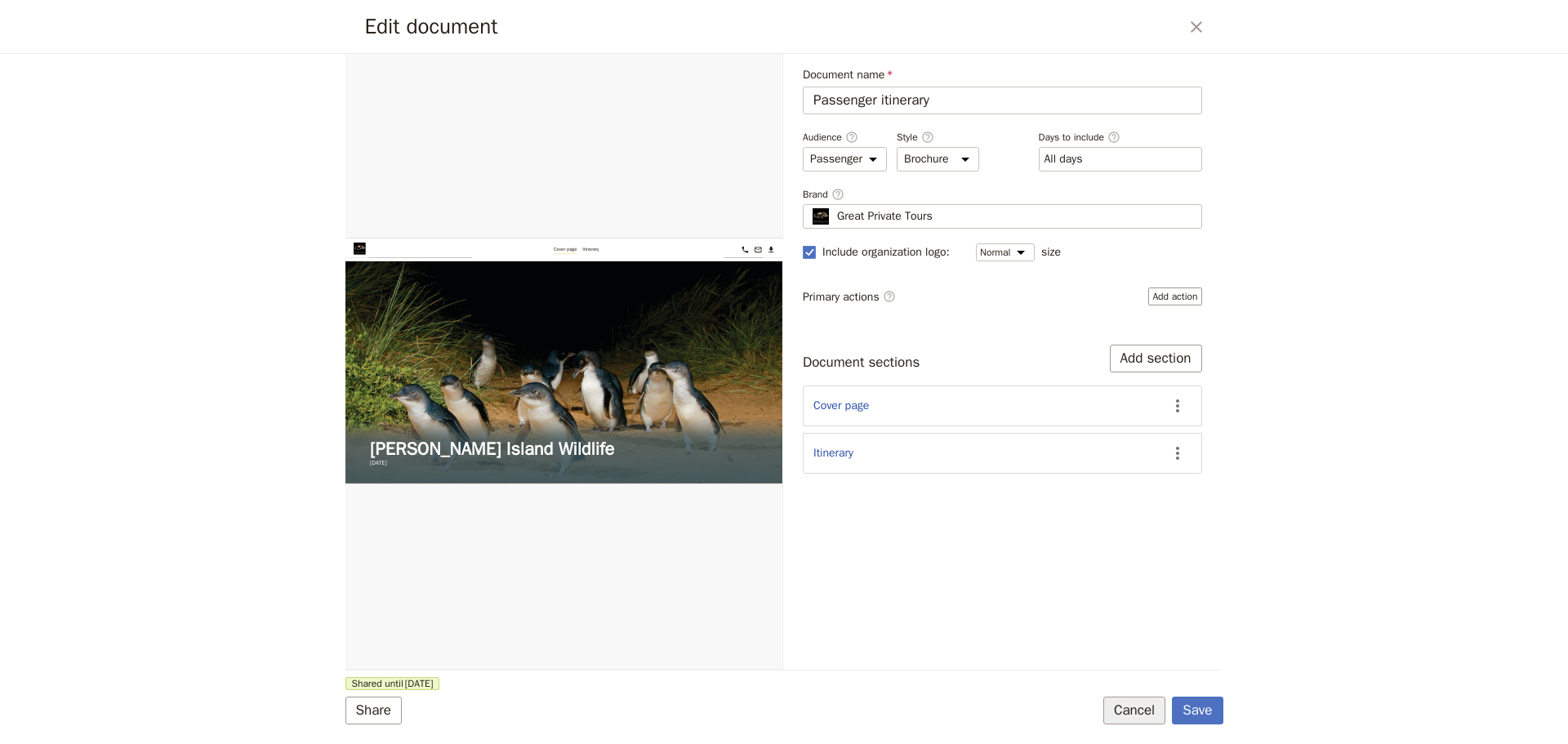 click on "Cancel" at bounding box center (1134, 711) 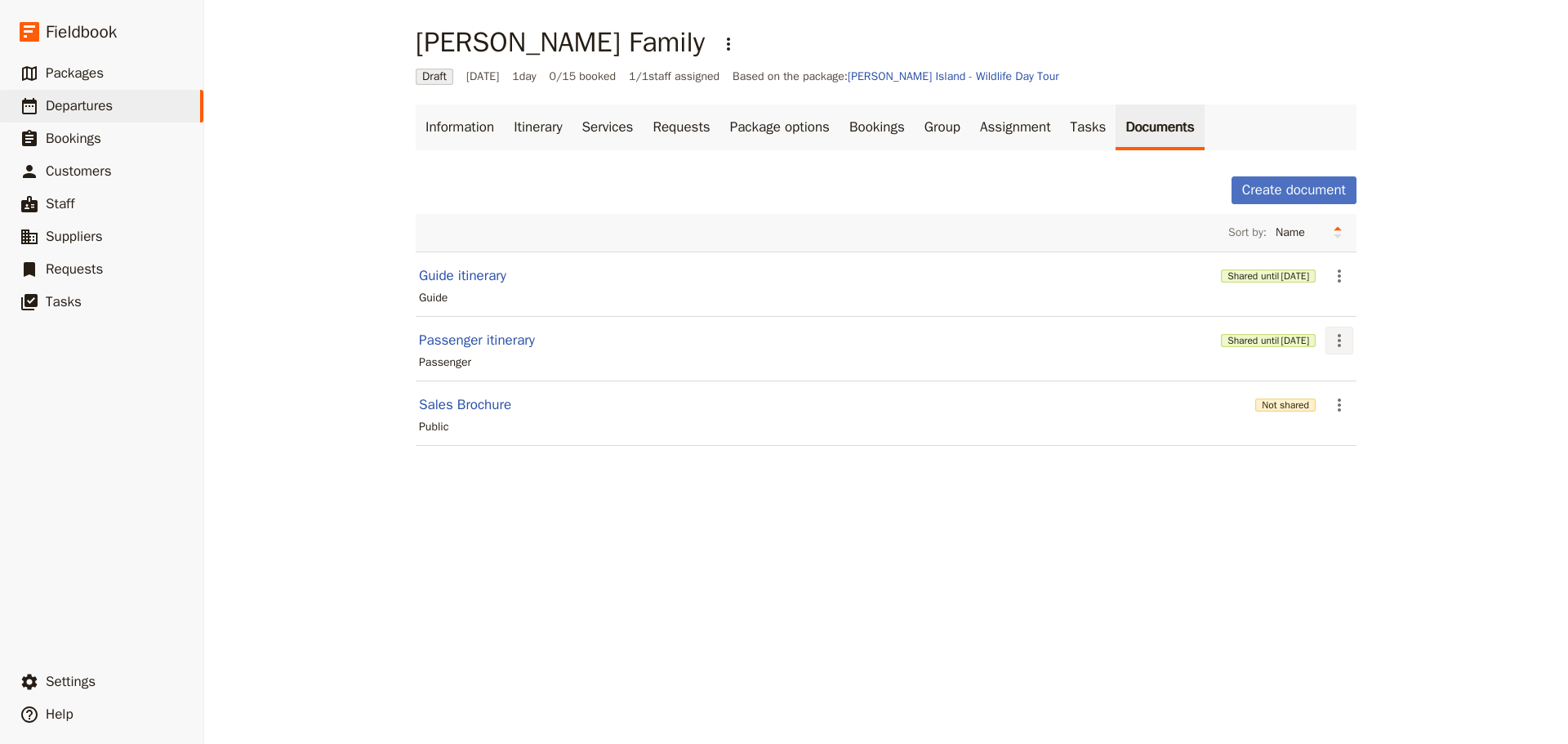 click 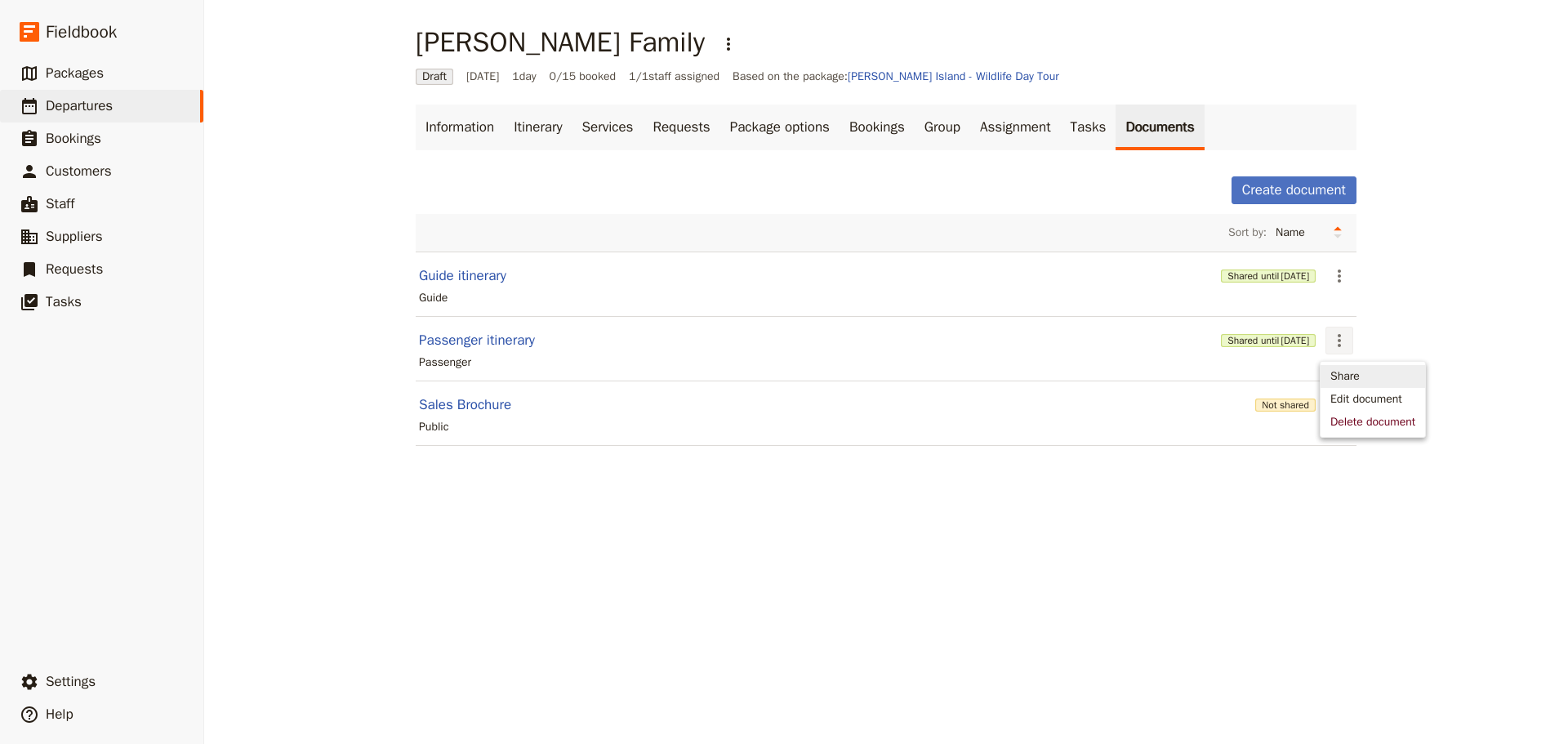 click on "Share" at bounding box center (1345, 376) 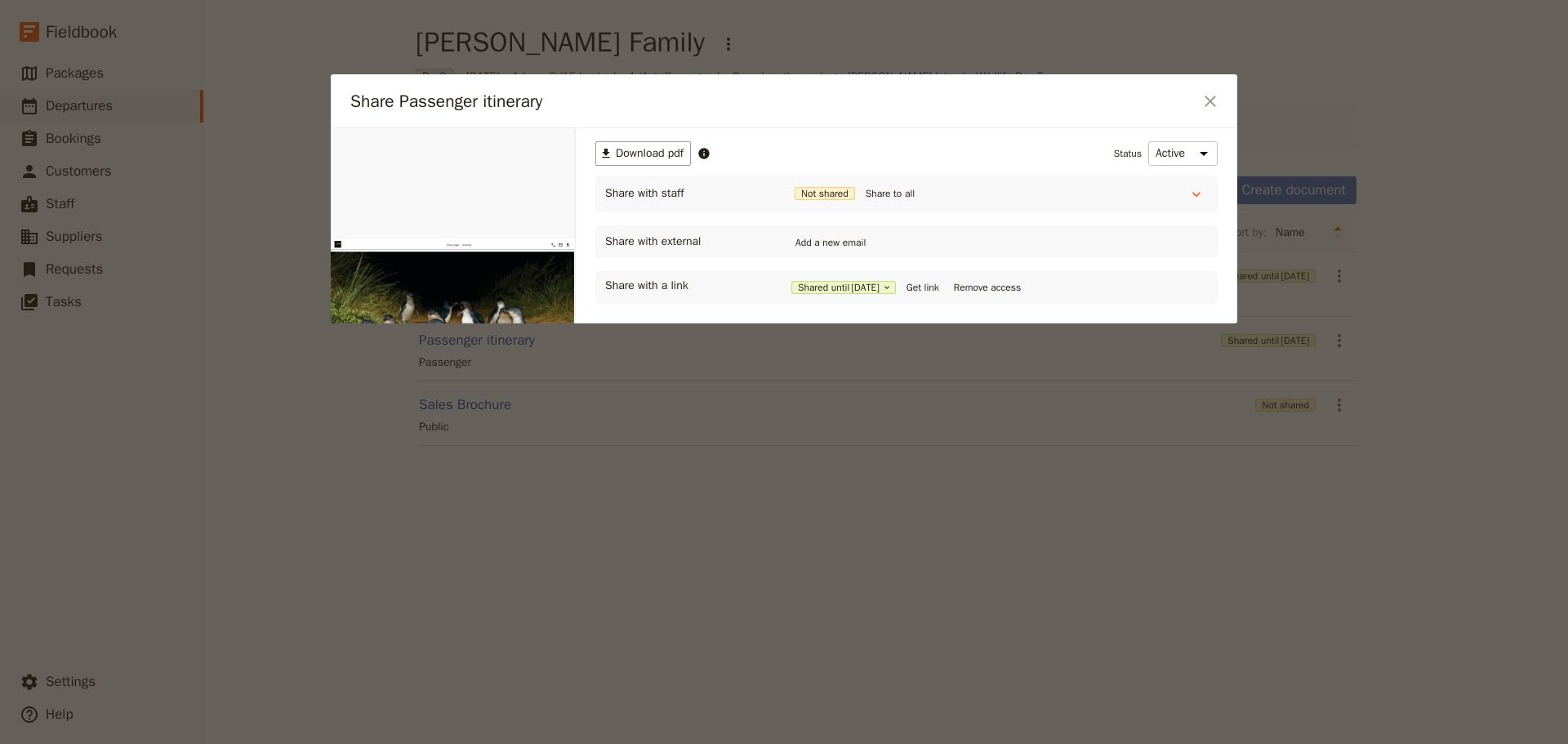 scroll, scrollTop: 0, scrollLeft: 0, axis: both 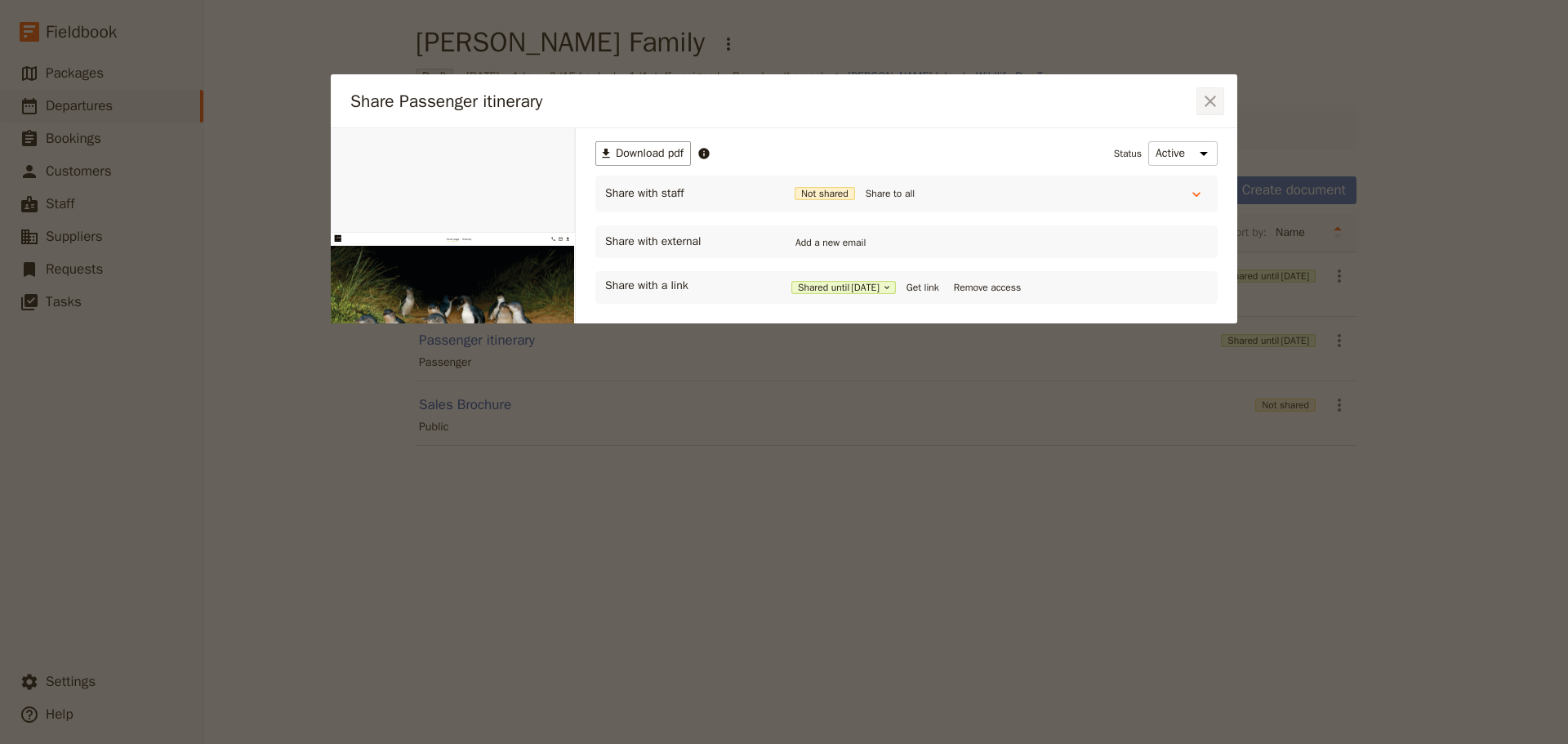 click 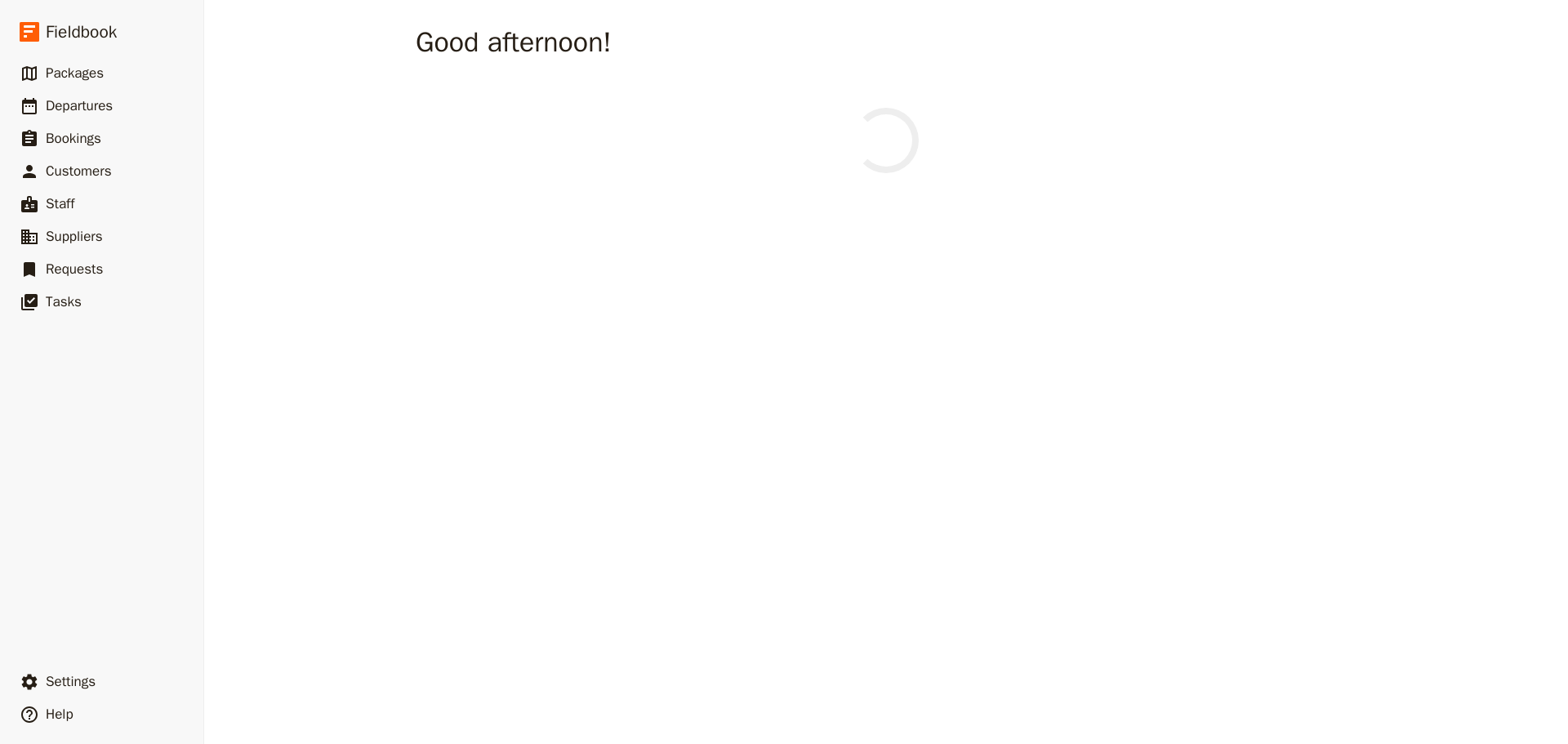scroll, scrollTop: 0, scrollLeft: 0, axis: both 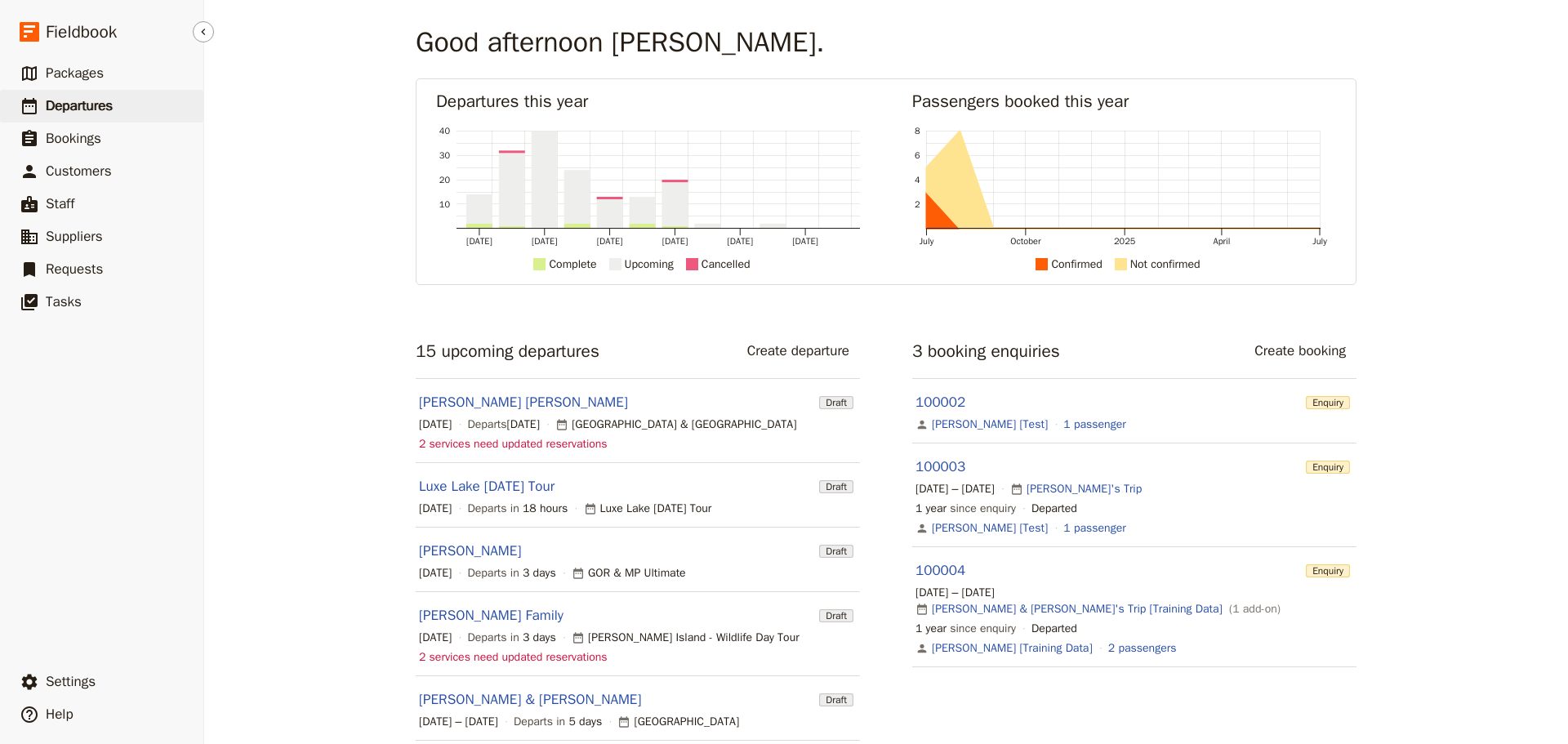 click on "Departures" at bounding box center [79, 106] 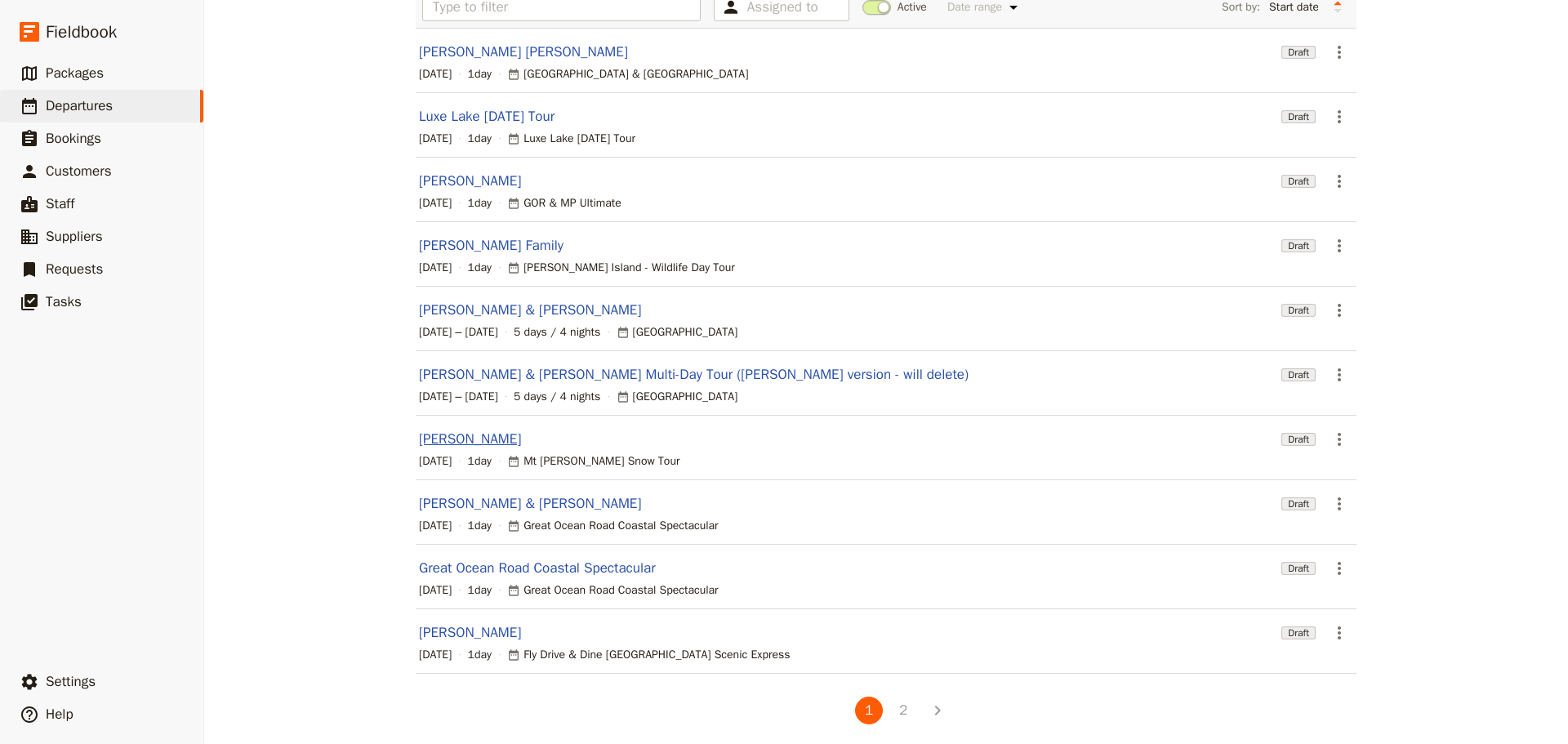 scroll, scrollTop: 139, scrollLeft: 0, axis: vertical 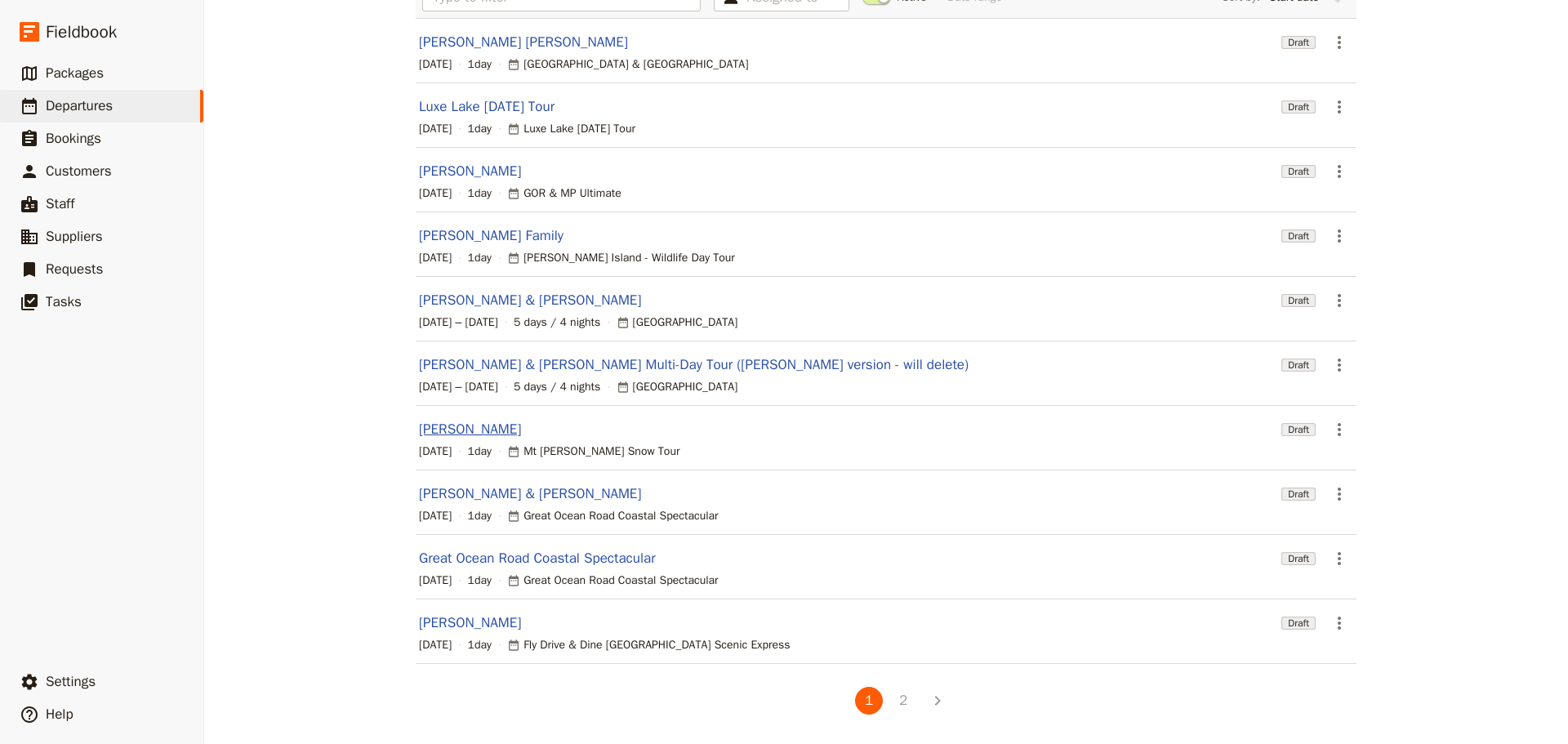 click on "[PERSON_NAME]" at bounding box center (470, 430) 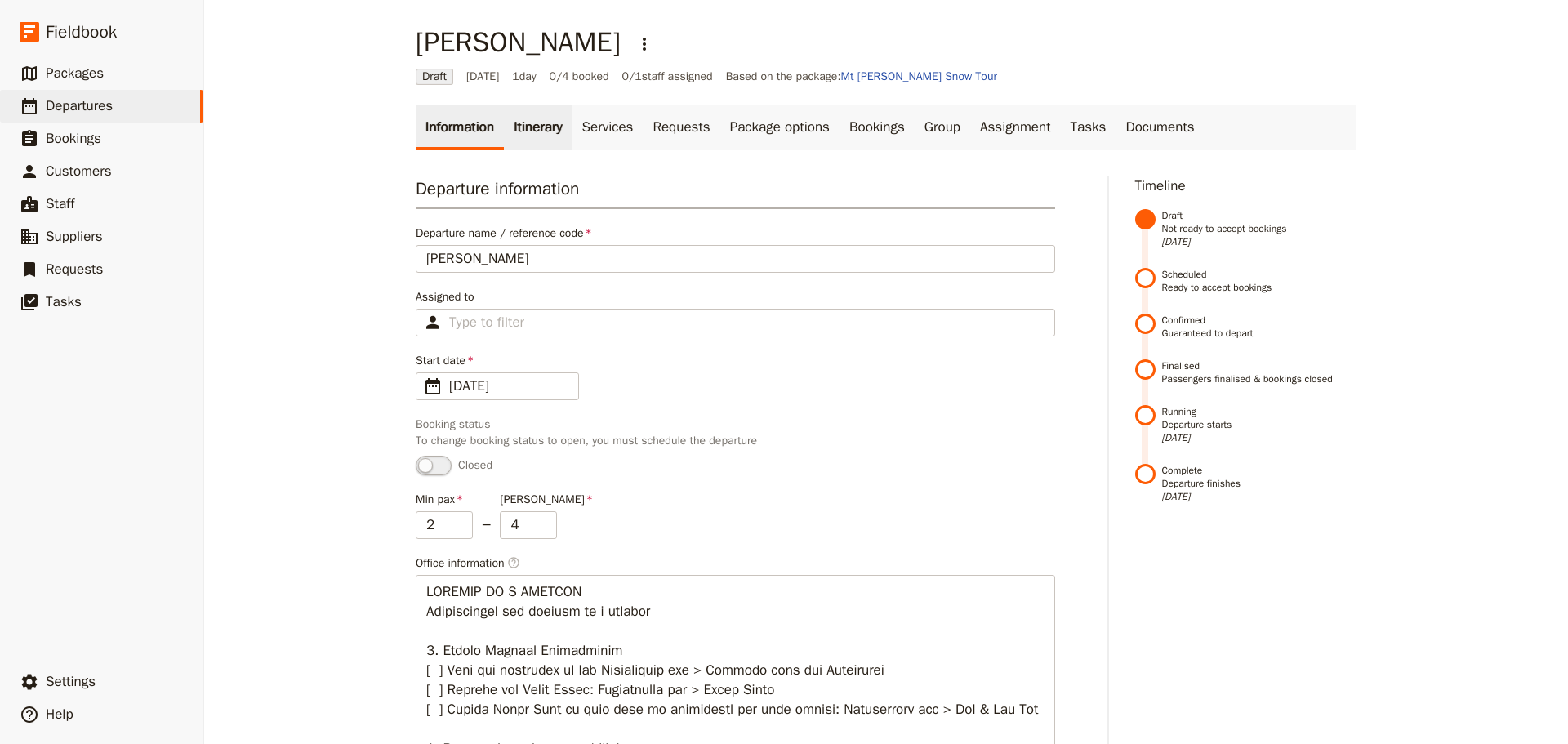 click on "Itinerary" at bounding box center (537, 127) 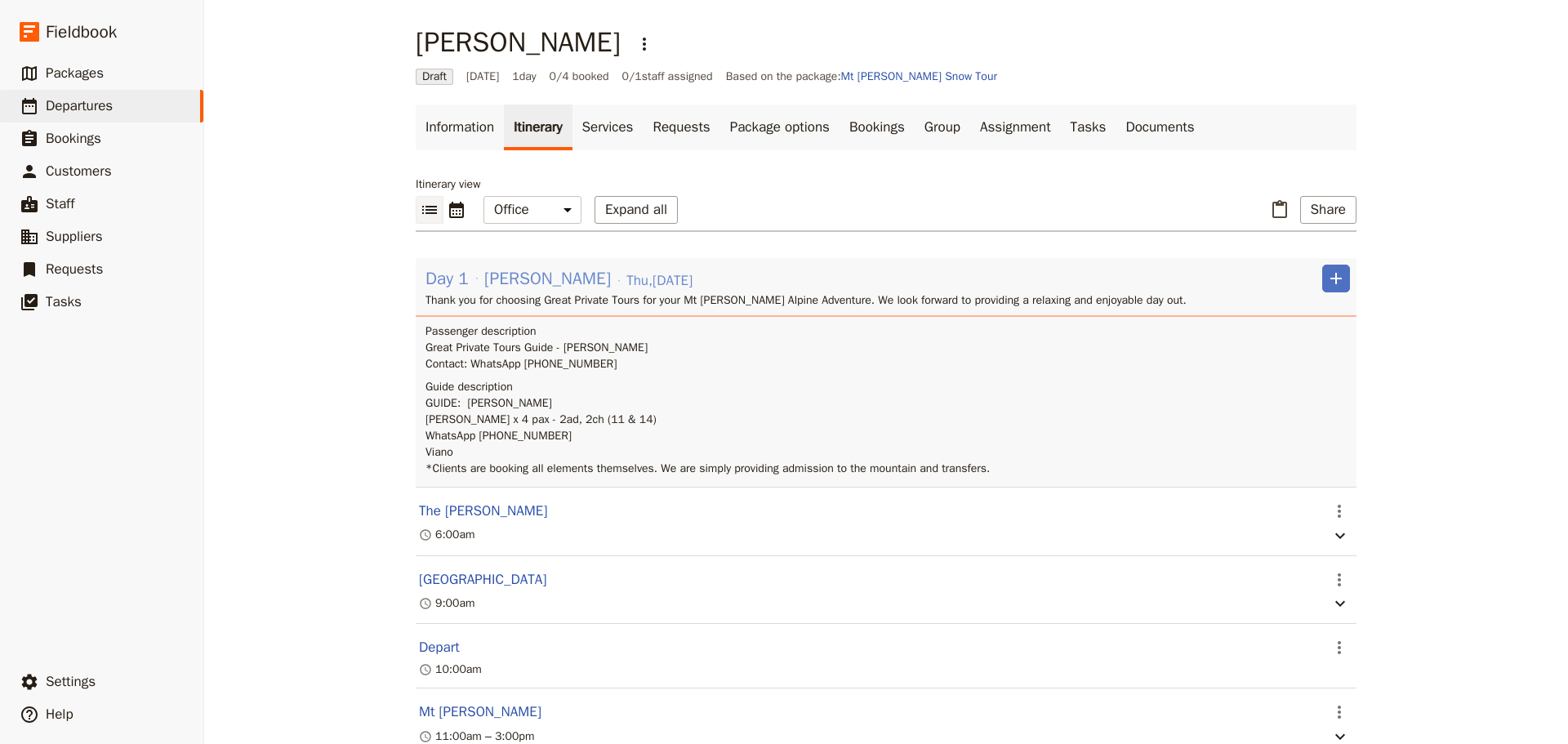 click on "[PERSON_NAME]" at bounding box center [547, 278] 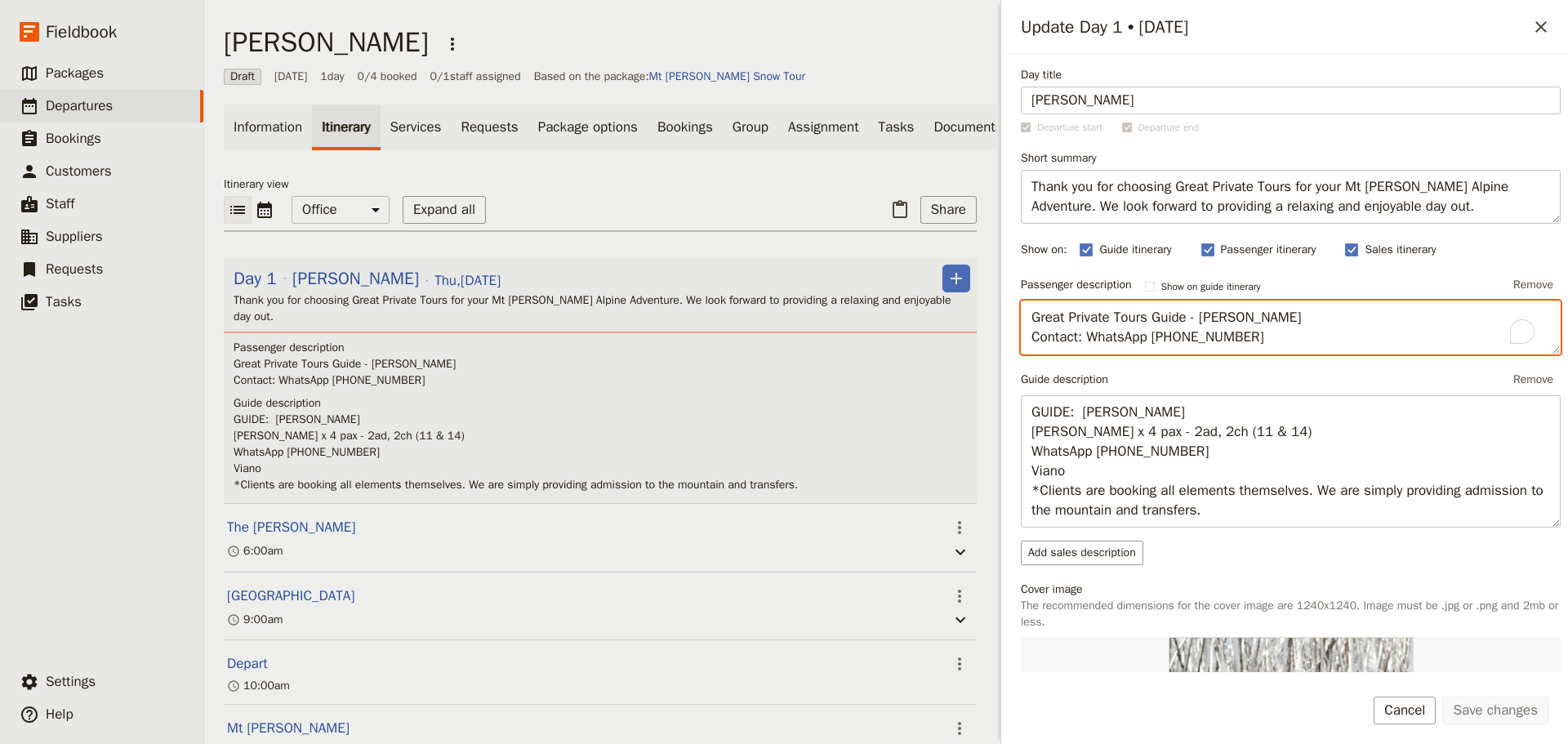 drag, startPoint x: 1325, startPoint y: 320, endPoint x: 1200, endPoint y: 322, distance: 125.016 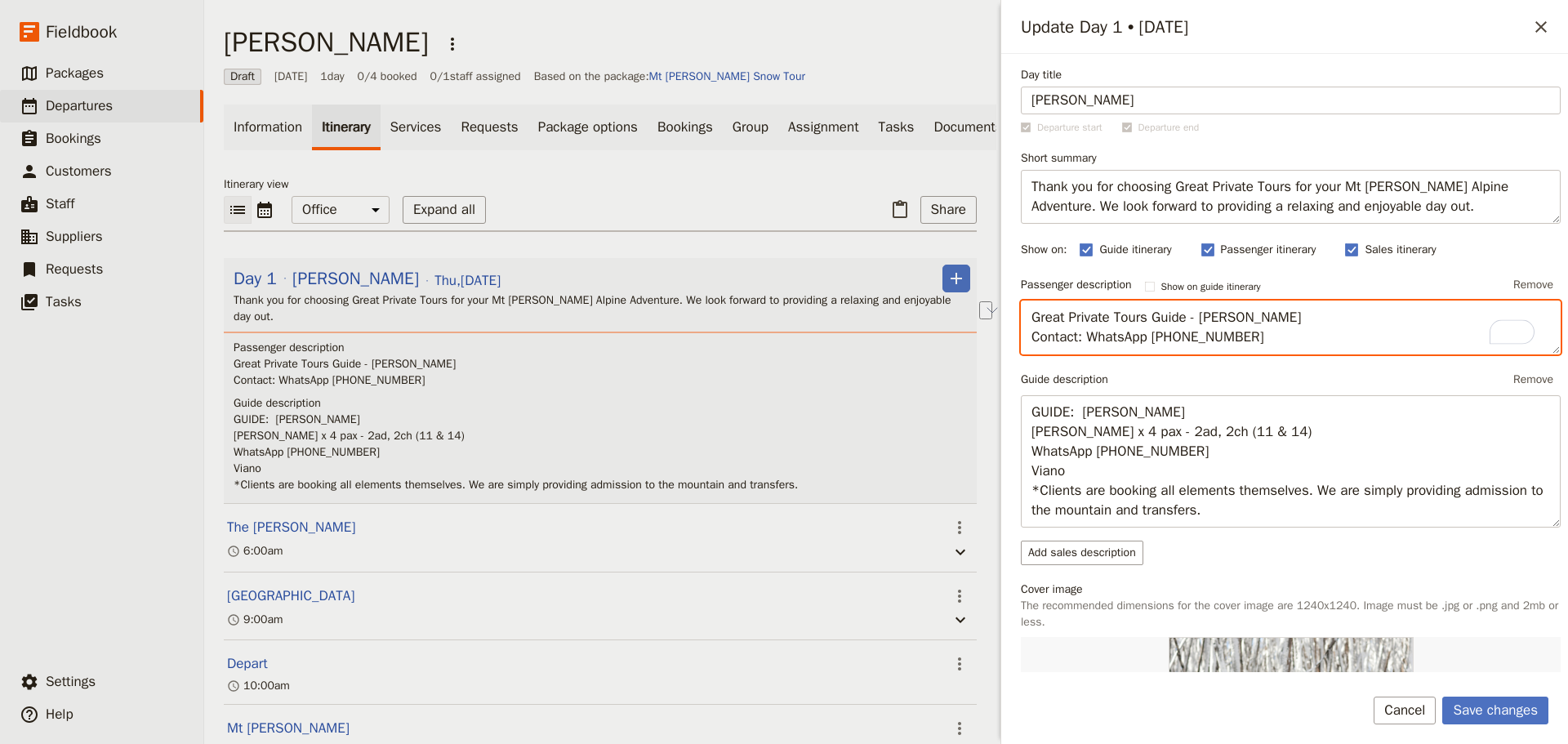 drag, startPoint x: 1278, startPoint y: 340, endPoint x: 1192, endPoint y: 336, distance: 86.092973 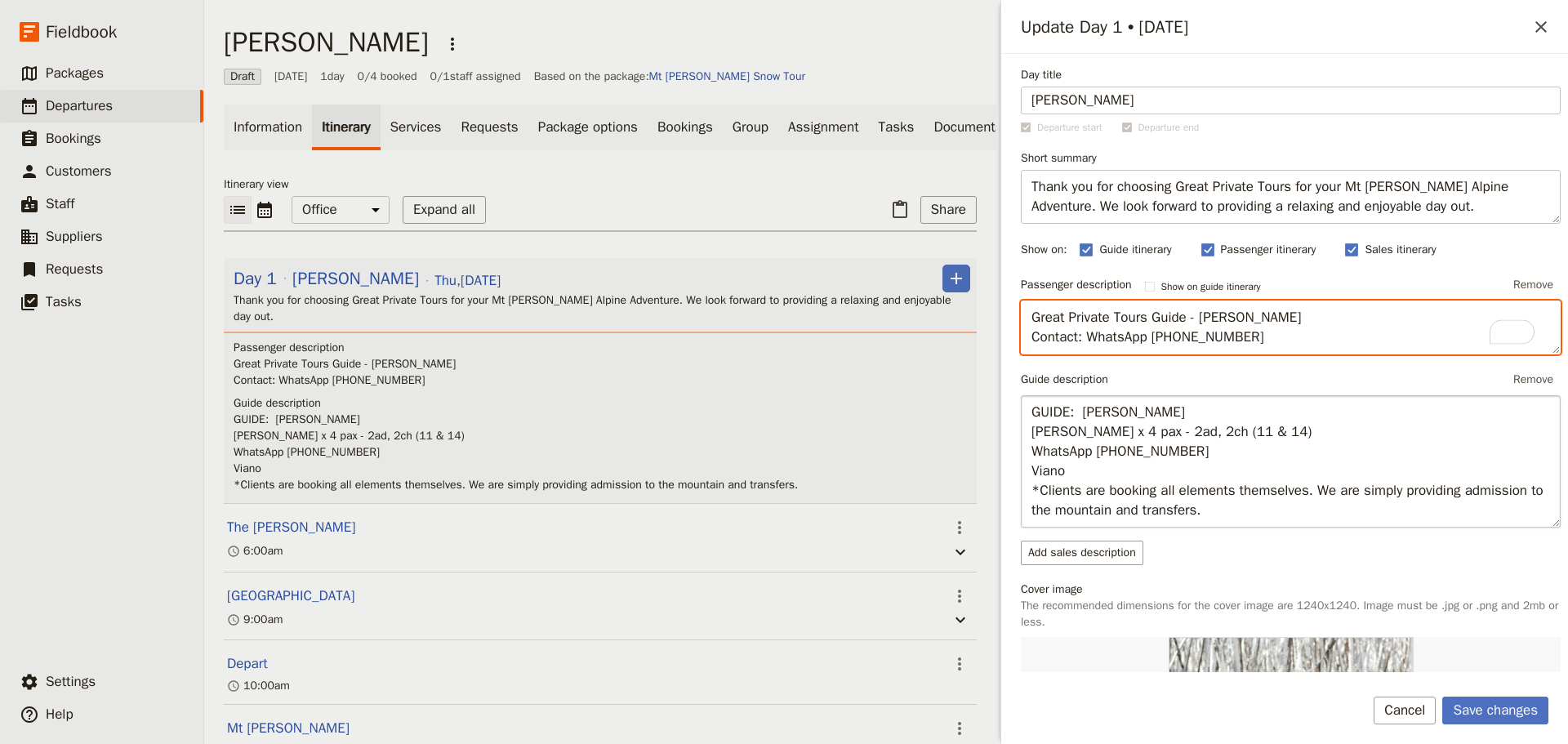 type on "Great Private Tours Guide - [PERSON_NAME]
Contact: WhatsApp [PHONE_NUMBER]" 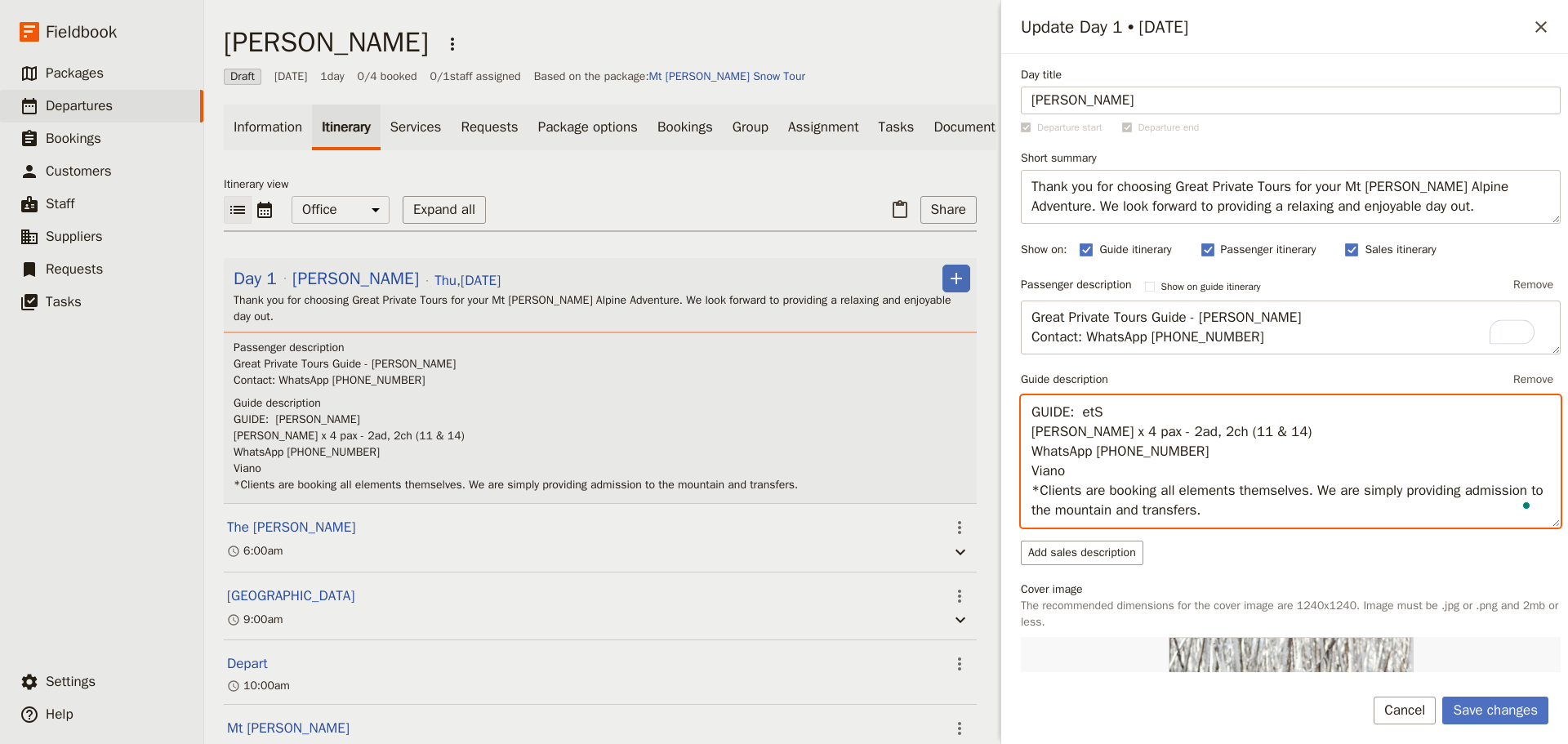 drag, startPoint x: 1101, startPoint y: 410, endPoint x: 1084, endPoint y: 412, distance: 17.117243 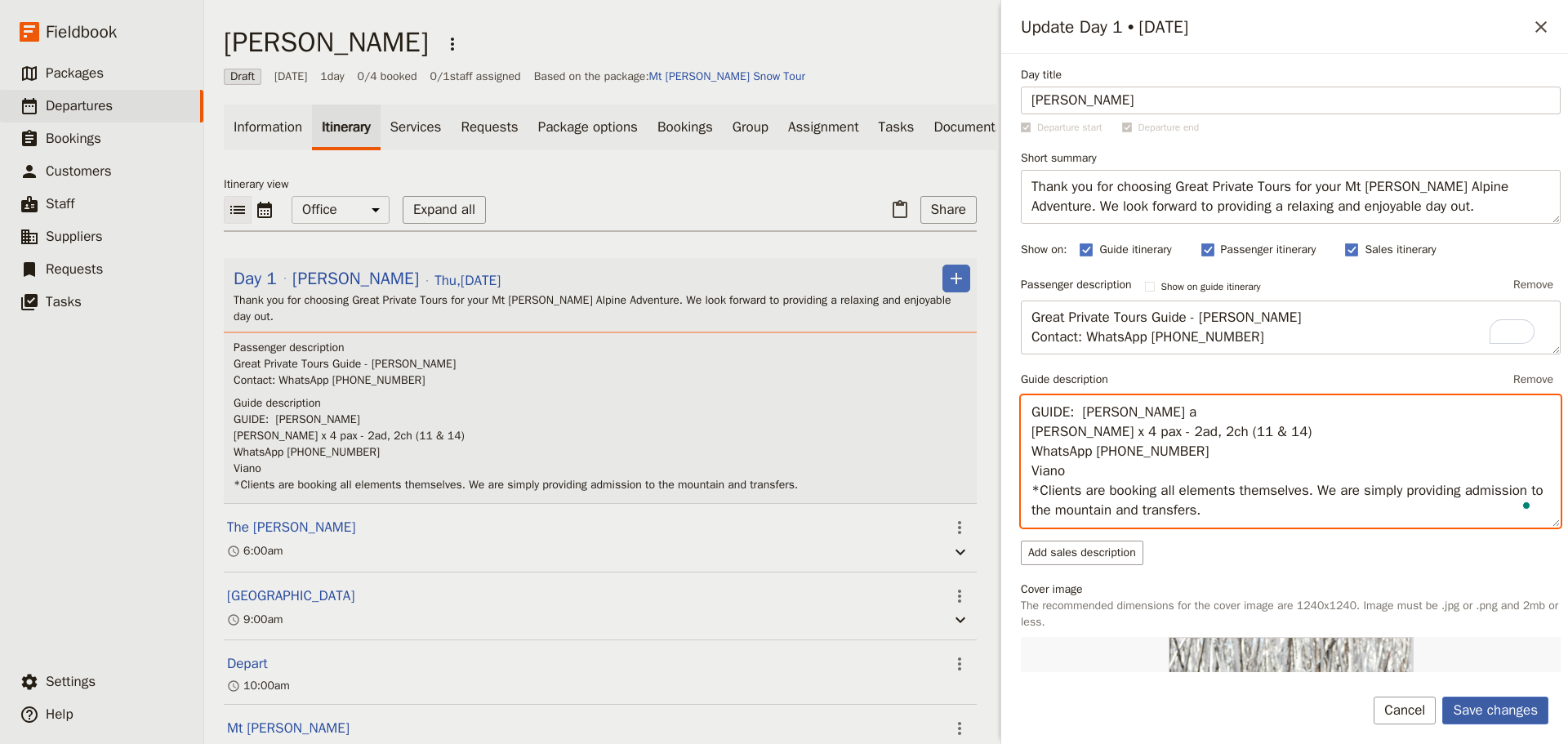 type on "GUIDE:  [PERSON_NAME] a
[PERSON_NAME] x 4 pax - 2ad, 2ch (11 & 14)
WhatsApp [PHONE_NUMBER]
Viano
*Clients are booking all elements themselves. We are simply providing admission to the mountain and transfers." 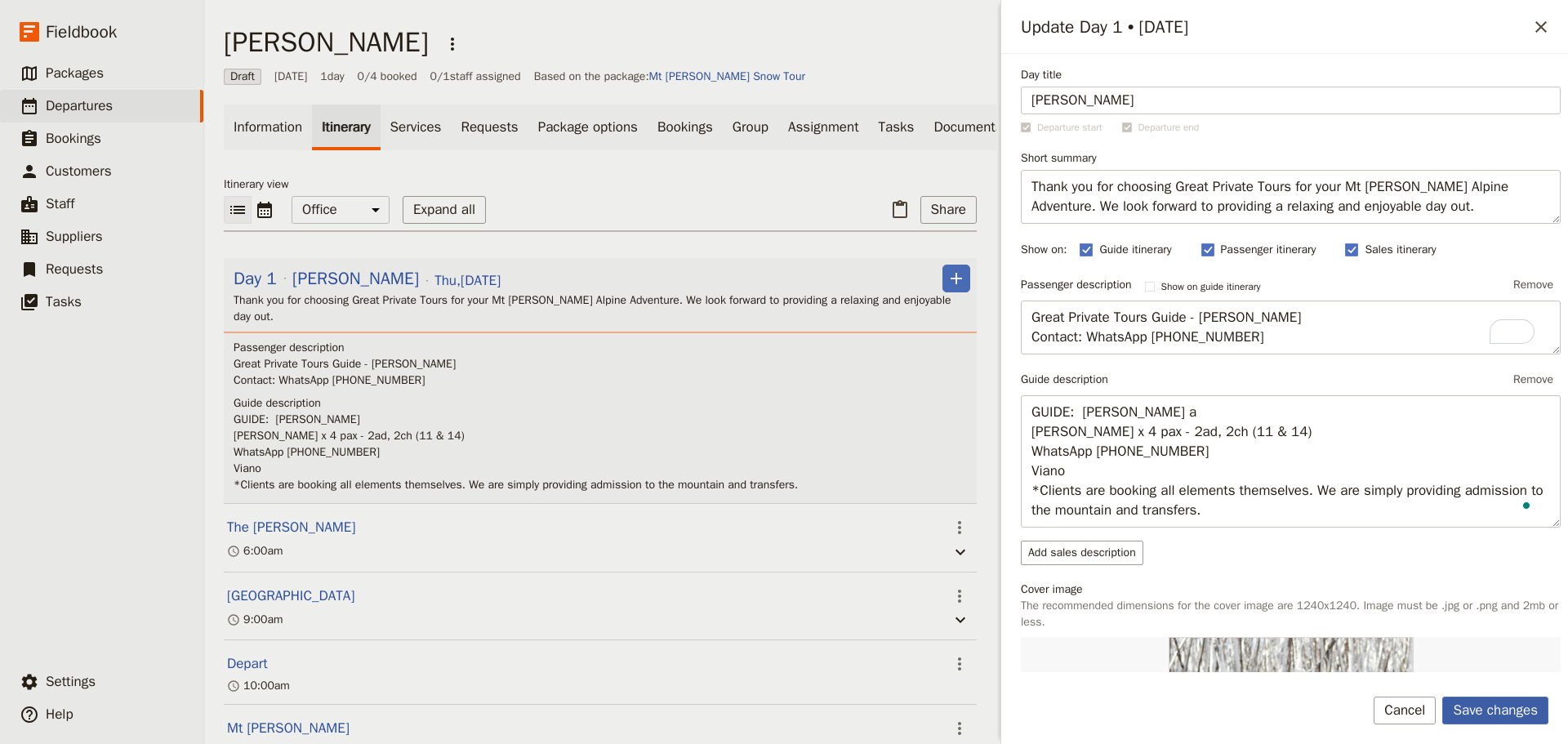 click on "Save changes" at bounding box center (1495, 711) 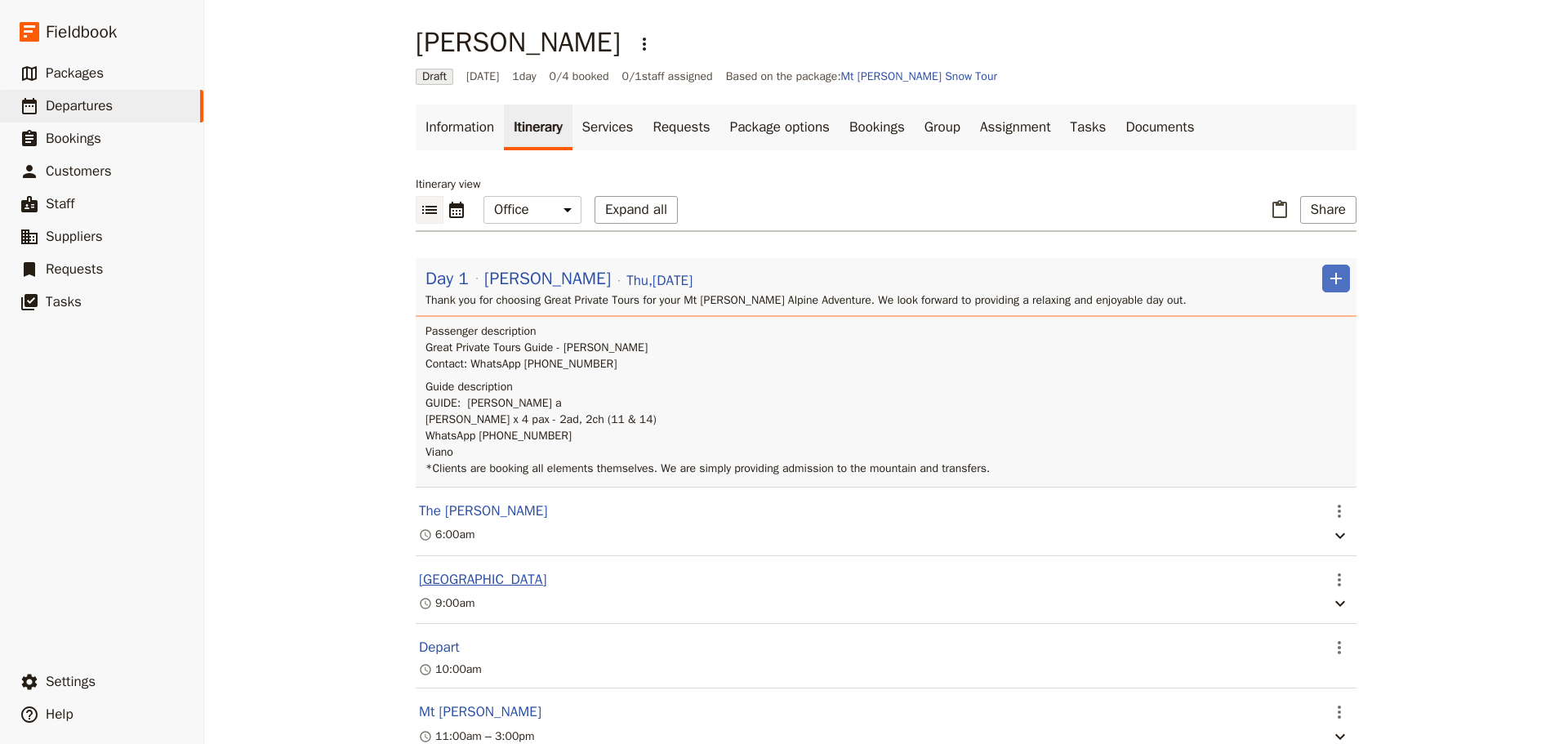 click on "[GEOGRAPHIC_DATA]" at bounding box center [483, 580] 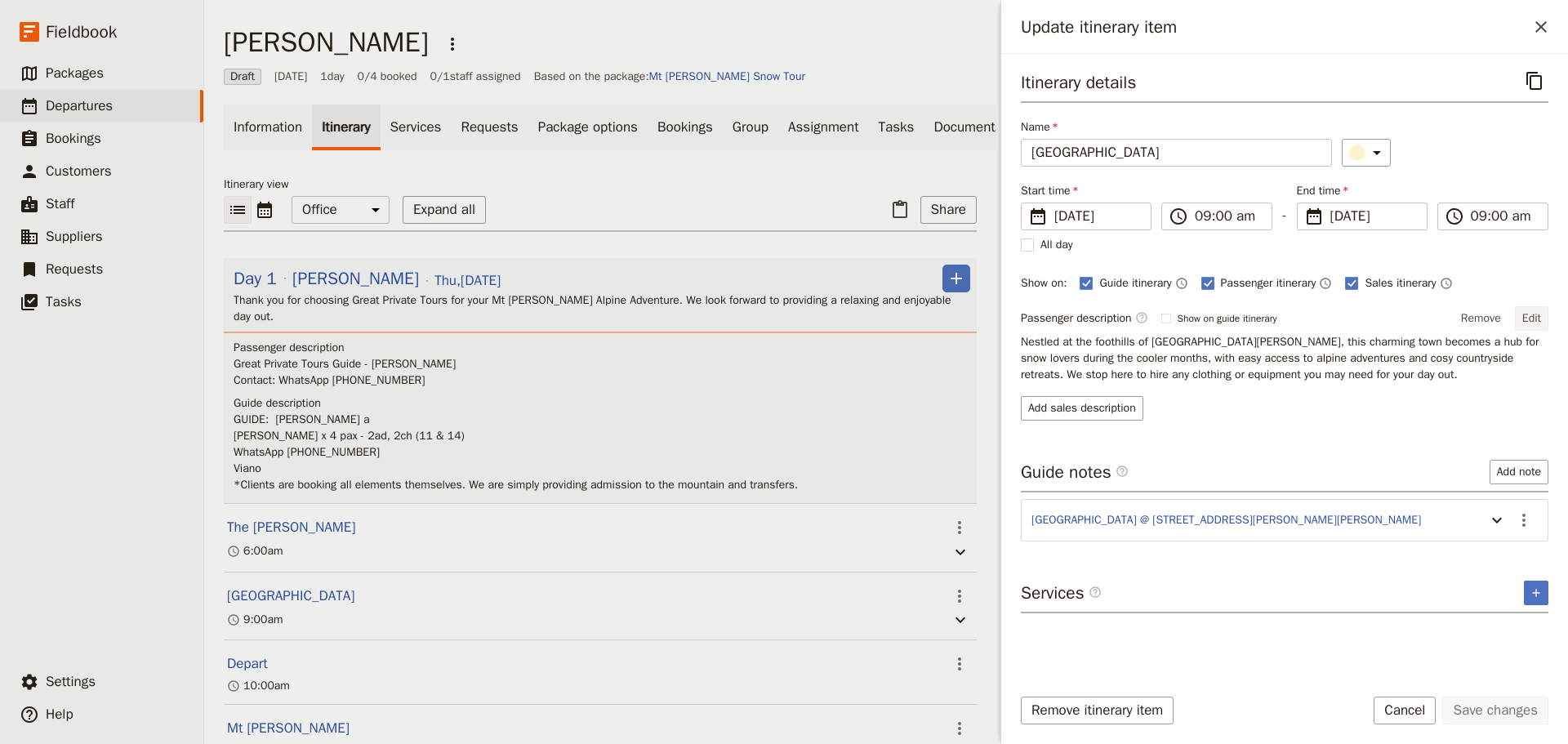 click on "Edit" at bounding box center [1531, 319] 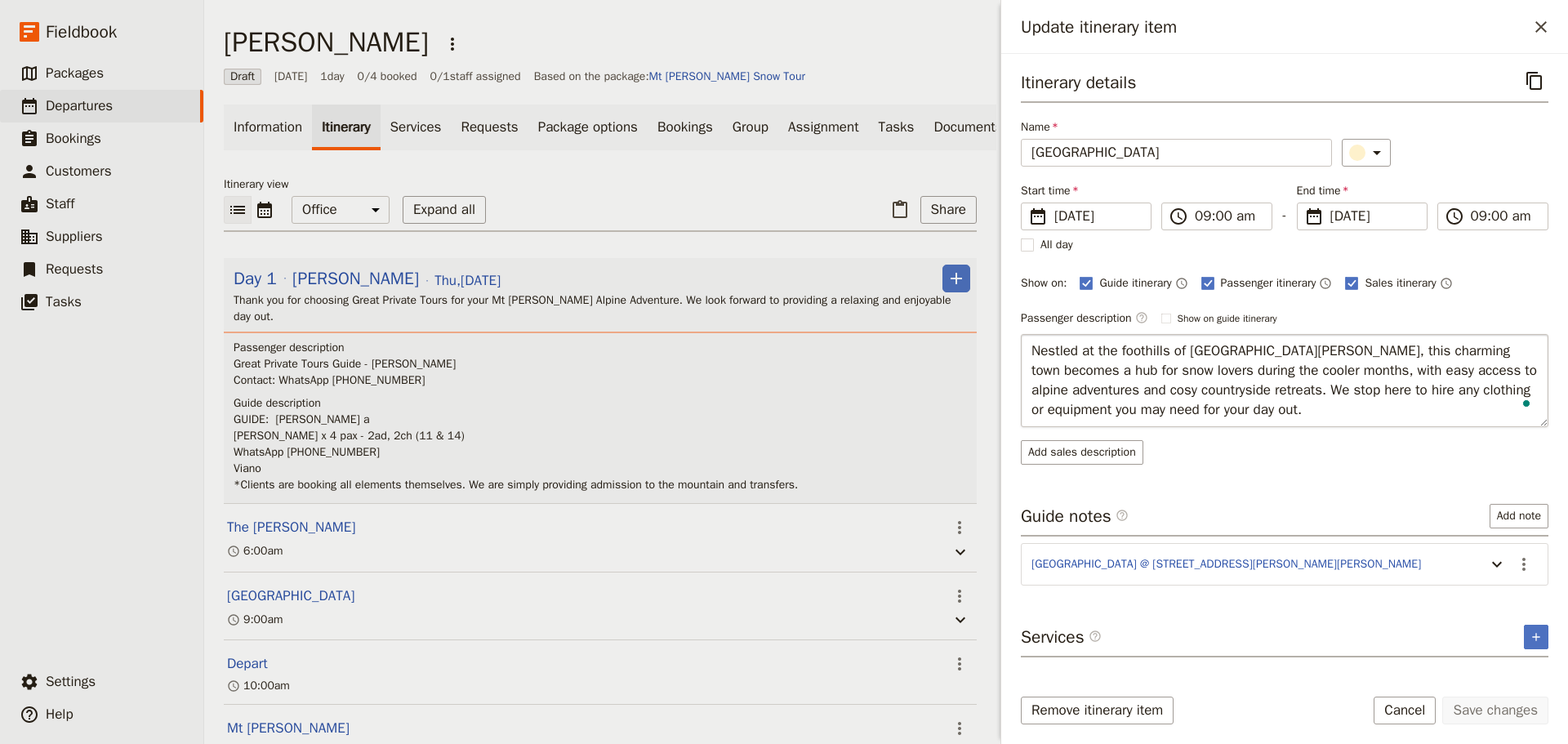 click on "Nestled at the foothills of [GEOGRAPHIC_DATA][PERSON_NAME], this charming town becomes a hub for snow lovers during the cooler months, with easy access to alpine adventures and cosy countryside retreats. We stop here to hire any clothing or equipment you may need for your day out." at bounding box center [1285, 381] 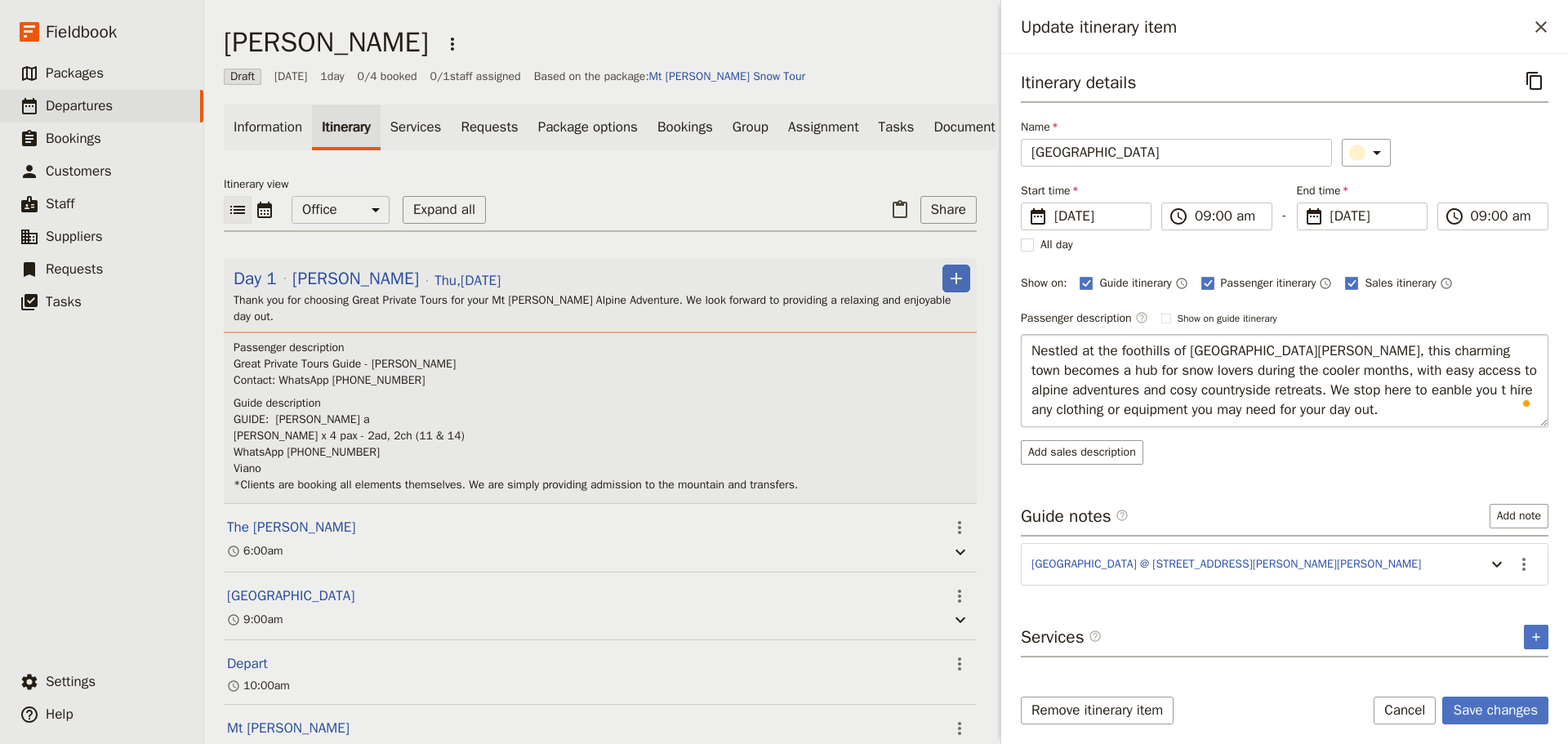 type on "Nestled at the foothills of [GEOGRAPHIC_DATA][PERSON_NAME], this charming town becomes a hub for snow lovers during the cooler months, with easy access to alpine adventures and cosy countryside retreats. We stop here to eanble you to hire any clothing or equipment you may need for your day out." 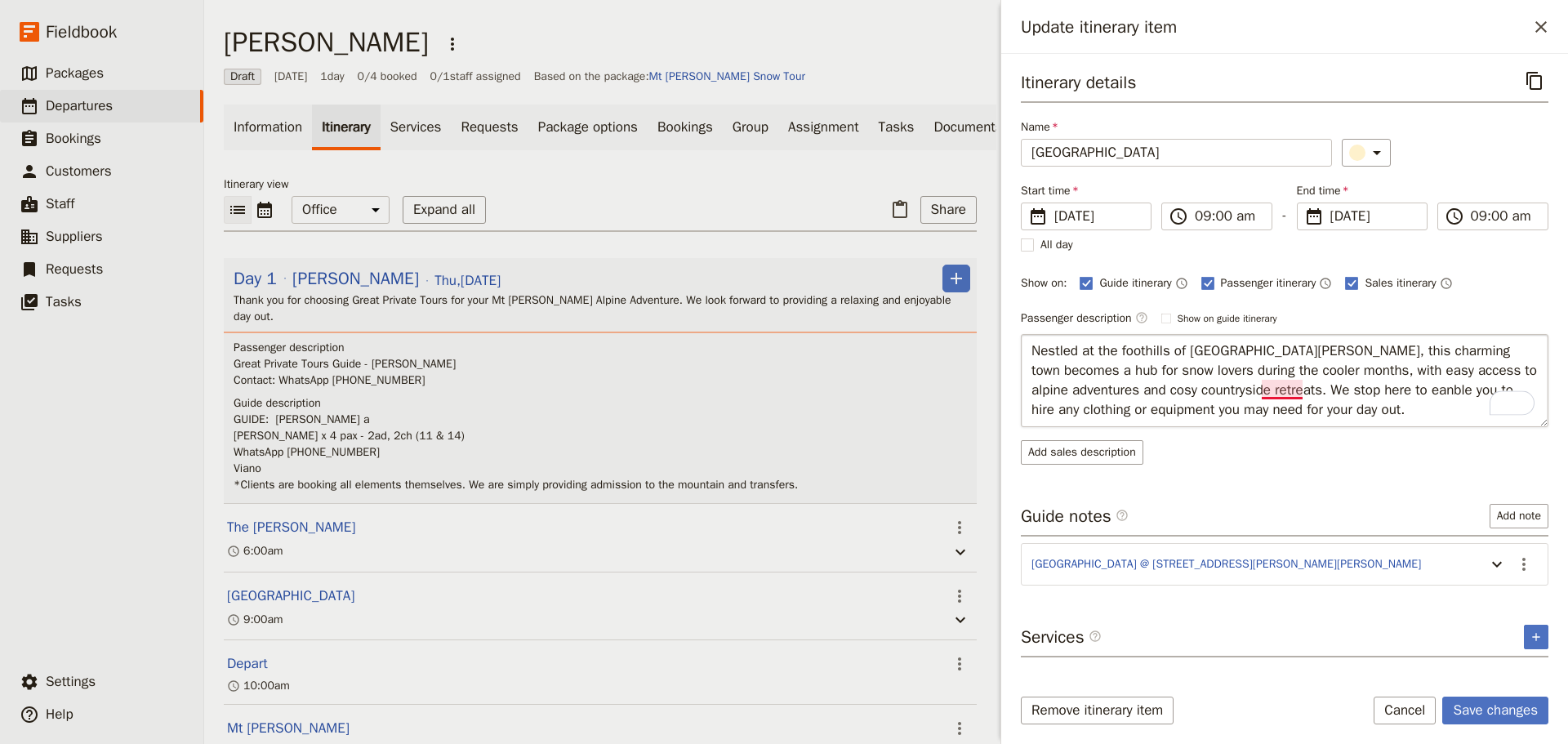 click on "Nestled at the foothills of [GEOGRAPHIC_DATA][PERSON_NAME], this charming town becomes a hub for snow lovers during the cooler months, with easy access to alpine adventures and cosy countryside retreats. We stop here to eanble you to hire any clothing or equipment you may need for your day out." at bounding box center [1285, 381] 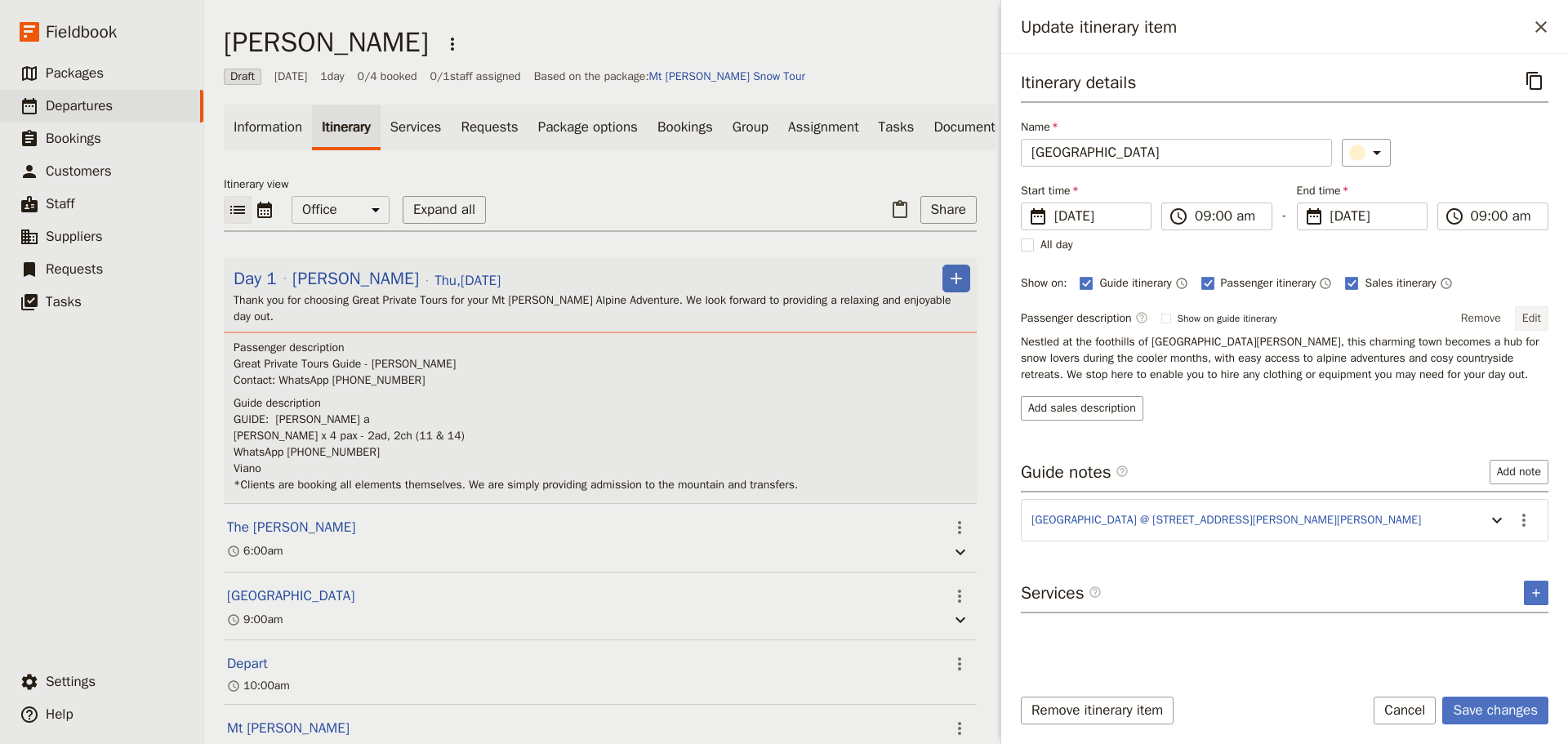 click on "Edit" at bounding box center [1531, 319] 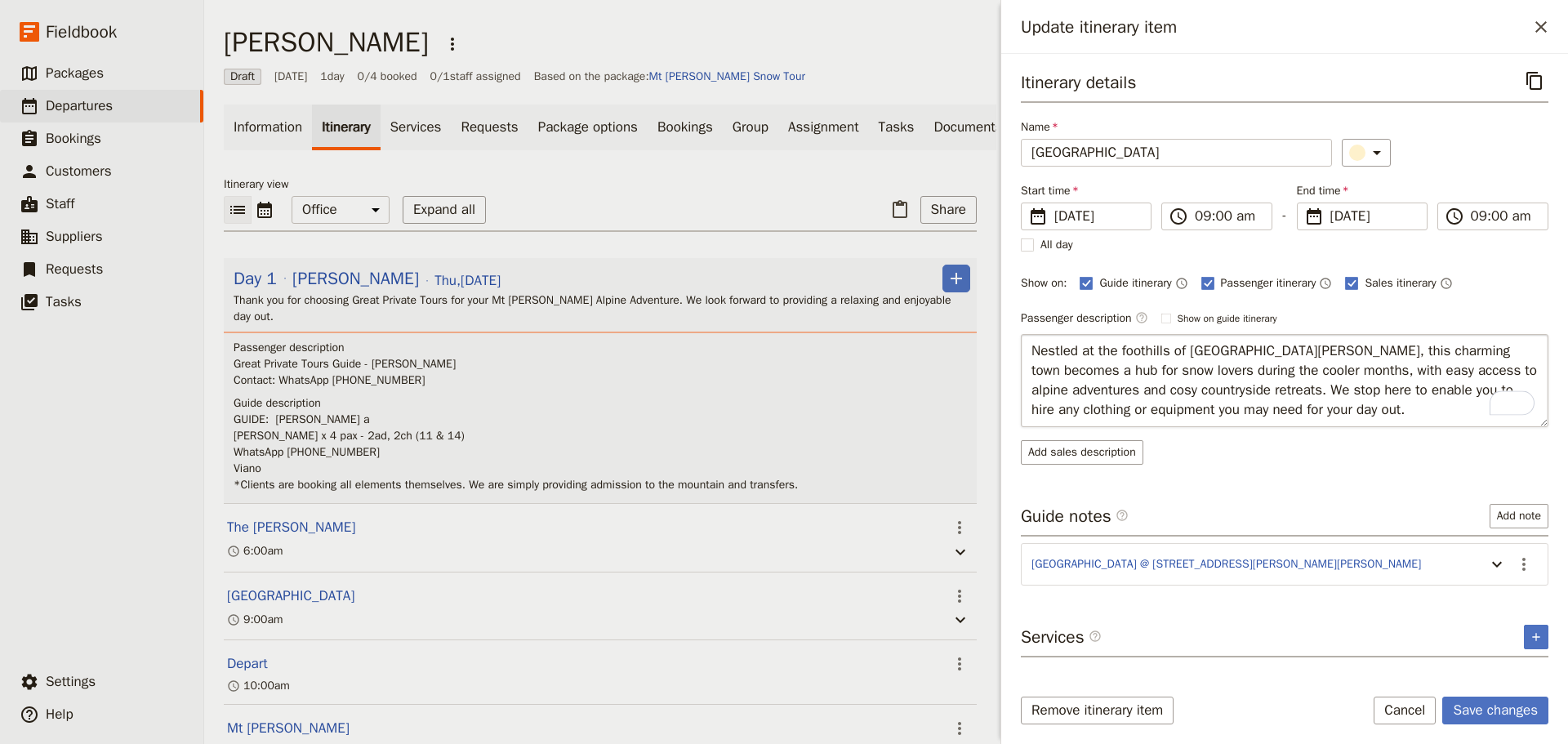 click on "Nestled at the foothills of [GEOGRAPHIC_DATA][PERSON_NAME], this charming town becomes a hub for snow lovers during the cooler months, with easy access to alpine adventures and cosy countryside retreats. We stop here to enable you to hire any clothing or equipment you may need for your day out." at bounding box center (1285, 381) 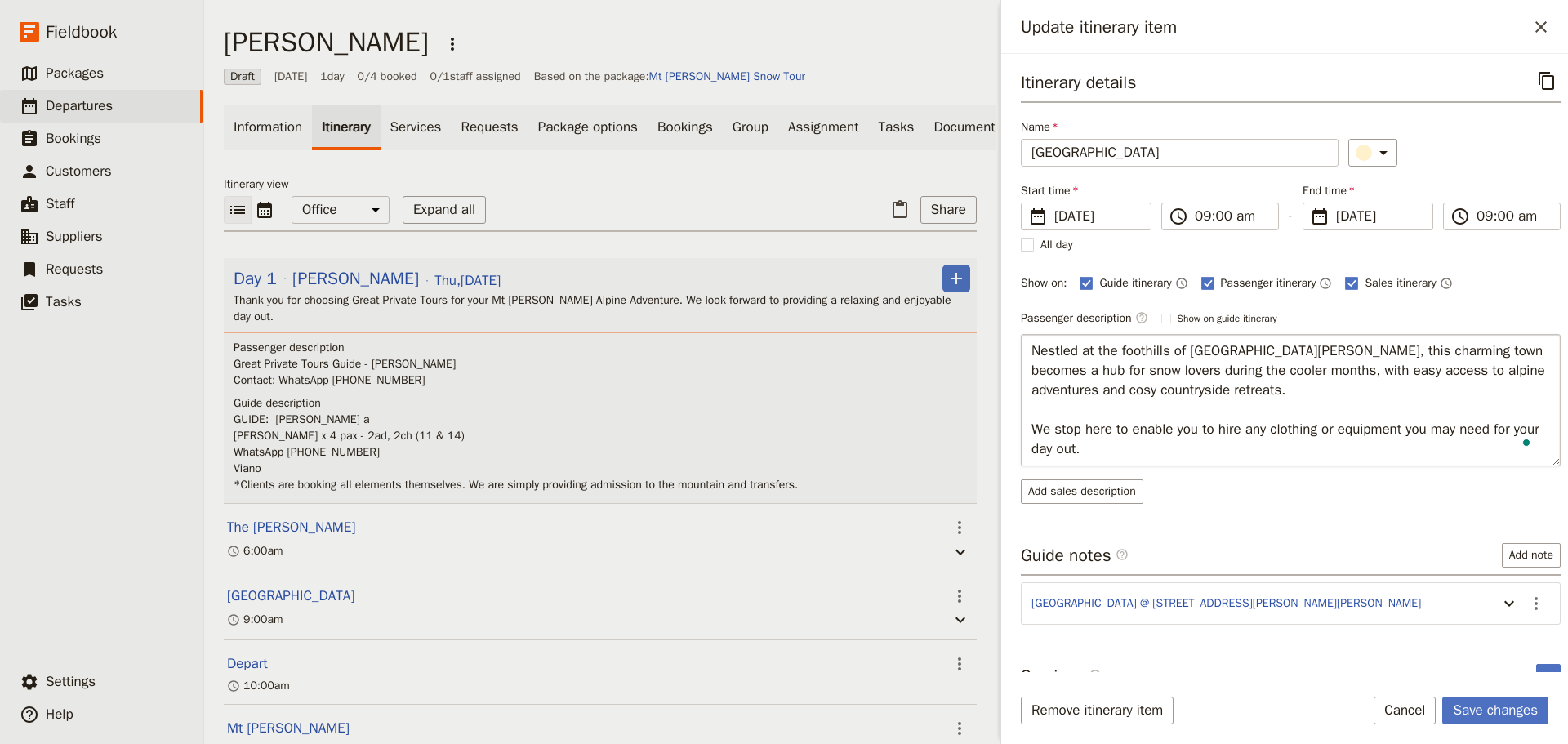 click on "Nestled at the foothills of [GEOGRAPHIC_DATA][PERSON_NAME], this charming town becomes a hub for snow lovers during the cooler months, with easy access to alpine adventures and cosy countryside retreats.
We stop here to enable you to hire any clothing or equipment you may need for your day out." at bounding box center [1290, 400] 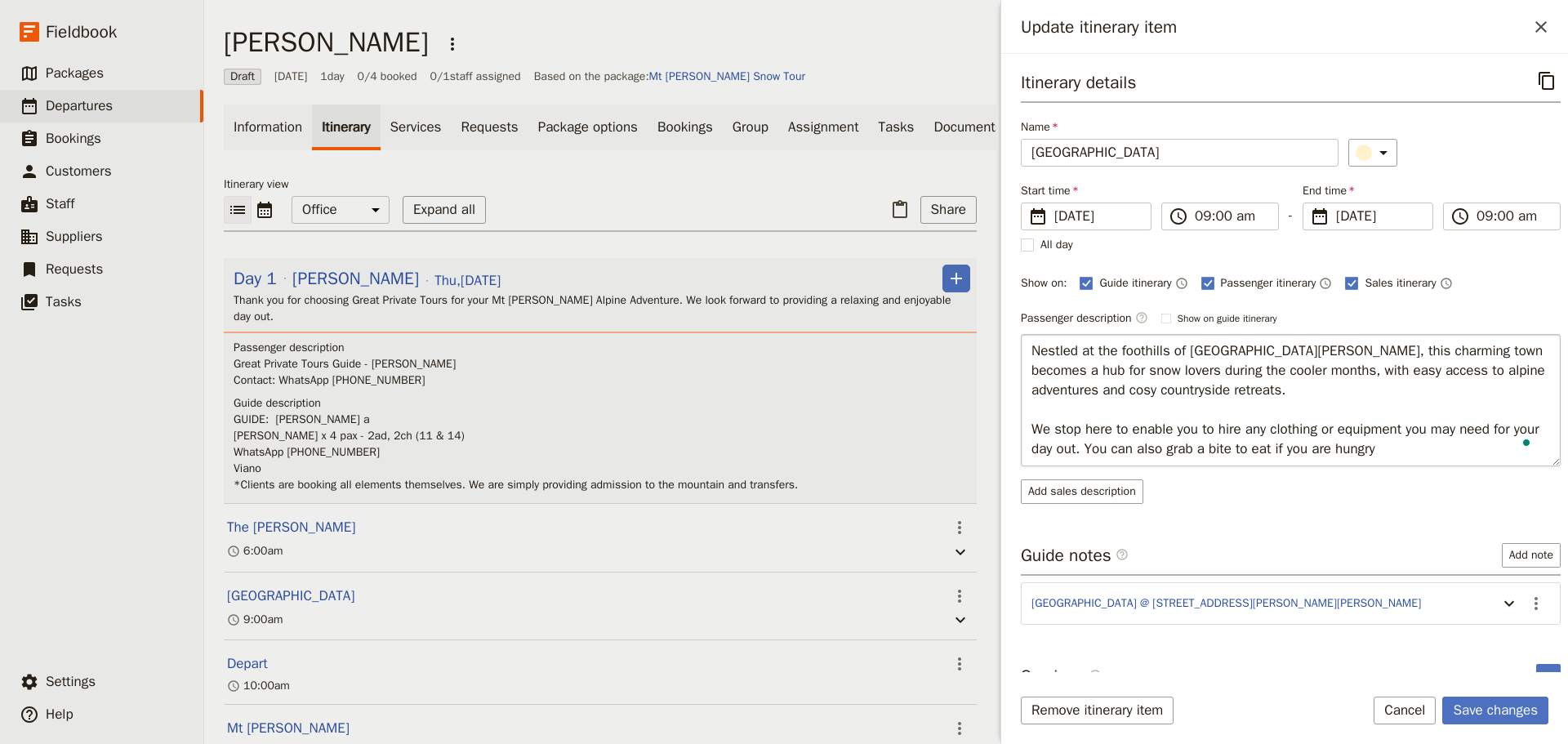 type on "Nestled at the foothills of [GEOGRAPHIC_DATA][PERSON_NAME], this charming town becomes a hub for snow lovers during the cooler months, with easy access to alpine adventures and cosy countryside retreats.
We stop here to enable you to hire any clothing or equipment you may need for your day out. You can also grab a bite to eat if you are hungry." 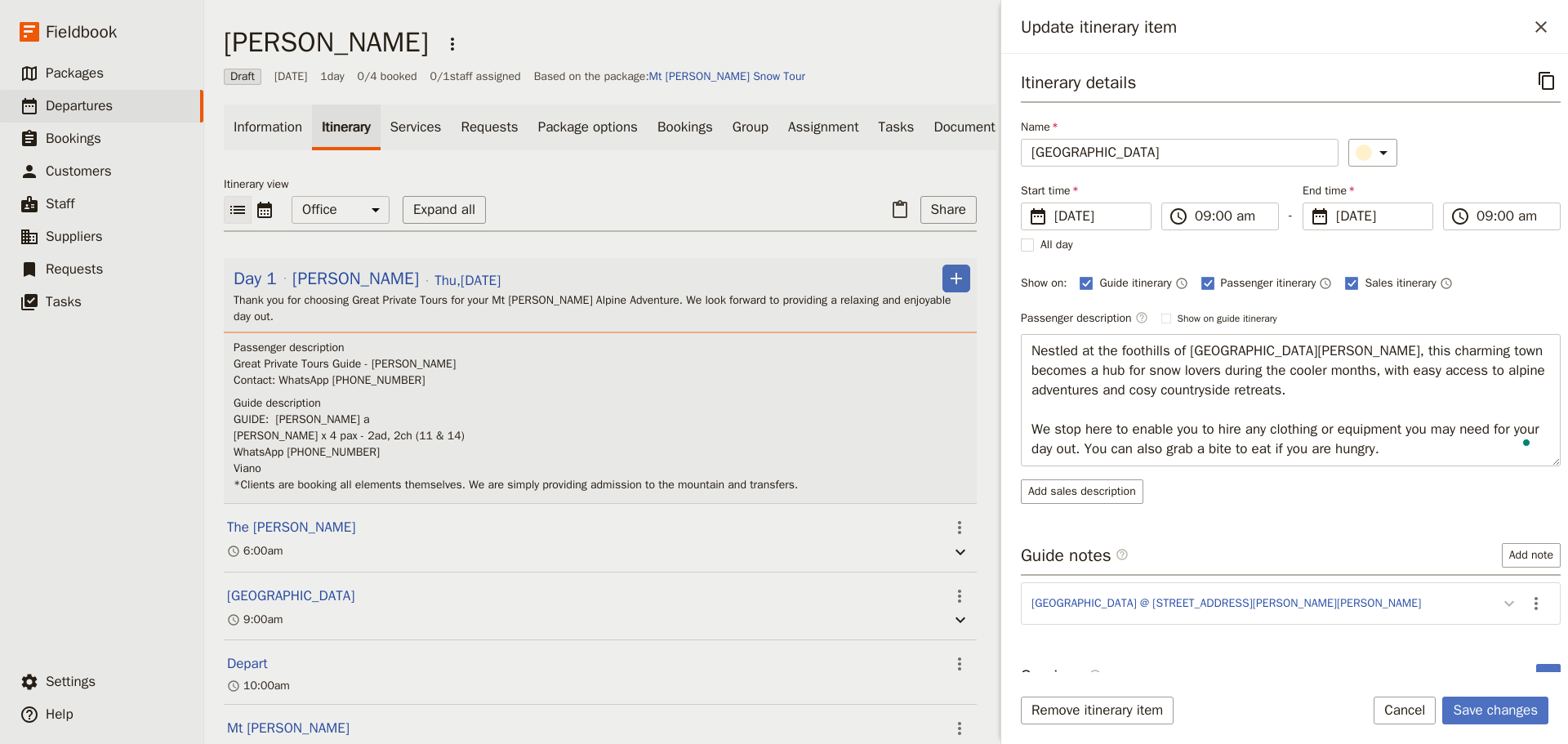 click on "Itinerary details ​ Name [GEOGRAPHIC_DATA] ​ Start time ​ [DATE] [DATE] [DATE] 09:00 ​ 09:00 am - End time ​ [DATE] [DATE] [DATE] 09:00 ​ 09:00 am All day Show on: Guide itinerary ​ Passenger itinerary ​ Sales itinerary ​ Passenger description ​ Show on guide itinerary Edit Nestled at the foothills of [GEOGRAPHIC_DATA][PERSON_NAME], this charming town becomes a hub for snow lovers during the cooler months, with easy access to alpine adventures and cosy countryside retreats.
We stop here to enable you to hire any clothing or equipment you may need for your day out. You can also grab a bite to eat if you are hungry. Add sales description Guide notes ​ Add note Alzburg Resort @ [STREET_ADDRESS][PERSON_NAME][PERSON_NAME] ​ Services ​ ​" at bounding box center (1290, 368) 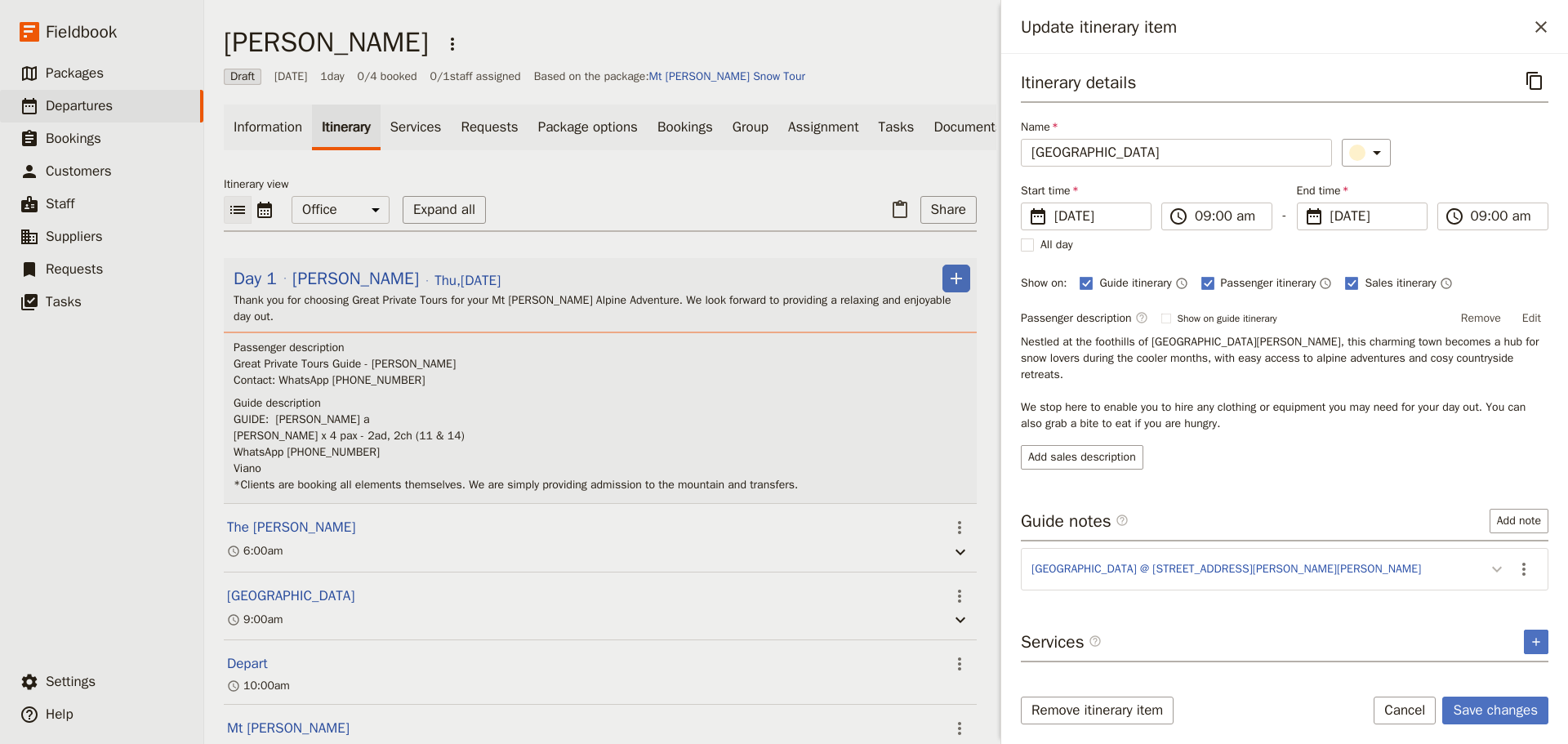 click 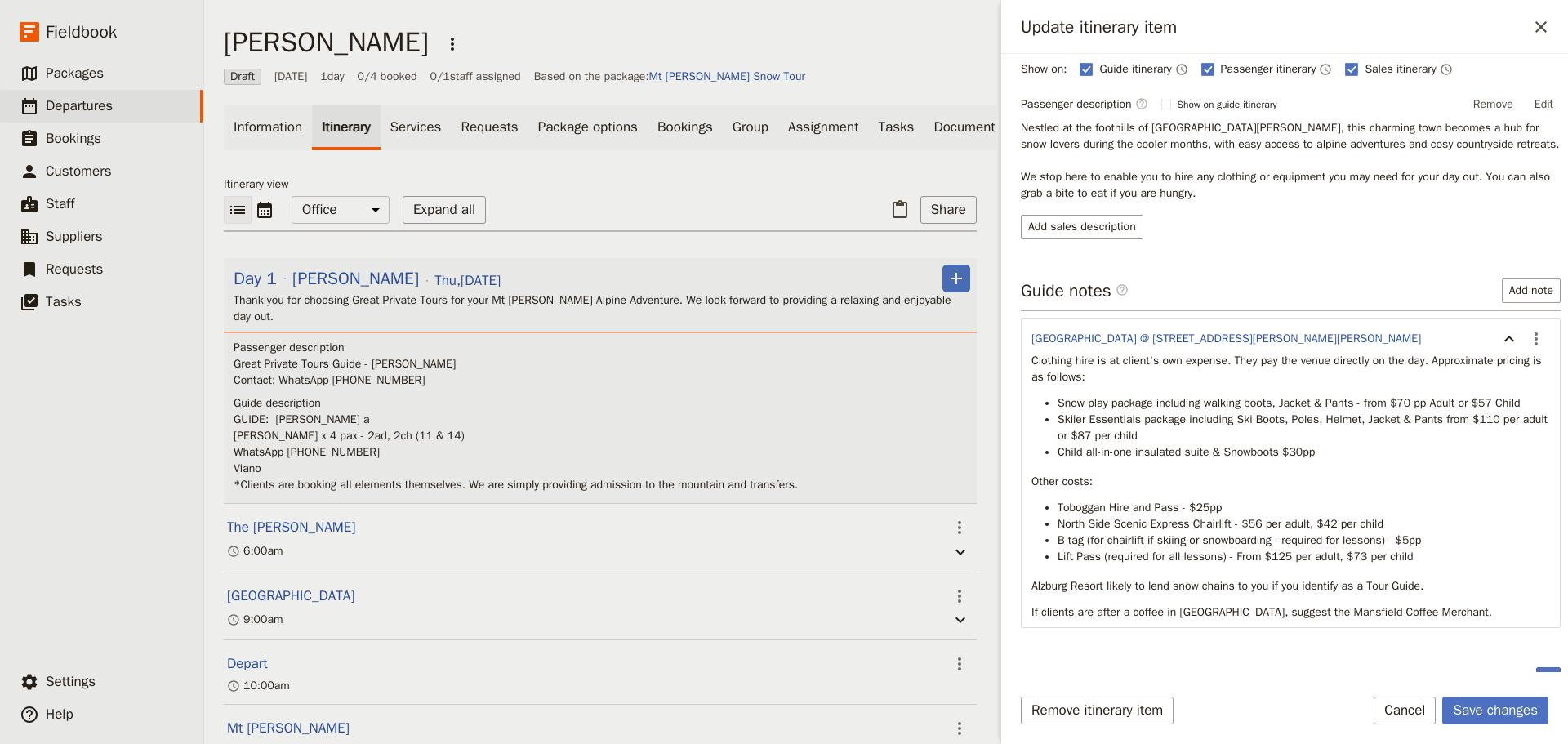 scroll, scrollTop: 241, scrollLeft: 0, axis: vertical 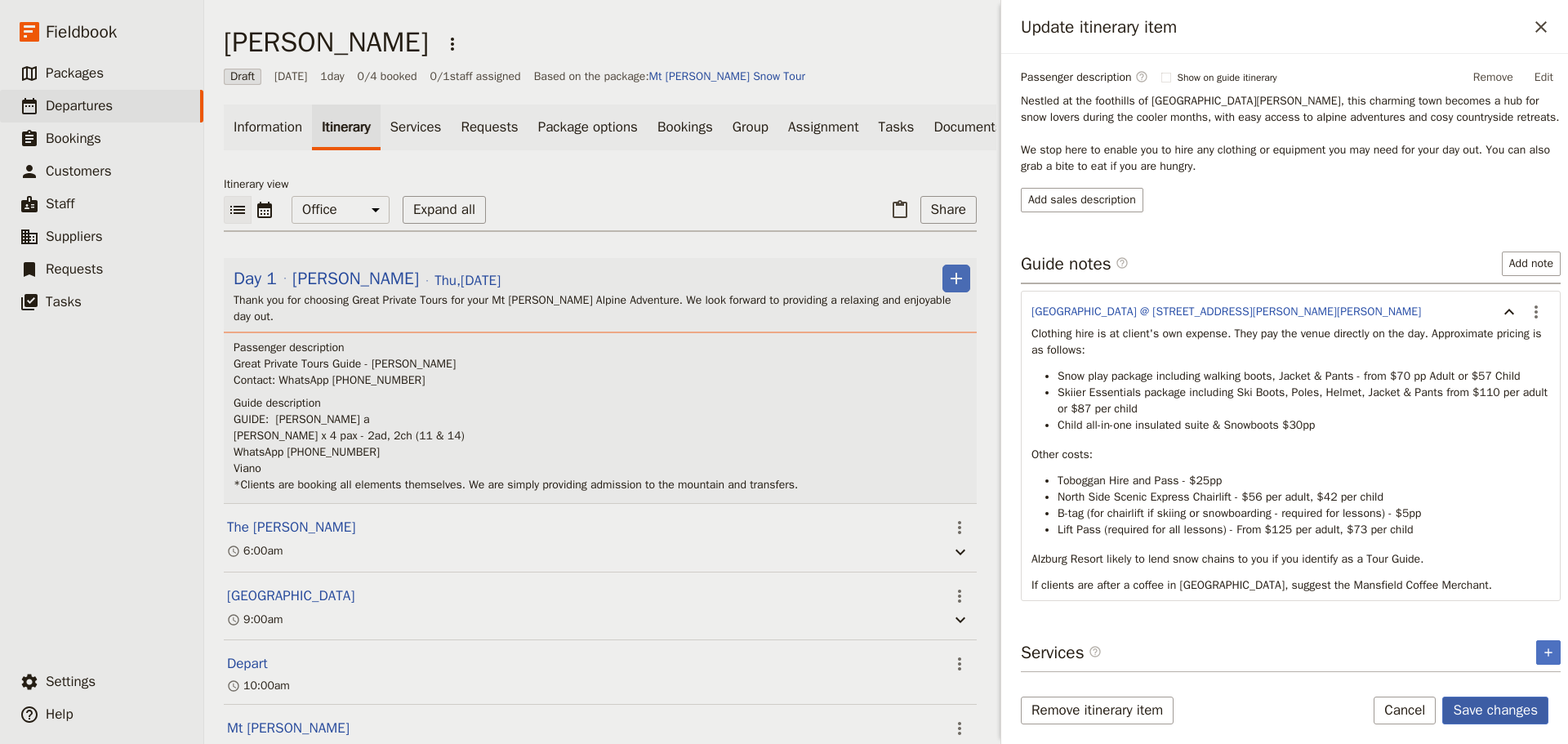click on "Save changes" at bounding box center [1495, 711] 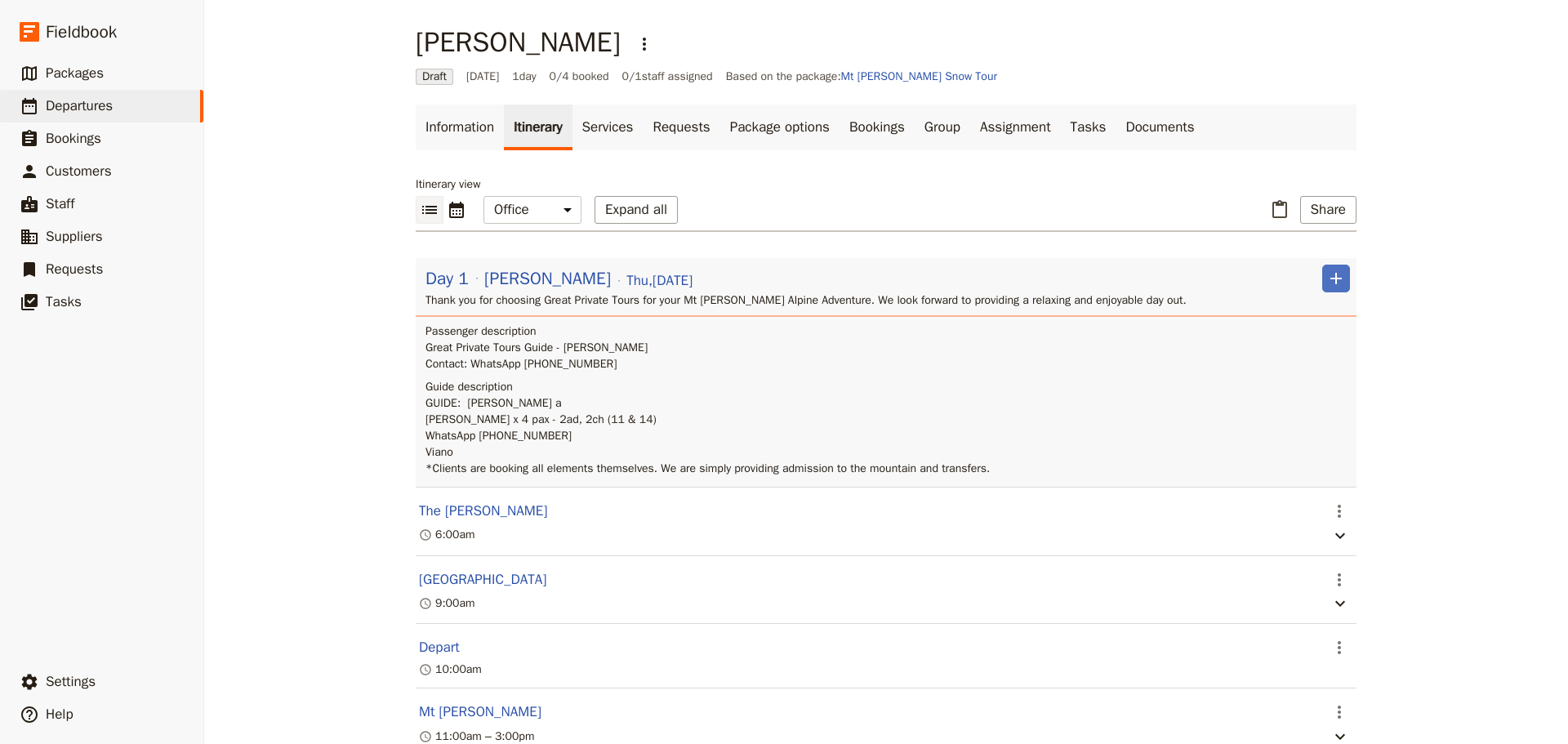scroll, scrollTop: 163, scrollLeft: 0, axis: vertical 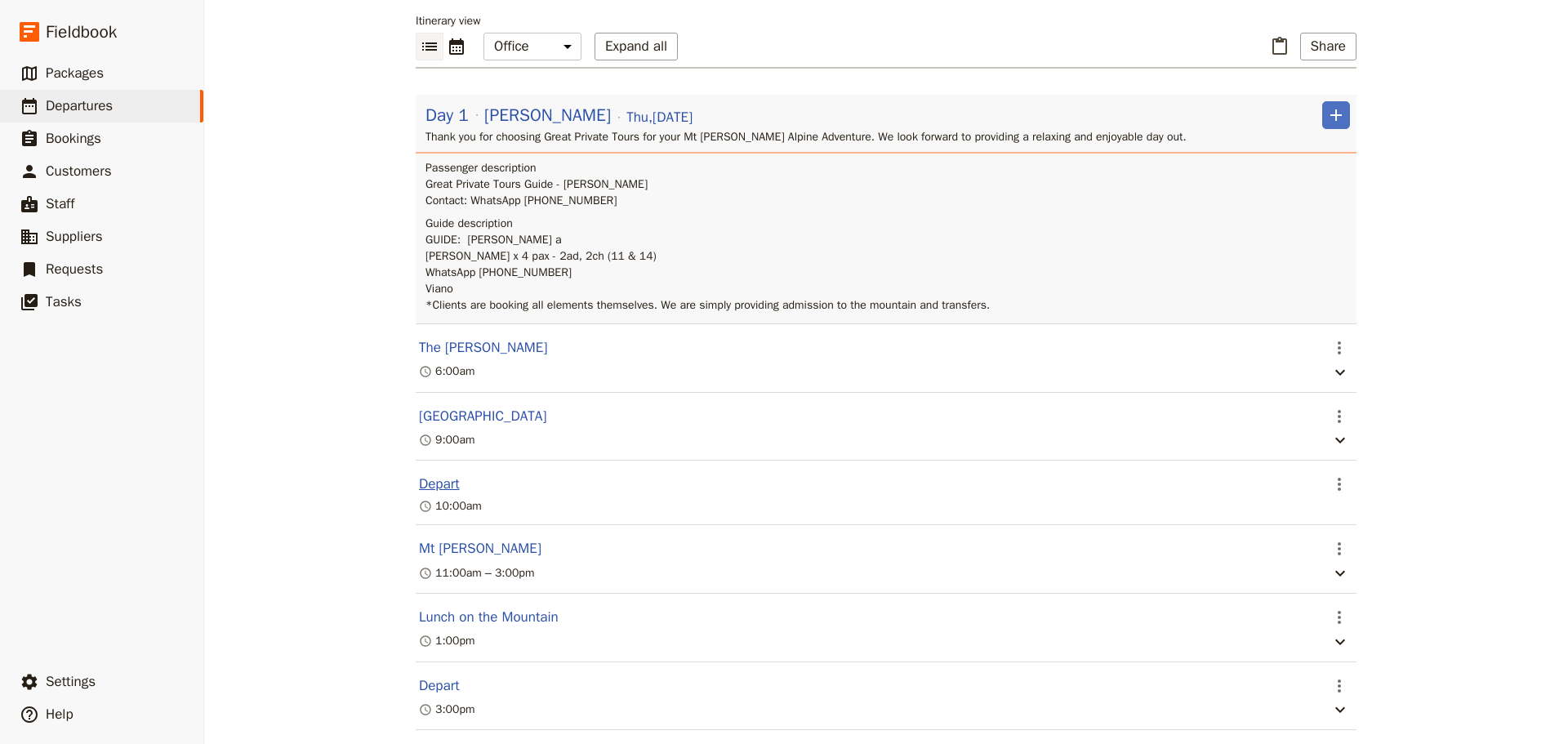 click on "Depart" at bounding box center (439, 484) 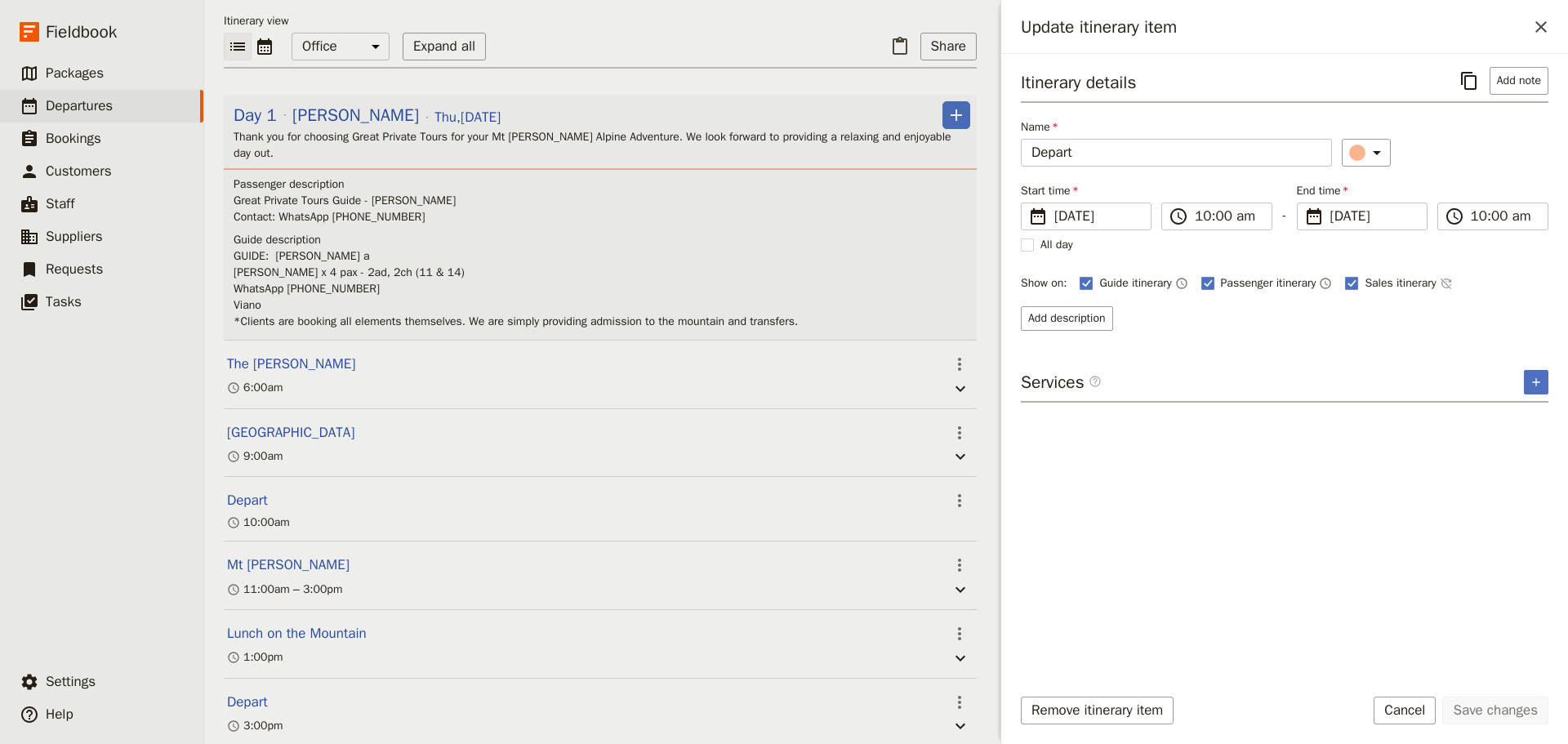 scroll, scrollTop: 172, scrollLeft: 0, axis: vertical 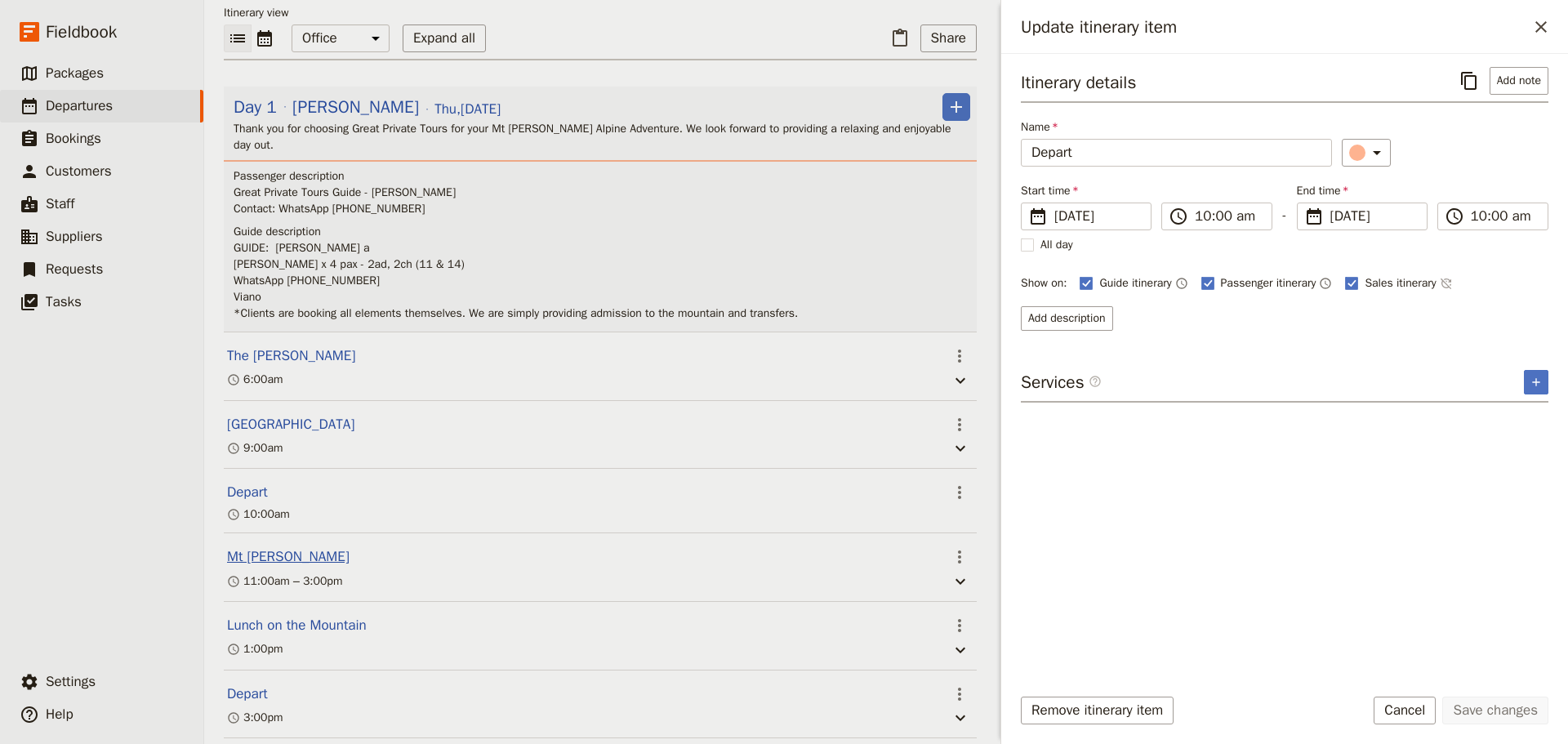click on "Mt [PERSON_NAME]" at bounding box center (288, 557) 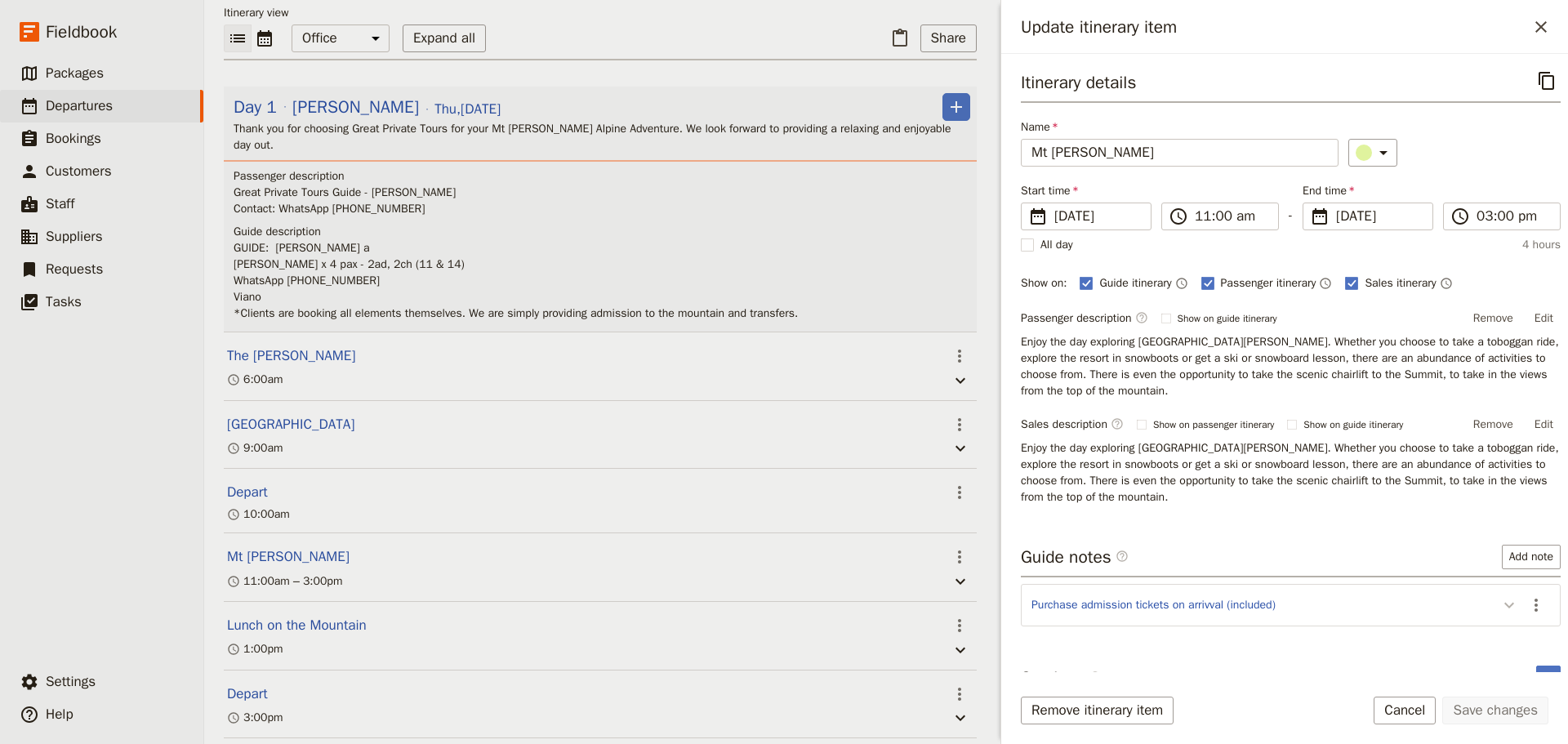 click 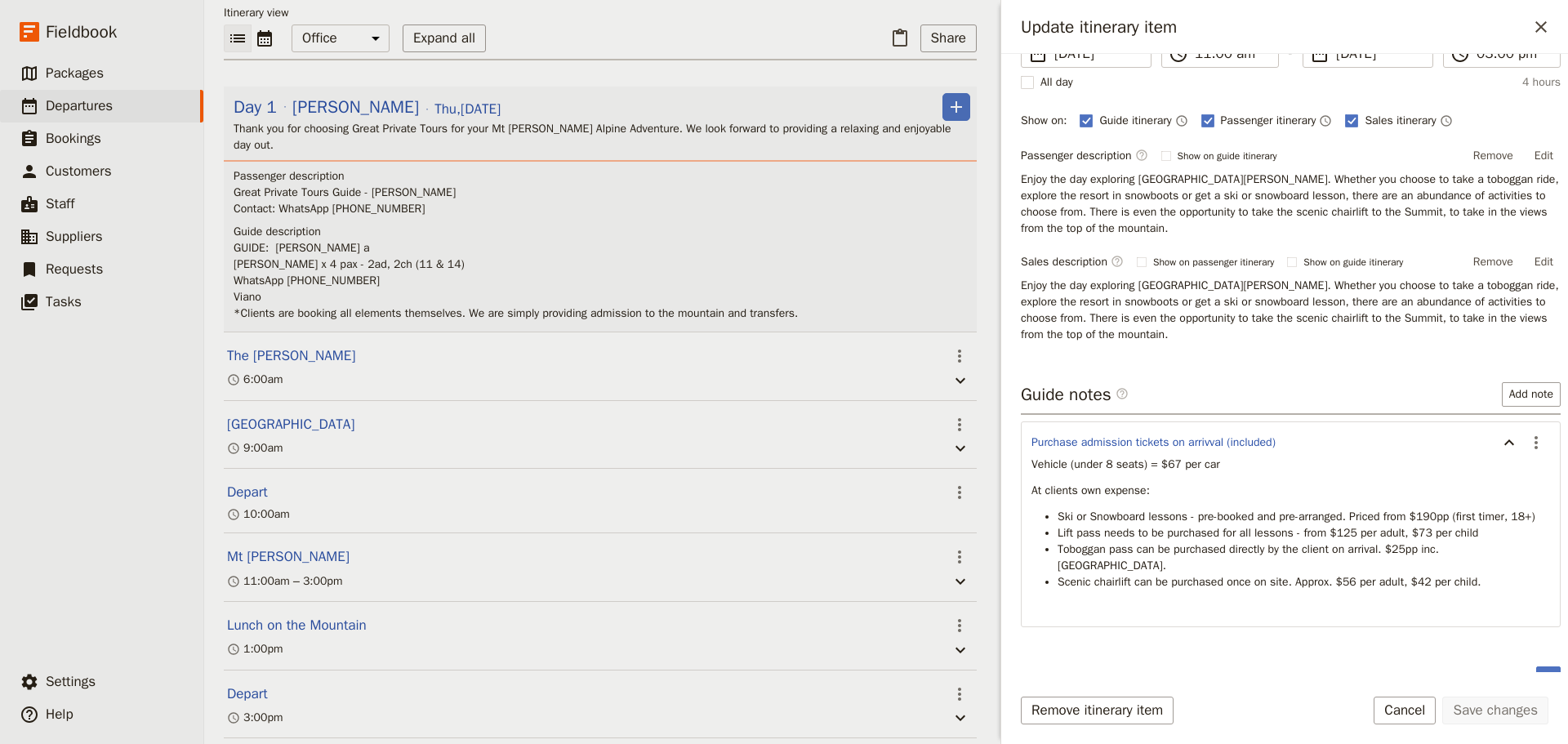 scroll, scrollTop: 163, scrollLeft: 0, axis: vertical 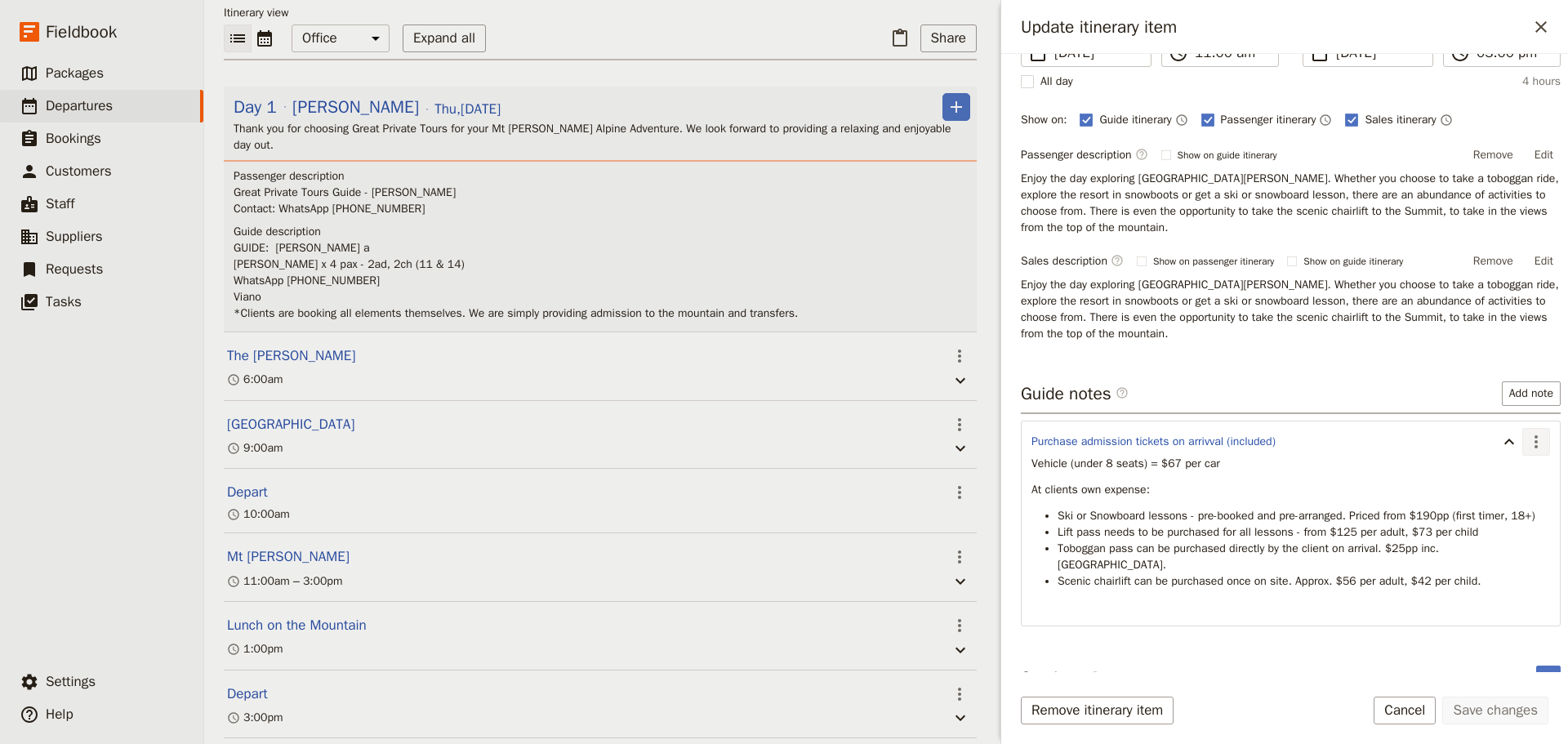 click 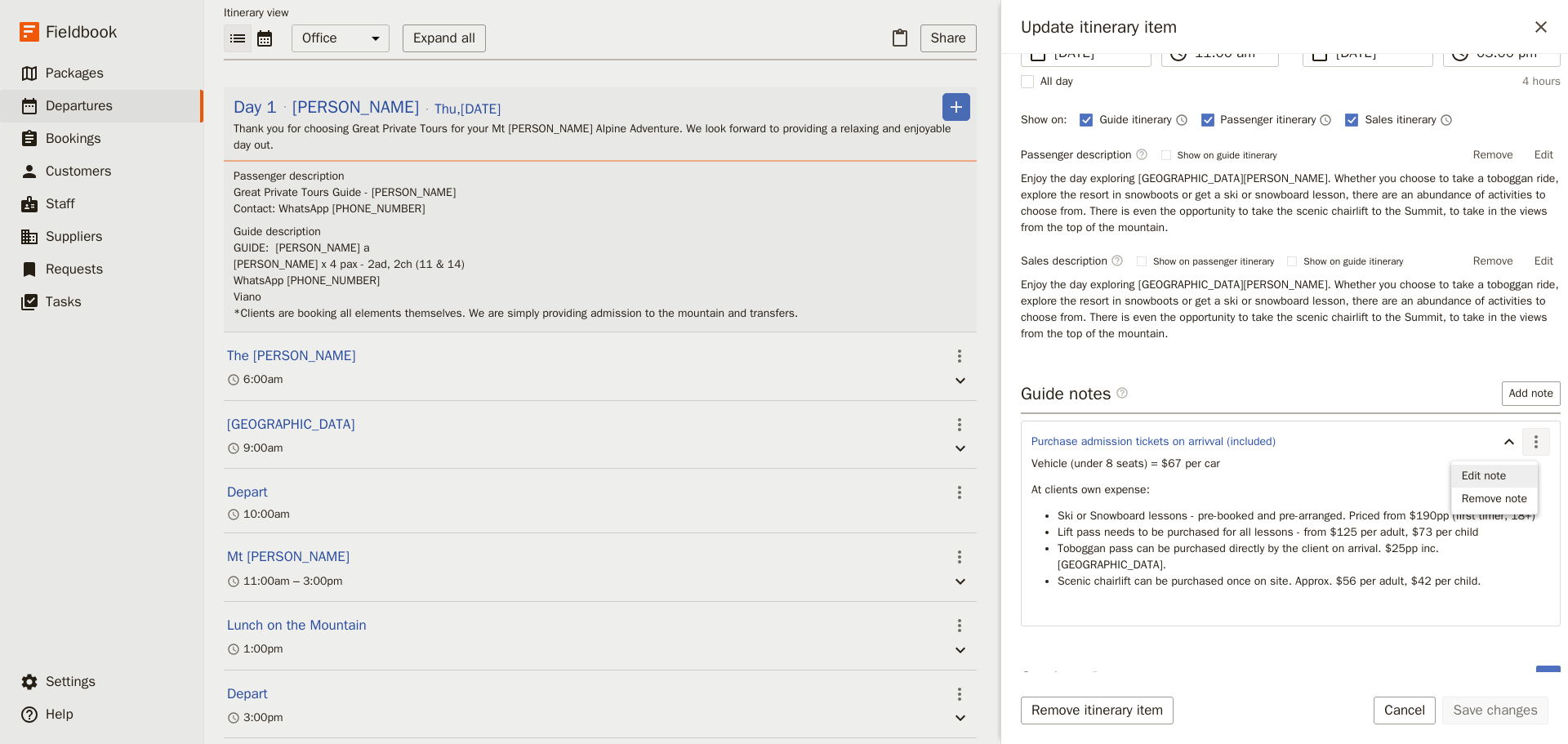 click on "Edit note" at bounding box center (1494, 476) 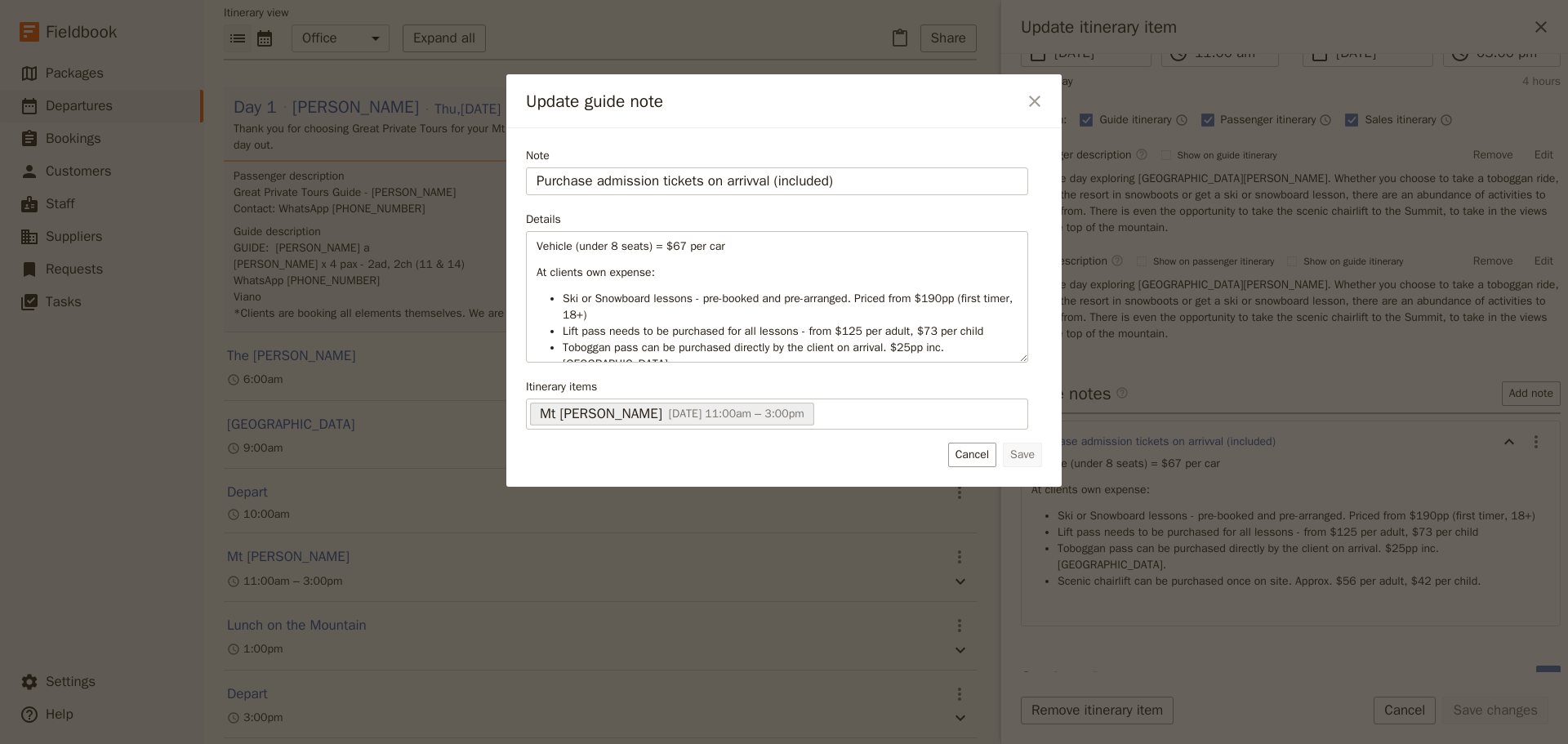 drag, startPoint x: 864, startPoint y: 185, endPoint x: 507, endPoint y: 192, distance: 357.06862 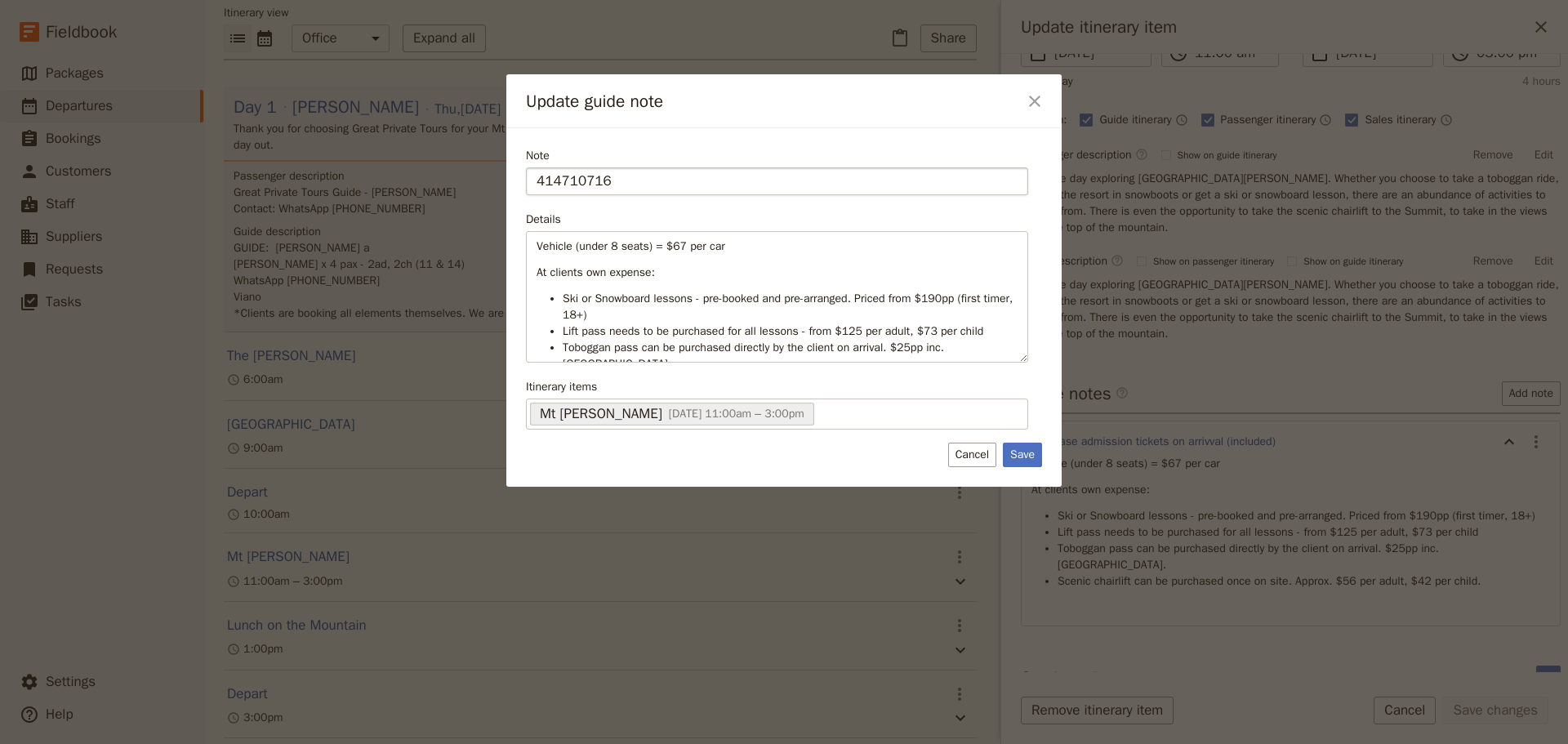 click on "414710716" at bounding box center [777, 181] 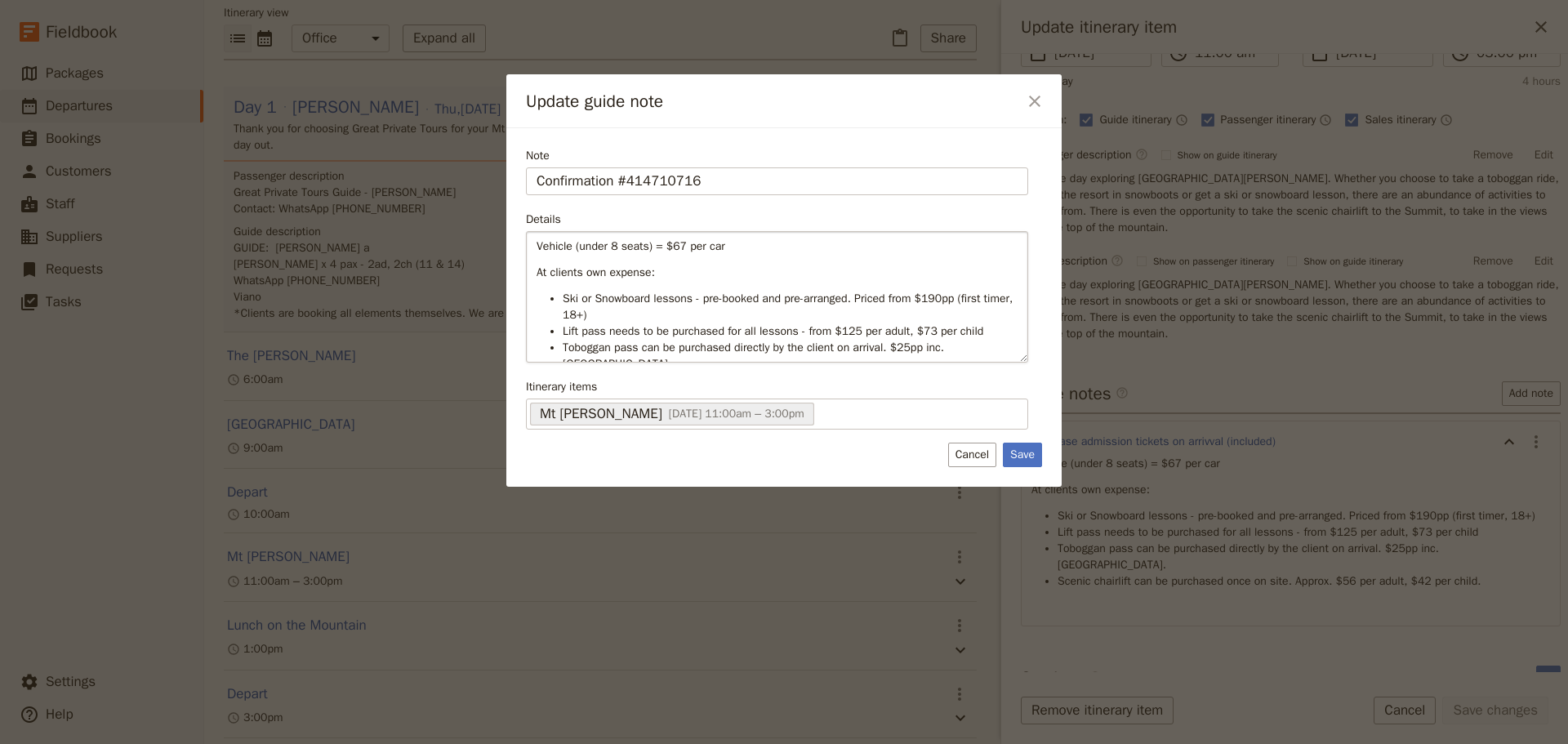 type on "Confirmation #414710716" 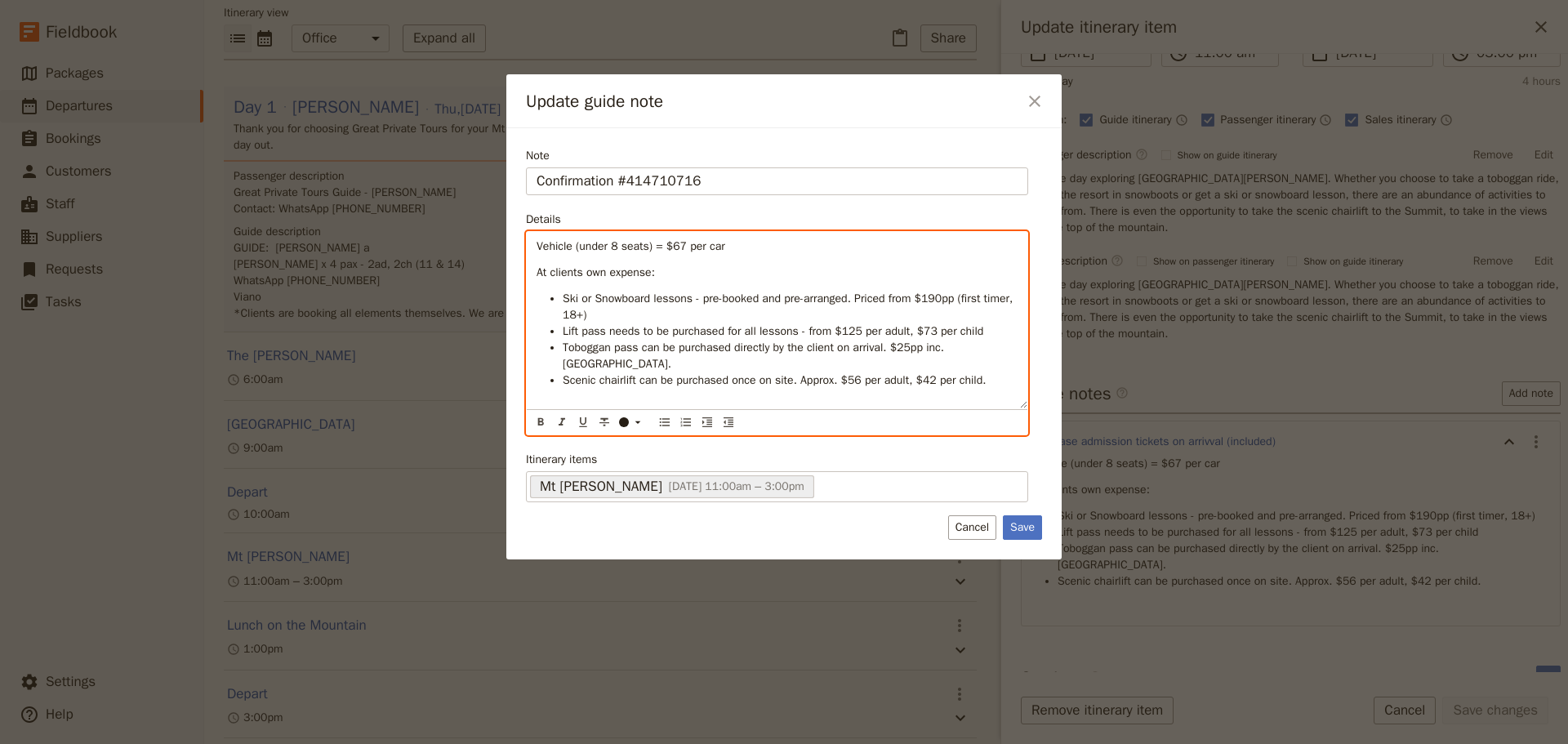 click on "Vehicle (under 8 seats) = $67 per car" at bounding box center (777, 247) 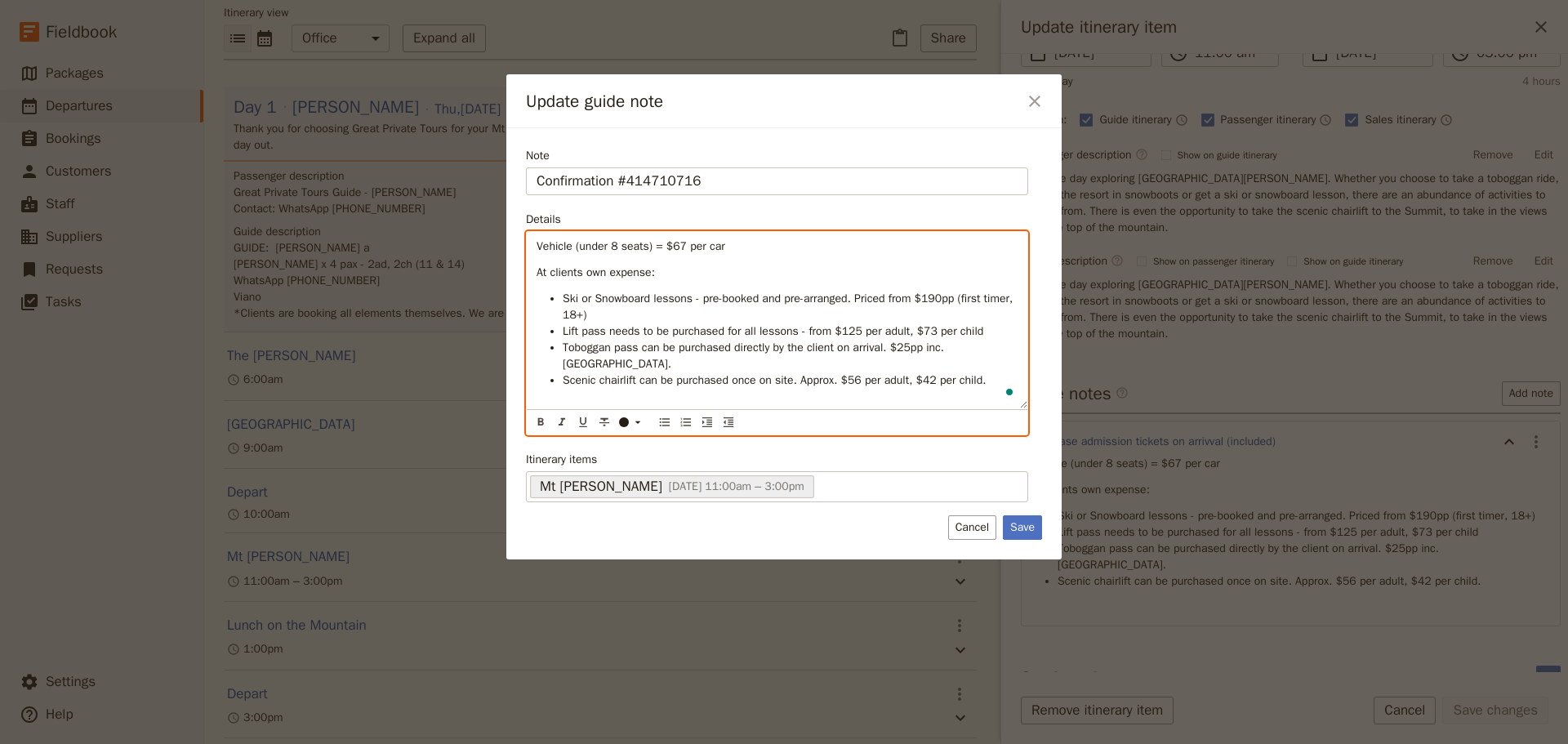 type 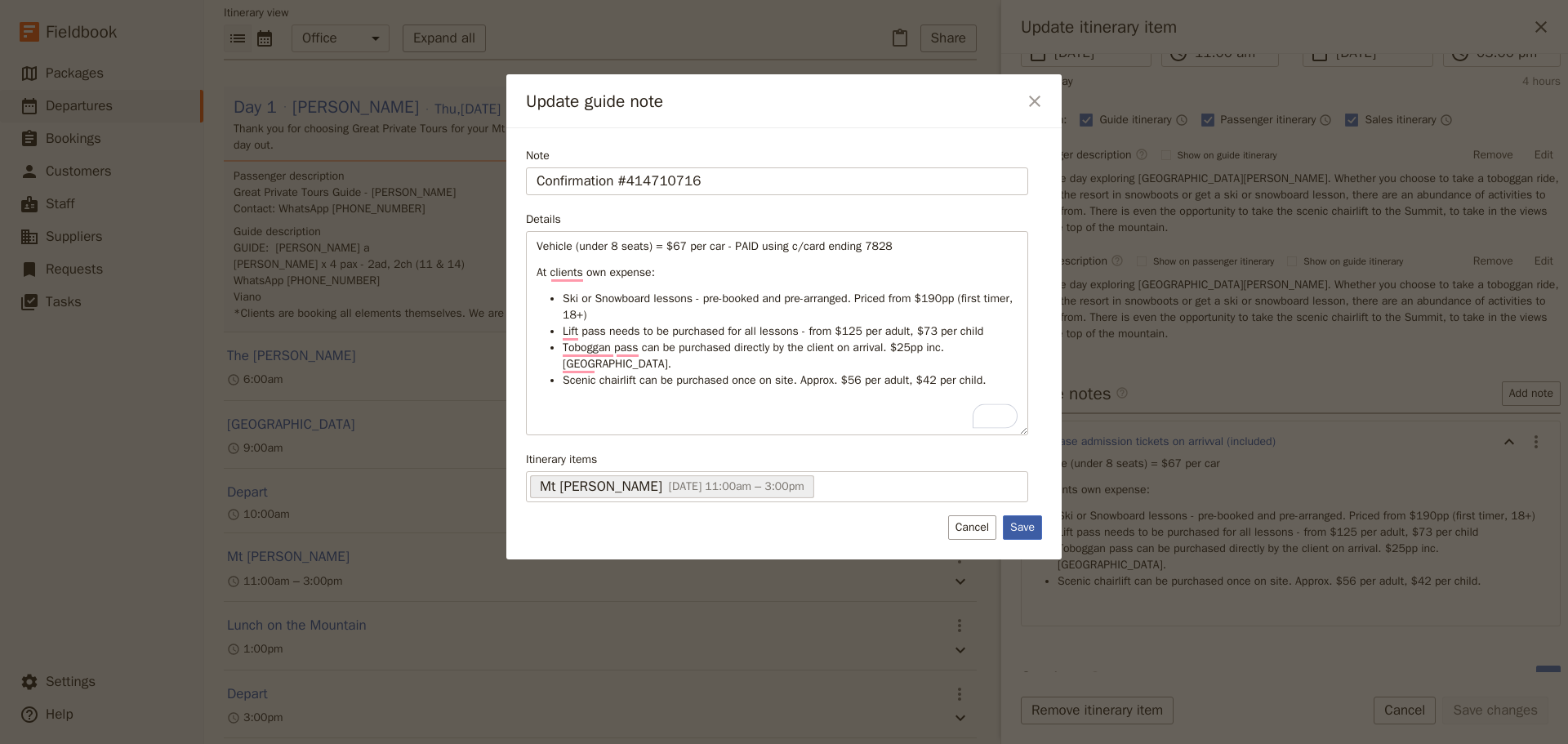 click on "Save" at bounding box center [1022, 528] 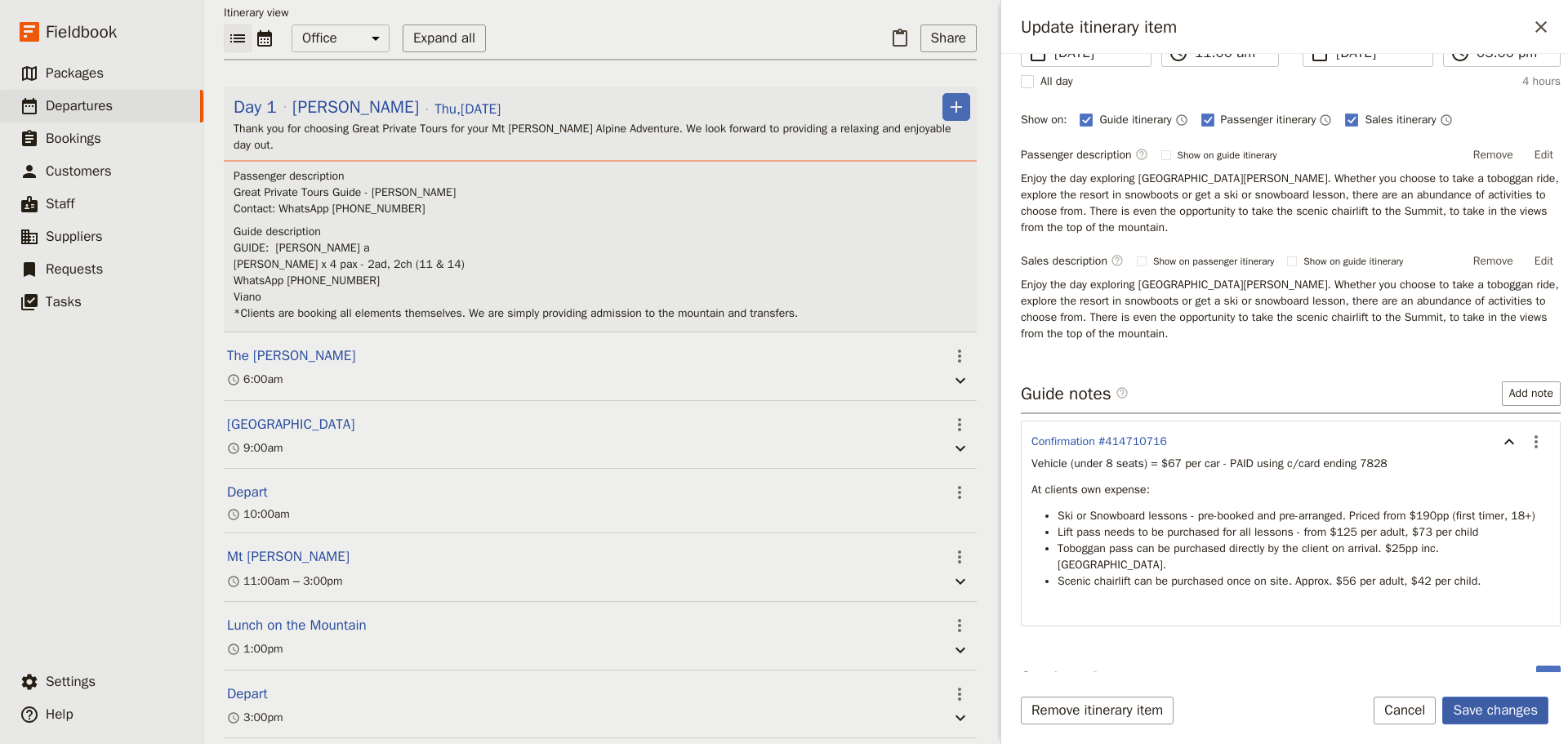 click on "Save changes" at bounding box center [1495, 711] 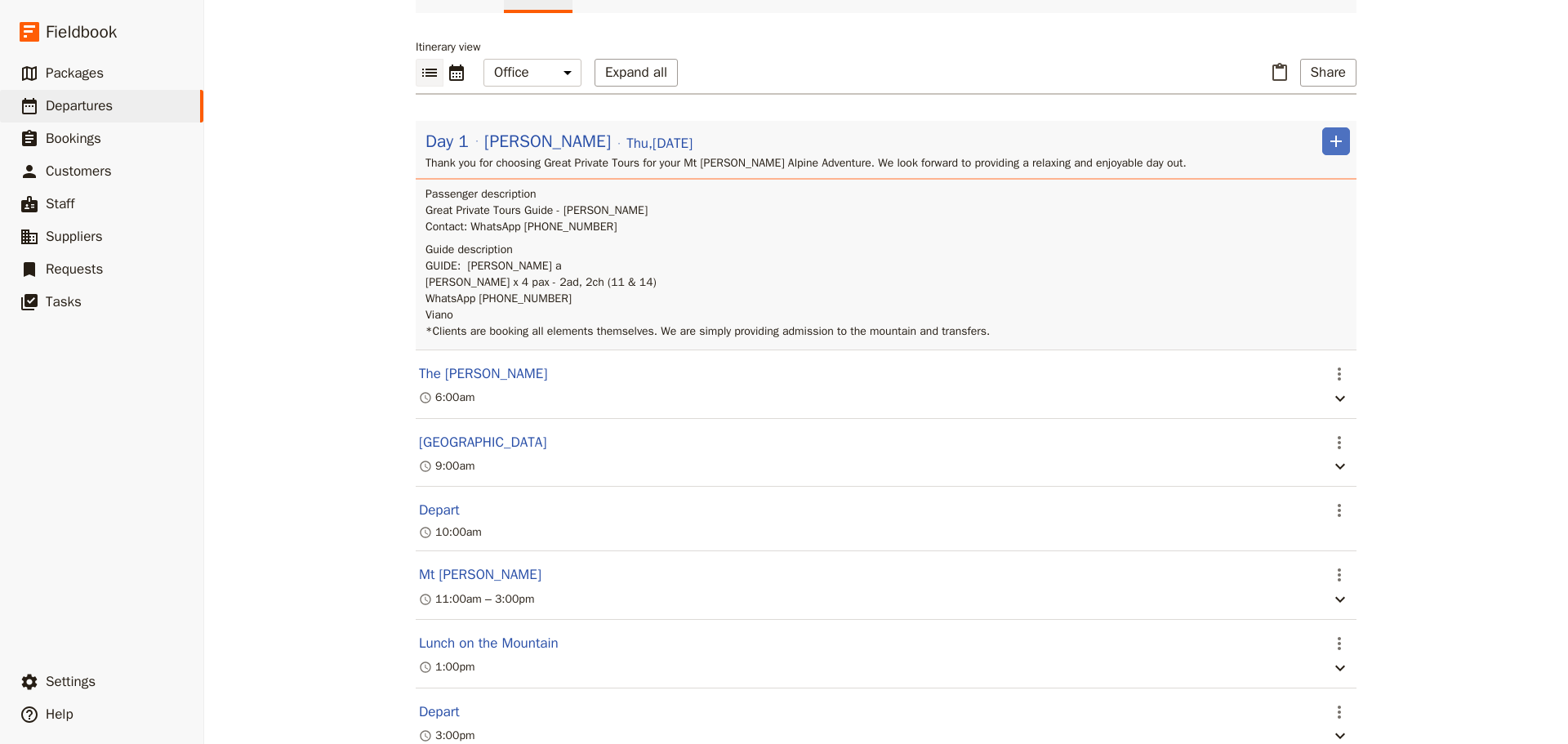 scroll, scrollTop: 269, scrollLeft: 0, axis: vertical 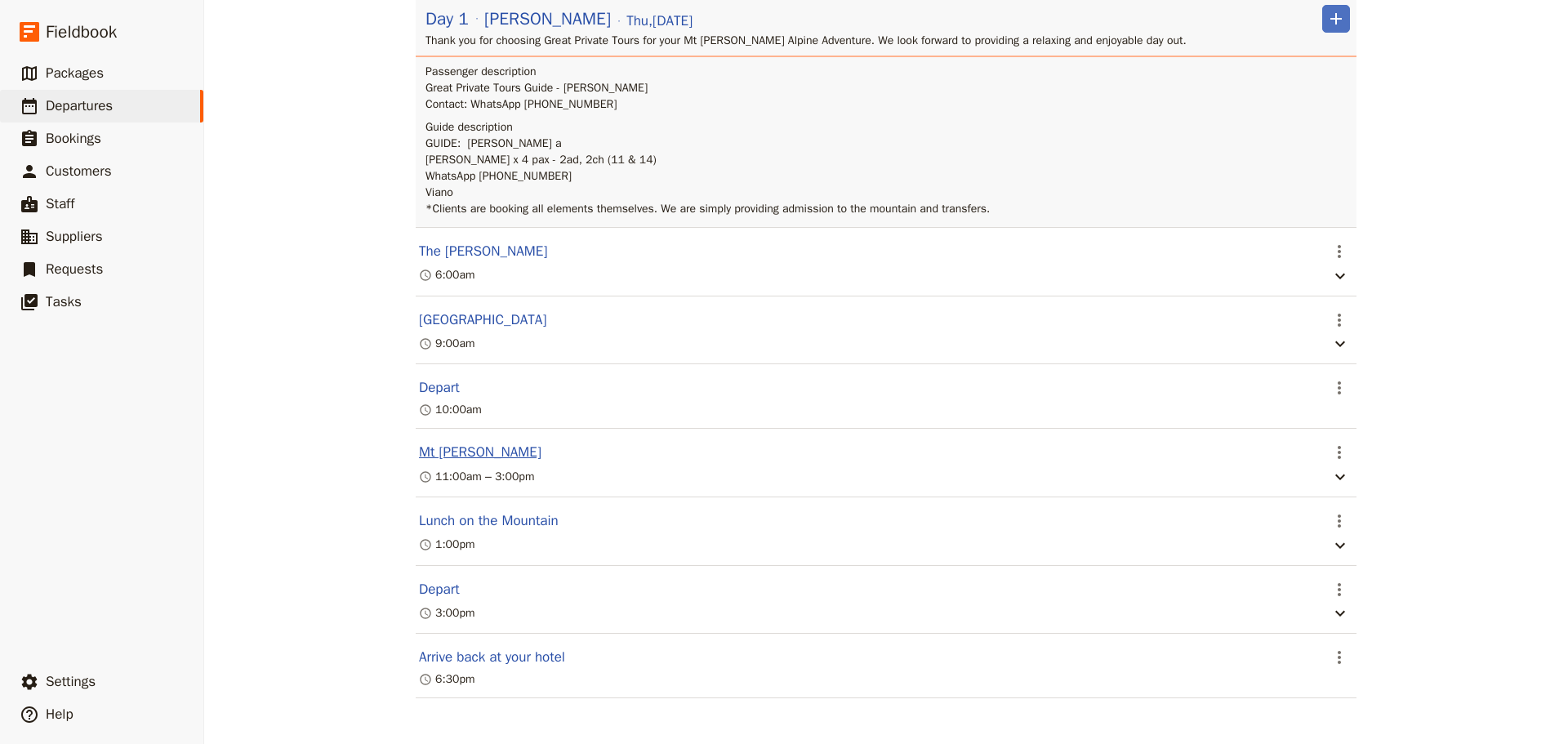 click on "Mt Buller" at bounding box center (480, 452) 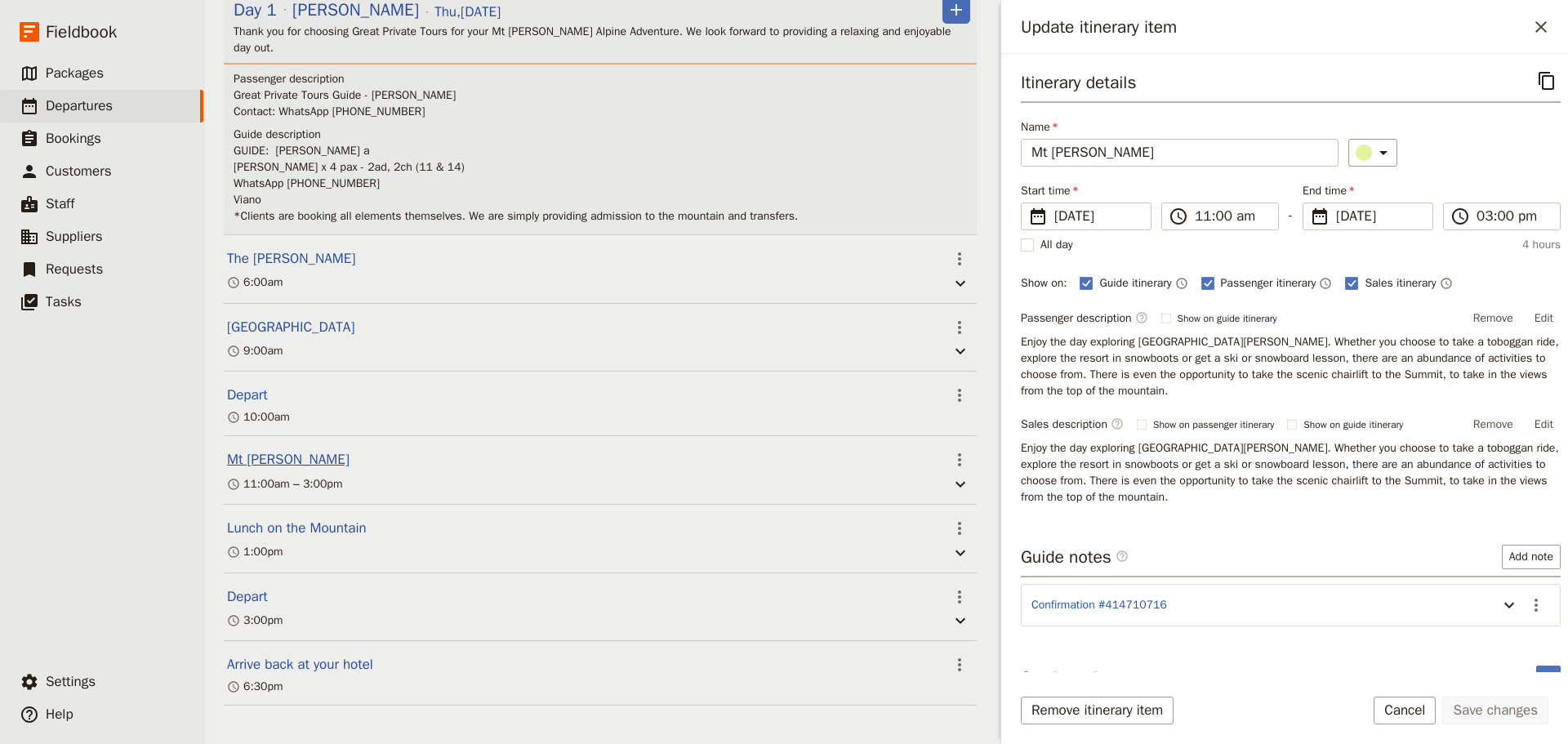 scroll, scrollTop: 277, scrollLeft: 0, axis: vertical 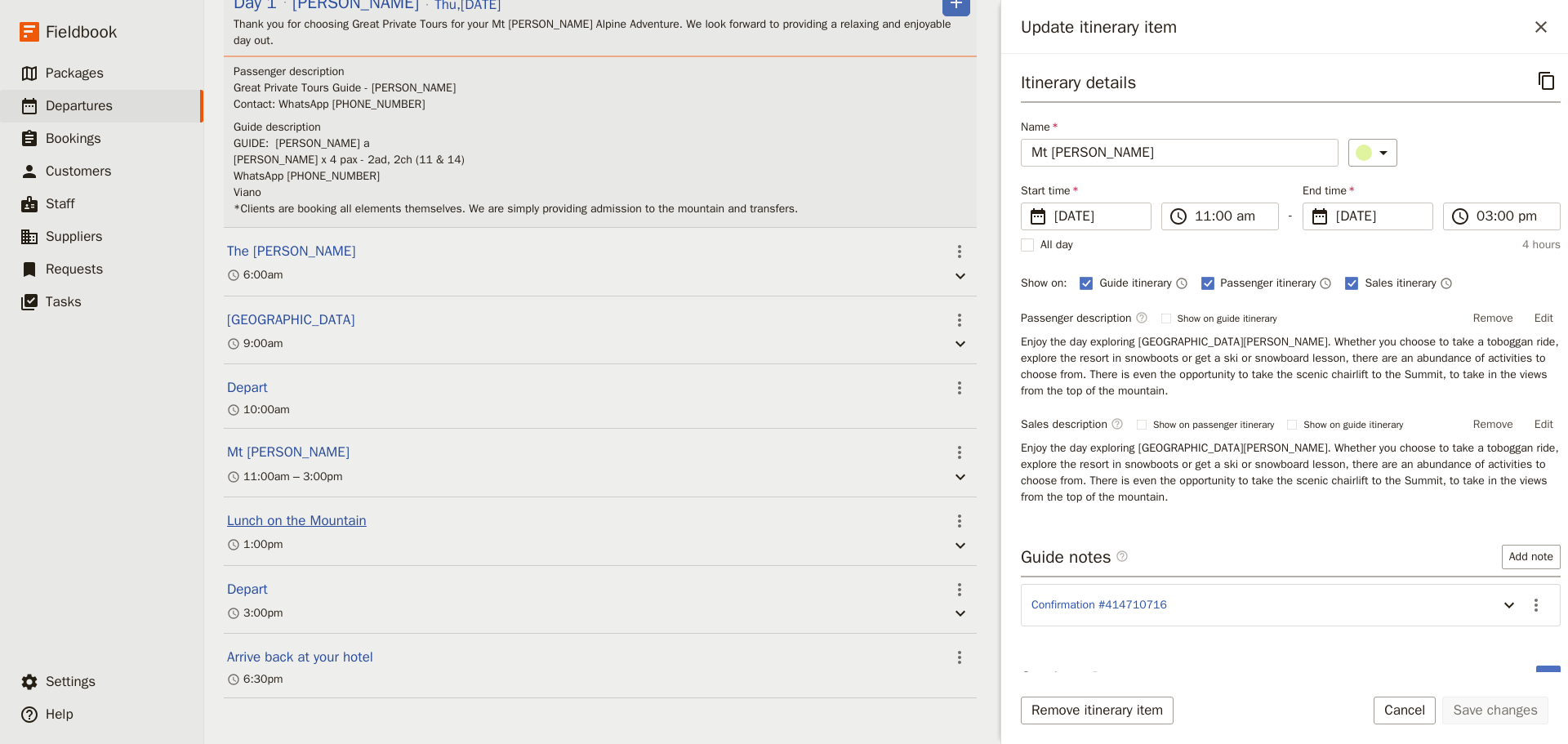 click on "Lunch on the Mountain" at bounding box center [296, 521] 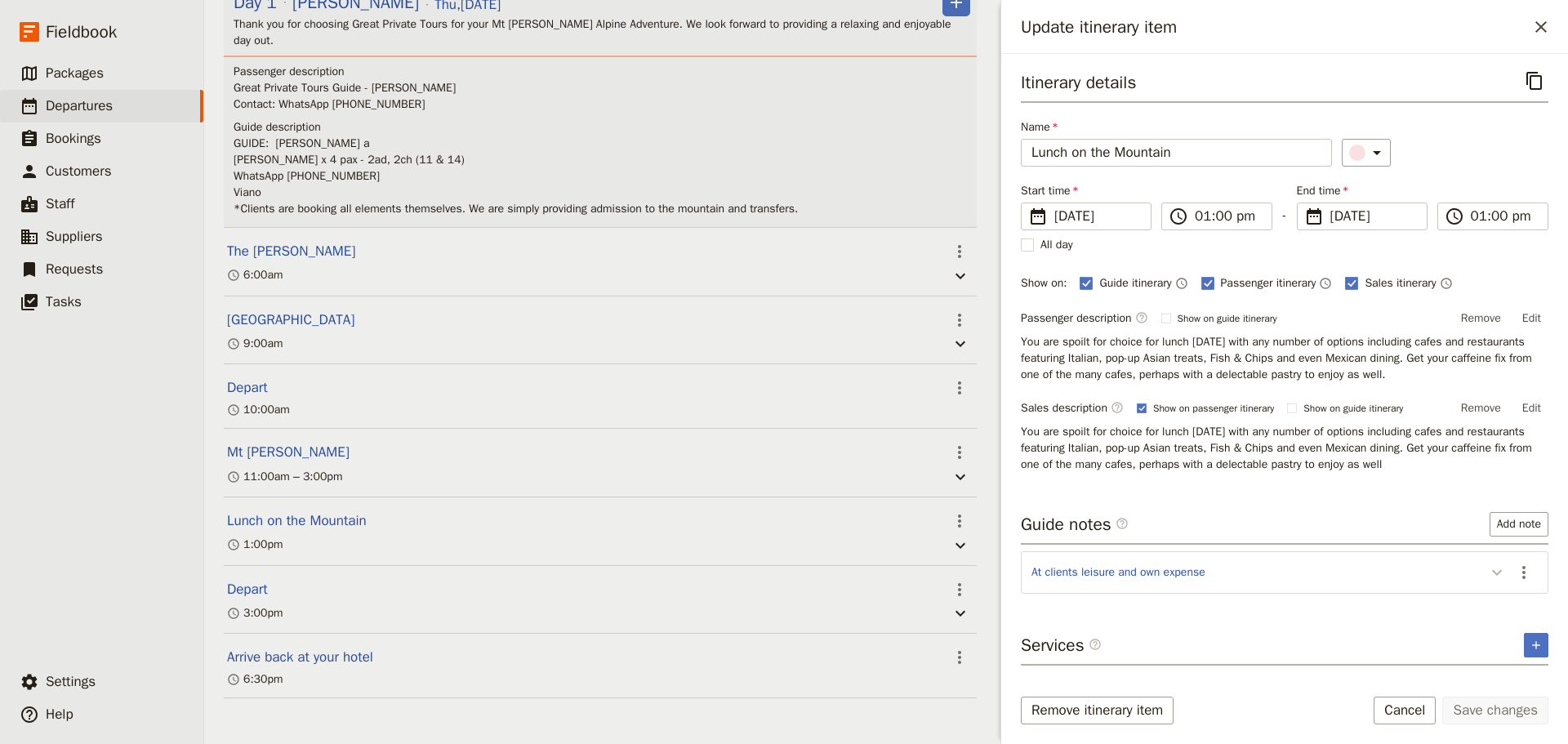 click 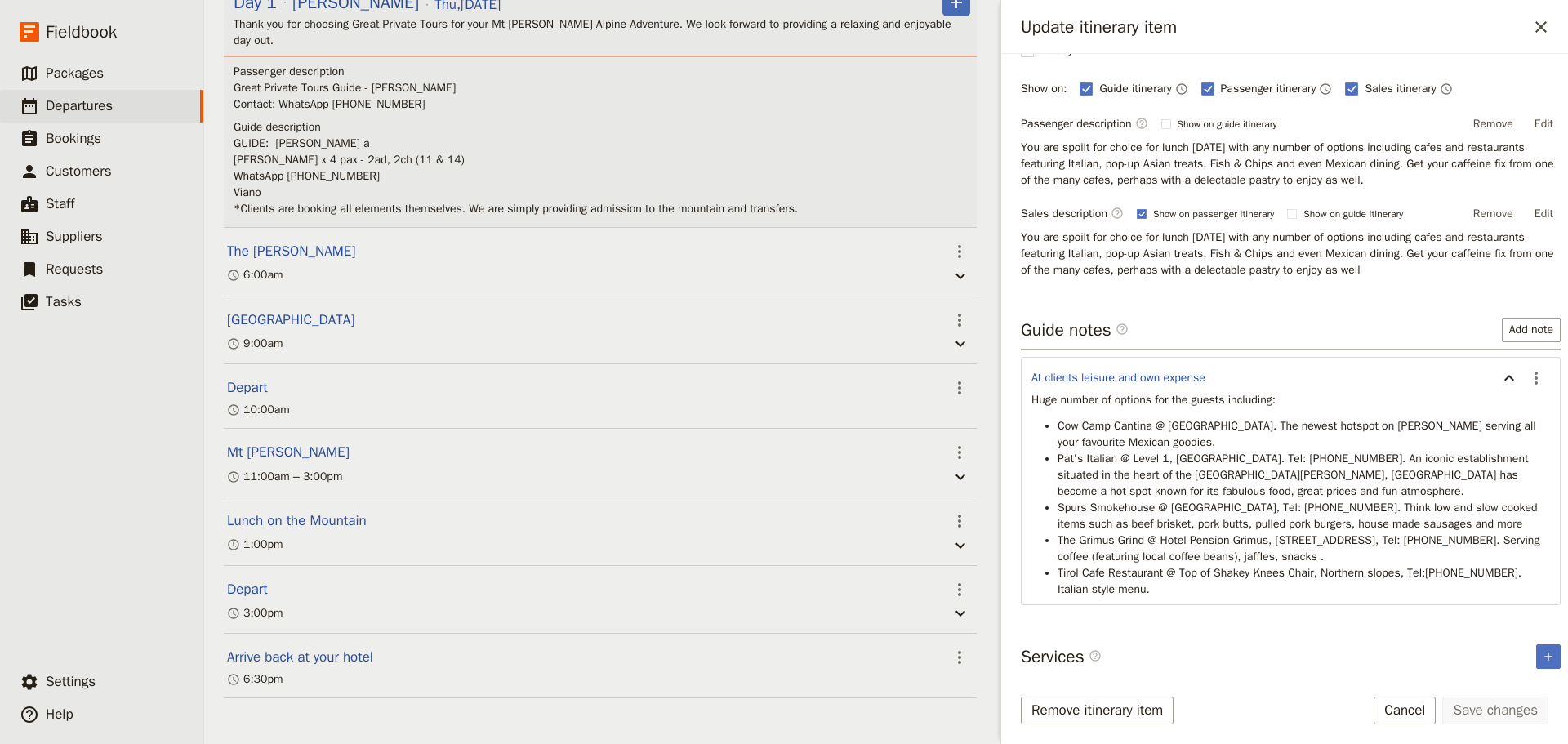 scroll, scrollTop: 198, scrollLeft: 0, axis: vertical 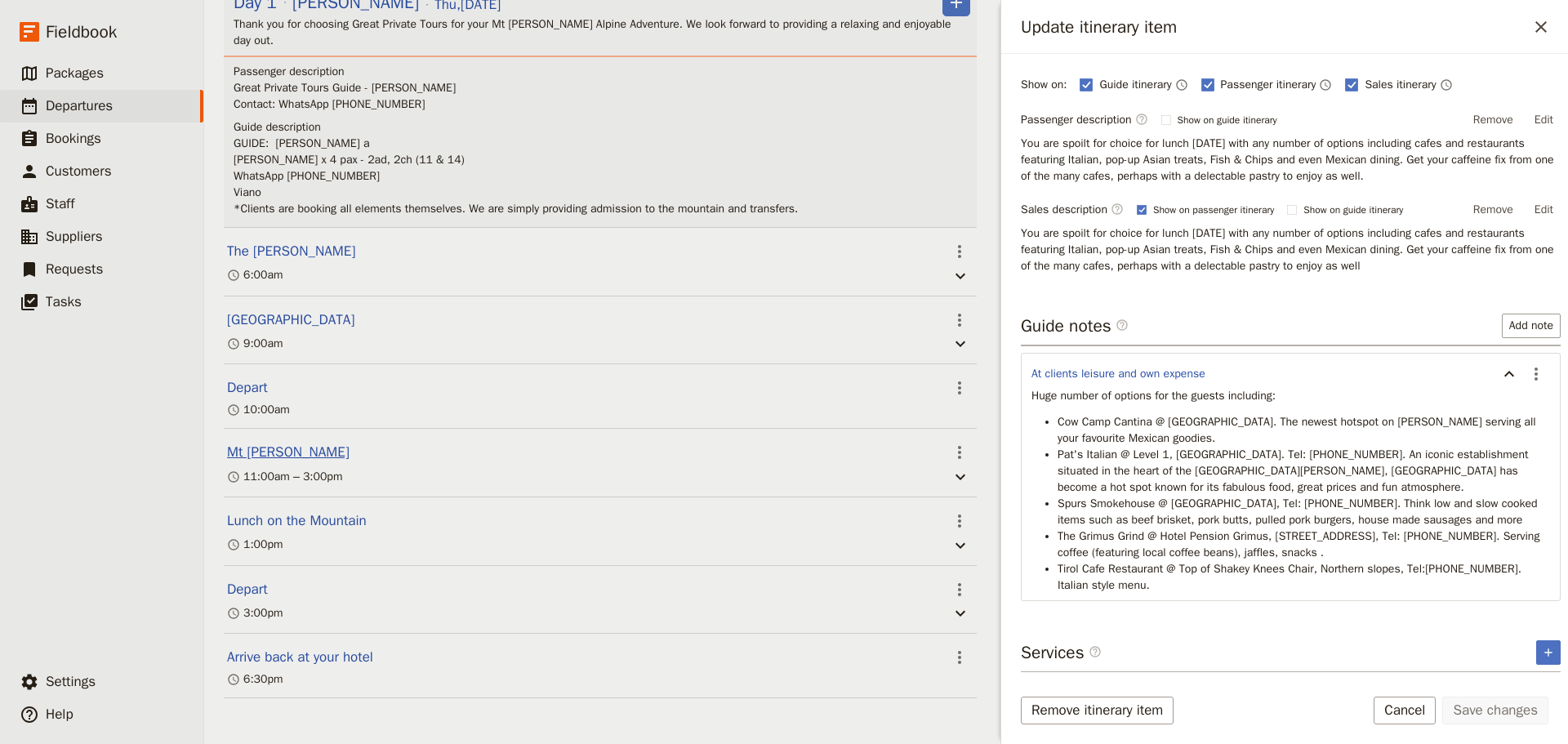 click on "Mt Buller" at bounding box center (288, 452) 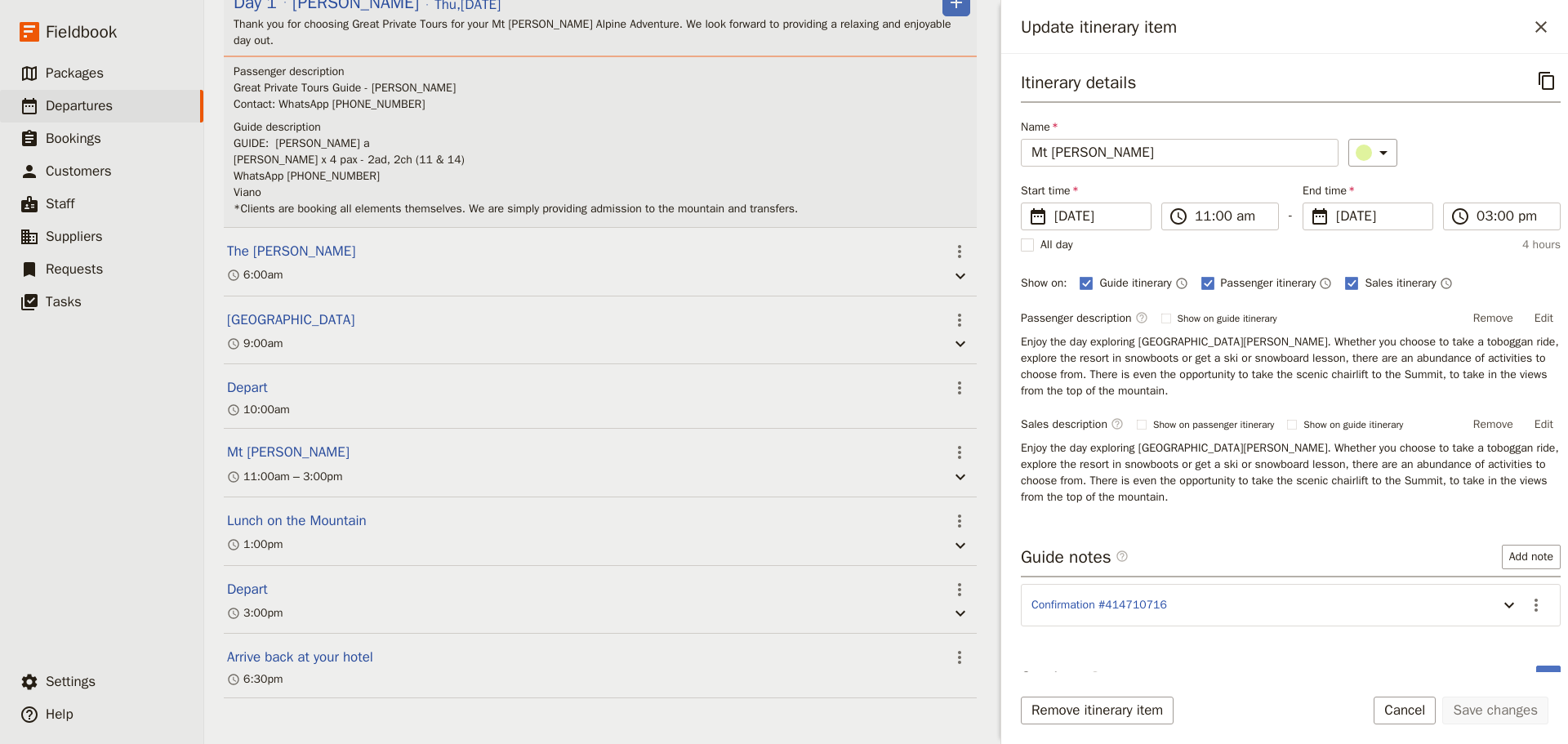 click on "Edit" at bounding box center [1544, 319] 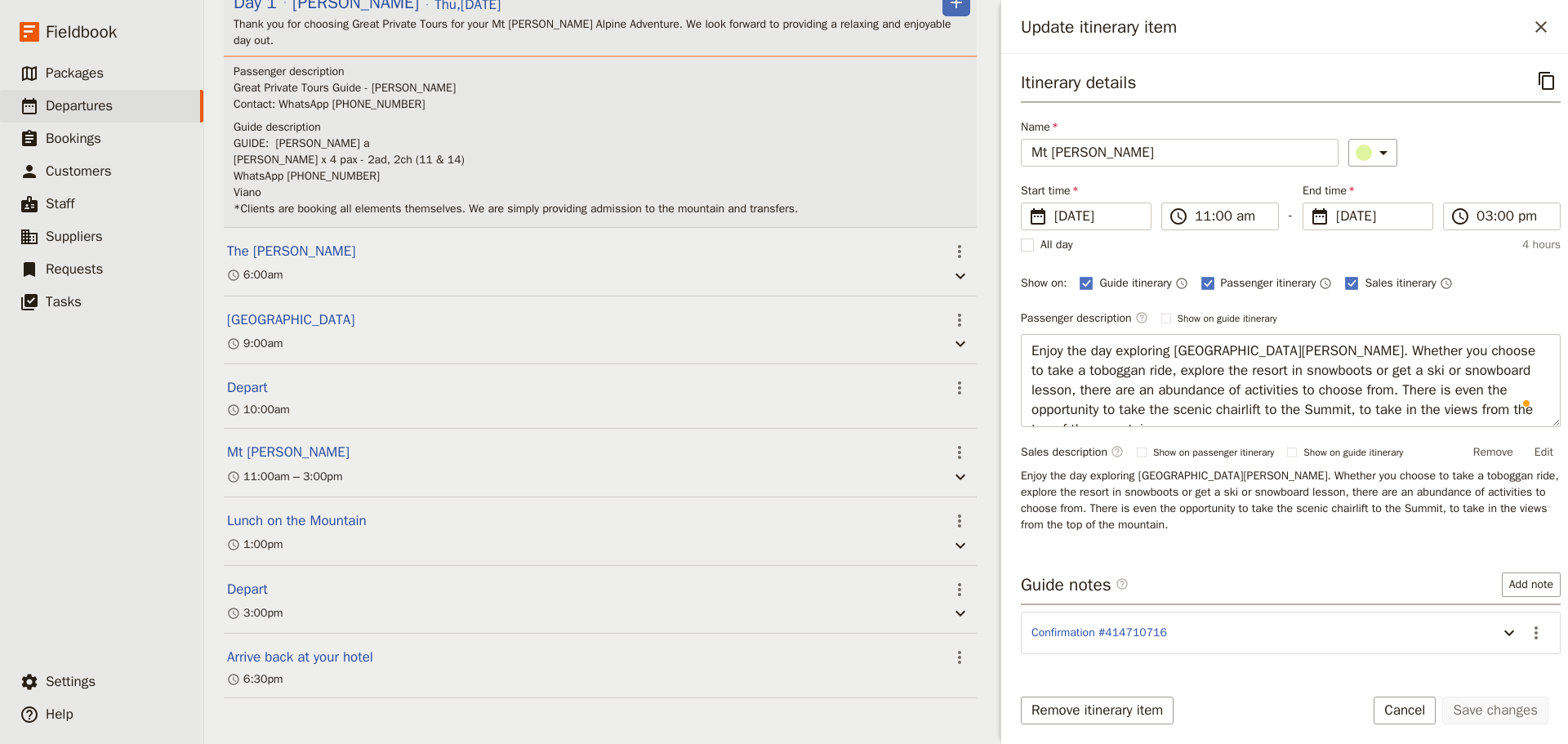 scroll, scrollTop: 0, scrollLeft: 17, axis: horizontal 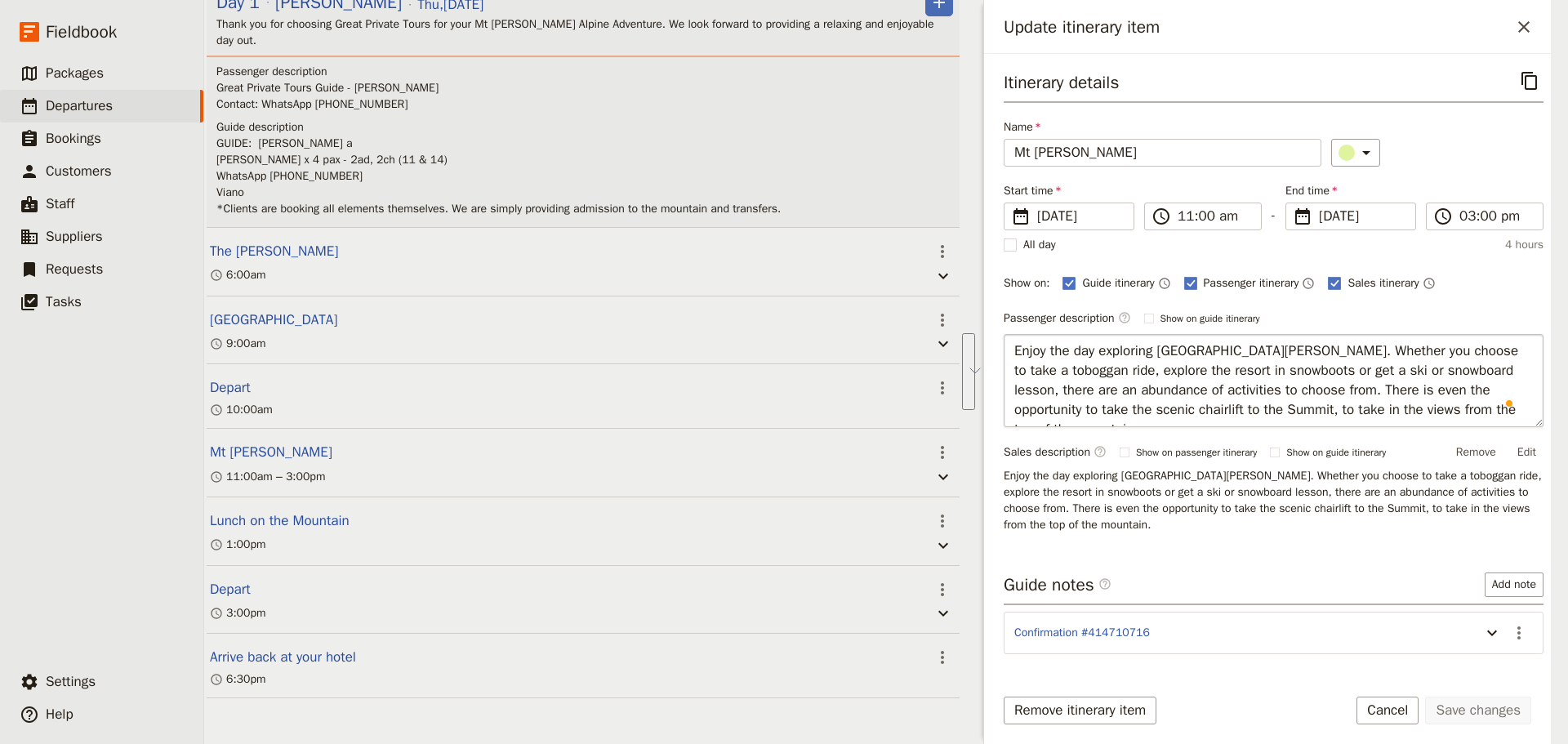 drag, startPoint x: 1028, startPoint y: 345, endPoint x: 1530, endPoint y: 425, distance: 508.3345 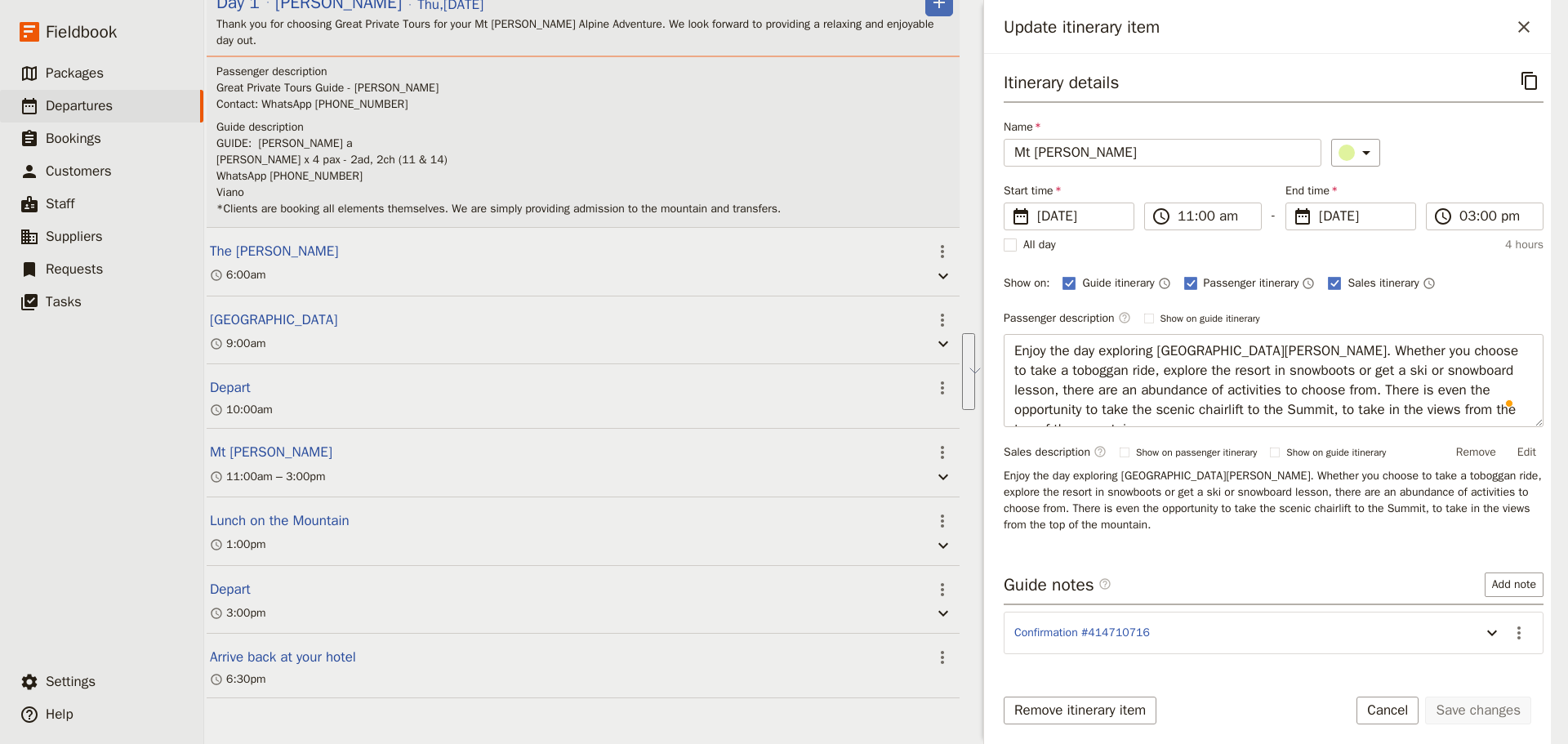 type on "Mt Buller is Victoria’s premier alpine resort, just a three-hour drive from Melbourne, making it the most accessible major snow destination in Australia. Set within the stunning Victorian High Country, Mt Buller is a year-round destination but is especially renowned for its vibrant winter ski season." 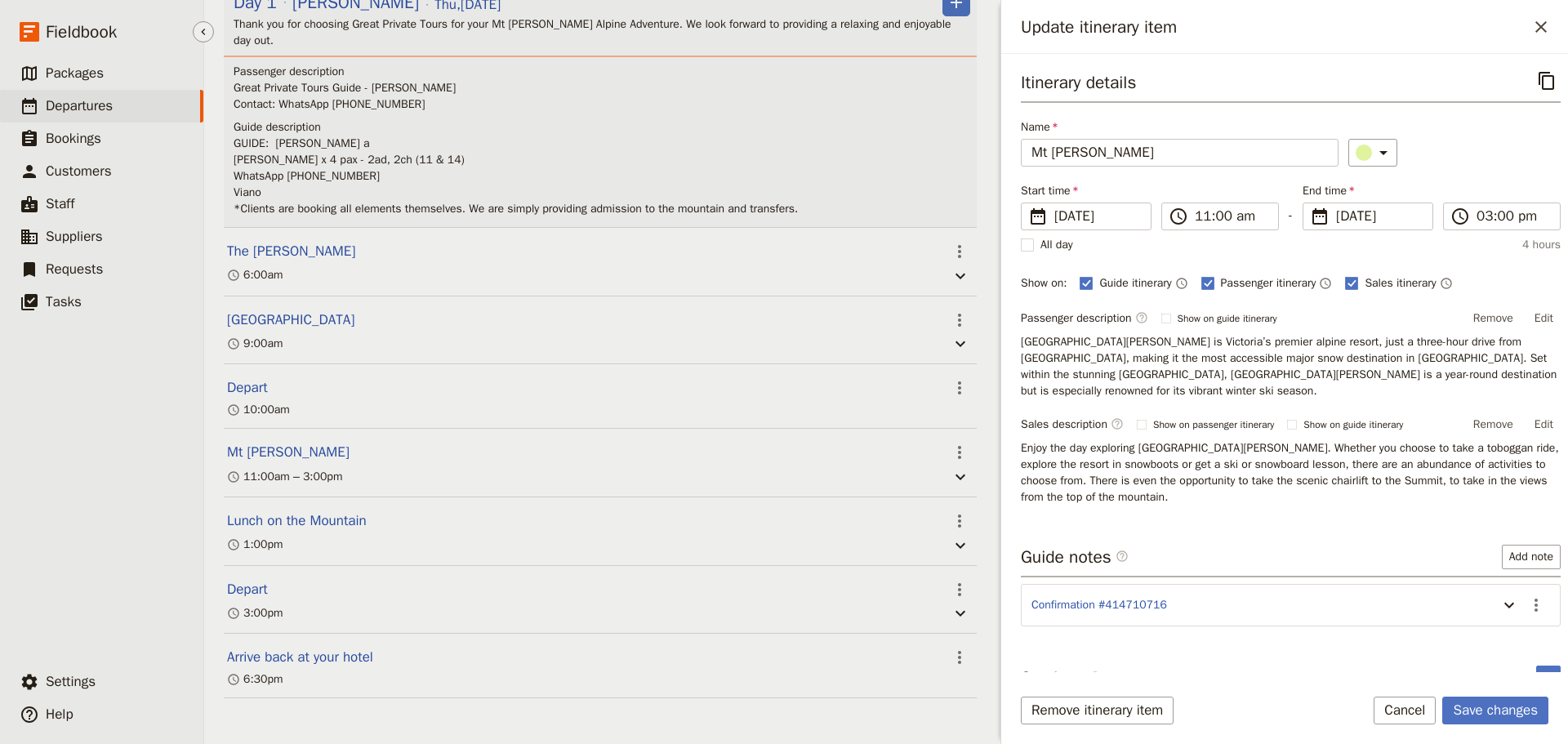 scroll, scrollTop: 0, scrollLeft: 0, axis: both 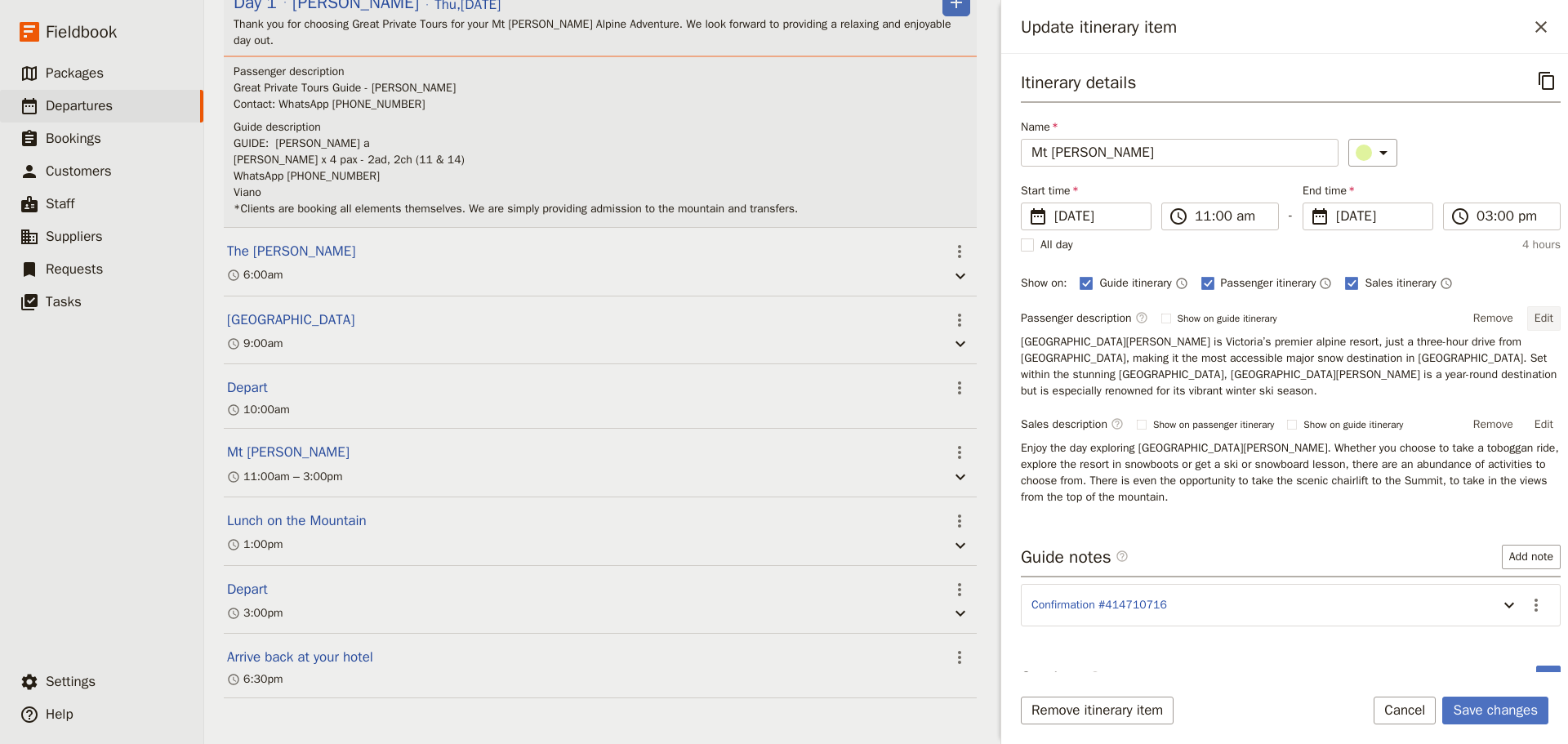 click on "Edit" at bounding box center (1544, 319) 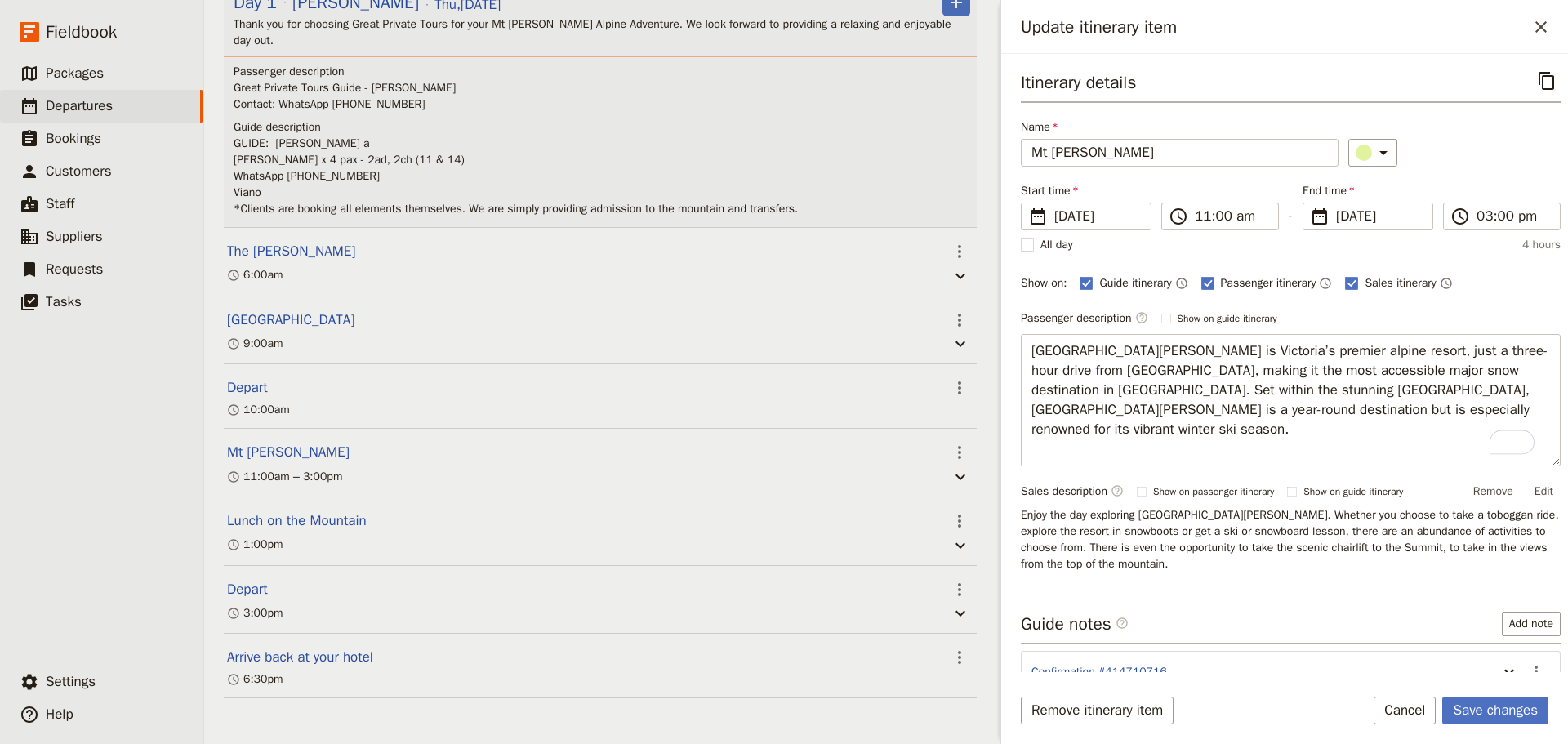 type on "Mt Buller is Victoria’s premier alpine resort, just a three-hour drive from Melbourne, making it the most accessible major snow destination in Australia. Set within the stunning Victorian High Country, Mt Buller is a year-round destination but is especially renowned for its vibrant winter ski season.
Beyond skiing and snowboarding, Mt Buller features snow play parks, toboggan runs, snowshoeing, and scenic chairlift rides, making it family-friendly. The European-style alpine village is uniquely ski-in ski-out, with a wide array of accommodation, from lodges and apartments to hotels. The village is lively with restaurants, bars, day spas, shops, and even an alpine cinema." 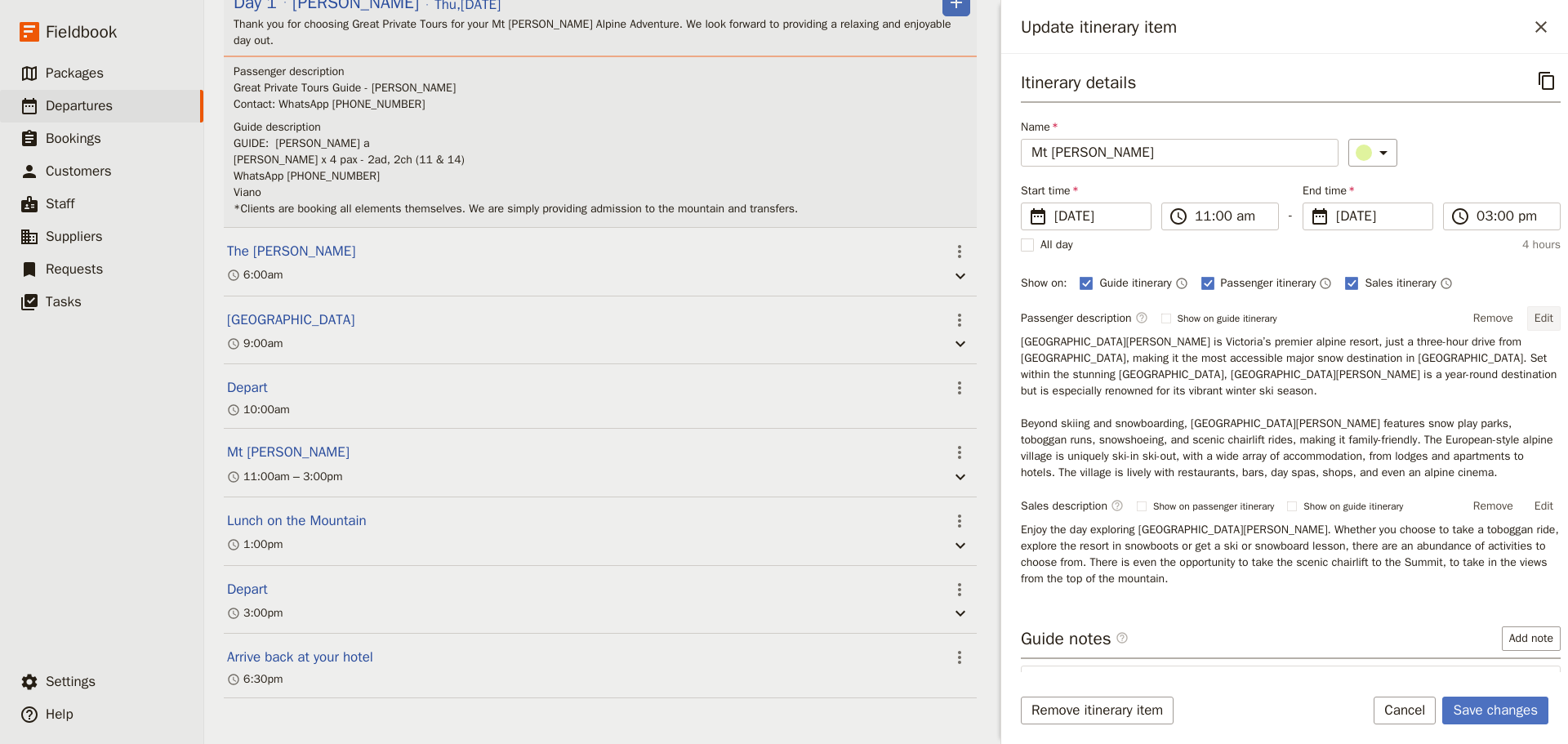 click on "Edit" at bounding box center (1544, 319) 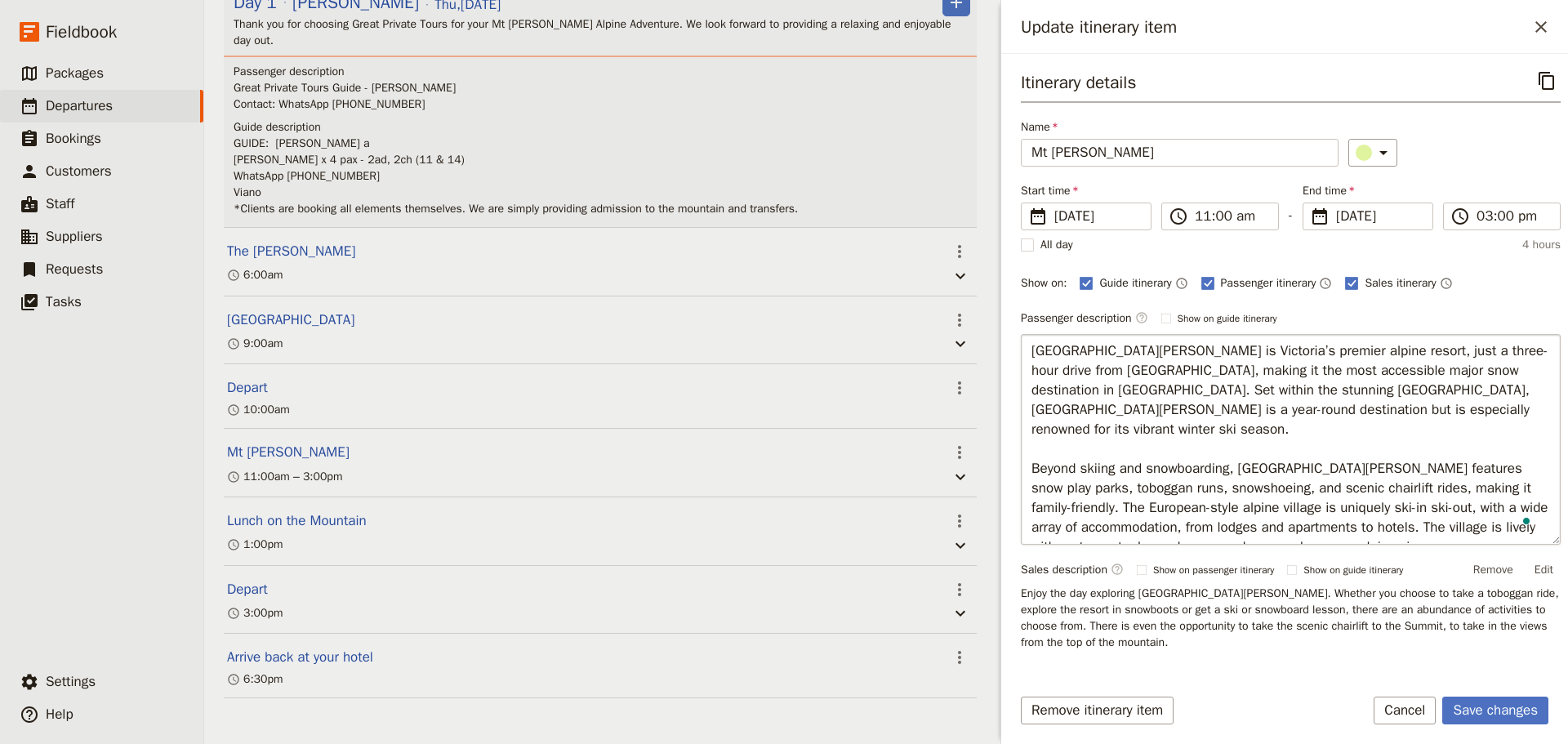 click on "Mt Buller is Victoria’s premier alpine resort, just a three-hour drive from Melbourne, making it the most accessible major snow destination in Australia. Set within the stunning Victorian High Country, Mt Buller is a year-round destination but is especially renowned for its vibrant winter ski season.
Beyond skiing and snowboarding, Mt Buller features snow play parks, toboggan runs, snowshoeing, and scenic chairlift rides, making it family-friendly. The European-style alpine village is uniquely ski-in ski-out, with a wide array of accommodation, from lodges and apartments to hotels. The village is lively with restaurants, bars, day spas, shops, and even an alpine cinema." at bounding box center [1290, 439] 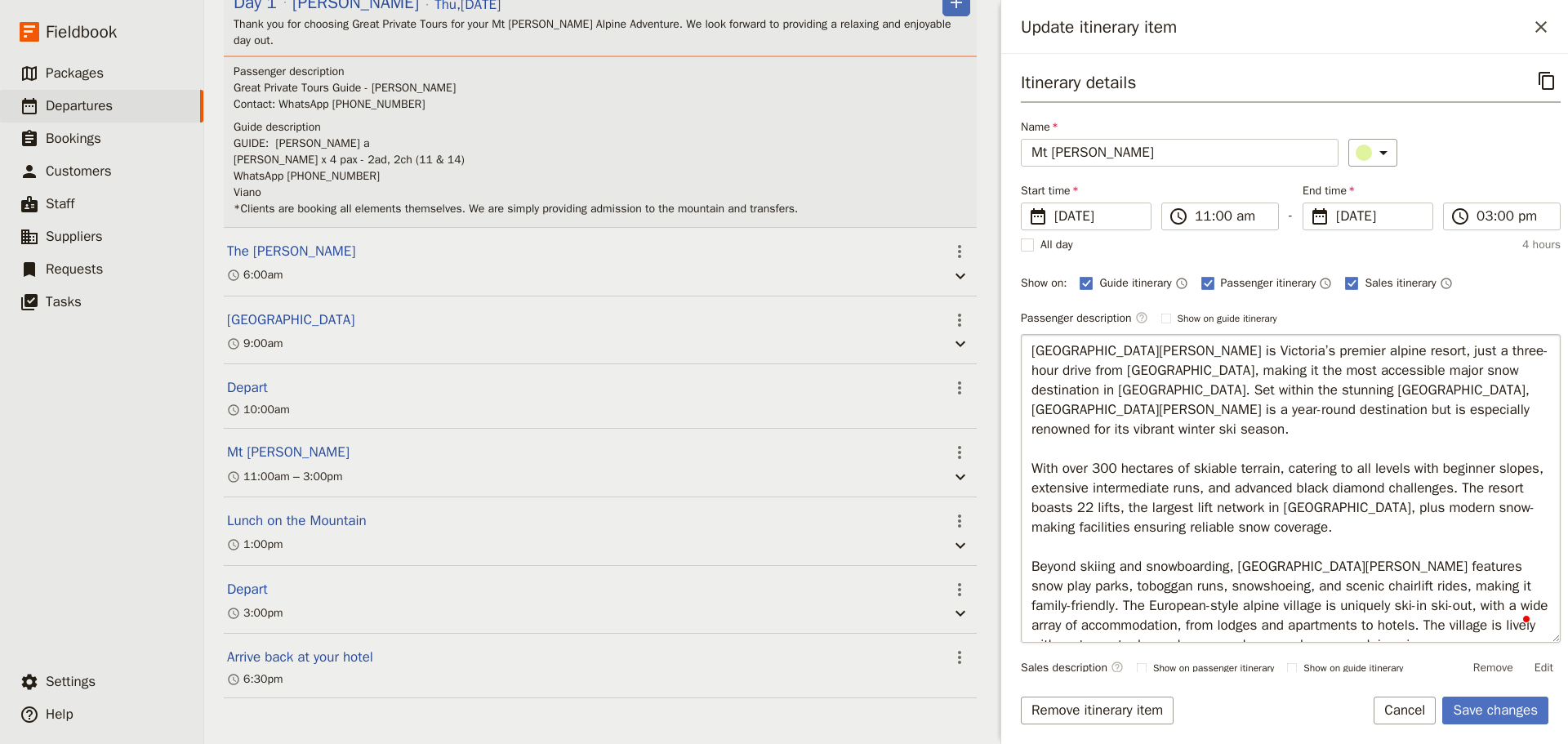 click on "Mt Buller is Victoria’s premier alpine resort, just a three-hour drive from Melbourne, making it the most accessible major snow destination in Australia. Set within the stunning Victorian High Country, Mt Buller is a year-round destination but is especially renowned for its vibrant winter ski season.
With over 300 hectares of skiable terrain, catering to all levels with beginner slopes, extensive intermediate runs, and advanced black diamond challenges. The resort boasts 22 lifts, the largest lift network in Victoria, plus modern snow-making facilities ensuring reliable snow coverage.
Beyond skiing and snowboarding, Mt Buller features snow play parks, toboggan runs, snowshoeing, and scenic chairlift rides, making it family-friendly. The European-style alpine village is uniquely ski-in ski-out, with a wide array of accommodation, from lodges and apartments to hotels. The village is lively with restaurants, bars, day spas, shops, and even an alpine cinema." at bounding box center [1290, 488] 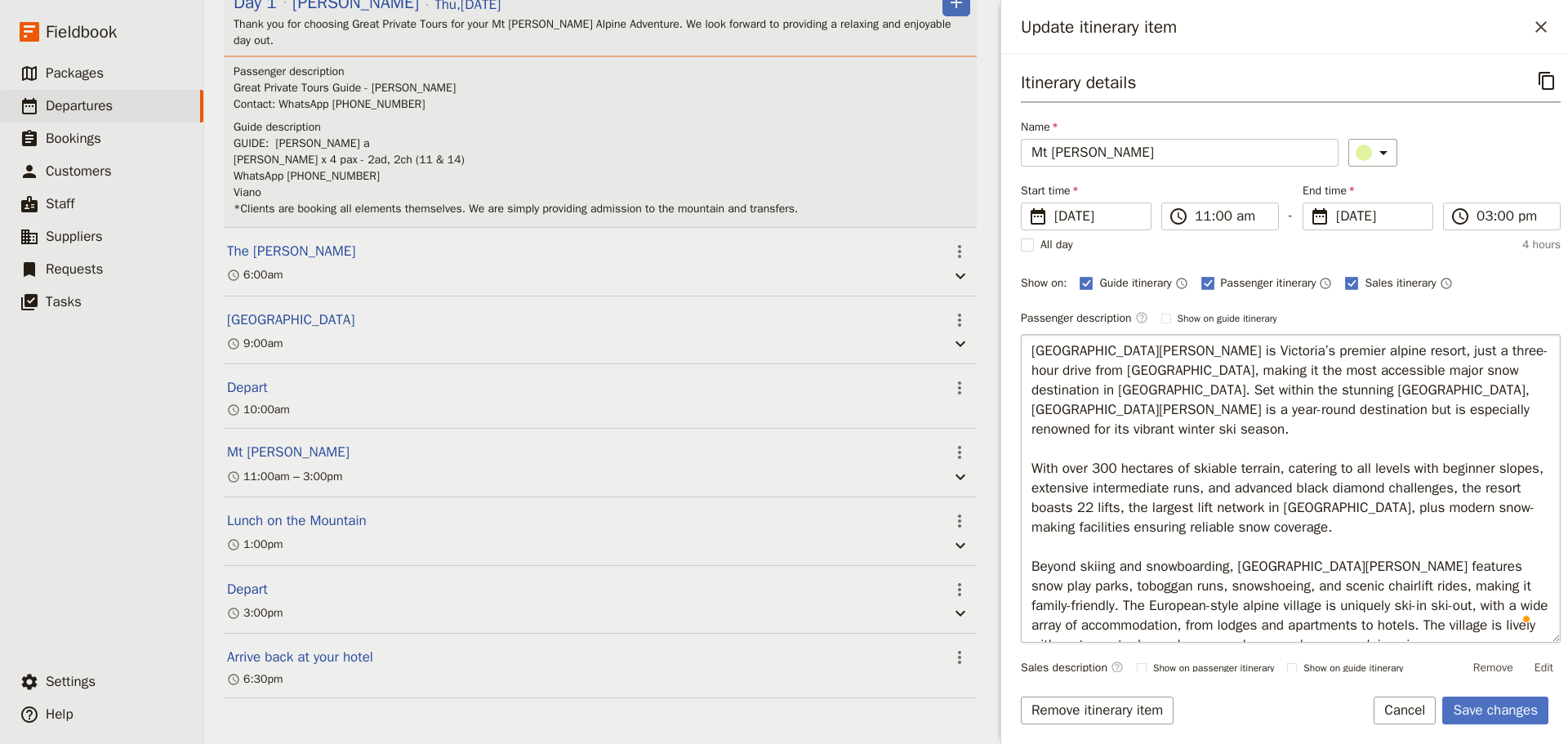 scroll, scrollTop: 66, scrollLeft: 0, axis: vertical 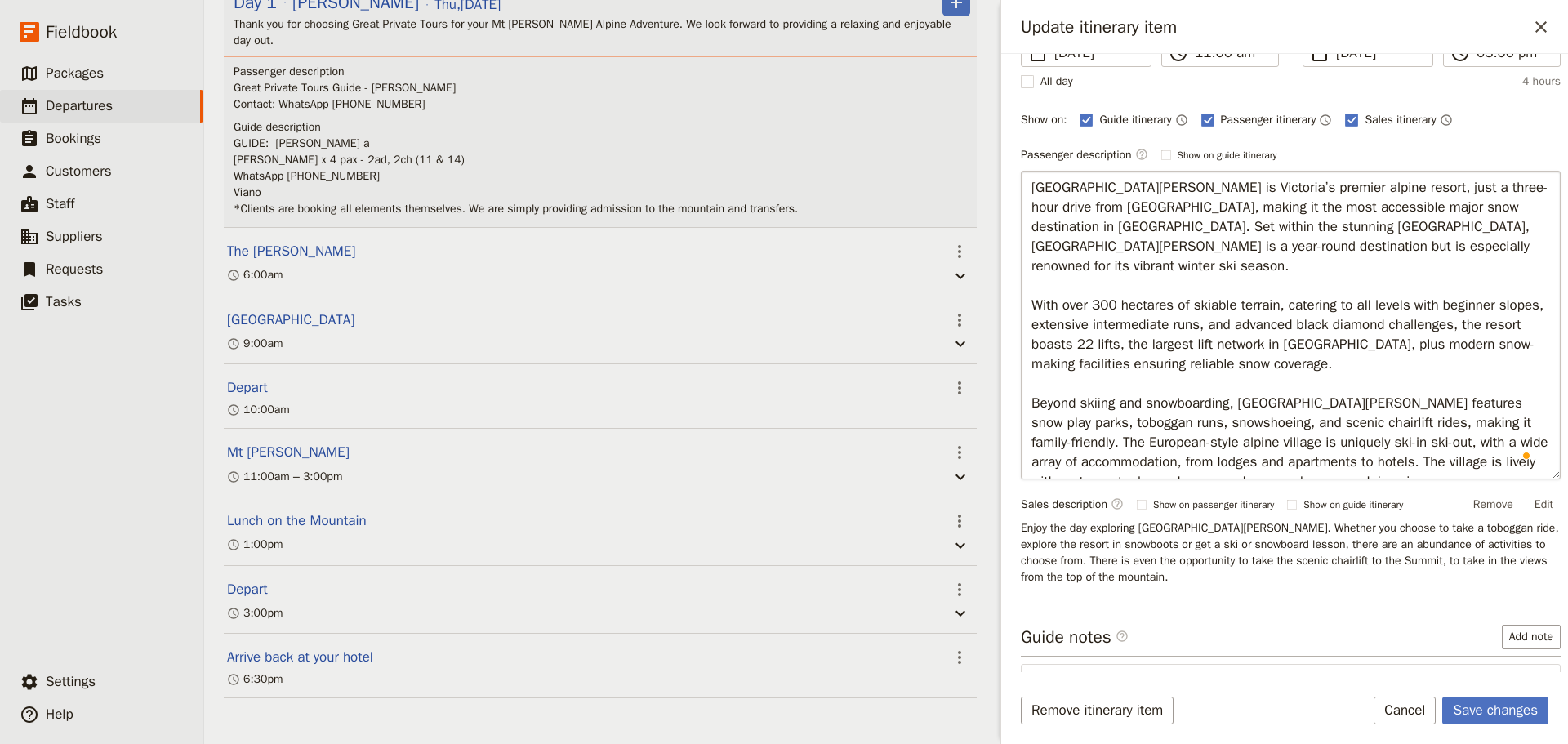 click on "Mt Buller is Victoria’s premier alpine resort, just a three-hour drive from Melbourne, making it the most accessible major snow destination in Australia. Set within the stunning Victorian High Country, Mt Buller is a year-round destination but is especially renowned for its vibrant winter ski season.
With over 300 hectares of skiable terrain, catering to all levels with beginner slopes, extensive intermediate runs, and advanced black diamond challenges, the resort boasts 22 lifts, the largest lift network in Victoria, plus modern snow-making facilities ensuring reliable snow coverage.
Beyond skiing and snowboarding, Mt Buller features snow play parks, toboggan runs, snowshoeing, and scenic chairlift rides, making it family-friendly. The European-style alpine village is uniquely ski-in ski-out, with a wide array of accommodation, from lodges and apartments to hotels. The village is lively with restaurants, bars, day spas, shops, and even an alpine cinema." at bounding box center (1290, 325) 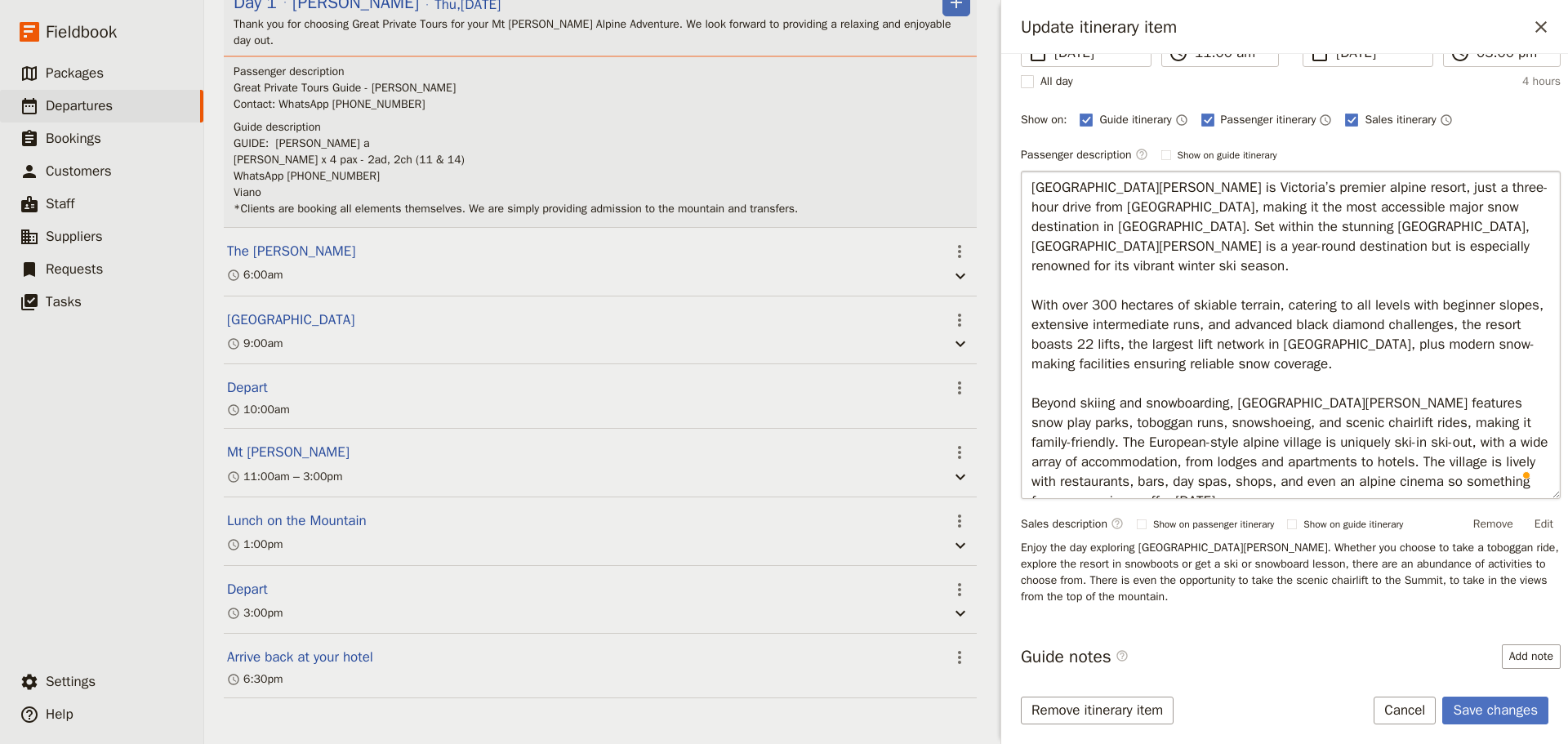 type on "Mt Buller is Victoria’s premier alpine resort, just a three-hour drive from Melbourne, making it the most accessible major snow destination in Australia. Set within the stunning Victorian High Country, Mt Buller is a year-round destination but is especially renowned for its vibrant winter ski season.
With over 300 hectares of skiable terrain, catering to all levels with beginner slopes, extensive intermediate runs, and advanced black diamond challenges, the resort boasts 22 lifts, the largest lift network in Victoria, plus modern snow-making facilities ensuring reliable snow coverage.
Beyond skiing and snowboarding, Mt Buller features snow play parks, toboggan runs, snowshoeing, and scenic chairlift rides, making it family-friendly. The European-style alpine village is uniquely ski-in ski-out, with a wide array of accommodation, from lodges and apartments to hotels. The village is lively with restaurants, bars, day spas, shops, and even an alpine cinema so something for everyone is on offer today." 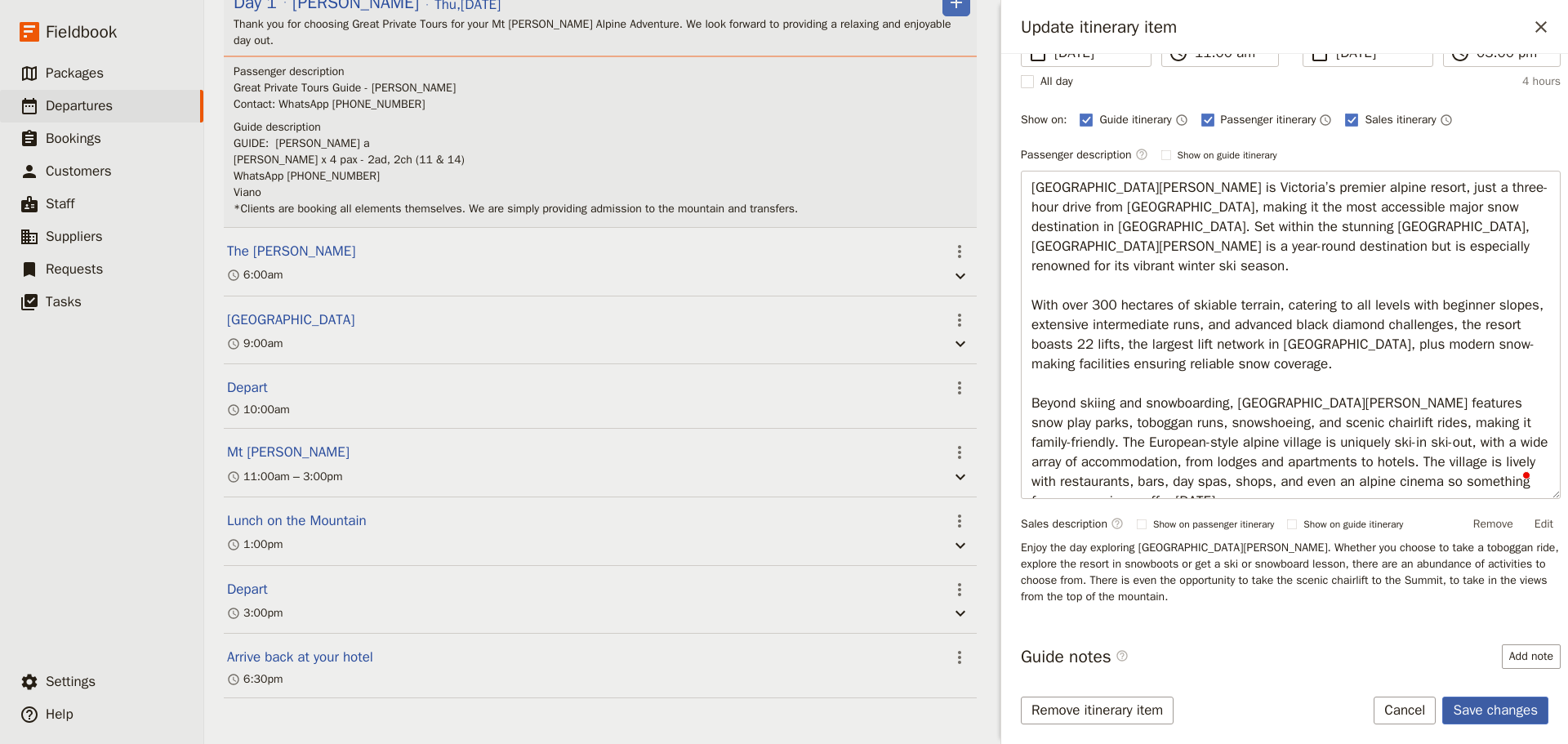 click on "Save changes" at bounding box center (1495, 711) 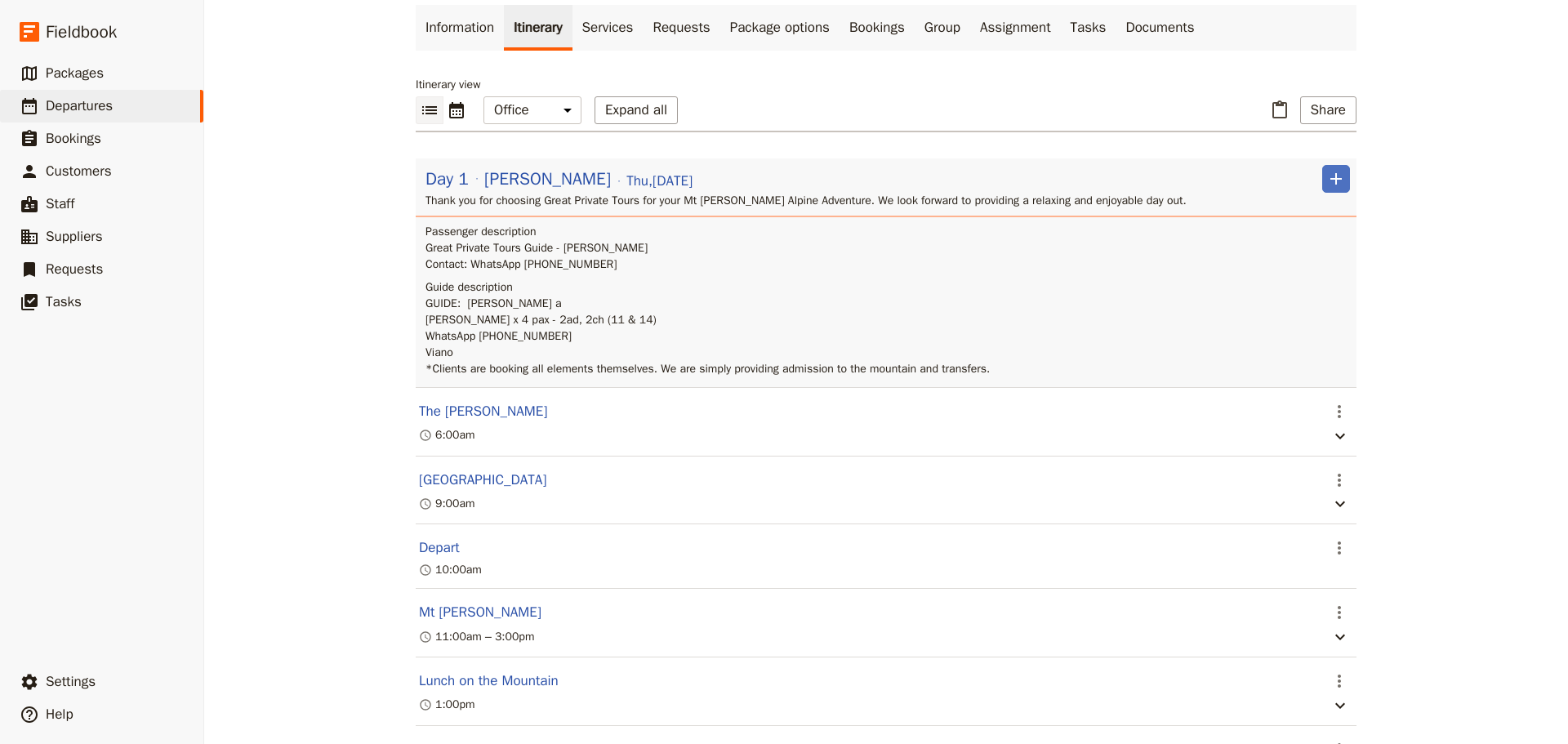 scroll, scrollTop: 269, scrollLeft: 0, axis: vertical 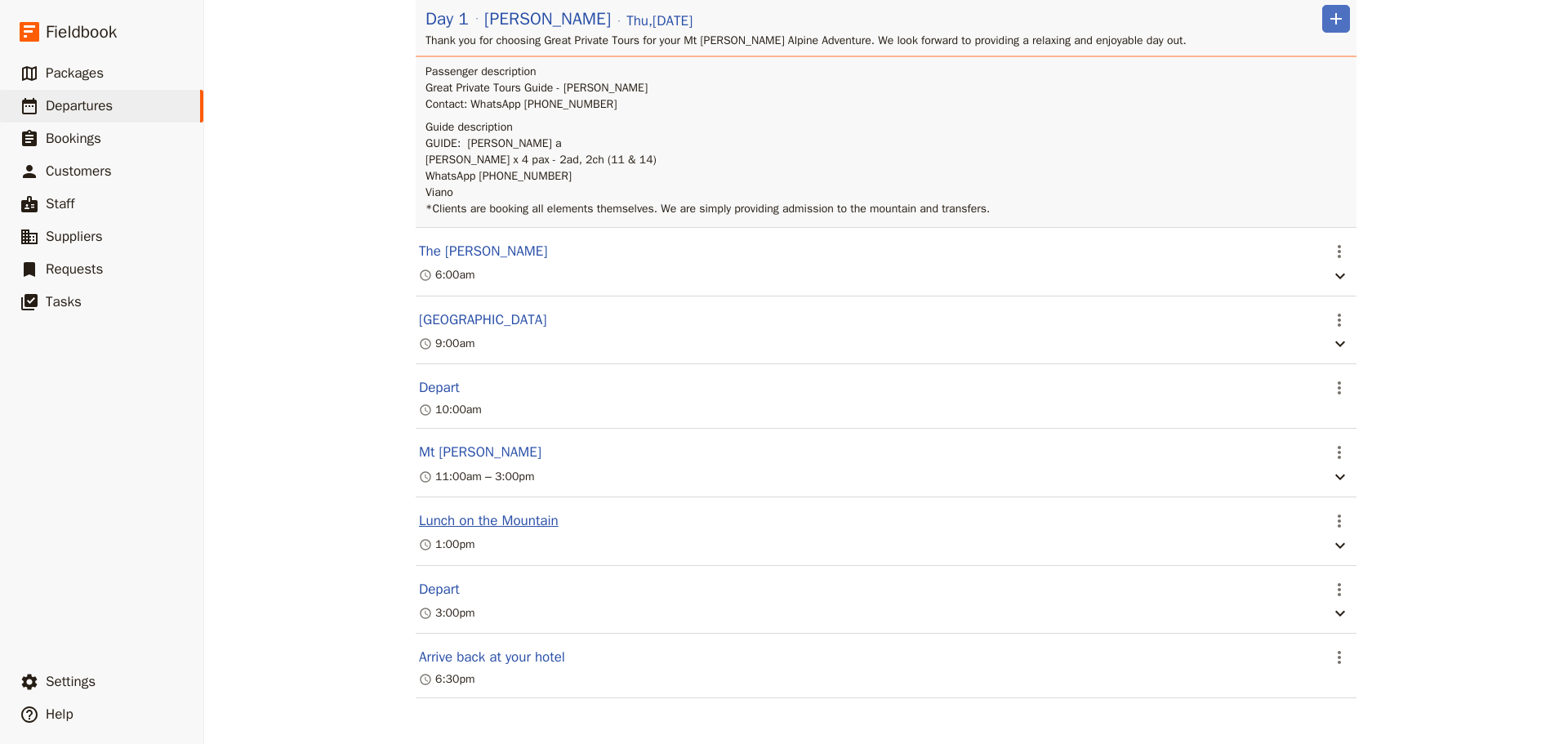 click on "Lunch on the Mountain" at bounding box center (488, 521) 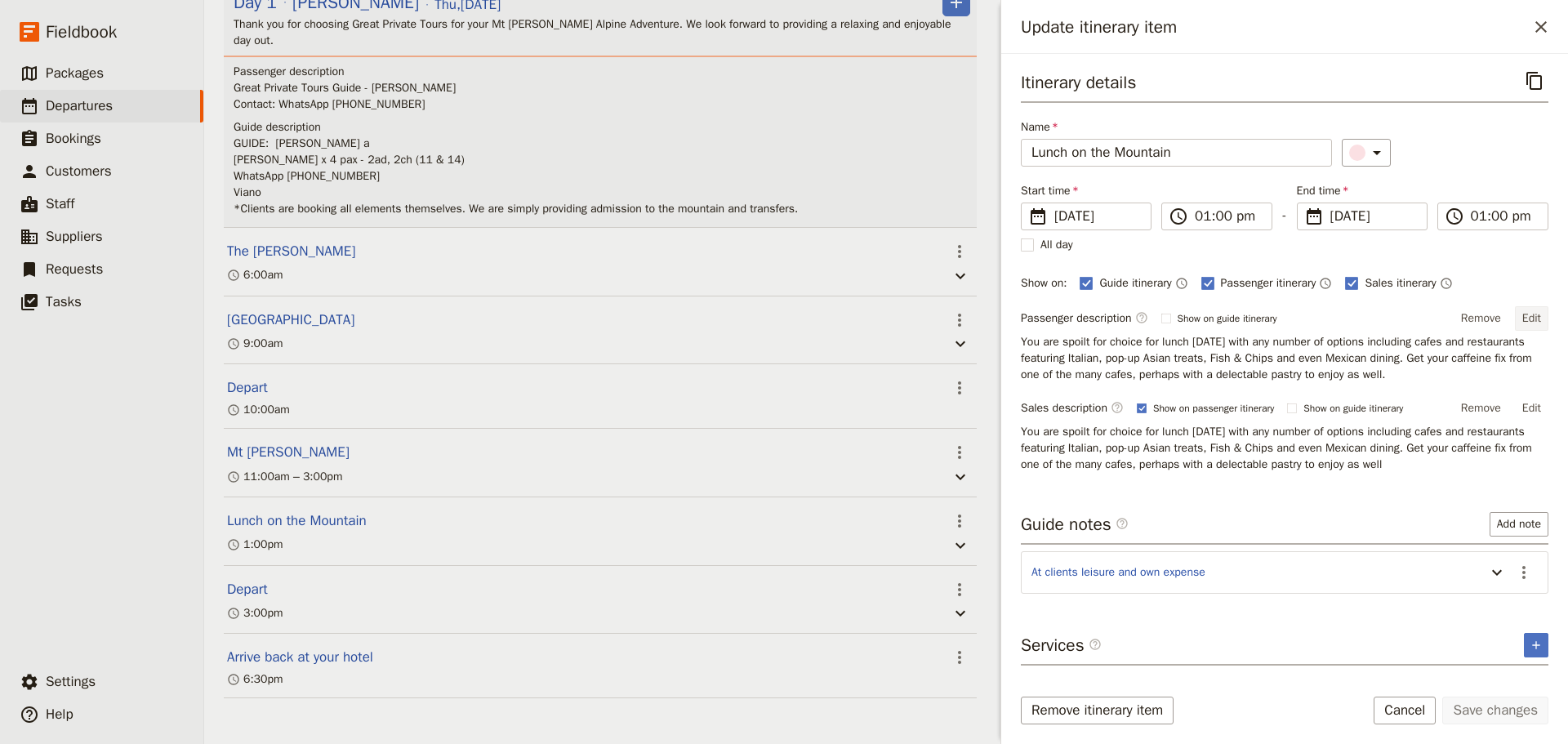 click on "Edit" at bounding box center [1531, 319] 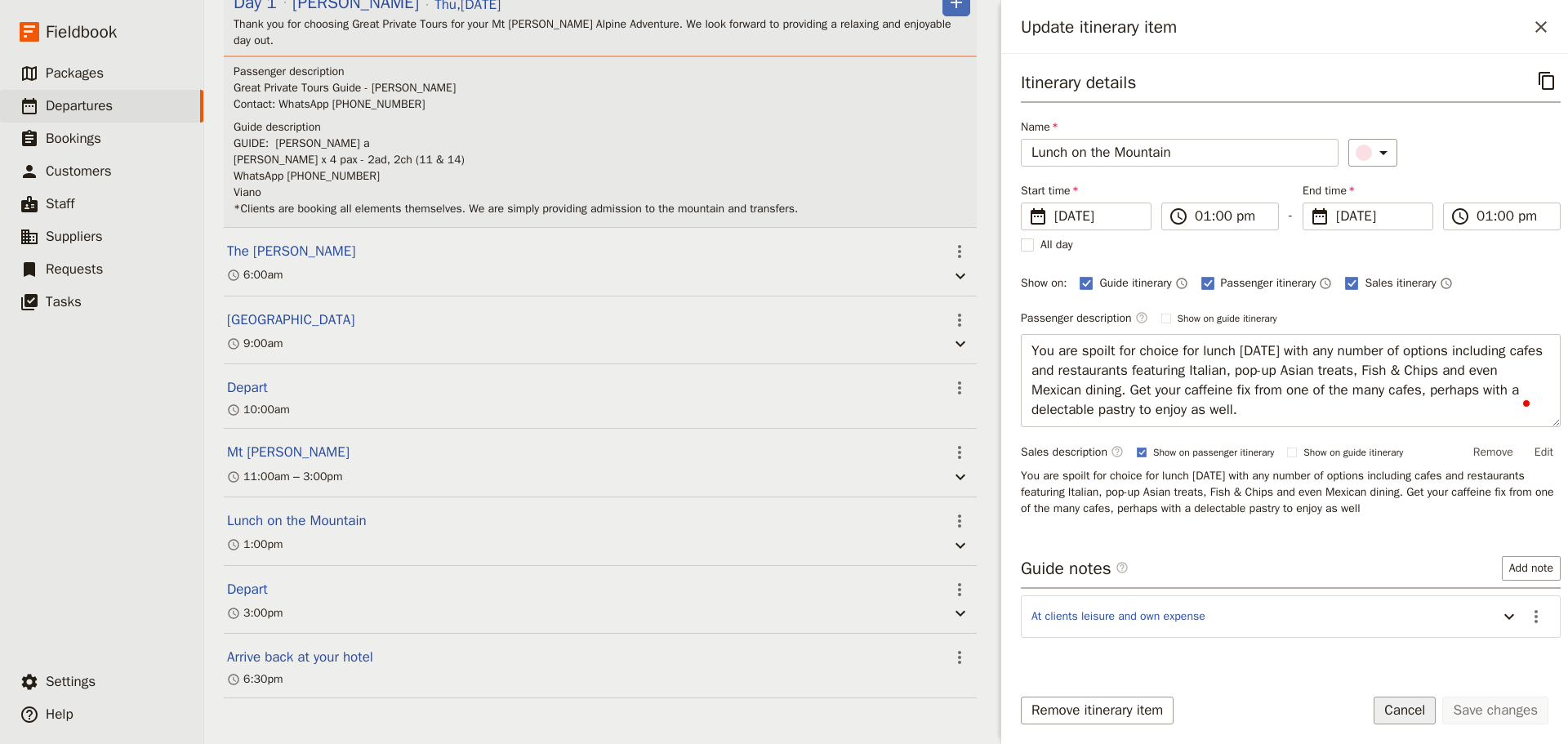 click on "Cancel" at bounding box center [1405, 711] 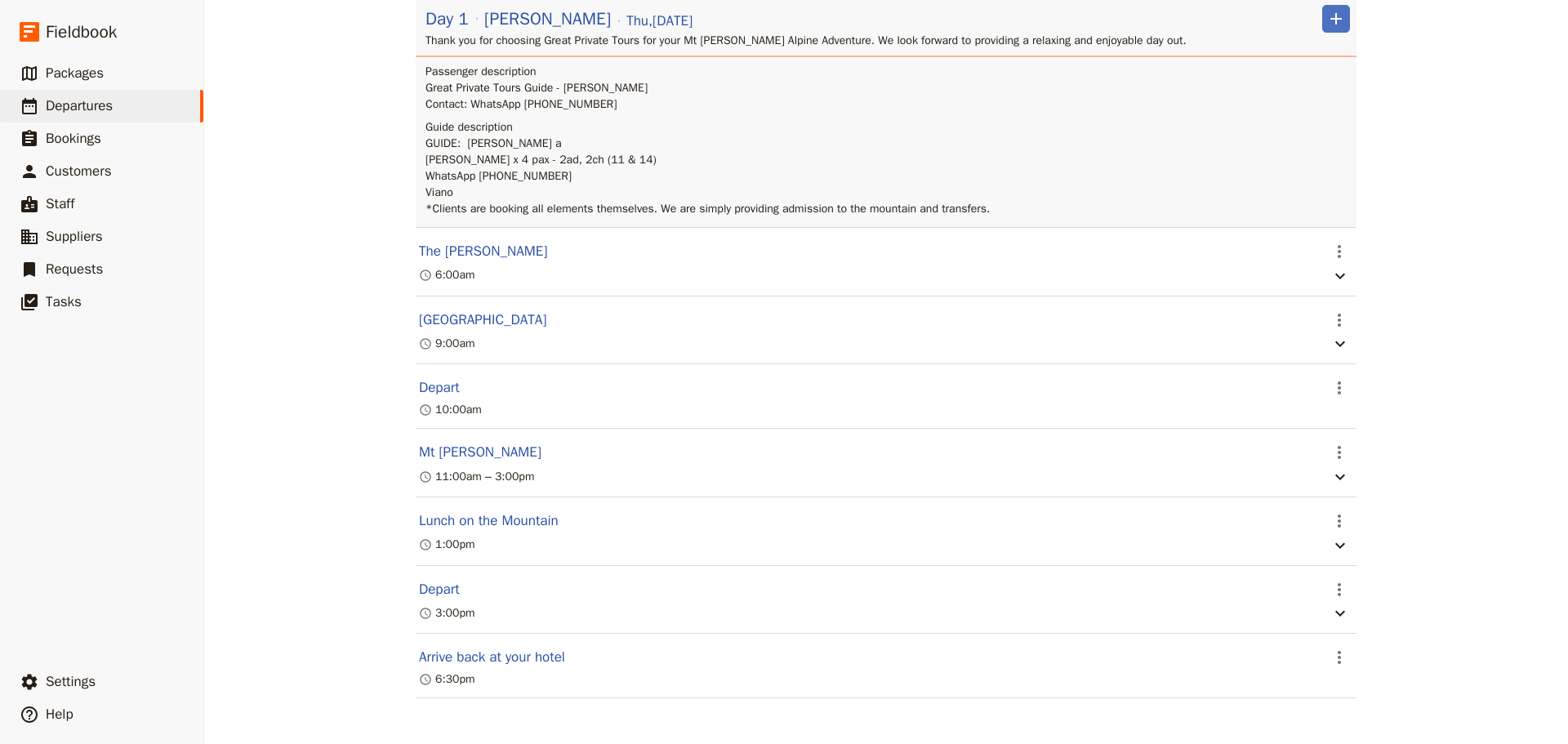 scroll, scrollTop: 269, scrollLeft: 0, axis: vertical 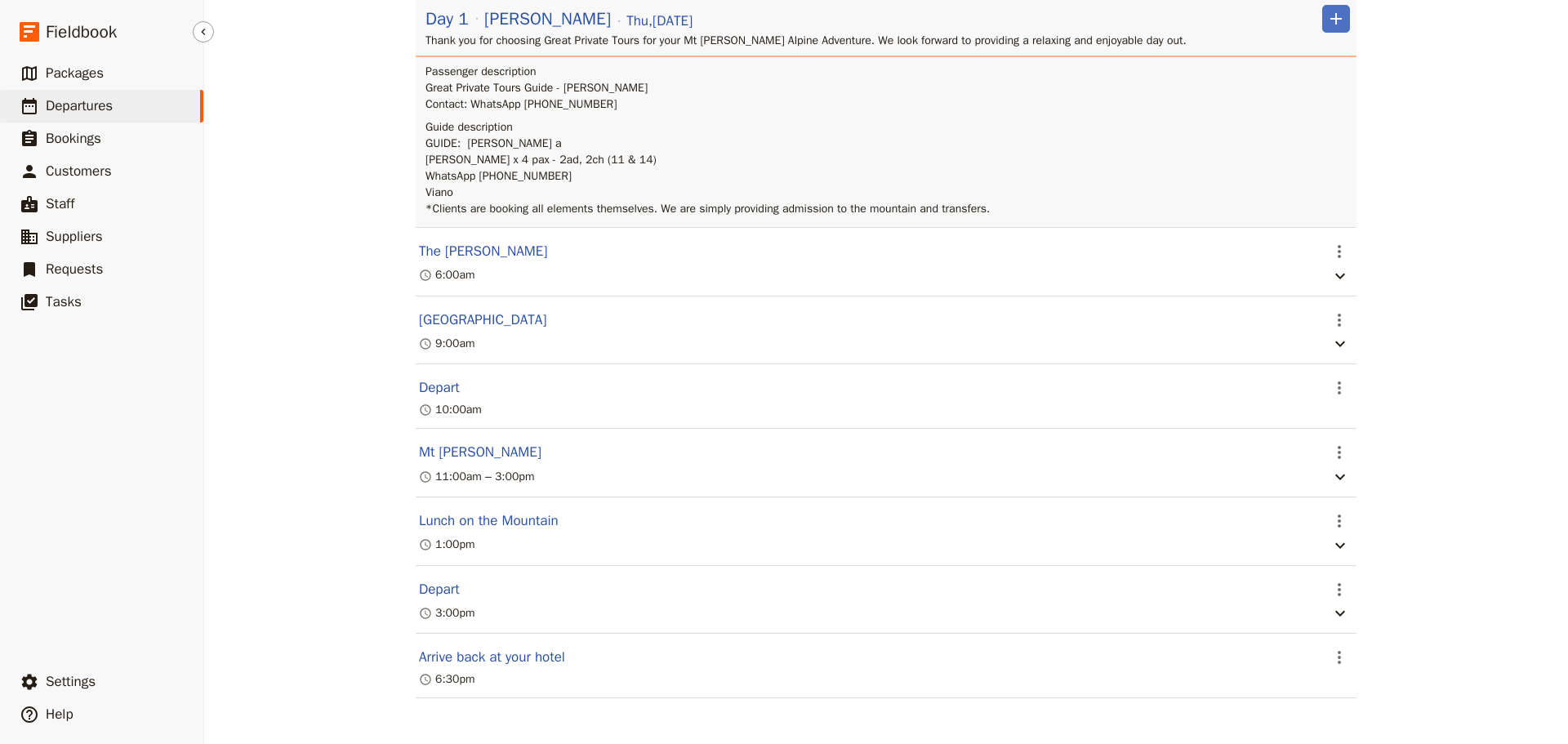 click on "Departures" at bounding box center (79, 105) 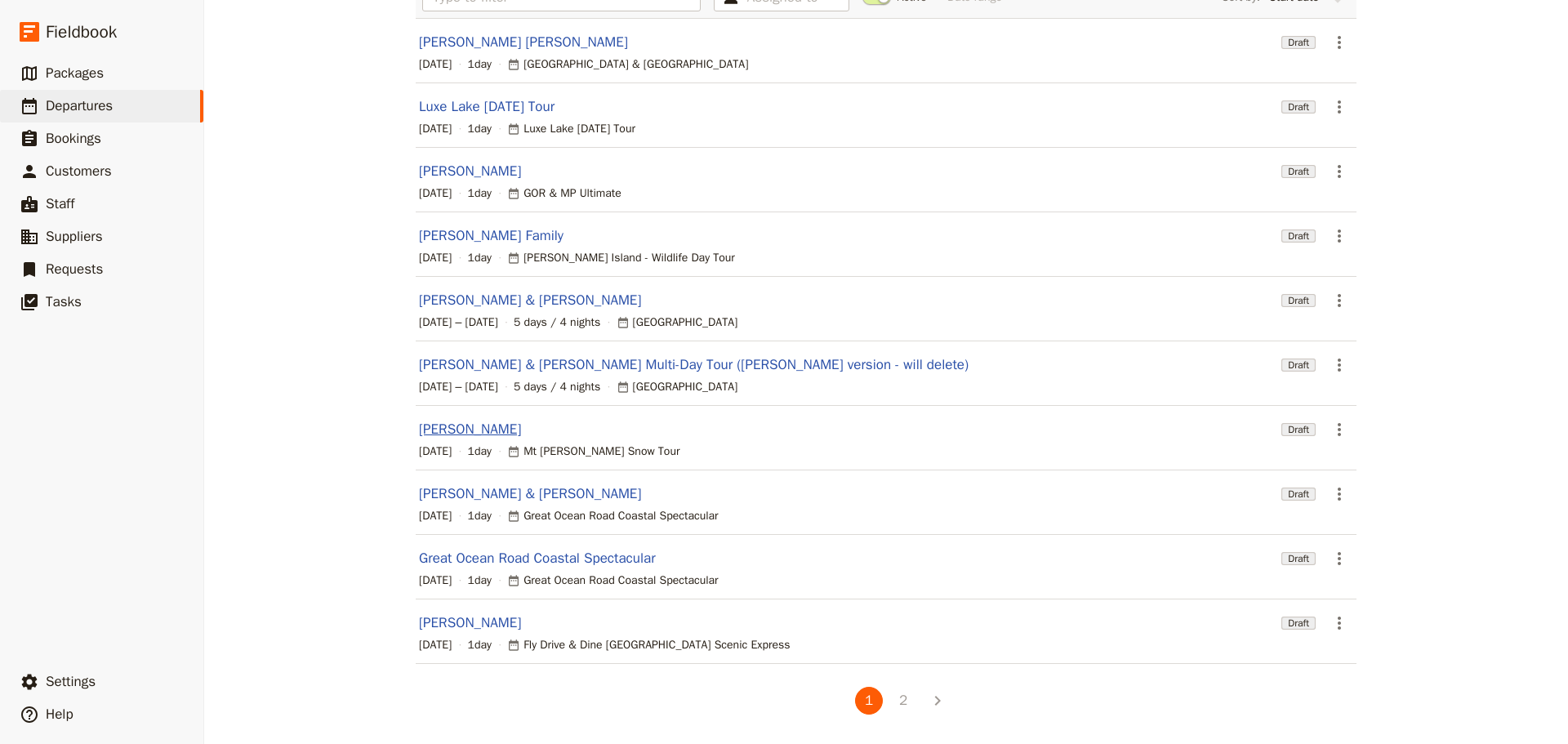 click on "Sean Bryson" at bounding box center [470, 430] 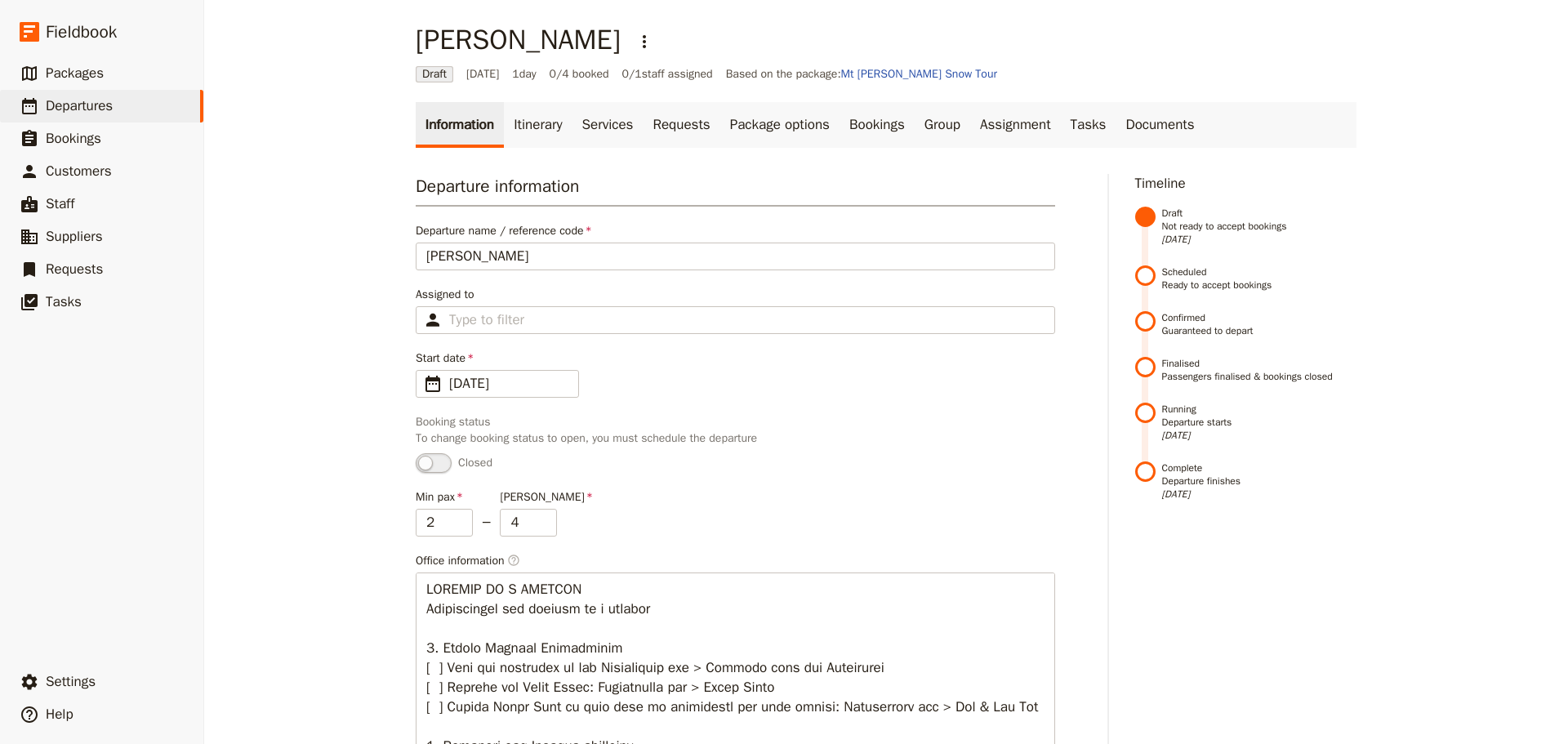 scroll, scrollTop: 0, scrollLeft: 0, axis: both 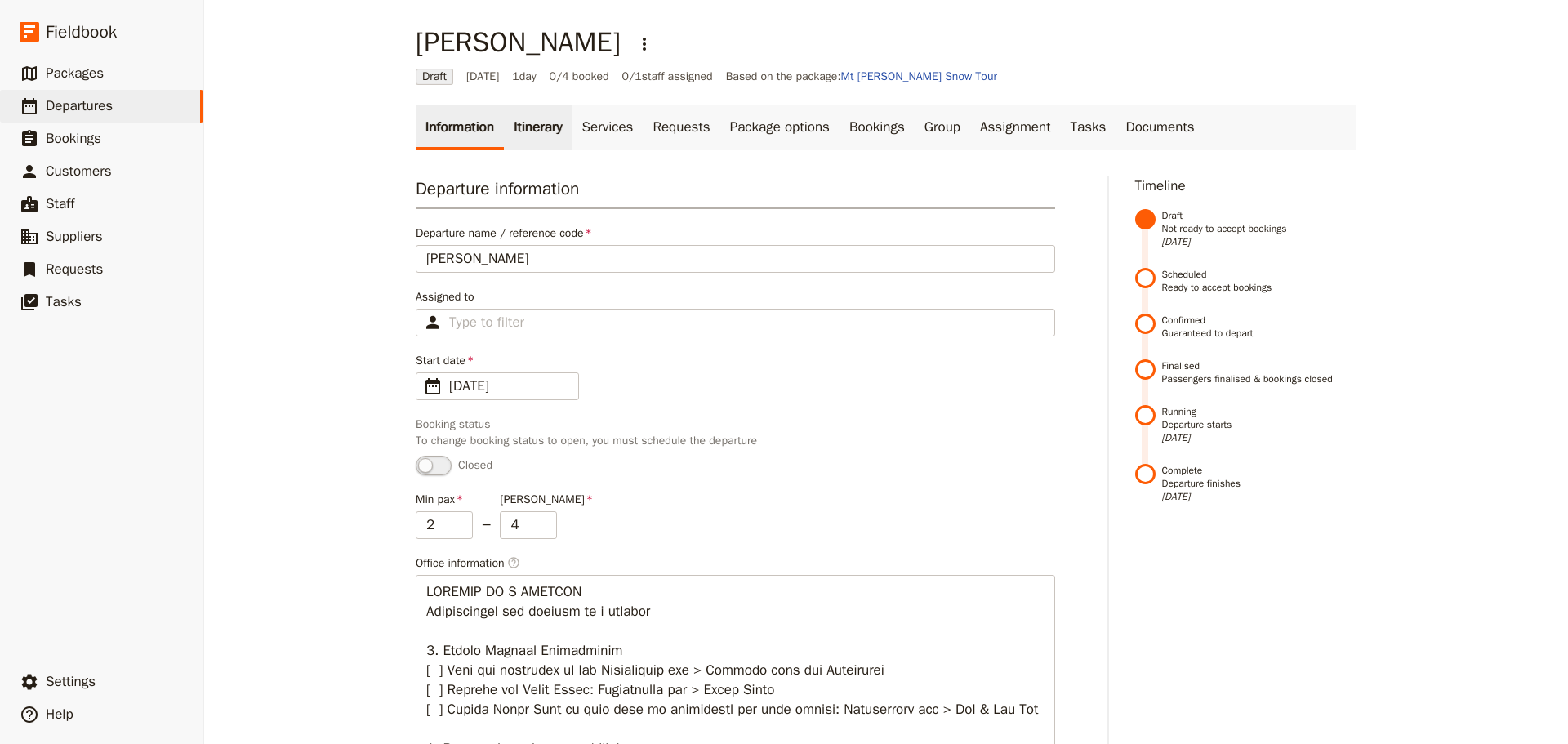 click on "Itinerary" at bounding box center [537, 127] 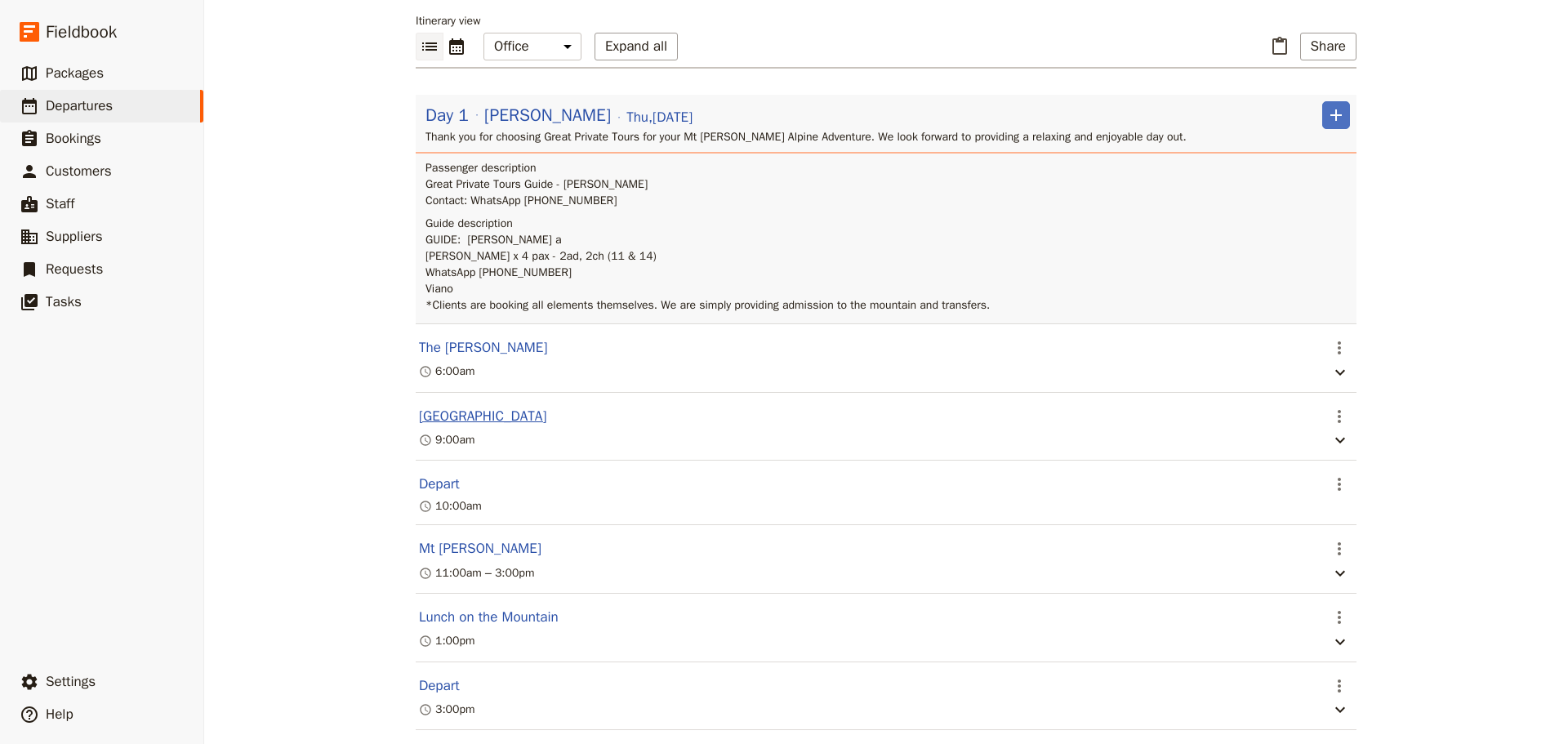 click on "Mansfield" at bounding box center [483, 417] 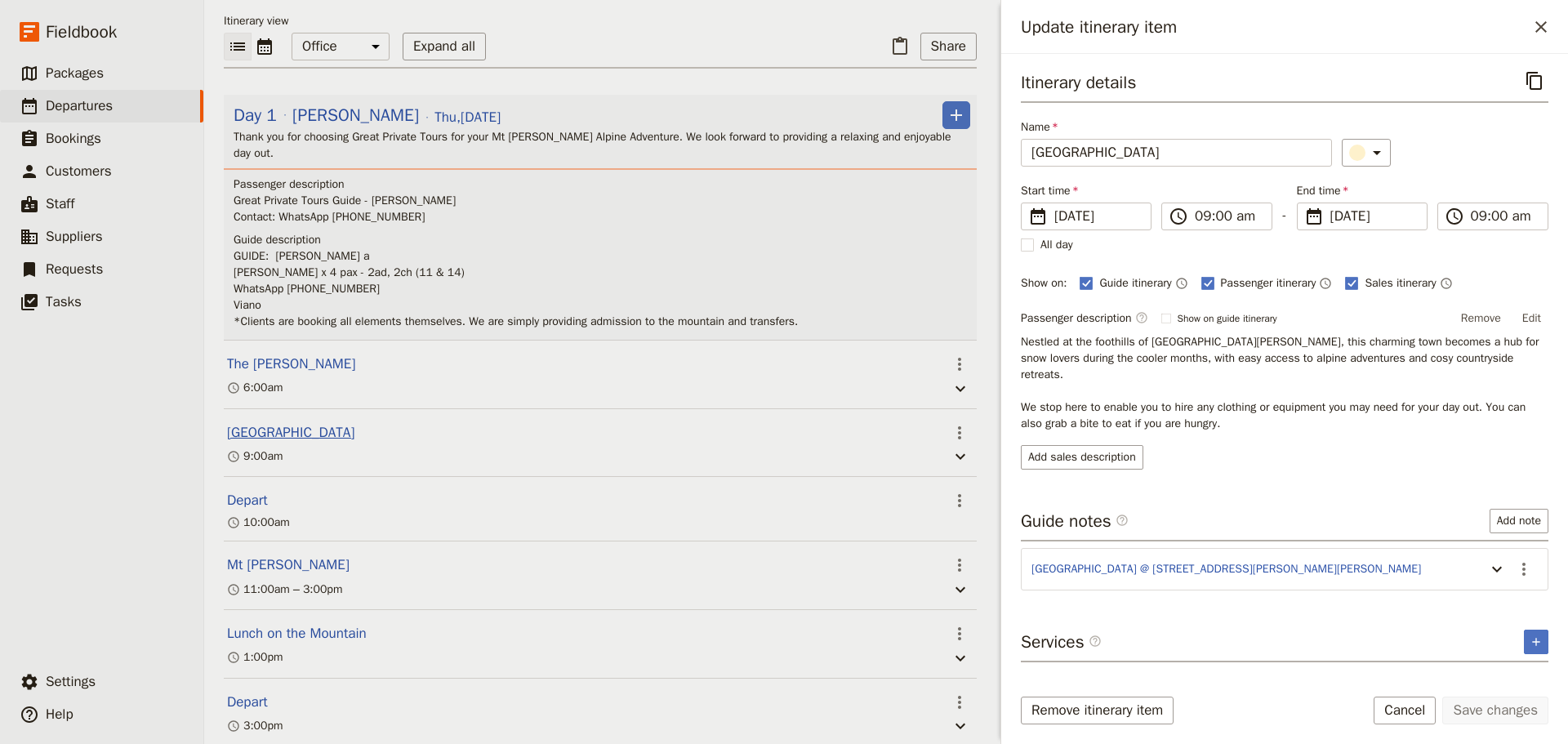 scroll, scrollTop: 172, scrollLeft: 0, axis: vertical 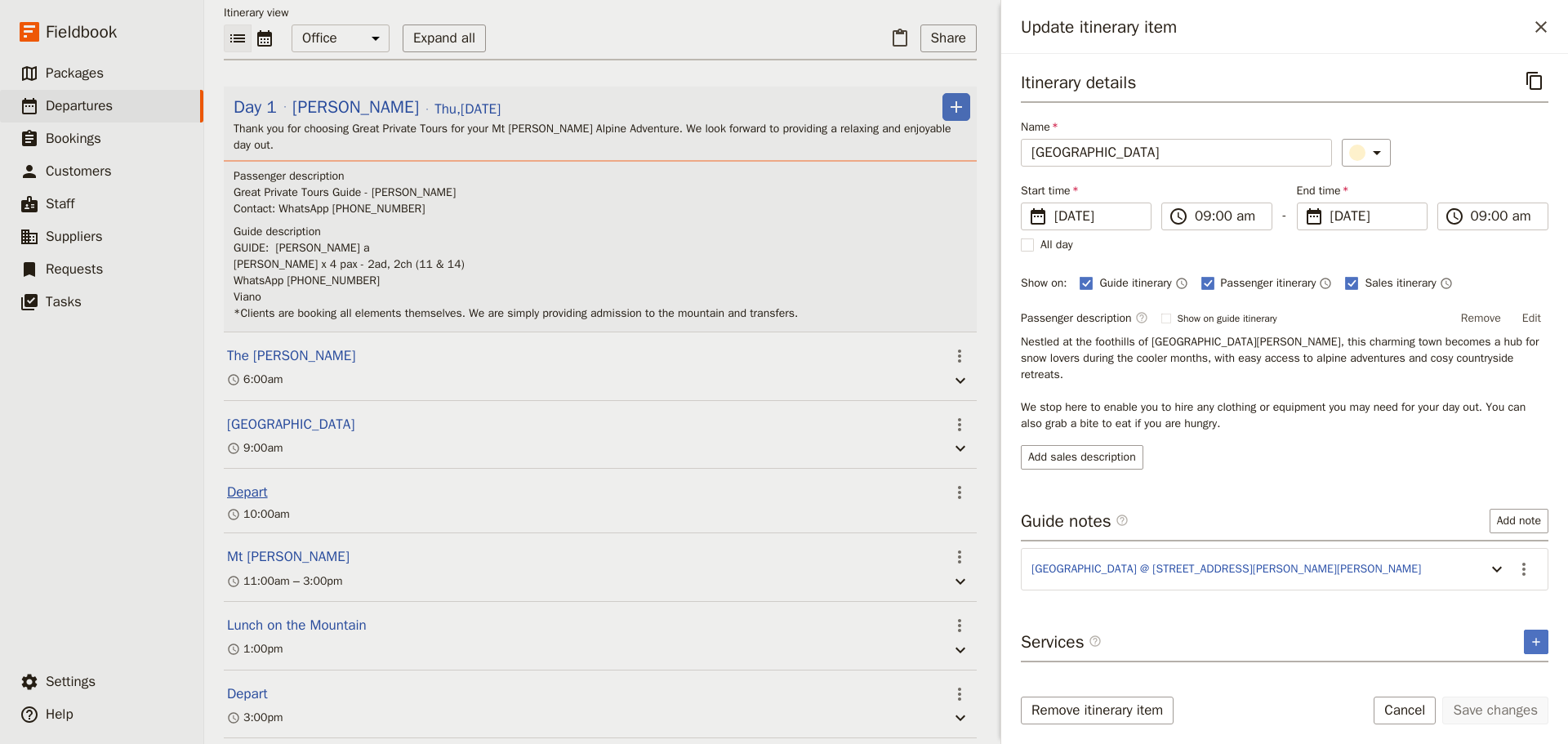 click on "Depart" at bounding box center [247, 492] 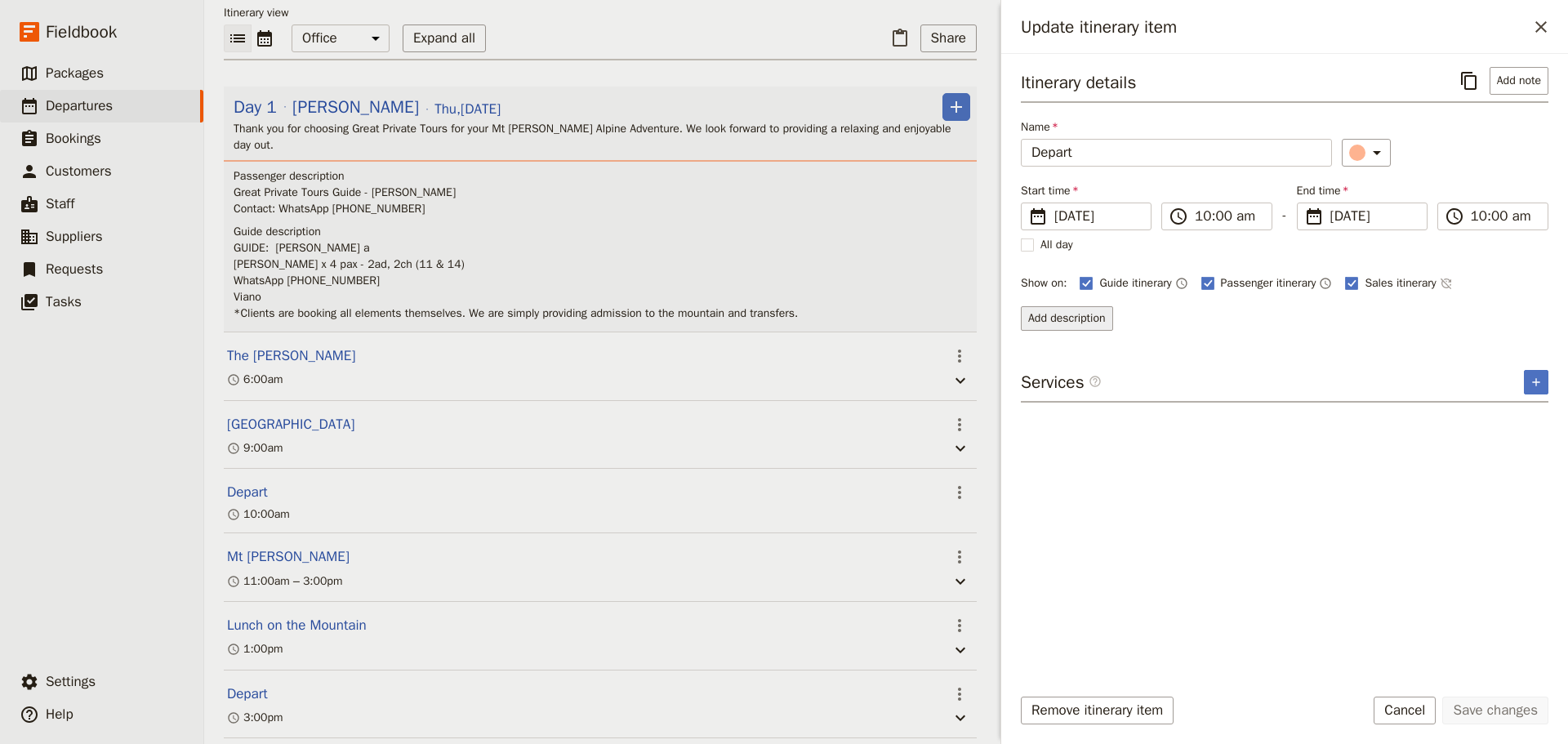click on "Add description" at bounding box center [1067, 319] 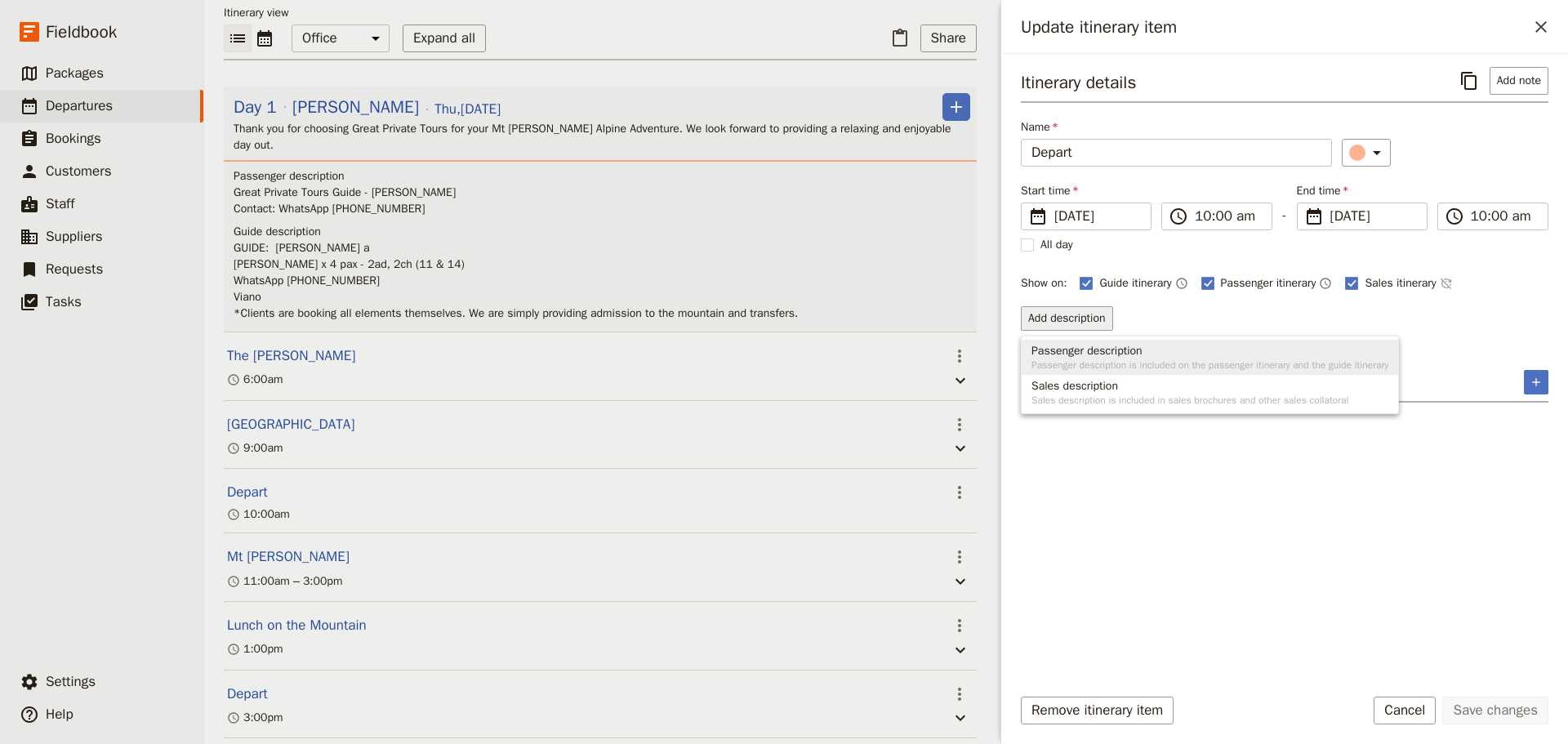 click on "Passenger description is included on the passenger itinerary and the guide itinerary" at bounding box center (1209, 365) 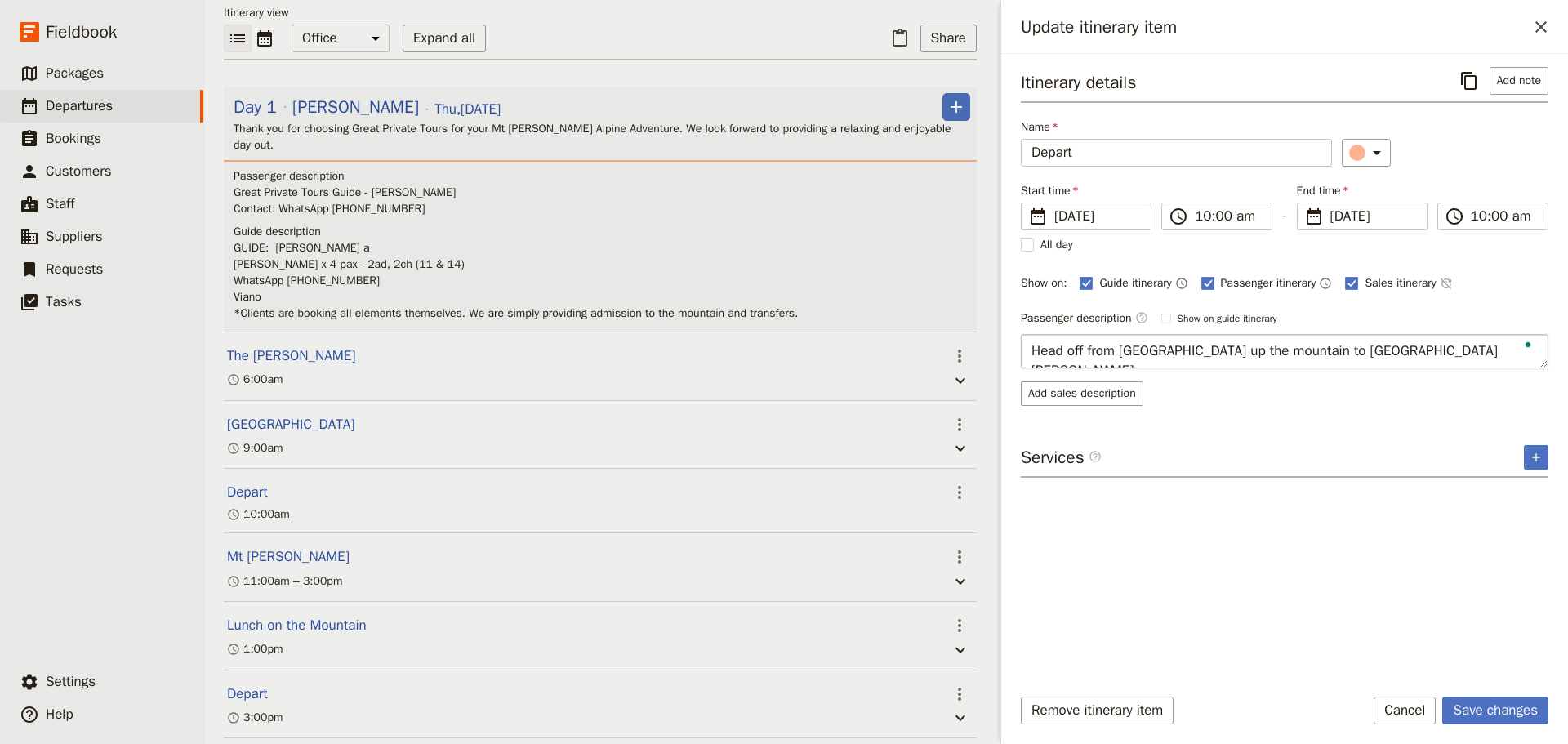 type on "Head off from Mansfield up the mountain to Mt Buller!" 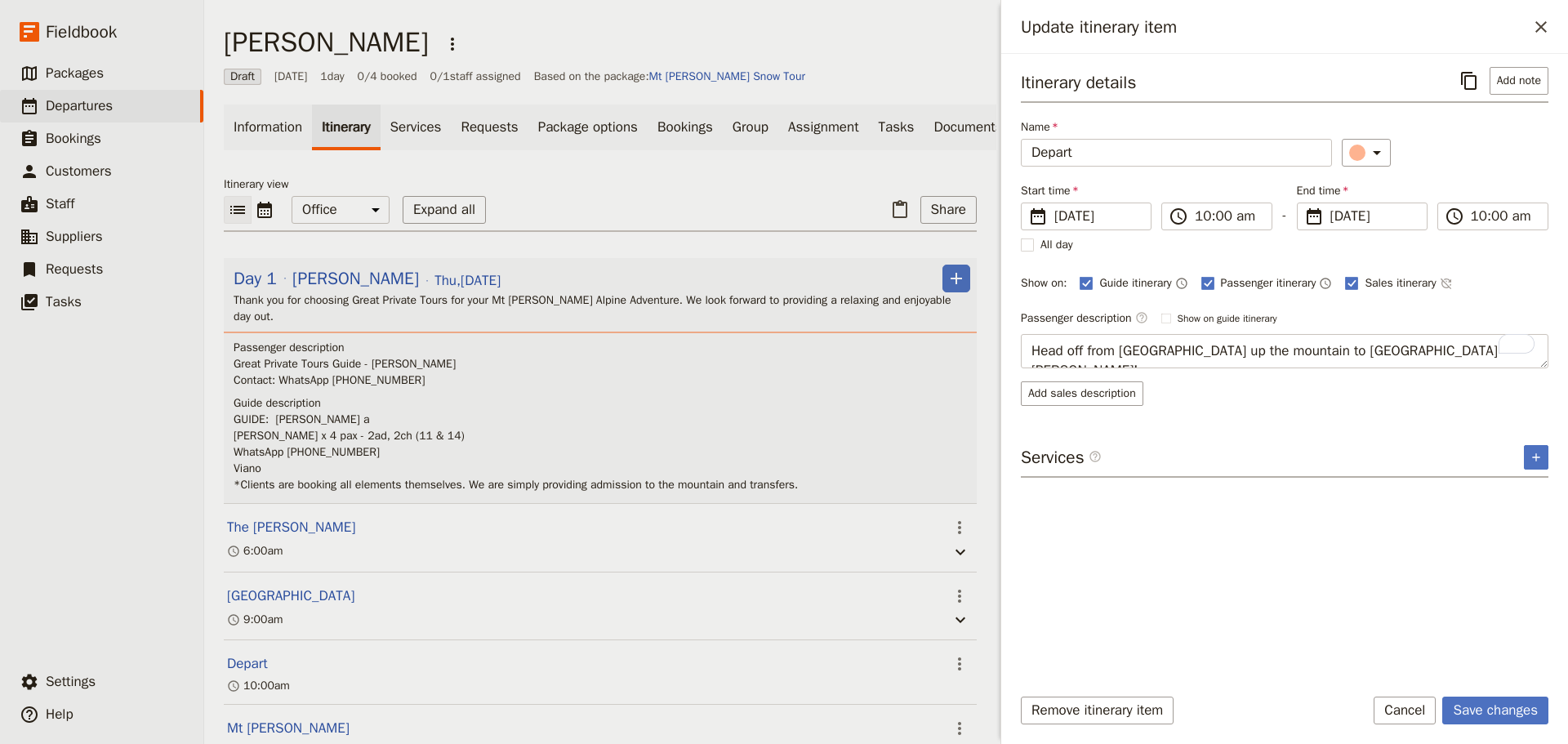 scroll, scrollTop: 0, scrollLeft: 0, axis: both 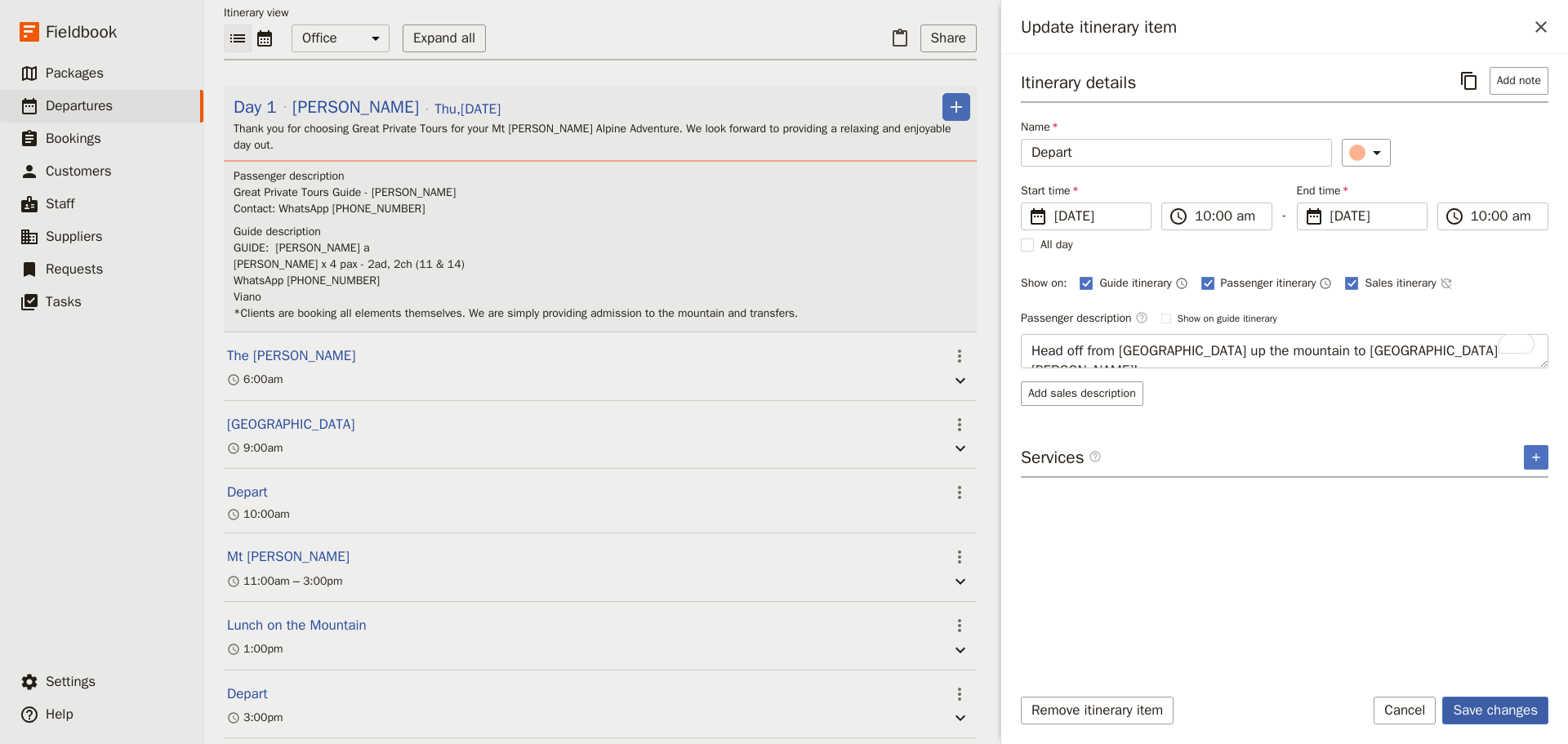 click on "Save changes" at bounding box center [1495, 711] 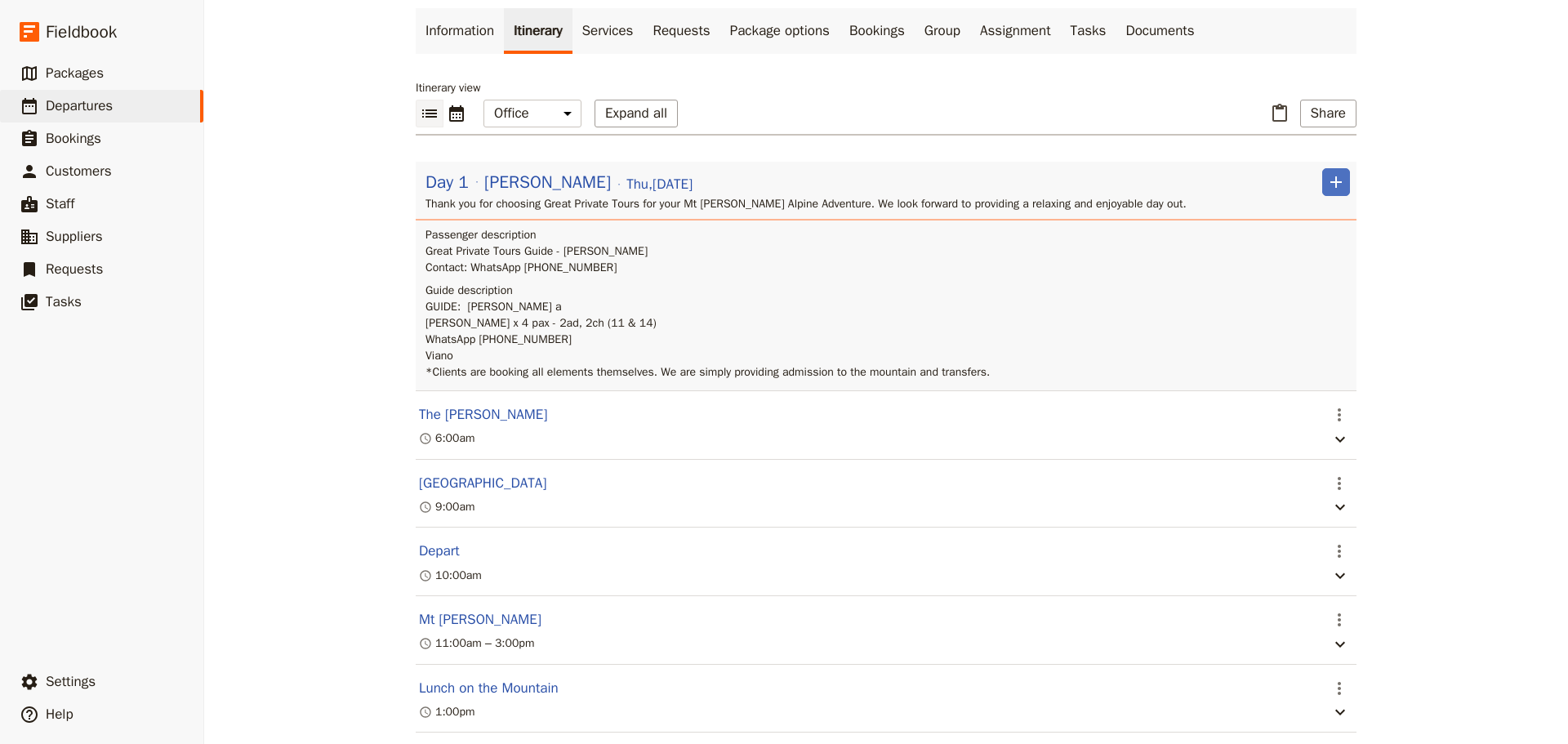 scroll, scrollTop: 274, scrollLeft: 0, axis: vertical 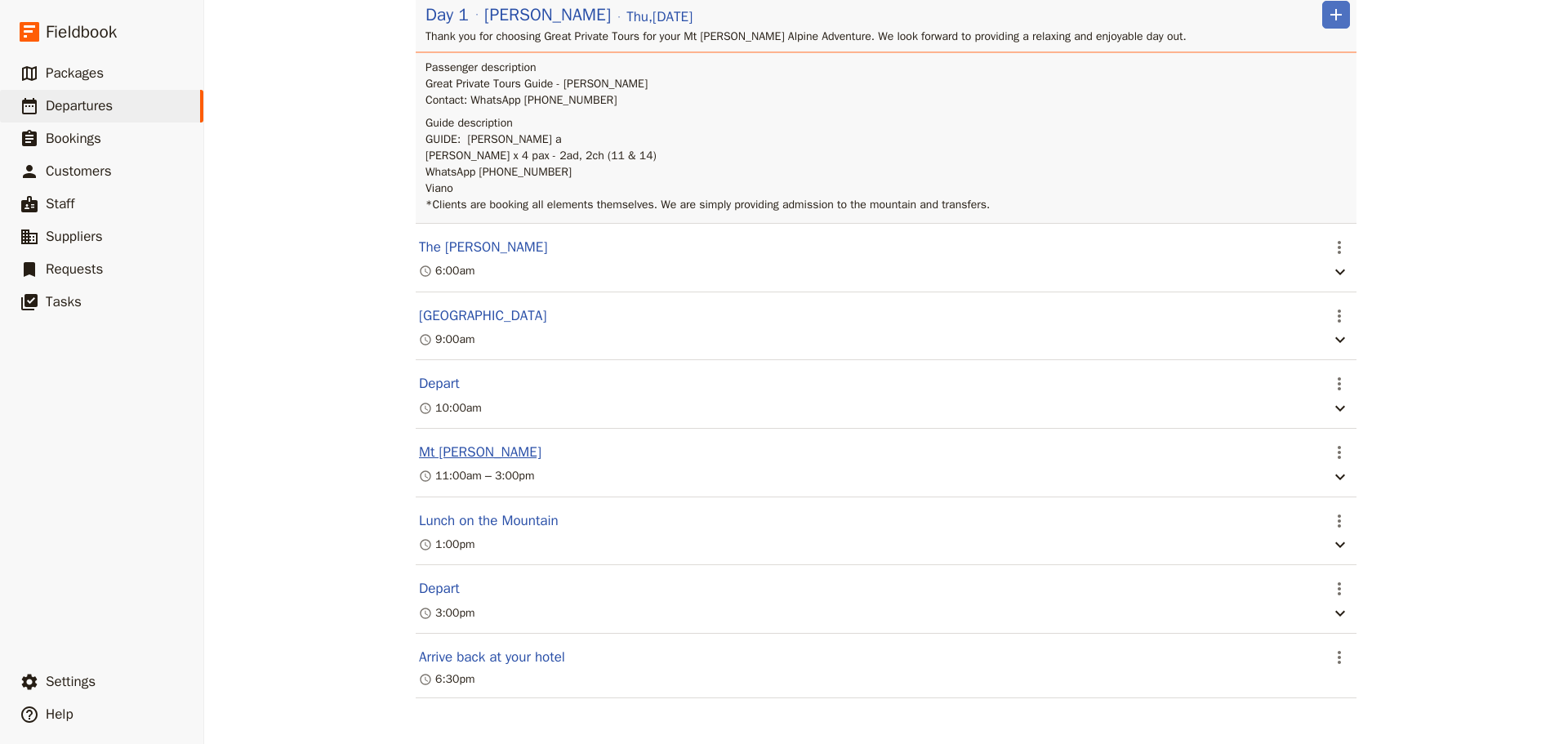 click on "Mt Buller" at bounding box center [480, 452] 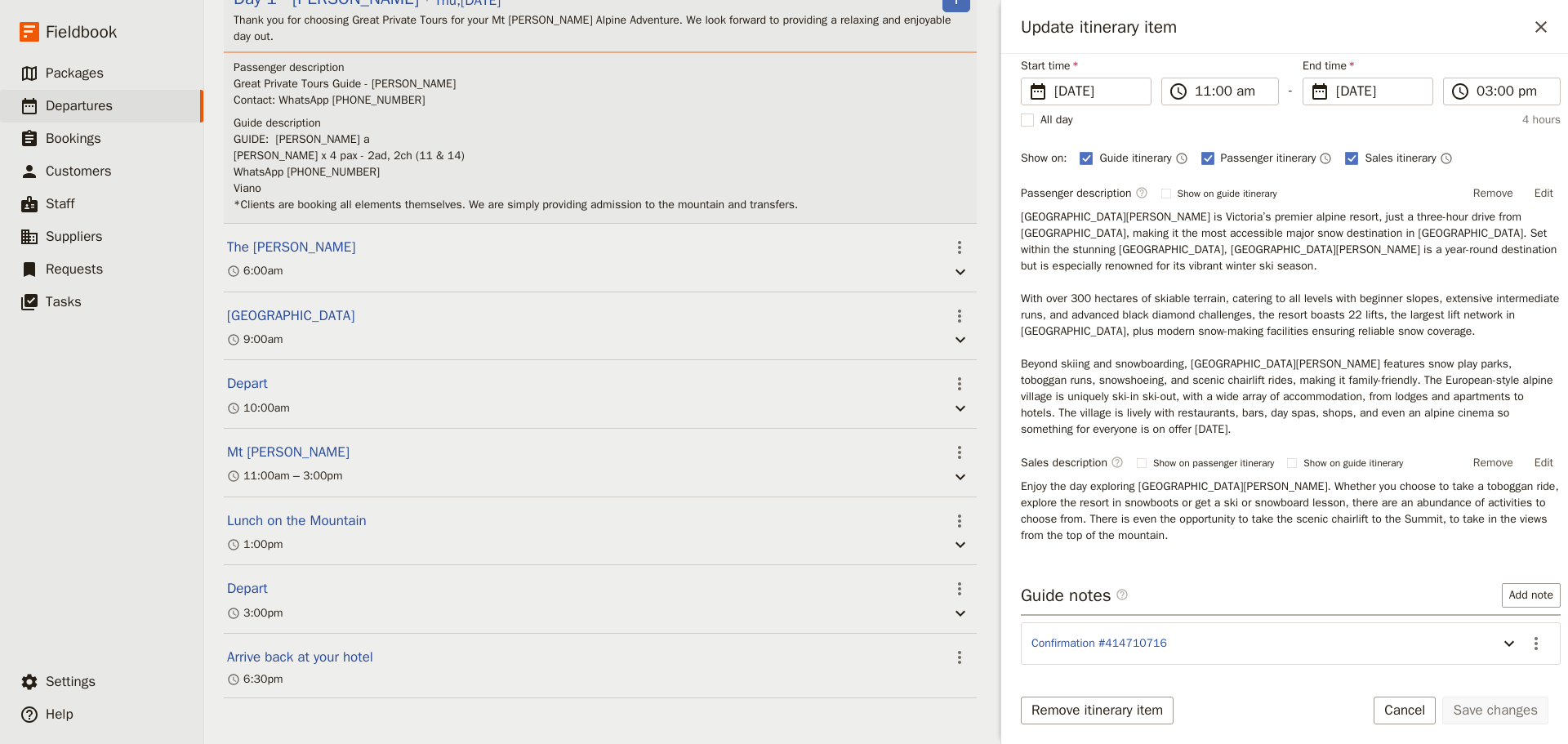 scroll, scrollTop: 163, scrollLeft: 0, axis: vertical 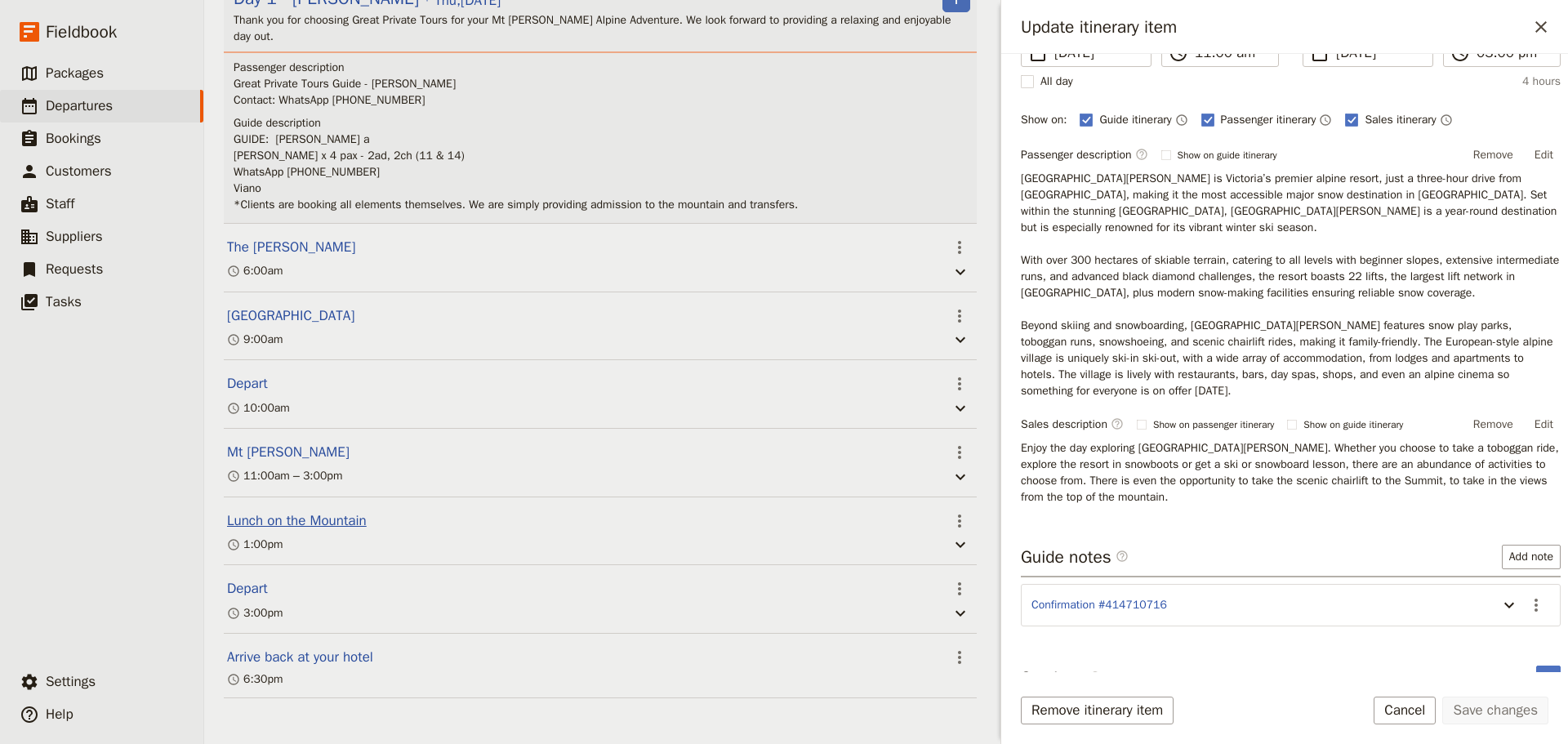 click on "Lunch on the Mountain" at bounding box center [296, 521] 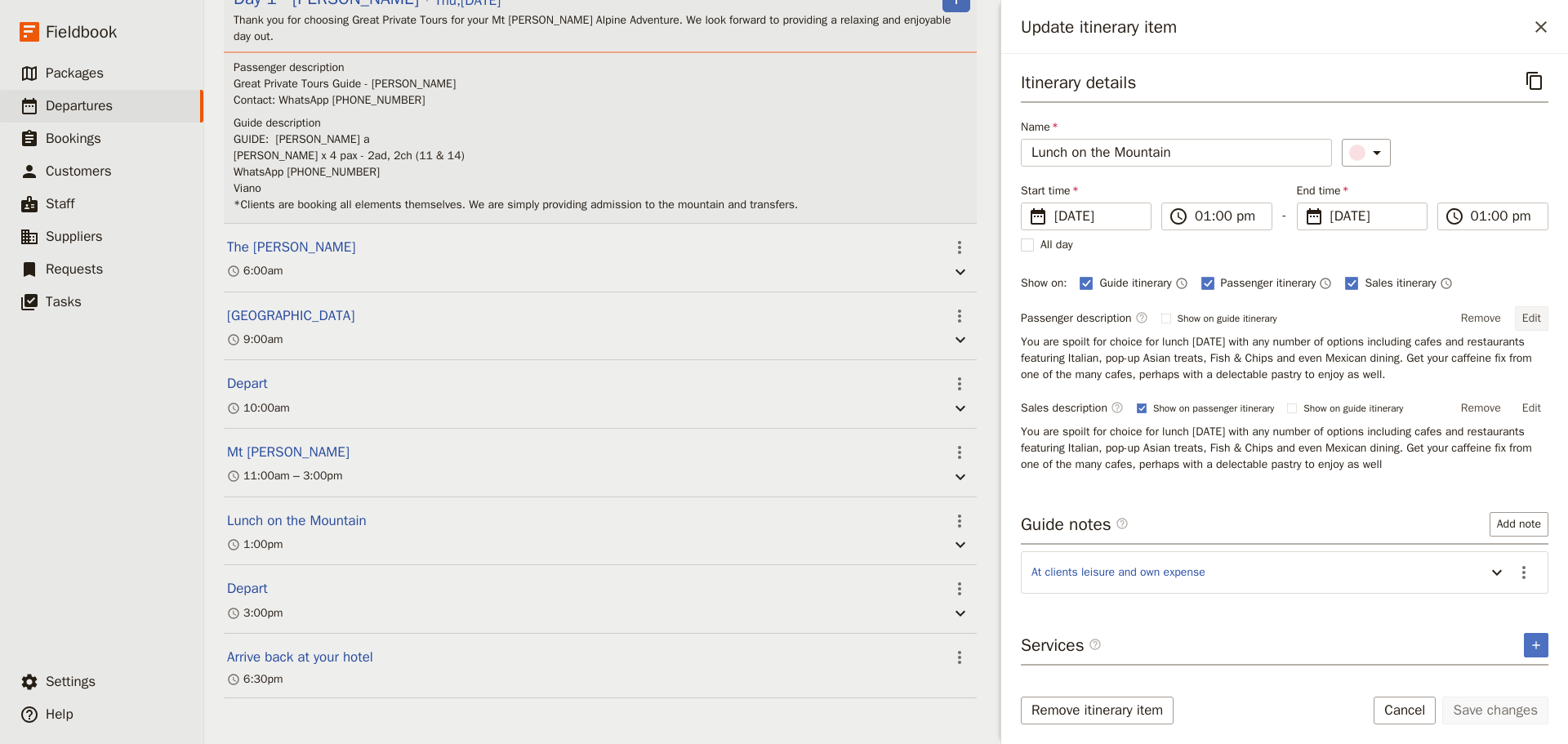 click on "Edit" at bounding box center (1531, 319) 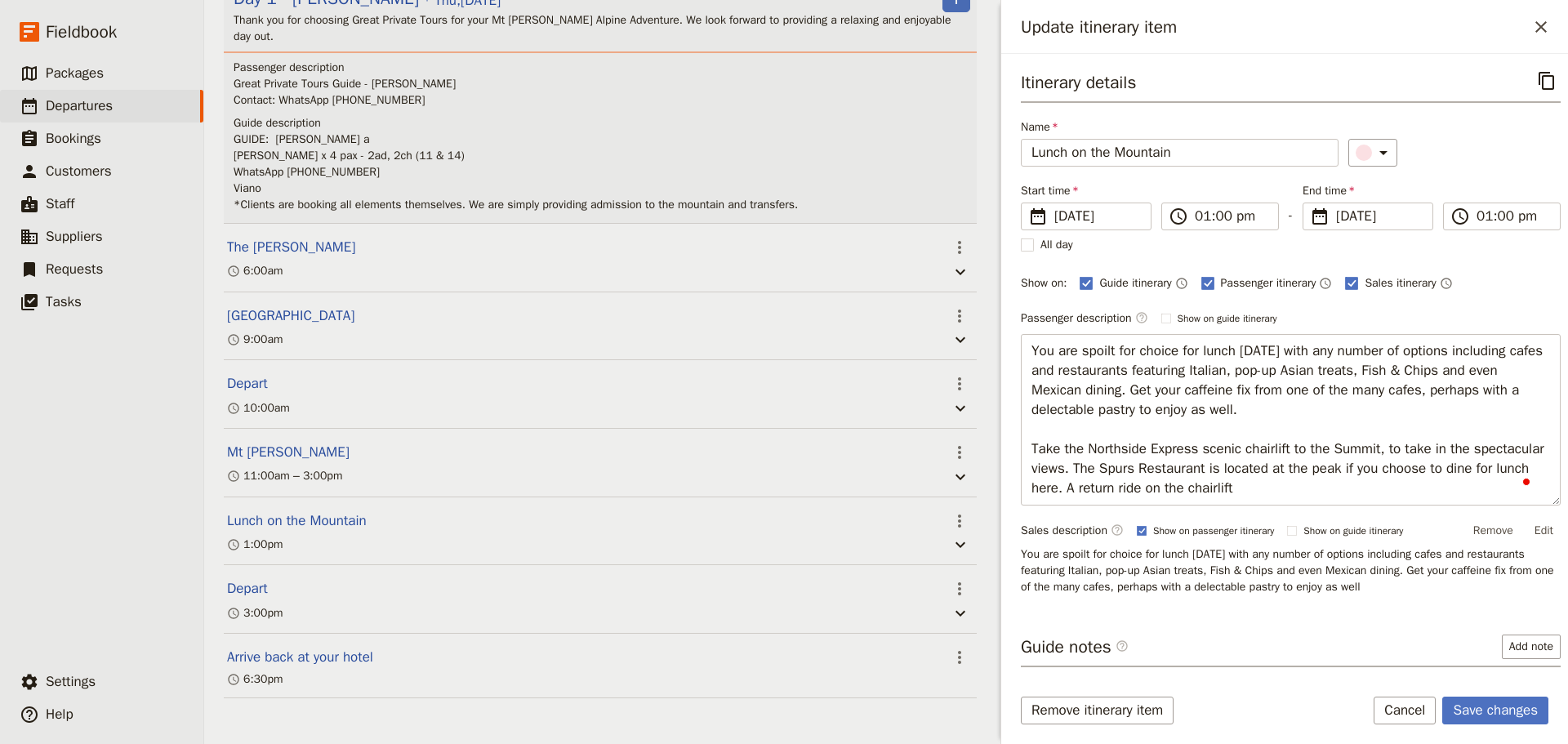 type on "You are spoilt for choice for lunch today with any number of options including cafes and restaurants featuring Italian, pop-up Asian treats, Fish & Chips and even Mexican dining. Get your caffeine fix from one of the many cafes, perhaps with a delectable pastry to enjoy as well.
Take the Northside Express scenic chairlift to the Summit, to take in the spectacular views. The Spurs Restaurant is located at the peak if you choose to dine for lunch here. A return ride on the chairlift" 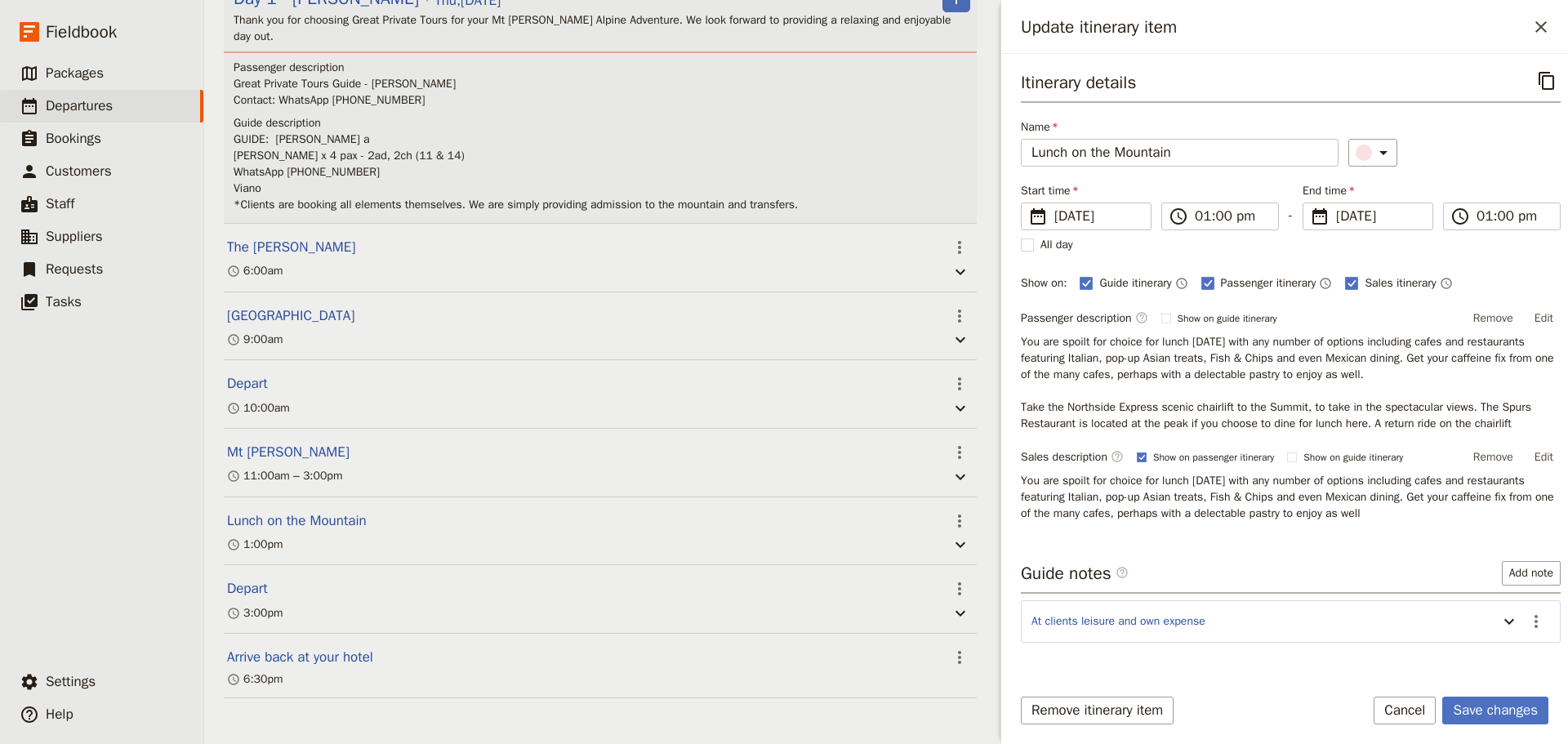 scroll, scrollTop: 42, scrollLeft: 0, axis: vertical 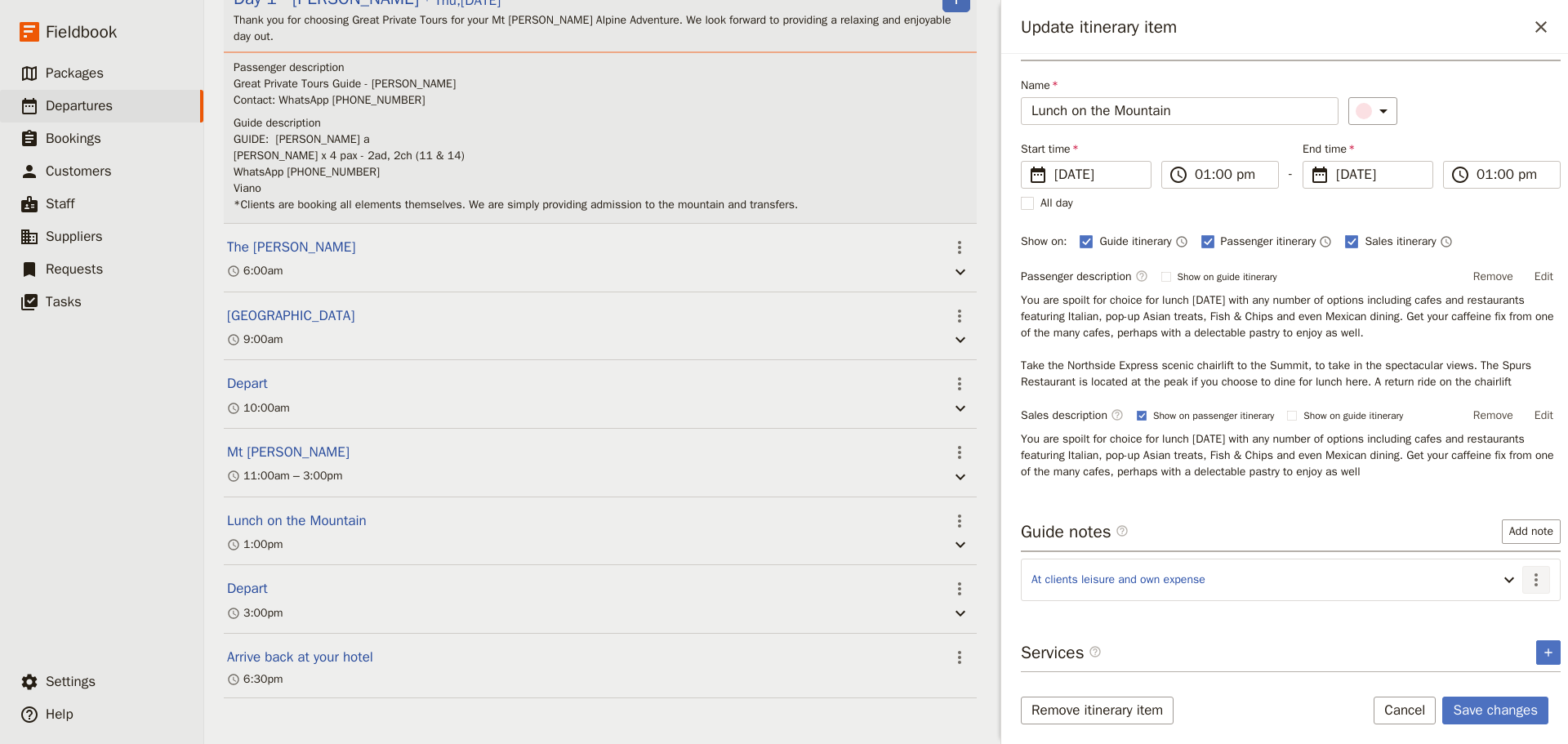 drag, startPoint x: 1521, startPoint y: 567, endPoint x: 1521, endPoint y: 581, distance: 14 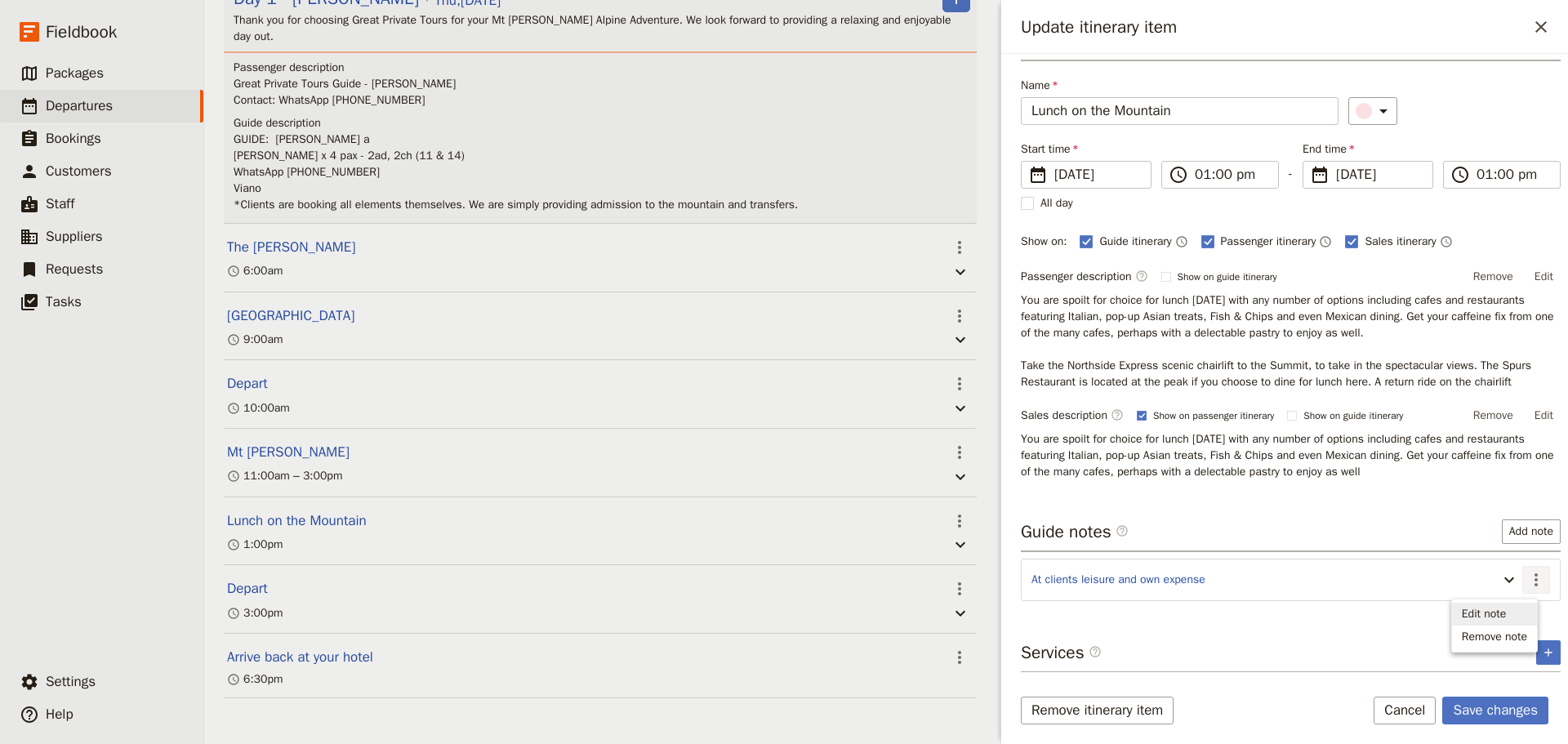 click on "Edit note" at bounding box center (1494, 614) 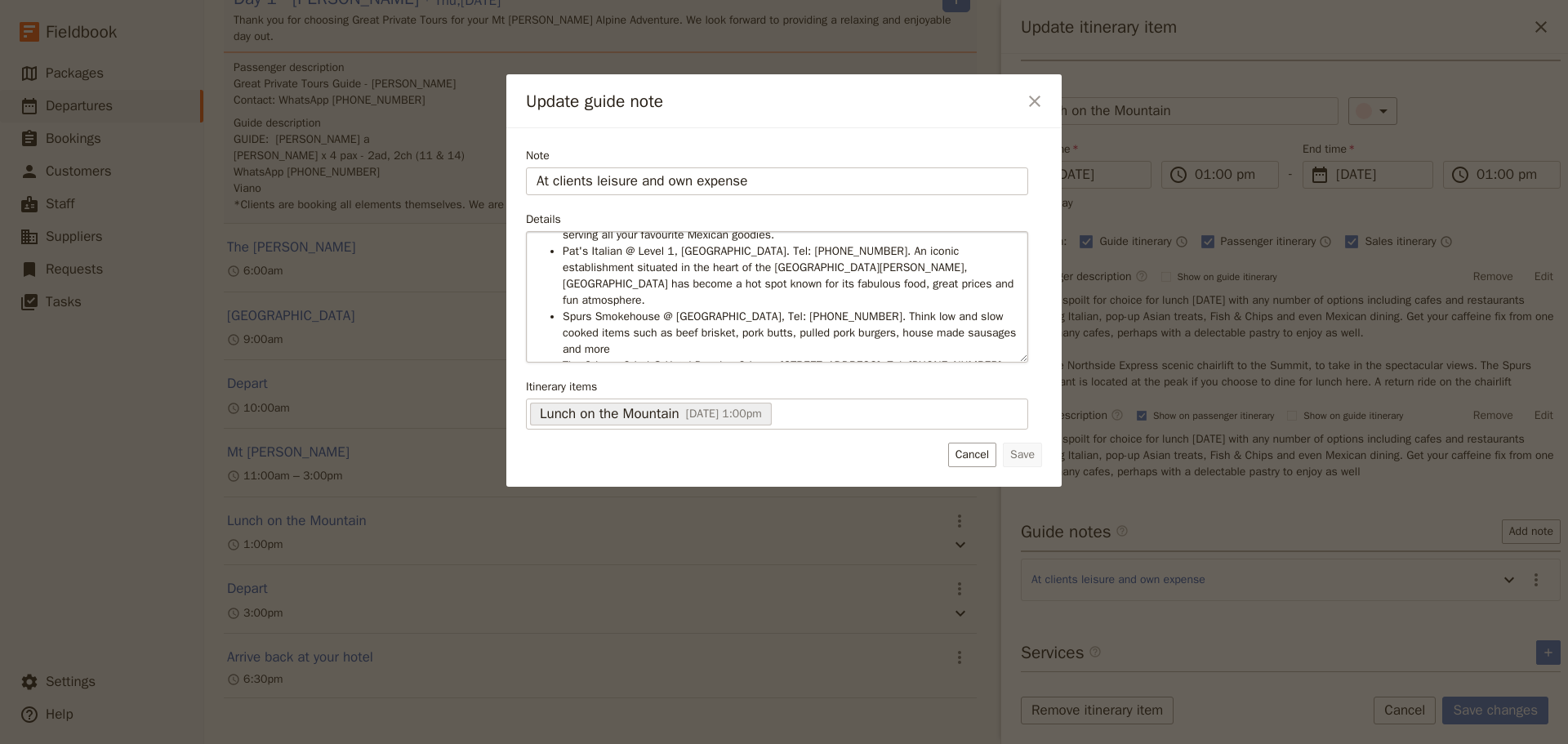 scroll, scrollTop: 89, scrollLeft: 0, axis: vertical 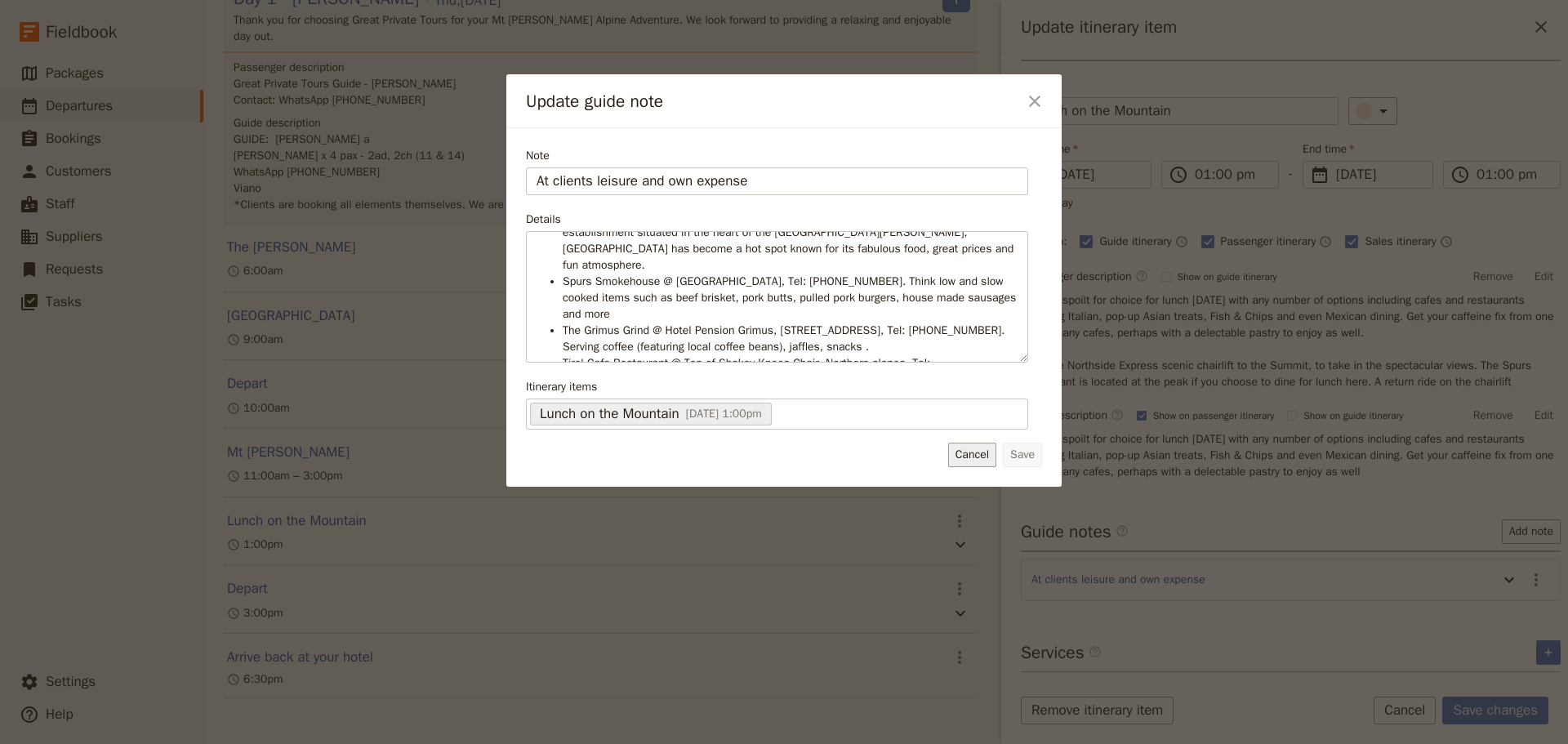click on "Cancel" at bounding box center (972, 455) 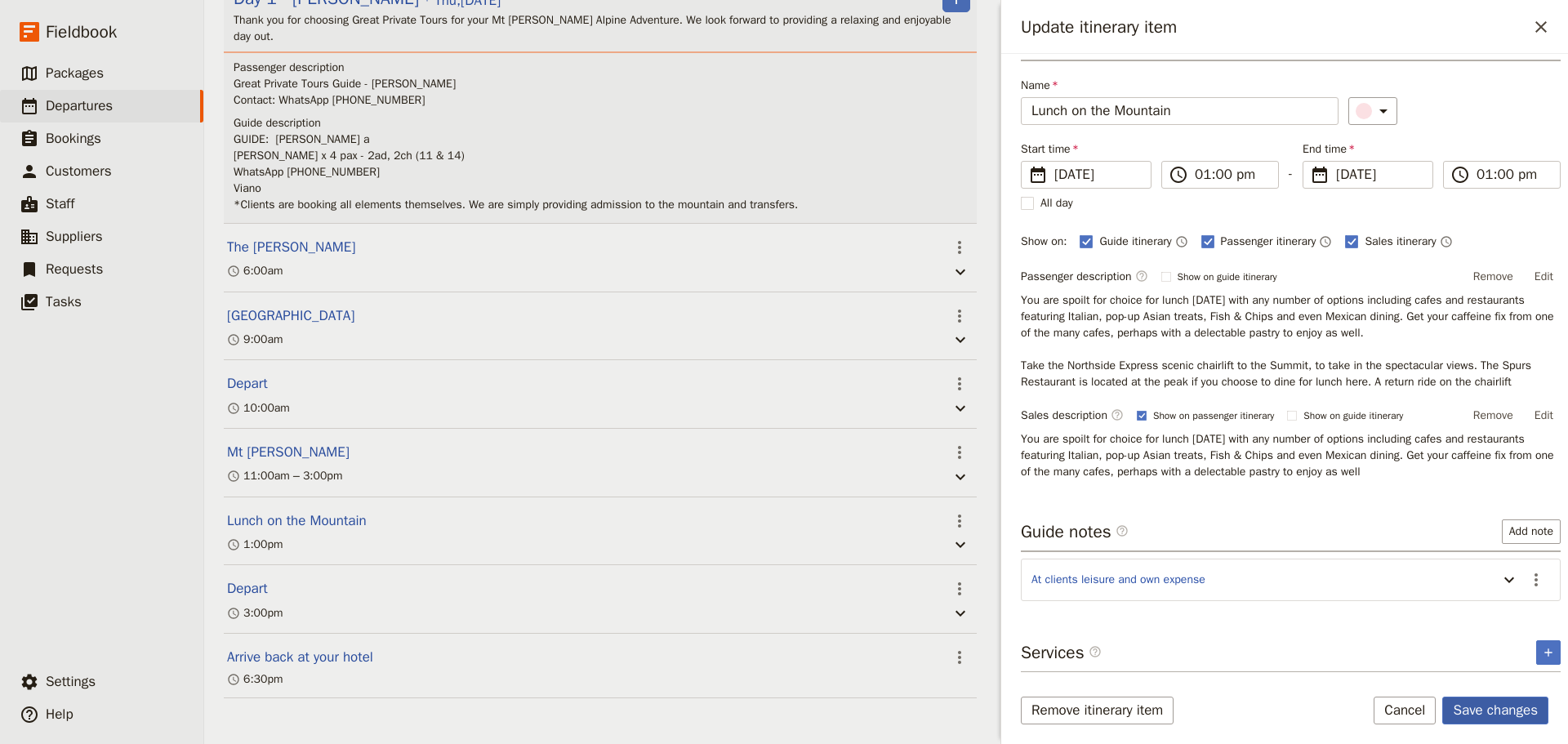 click on "Save changes" at bounding box center (1495, 711) 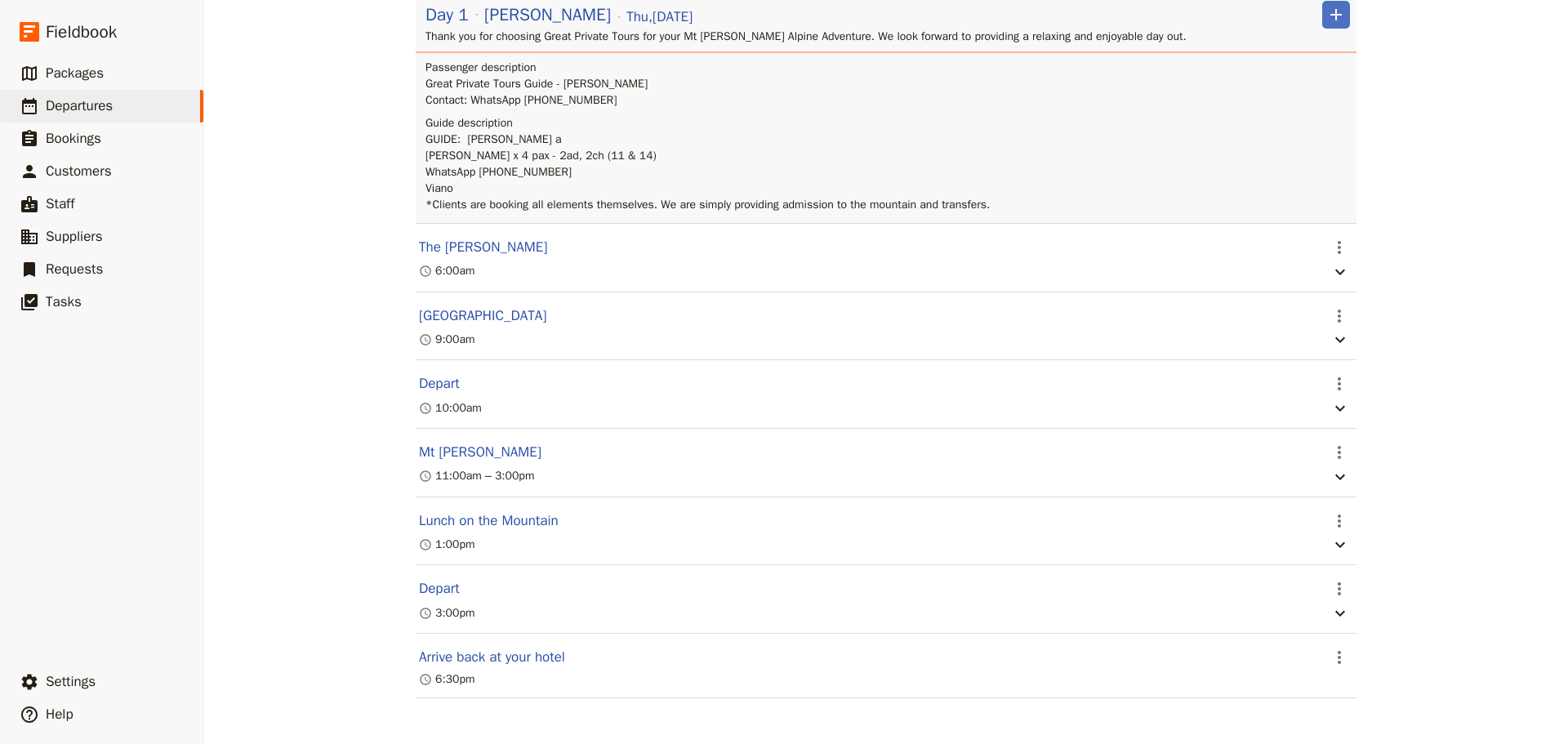 scroll, scrollTop: 0, scrollLeft: 0, axis: both 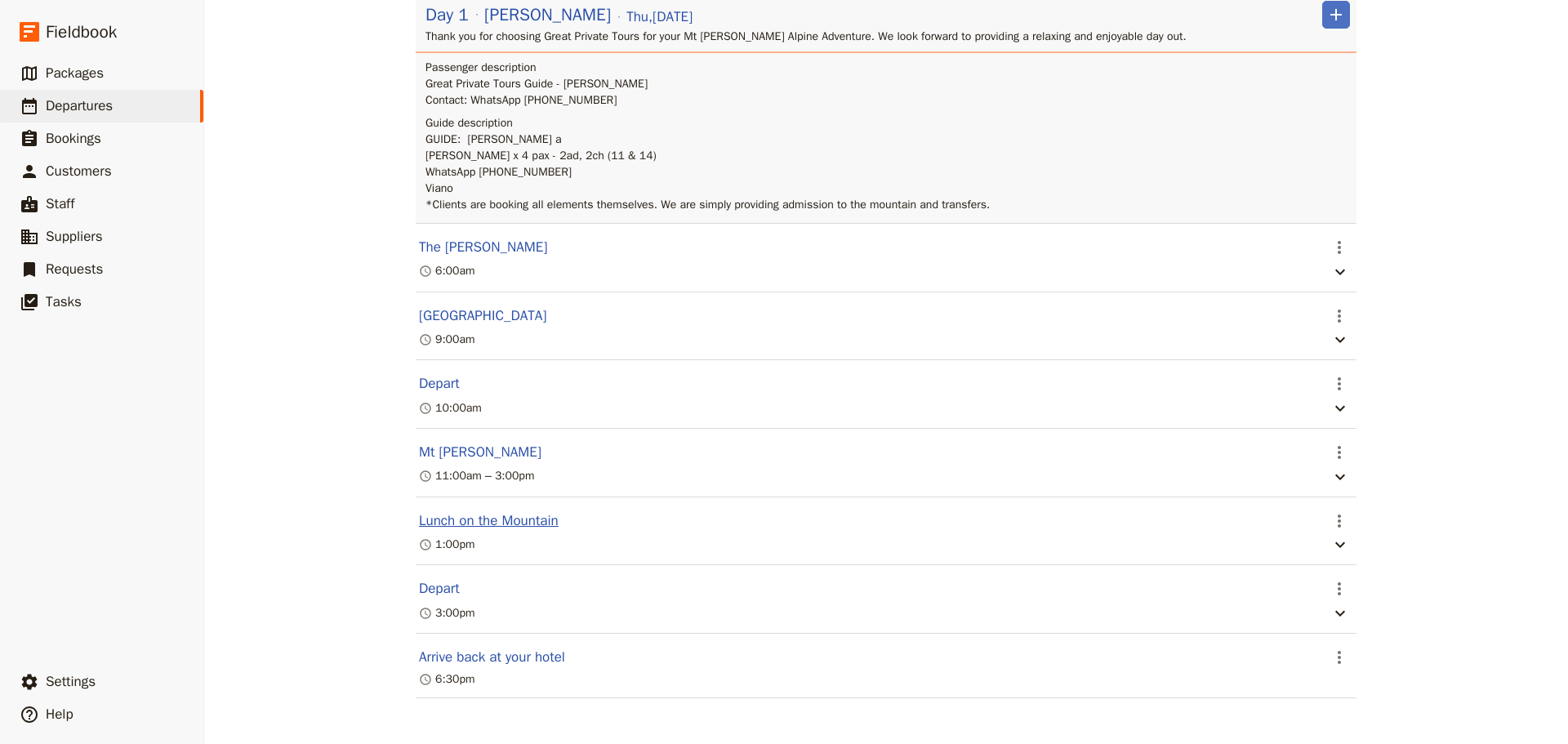 click on "Lunch on the Mountain" at bounding box center [488, 521] 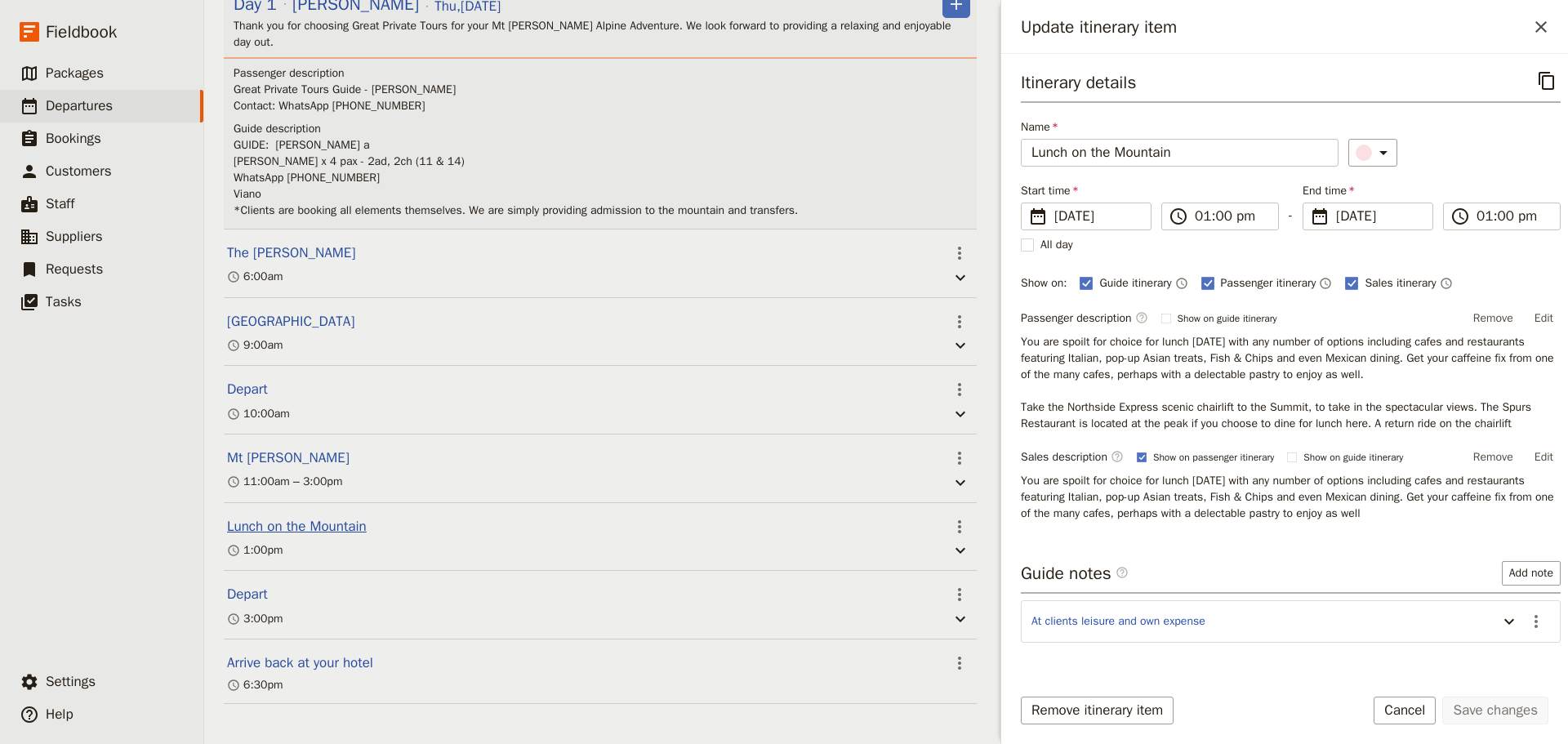 scroll, scrollTop: 283, scrollLeft: 0, axis: vertical 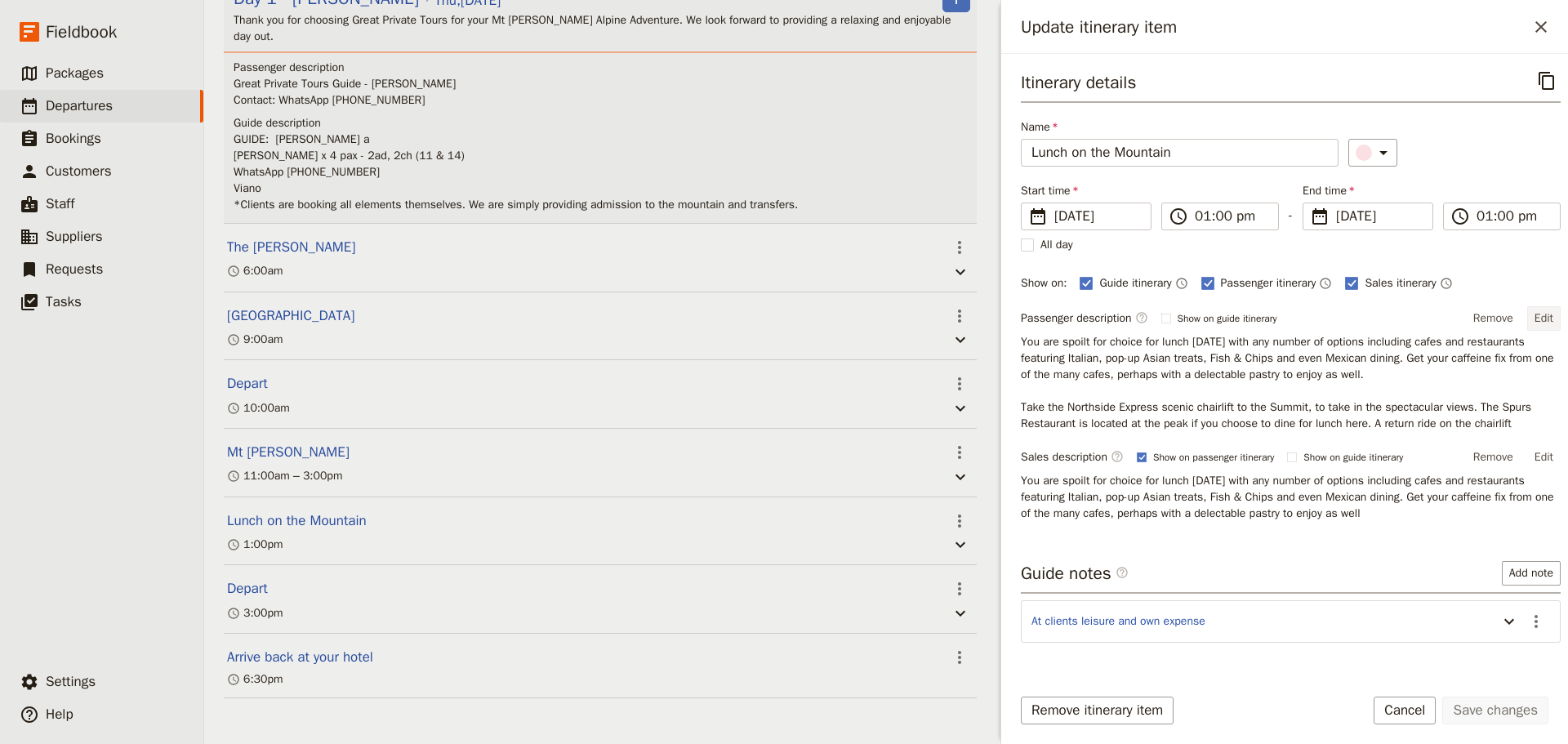 click on "Edit" at bounding box center (1544, 319) 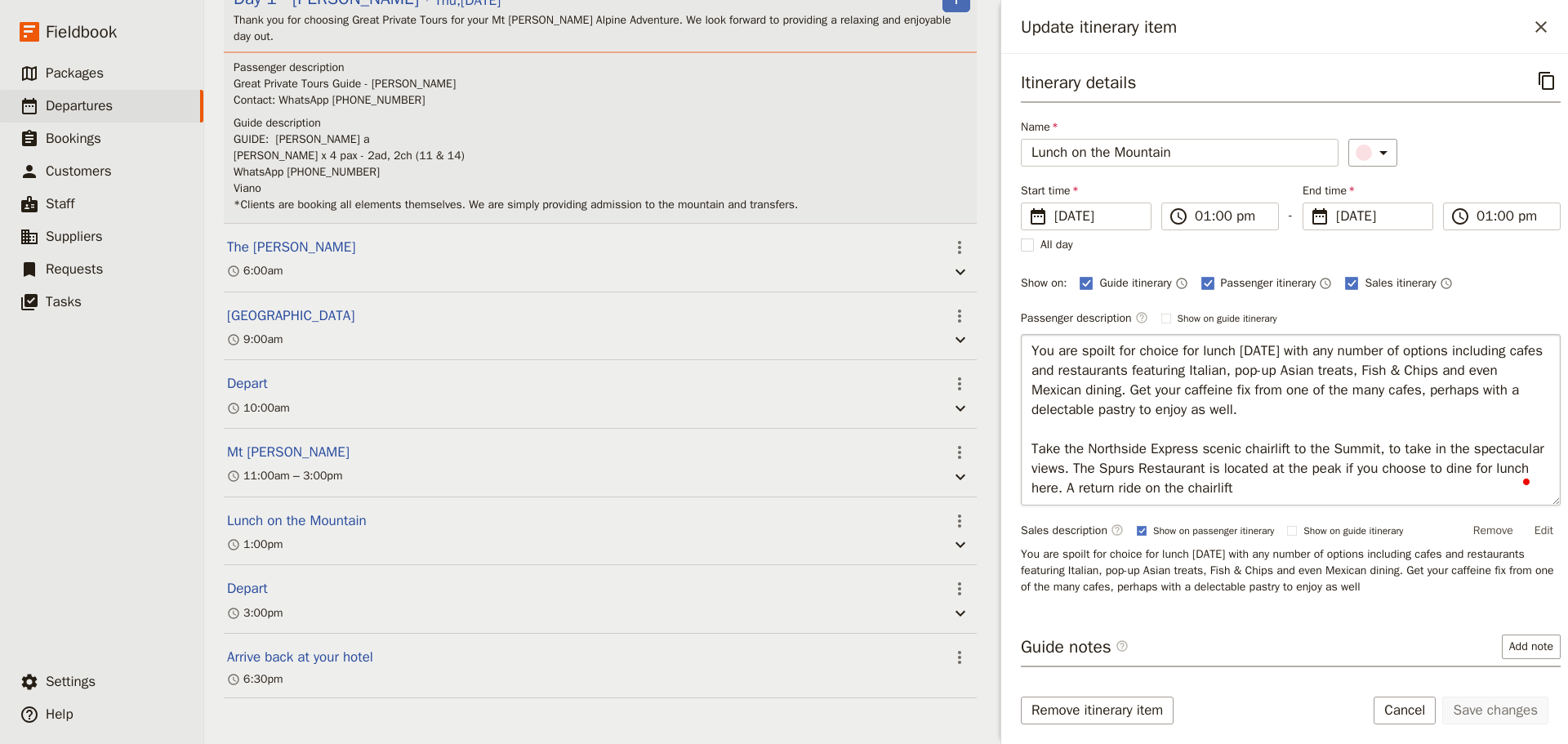 click on "You are spoilt for choice for lunch today with any number of options including cafes and restaurants featuring Italian, pop-up Asian treats, Fish & Chips and even Mexican dining. Get your caffeine fix from one of the many cafes, perhaps with a delectable pastry to enjoy as well.
Take the Northside Express scenic chairlift to the Summit, to take in the spectacular views. The Spurs Restaurant is located at the peak if you choose to dine for lunch here. A return ride on the chairlift" at bounding box center (1290, 420) 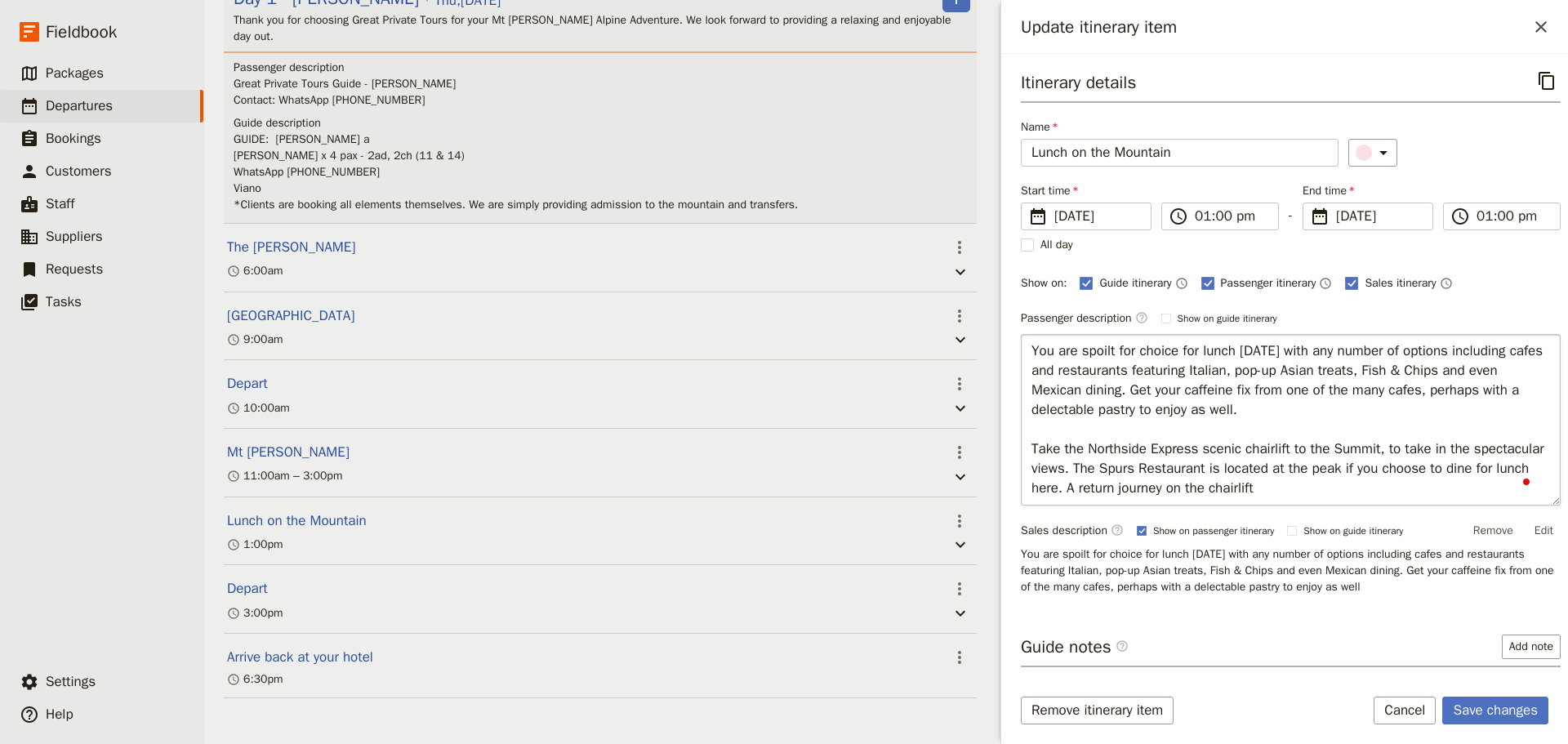 click on "You are spoilt for choice for lunch today with any number of options including cafes and restaurants featuring Italian, pop-up Asian treats, Fish & Chips and even Mexican dining. Get your caffeine fix from one of the many cafes, perhaps with a delectable pastry to enjoy as well.
Take the Northside Express scenic chairlift to the Summit, to take in the spectacular views. The Spurs Restaurant is located at the peak if you choose to dine for lunch here. A return journey on the chairlift" at bounding box center (1290, 420) 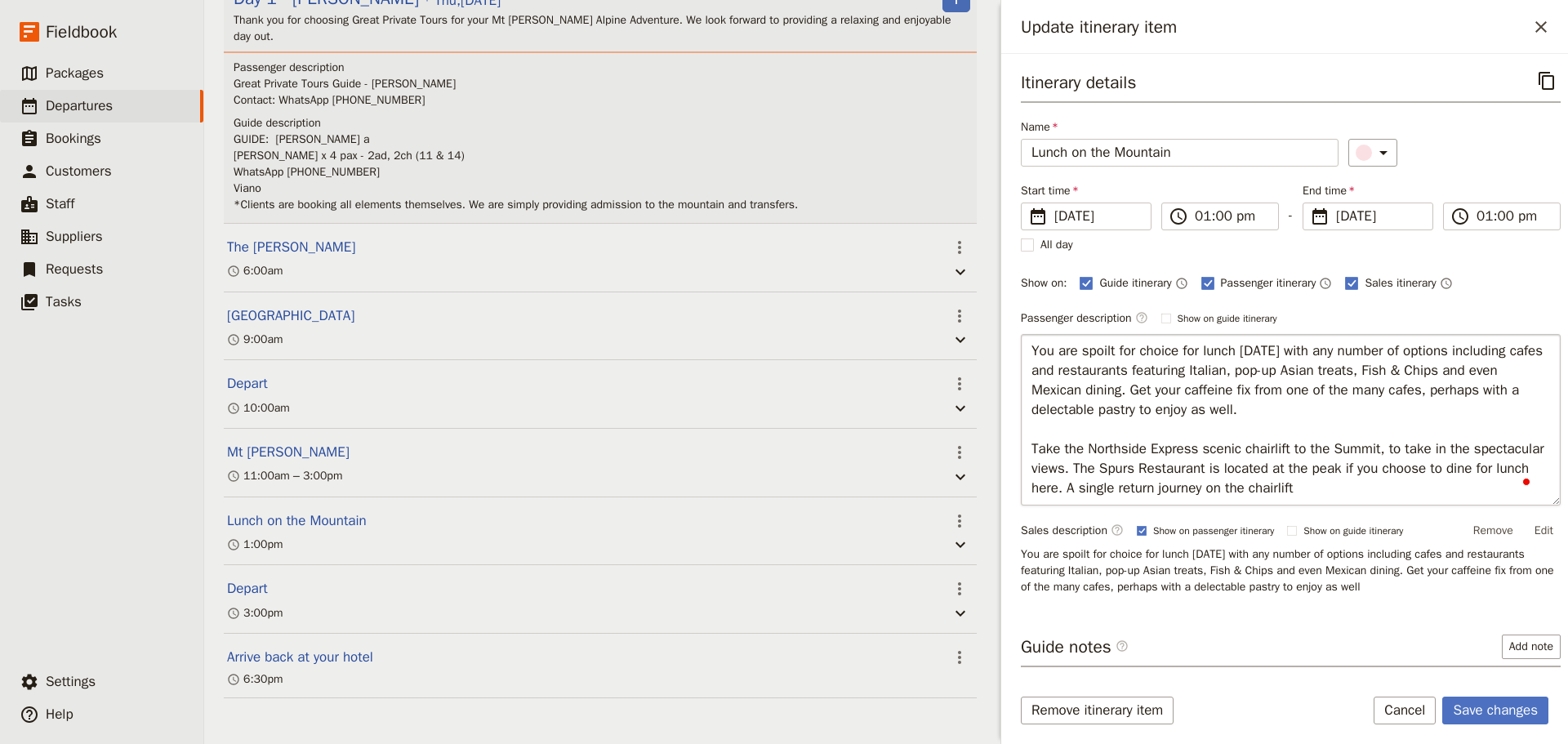 drag, startPoint x: 1429, startPoint y: 493, endPoint x: 1327, endPoint y: 501, distance: 102.31324 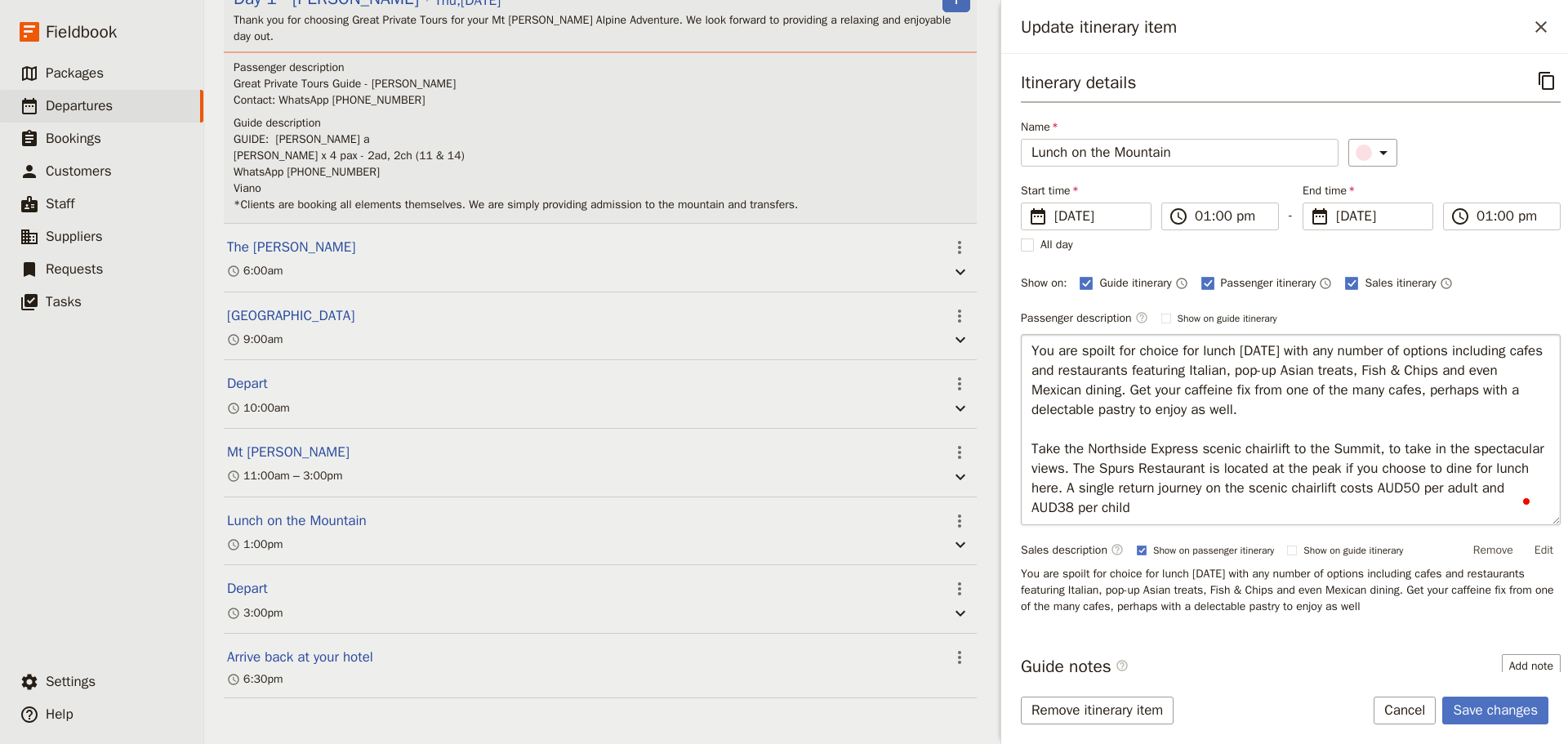 type on "You are spoilt for choice for lunch today with any number of options including cafes and restaurants featuring Italian, pop-up Asian treats, Fish & Chips and even Mexican dining. Get your caffeine fix from one of the many cafes, perhaps with a delectable pastry to enjoy as well.
Take the Northside Express scenic chairlift to the Summit, to take in the spectacular views. The Spurs Restaurant is located at the peak if you choose to dine for lunch here. A single return journey on the scenic chairlift costs AUD50 per adult and AUD38 per child." 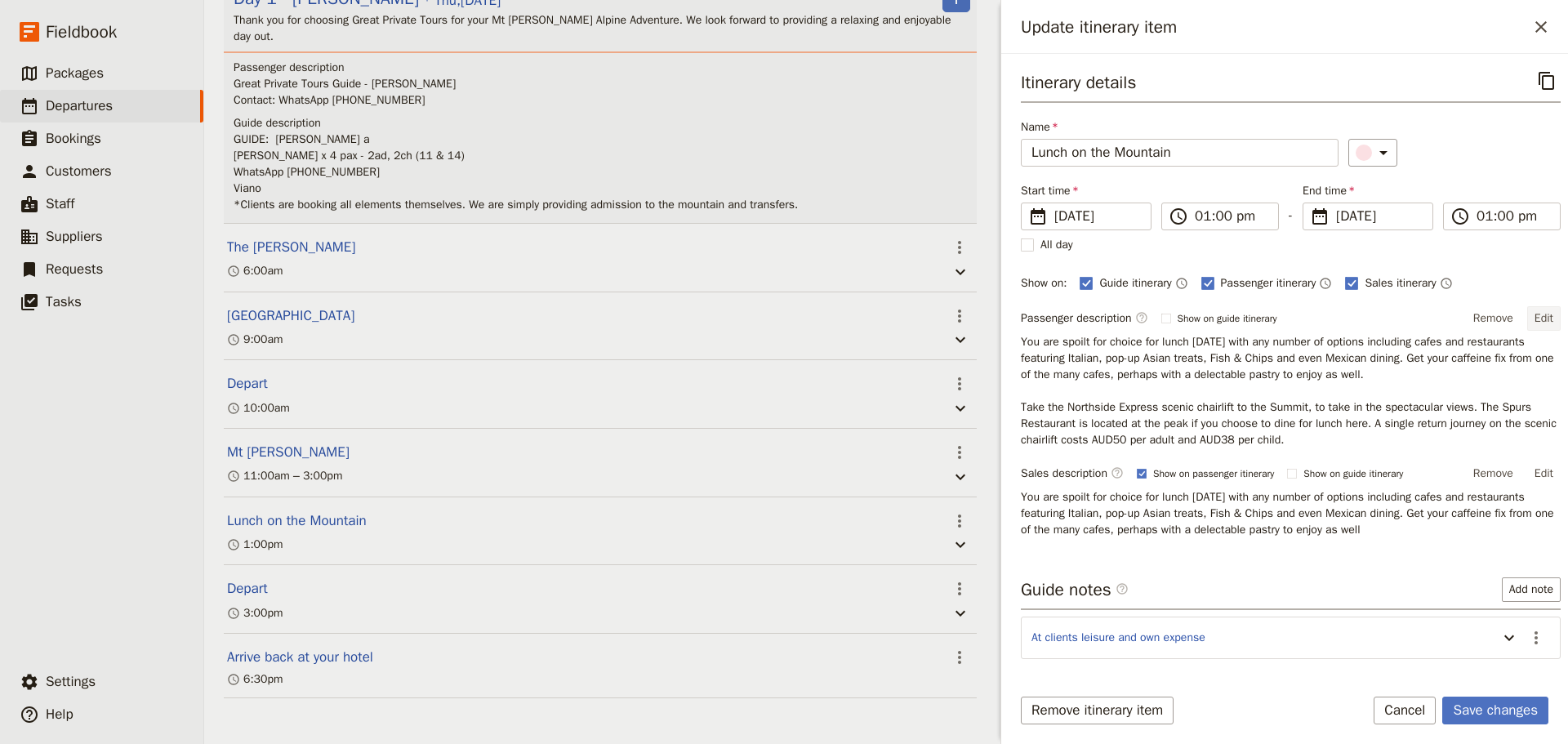 click on "Edit" at bounding box center [1544, 319] 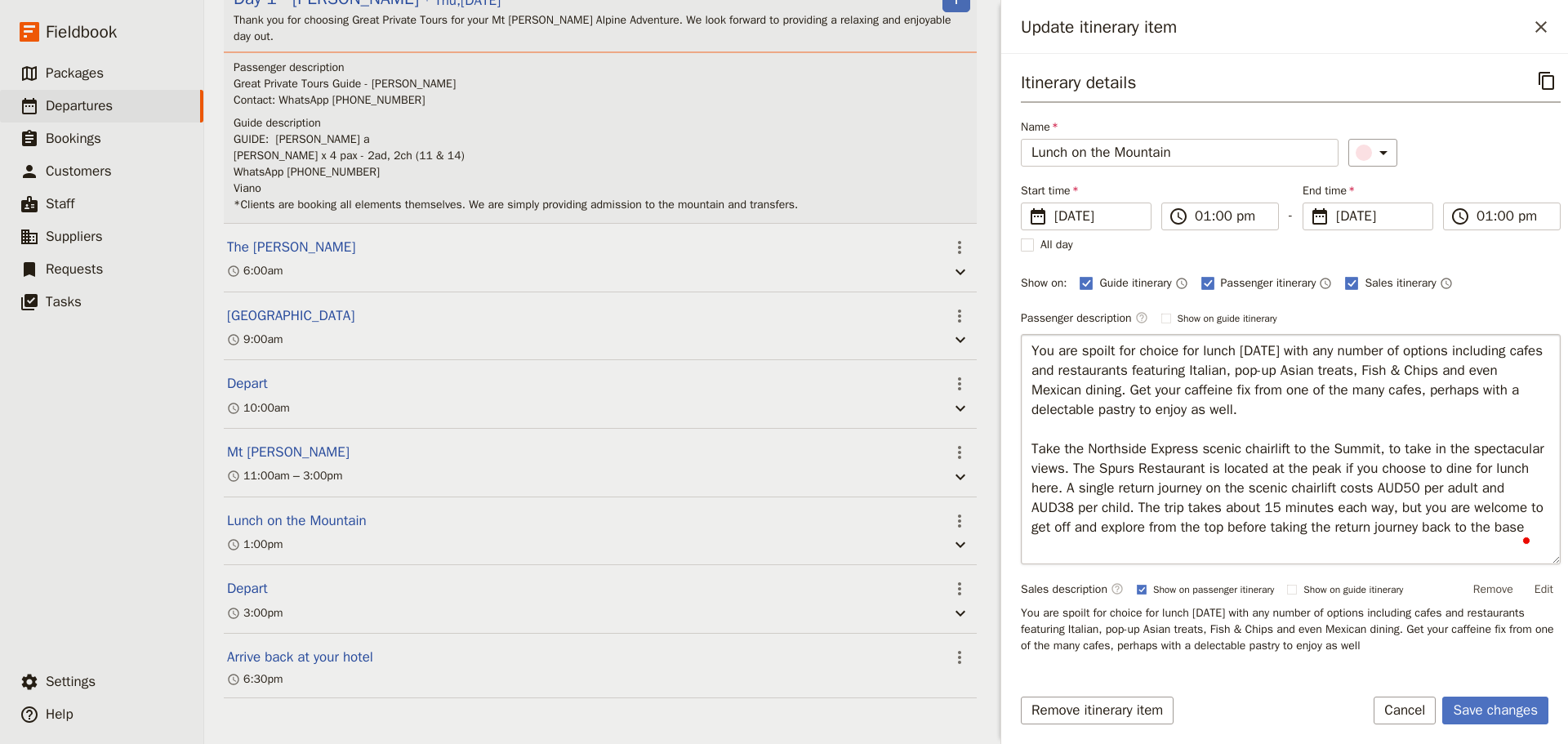 type on "You are spoilt for choice for lunch today with any number of options including cafes and restaurants featuring Italian, pop-up Asian treats, Fish & Chips and even Mexican dining. Get your caffeine fix from one of the many cafes, perhaps with a delectable pastry to enjoy as well.
Take the Northside Express scenic chairlift to the Summit, to take in the spectacular views. The Spurs Restaurant is located at the peak if you choose to dine for lunch here. A single return journey on the scenic chairlift costs AUD50 per adult and AUD38 per child. The trip takes about 15 minutes each way, but you are welcome to get off and explore from the top before taking the return journey back to the base." 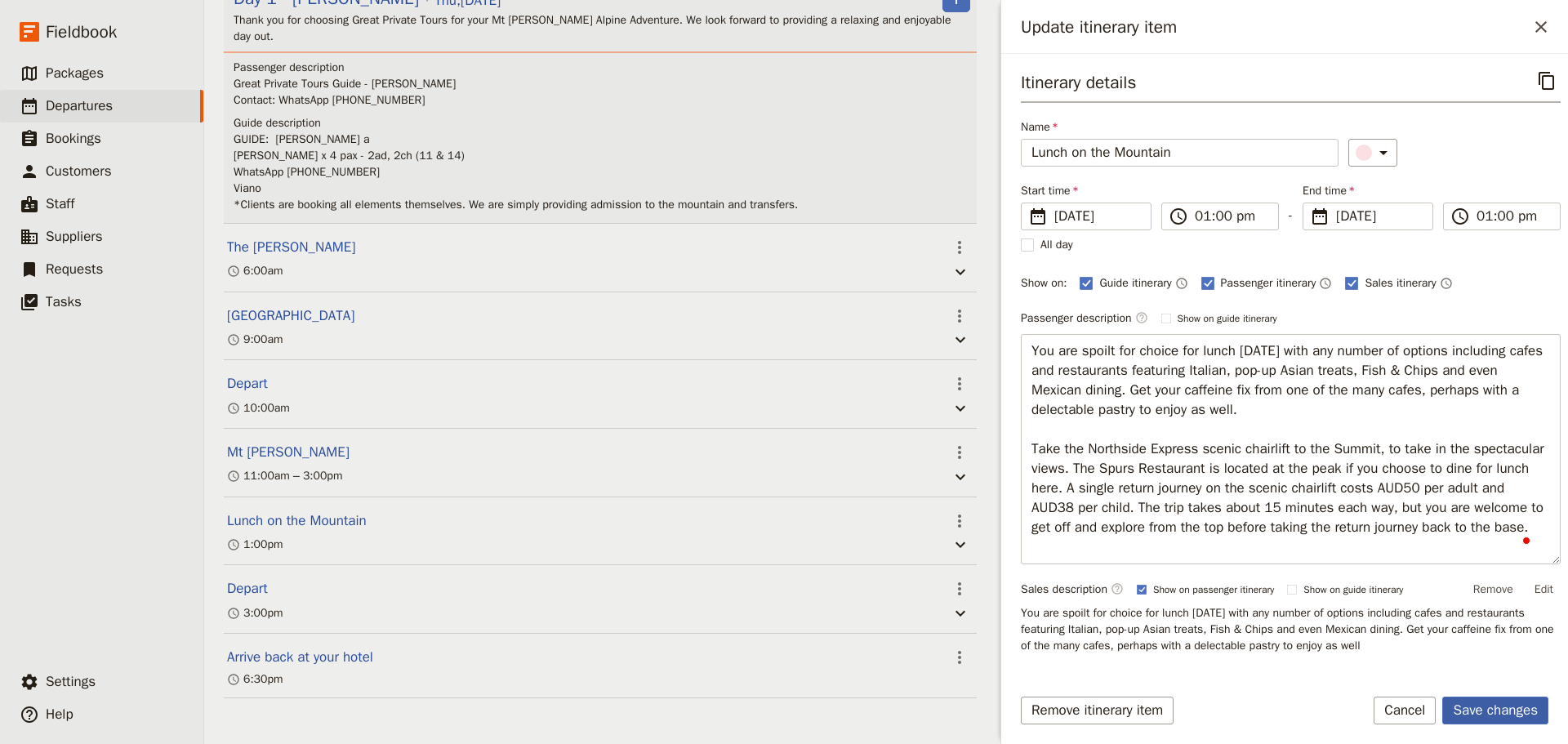 click on "Save changes" at bounding box center (1495, 711) 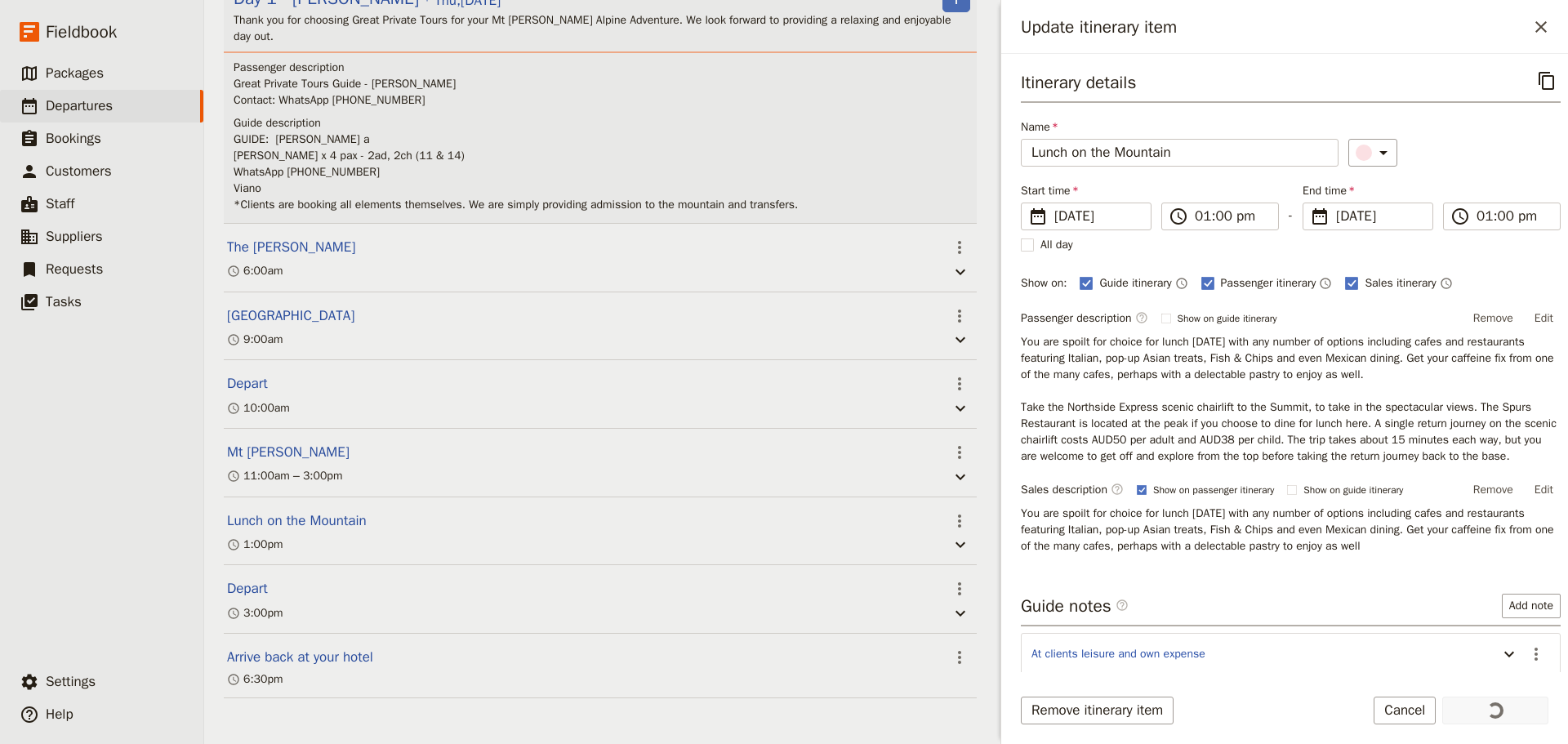 scroll, scrollTop: 274, scrollLeft: 0, axis: vertical 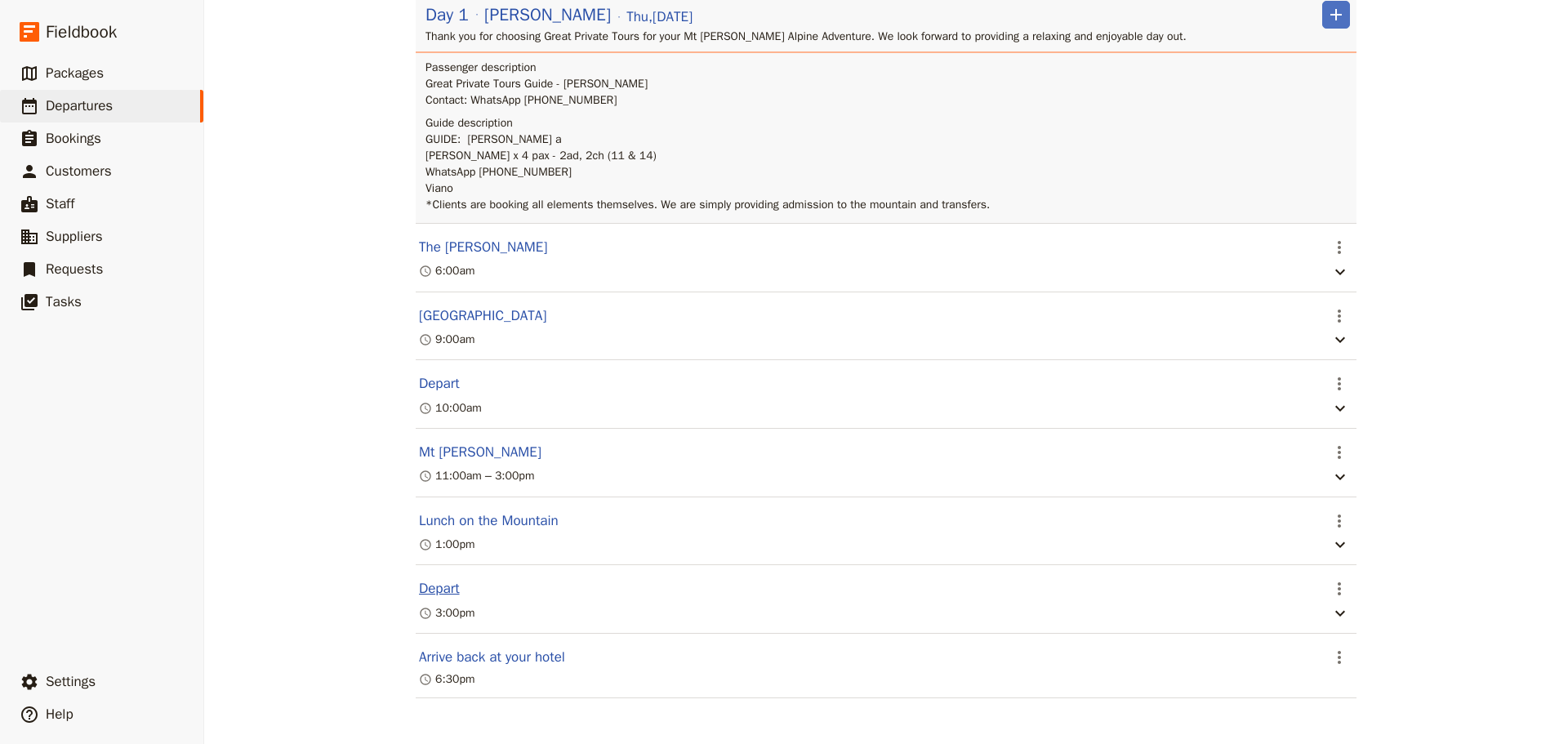 click on "Depart" at bounding box center [439, 589] 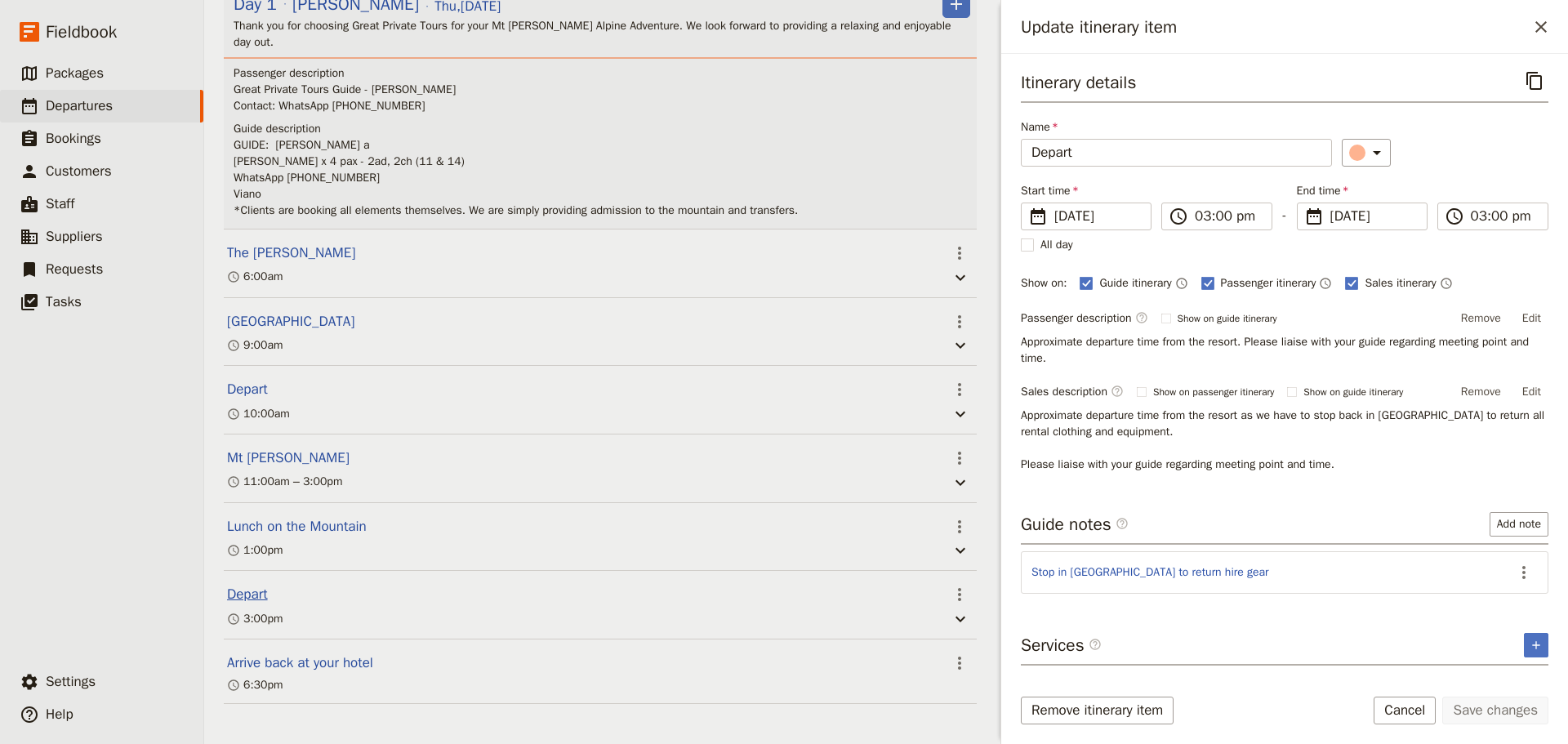 scroll, scrollTop: 283, scrollLeft: 0, axis: vertical 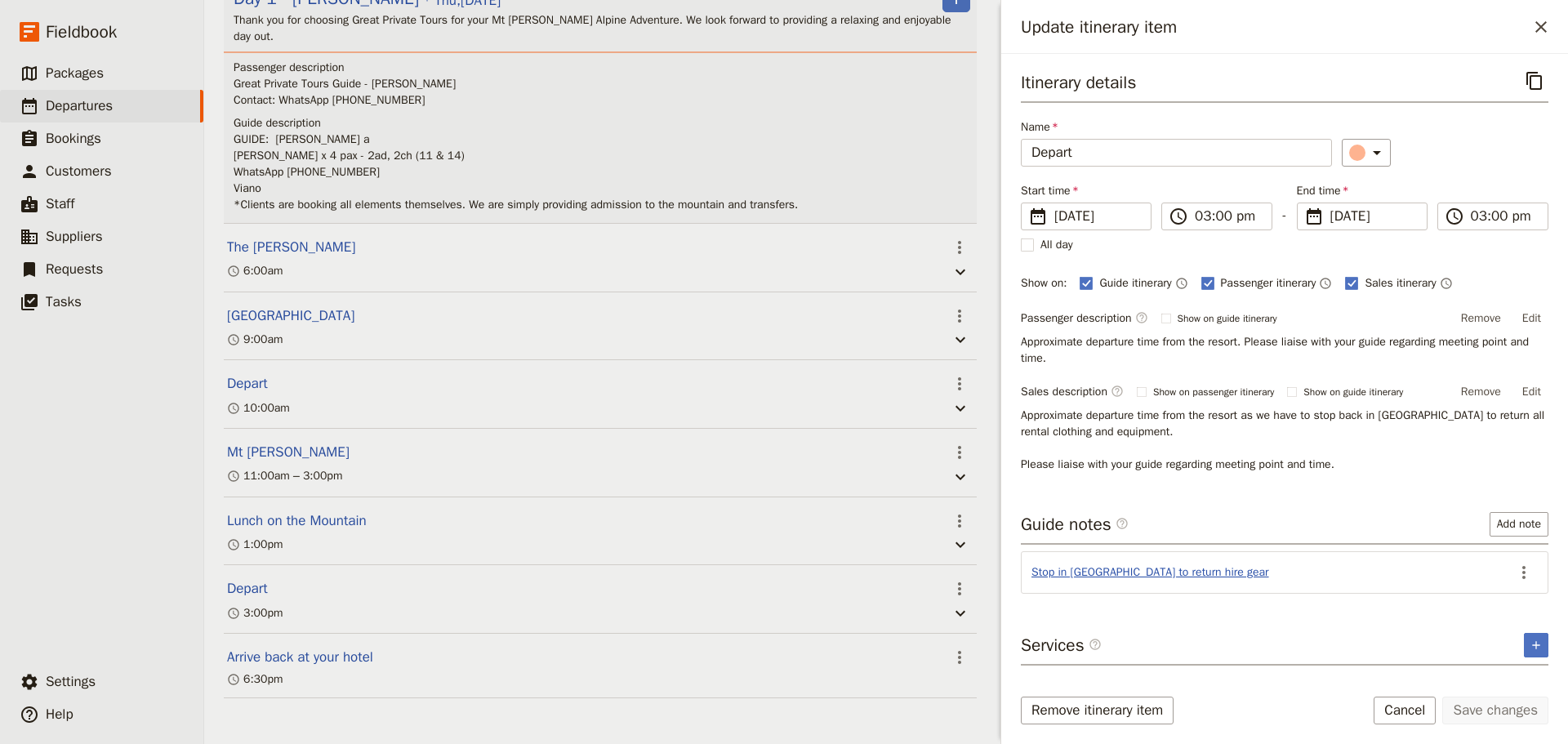 click on "Stop in Mansfield to return hire gear" at bounding box center (1150, 572) 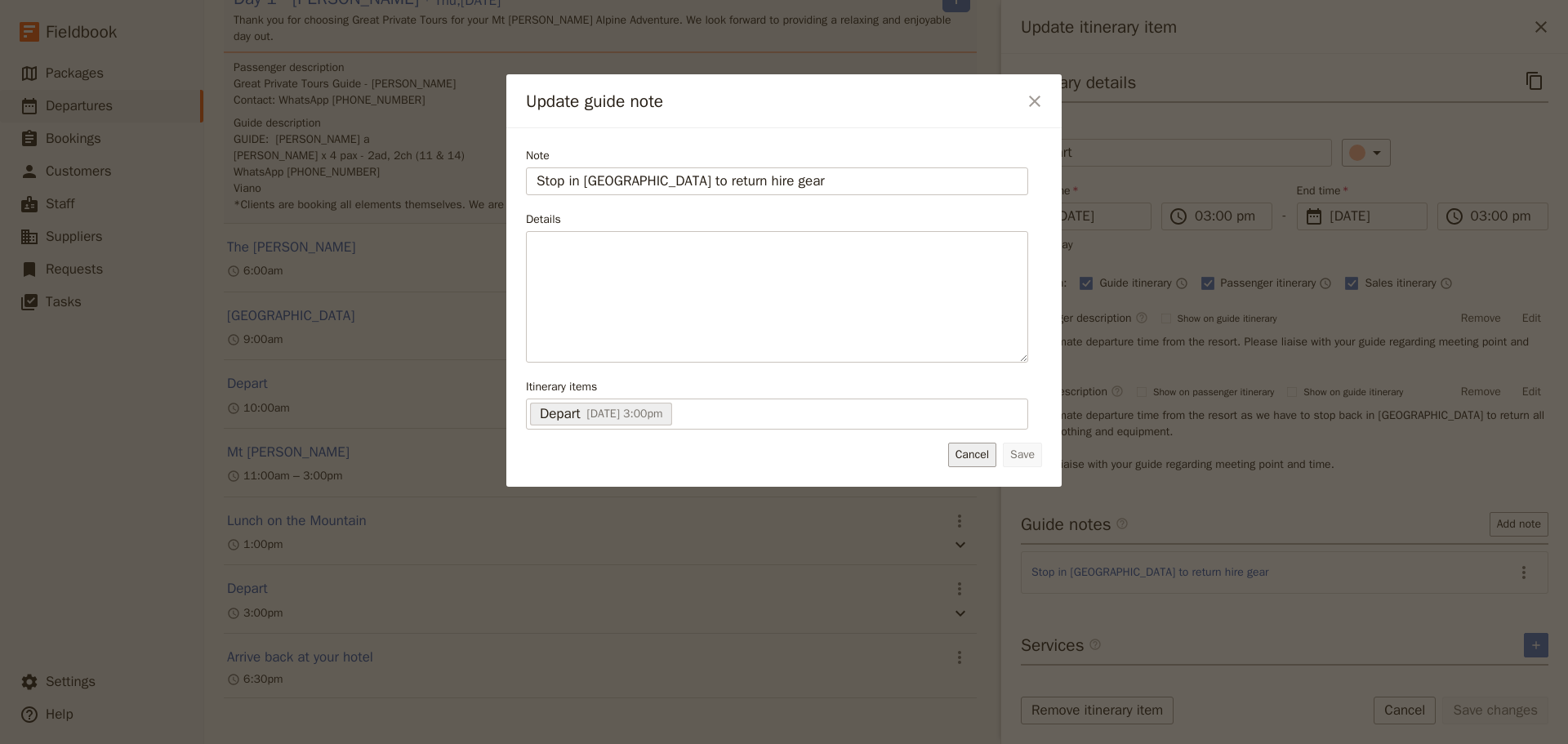 click on "Cancel" at bounding box center (972, 455) 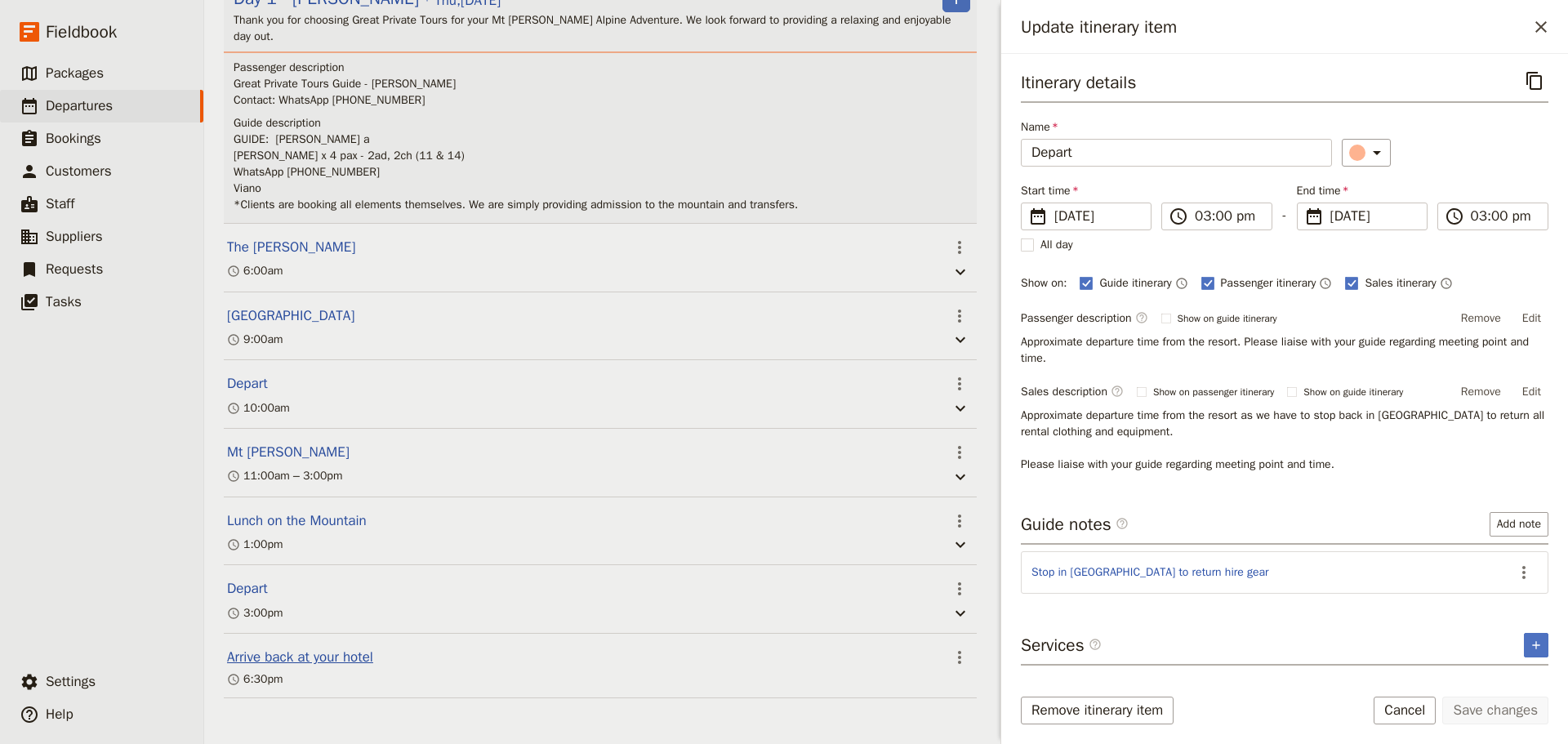 click on "Arrive back at your hotel" at bounding box center [300, 657] 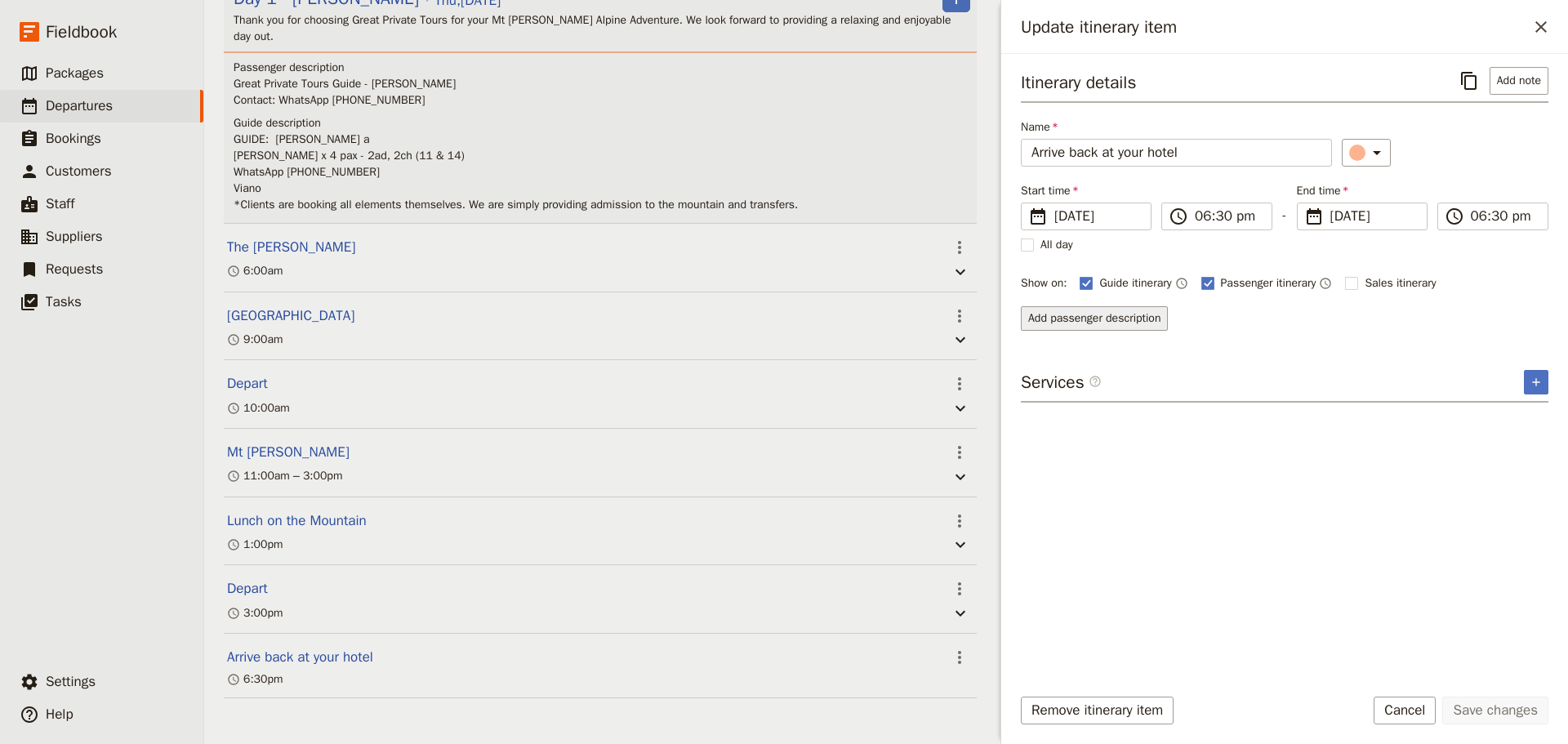 click on "Add passenger description" at bounding box center (1094, 319) 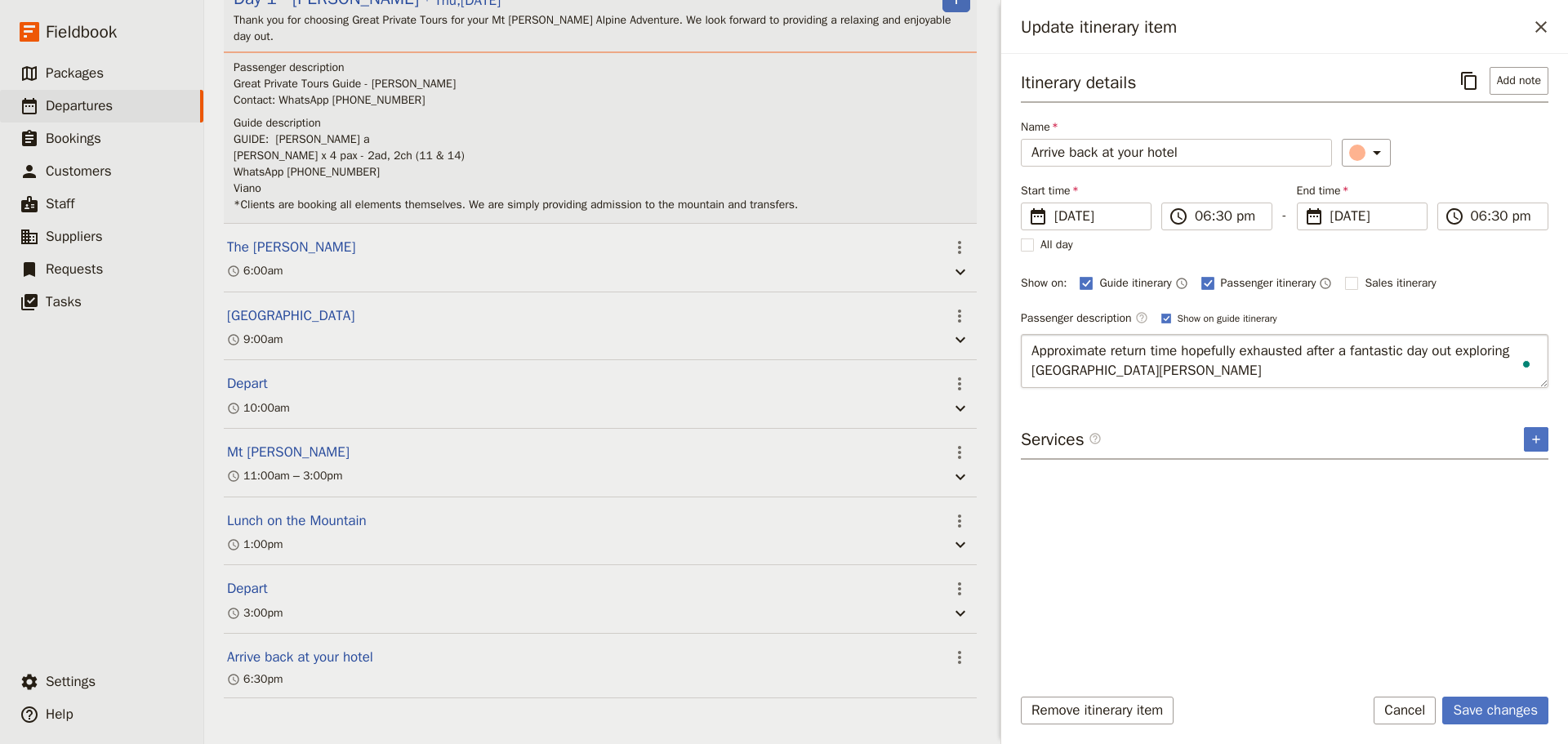 type on "Approximate return time hopefully exhausted after a fantastic day out exploring Mt Buller!" 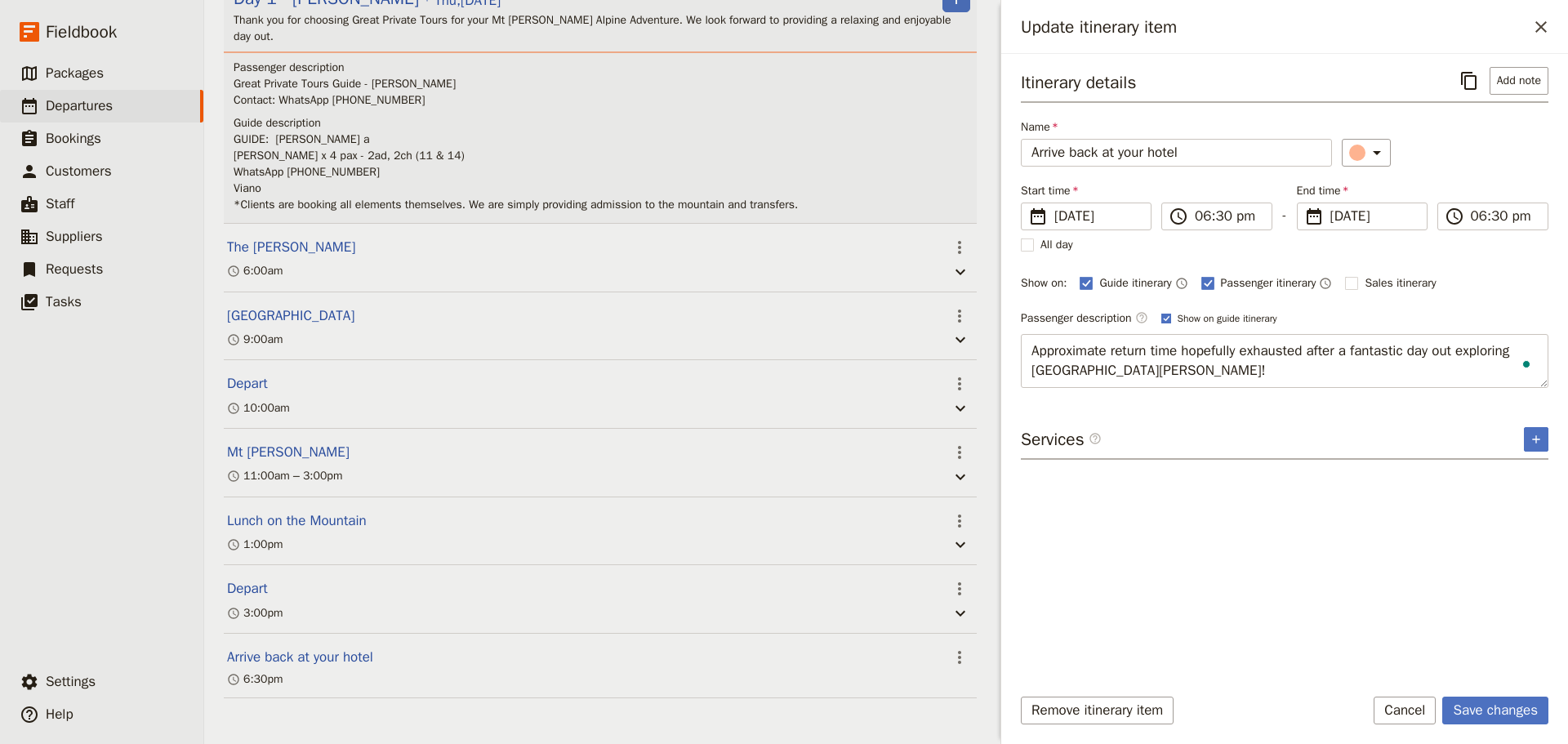 click 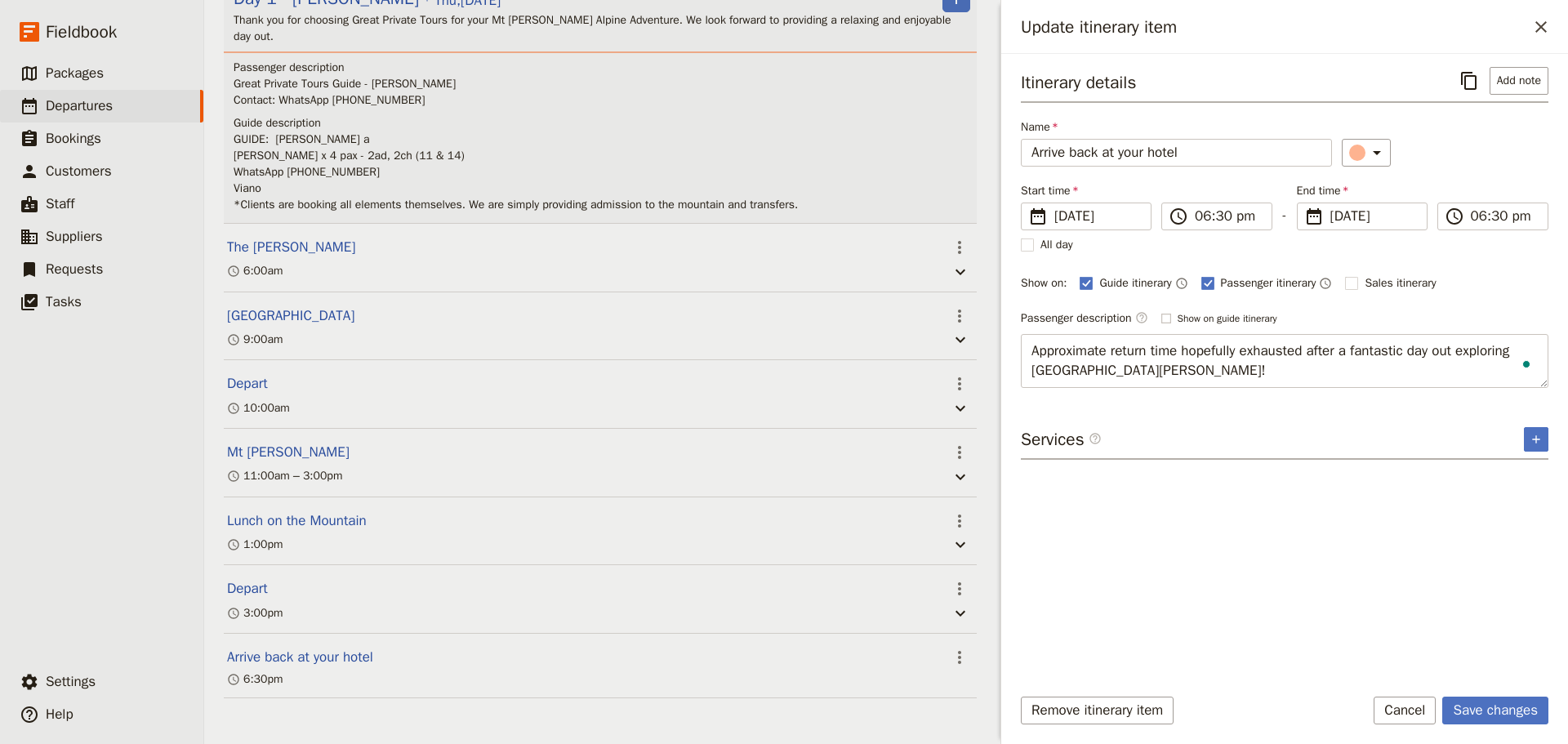 checkbox on "false" 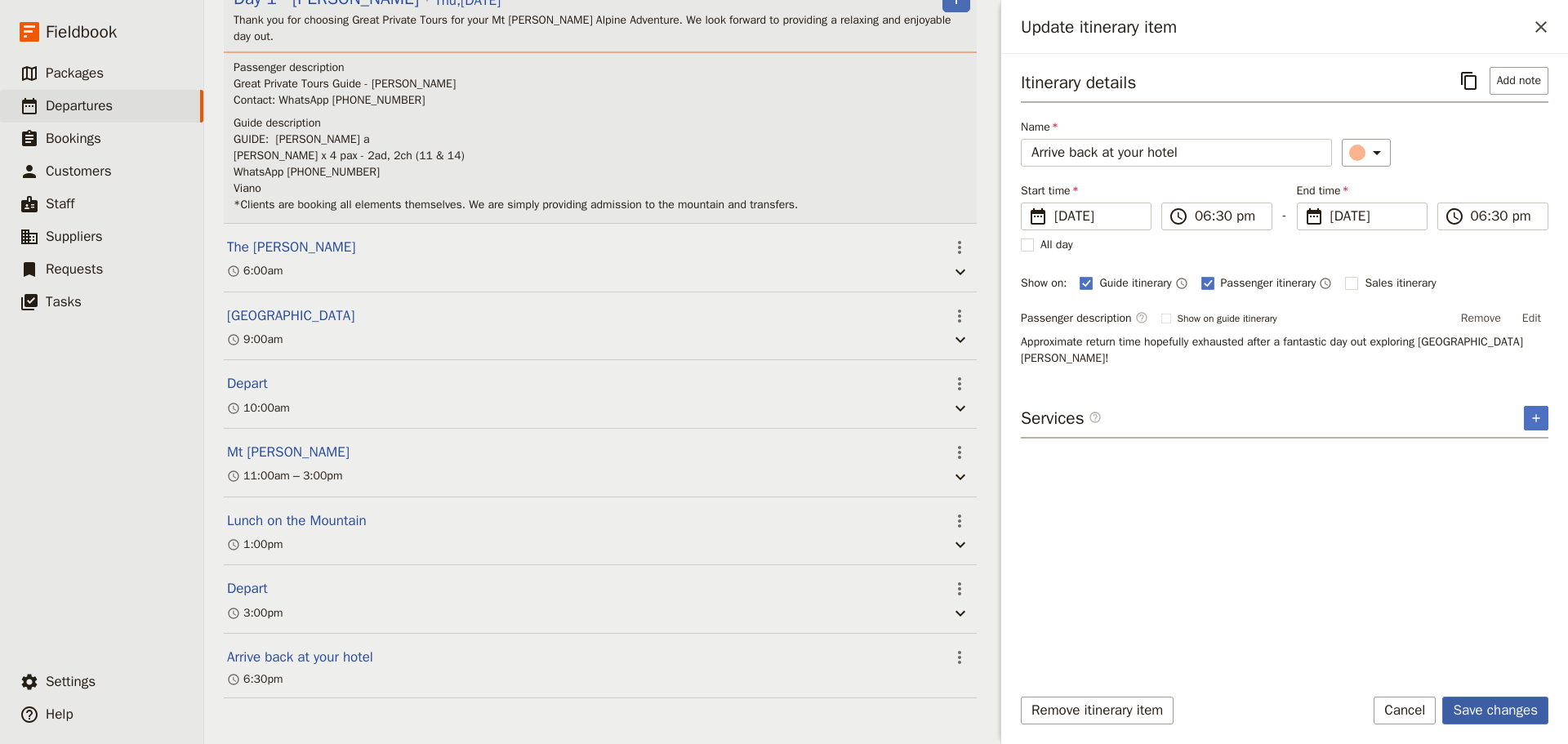 click on "Save changes" at bounding box center [1495, 711] 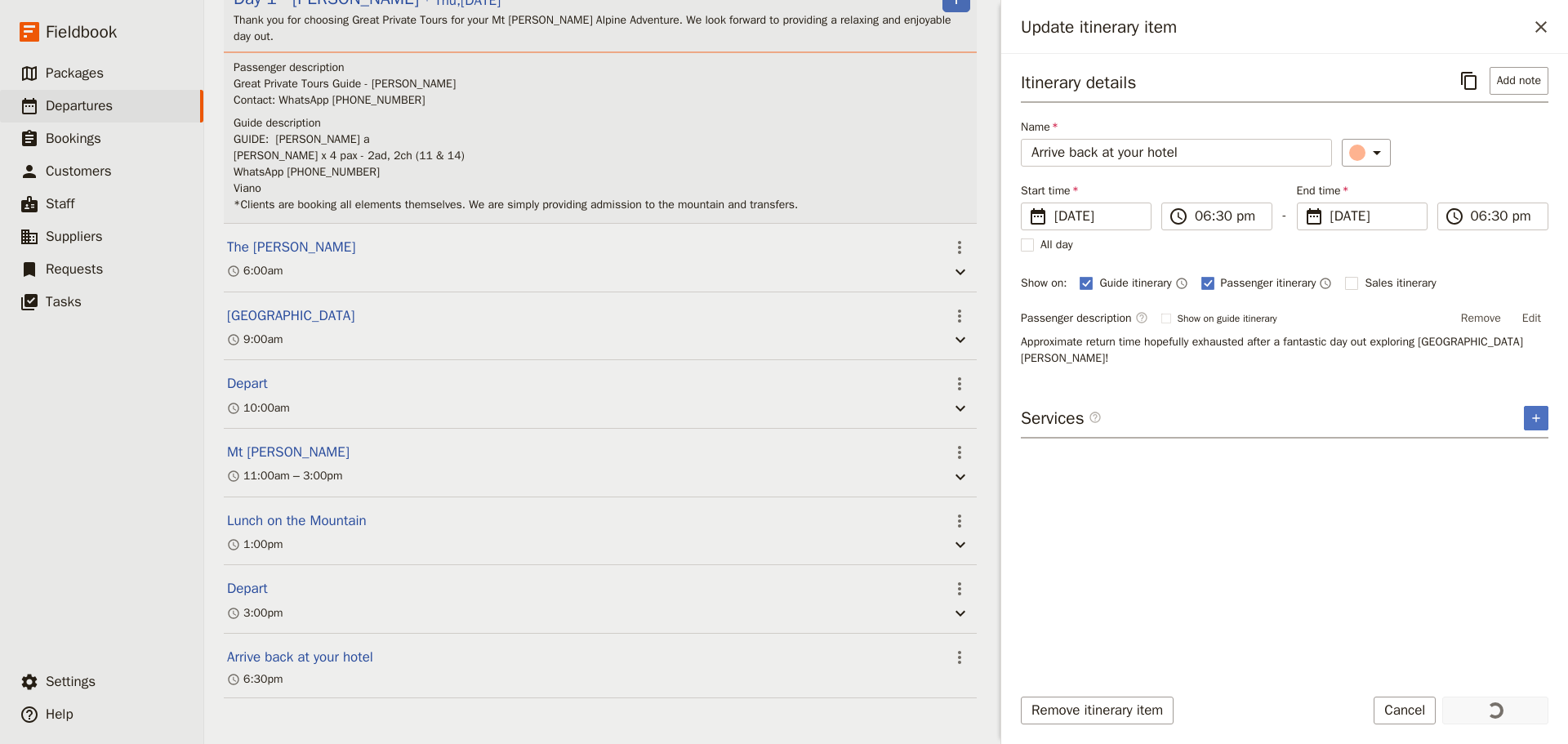 scroll, scrollTop: 0, scrollLeft: 0, axis: both 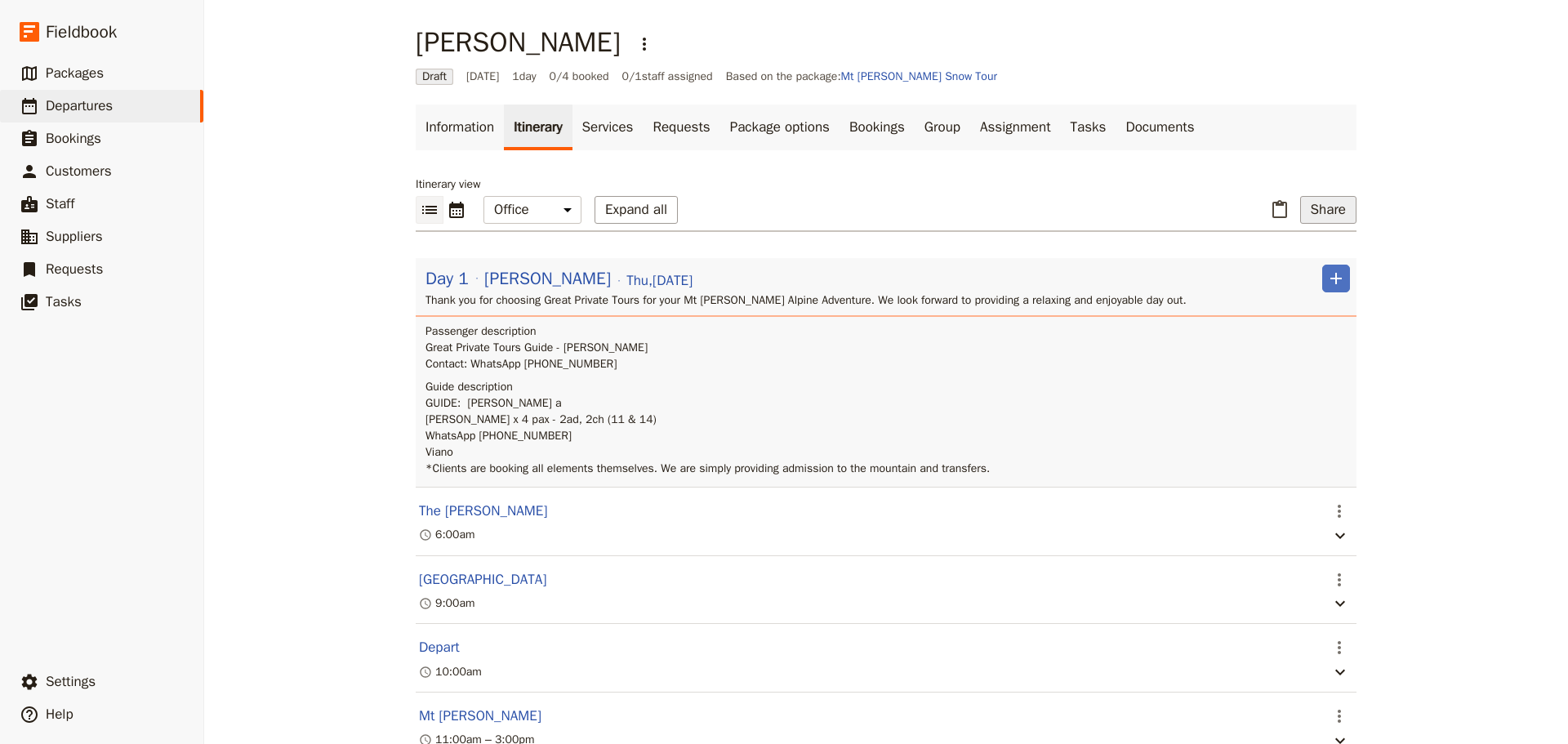 click on "Share" at bounding box center (1328, 210) 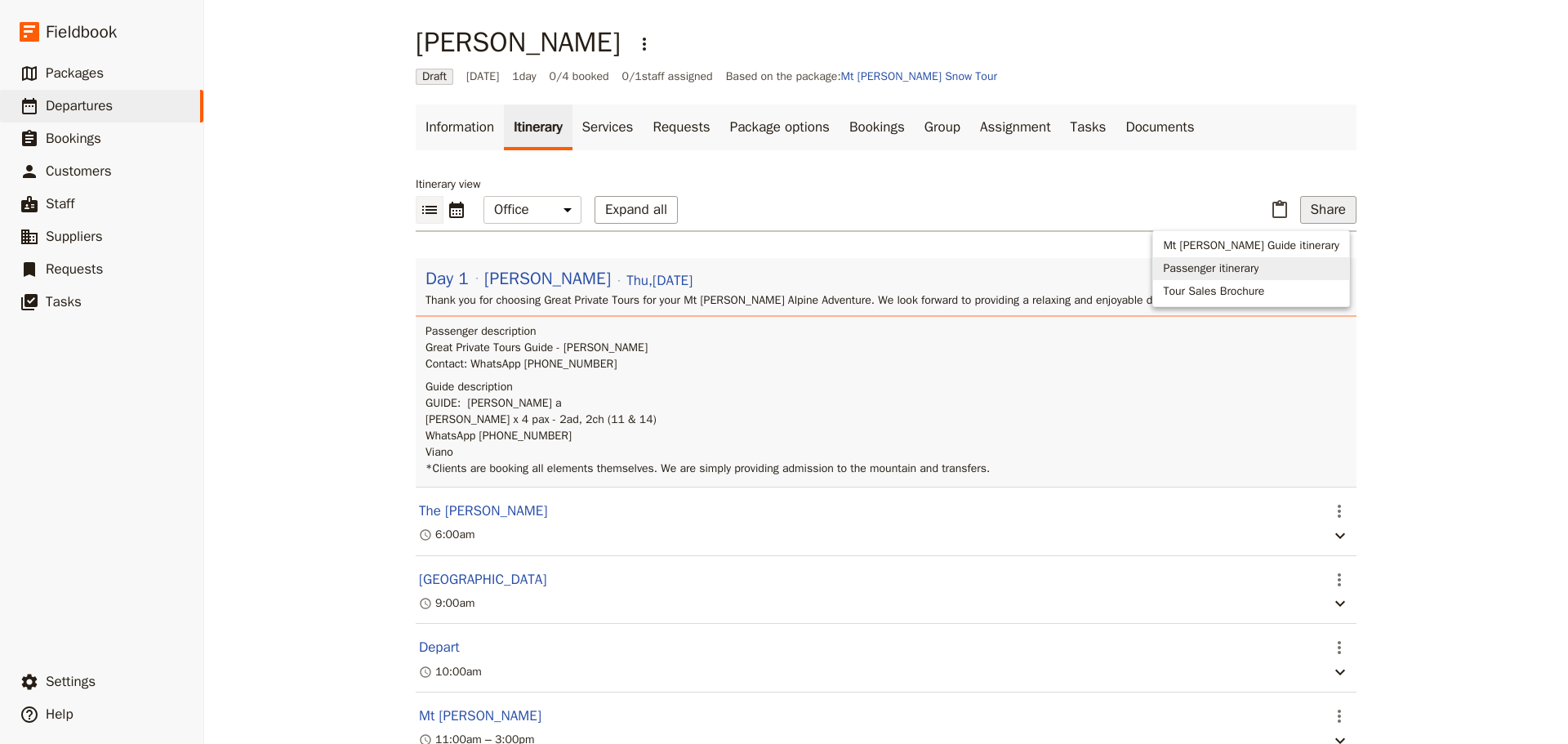 click on "Passenger itinerary" at bounding box center (1210, 269) 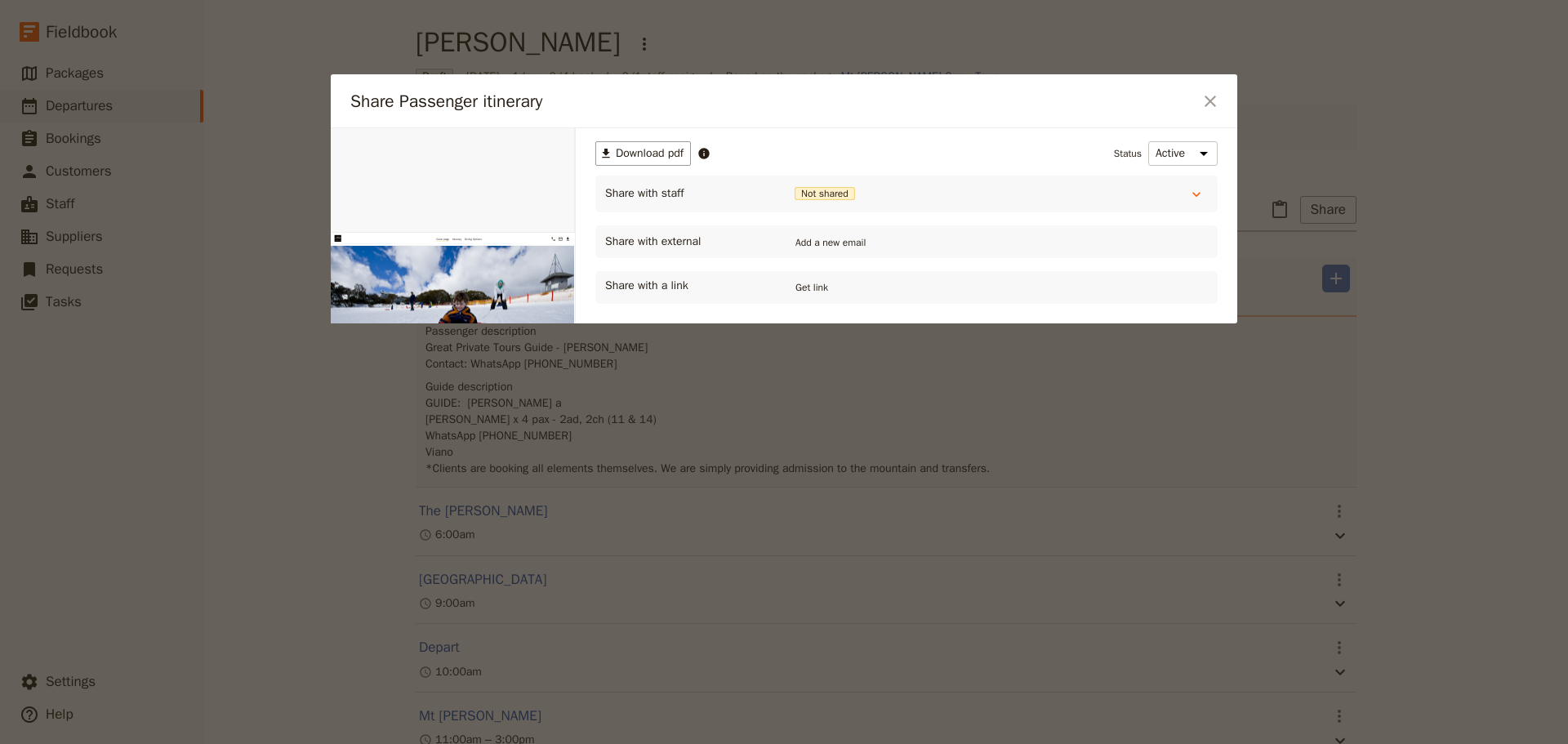 scroll, scrollTop: 0, scrollLeft: 0, axis: both 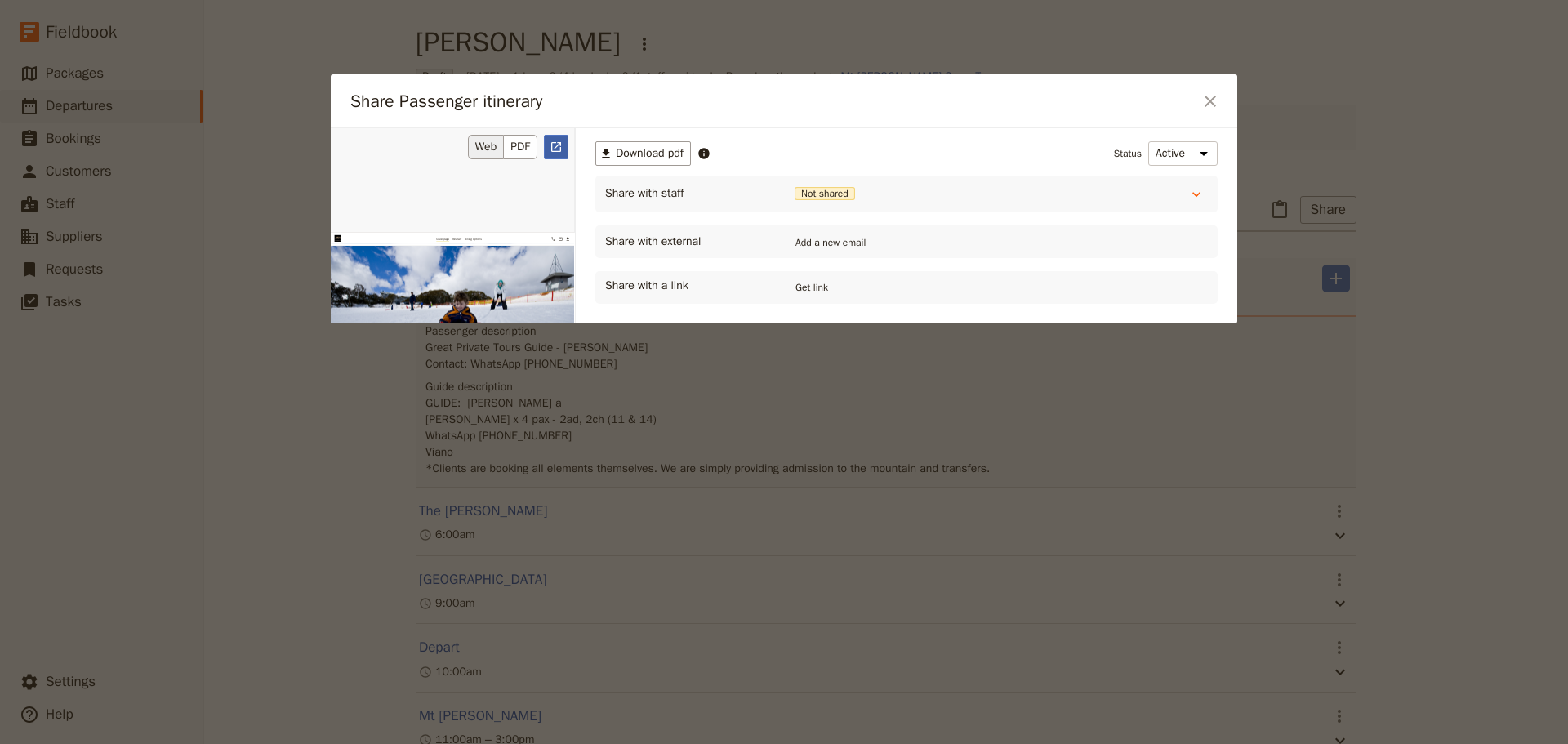 click 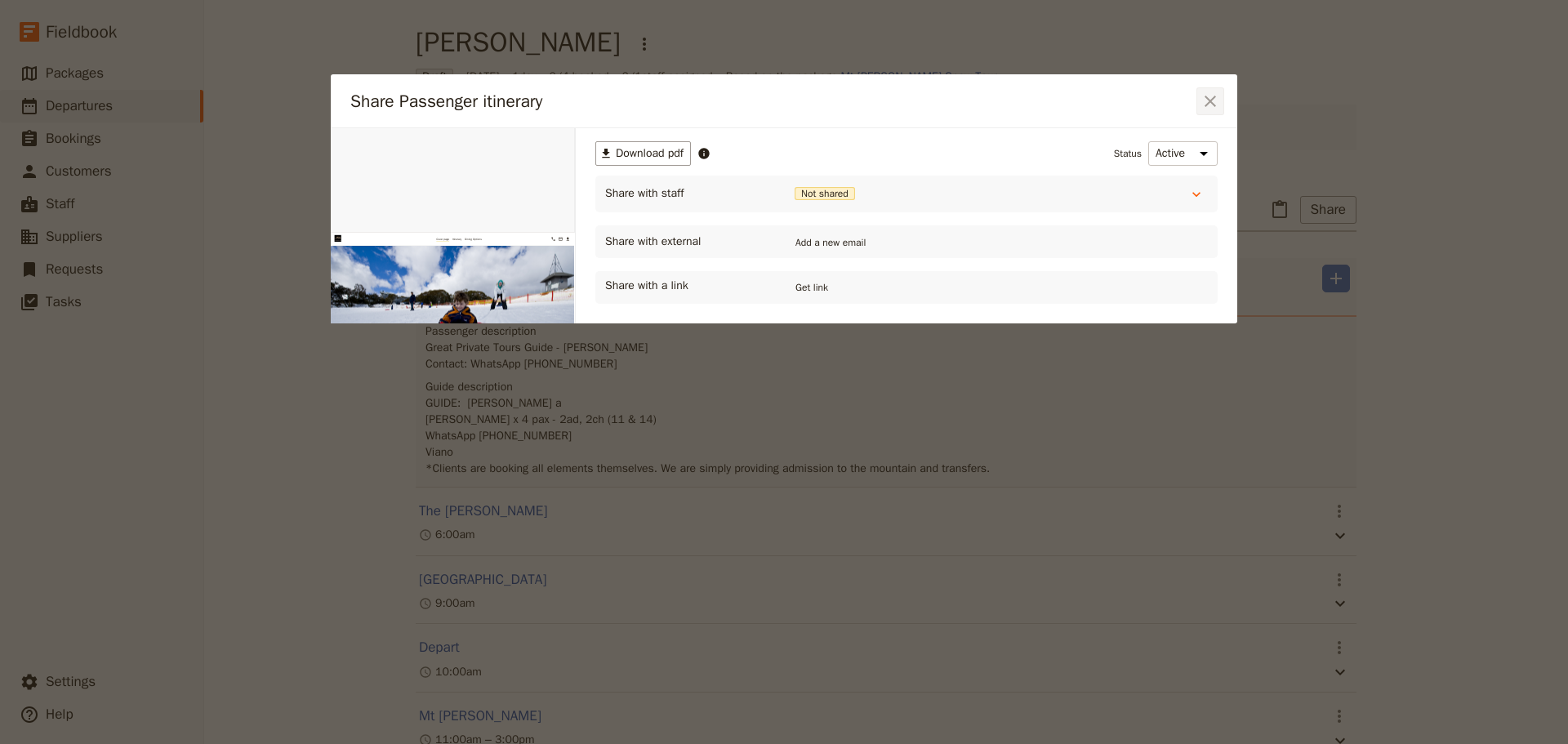 click 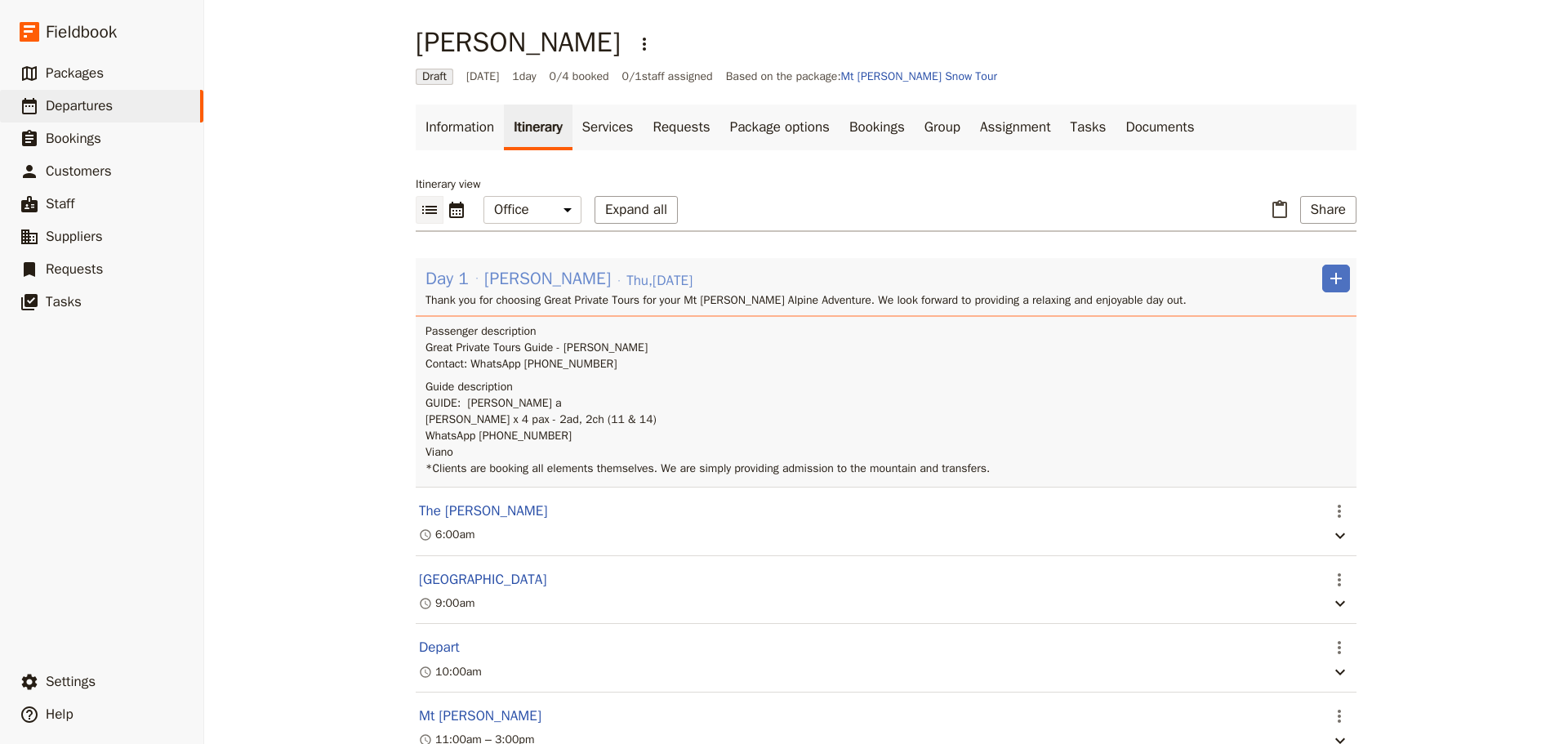 click on "[PERSON_NAME]" at bounding box center [547, 278] 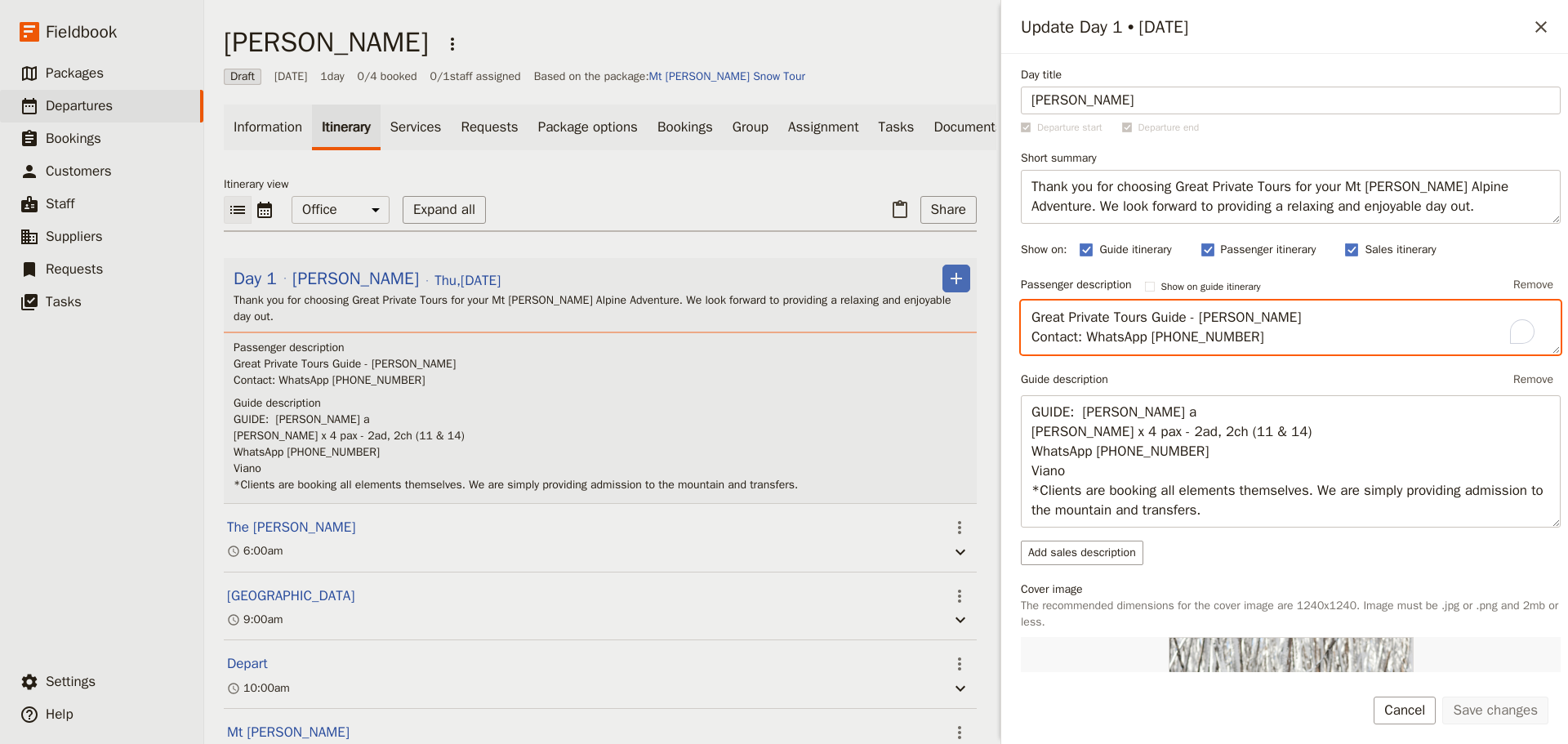 drag, startPoint x: 1089, startPoint y: 341, endPoint x: 1023, endPoint y: 341, distance: 66 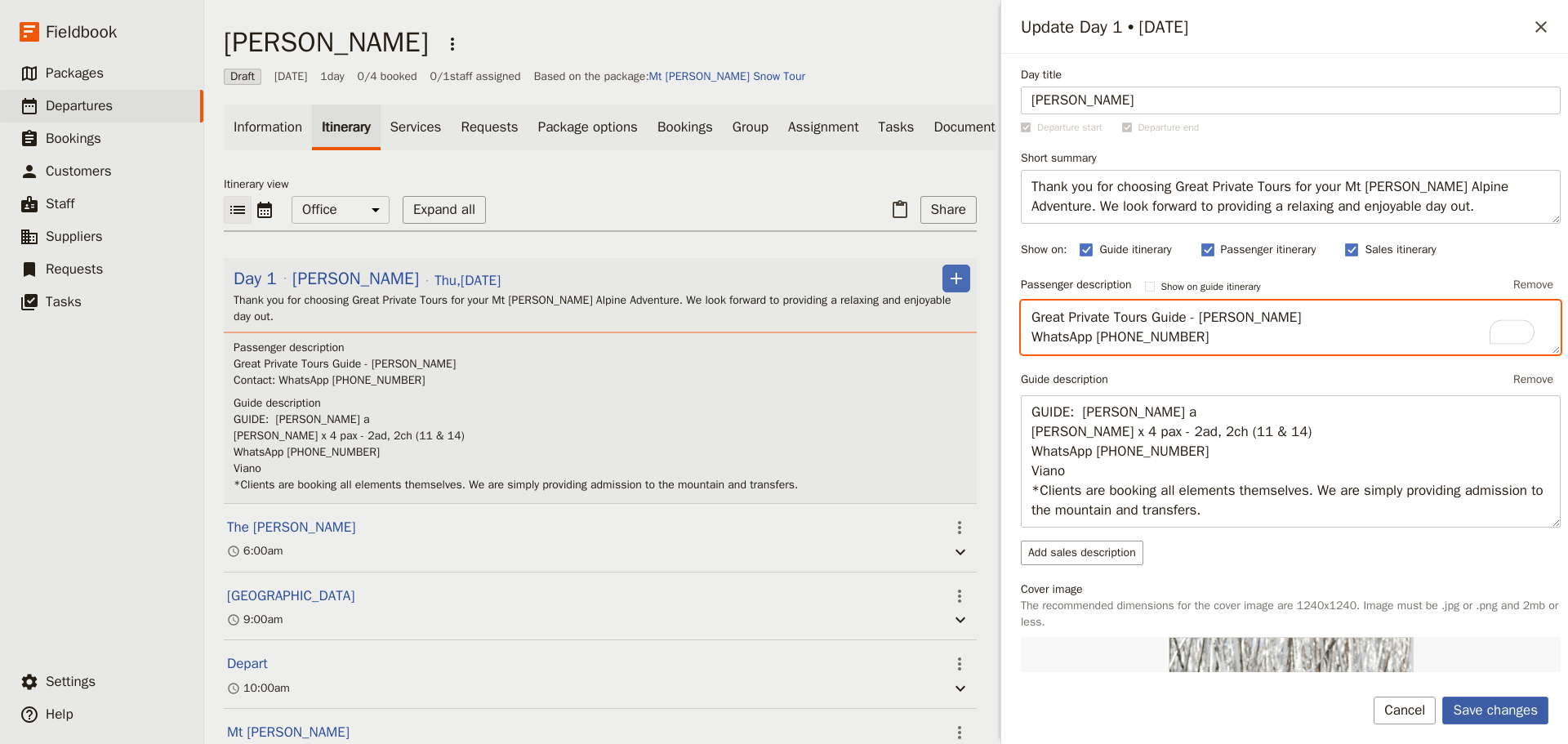 type on "Great Private Tours Guide - Steven Andrew
WhatsApp +61 430 279 438" 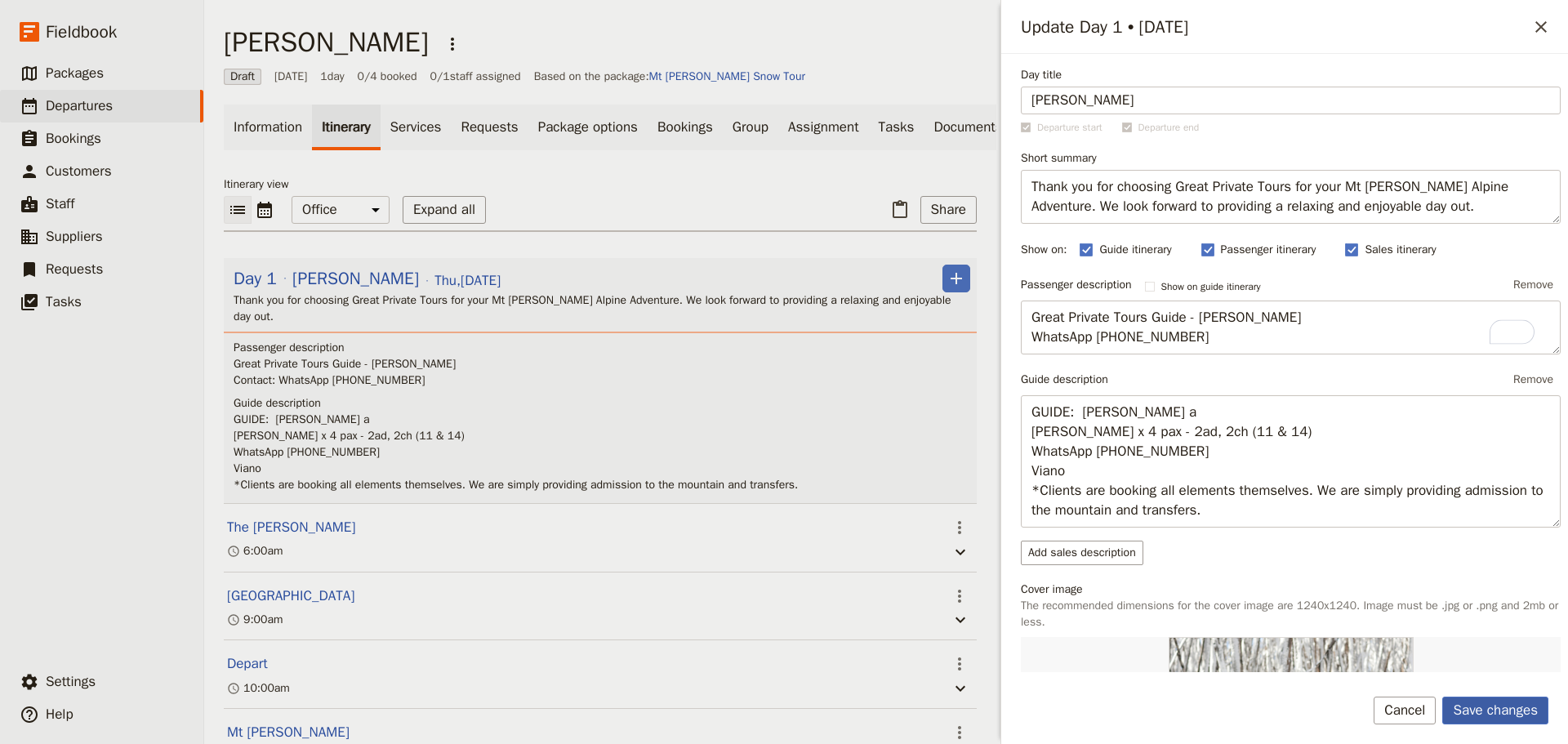 click on "Save changes" at bounding box center (1495, 711) 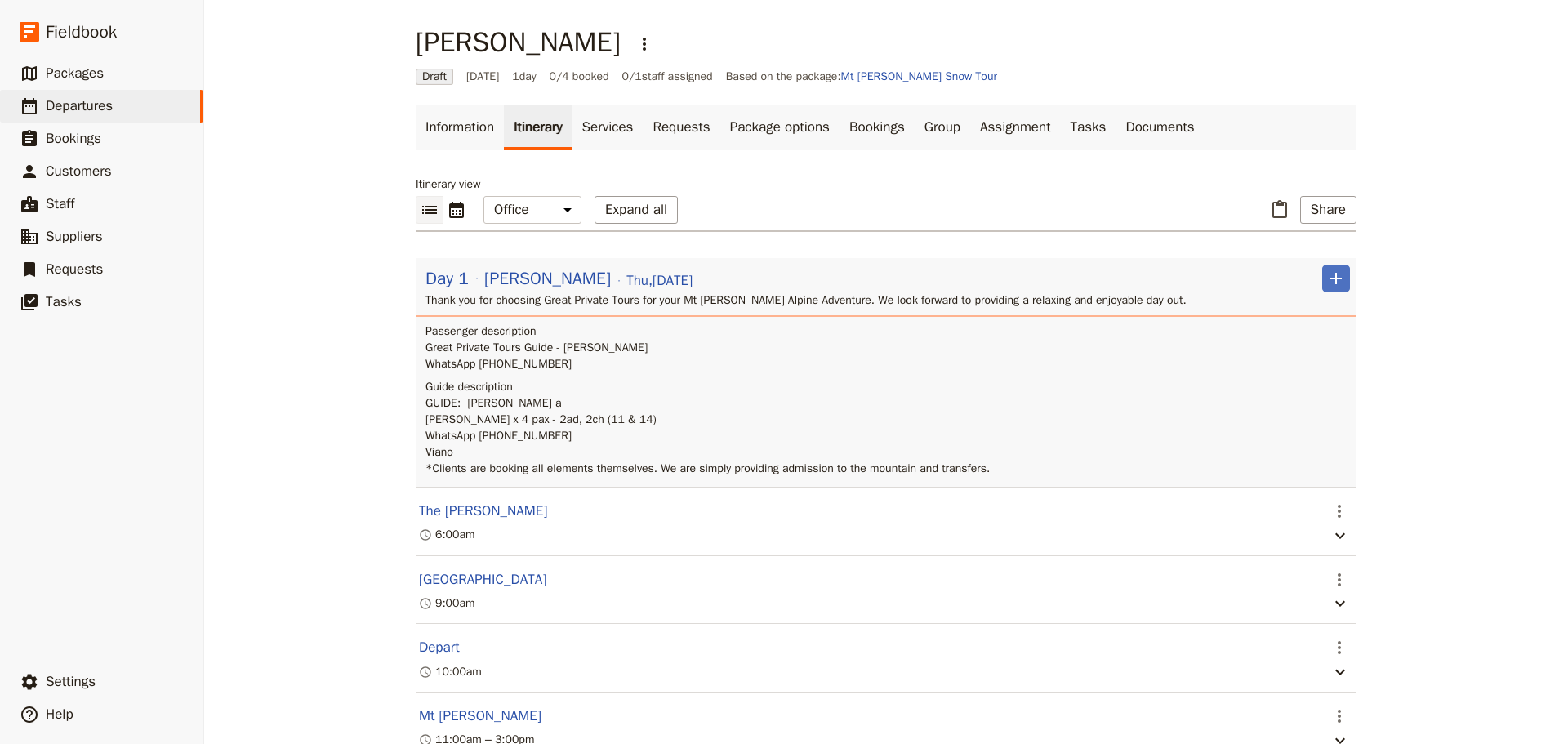 click on "Depart" at bounding box center [439, 648] 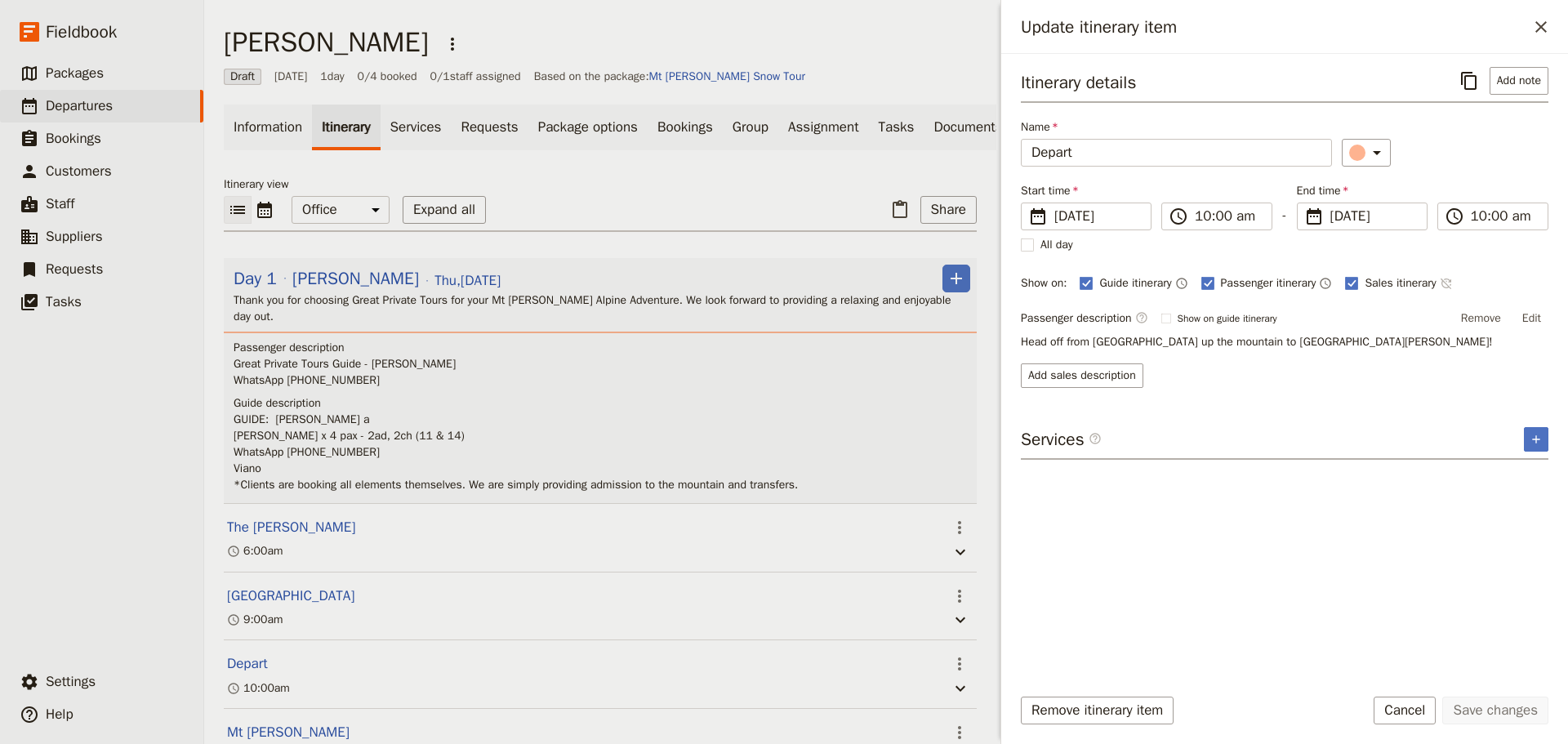 click 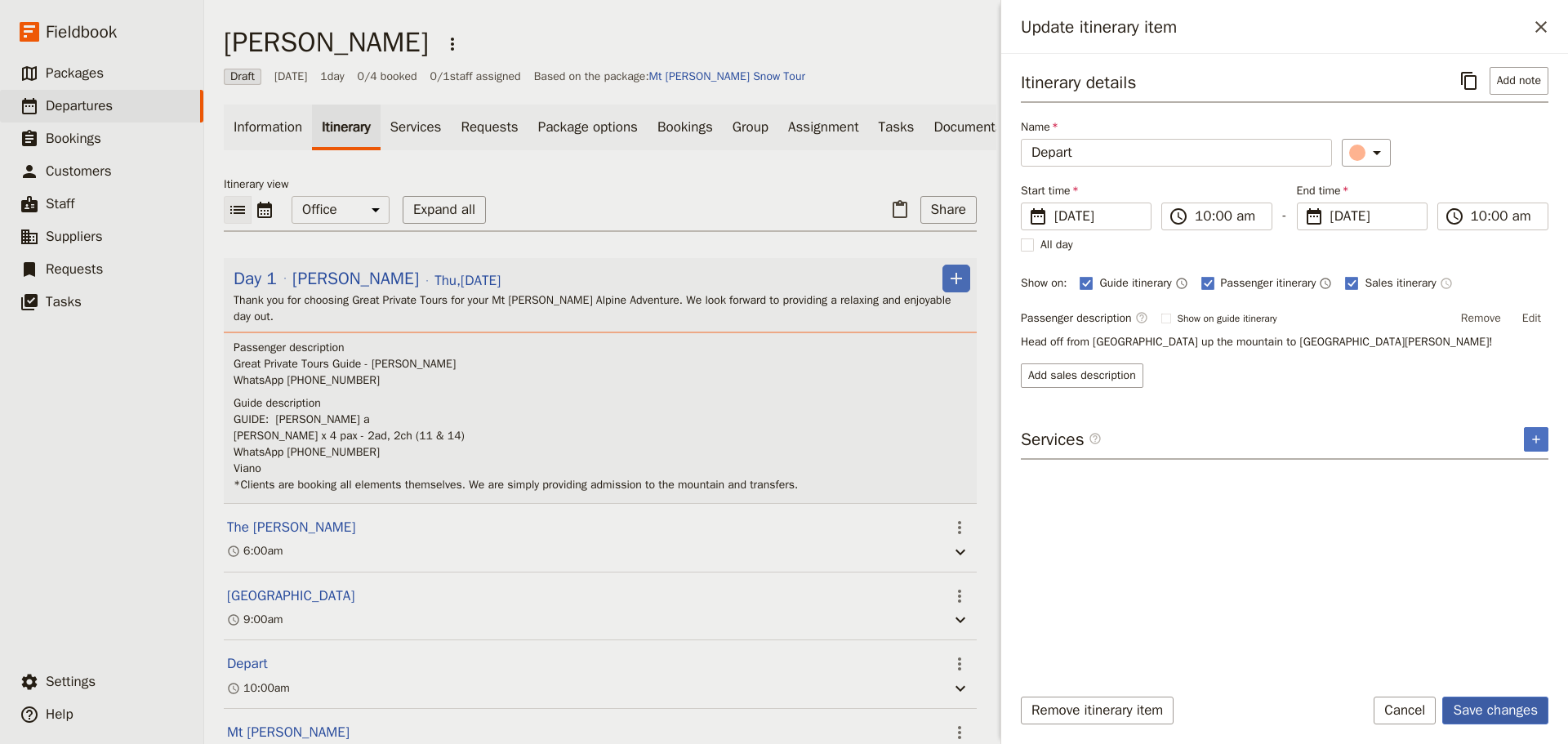 click on "Save changes" at bounding box center [1495, 711] 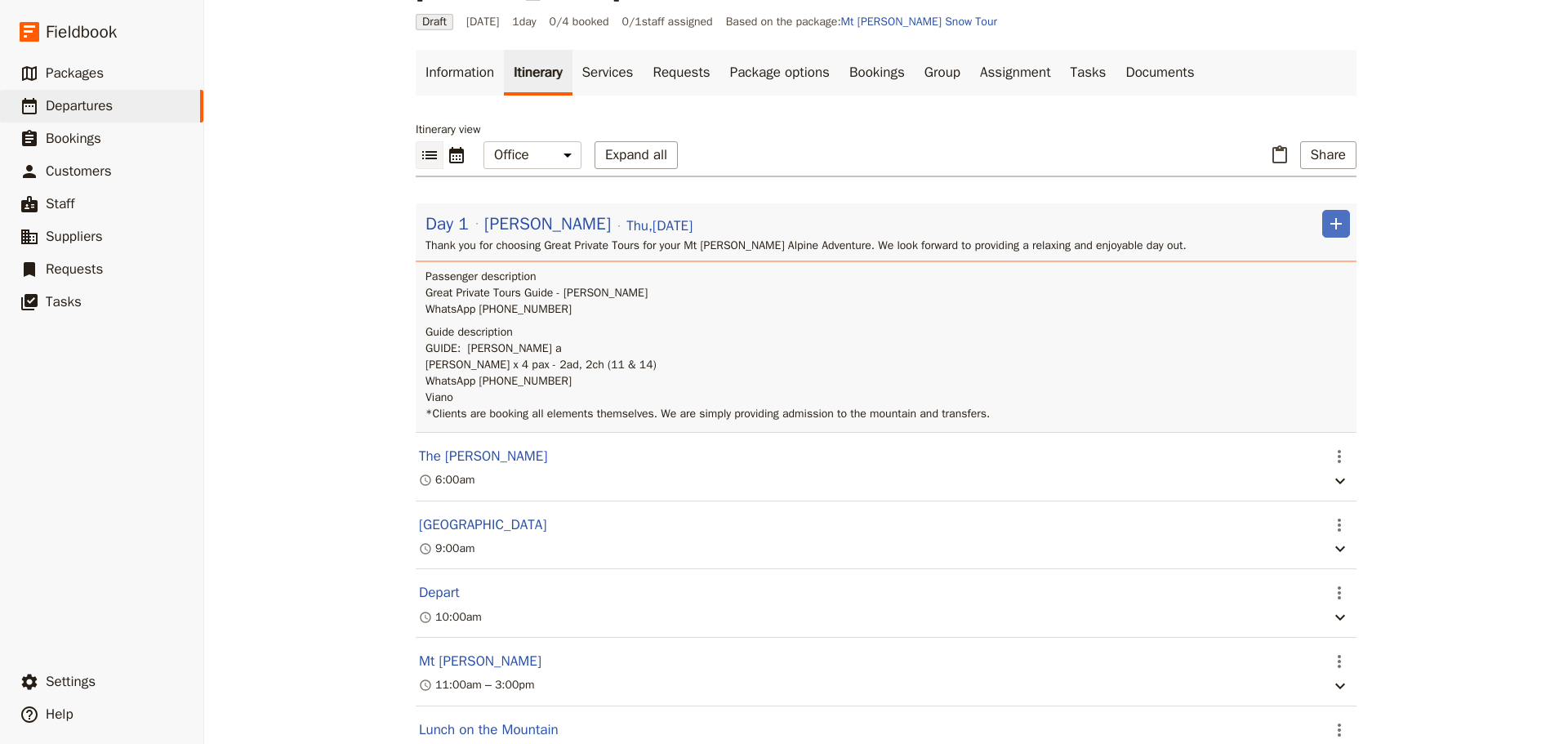 scroll, scrollTop: 82, scrollLeft: 0, axis: vertical 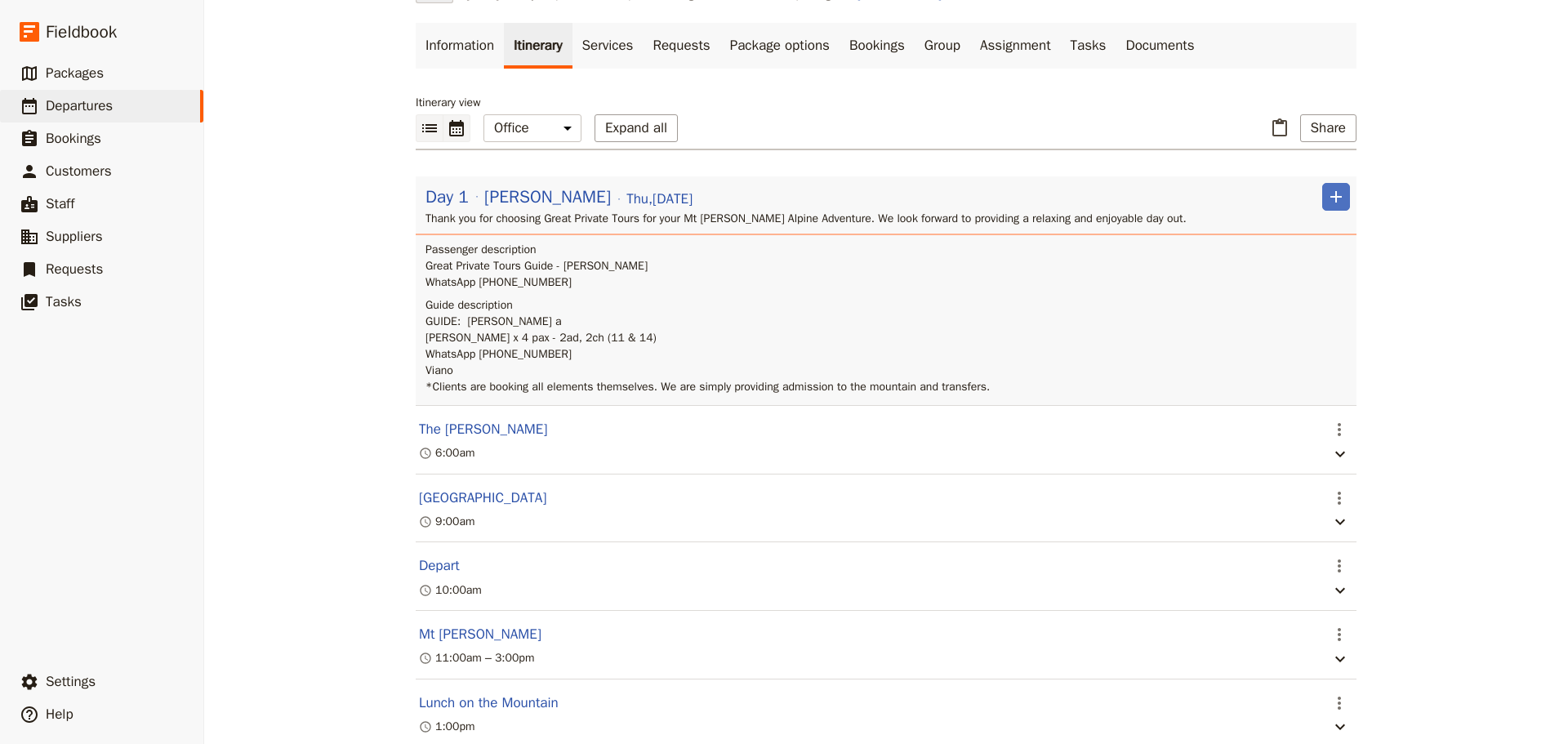click 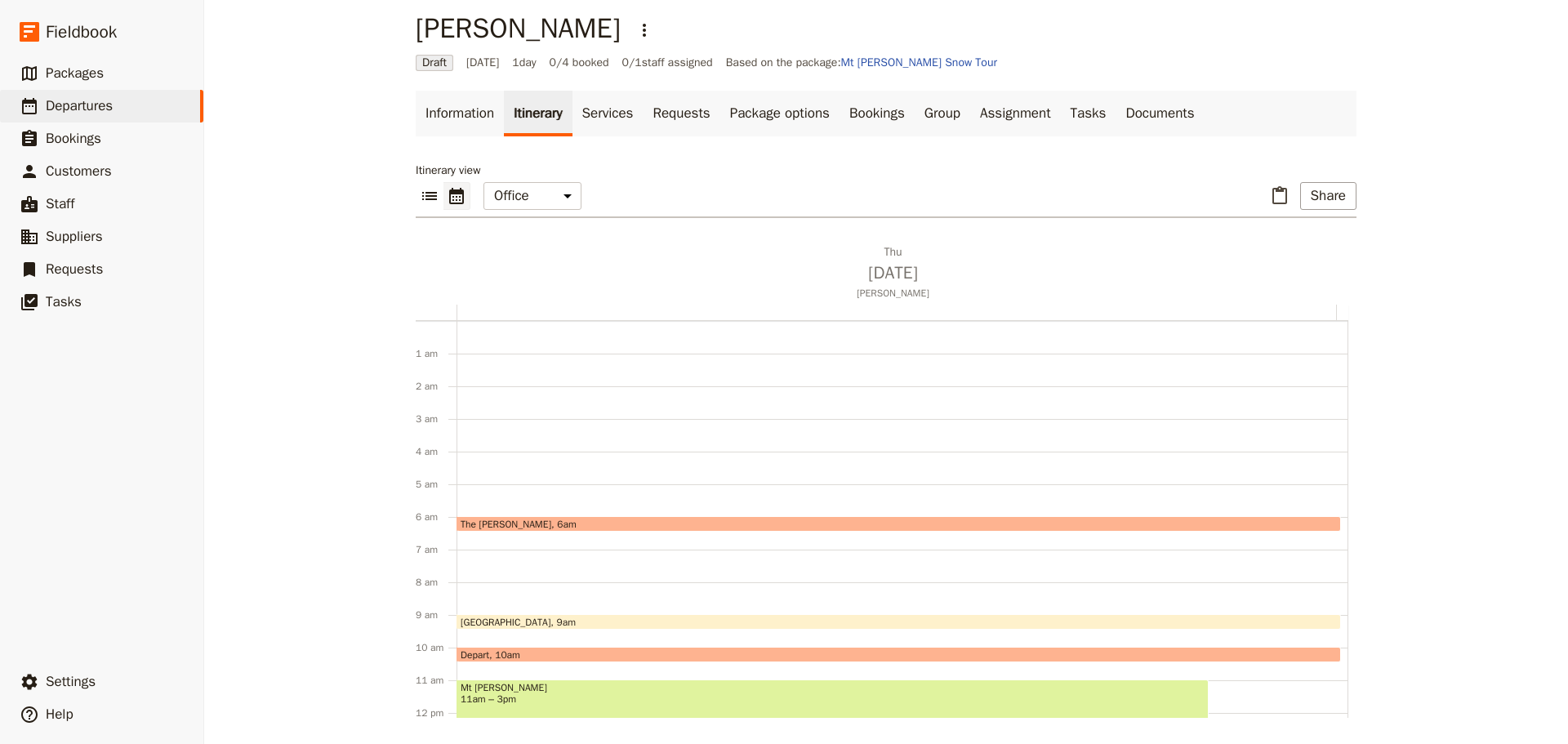 scroll, scrollTop: 14, scrollLeft: 0, axis: vertical 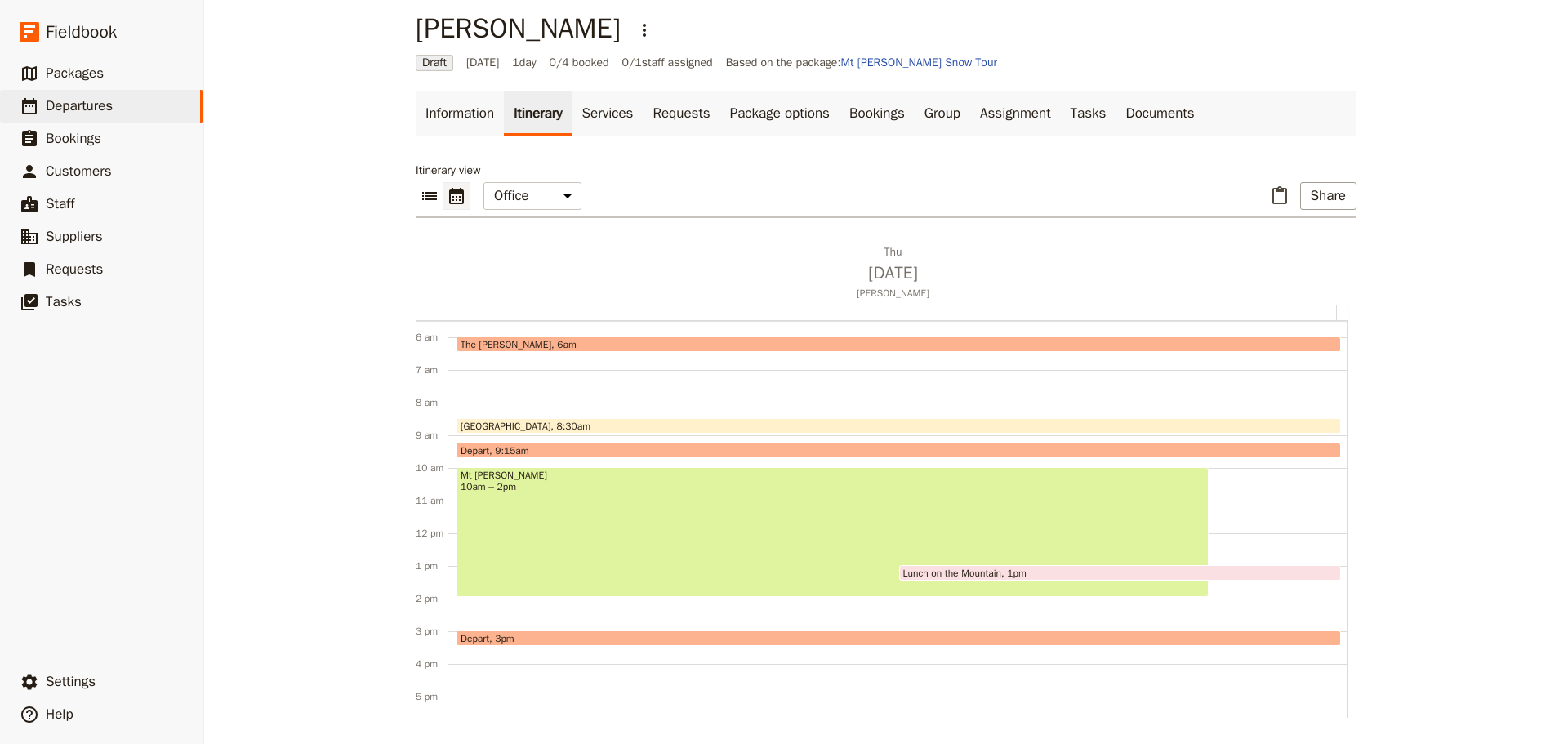 click on "10am – 2pm" at bounding box center (832, 487) 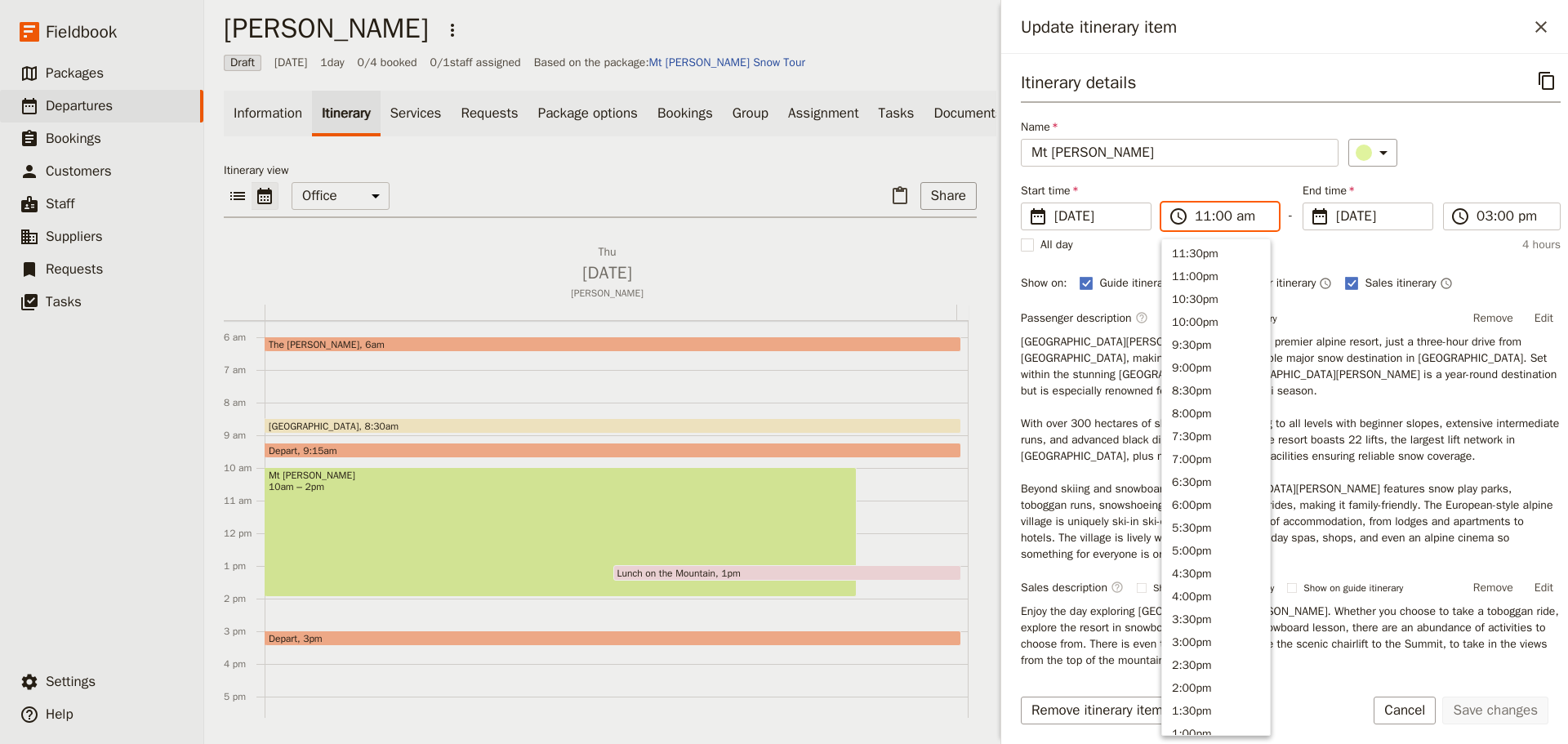 click on "11:00 am" at bounding box center (1232, 216) 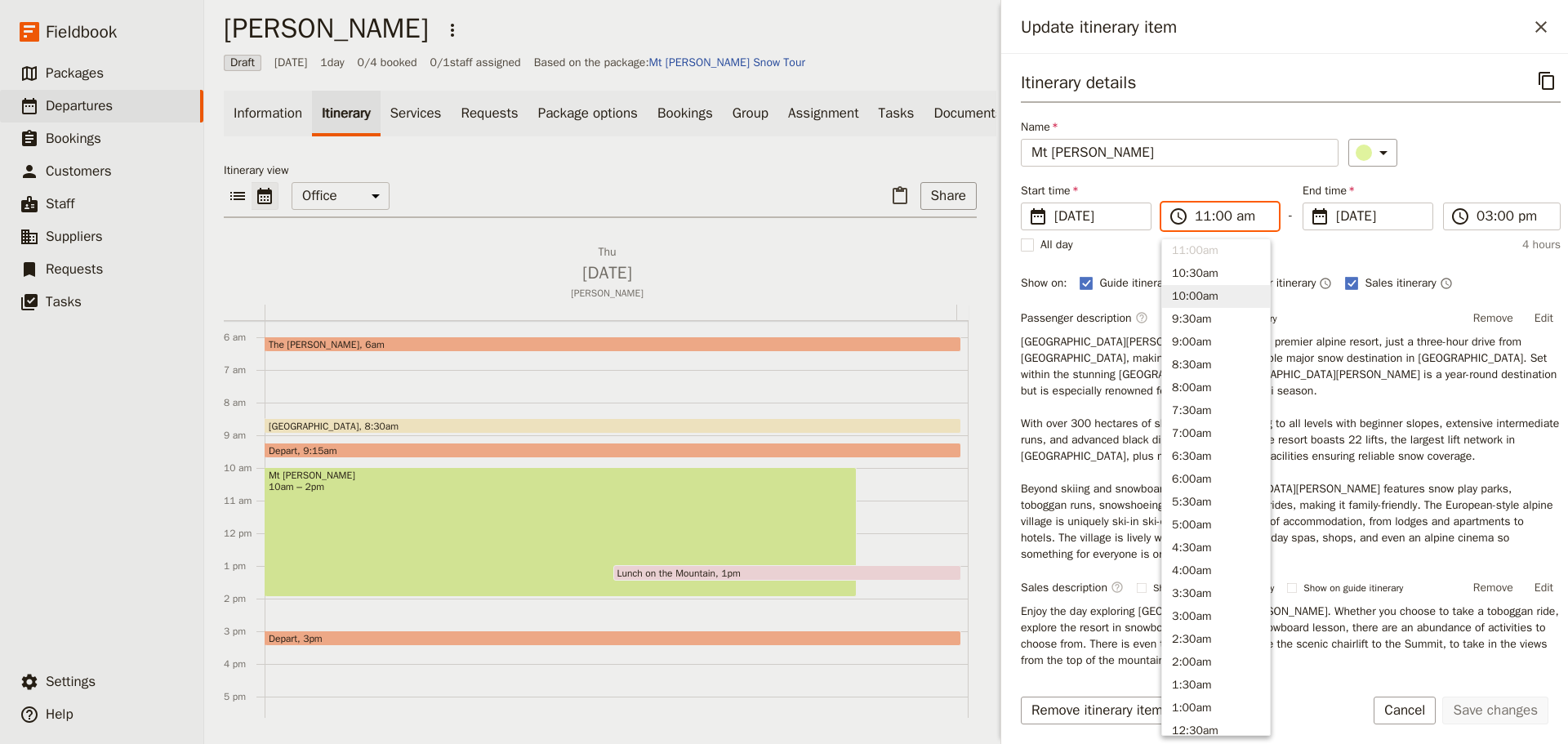 click on "10:00am" at bounding box center (1216, 296) 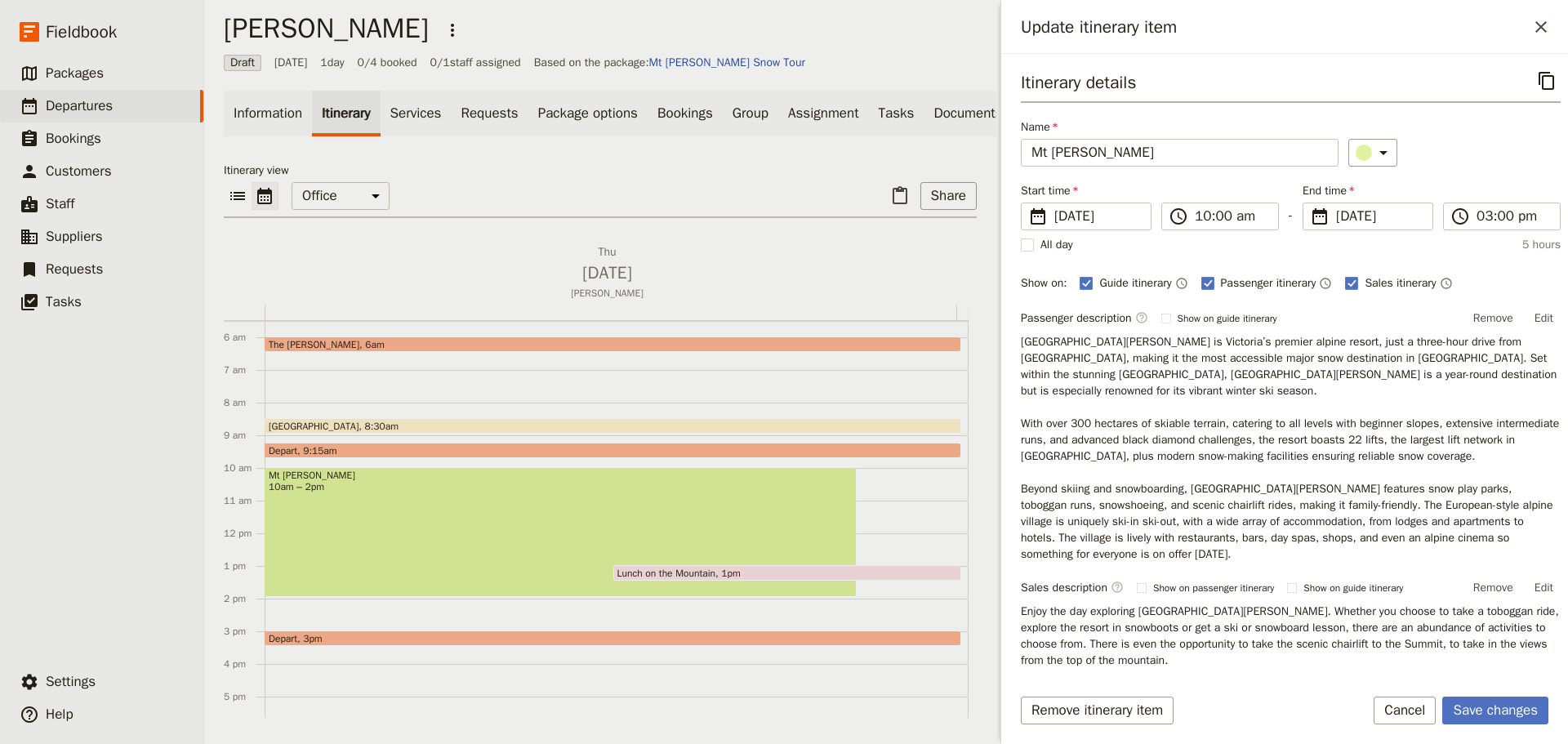click on "Itinerary details ​ Name Mt Buller ​ Start time ​ 24 Jul 2025 24/07/2025 2025-07-24 10:00 ​ 10:00 am - End time ​ 24 Jul 2025 24/07/2025 2025-07-24 15:00 ​ 03:00 pm All day 5 hours Show on: Guide itinerary ​ Passenger itinerary ​ Sales itinerary ​ Passenger description ​ Show on guide itinerary Remove Edit Sales description ​ Show on passenger itinerary Show on guide itinerary Remove Edit Enjoy the day exploring Mt Buller. Whether you choose to take a toboggan ride, explore the resort in snowboots or get a ski or snowboard lesson, there are an abundance of activities to choose from. There is even the opportunity to take the scenic chairlift to the Summit, to take in the views from the top of the mountain." at bounding box center (1290, 368) 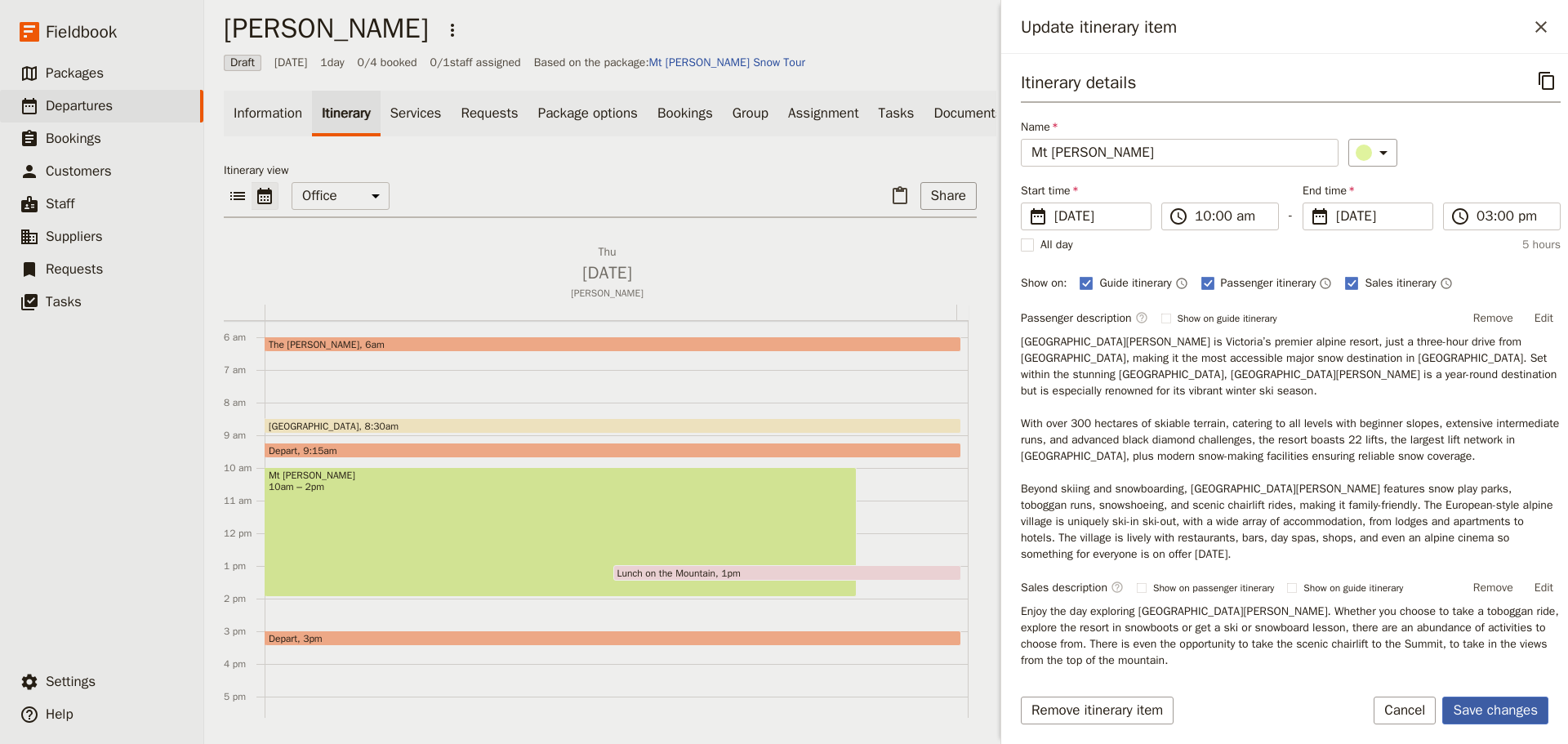 click on "Save changes" at bounding box center [1495, 711] 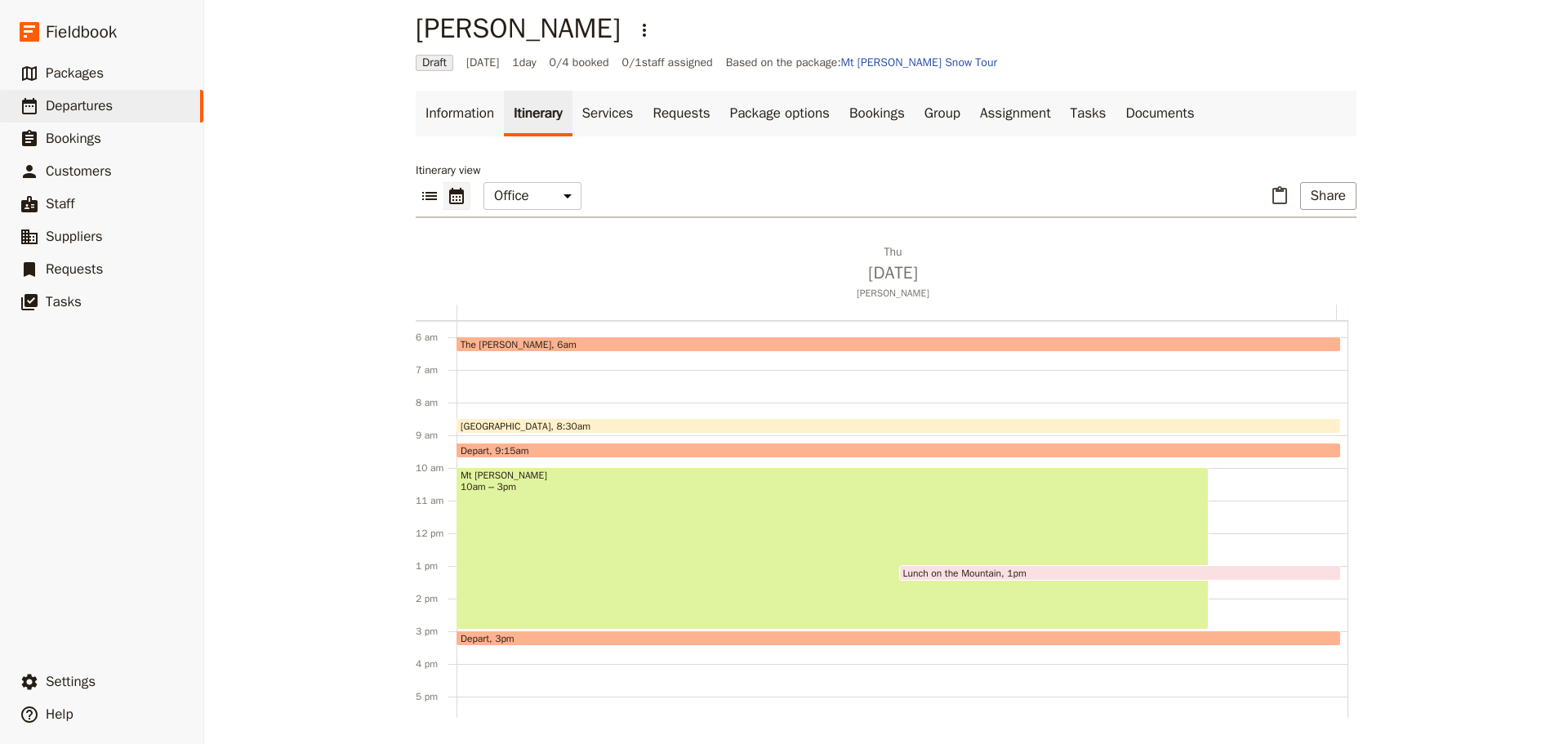 click on "Lunch on the Mountain 1pm" at bounding box center [1120, 572] 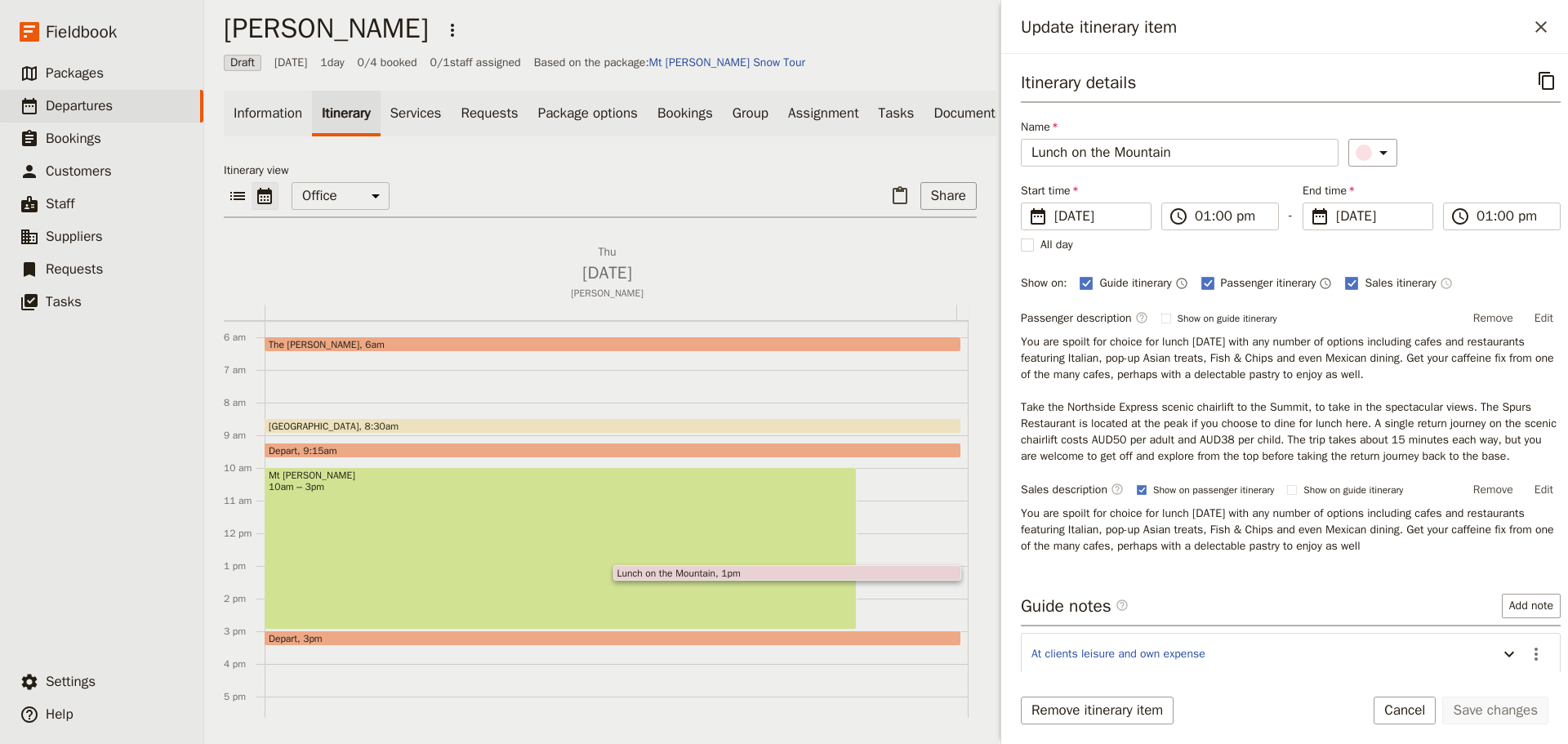 click 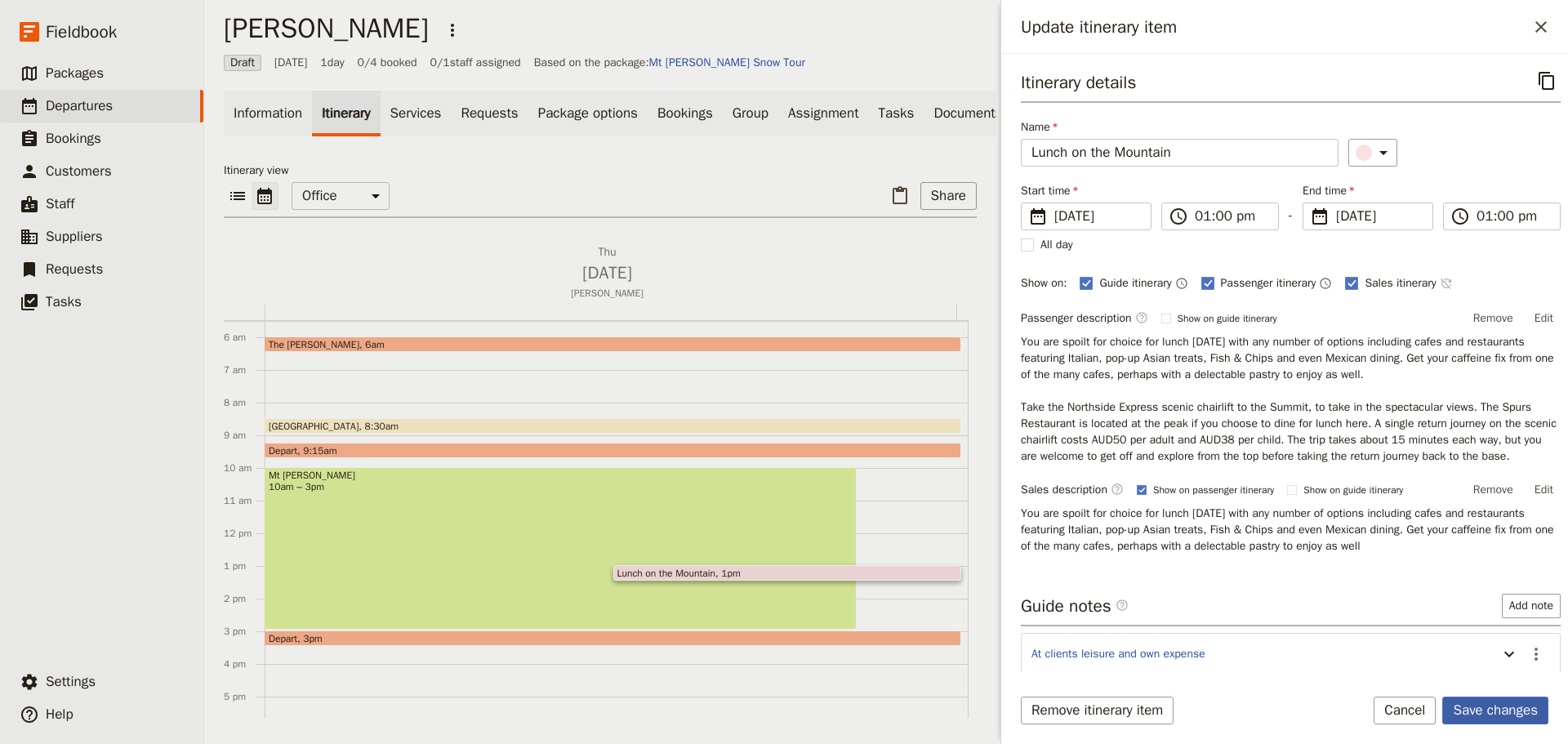 click on "Save changes" at bounding box center [1495, 711] 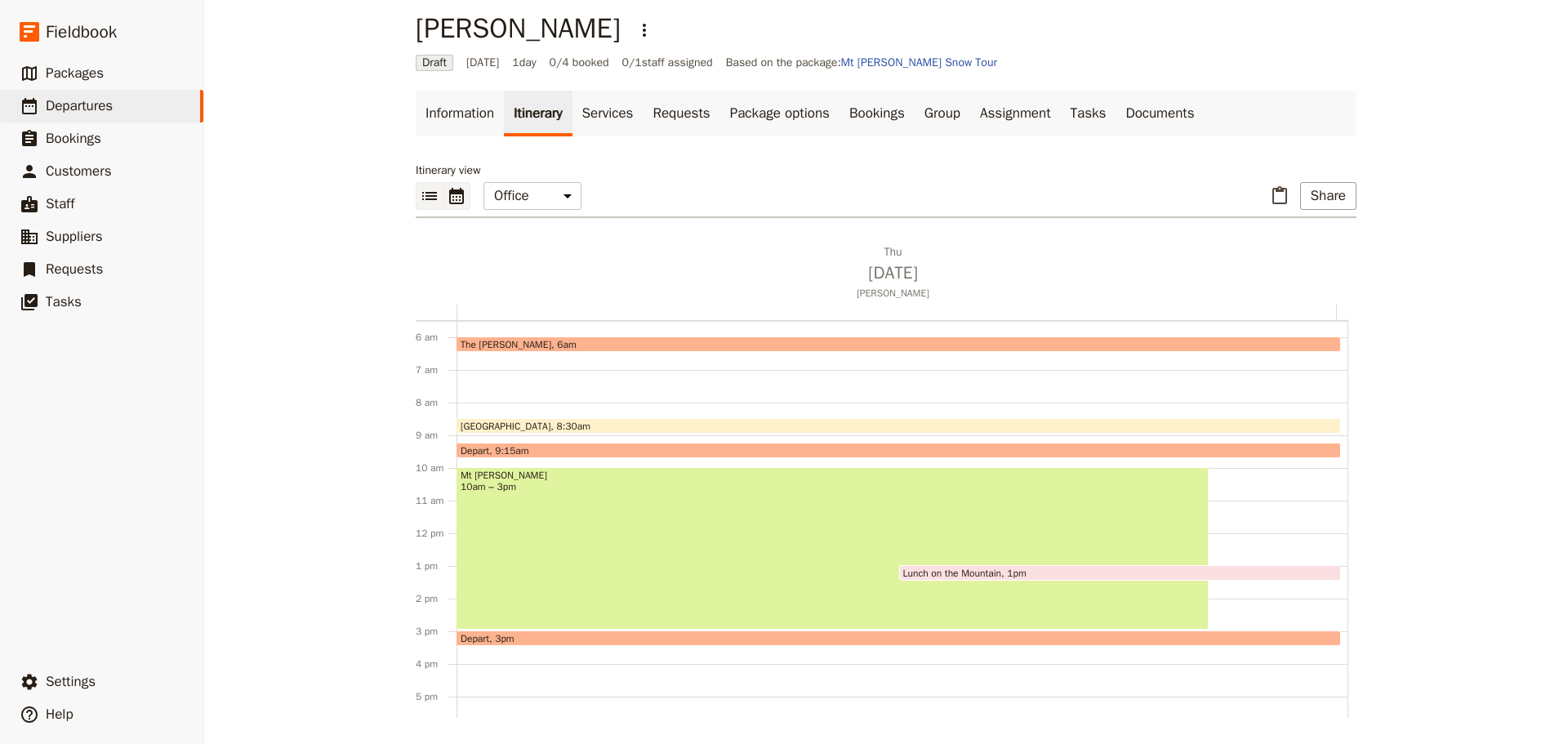 click 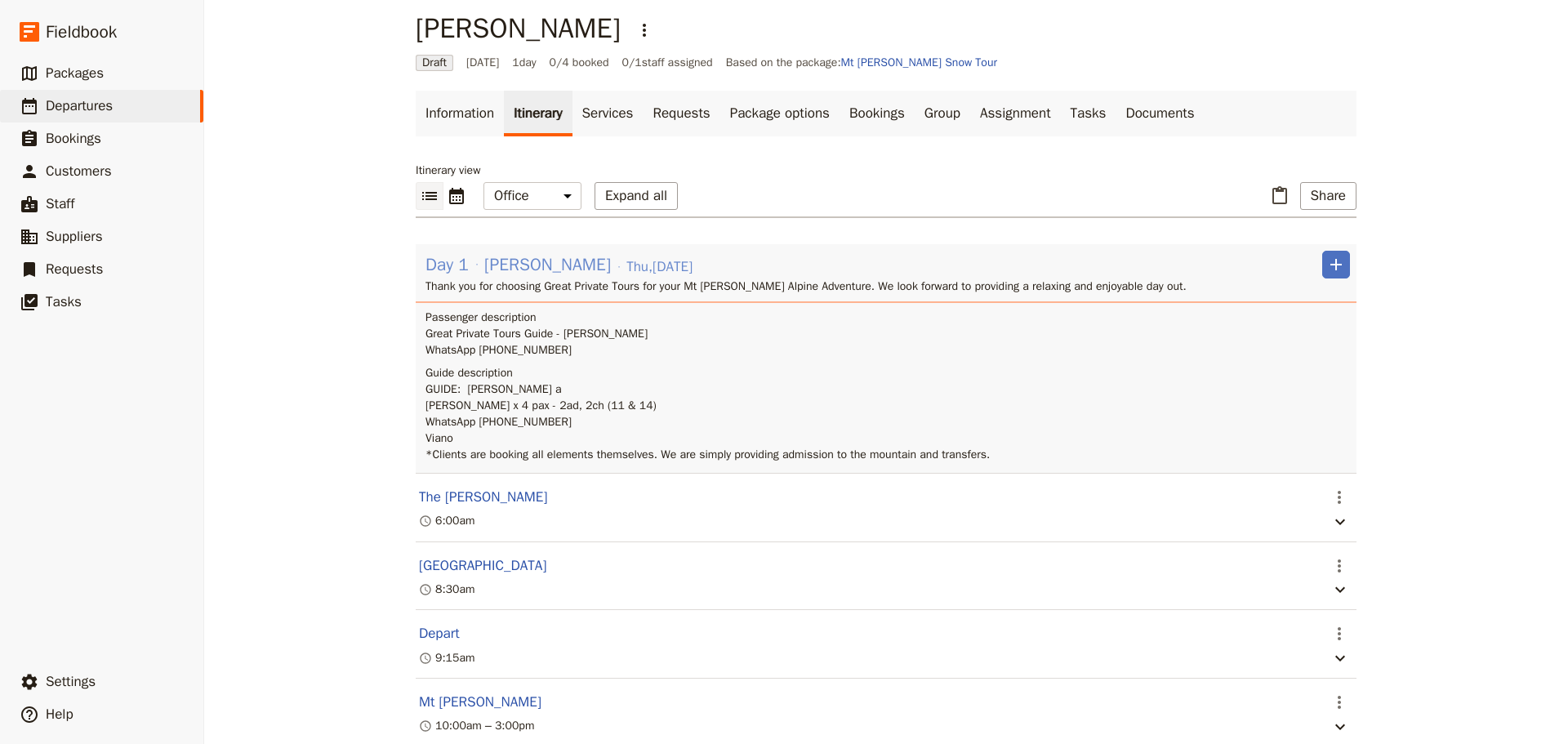 click on "[PERSON_NAME]" at bounding box center [547, 265] 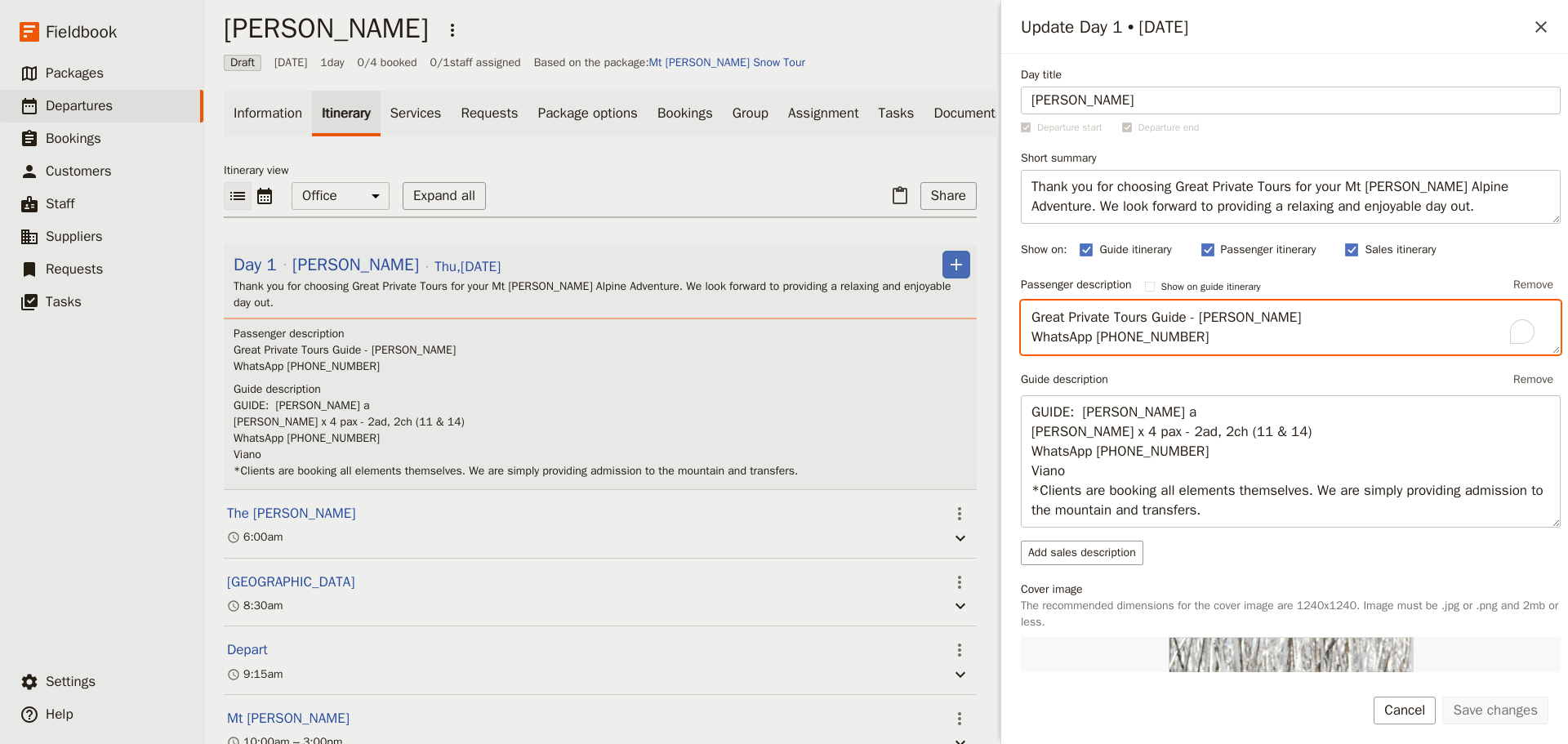 click on "Great Private Tours Guide - Steven Andrew
WhatsApp +61 430 279 438" at bounding box center [1290, 327] 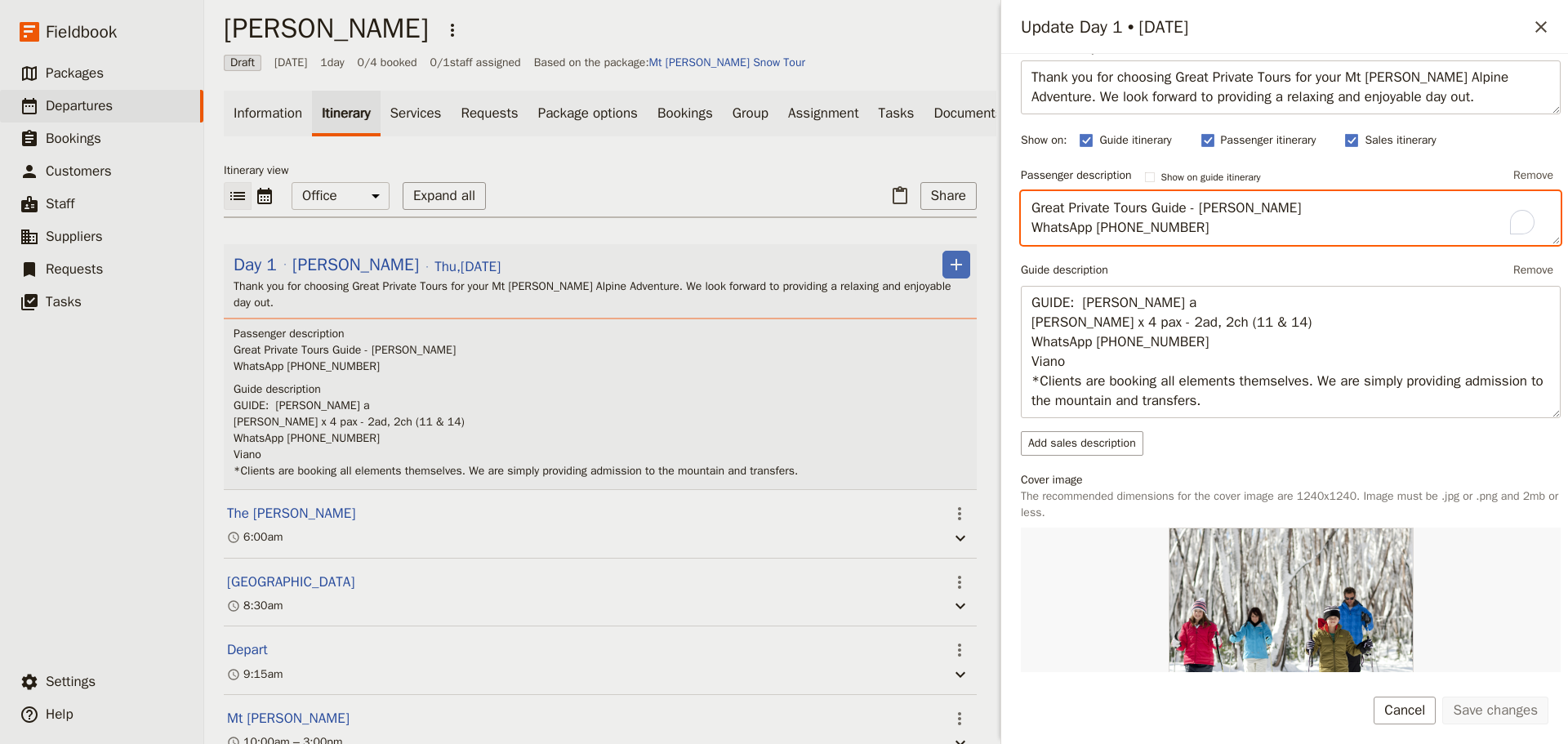 scroll, scrollTop: 327, scrollLeft: 0, axis: vertical 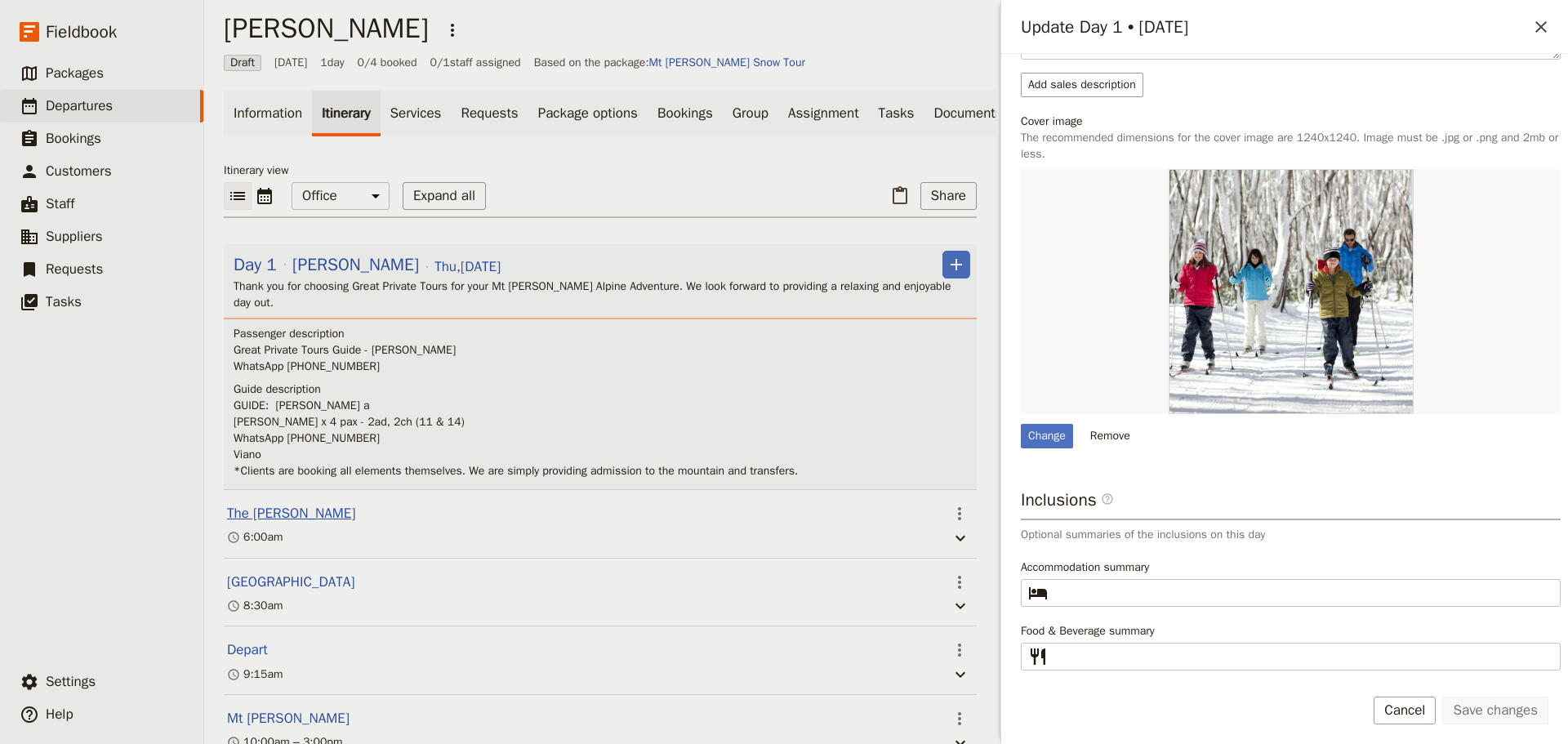 click on "The [PERSON_NAME]" at bounding box center [291, 514] 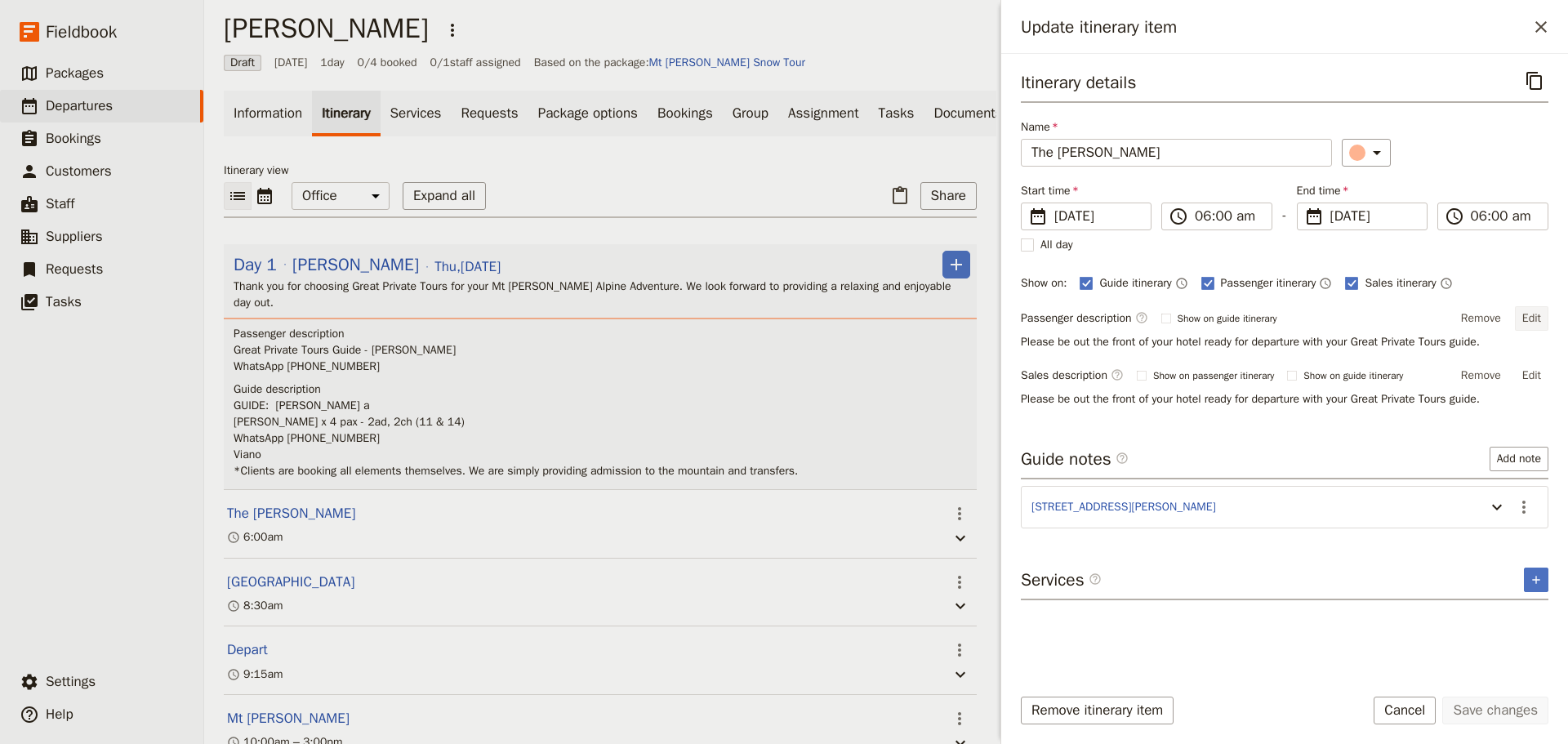 click on "Edit" at bounding box center [1531, 319] 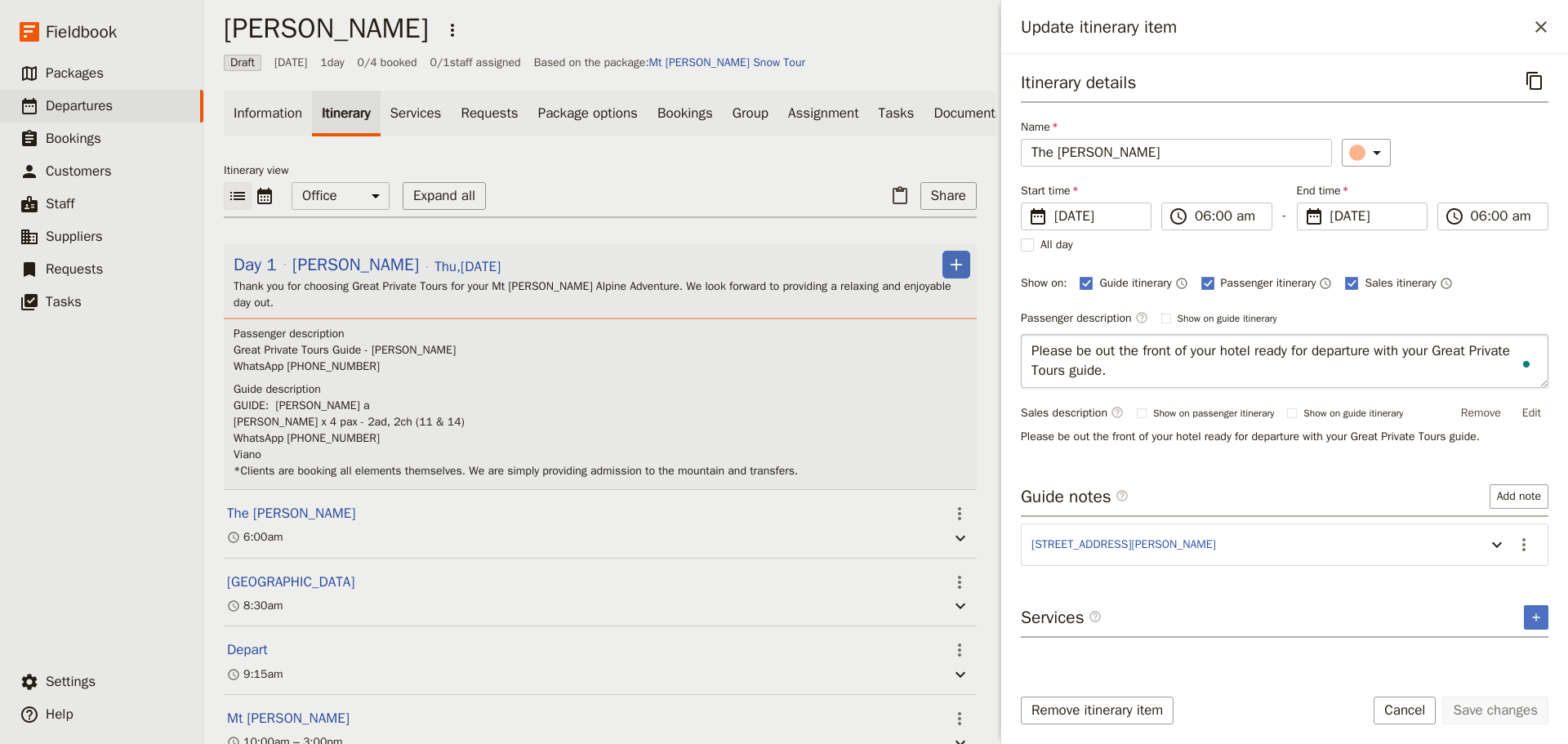 click on "Please be out the front of your hotel ready for departure with your Great Private Tours guide." at bounding box center (1285, 361) 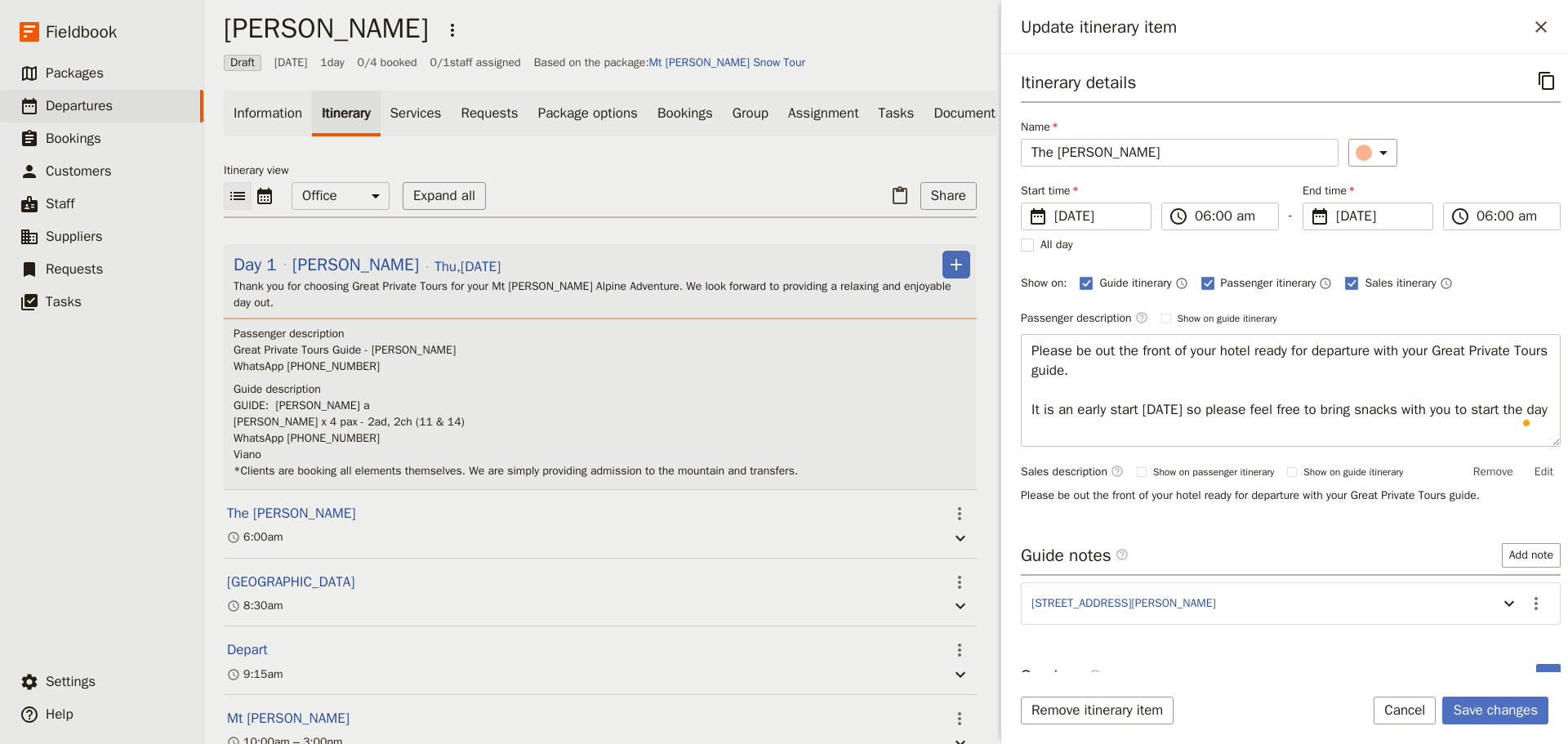 type on "Please be out the front of your hotel ready for departure with your Great Private Tours guide.
It is an early start today so please feel free to bring snacks with you to start the day." 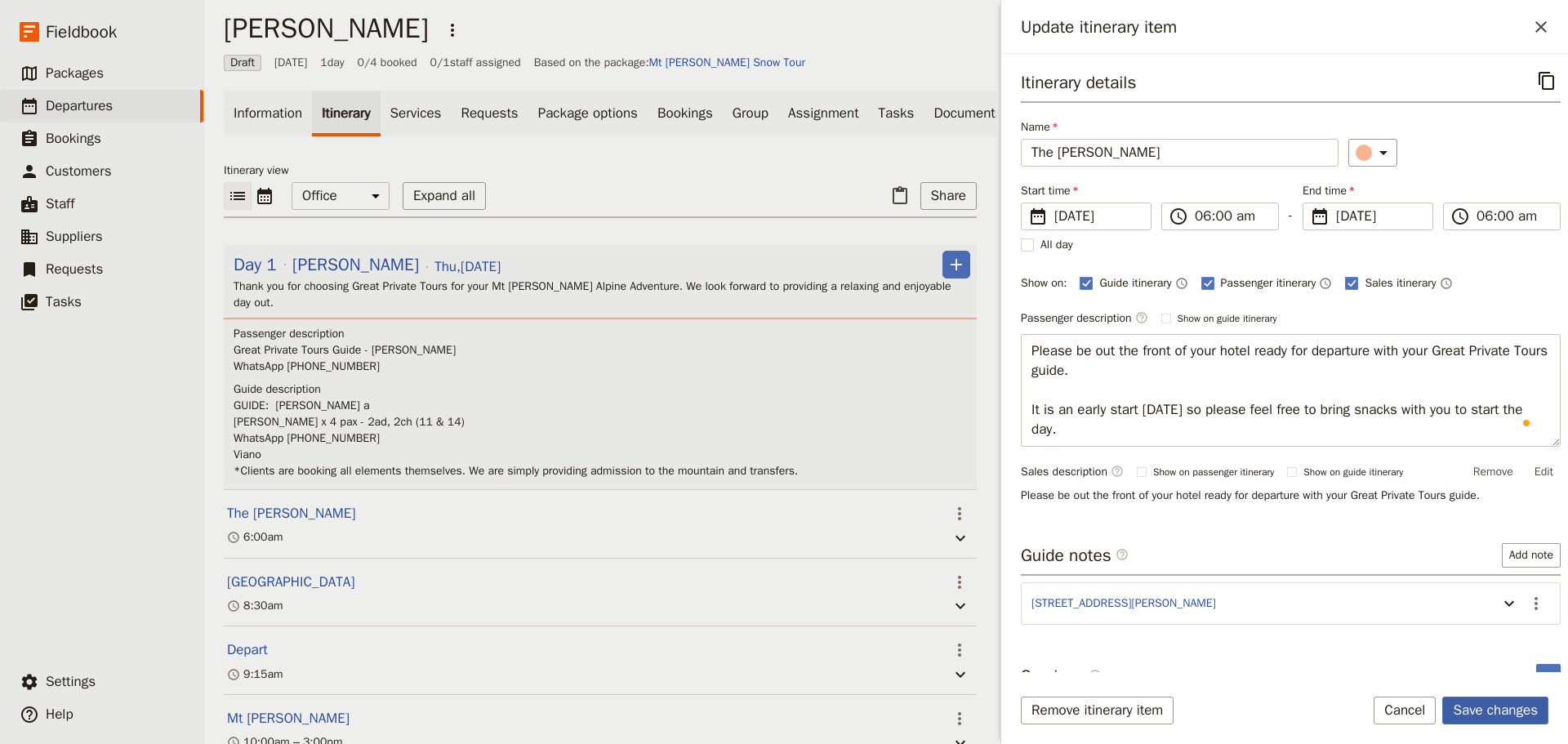 click on "Save changes" at bounding box center [1495, 711] 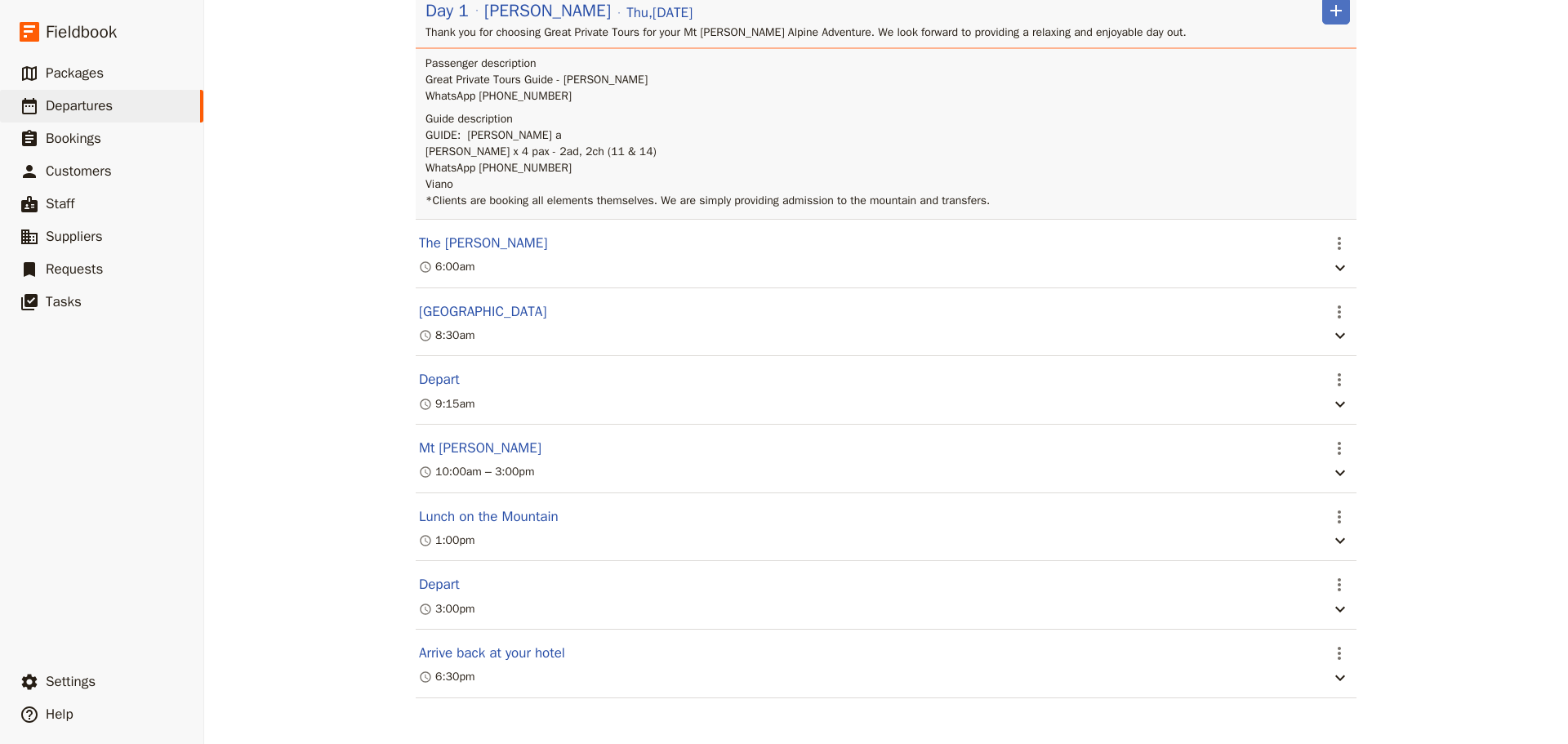 scroll, scrollTop: 279, scrollLeft: 0, axis: vertical 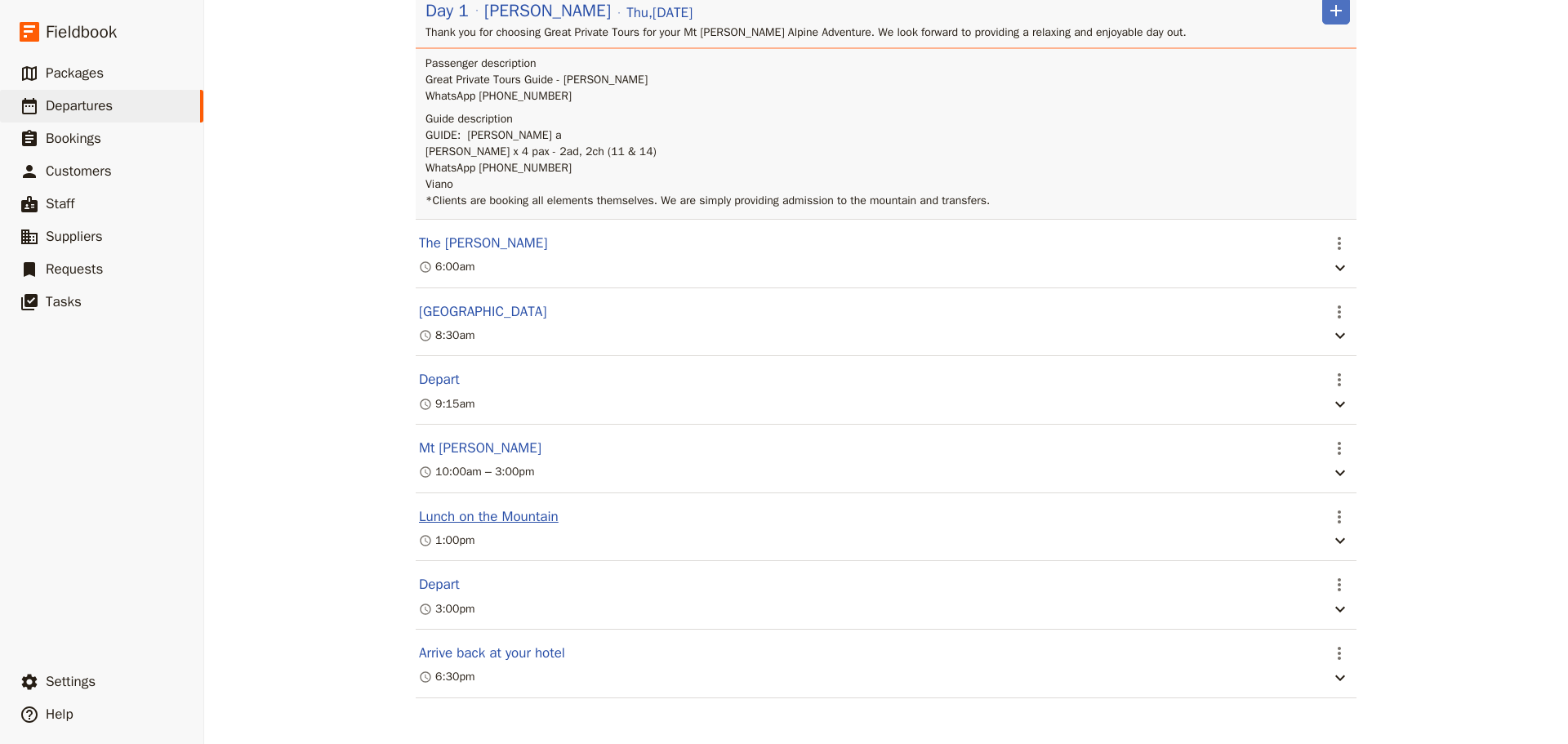 click on "Lunch on the Mountain" at bounding box center [488, 517] 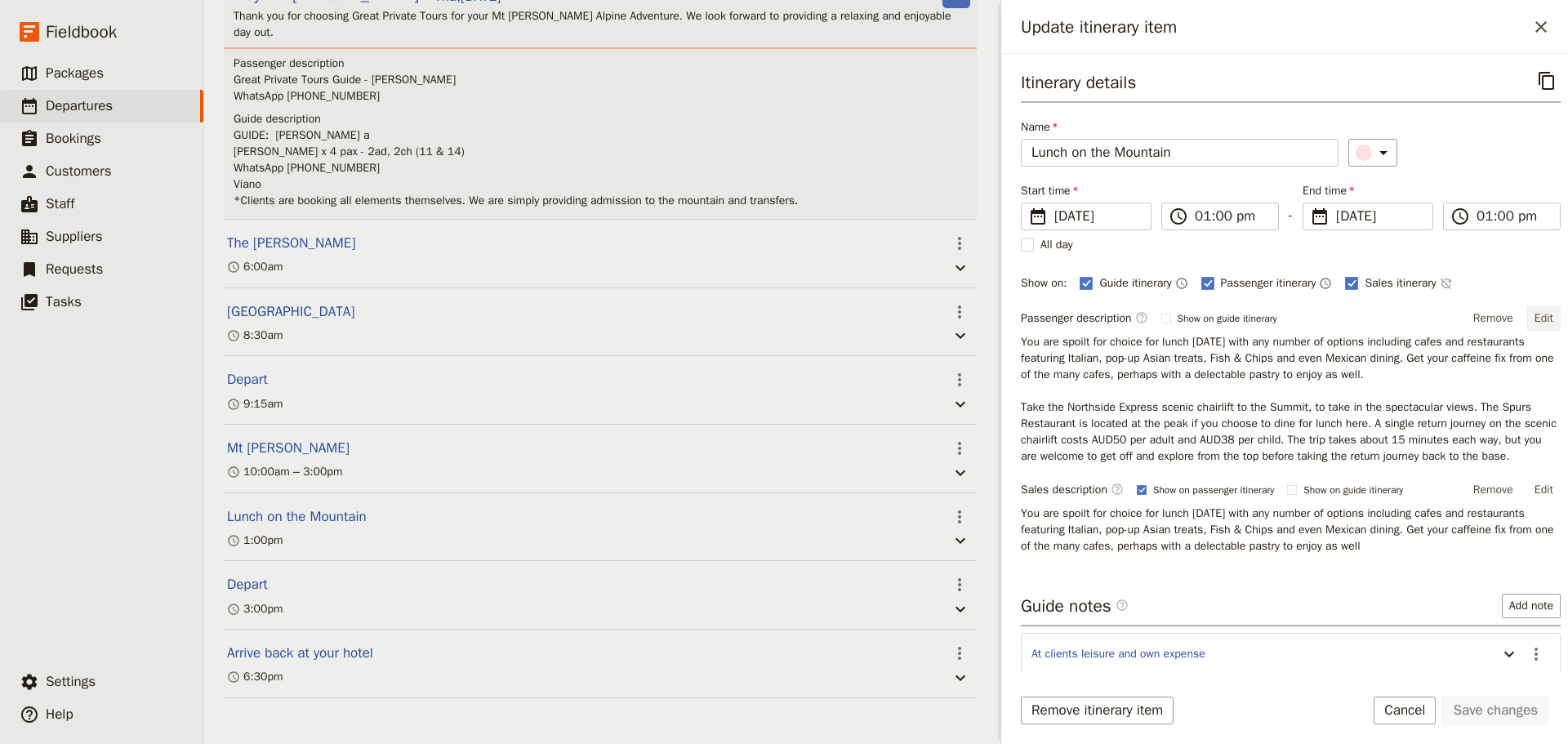 click on "Edit" at bounding box center (1544, 319) 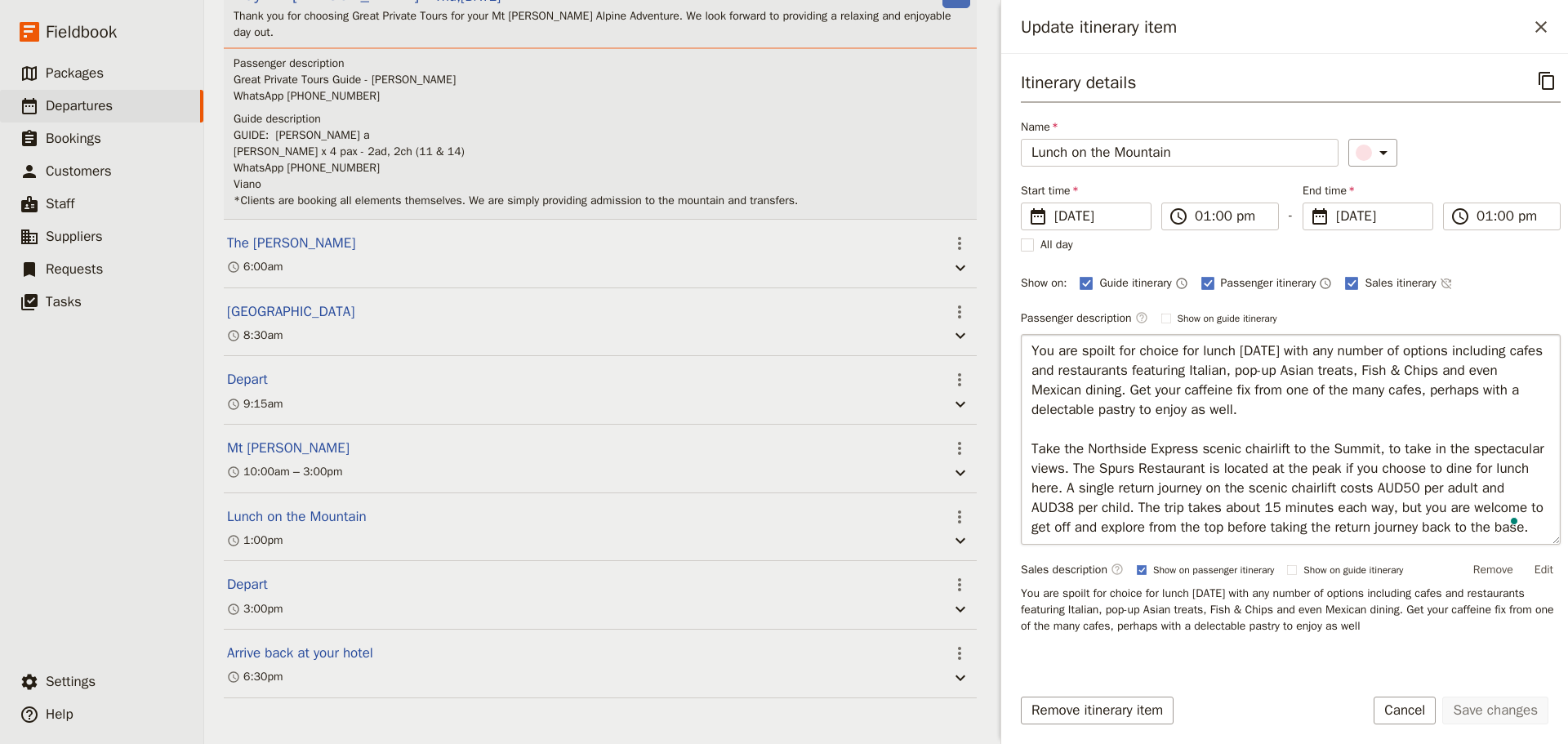 click on "You are spoilt for choice for lunch today with any number of options including cafes and restaurants featuring Italian, pop-up Asian treats, Fish & Chips and even Mexican dining. Get your caffeine fix from one of the many cafes, perhaps with a delectable pastry to enjoy as well.
Take the Northside Express scenic chairlift to the Summit, to take in the spectacular views. The Spurs Restaurant is located at the peak if you choose to dine for lunch here. A single return journey on the scenic chairlift costs AUD50 per adult and AUD38 per child. The trip takes about 15 minutes each way, but you are welcome to get off and explore from the top before taking the return journey back to the base." at bounding box center [1290, 439] 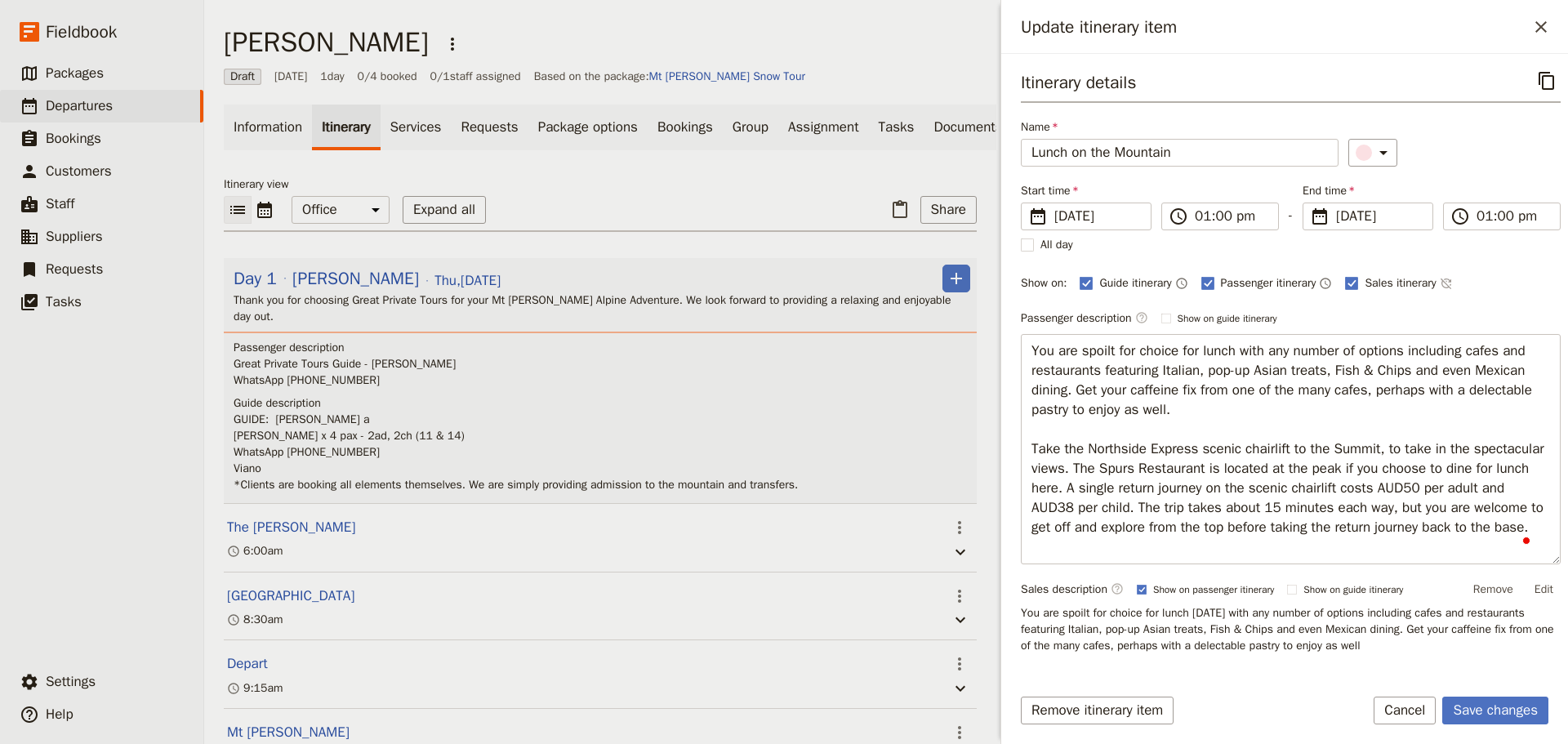 scroll, scrollTop: 0, scrollLeft: 0, axis: both 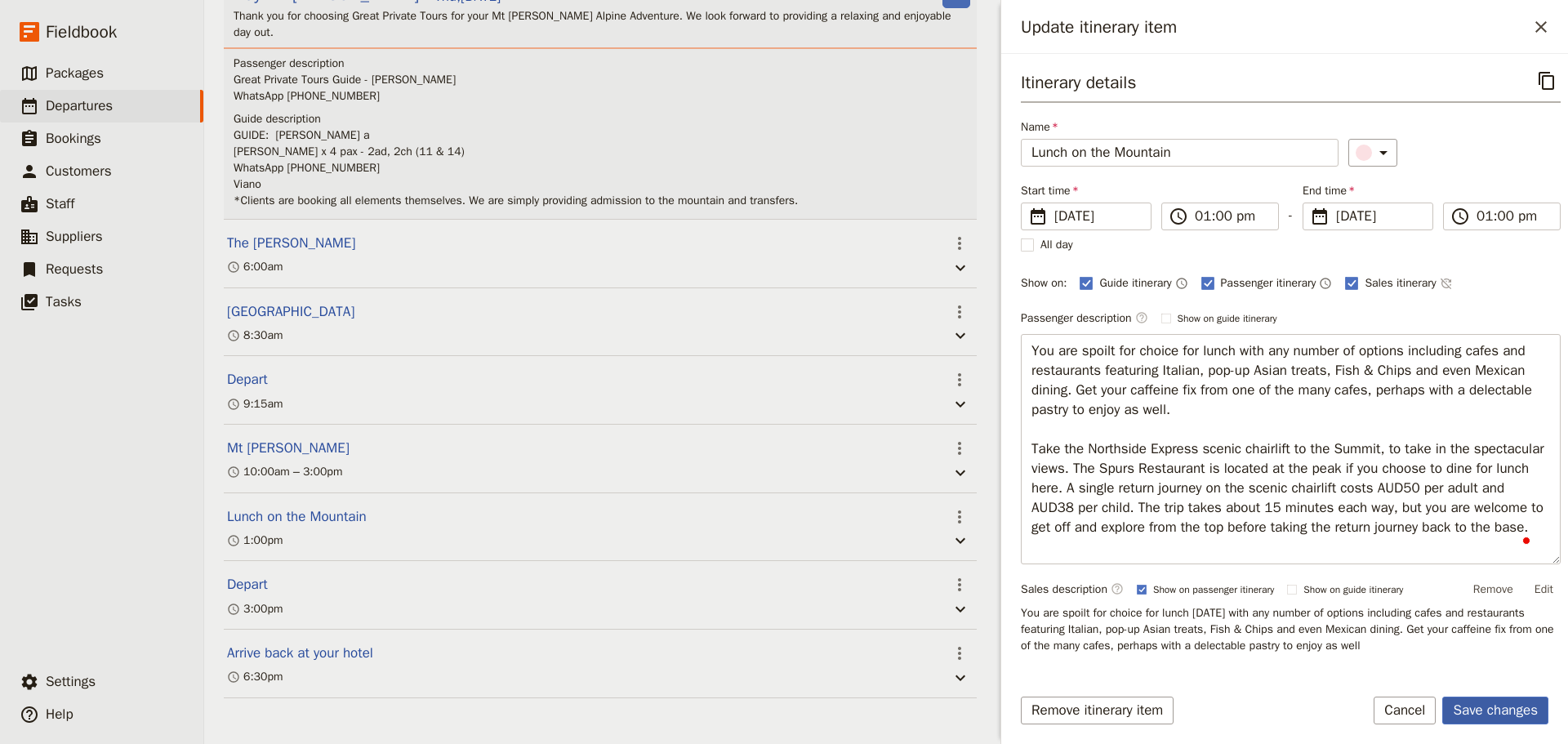click on "Itinerary details ​ Name Lunch on the Mountain ​ Start time ​ [DATE] [DATE] [DATE] 13:00 ​ 01:00 pm - End time ​ [DATE] [DATE] [DATE] 13:00 ​ 01:00 pm All day Show on: Guide itinerary ​ Passenger itinerary ​ Sales itinerary ​ Passenger description ​ Show on guide itinerary Edit You are spoilt for choice for lunch with any number of options including cafes and restaurants featuring Italian, pop-up Asian treats, Fish & Chips and even Mexican dining. Get your caffeine fix from one of the many cafes, perhaps with a delectable pastry to enjoy as well.
Take the Northside Express scenic chairlift to the Summit, to take in the spectacular views. The Spurs Restaurant is located at the peak if you choose to dine for lunch here. A single return journey on the scenic chairlift costs AUD50 per adult and AUD38 per child. The trip takes about 15 minutes each way, but you are welcome to get off and explore from the top before taking the return journey back to the base. ​ Edit" at bounding box center [1285, 399] 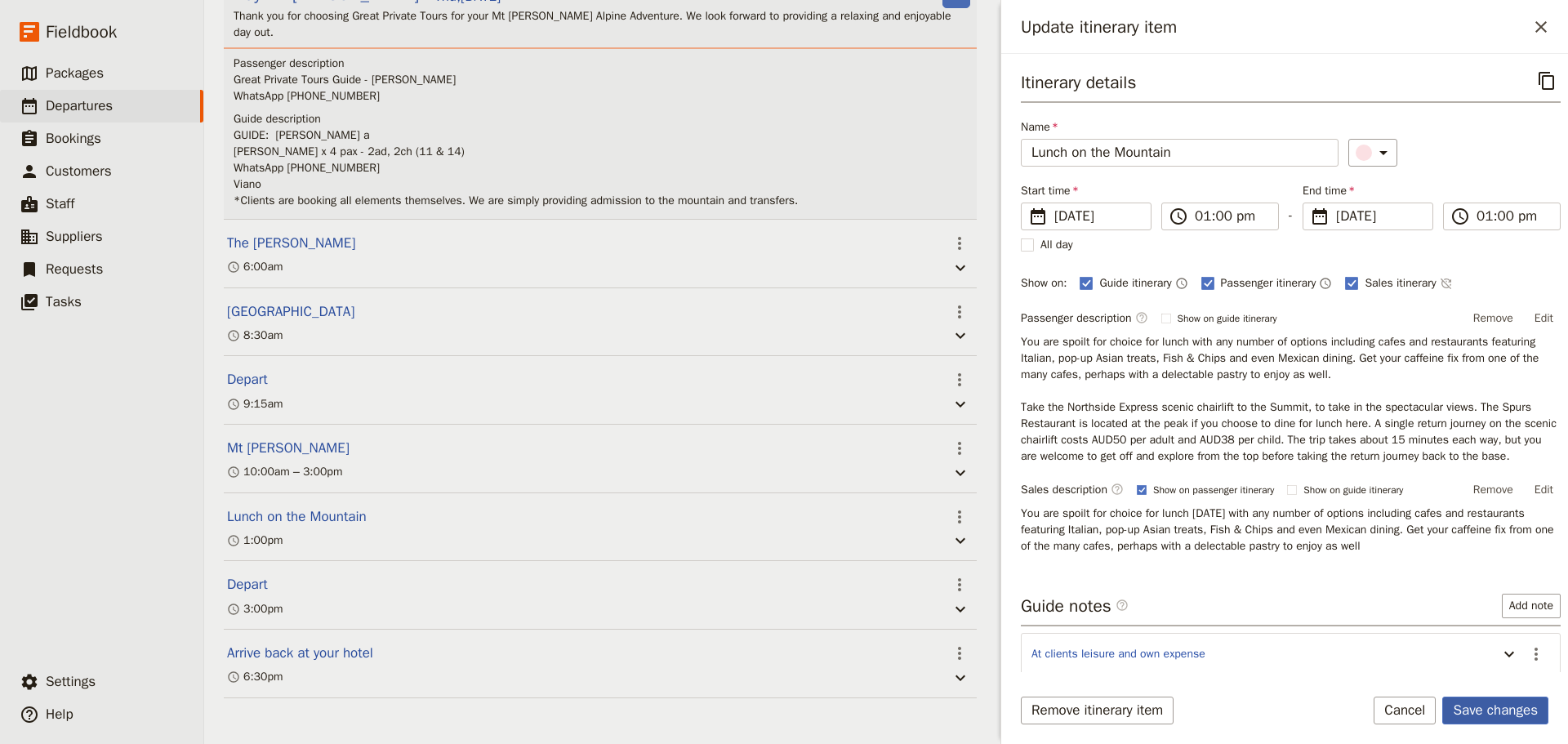 click on "Save changes" at bounding box center (1495, 711) 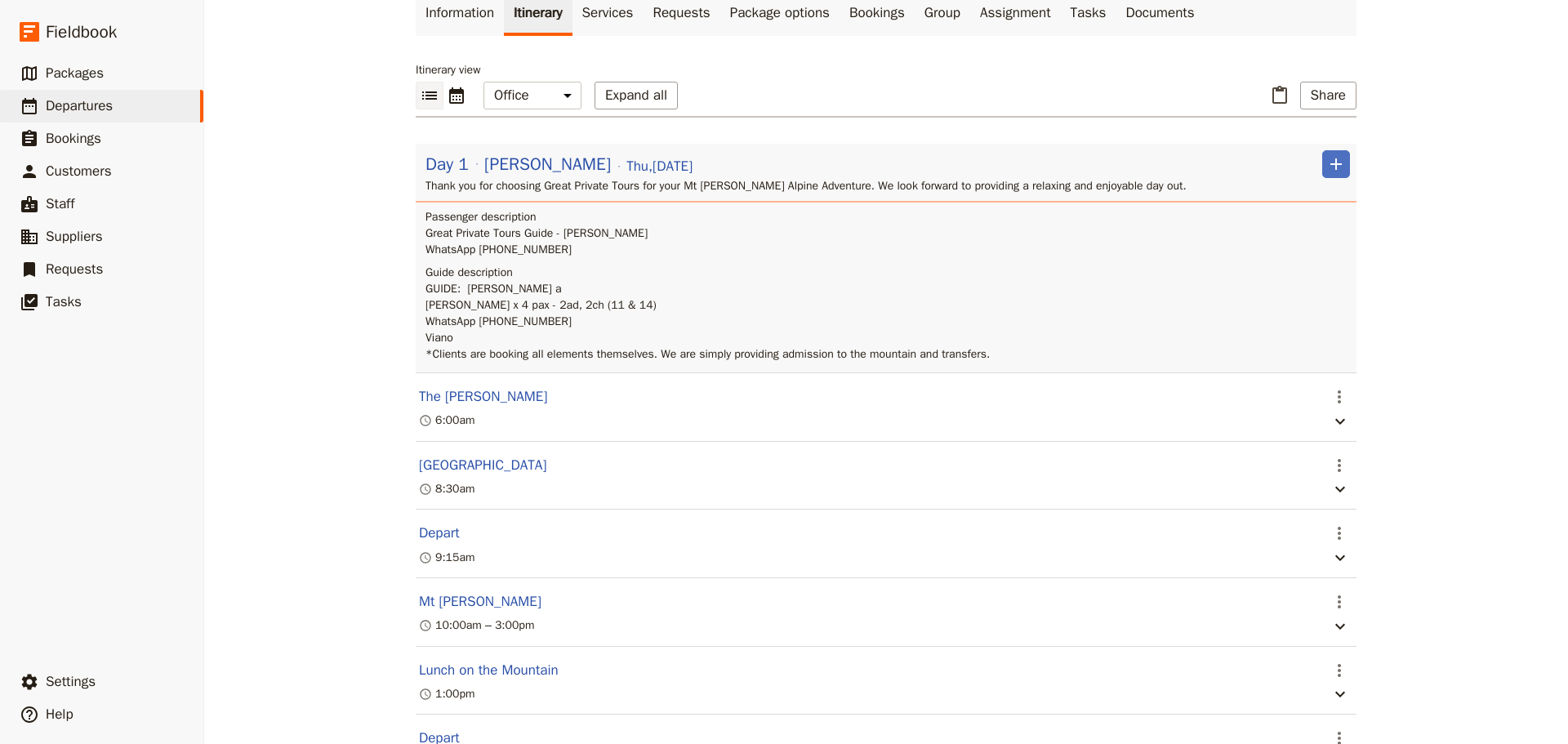 scroll, scrollTop: 0, scrollLeft: 0, axis: both 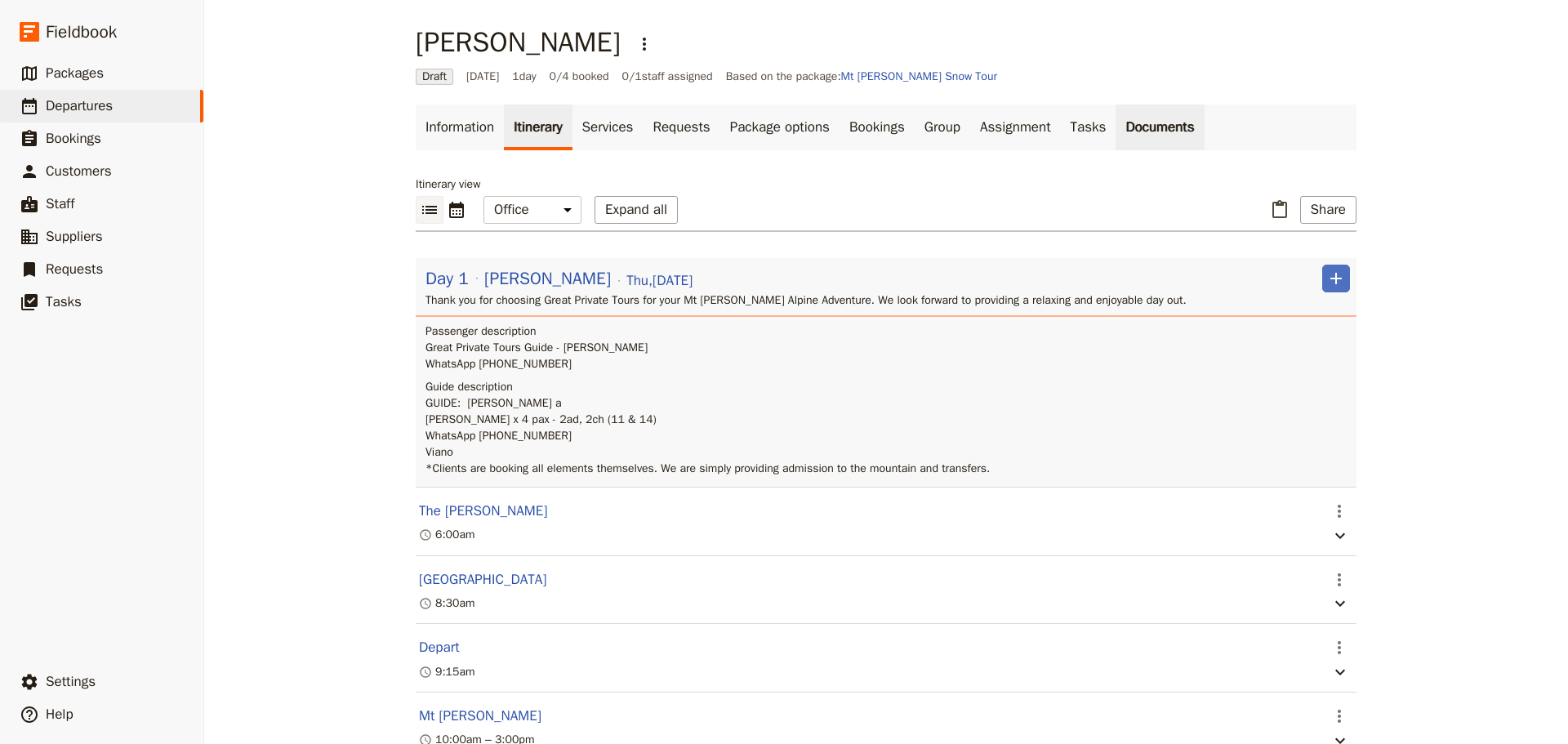 click on "Documents" at bounding box center [1160, 127] 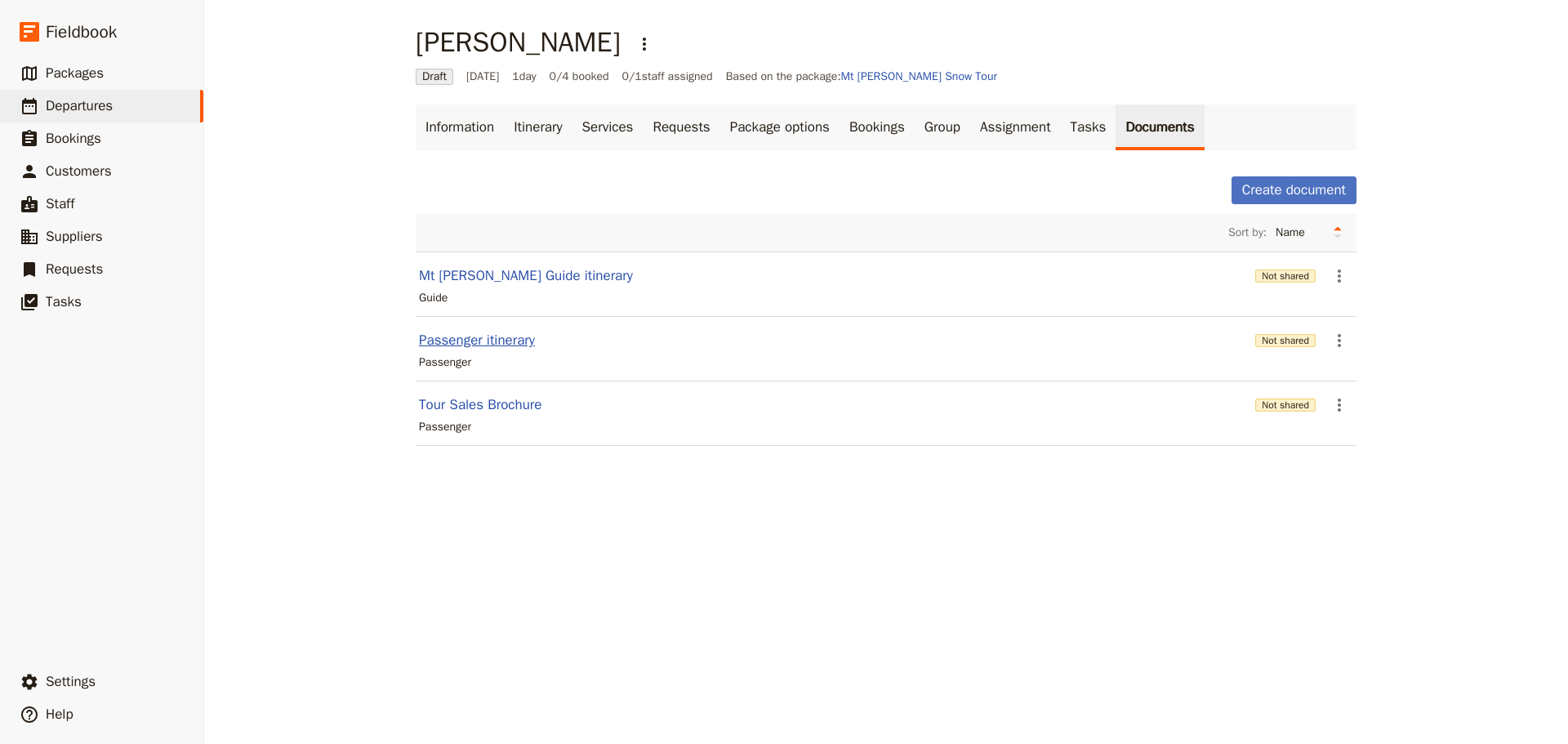 click on "Passenger itinerary" at bounding box center (477, 341) 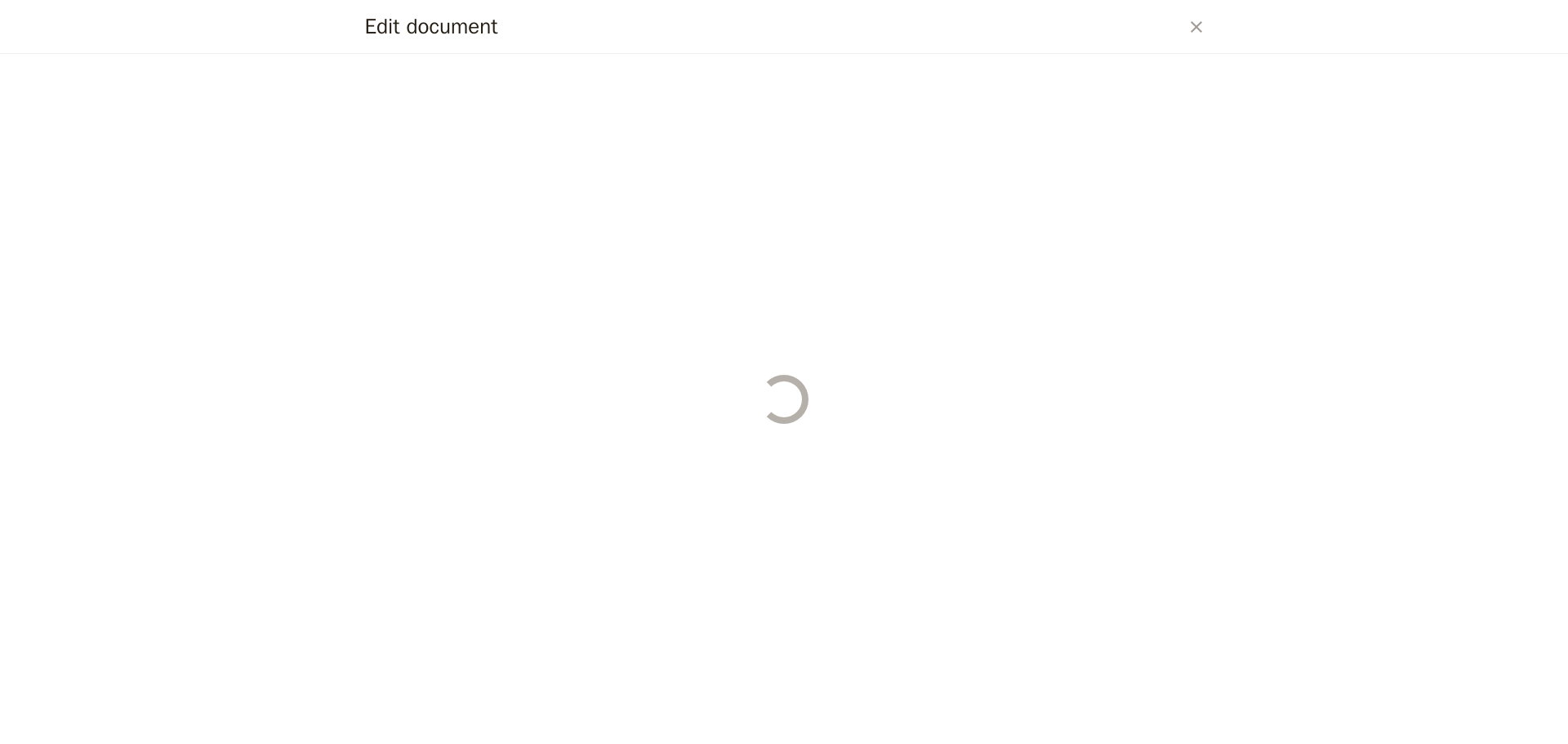 select on "PASSENGER" 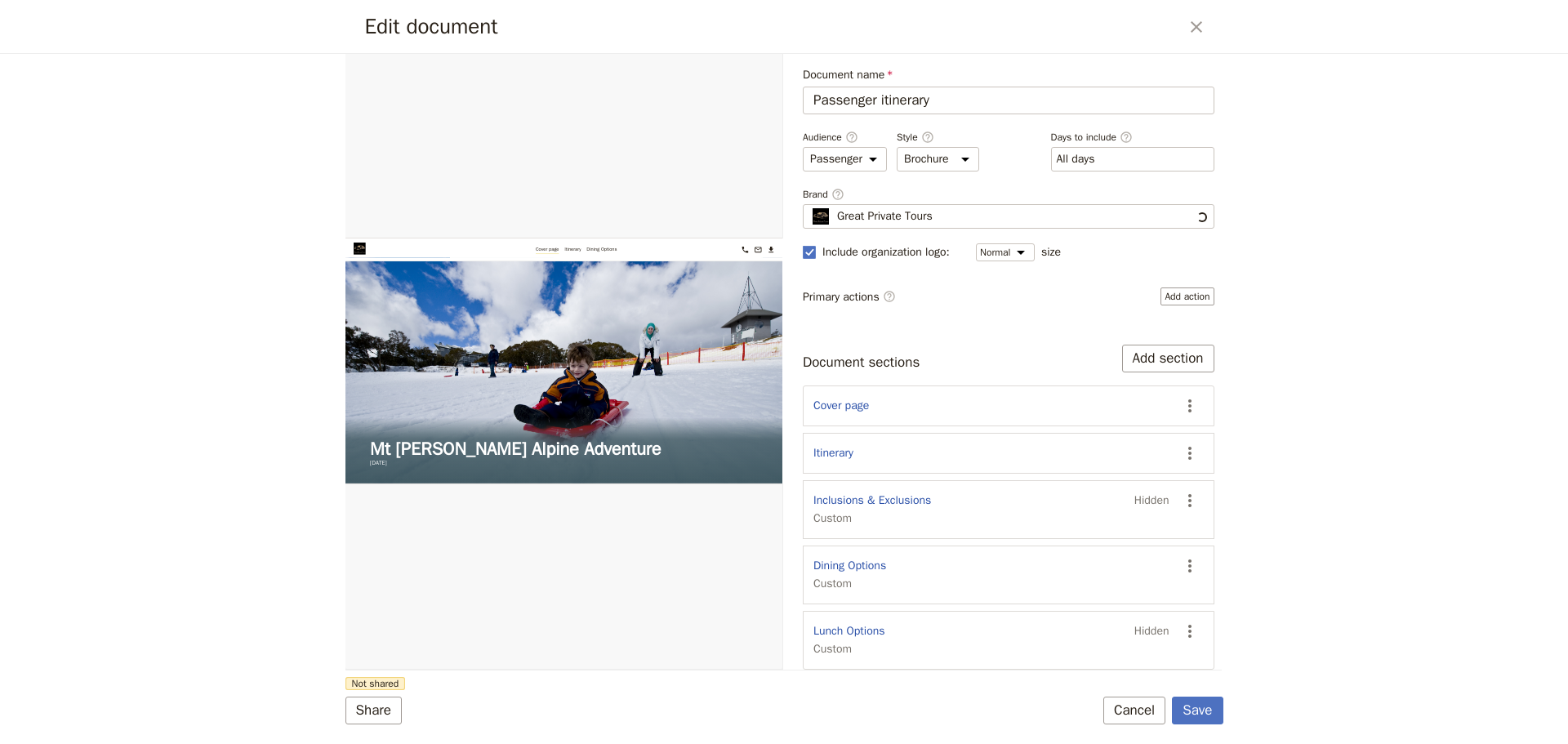 scroll, scrollTop: 0, scrollLeft: 0, axis: both 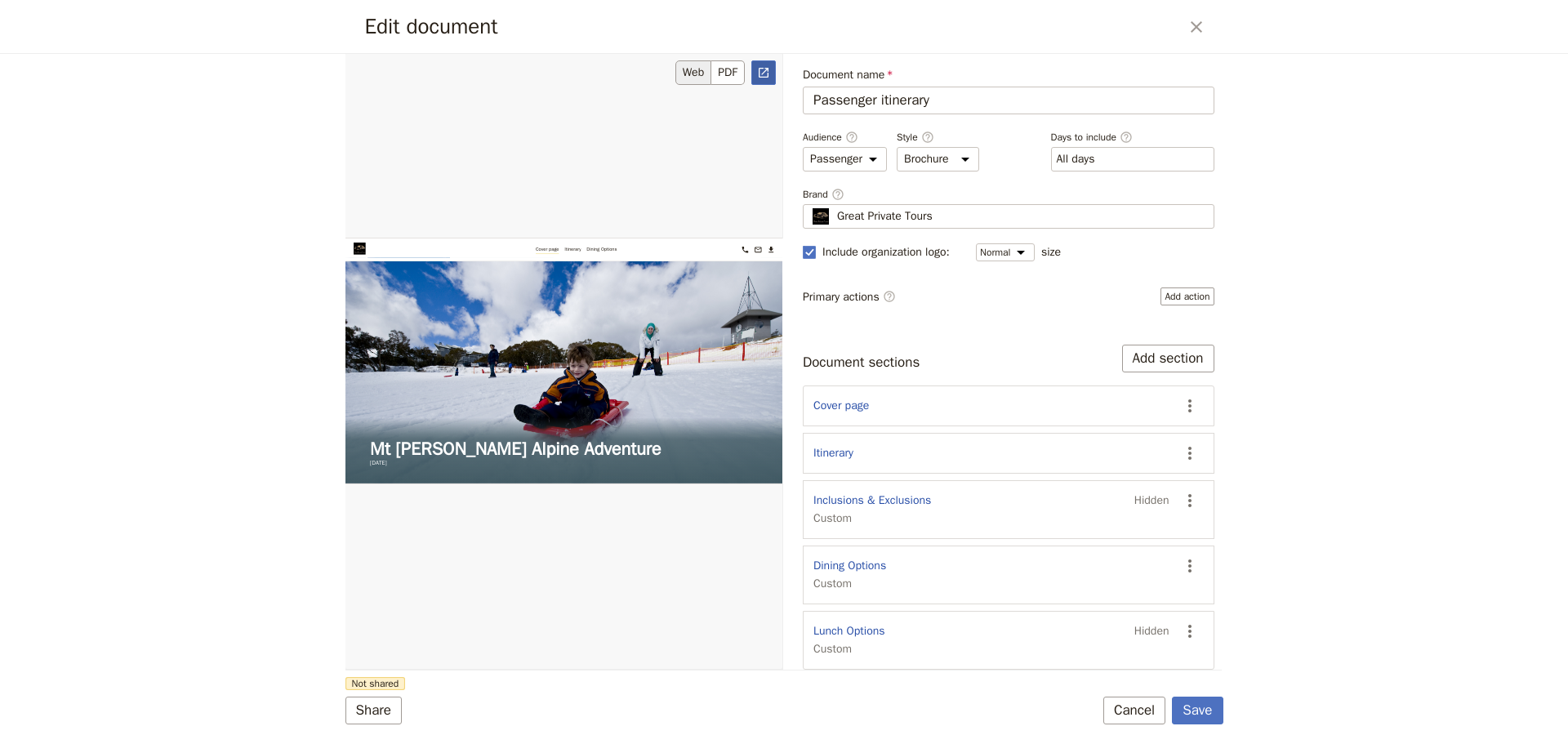 click 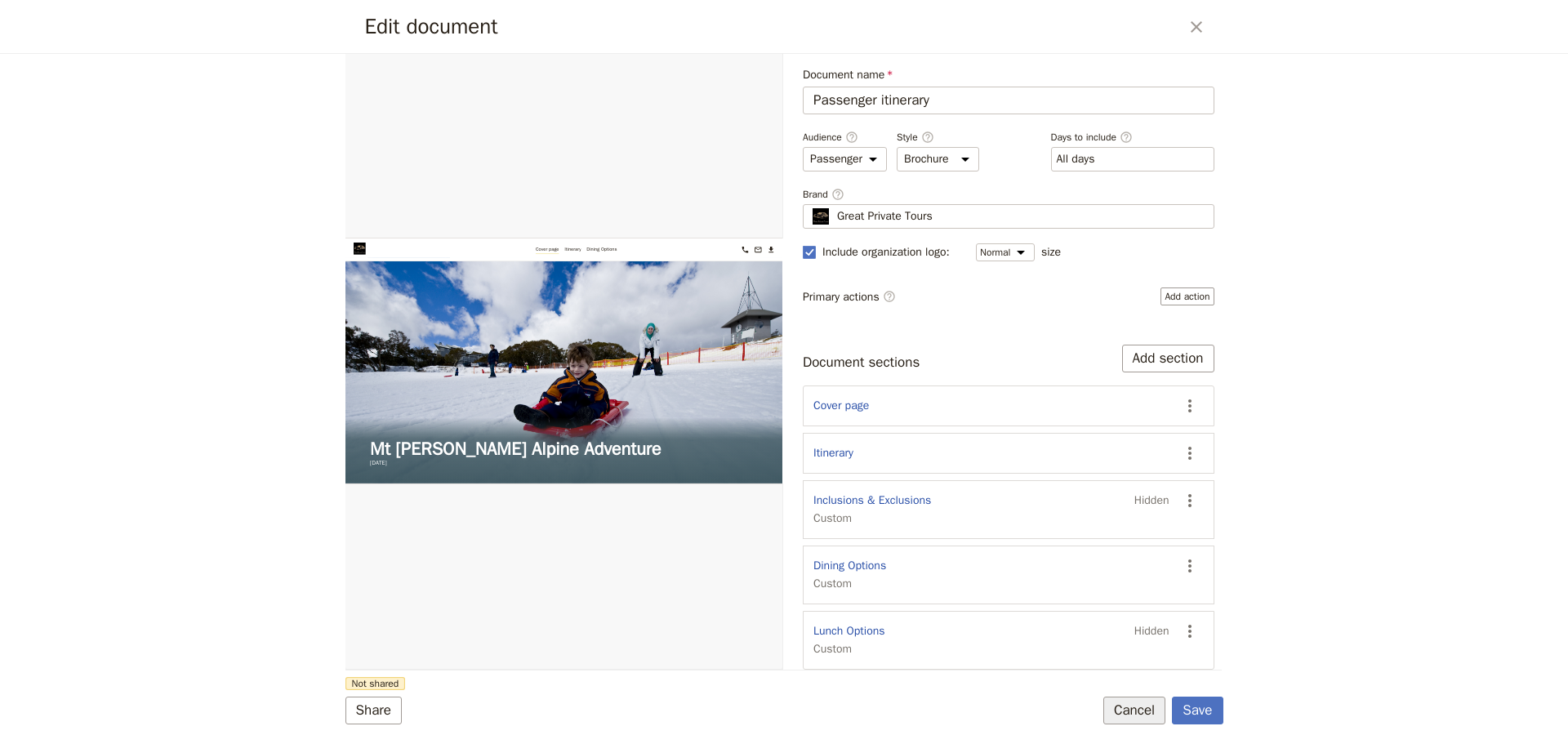click on "Cancel" at bounding box center (1134, 711) 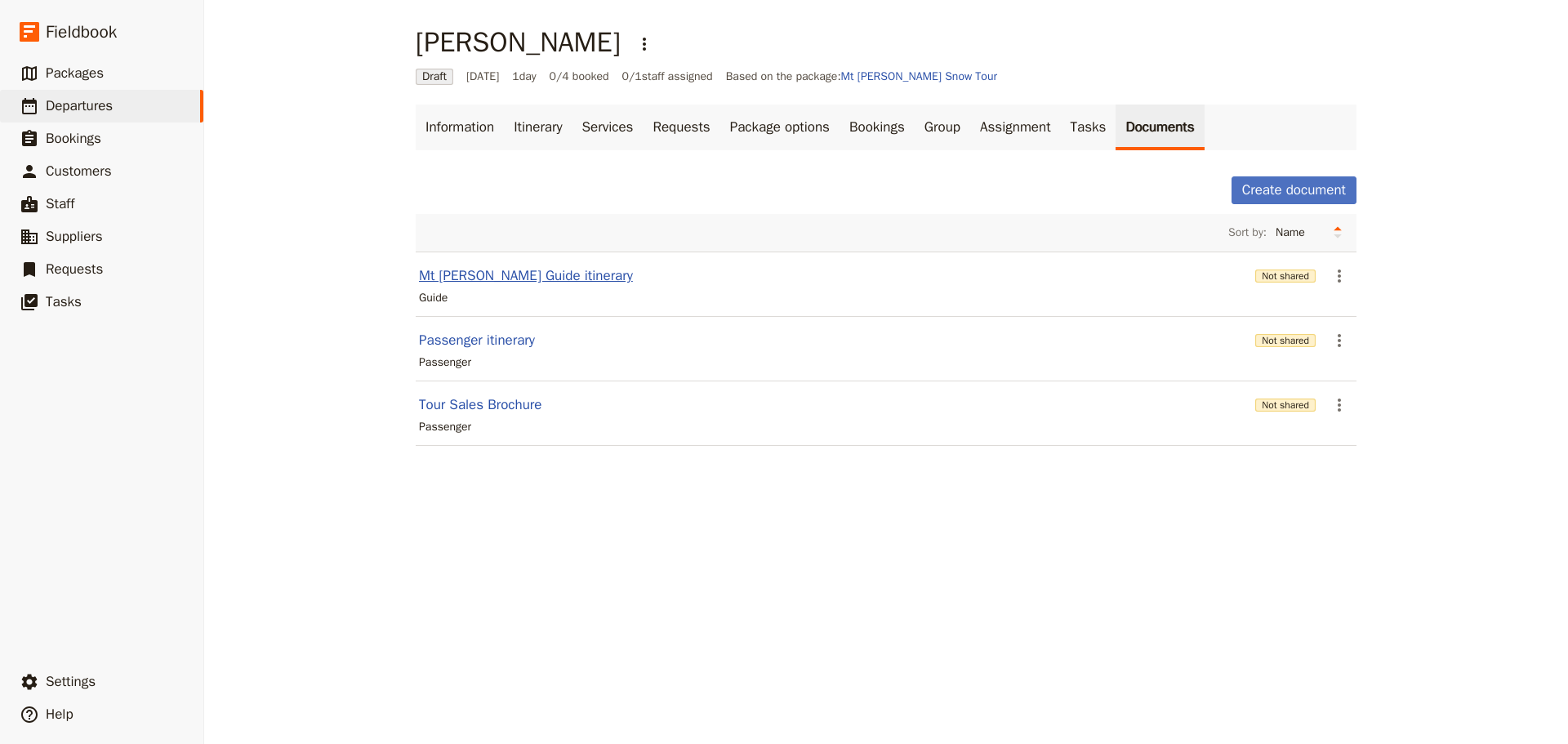 click on "Mt Buller Guide itinerary" at bounding box center [526, 276] 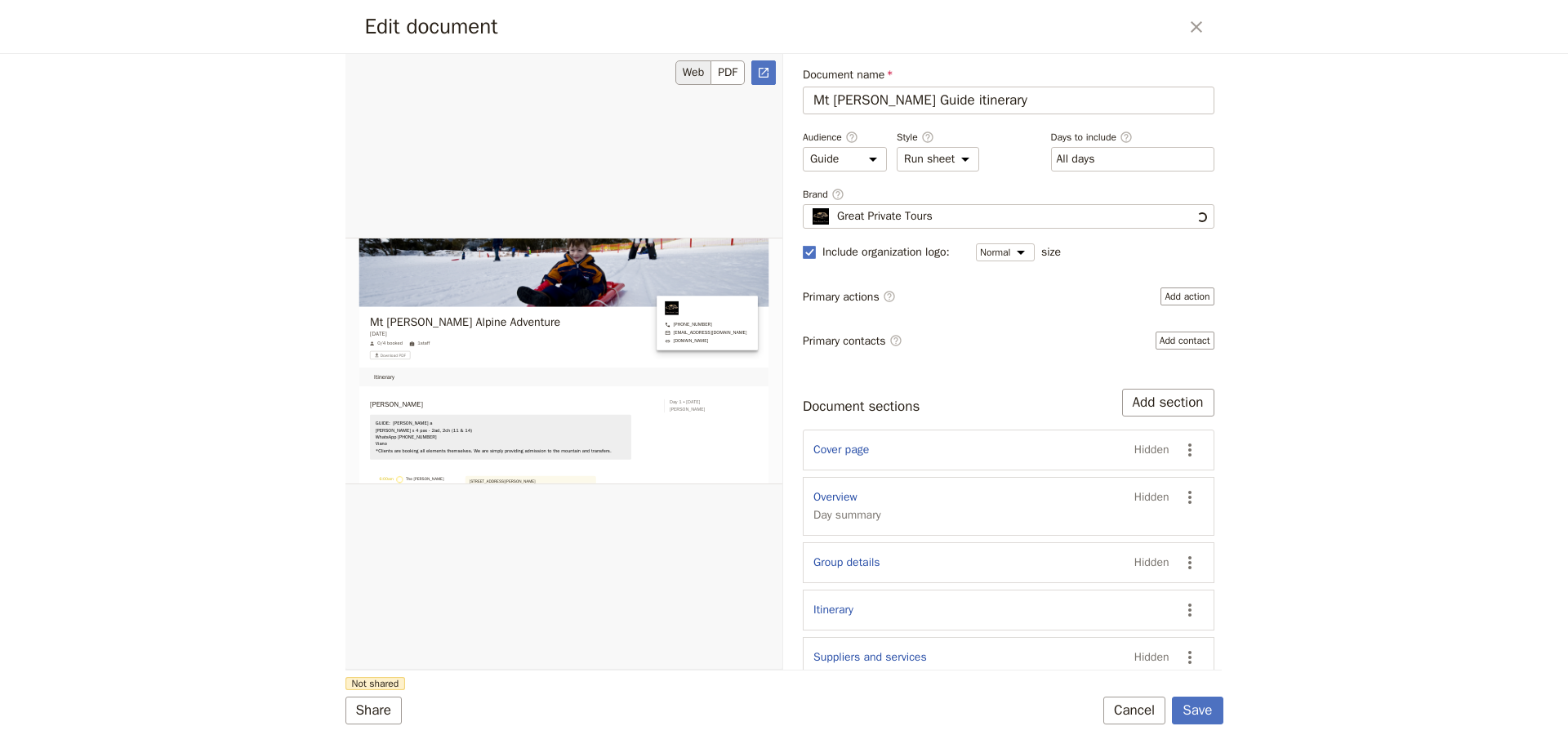 scroll, scrollTop: 0, scrollLeft: 0, axis: both 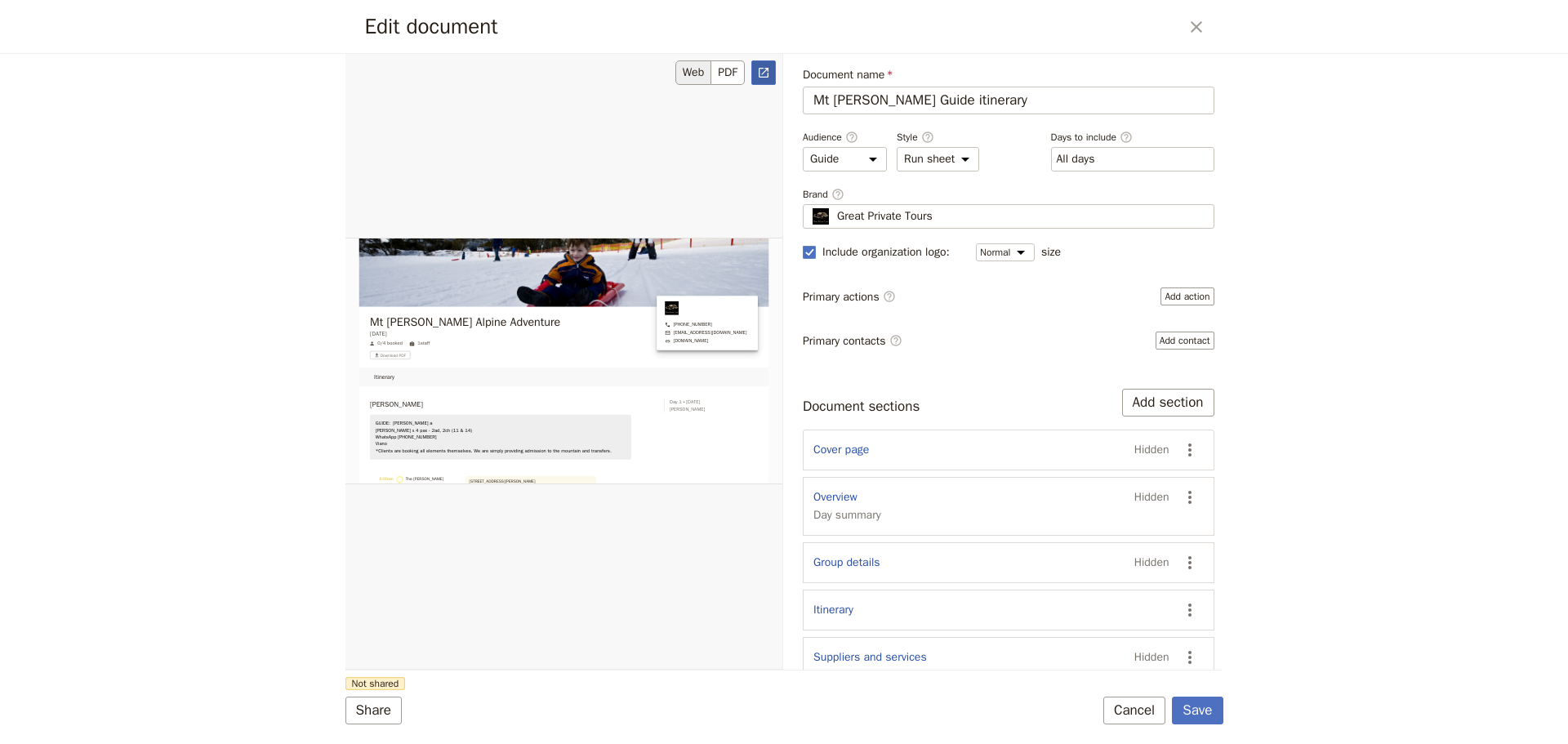 click 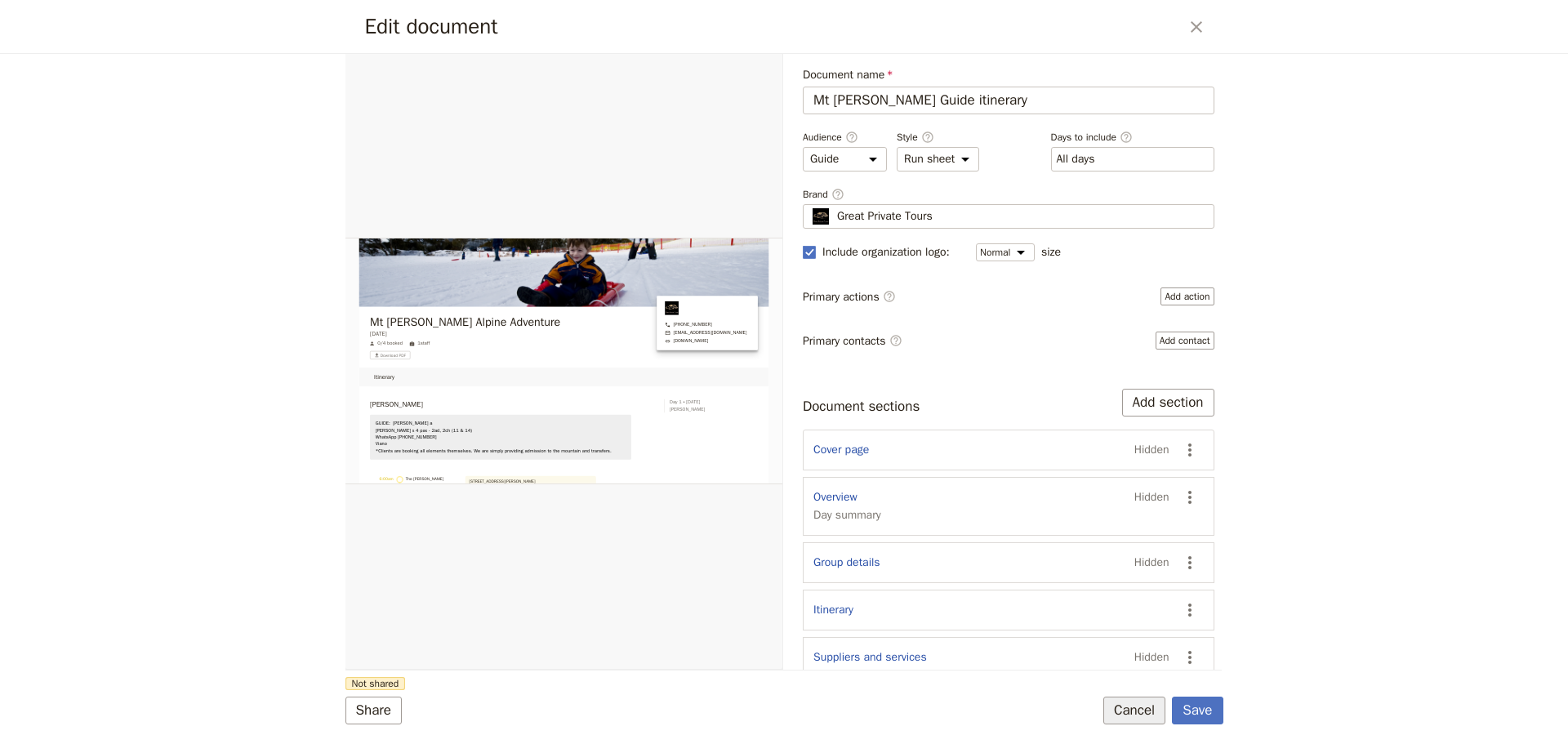 click on "Cancel" at bounding box center [1134, 711] 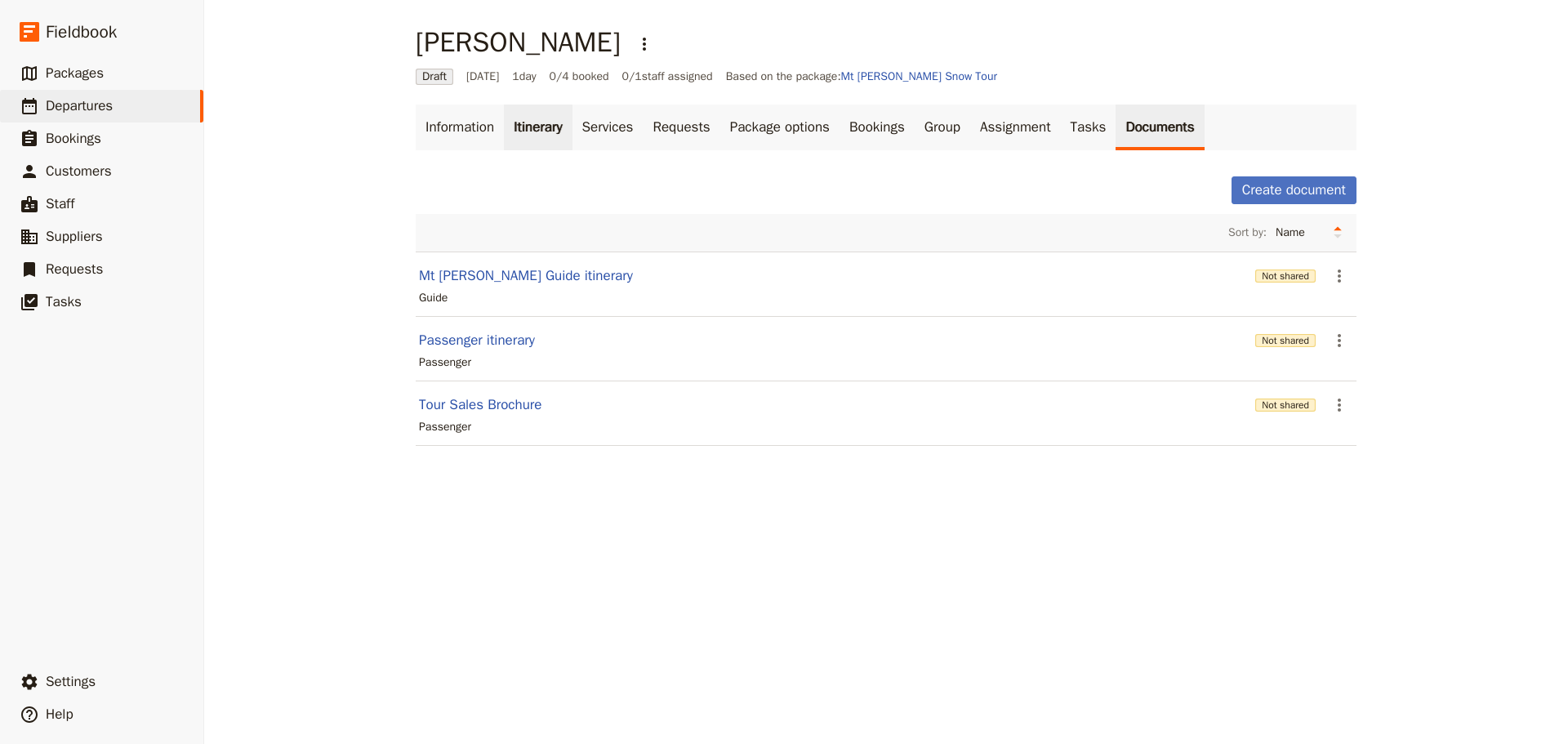 click on "Itinerary" at bounding box center (537, 127) 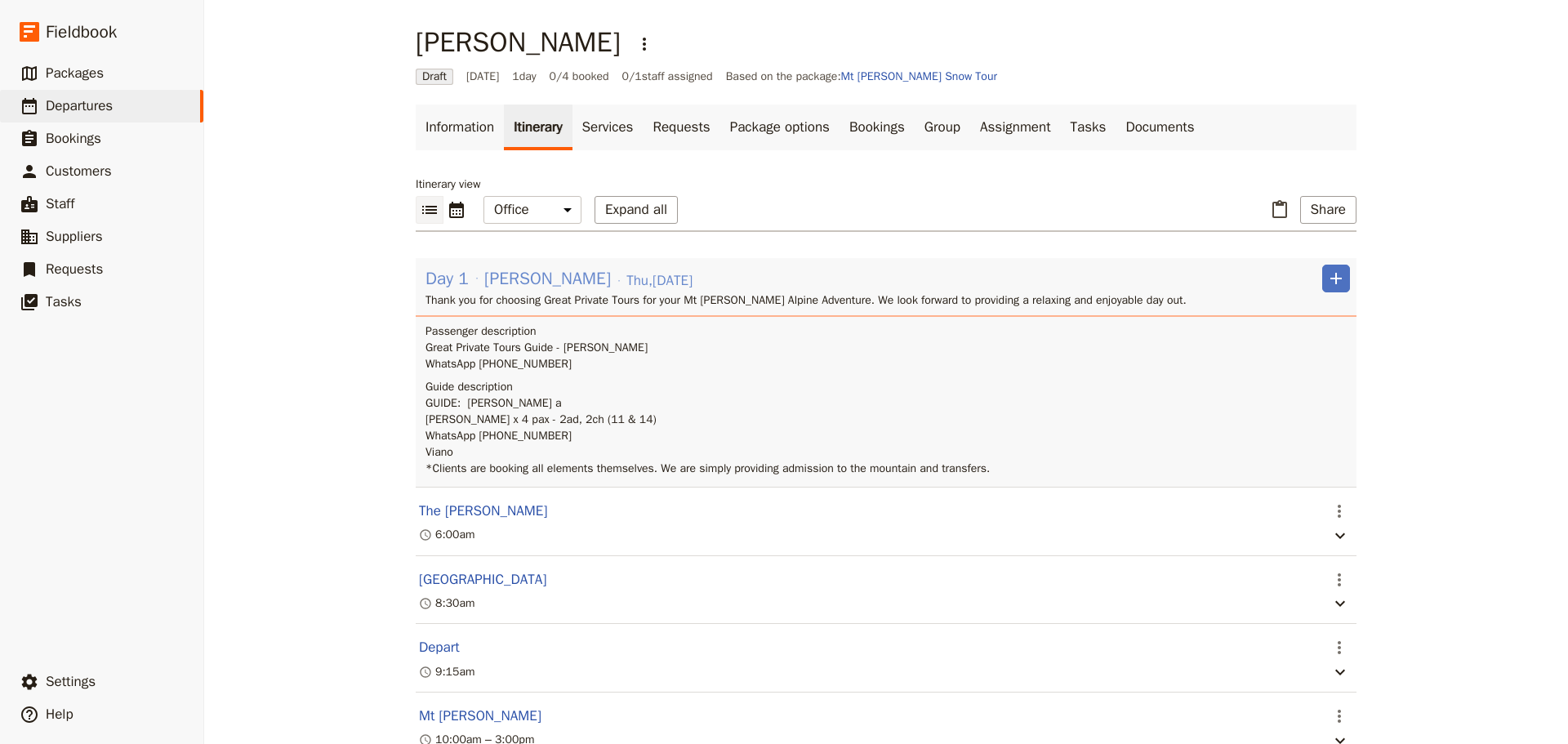click on "Sean Bryson" at bounding box center [547, 278] 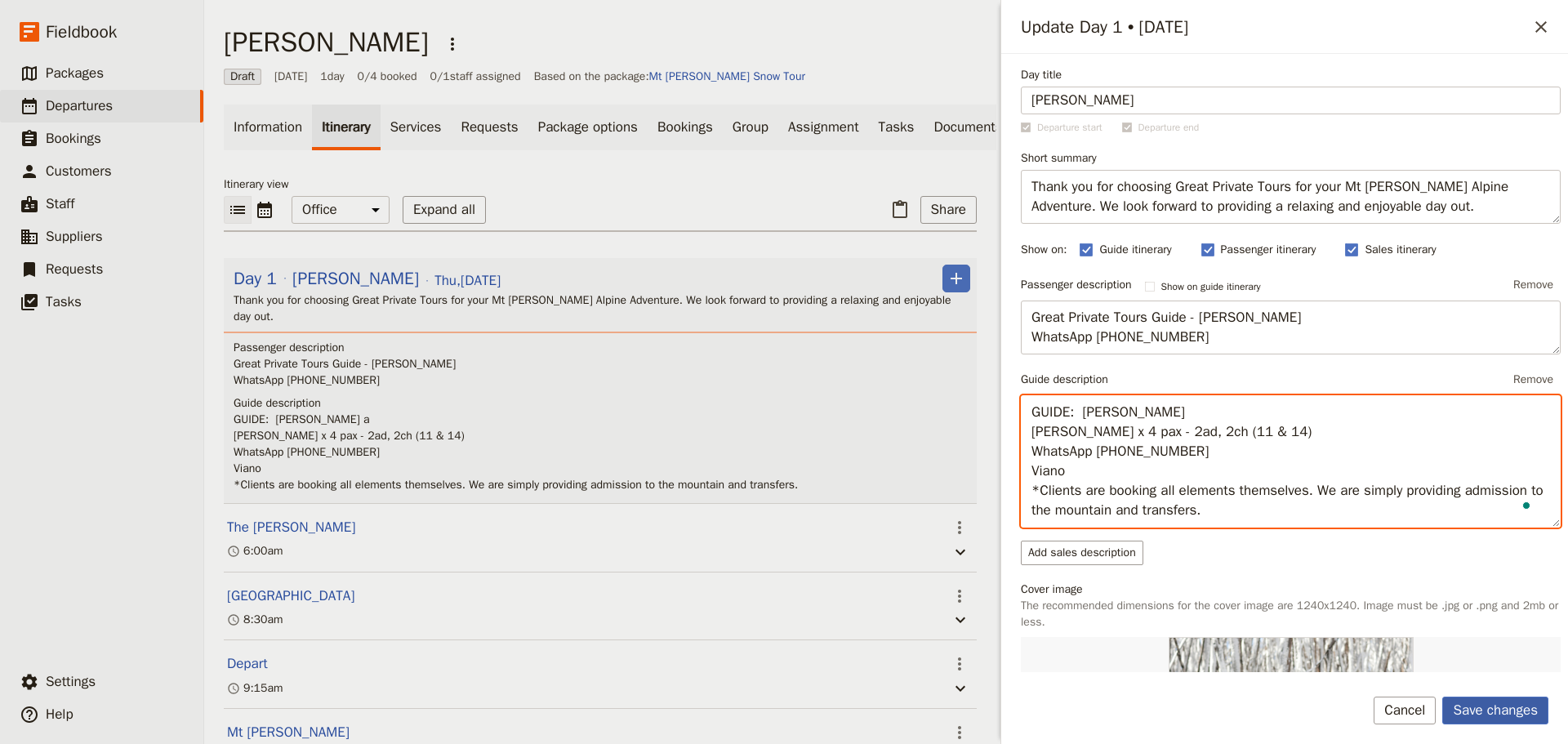 type on "GUIDE:  Steve A
Sean Bryson x 4 pax - 2ad, 2ch (11 & 14)
WhatsApp +62 819 2778 4784
Viano
*Clients are booking all elements themselves. We are simply providing admission to the mountain and transfers." 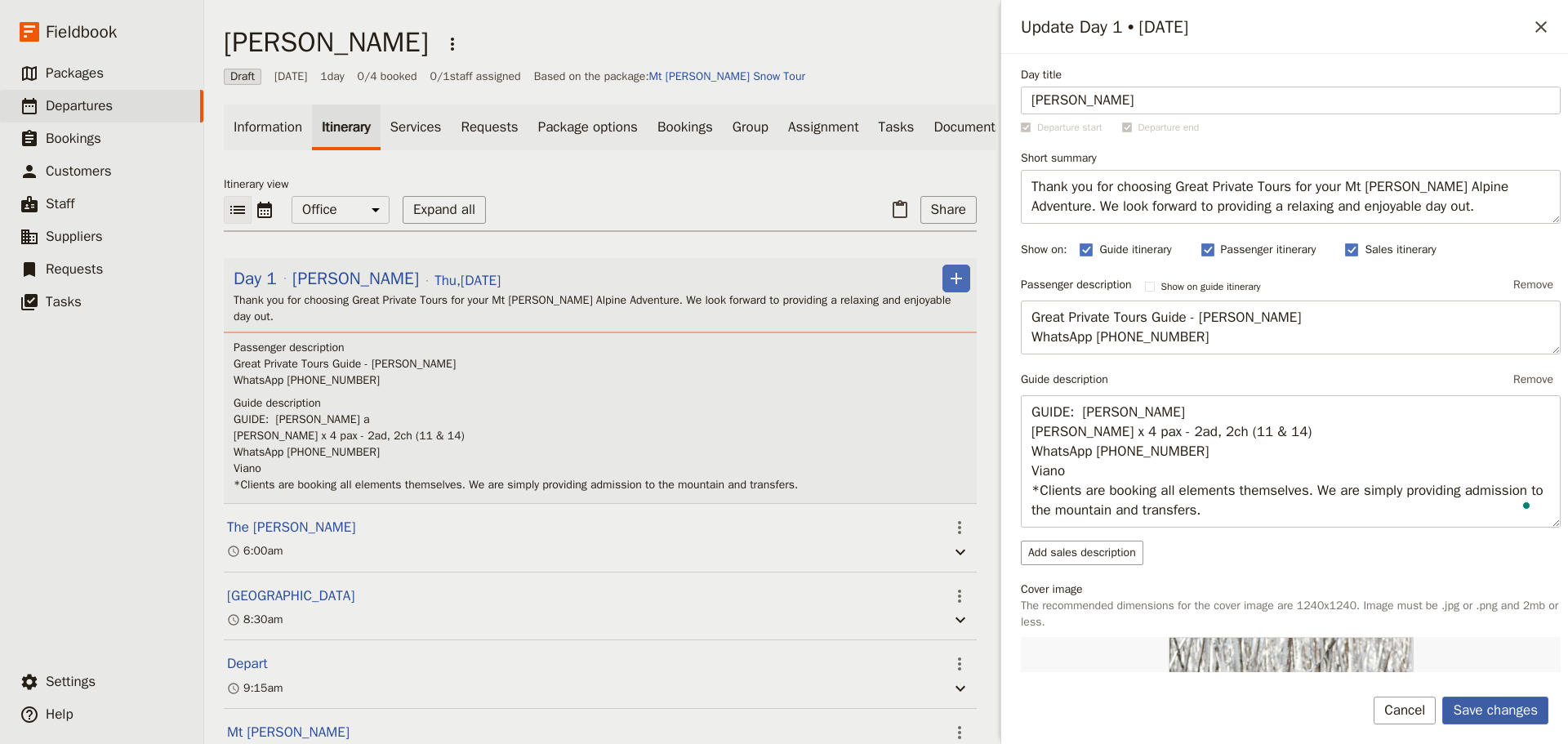 click on "Save changes" at bounding box center (1495, 711) 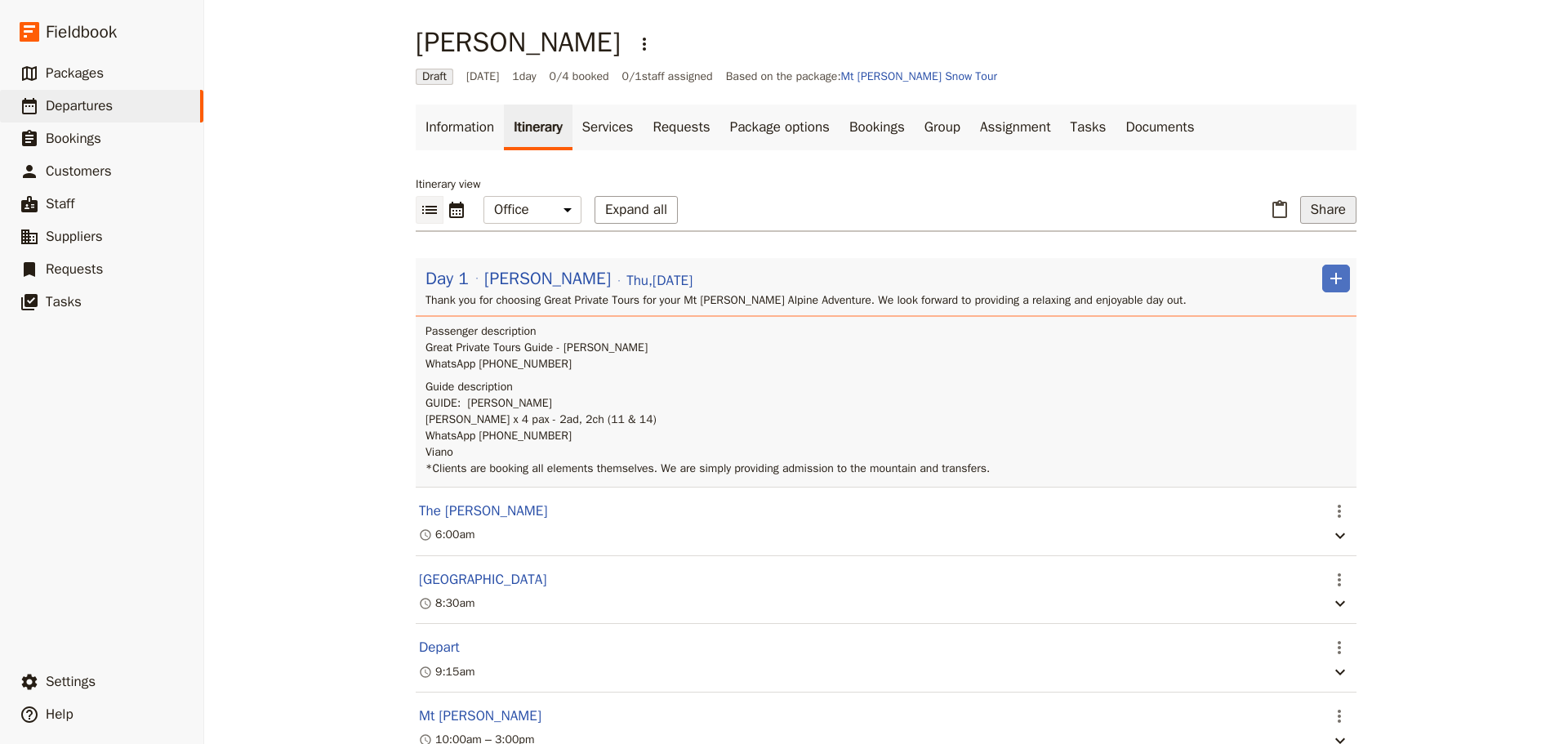 click on "Share" at bounding box center [1328, 210] 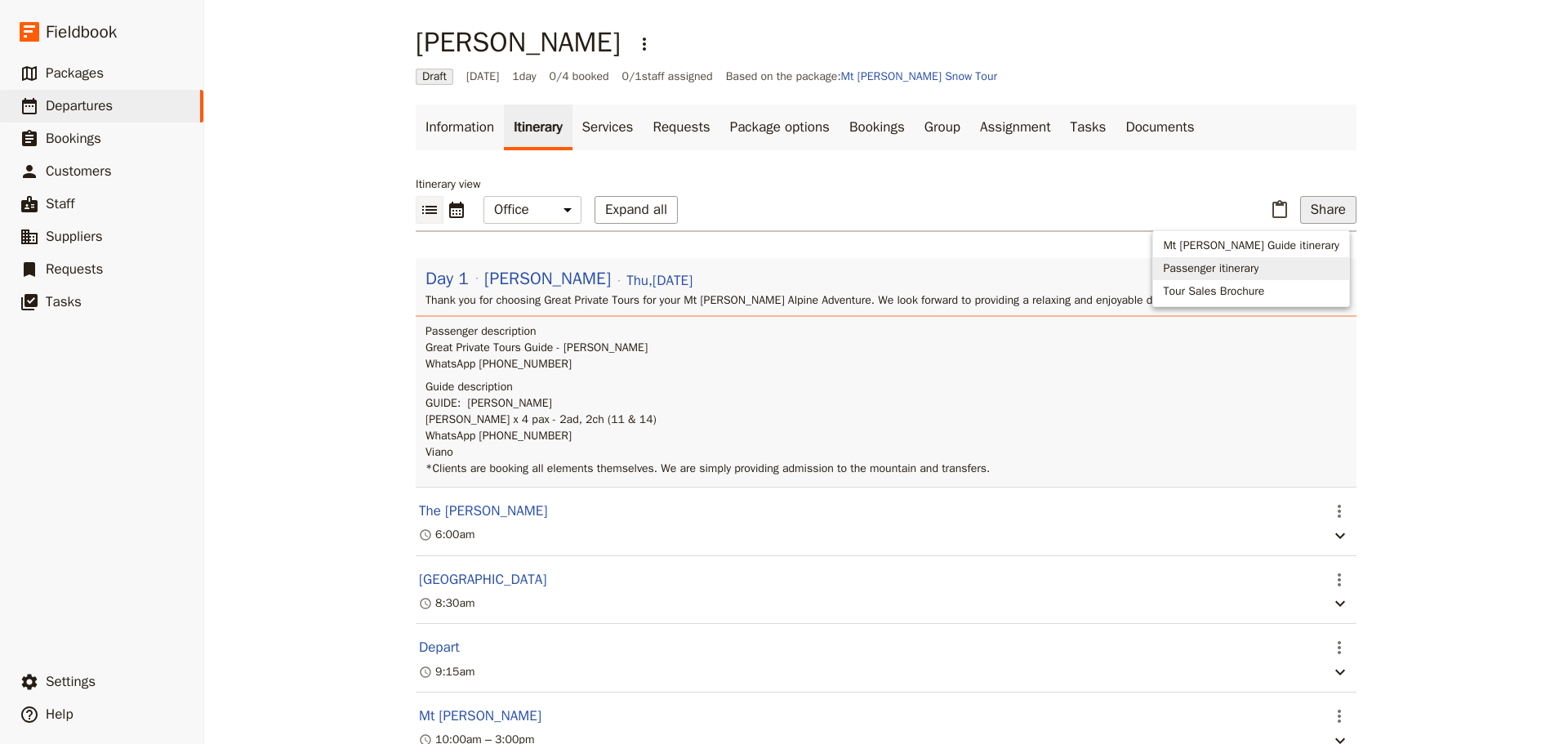 click on "Passenger itinerary" at bounding box center (1210, 269) 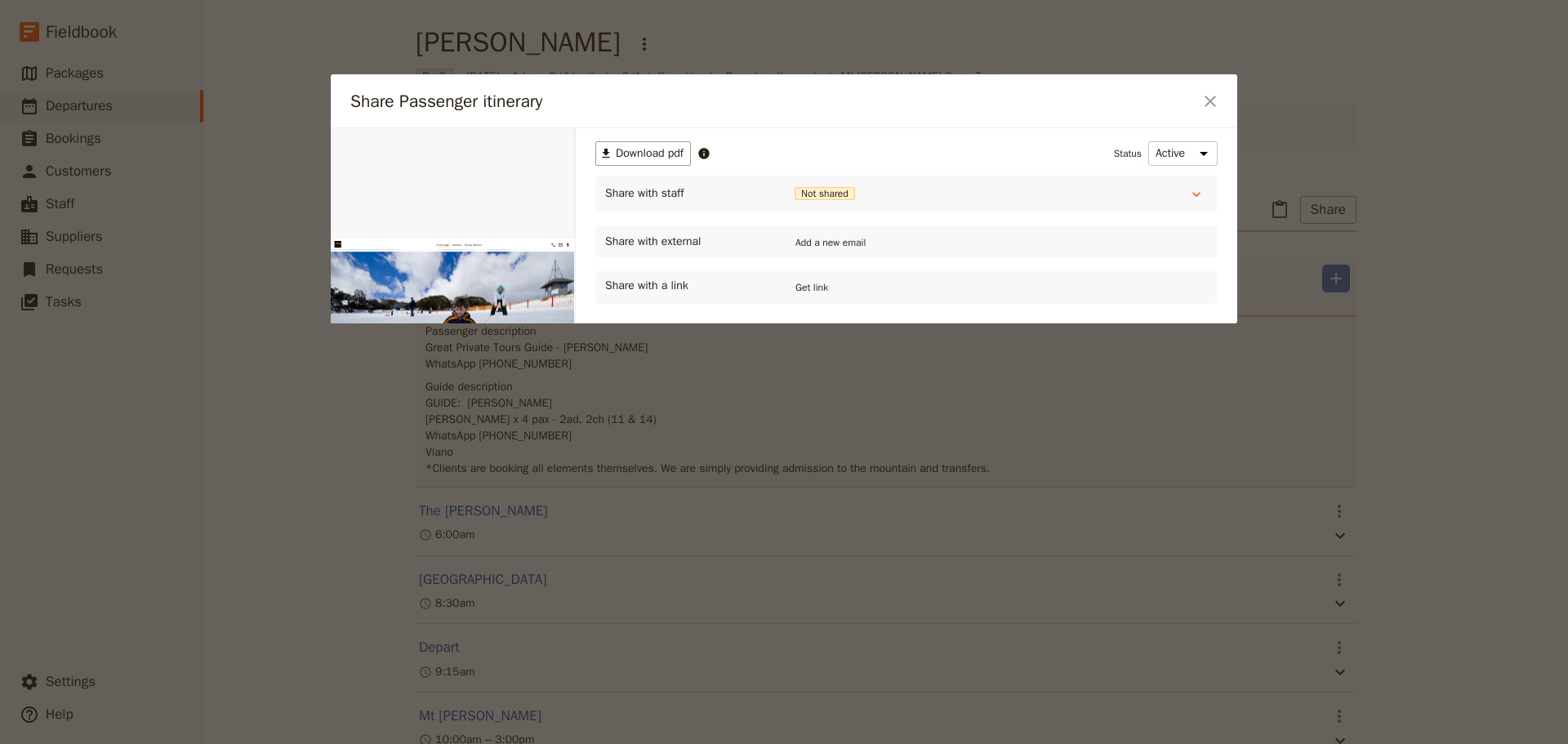 scroll, scrollTop: 0, scrollLeft: 0, axis: both 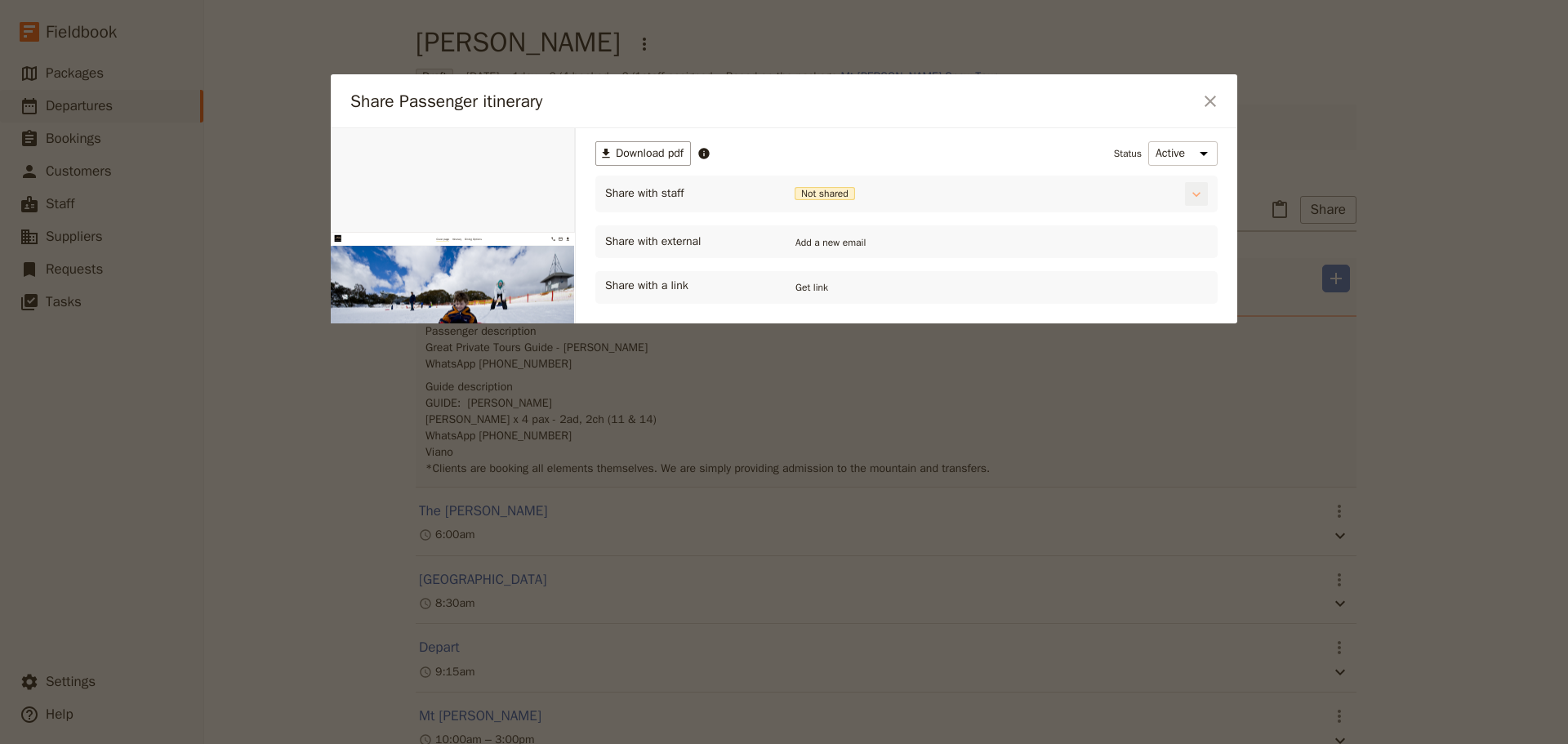 click 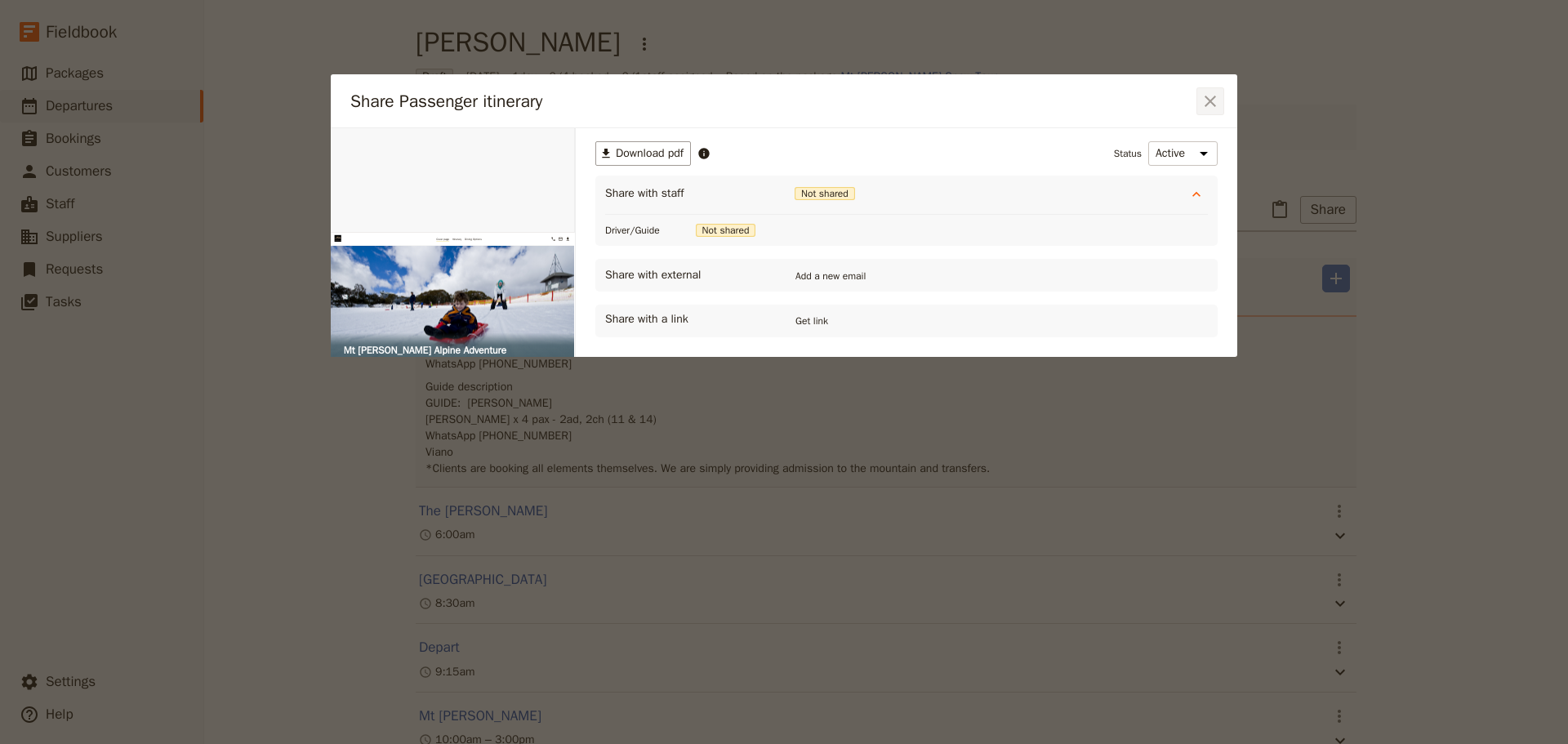 click 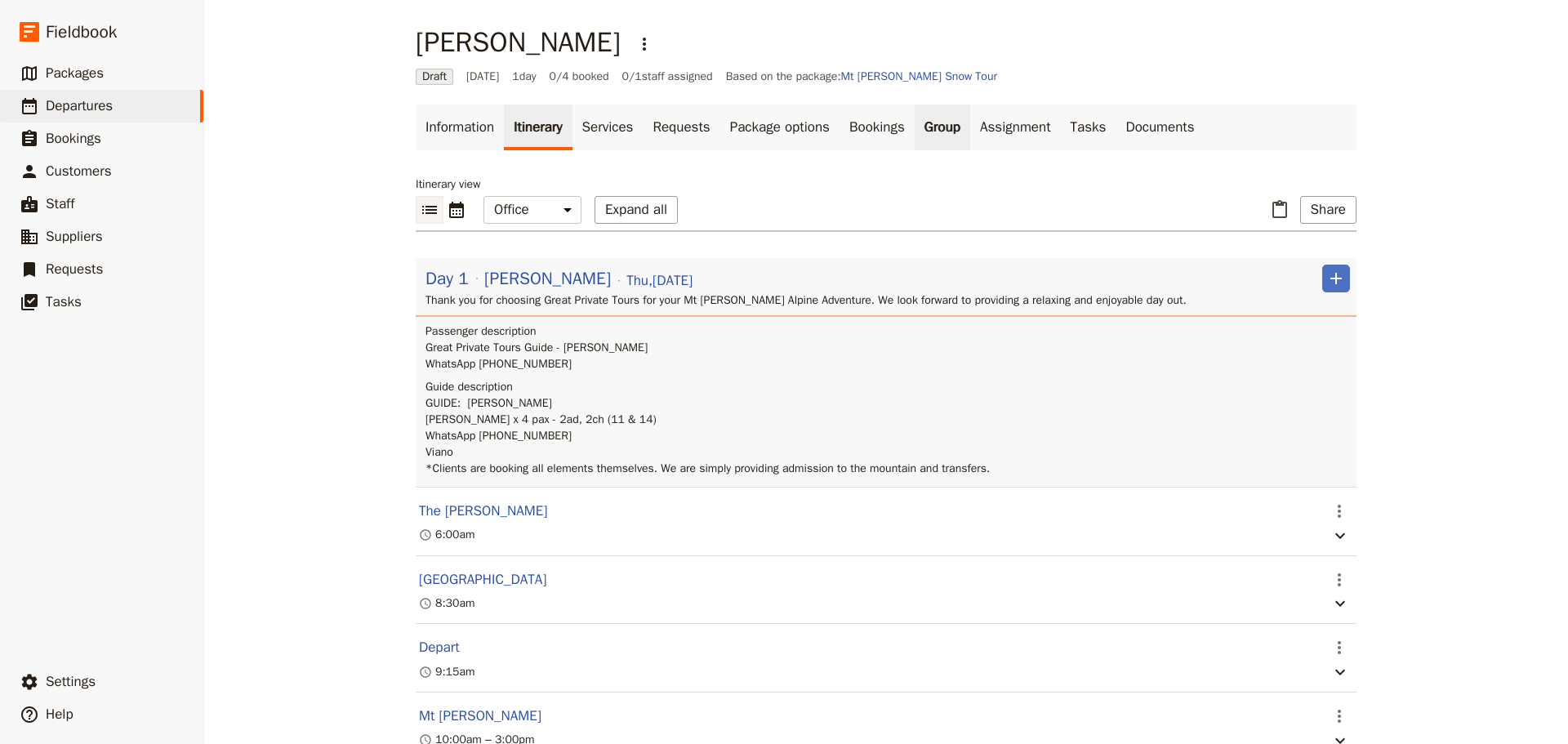 click on "Group" at bounding box center [942, 127] 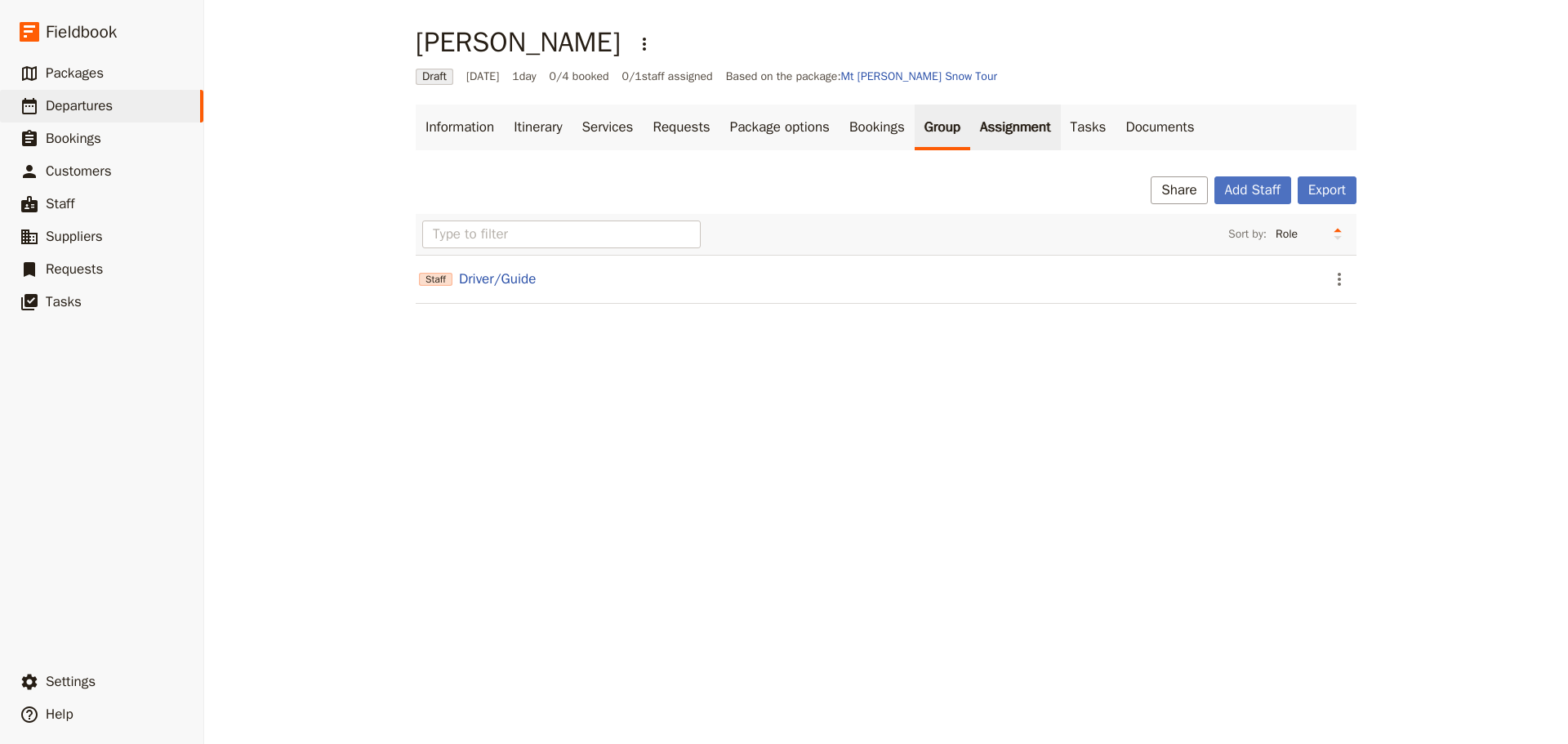 click on "Assignment" at bounding box center [1015, 127] 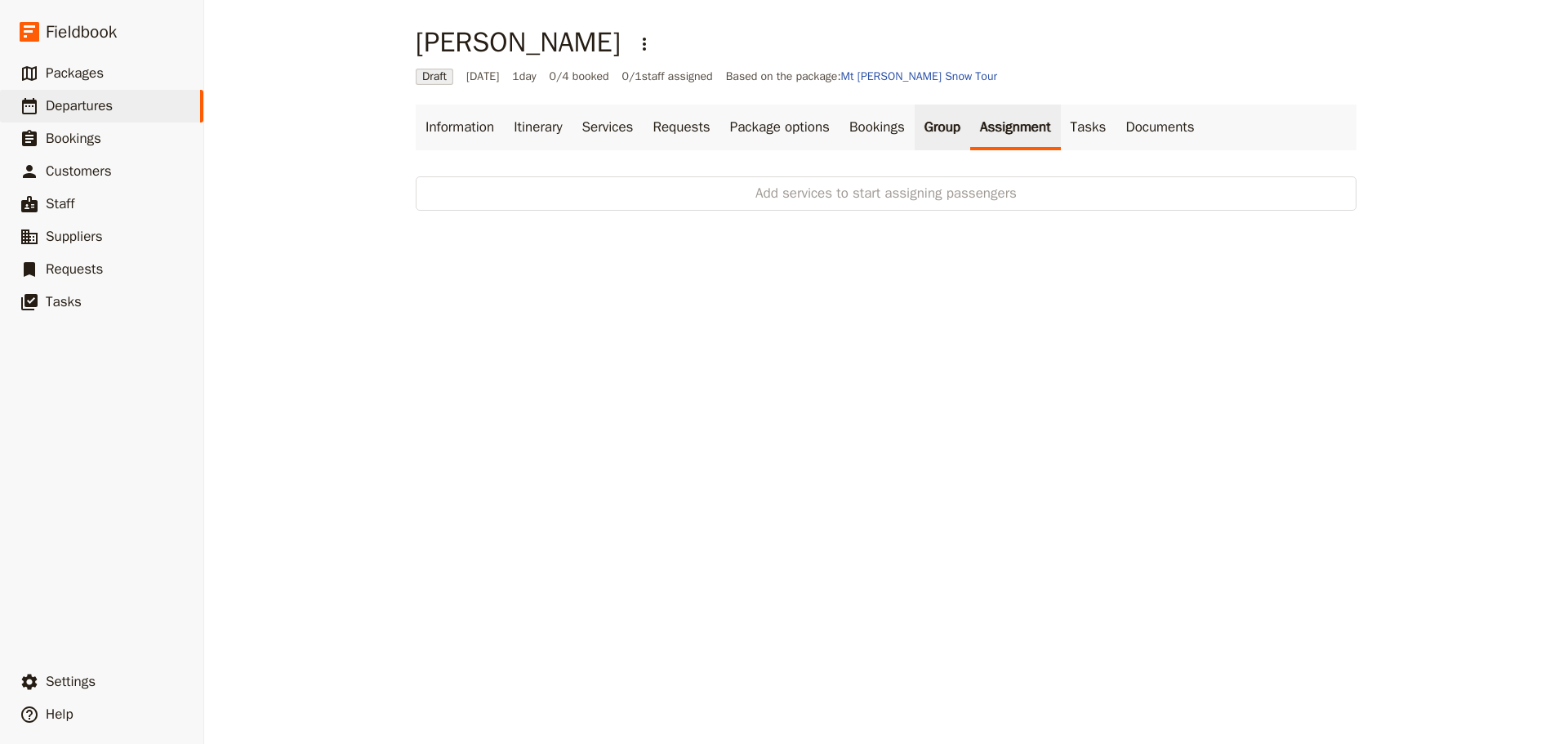 click on "Group" at bounding box center [942, 127] 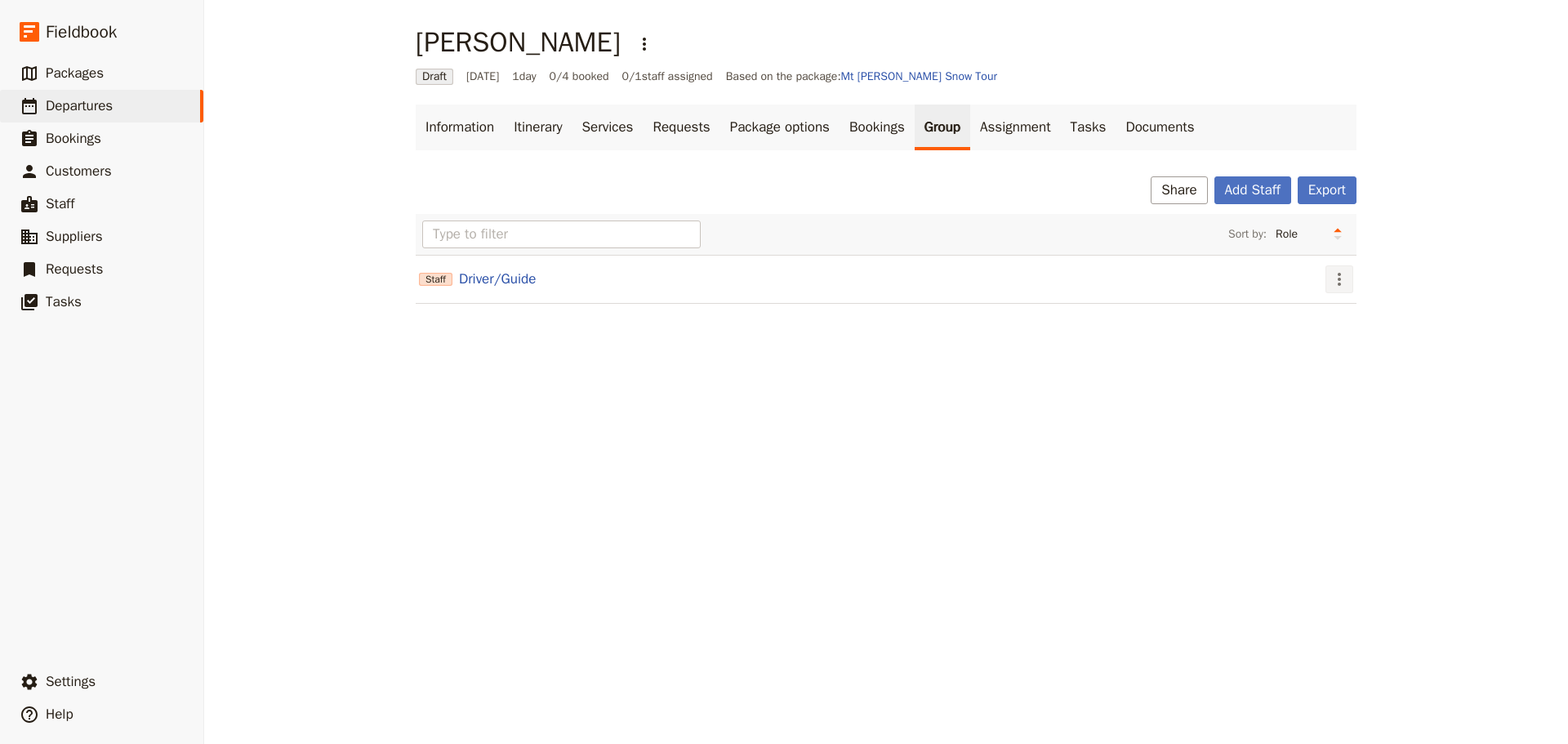 click 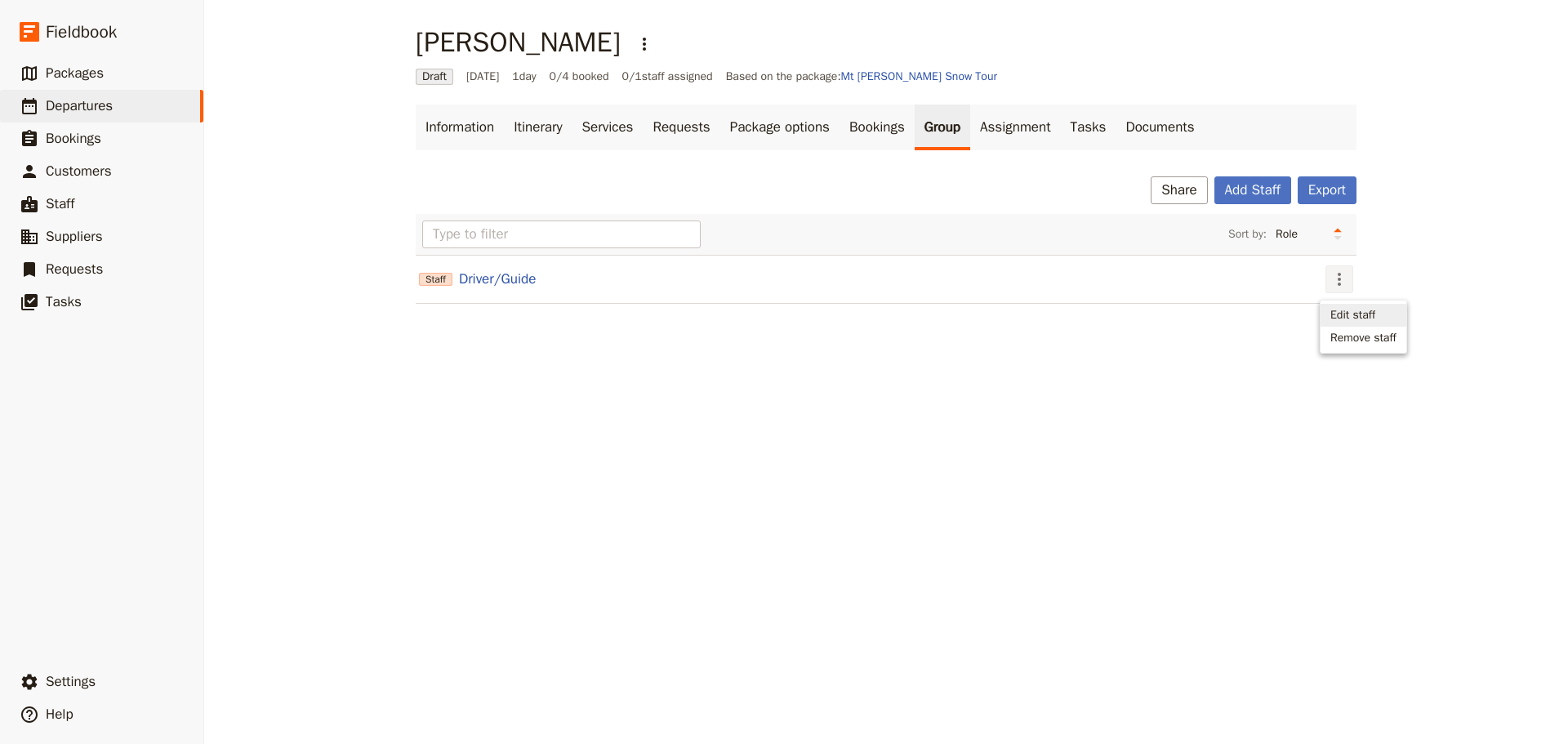 click on "Edit staff" at bounding box center (1352, 315) 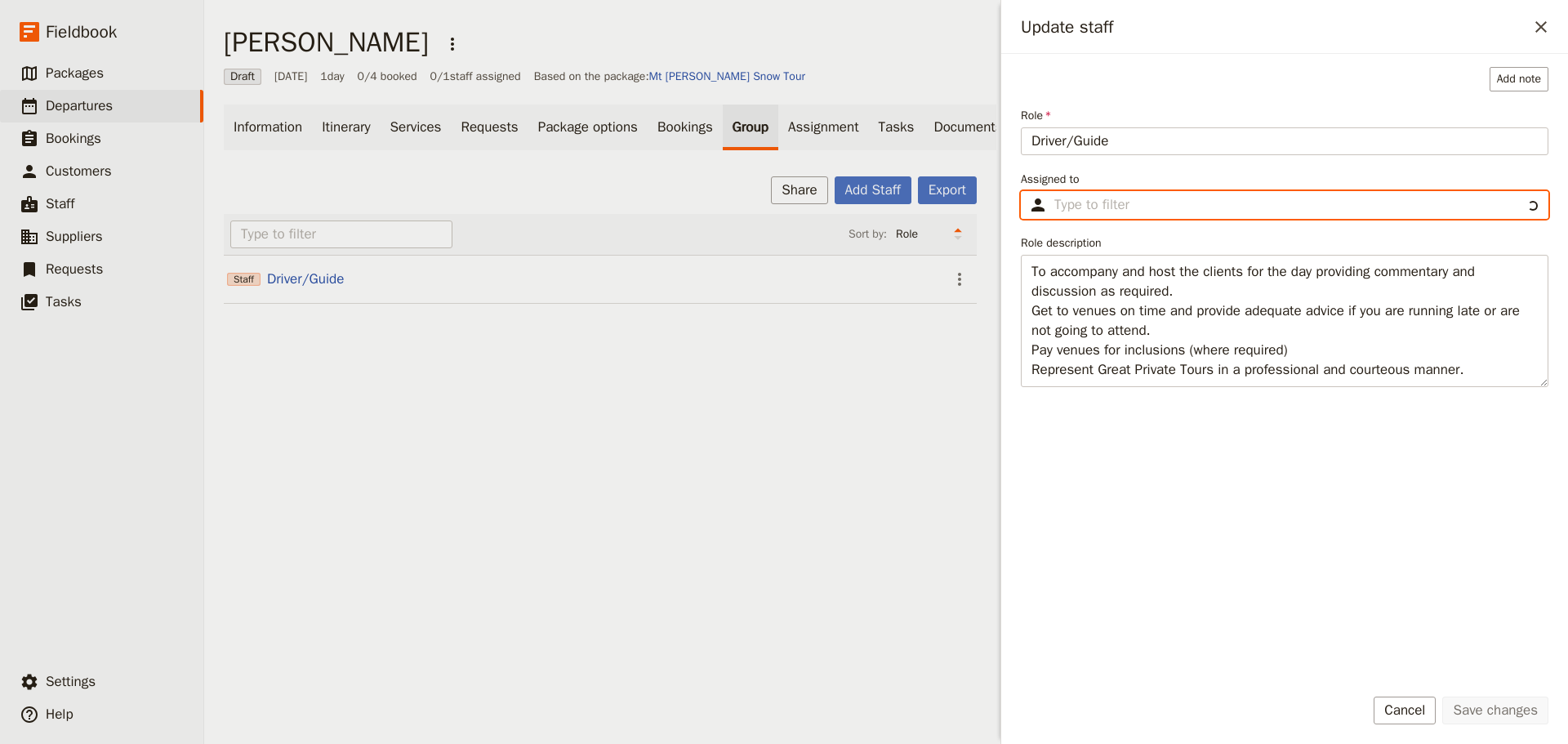click on "Assigned to ​" at bounding box center (1288, 205) 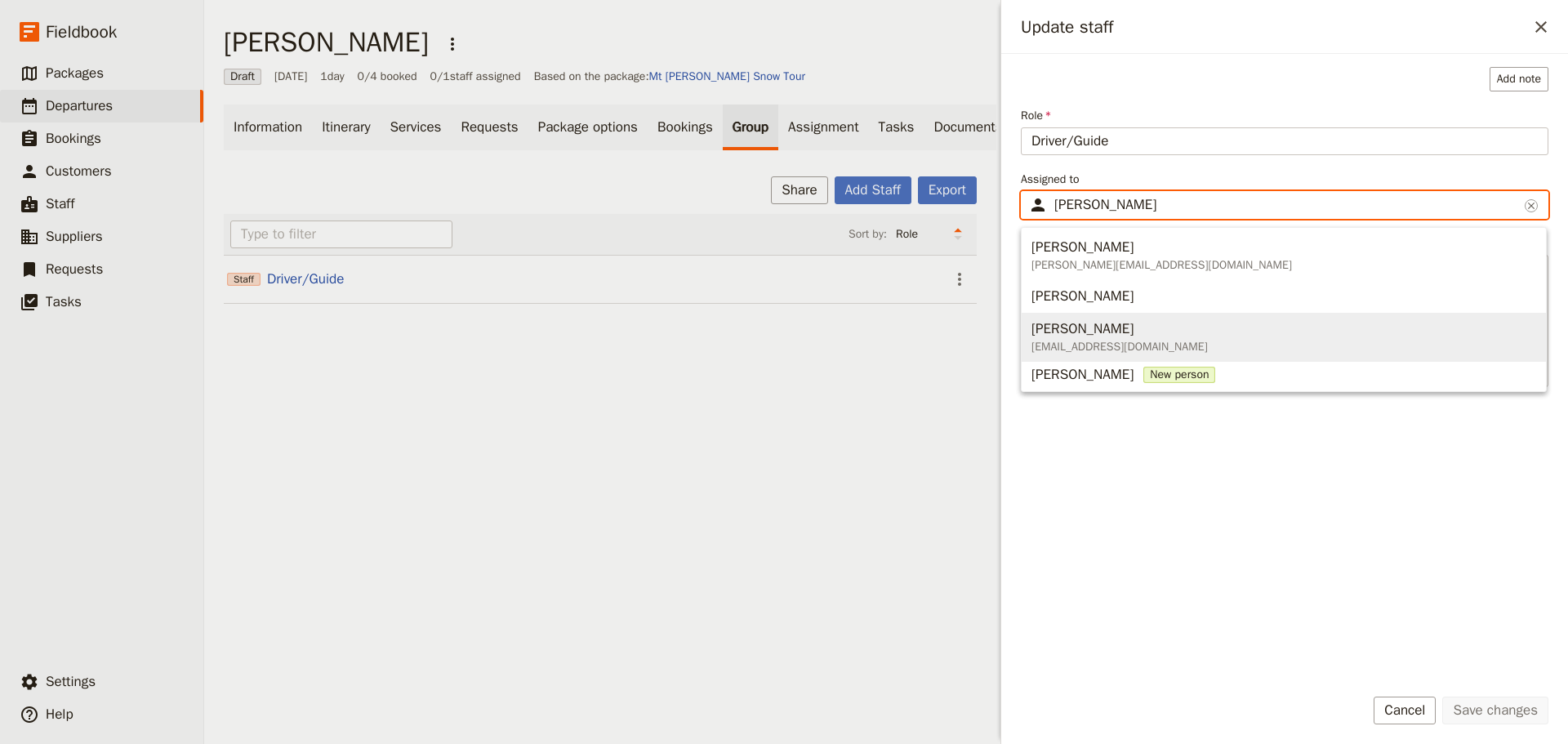click on "Steven Andrew" at bounding box center (1120, 329) 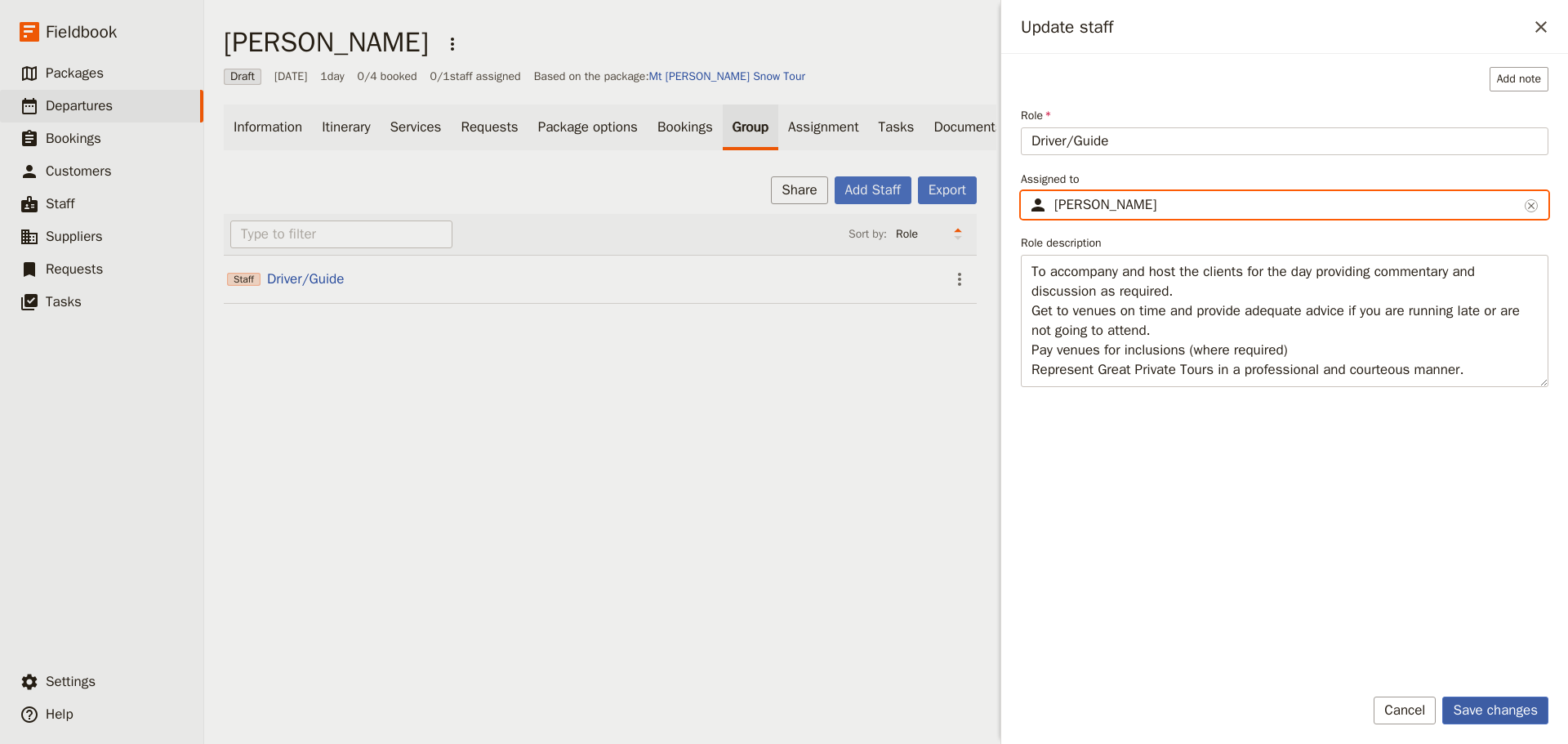 type on "Steven Andrew" 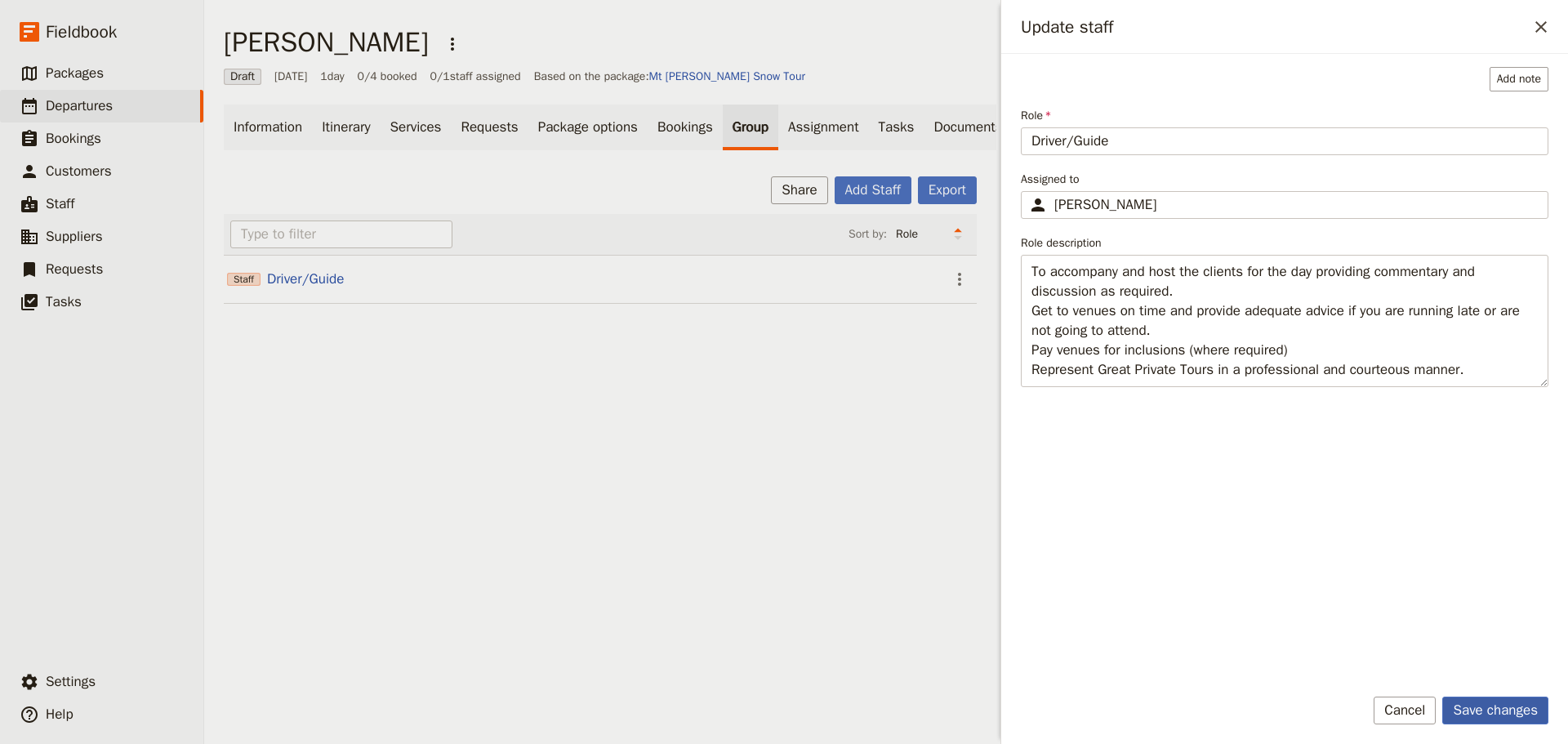 click on "Save changes" at bounding box center (1495, 711) 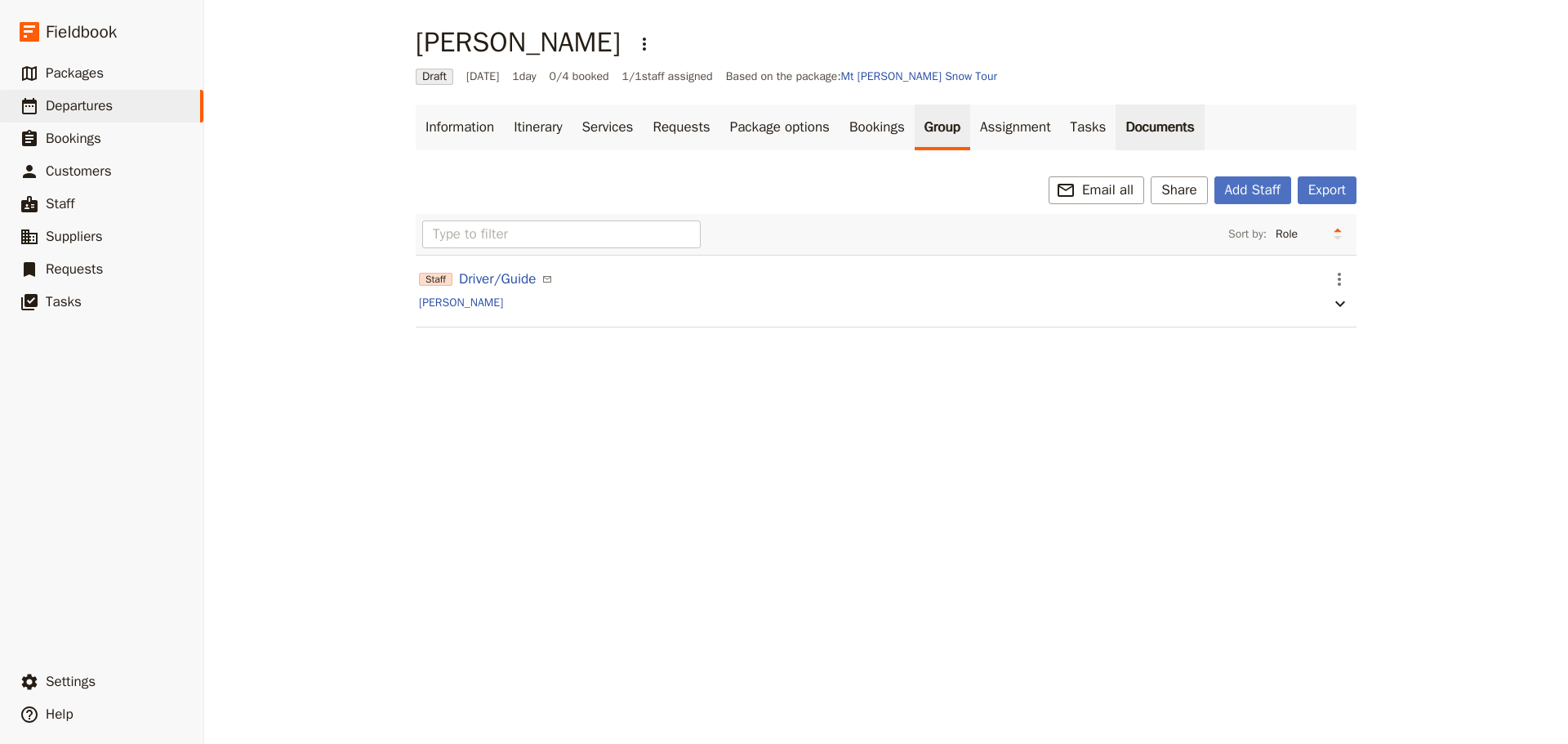 click on "Documents" at bounding box center (1160, 127) 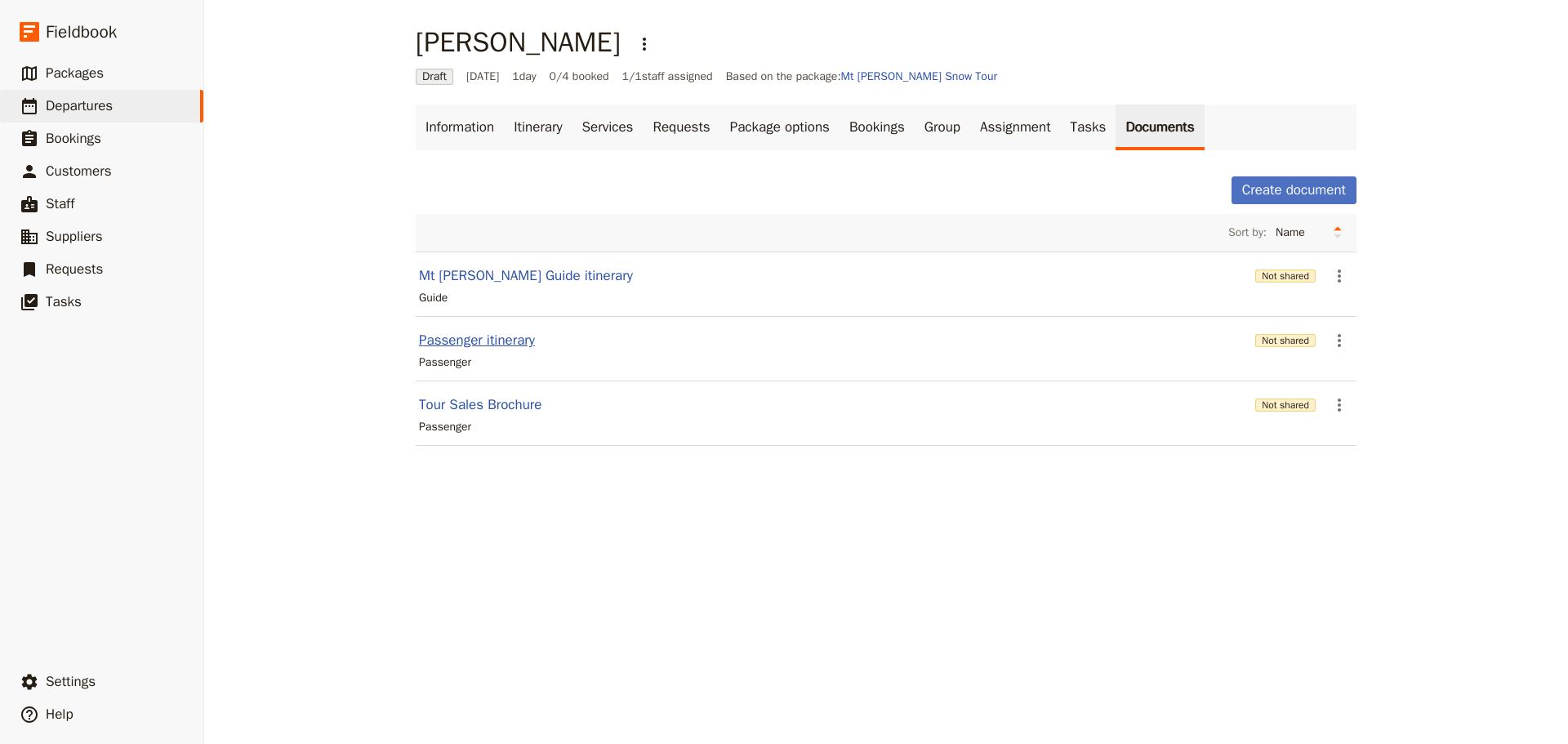 click on "Passenger itinerary" at bounding box center (477, 341) 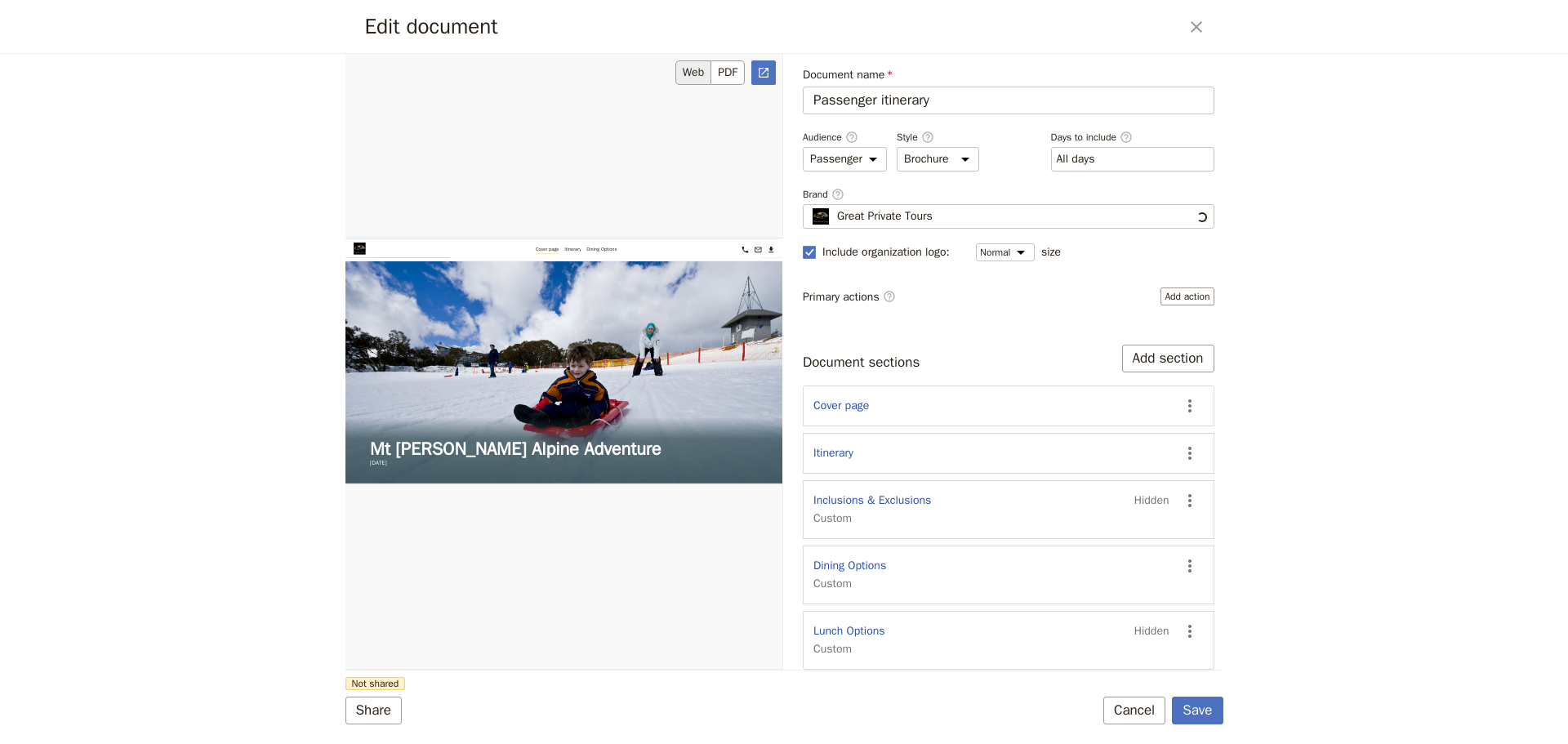 scroll, scrollTop: 0, scrollLeft: 0, axis: both 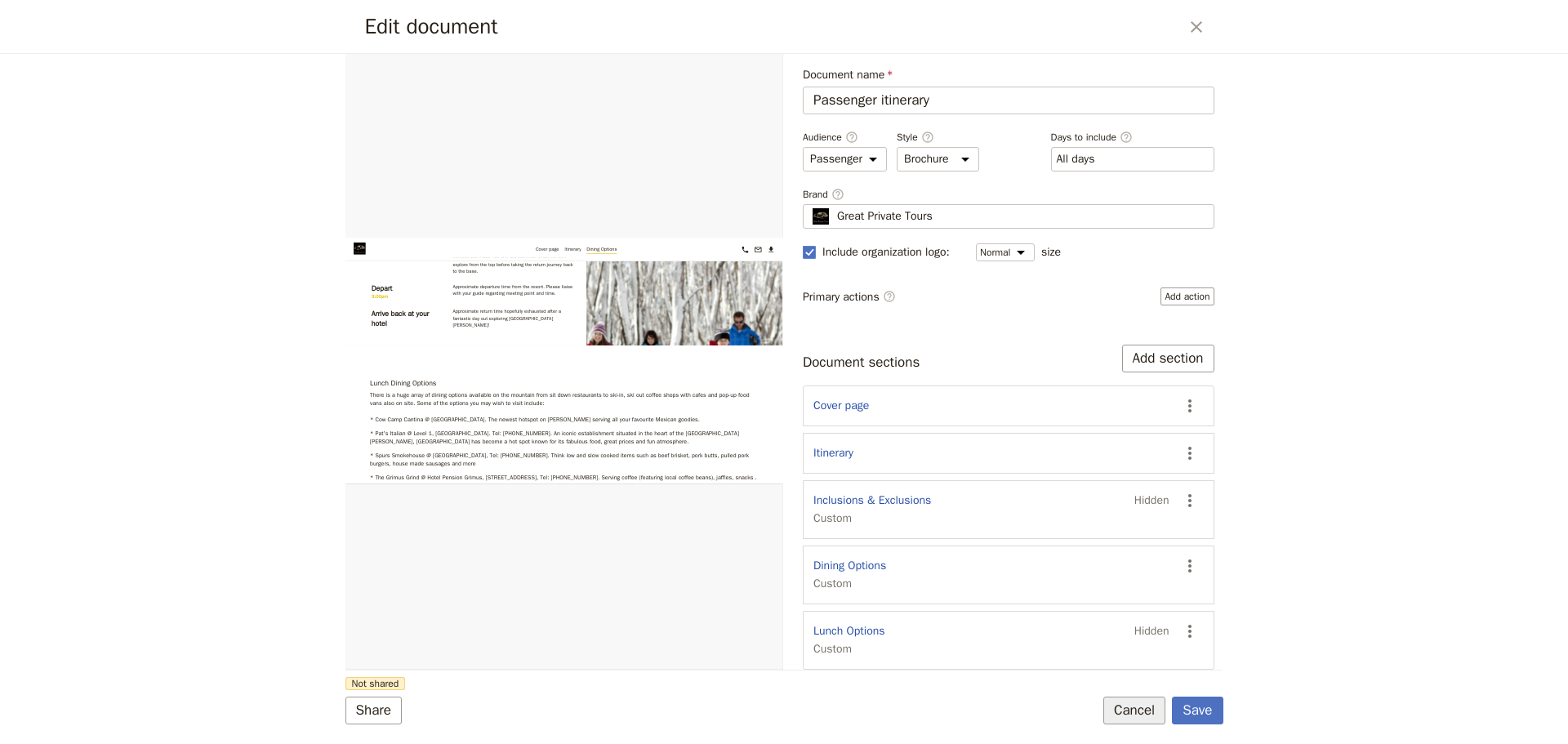 click on "Cancel" at bounding box center (1134, 711) 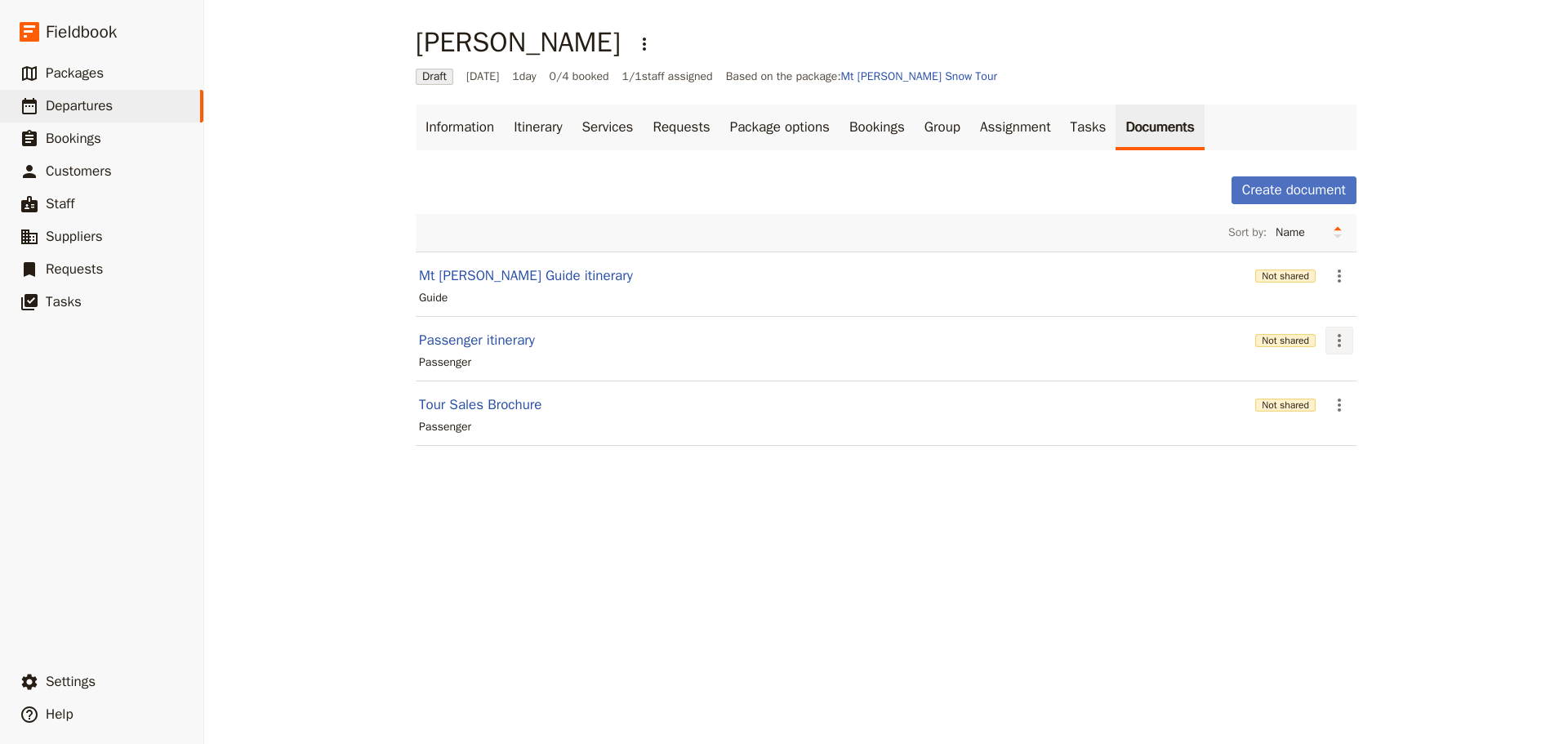 click 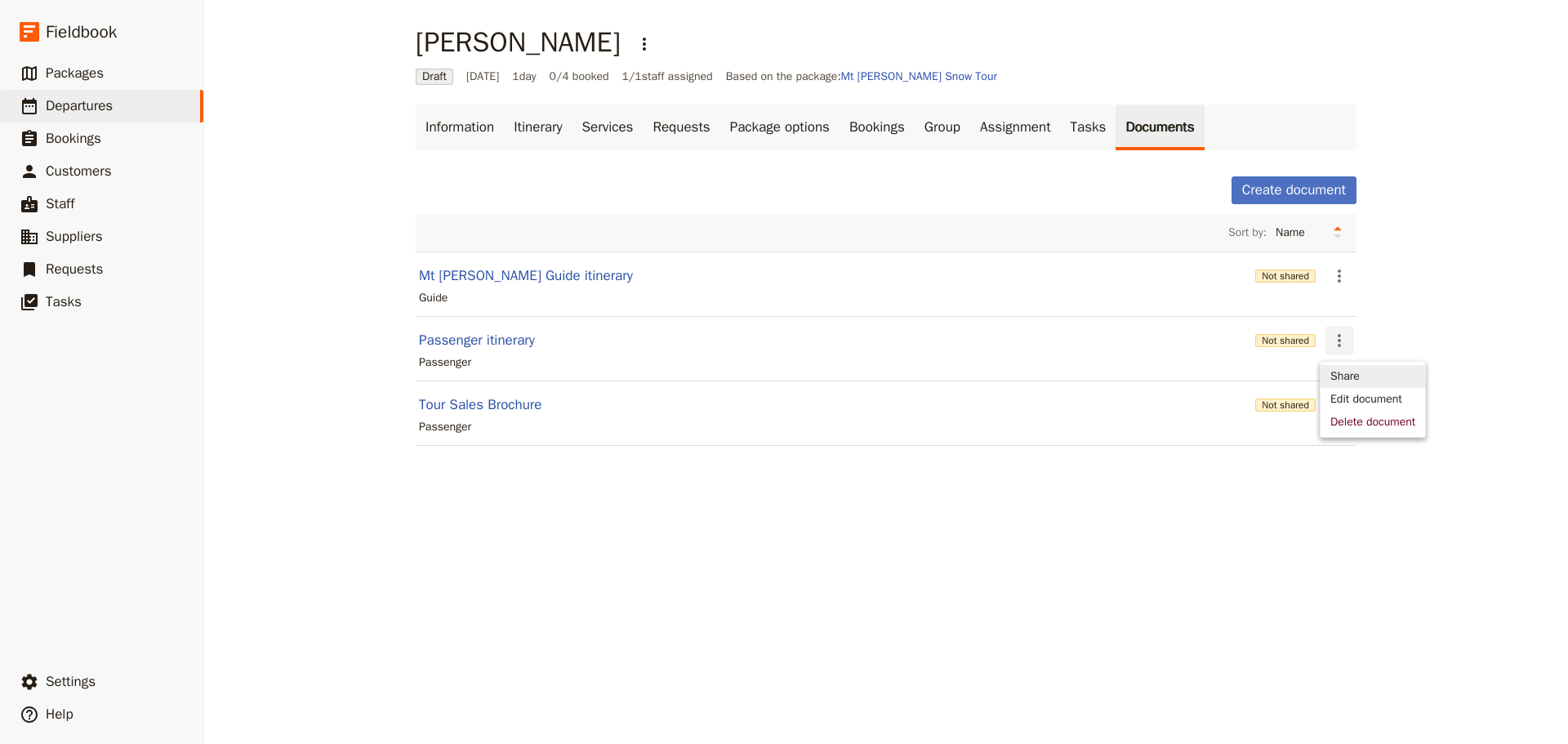 click on "Share" at bounding box center [1345, 376] 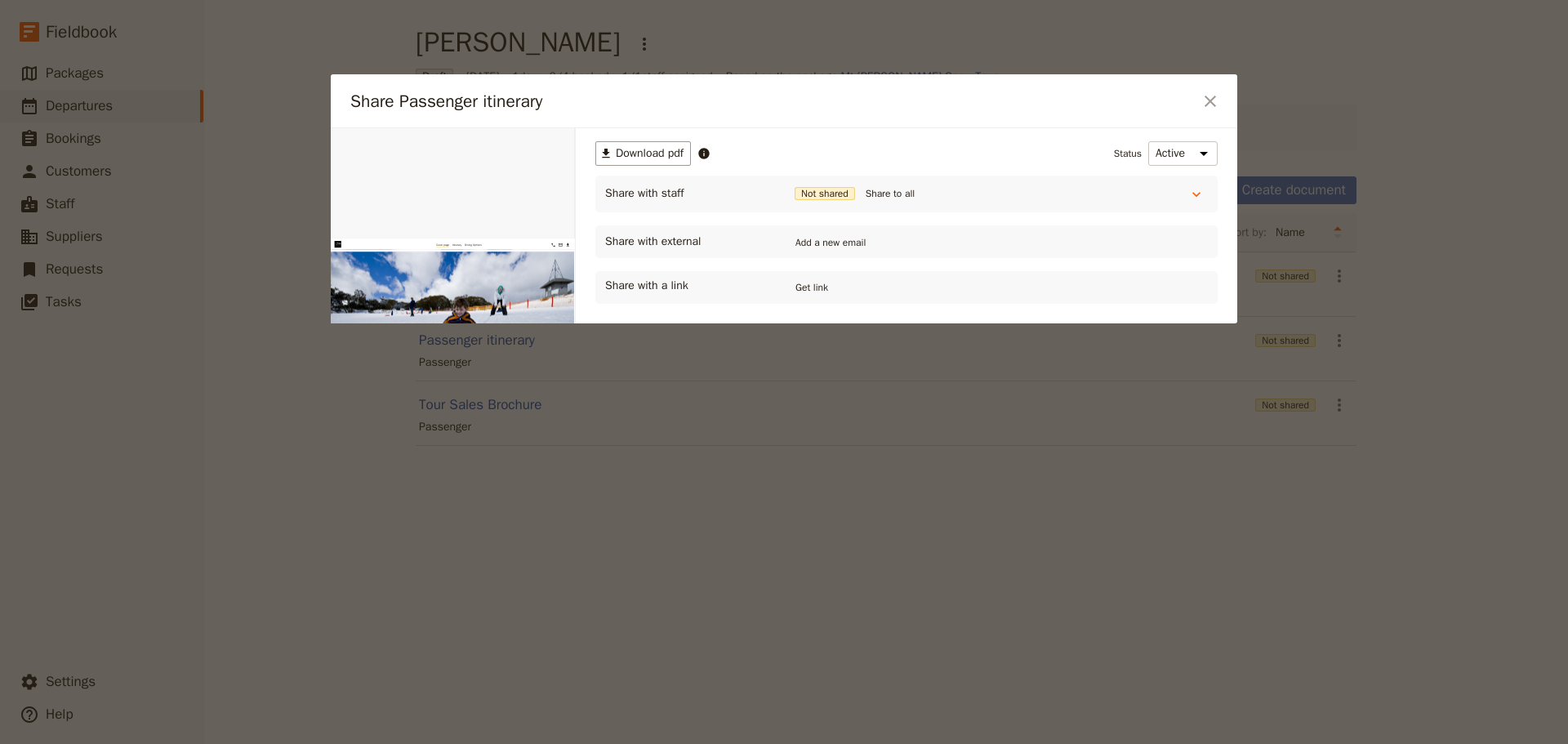 scroll, scrollTop: 0, scrollLeft: 0, axis: both 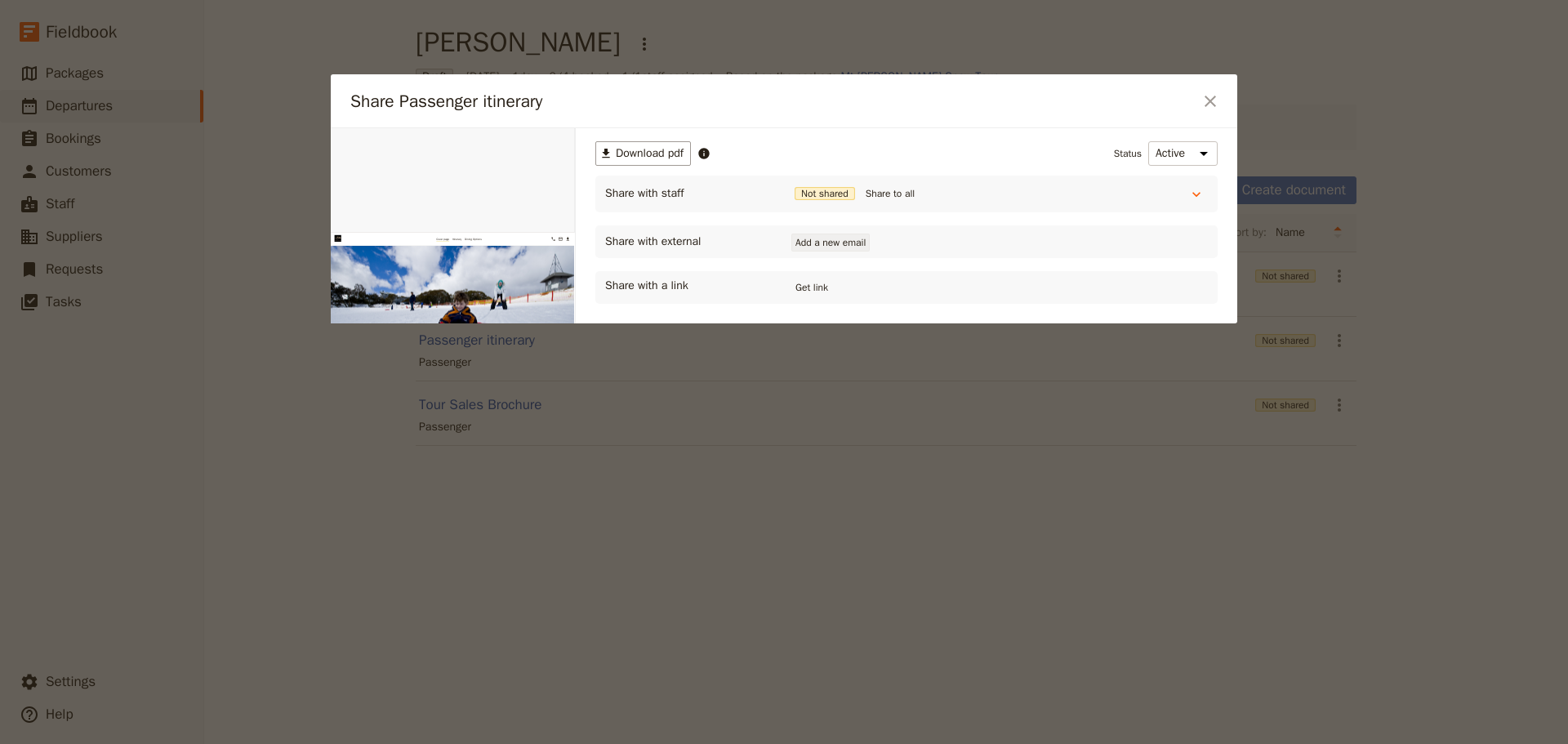 click on "Add a new email" at bounding box center [831, 243] 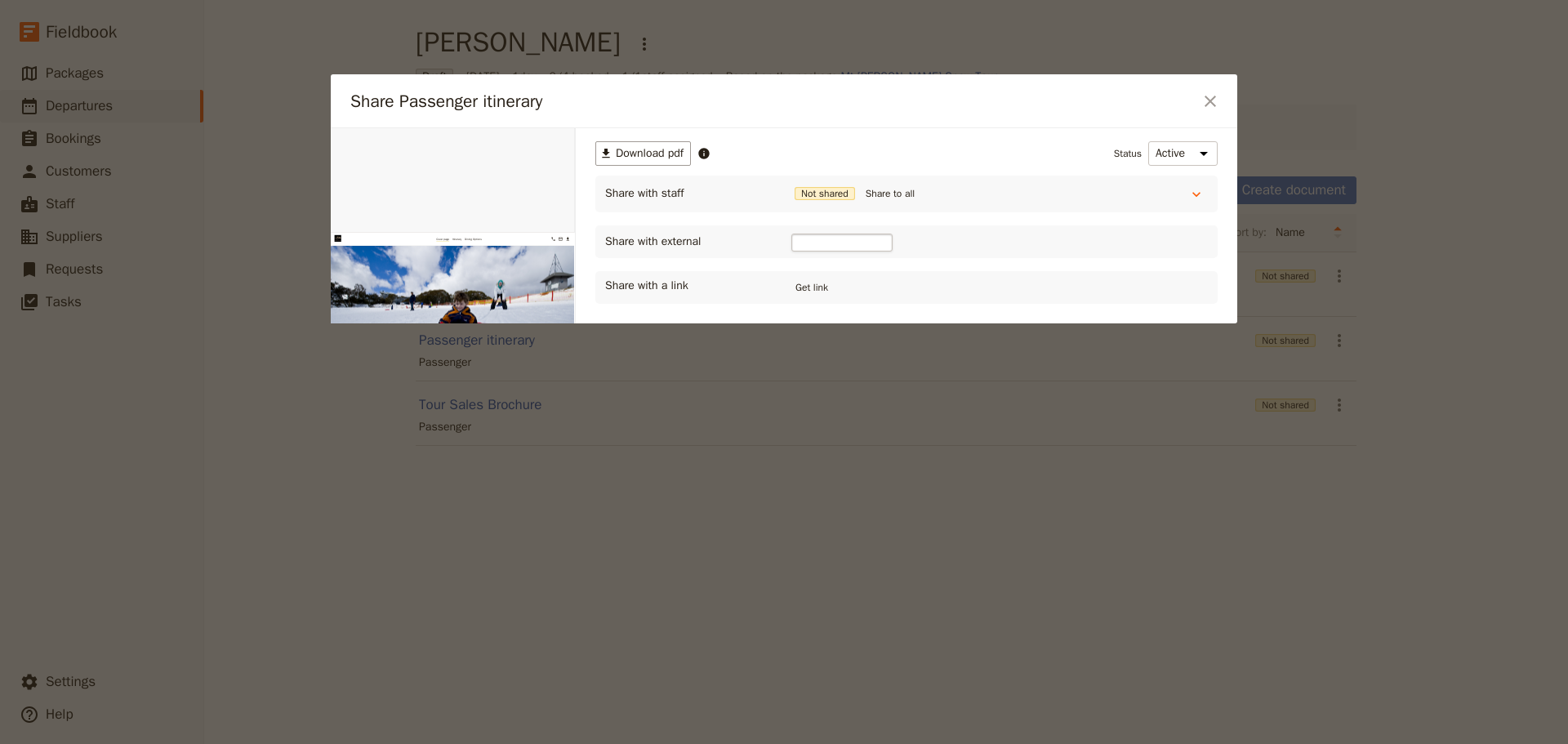 type on "masterjibber@gmail.com" 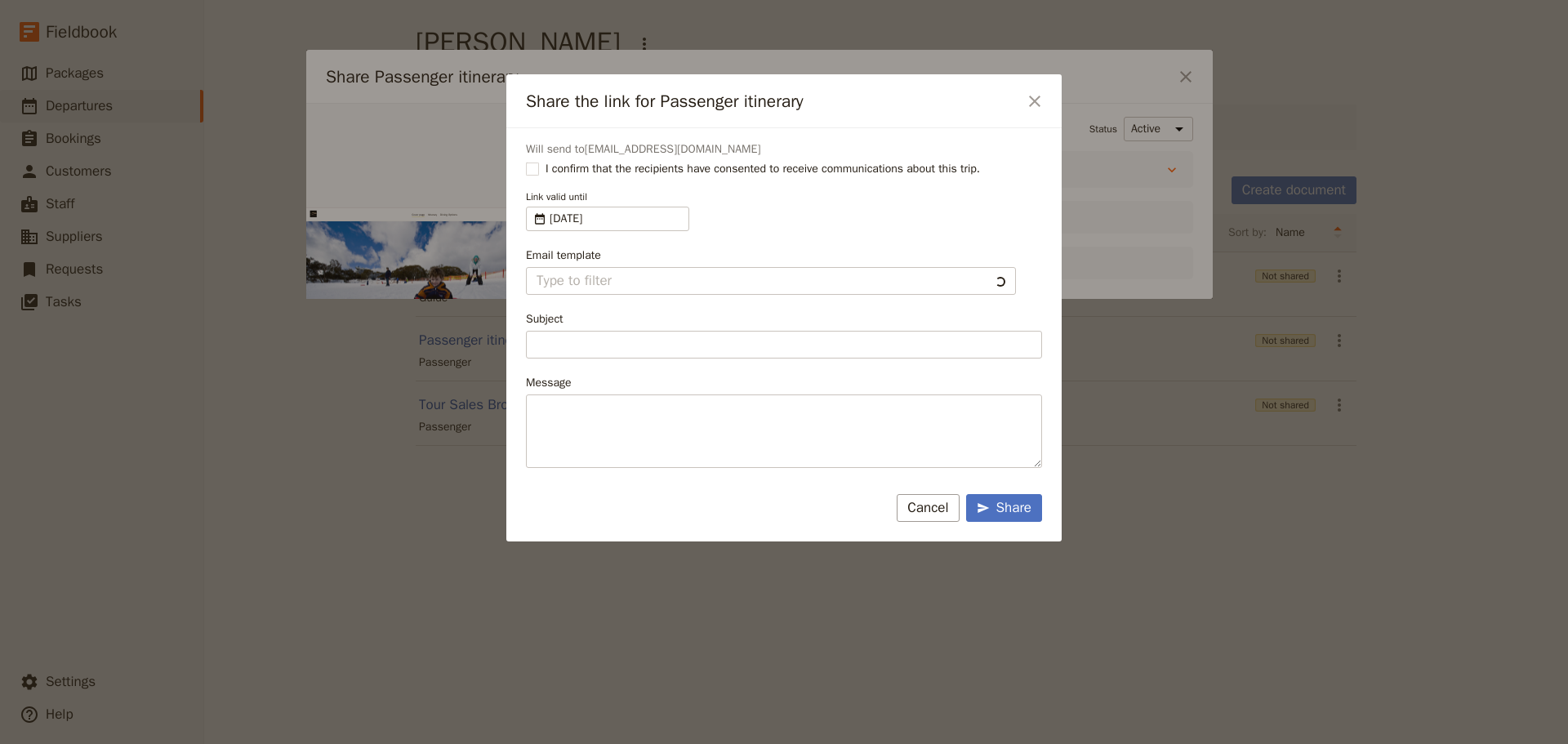 type on "Client Itinerary Template" 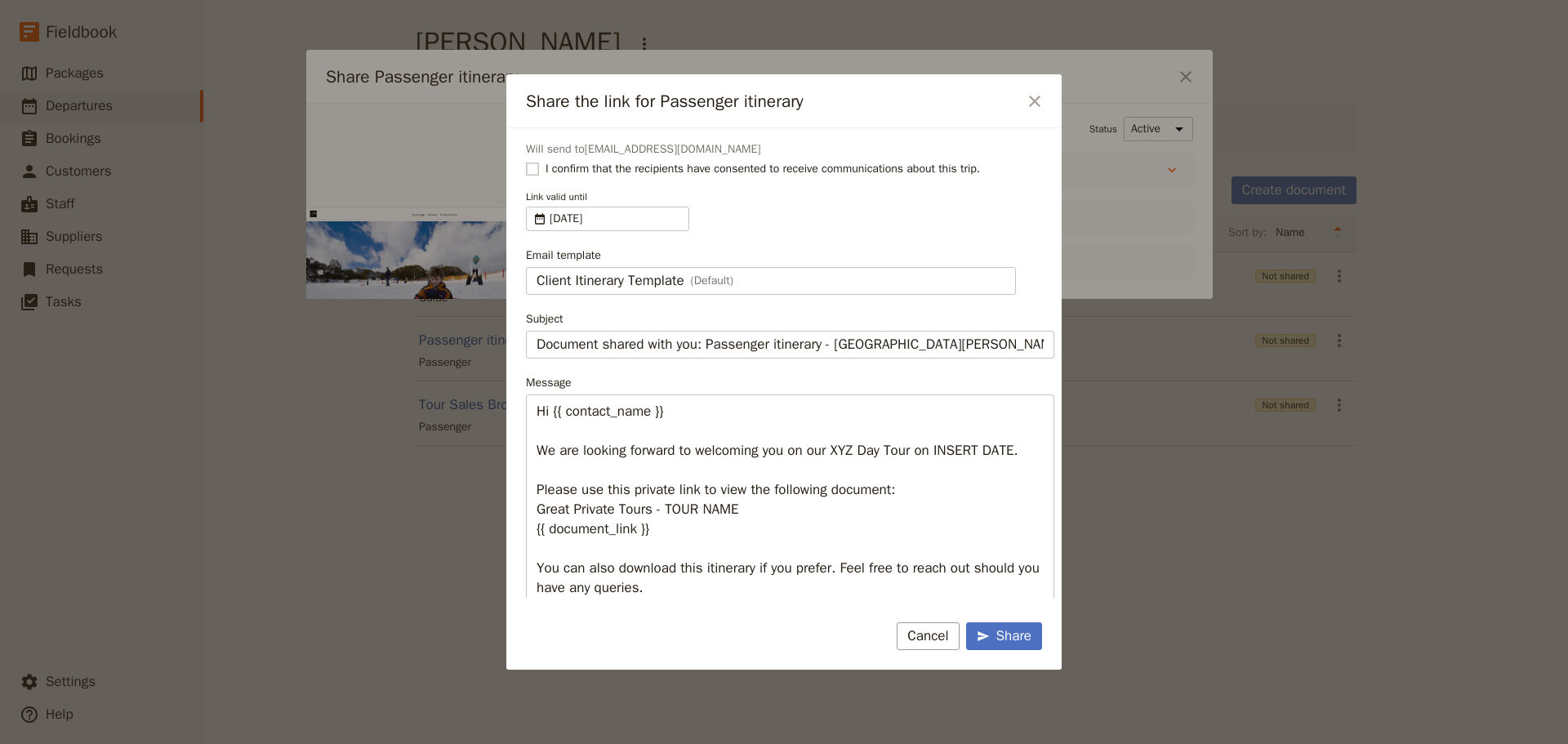 click 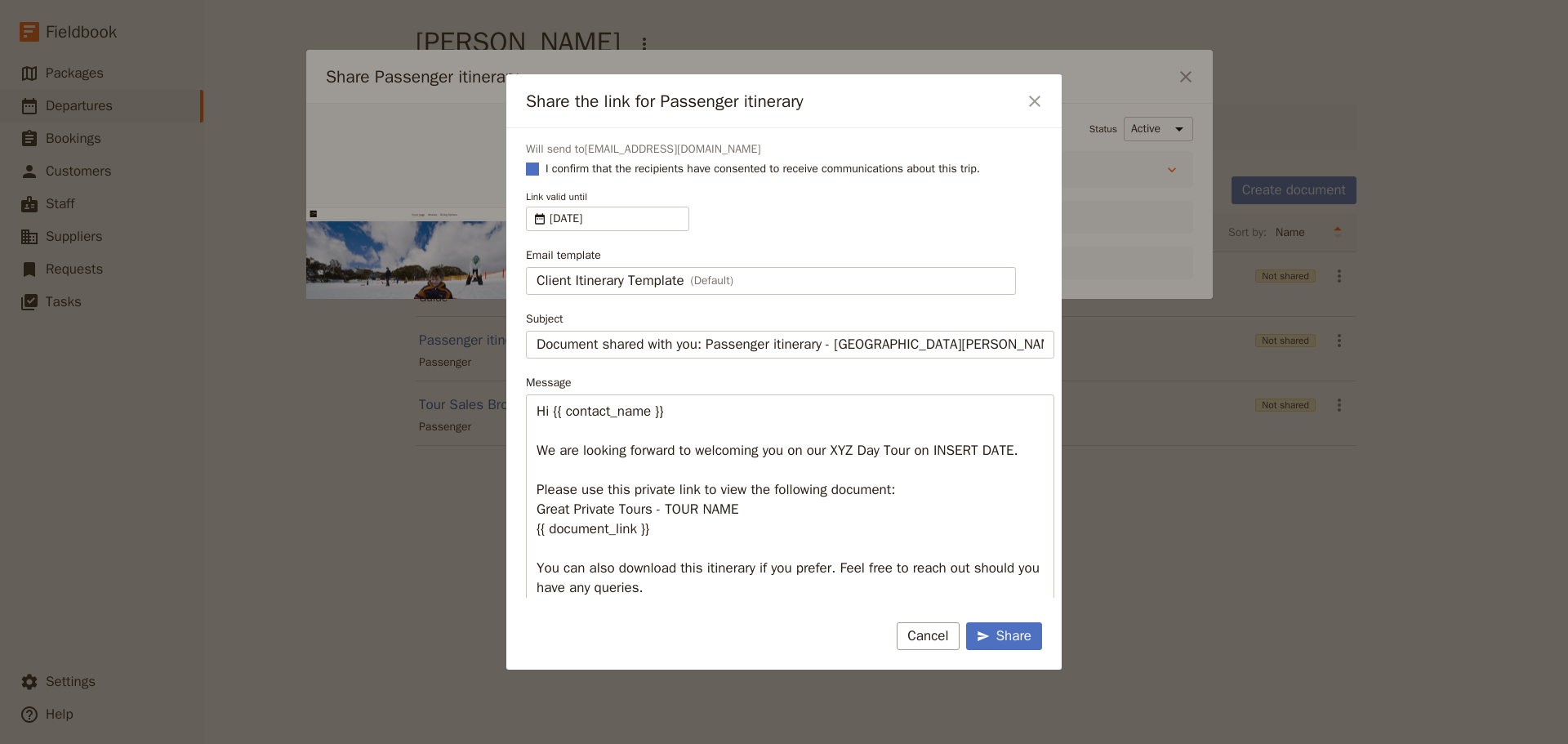 checkbox on "true" 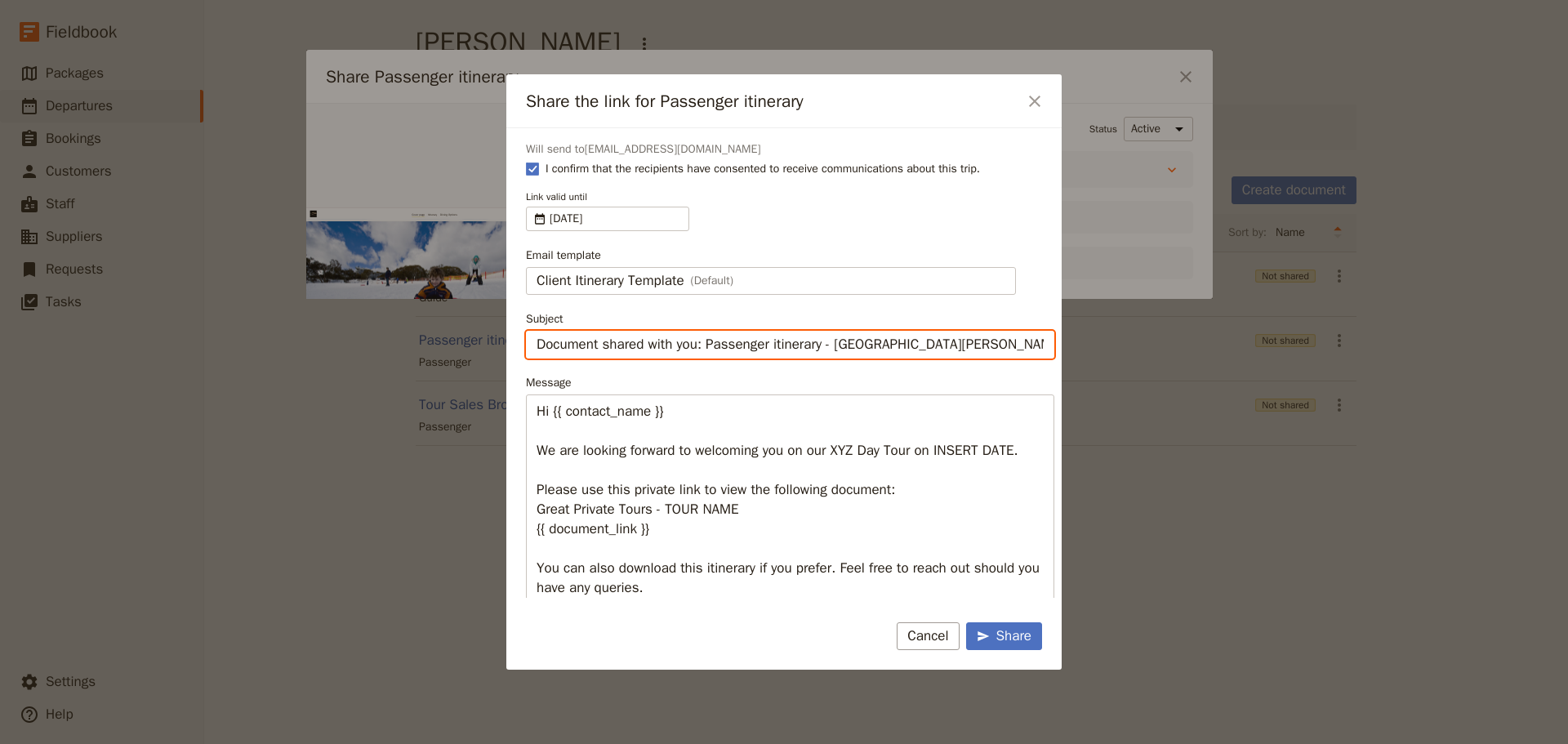 drag, startPoint x: 707, startPoint y: 350, endPoint x: 445, endPoint y: 351, distance: 262.00191 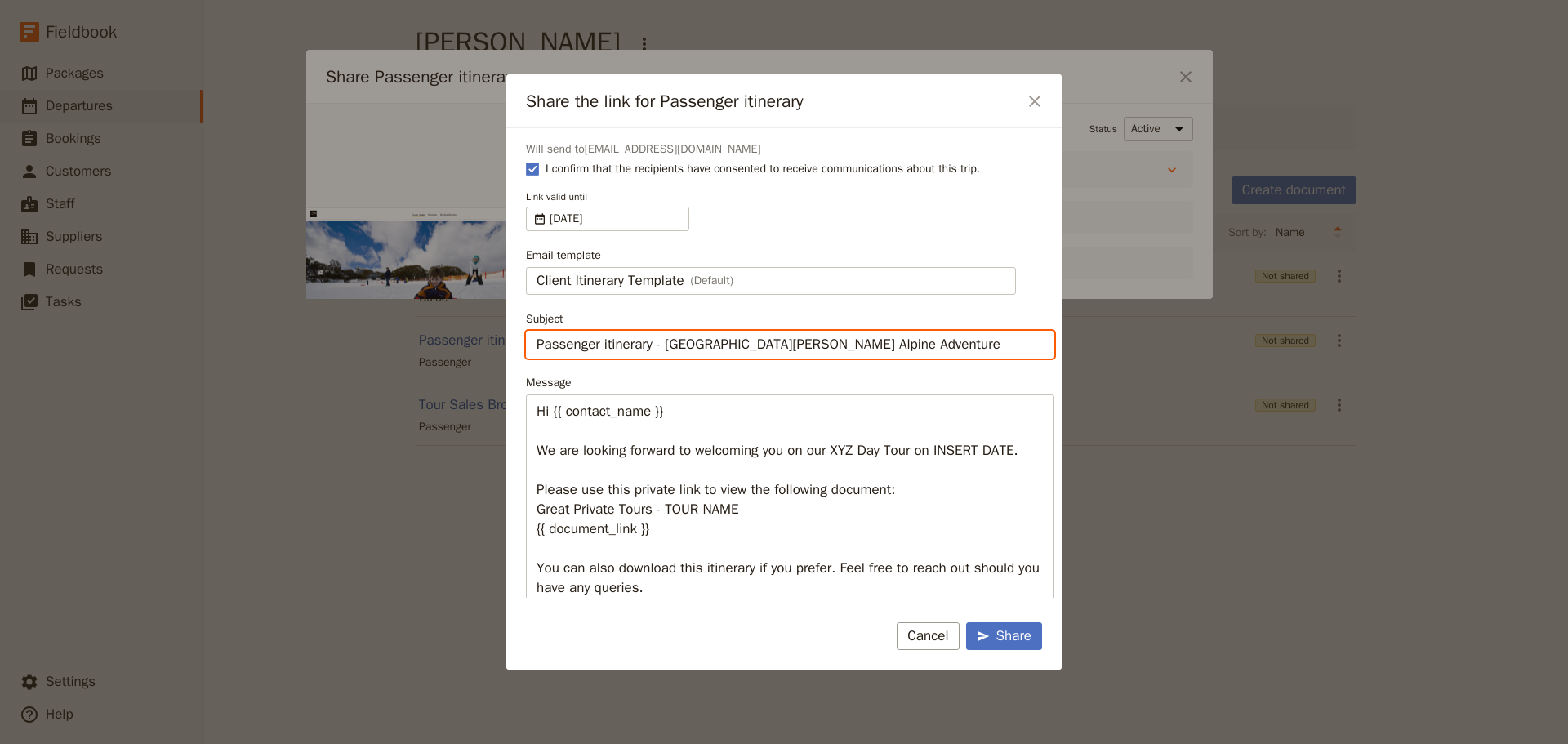 drag, startPoint x: 652, startPoint y: 346, endPoint x: 440, endPoint y: 351, distance: 212.059 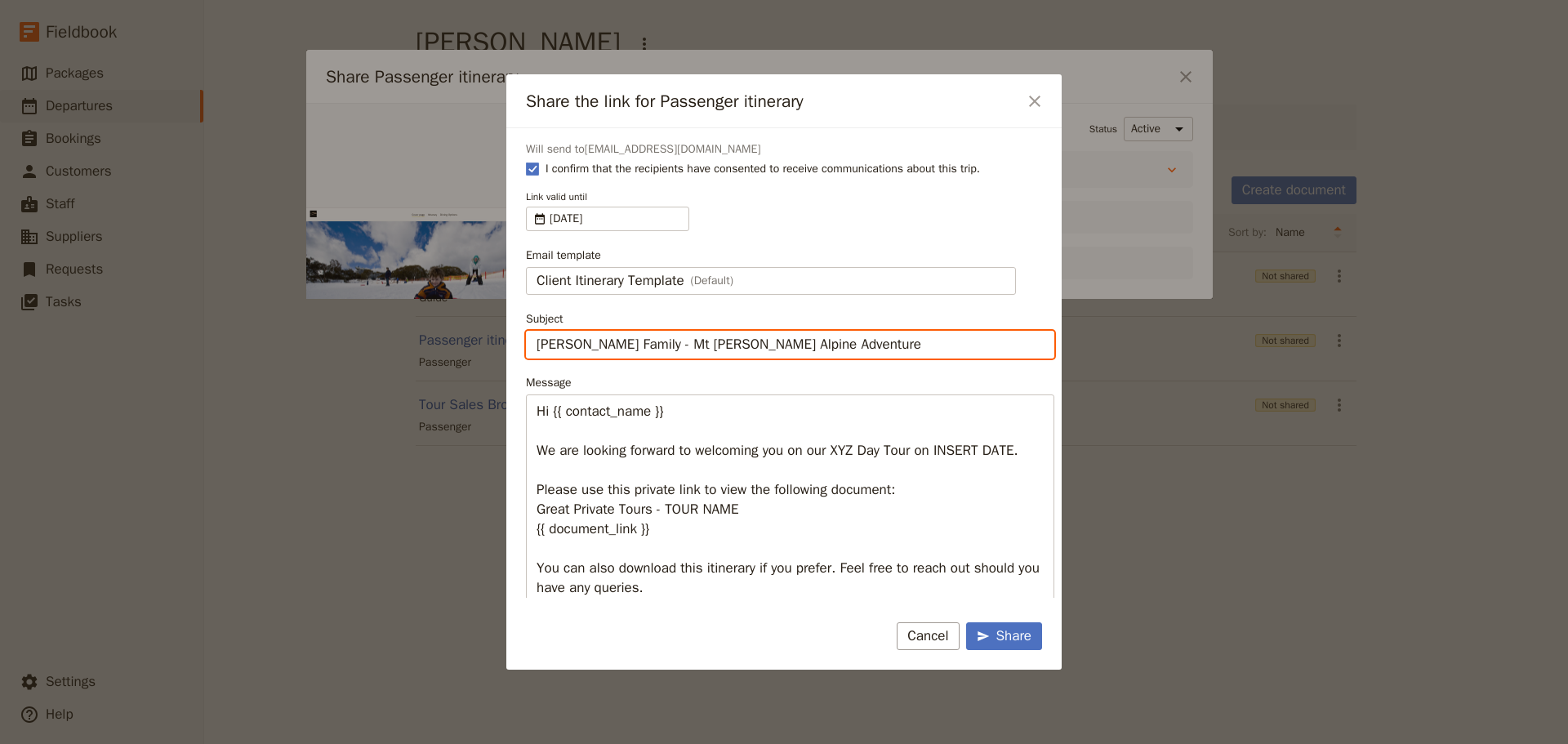 click on "Bryson Family - Mt Buller Alpine Adventure" at bounding box center (790, 345) 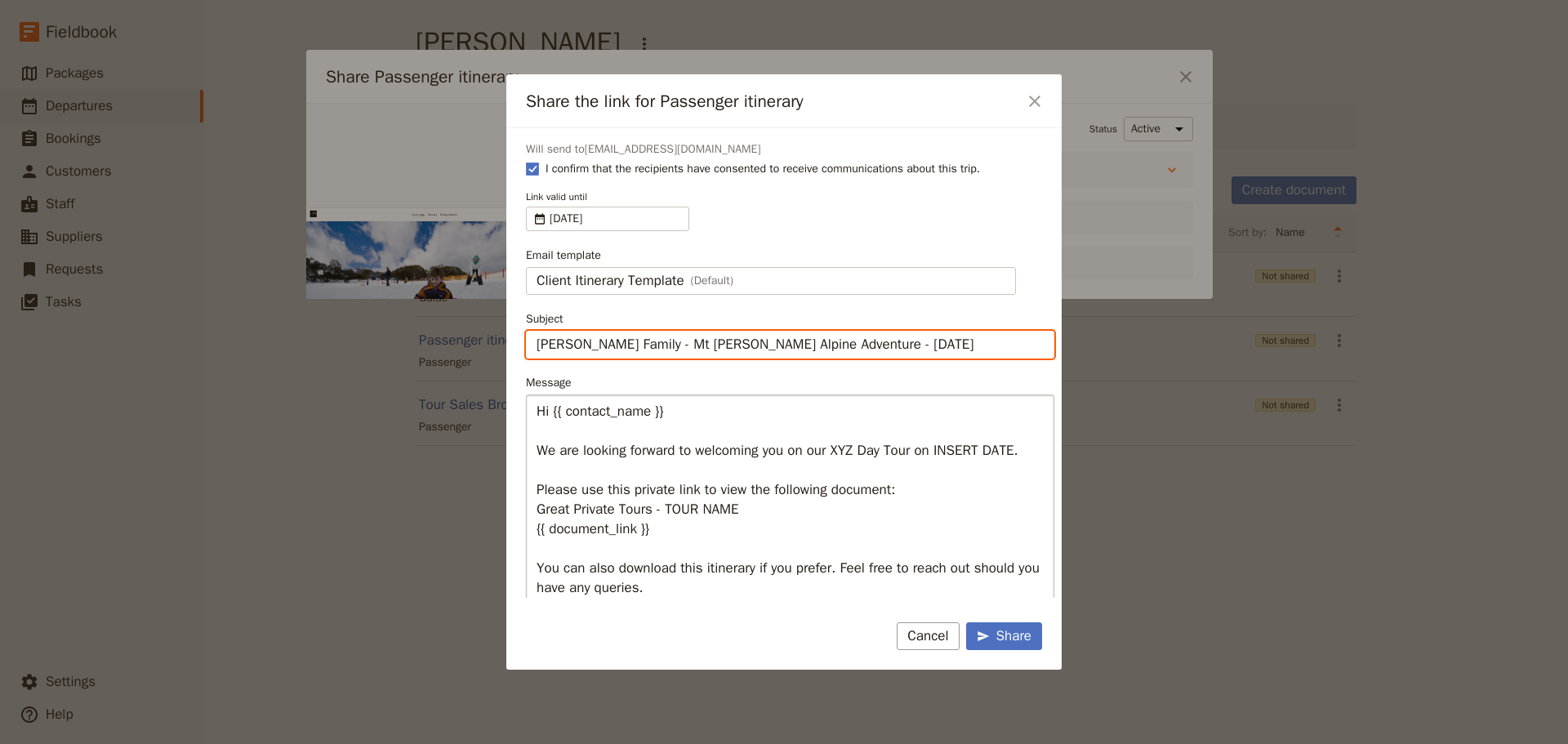 type on "Bryson Family - Mt Buller Alpine Adventure - Thursday 24 July 2025" 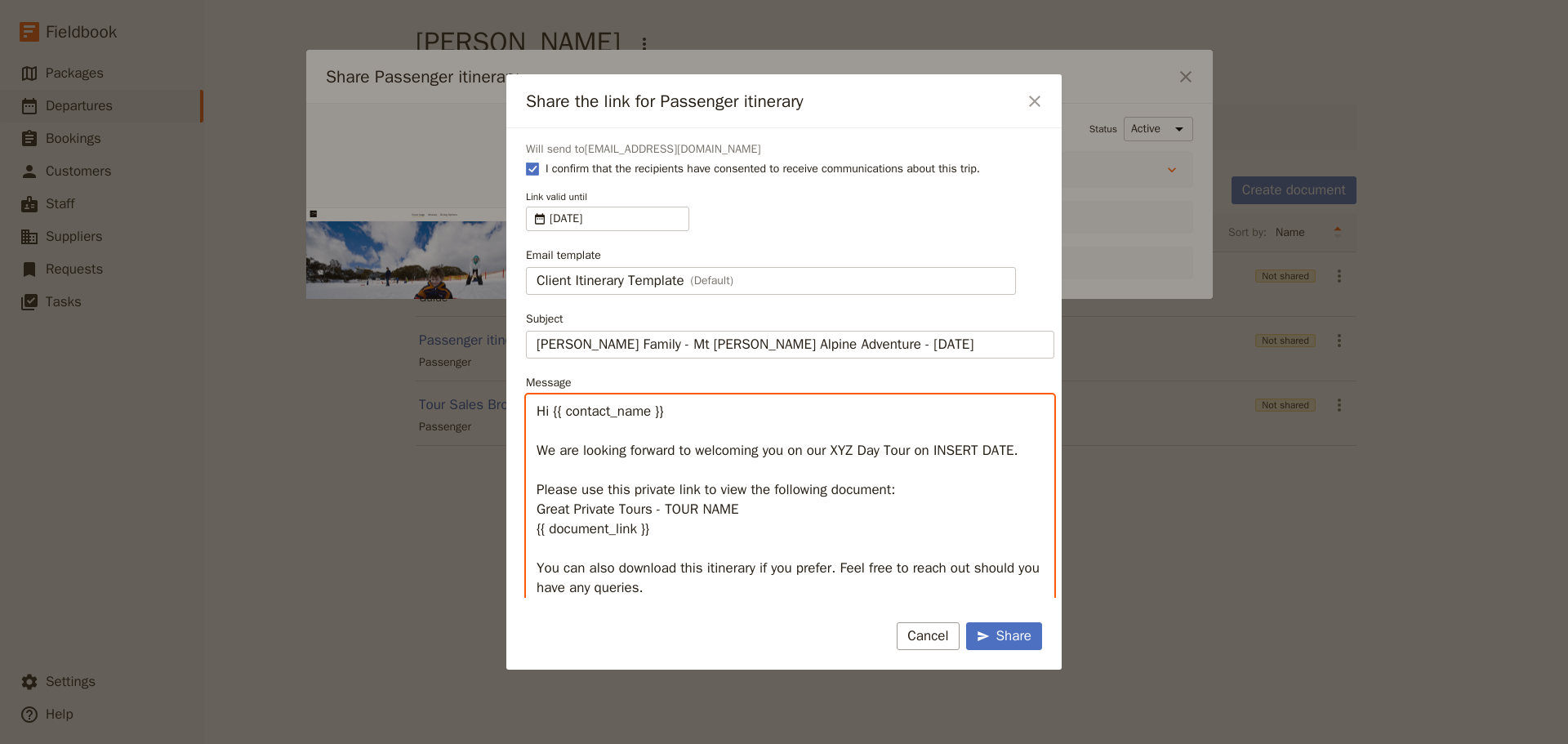 drag, startPoint x: 867, startPoint y: 454, endPoint x: 843, endPoint y: 461, distance: 25 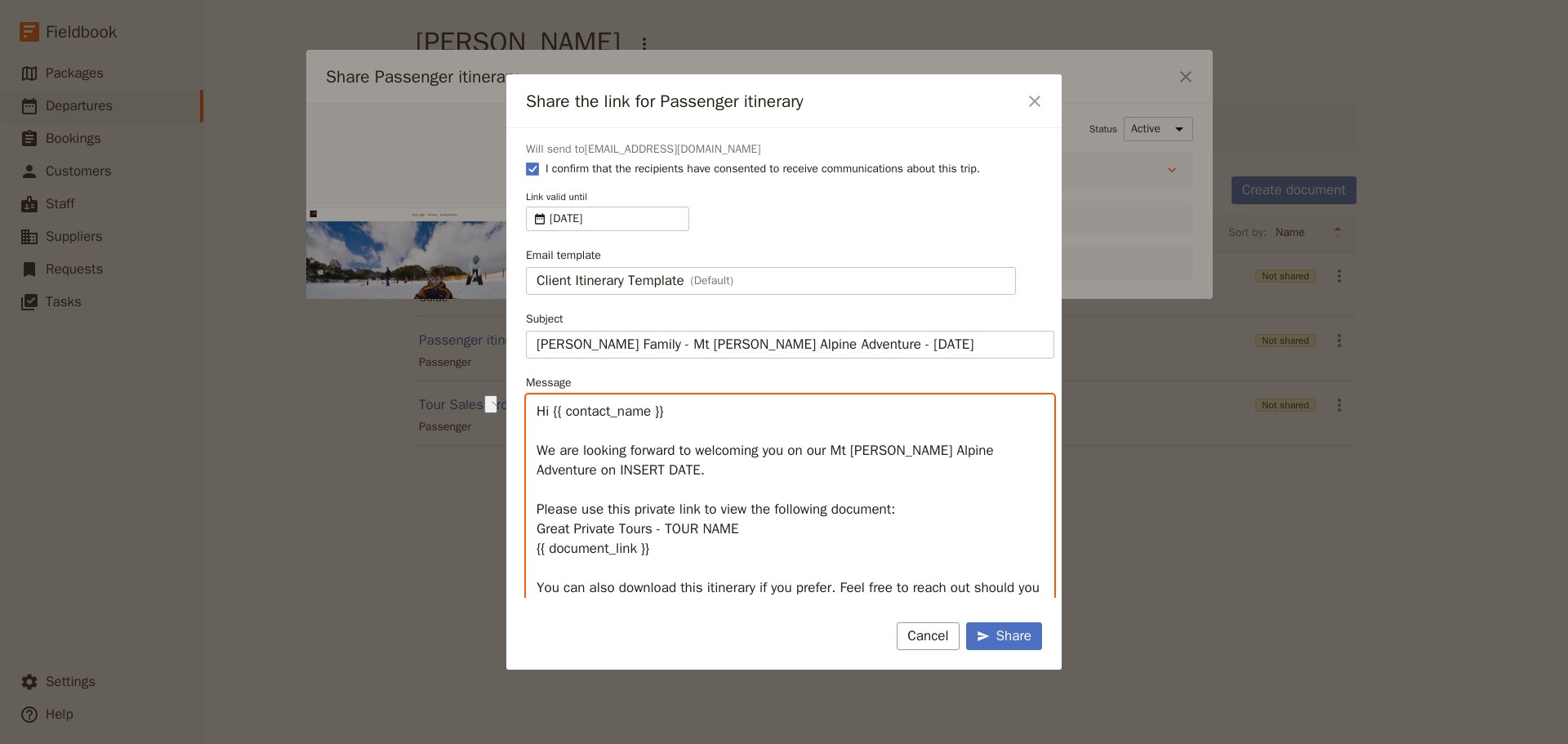drag, startPoint x: 610, startPoint y: 471, endPoint x: 509, endPoint y: 468, distance: 101.0445 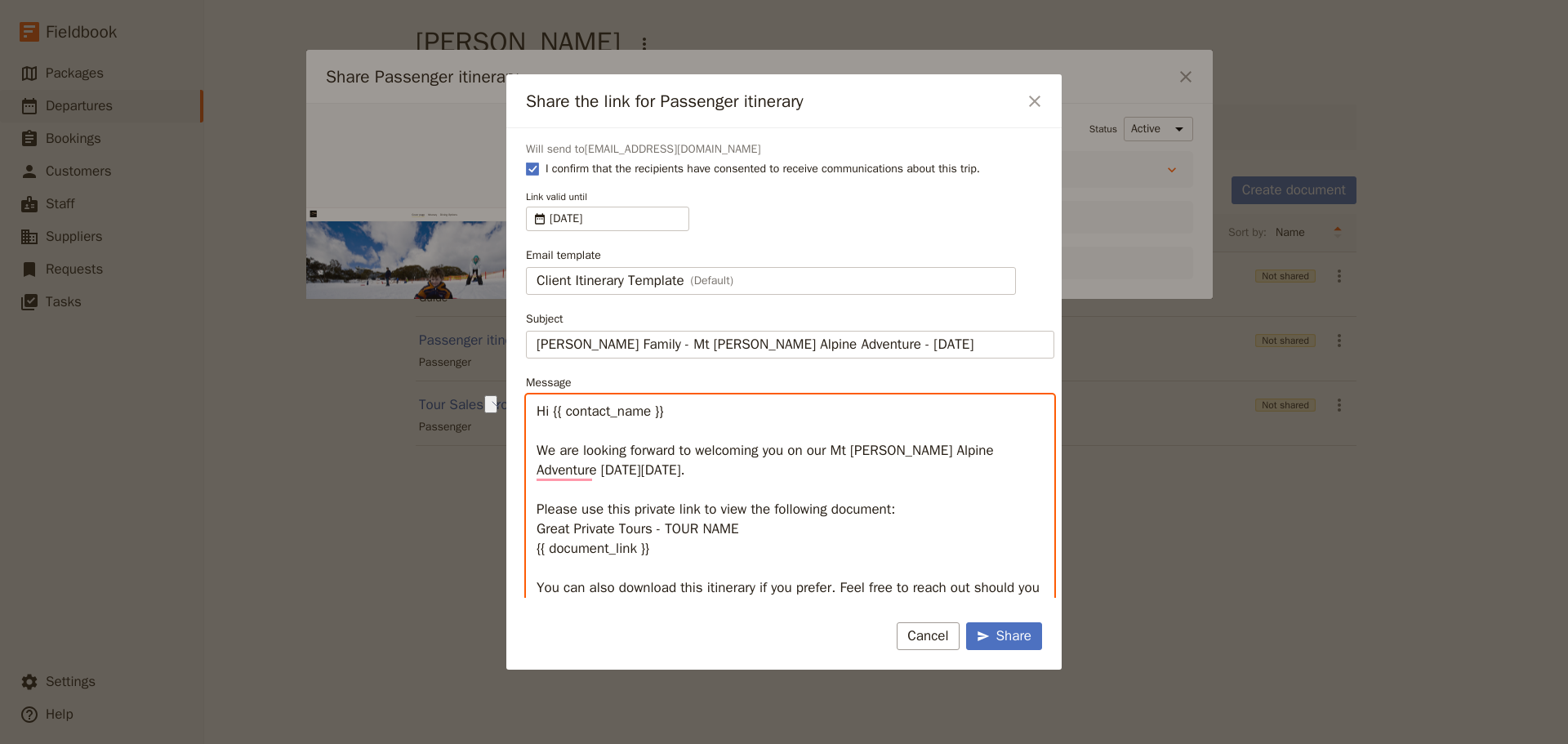 drag, startPoint x: 689, startPoint y: 532, endPoint x: 665, endPoint y: 532, distance: 24 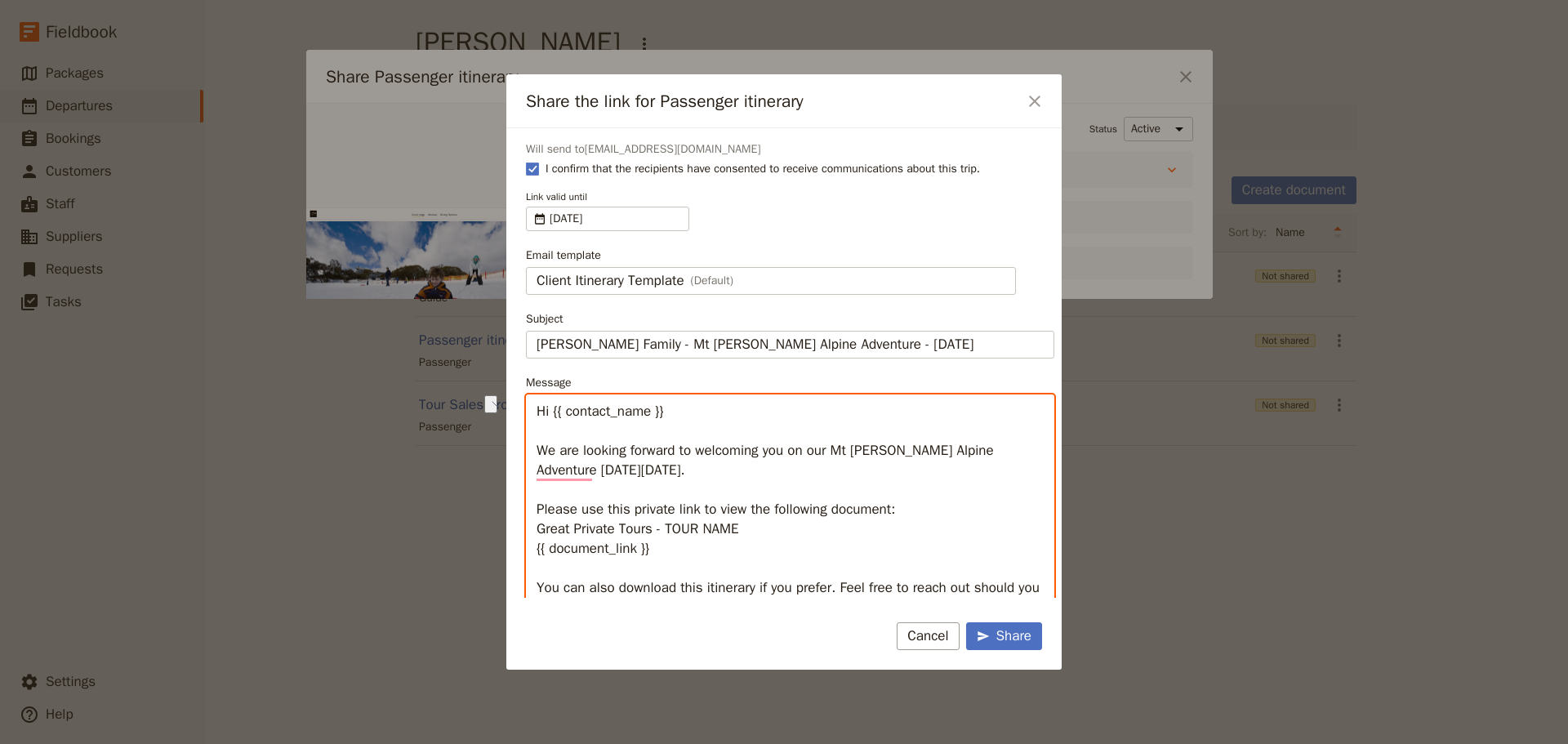 drag, startPoint x: 746, startPoint y: 526, endPoint x: 666, endPoint y: 527, distance: 80.00625 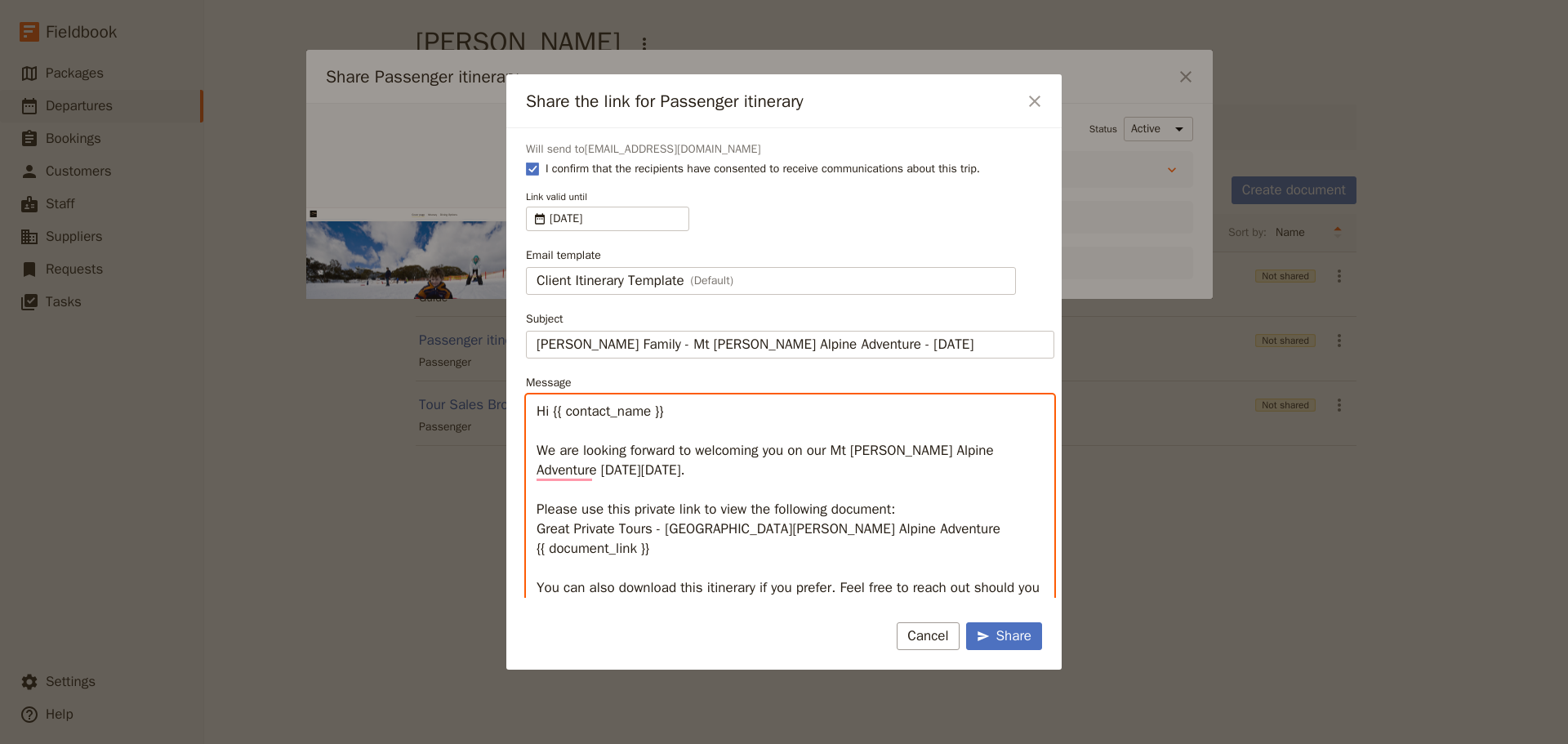 scroll, scrollTop: 127, scrollLeft: 0, axis: vertical 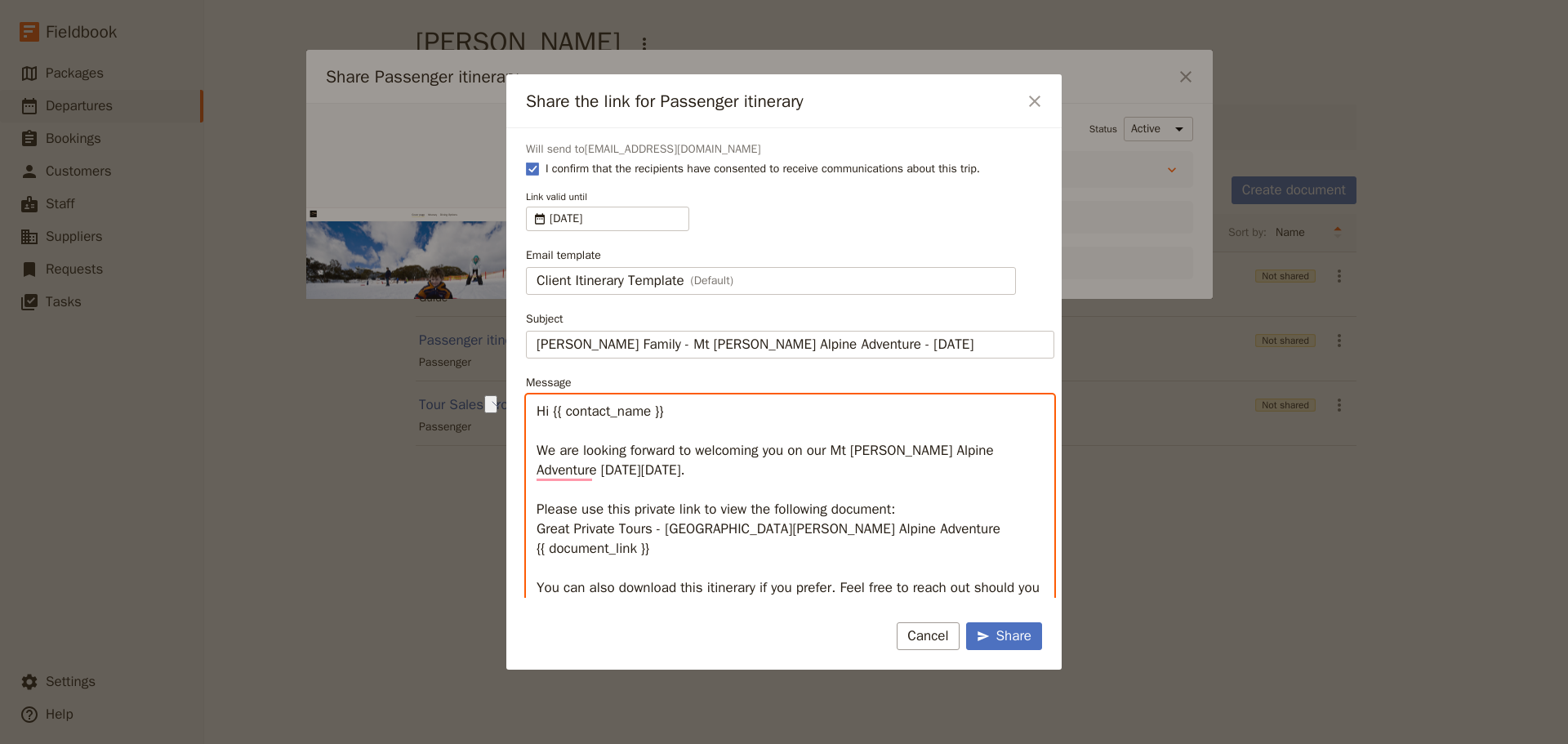 drag, startPoint x: 675, startPoint y: 414, endPoint x: 555, endPoint y: 420, distance: 120.14991 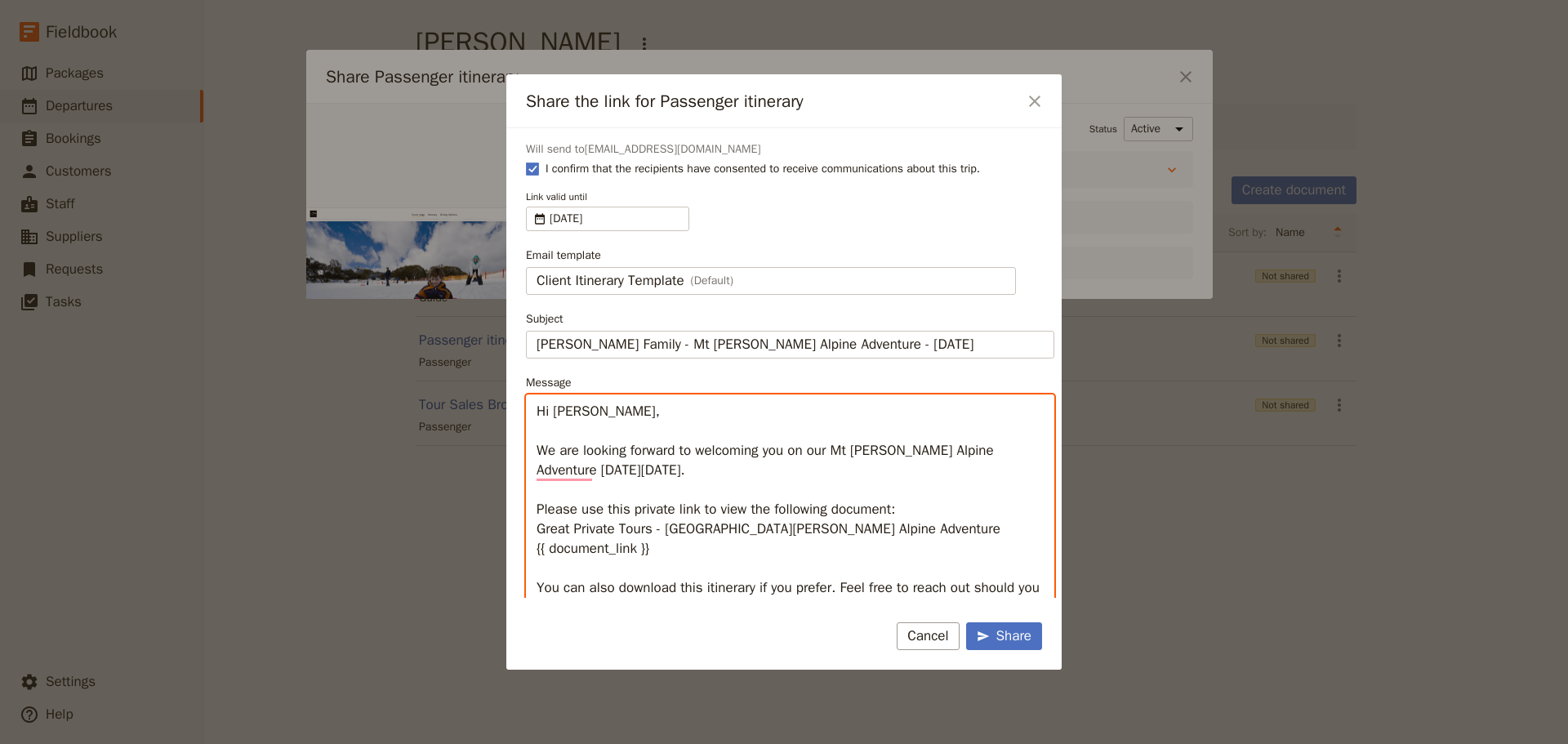 scroll, scrollTop: 67, scrollLeft: 0, axis: vertical 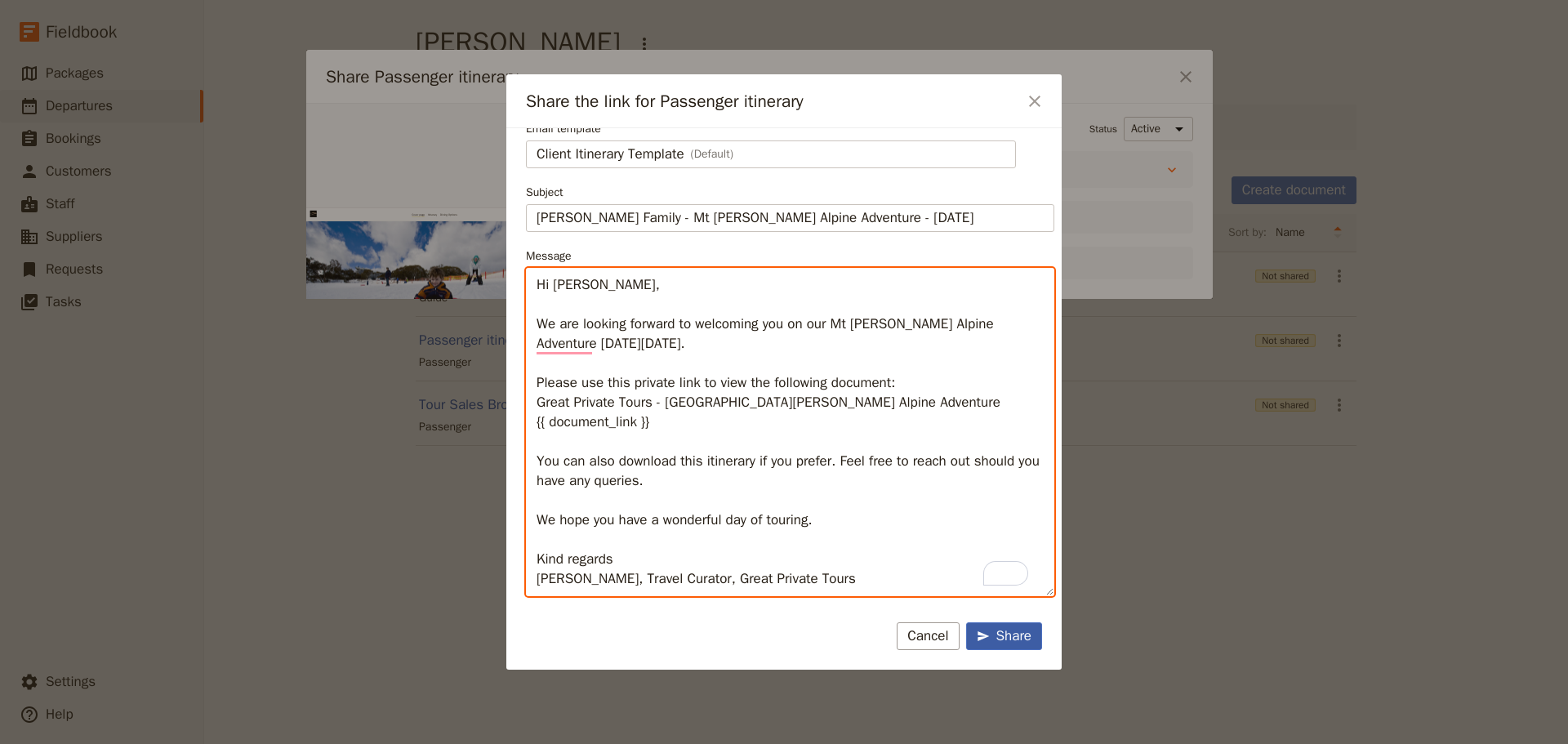 type on "Hi Sean,
We are looking forward to welcoming you on our Mt Buller Alpine Adventure on Thursday 24 July.
Please use this private link to view the following document:
Great Private Tours - Mt Buller Alpine Adventure
{{ document_link }}
You can also download this itinerary if you prefer. Feel free to reach out should you have any queries.
We hope you have a wonderful day of touring.
Kind regards
Sharon Wilson, Travel Curator, Great Private Tours" 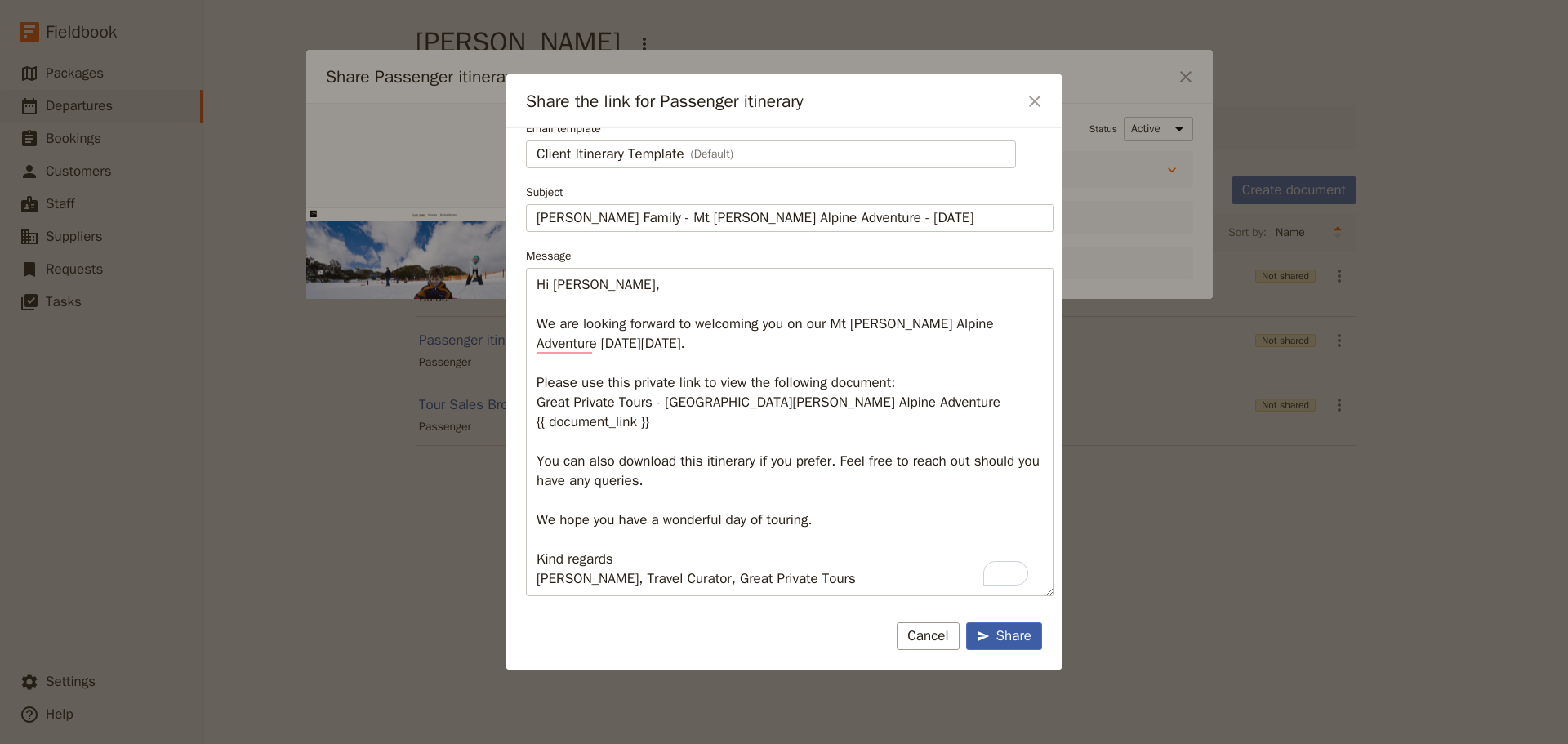 click on "Share" at bounding box center (1004, 636) 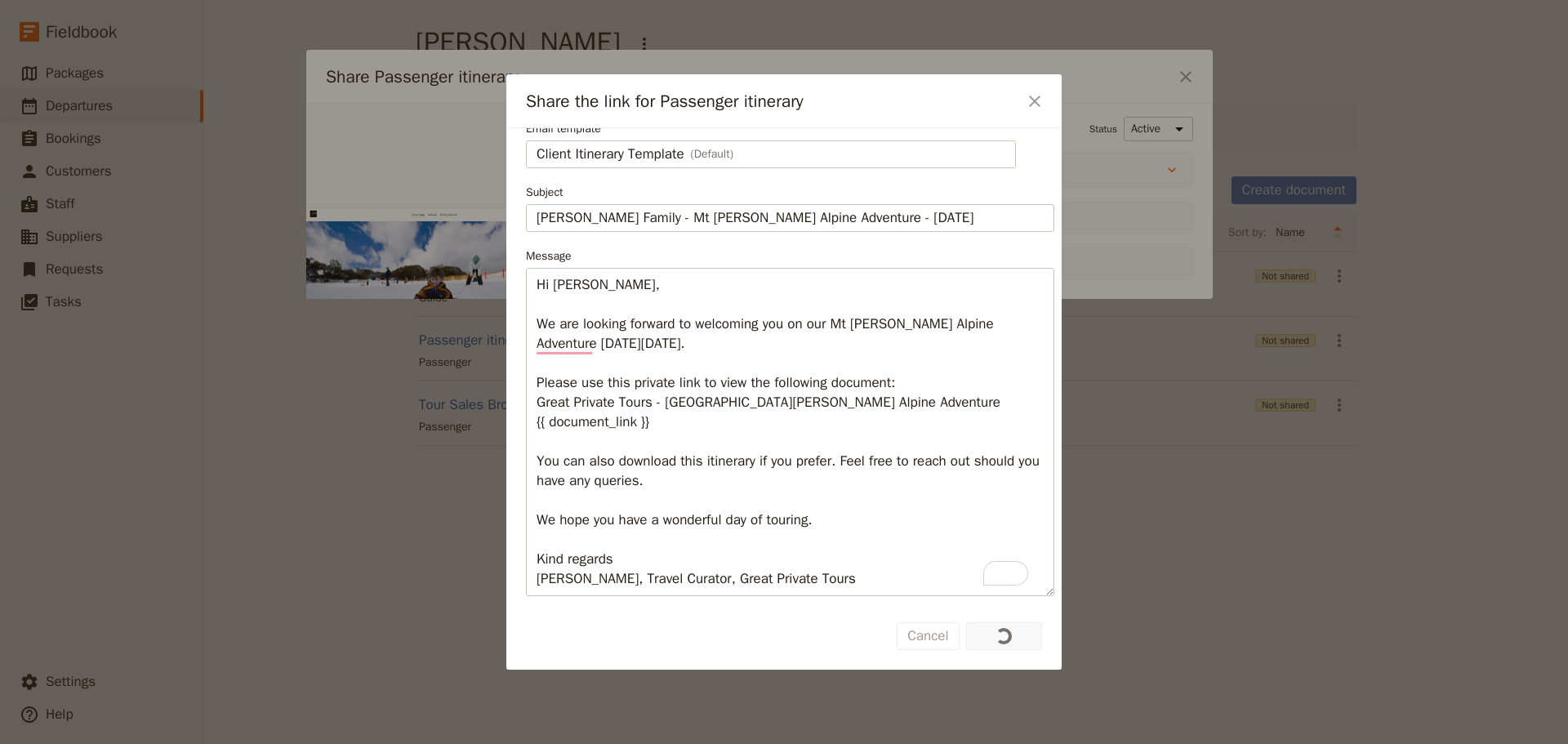 scroll, scrollTop: 0, scrollLeft: 0, axis: both 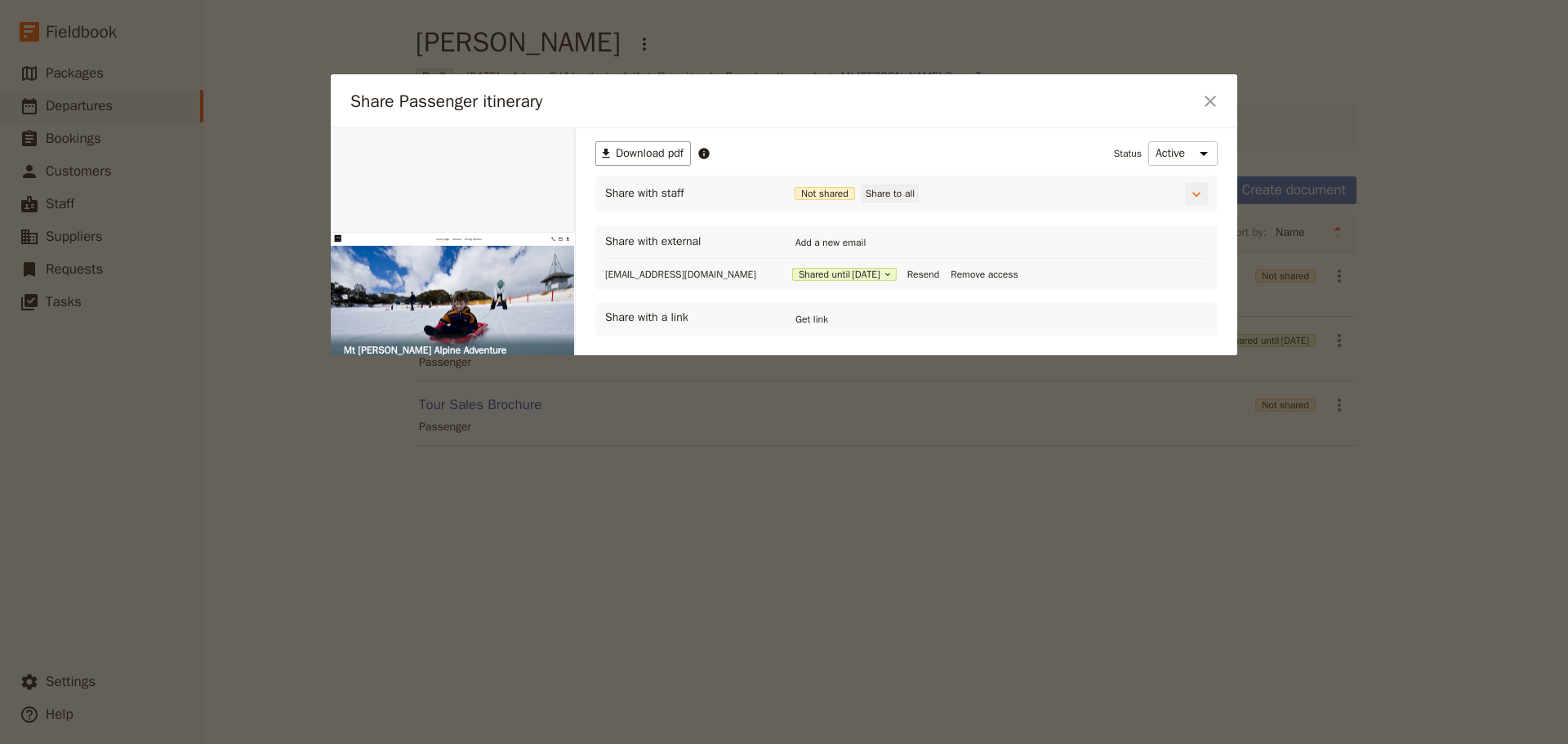 click on "Share to all" at bounding box center (890, 194) 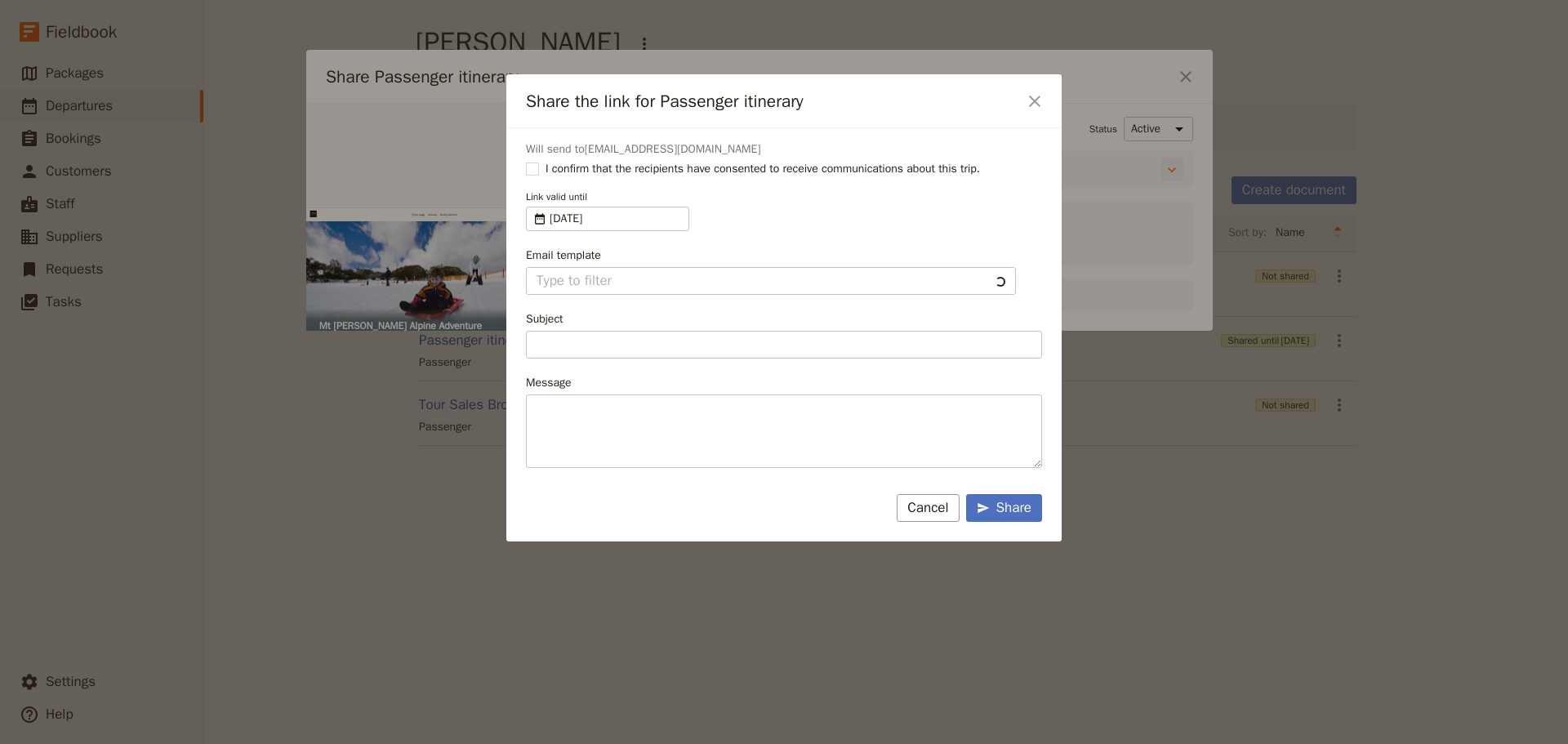 type on "Client Itinerary Template" 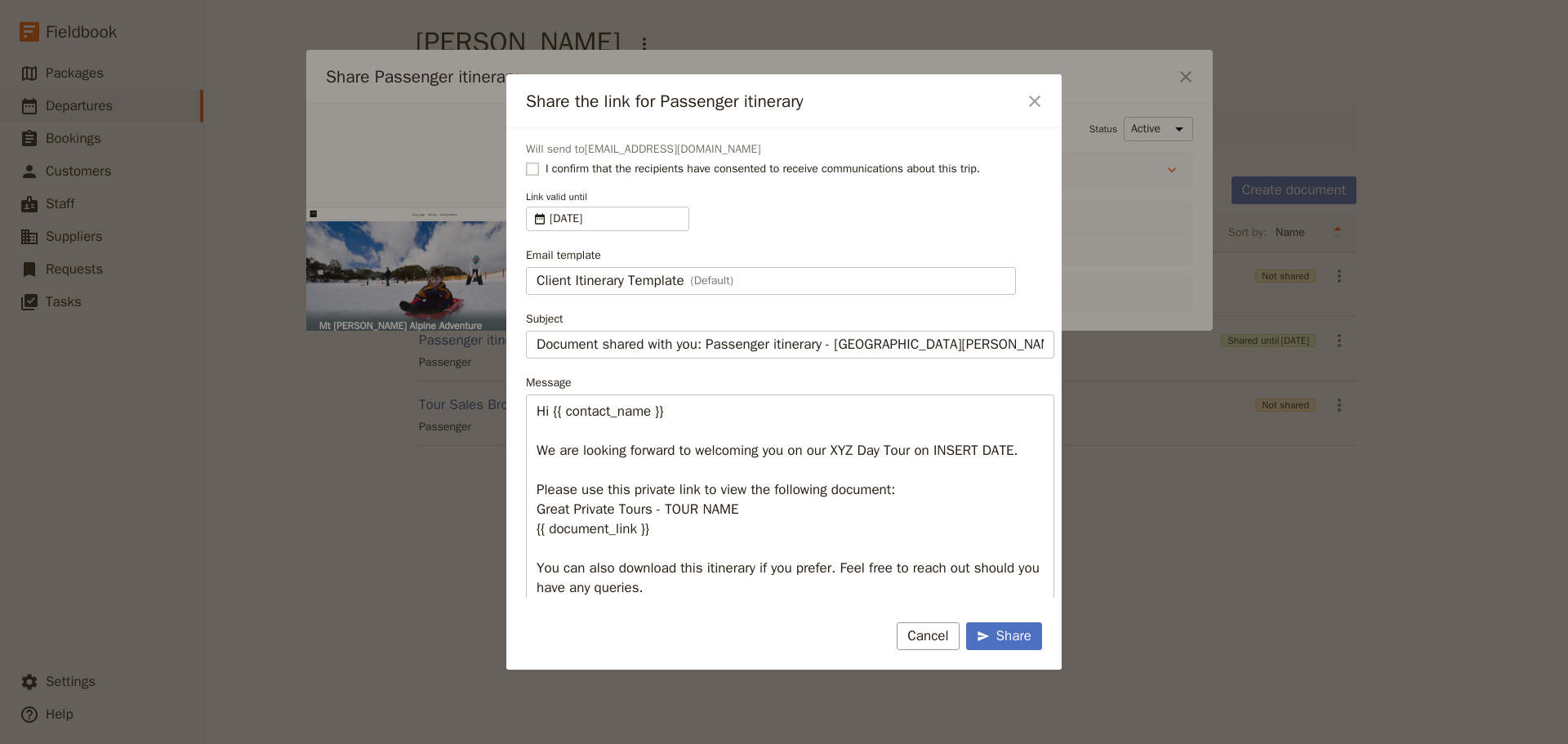 click 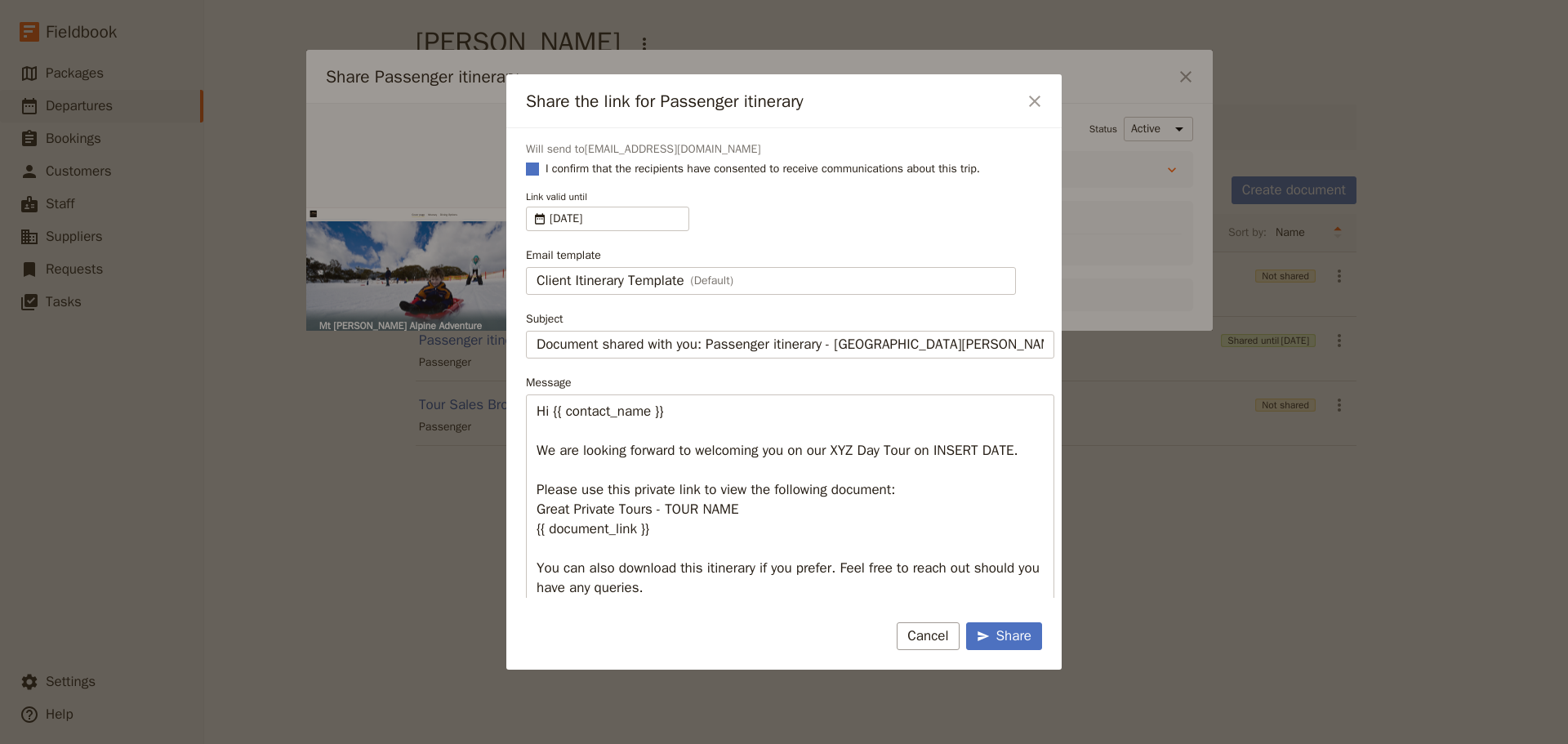checkbox on "true" 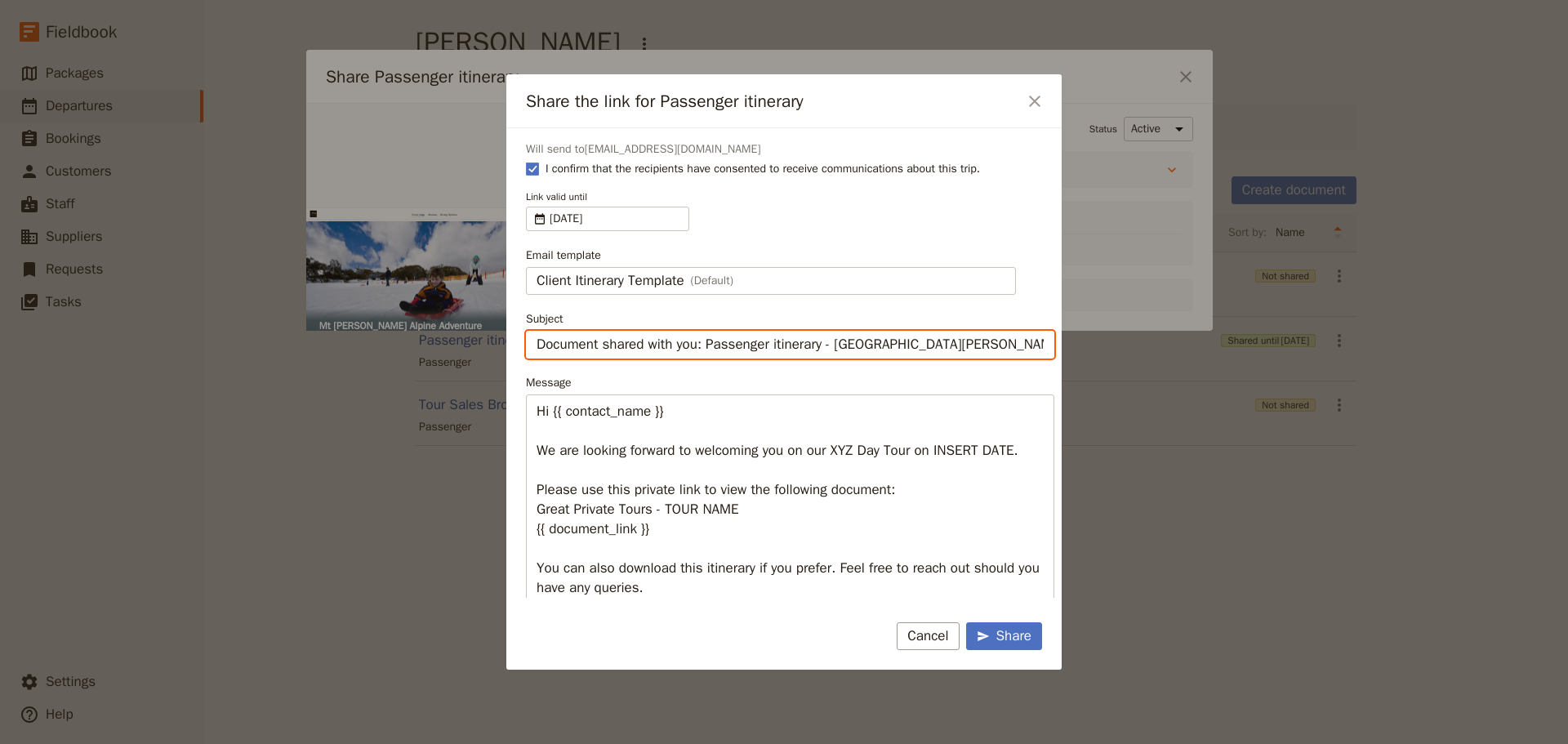 drag, startPoint x: 710, startPoint y: 348, endPoint x: 380, endPoint y: 325, distance: 330.80054 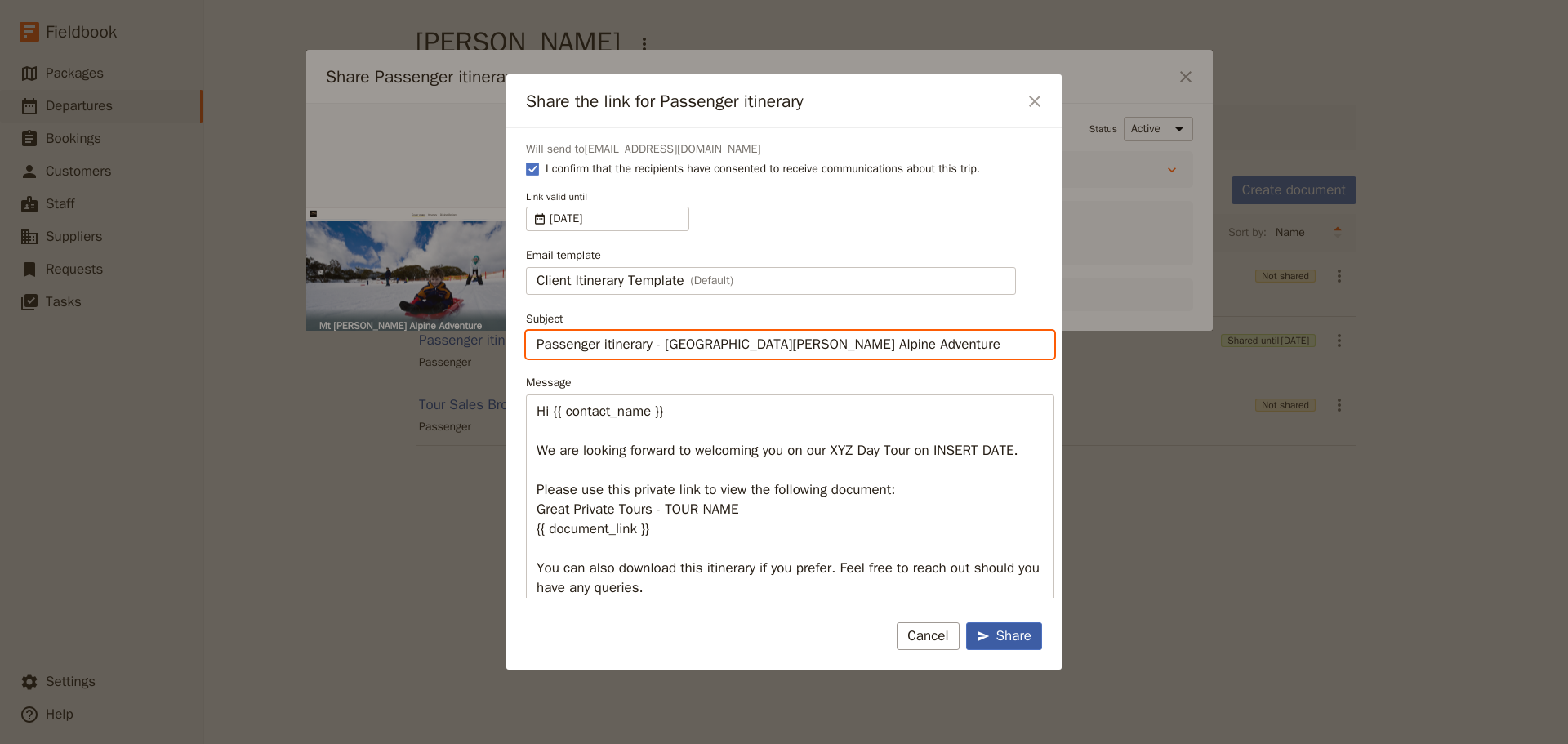 type on "Passenger itinerary - Mt Buller Alpine Adventure" 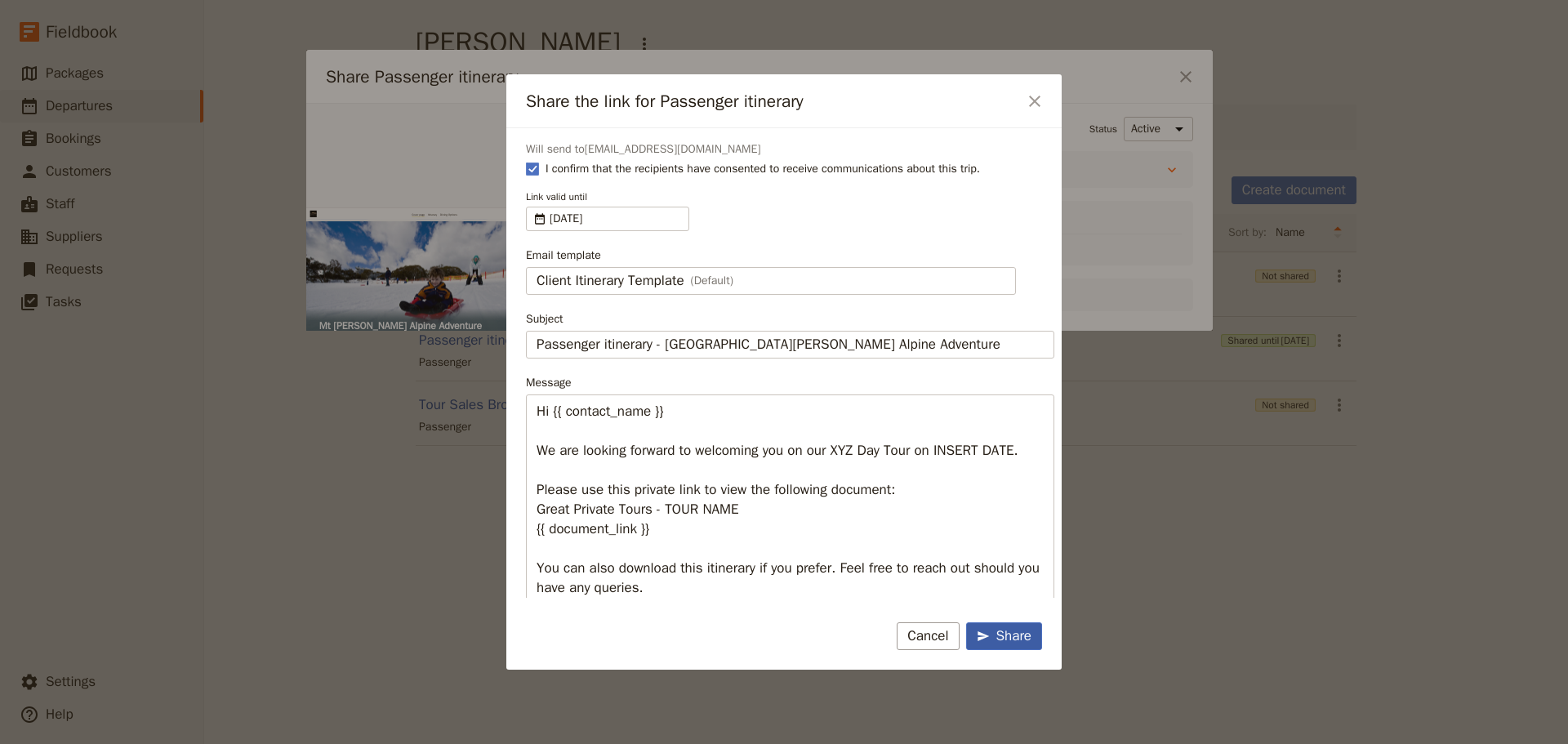 click 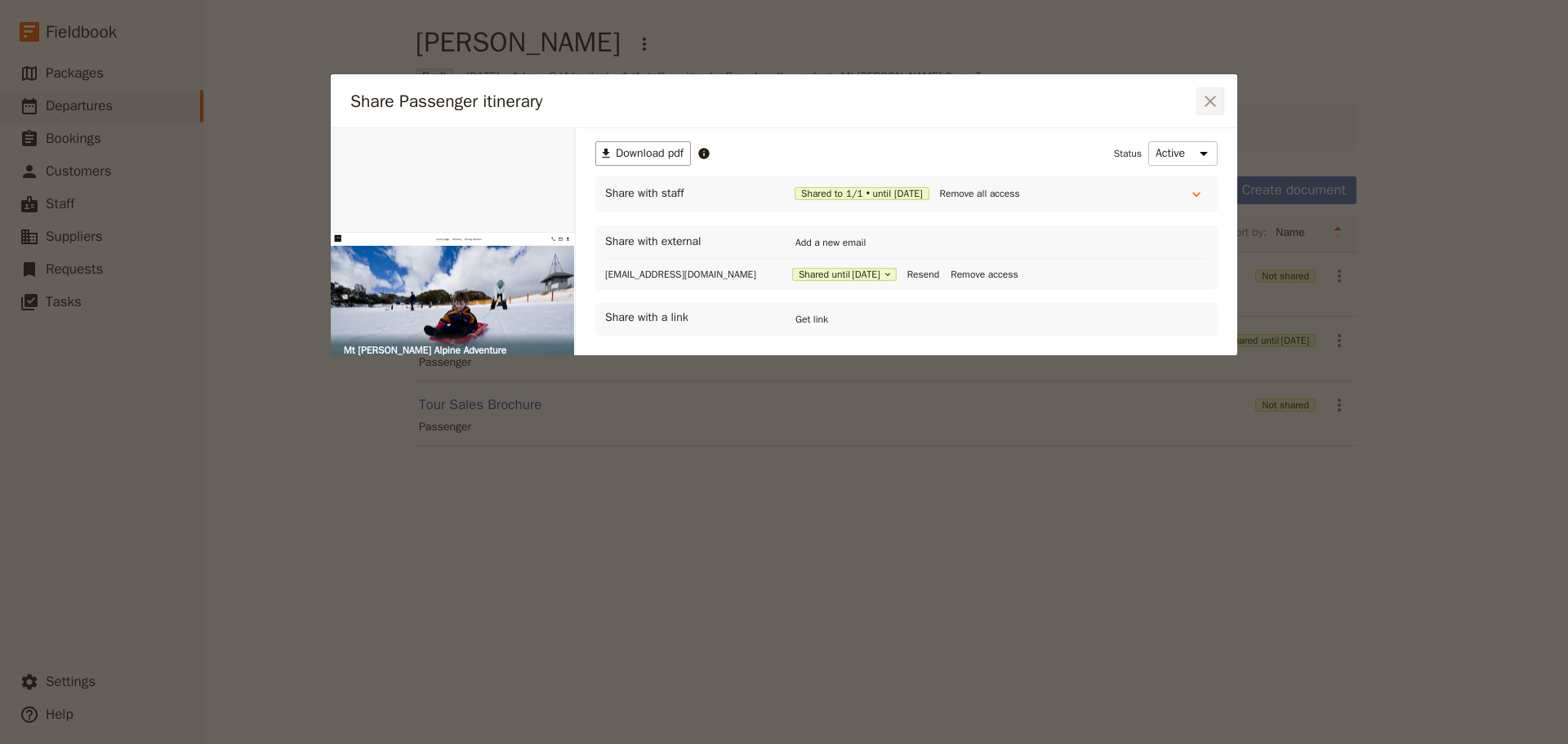 click 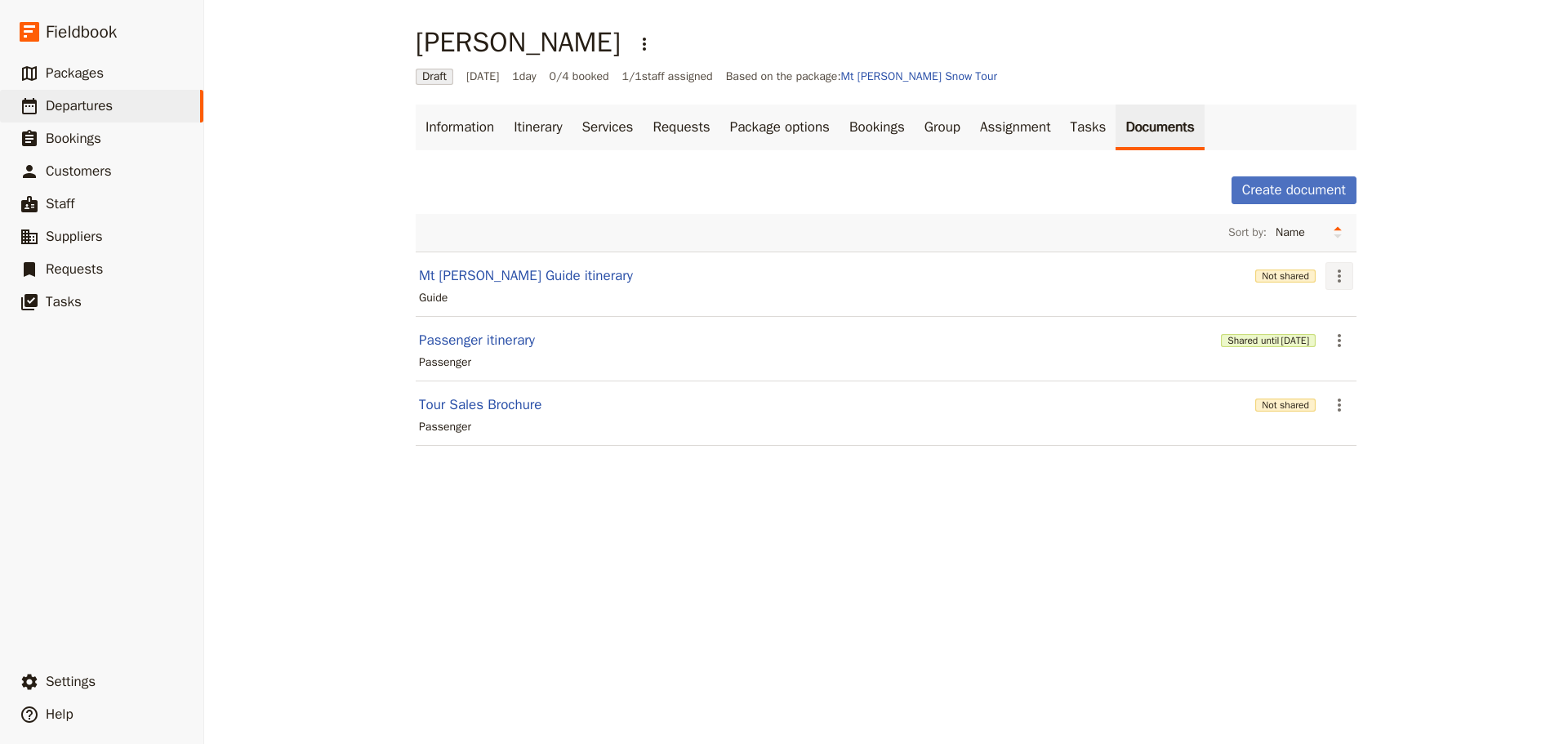 click 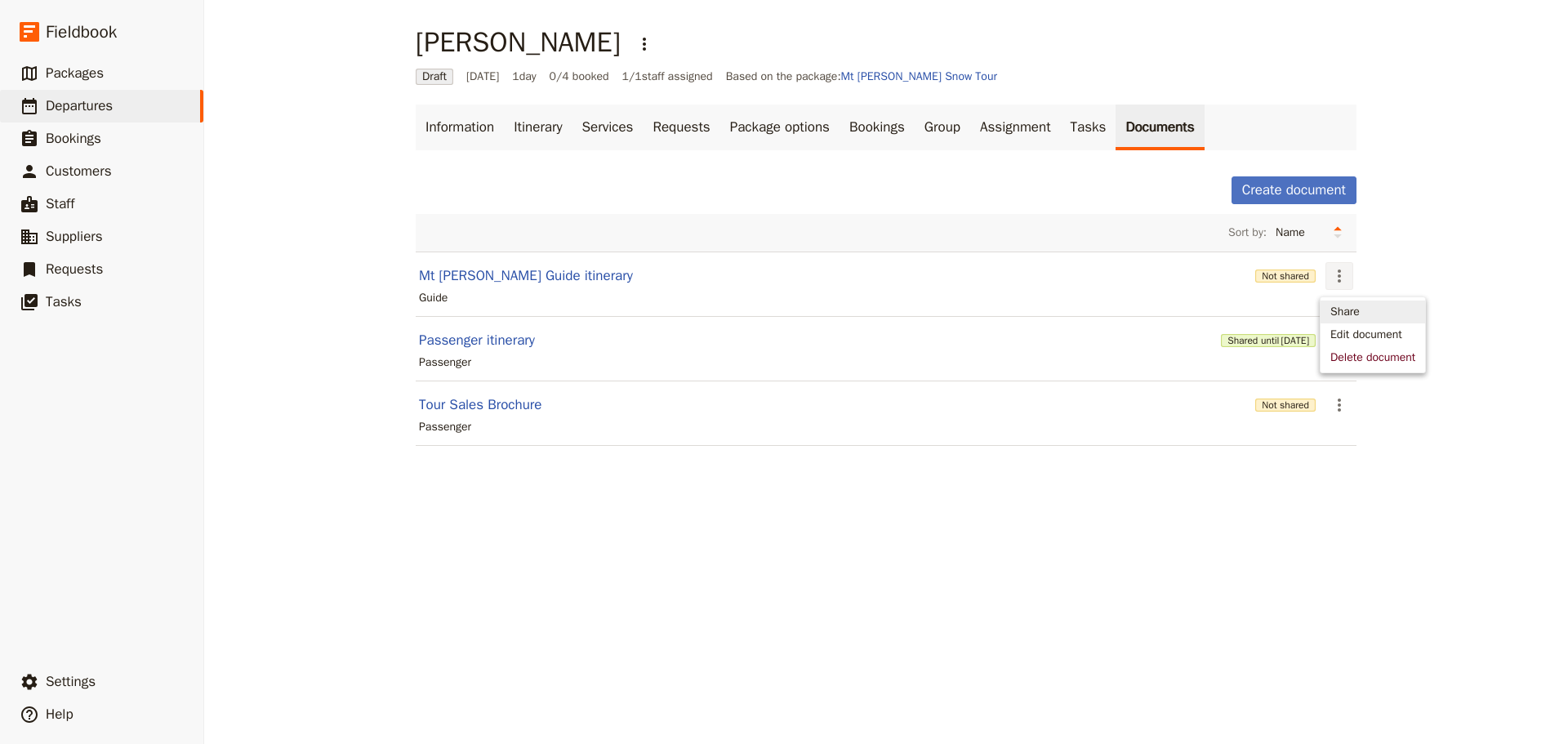 click on "Share" at bounding box center [1345, 312] 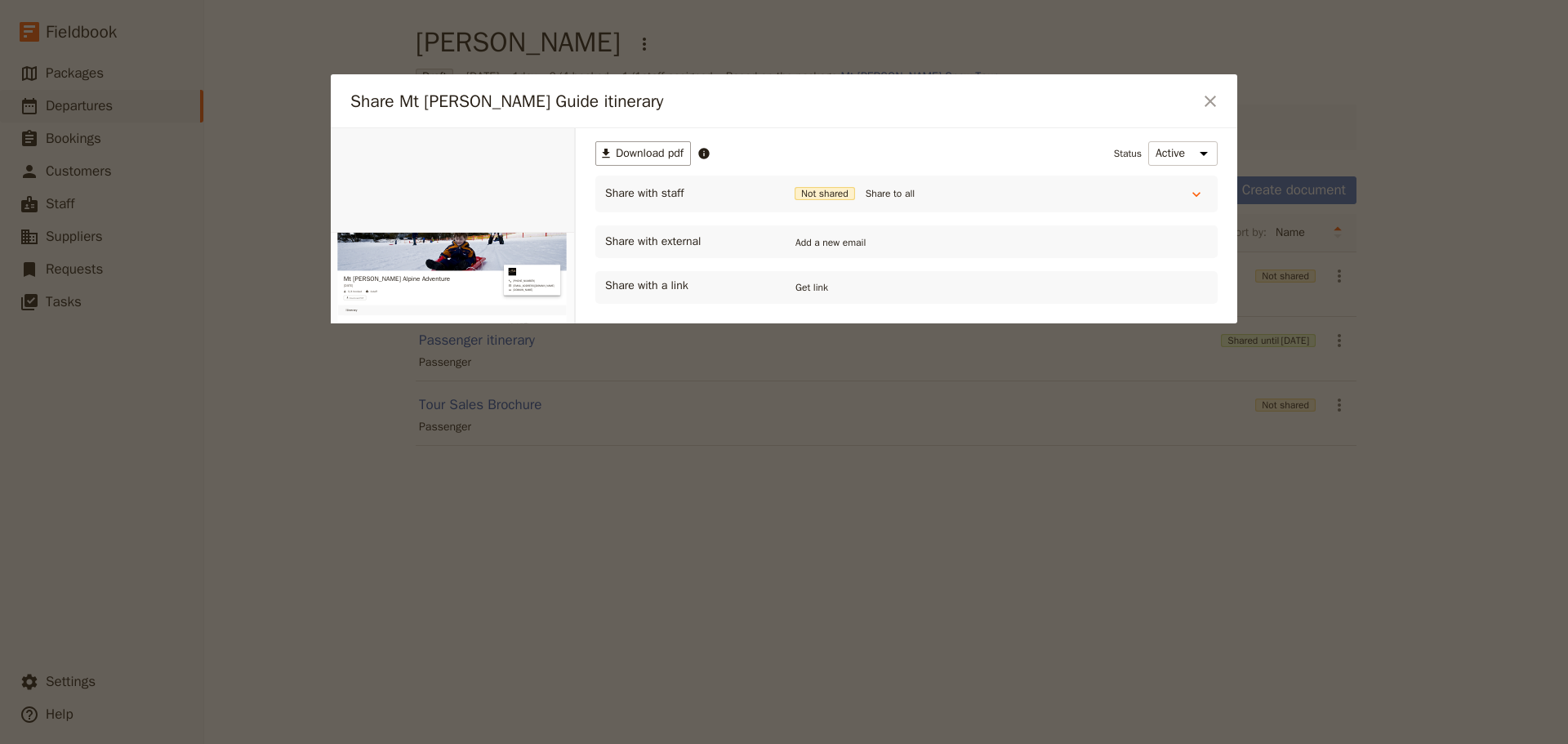 scroll, scrollTop: 0, scrollLeft: 0, axis: both 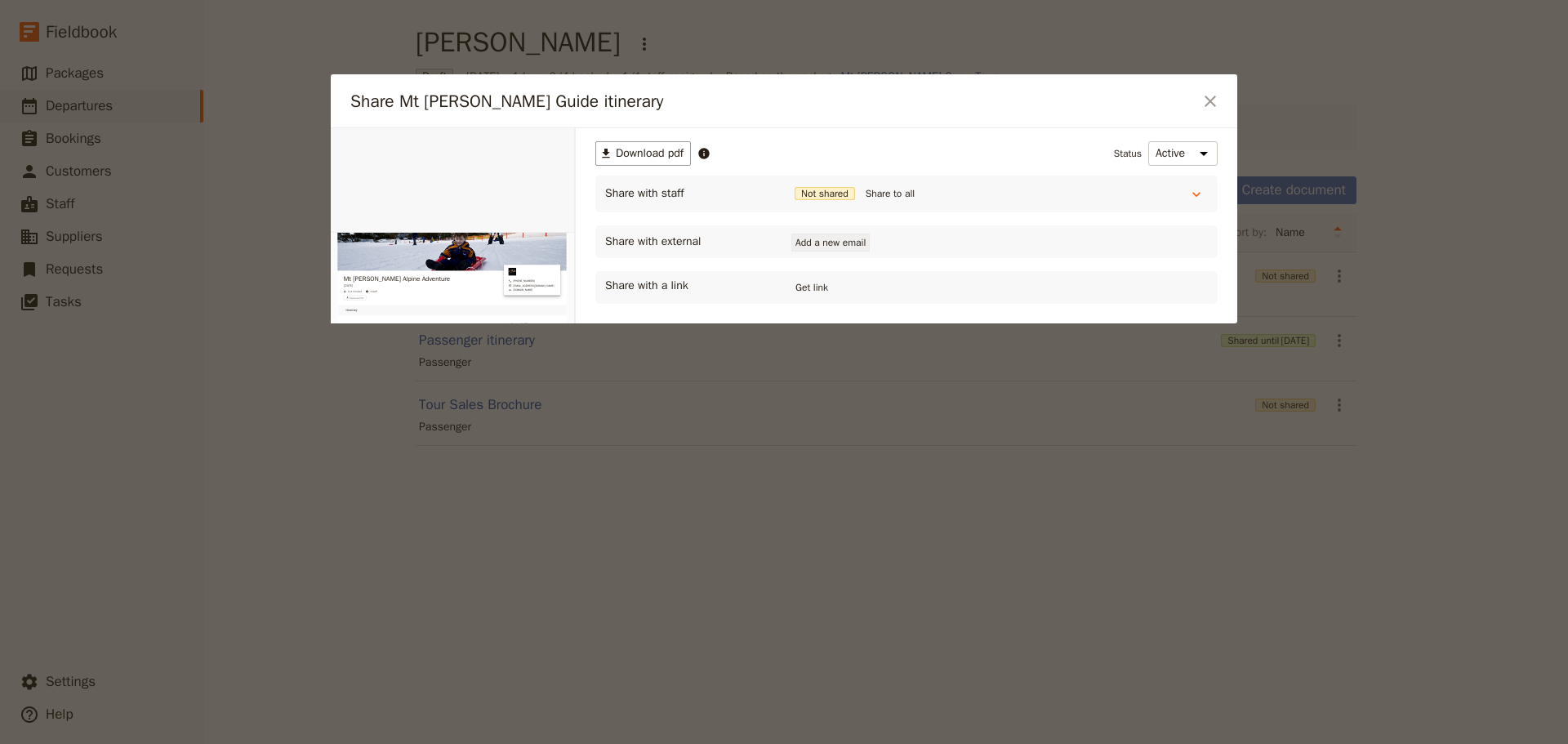 click on "Add a new email" at bounding box center [831, 243] 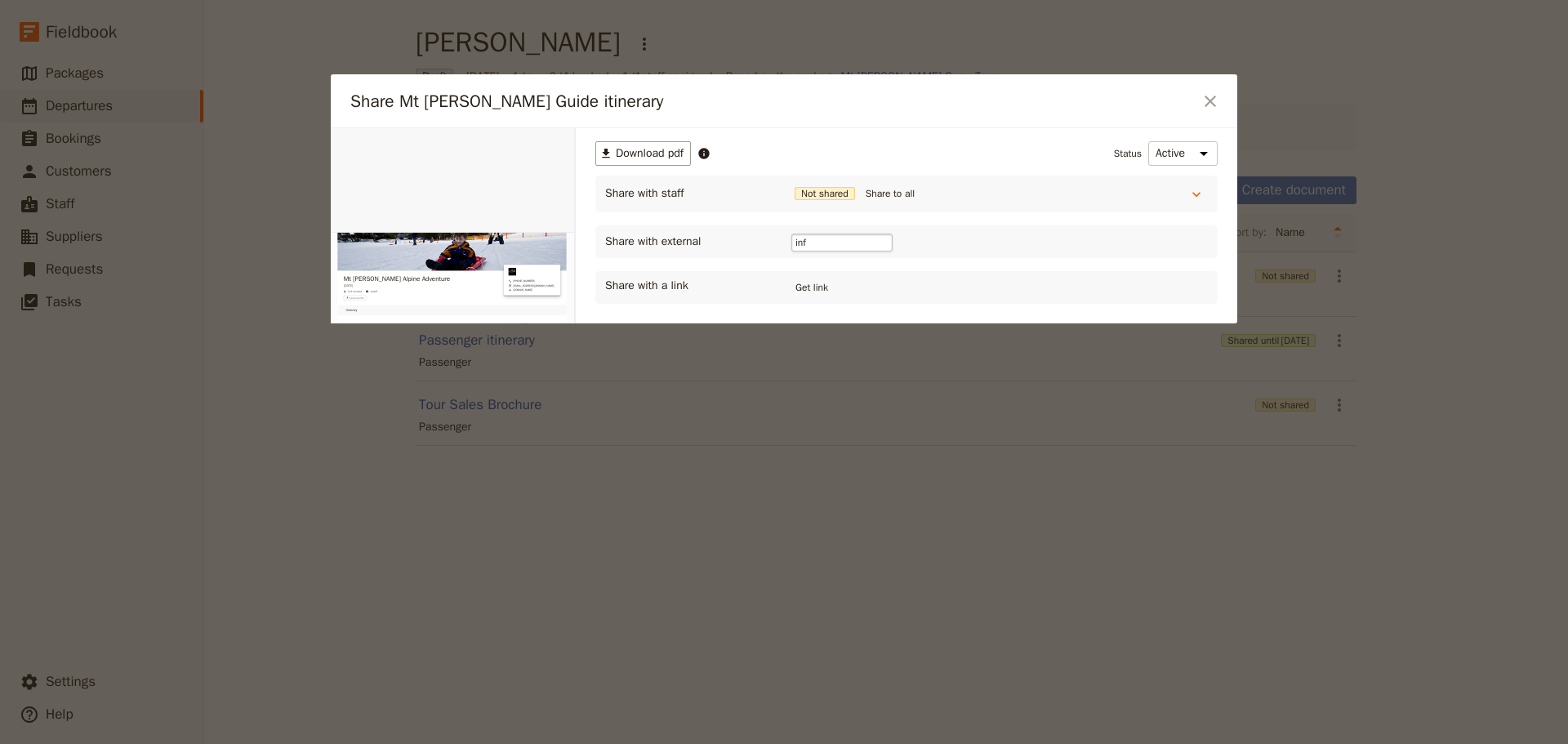 type on "info" 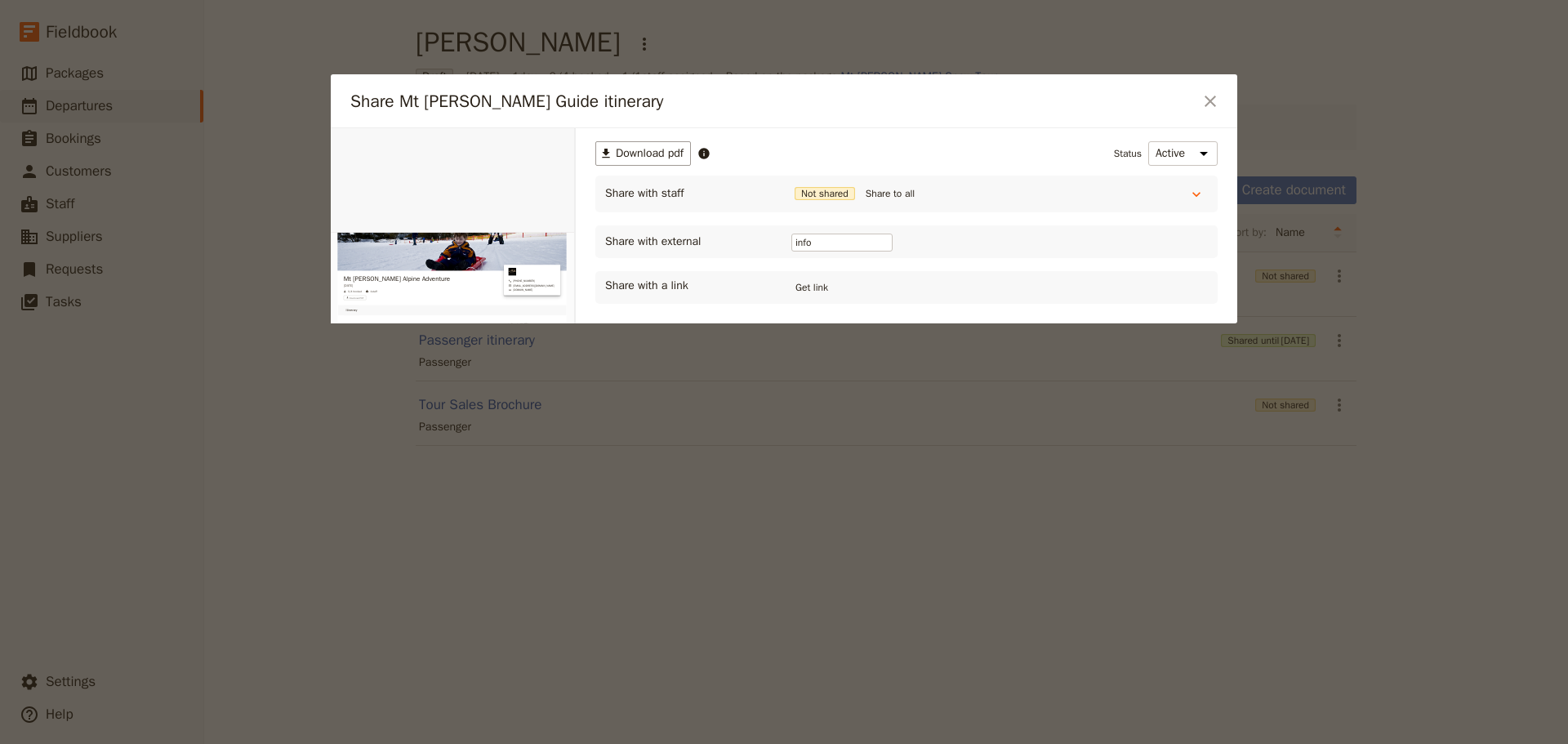 drag, startPoint x: 852, startPoint y: 247, endPoint x: 718, endPoint y: 250, distance: 134.03358 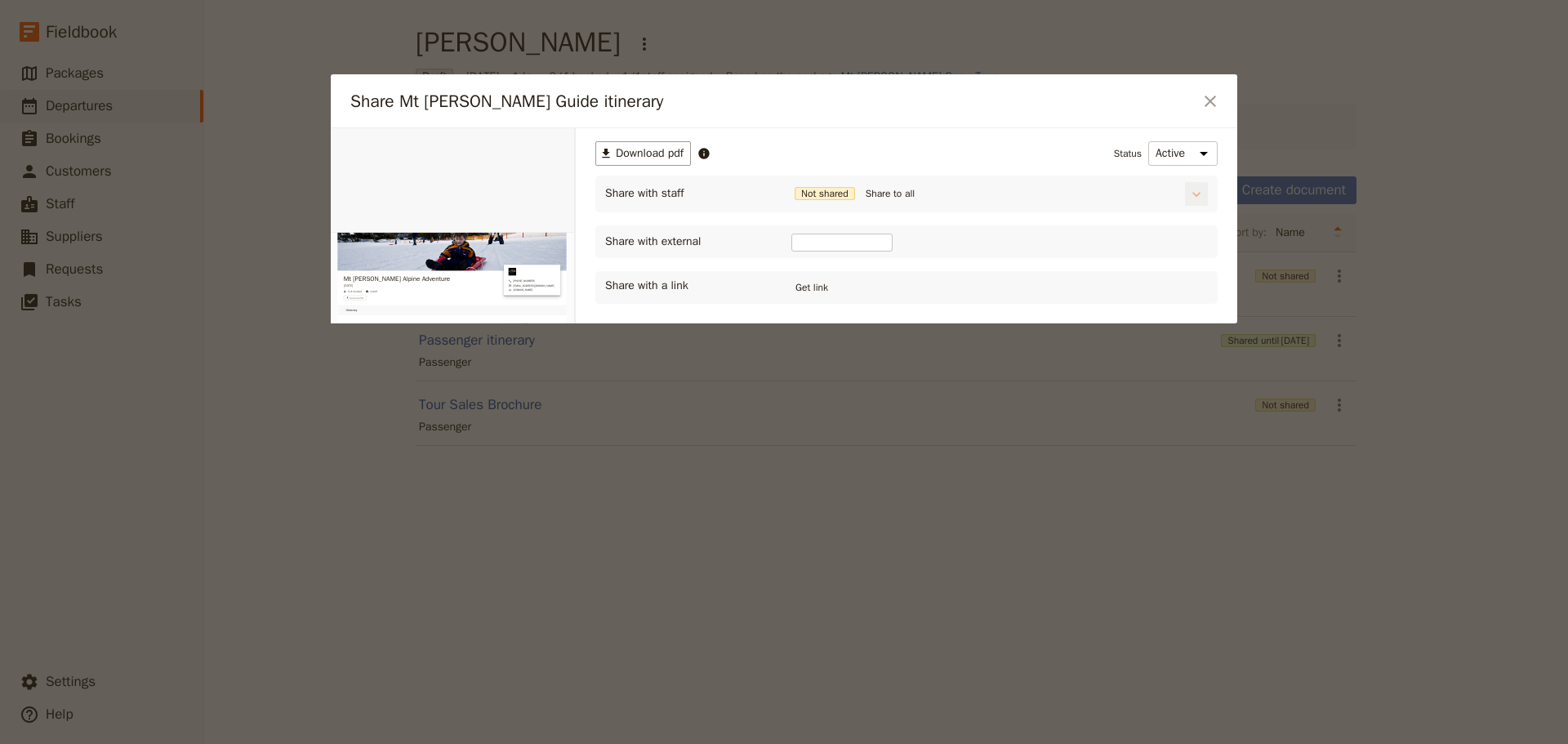 click 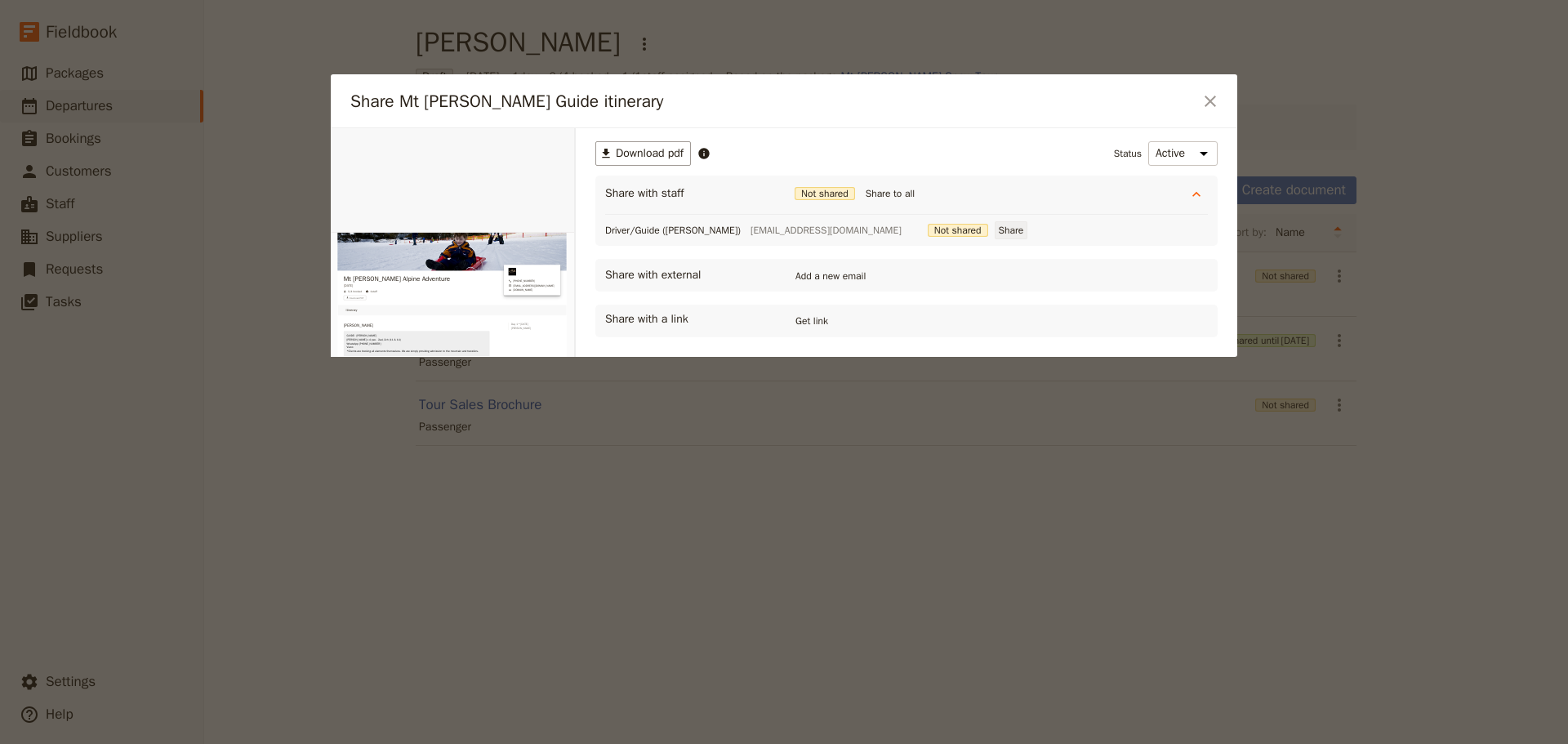 click on "Share" at bounding box center [1011, 230] 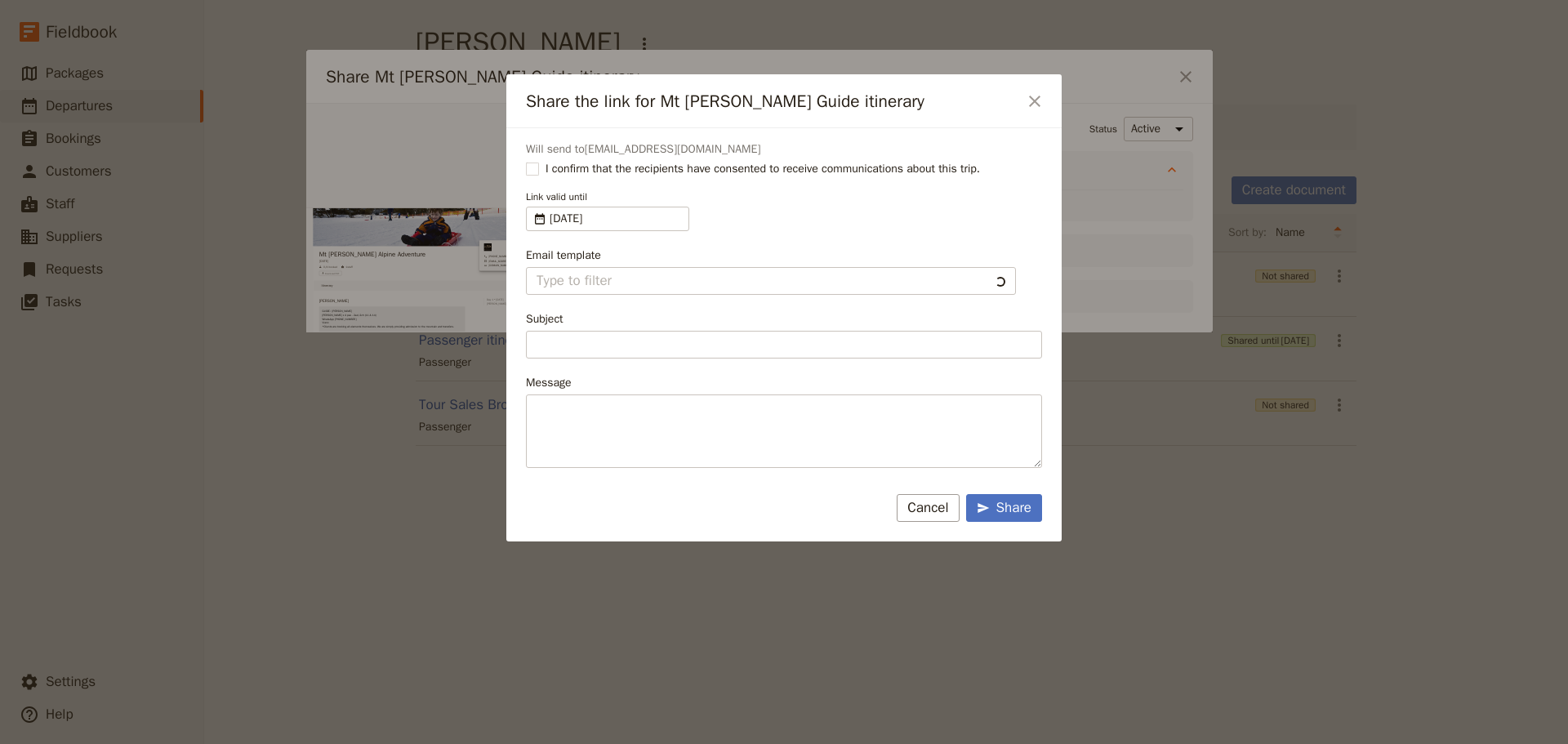 type on "Client Itinerary Template" 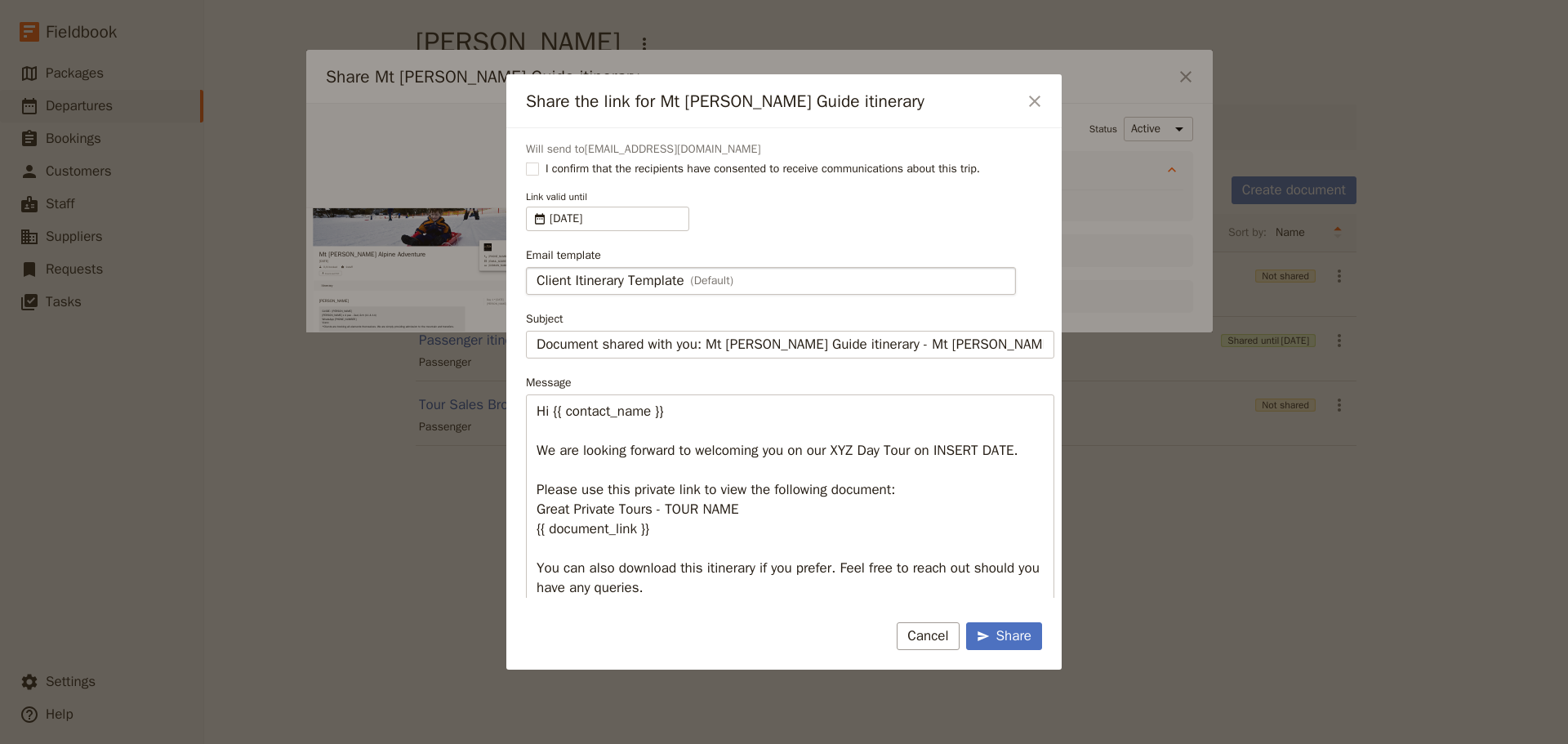 click on "Client Itinerary Template" at bounding box center [610, 281] 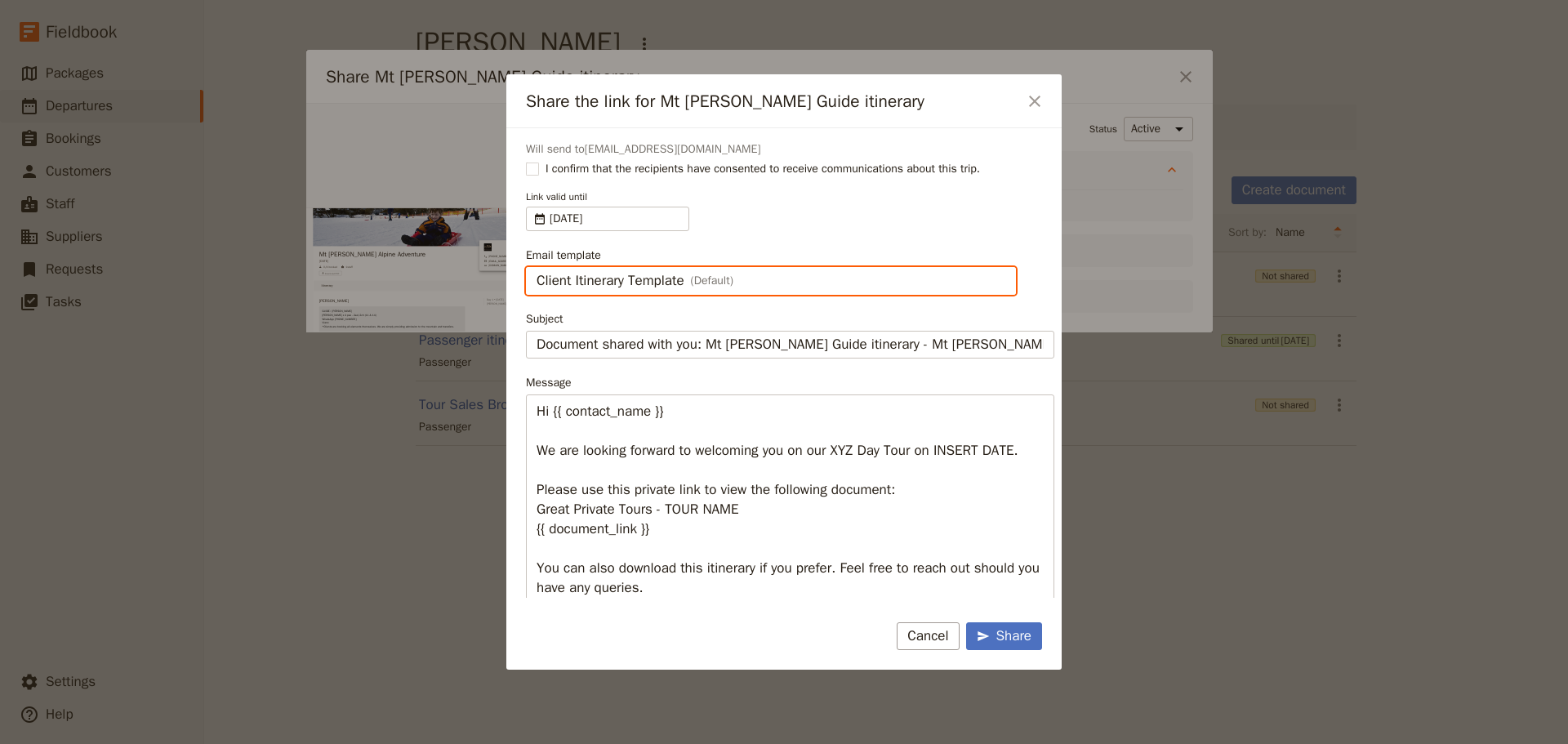 click on "Client Itinerary Template" at bounding box center (536, 267) 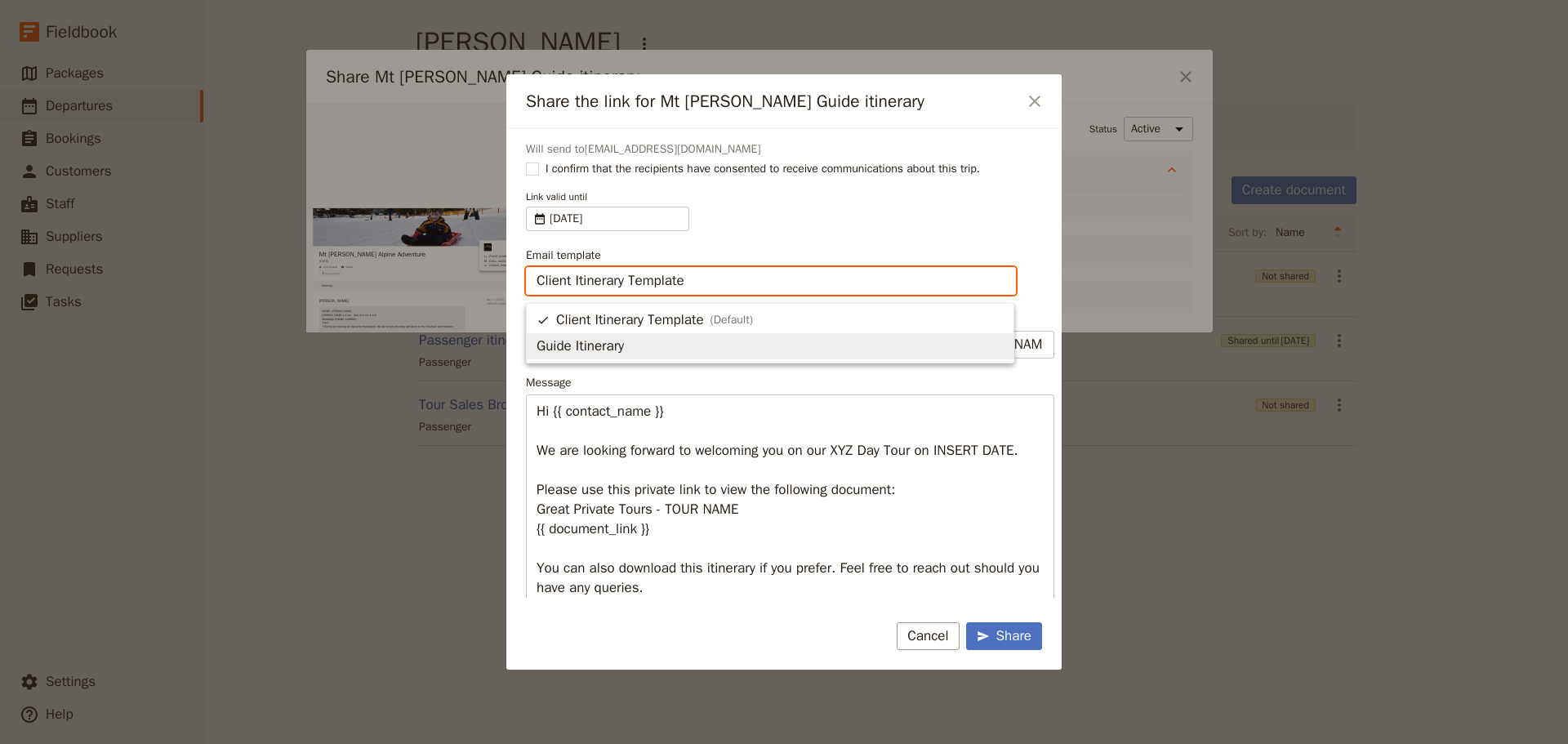 click on "Guide Itinerary" at bounding box center (580, 346) 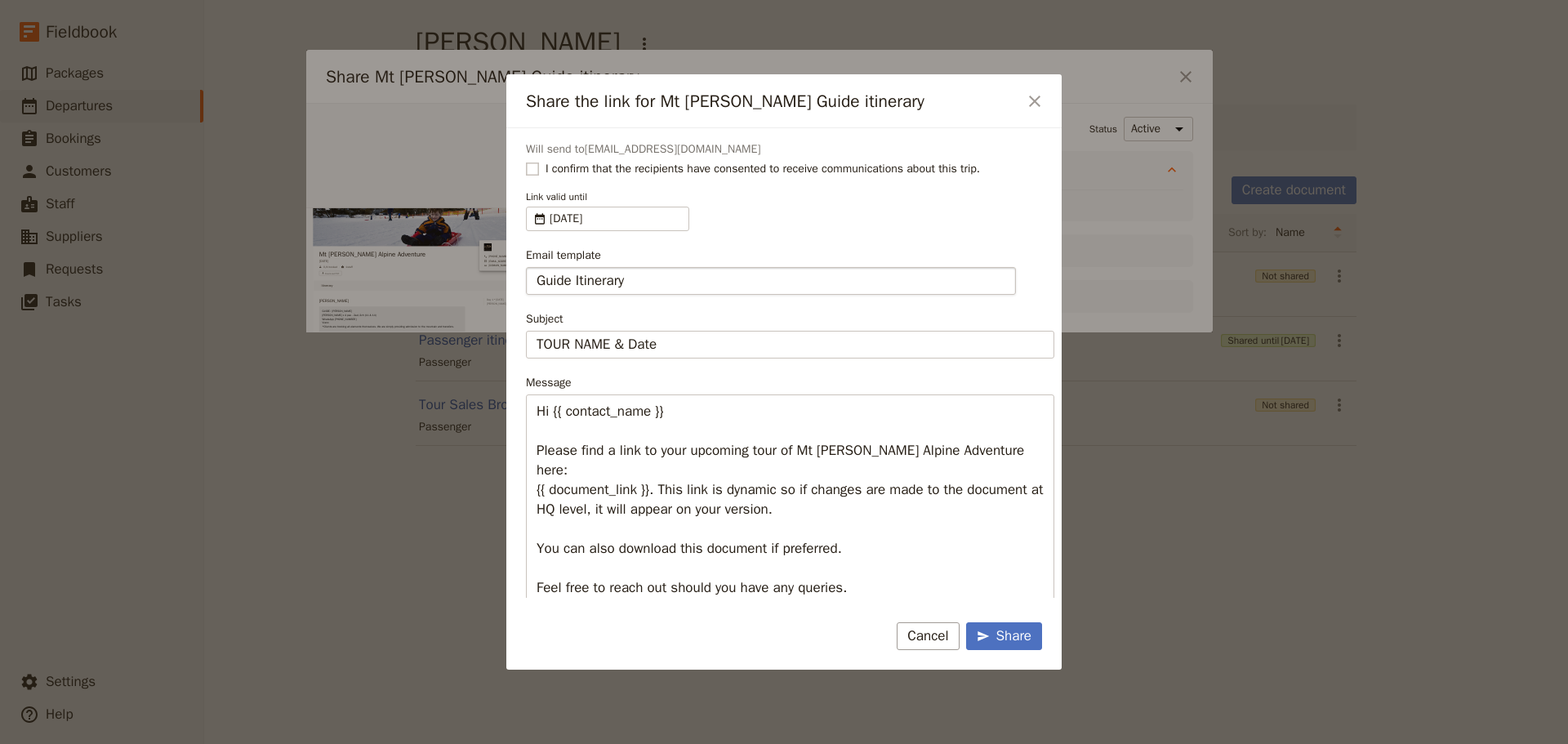 click 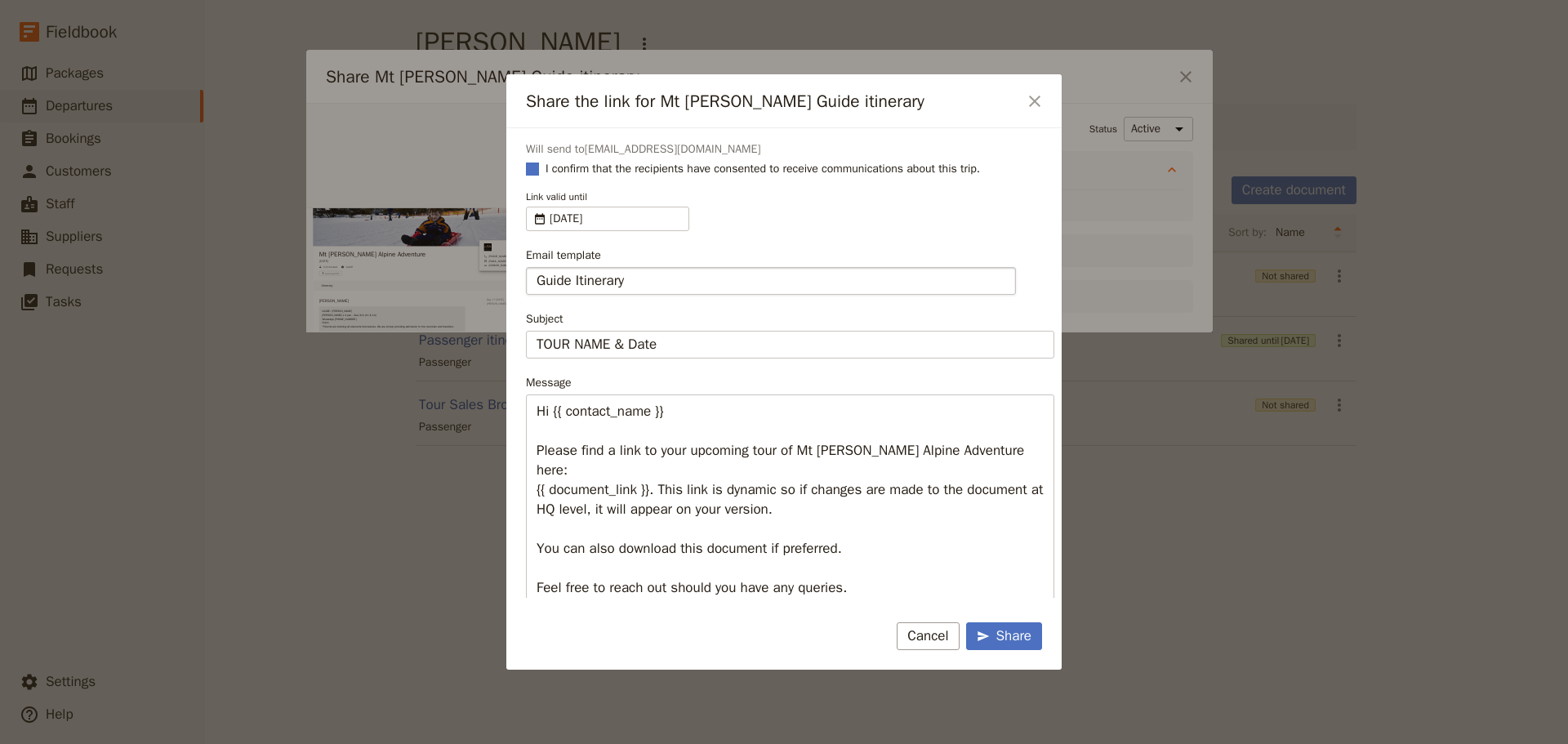 checkbox on "true" 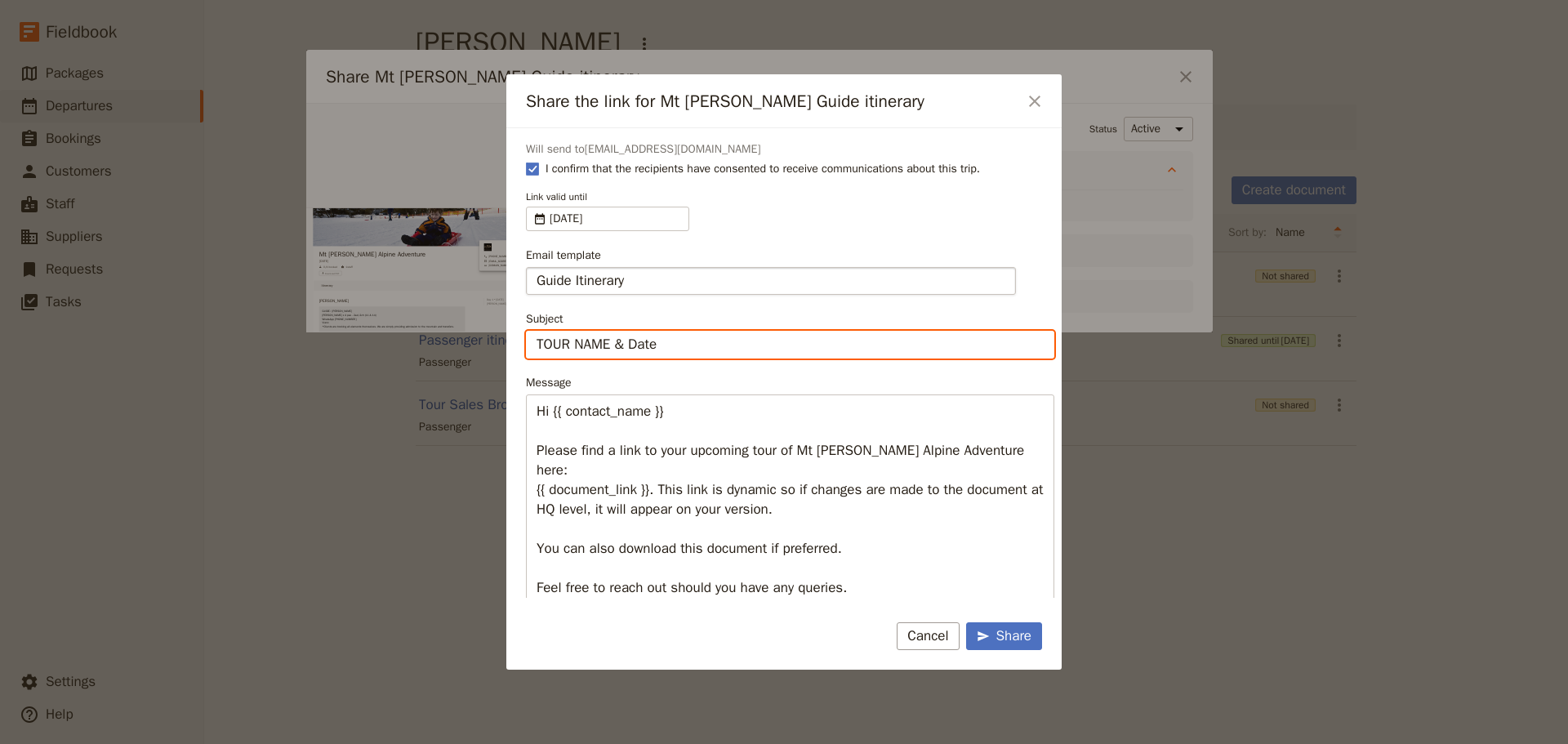 drag, startPoint x: 615, startPoint y: 342, endPoint x: 442, endPoint y: 340, distance: 173.01156 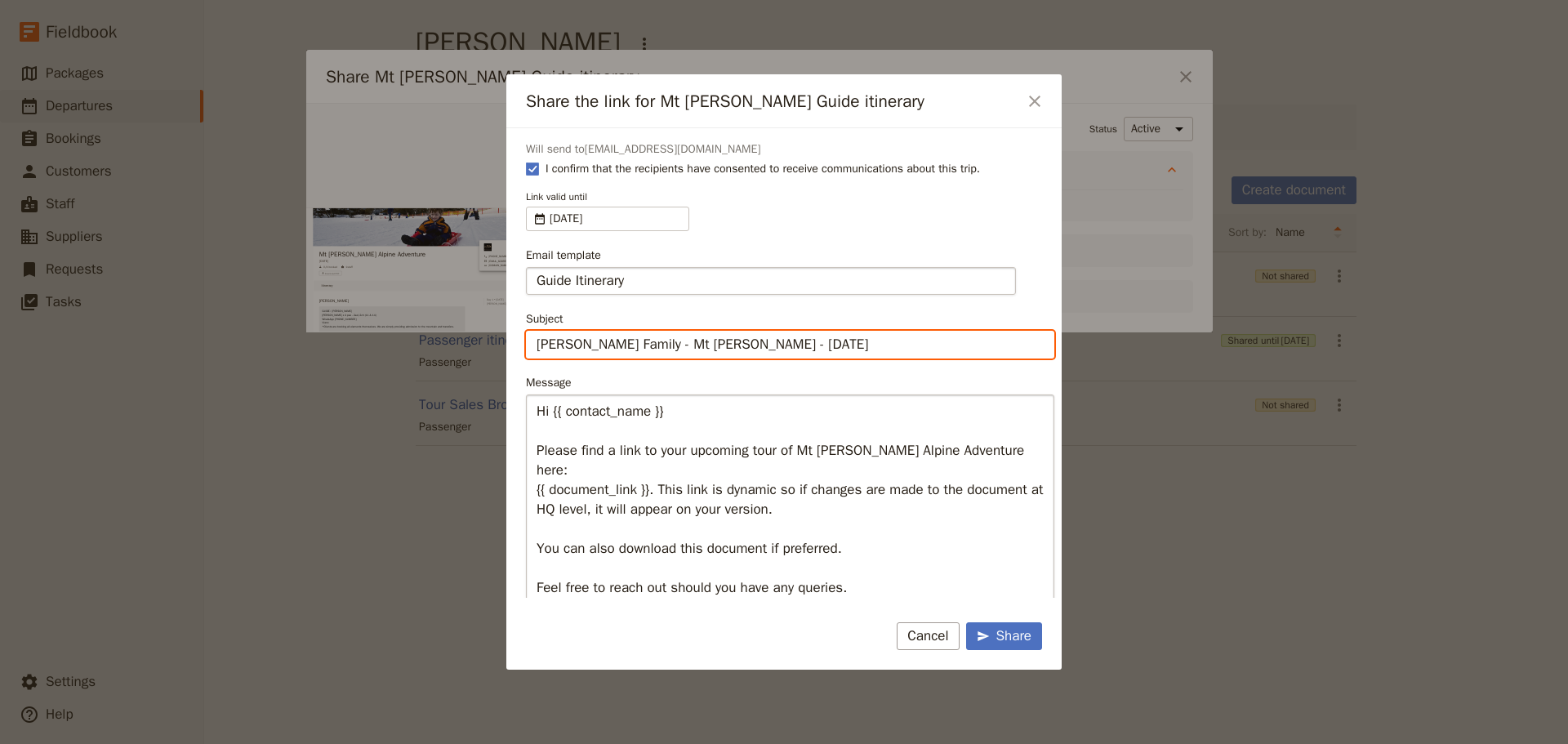 scroll, scrollTop: 48, scrollLeft: 0, axis: vertical 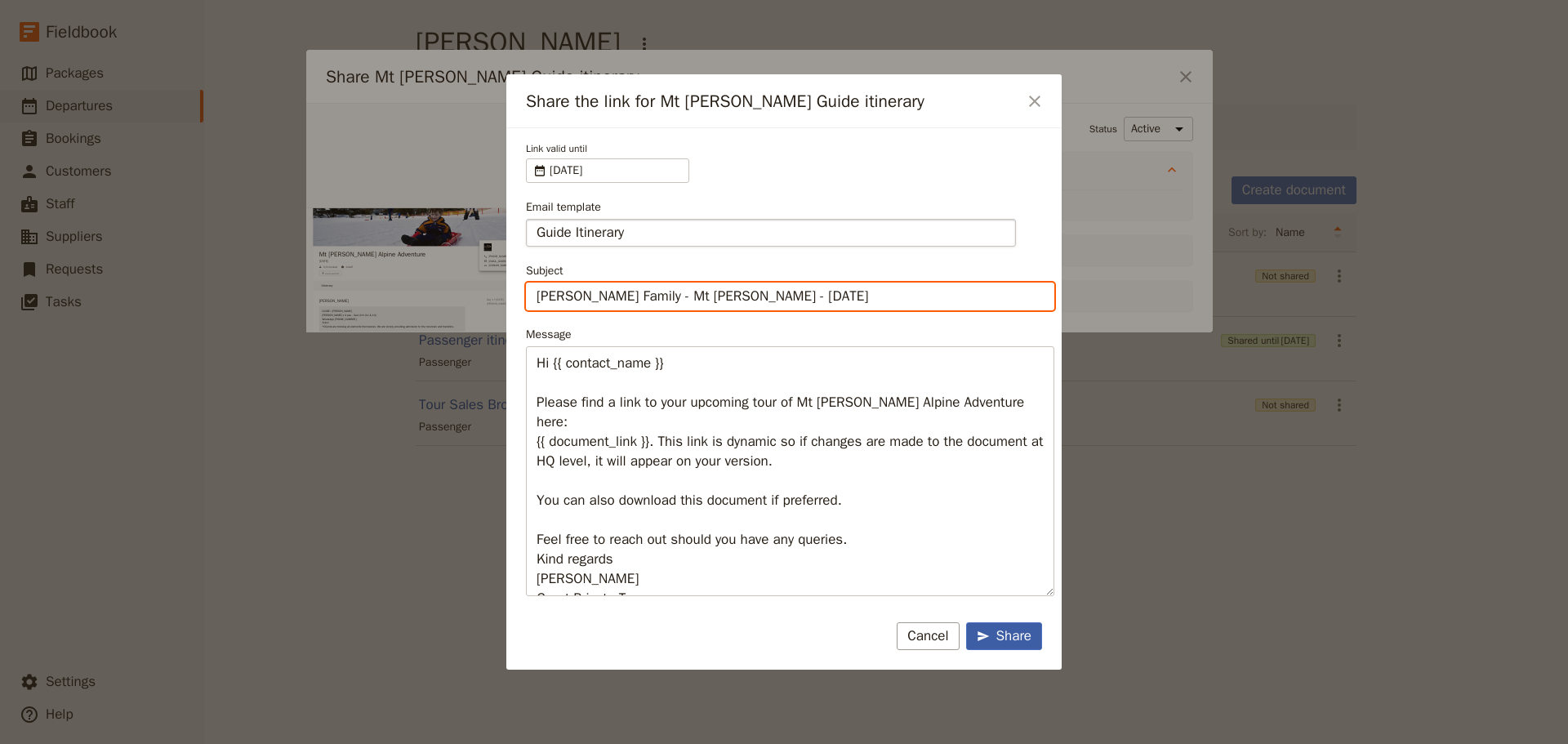 type on "Bryson Family - Mt Buller - Thu 24 July" 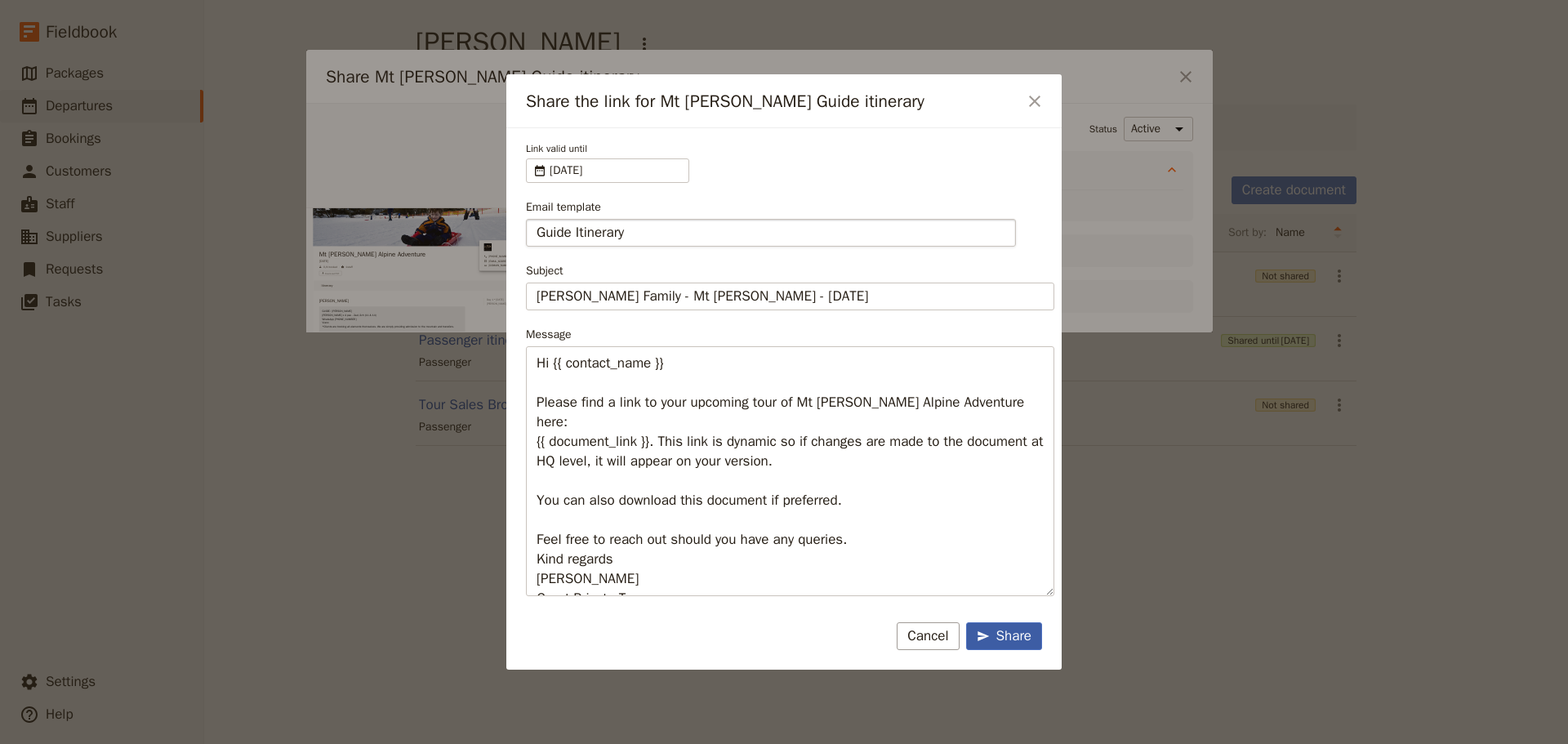 click on "Share" at bounding box center (1004, 636) 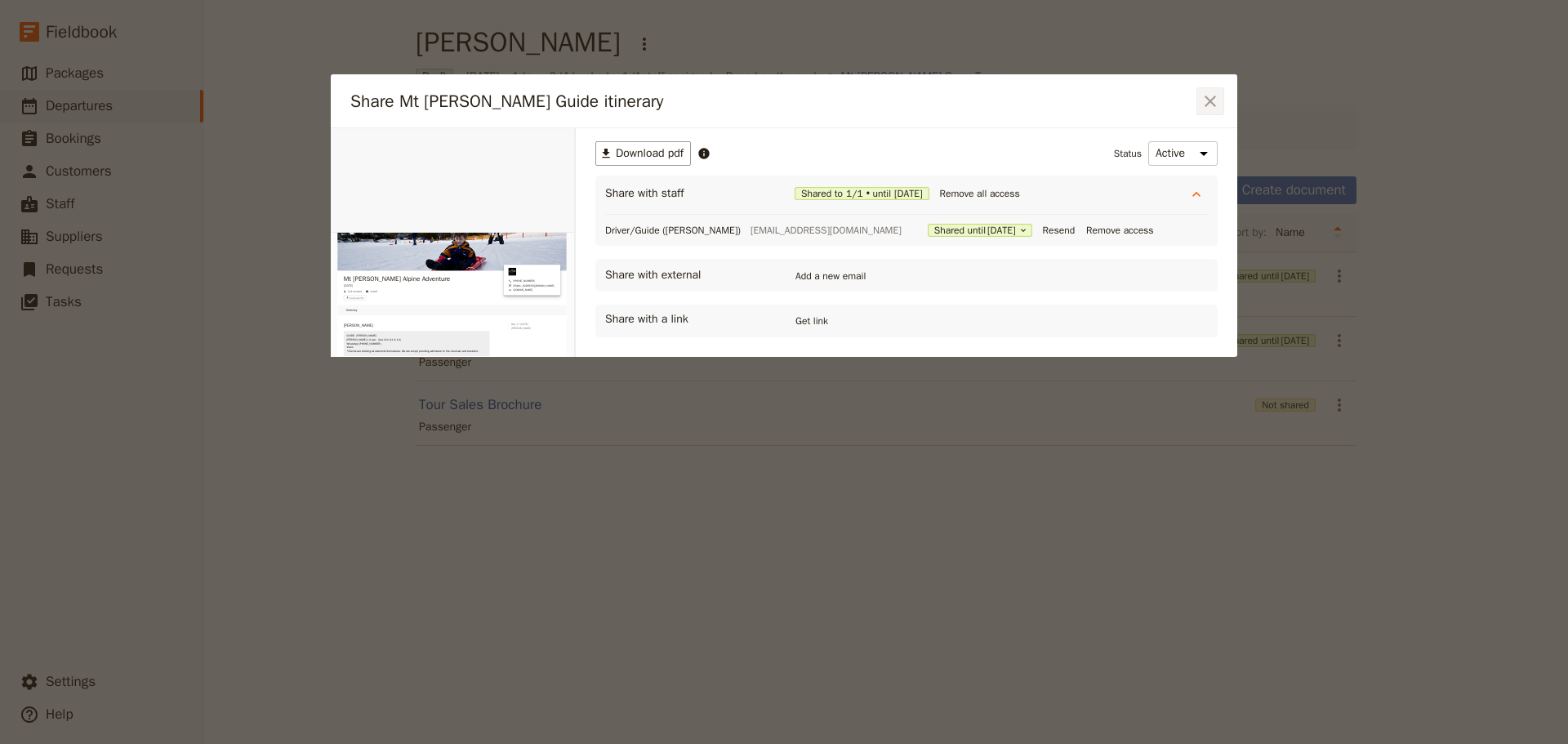 click on "​" at bounding box center [1210, 101] 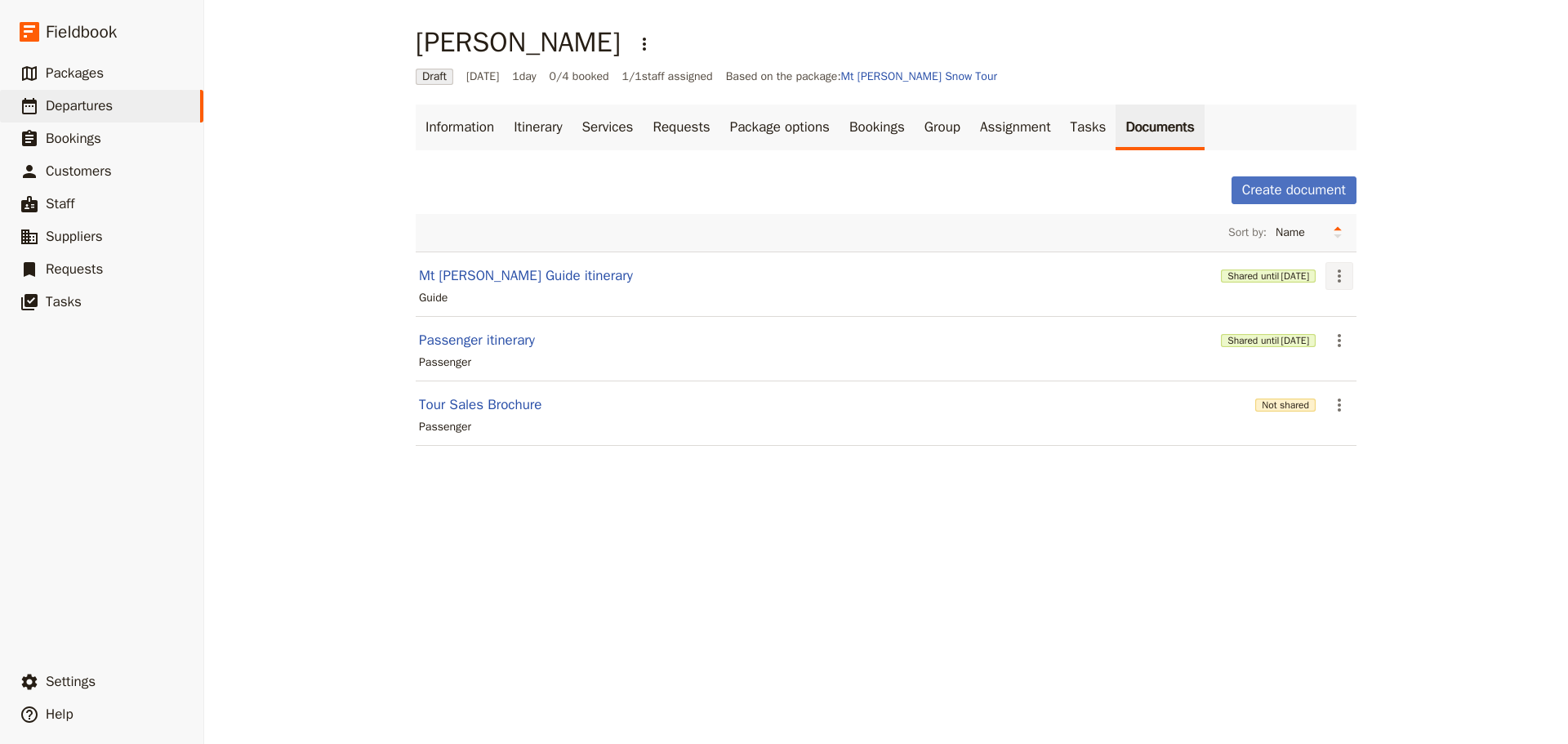 click 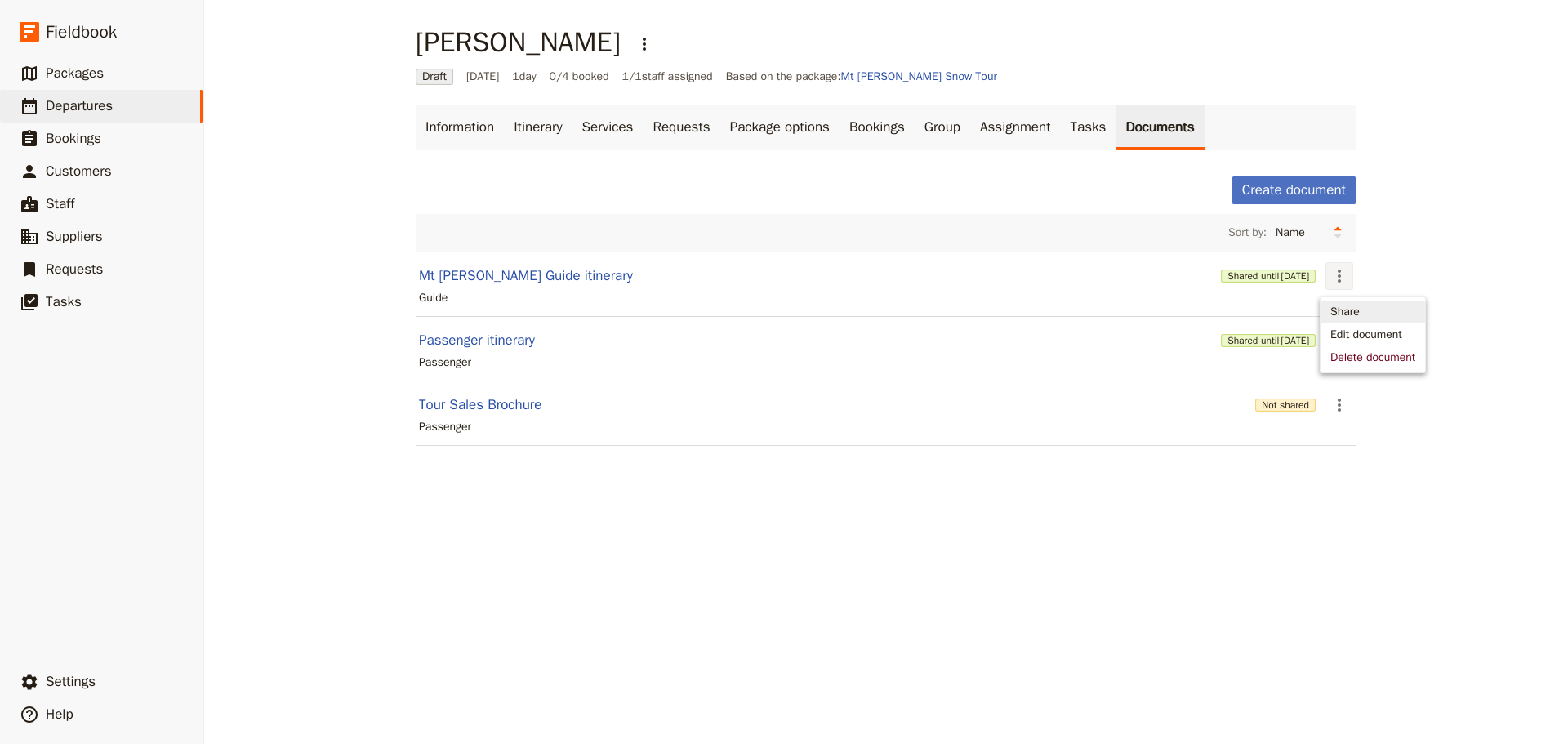 click on "Share" at bounding box center [1345, 312] 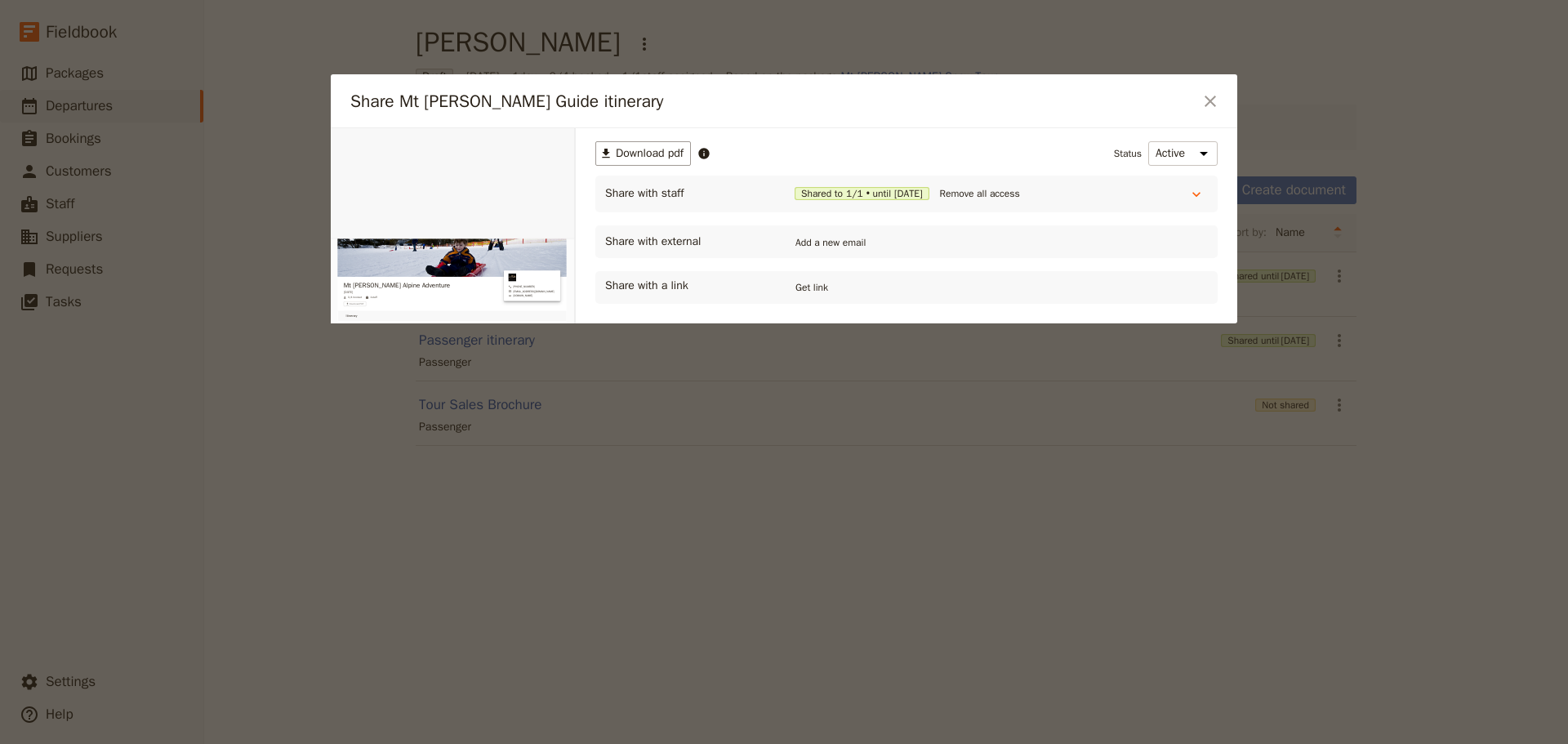 scroll, scrollTop: 0, scrollLeft: 0, axis: both 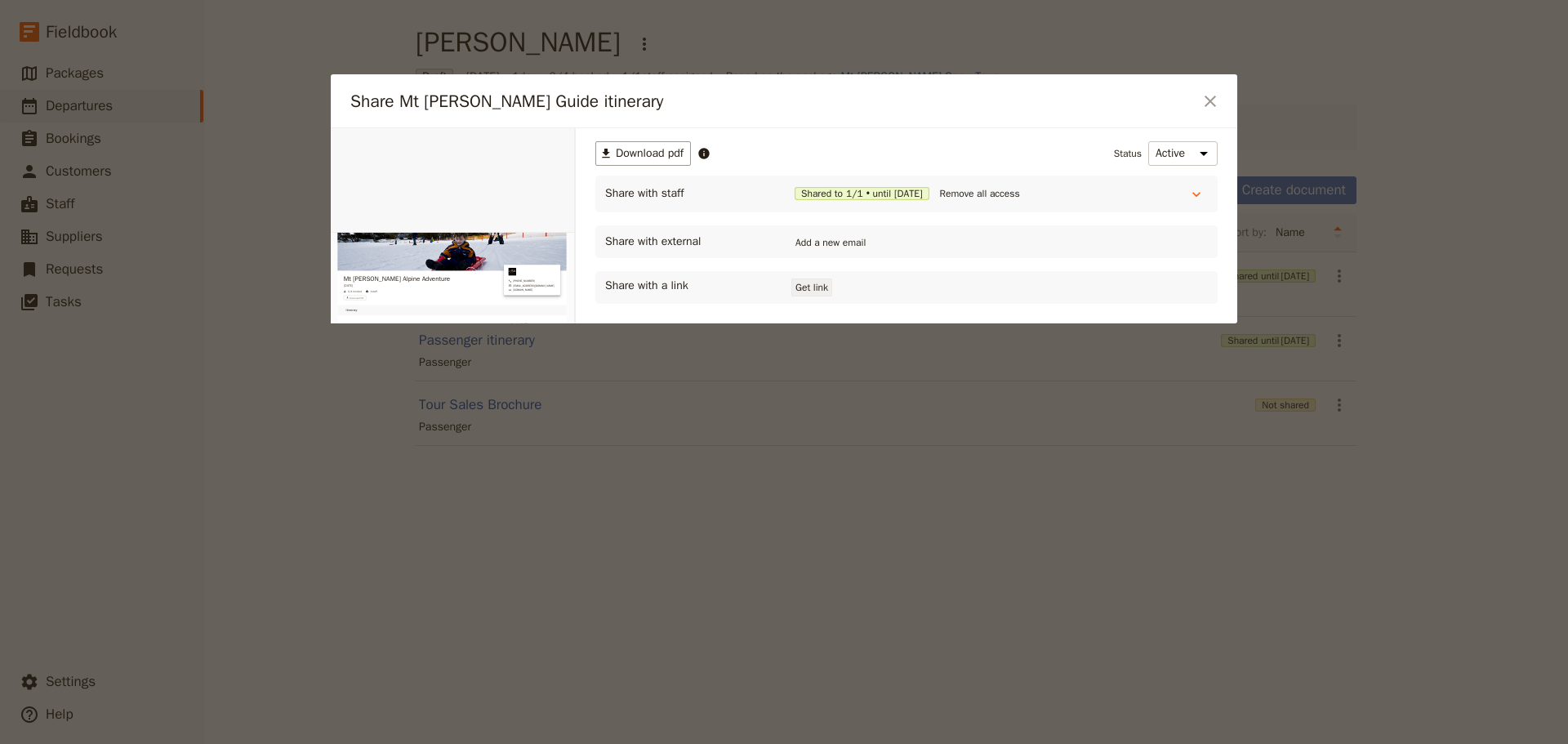 click on "Get link" at bounding box center [812, 287] 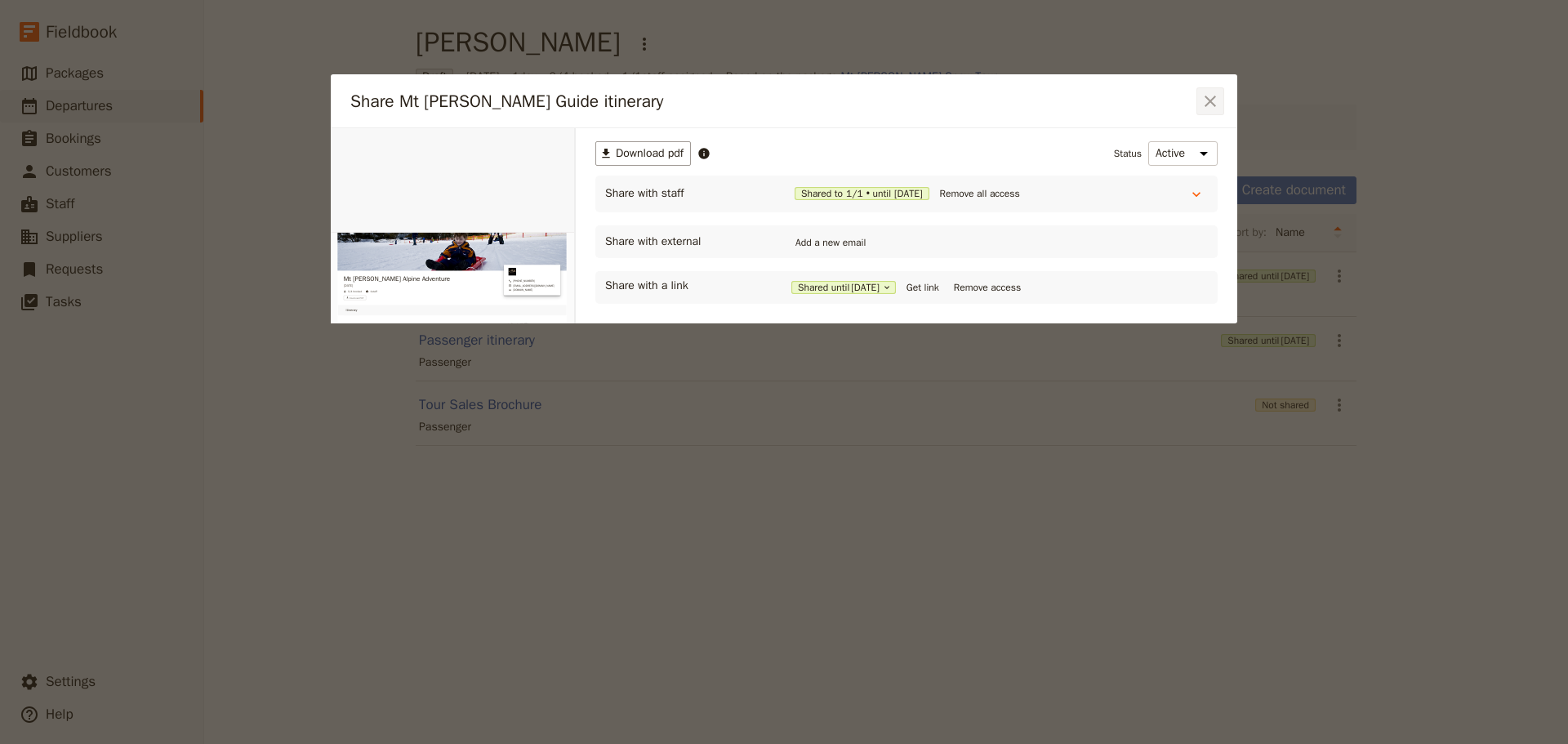 click on "Share Mt Buller Guide itinerary ​" at bounding box center [784, 101] 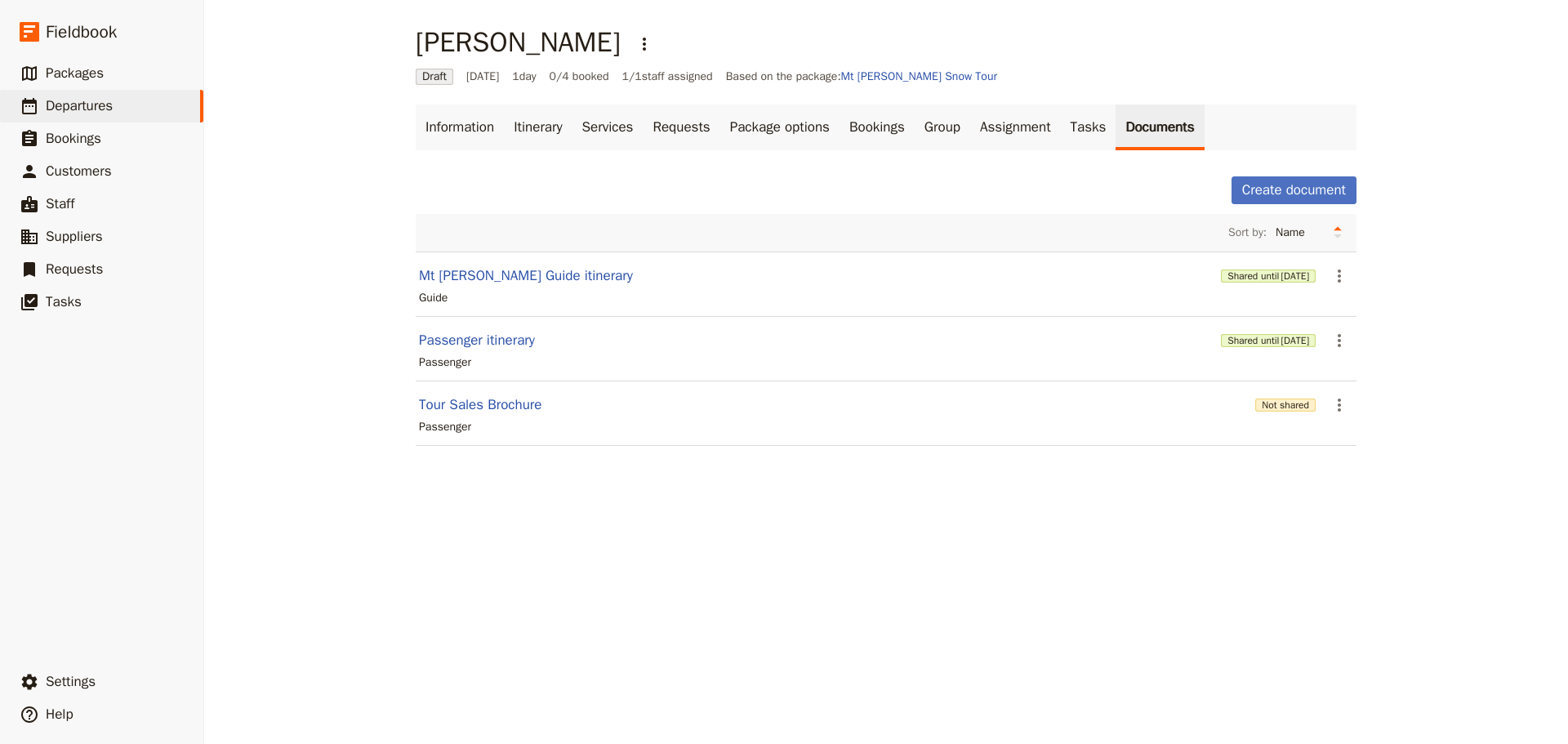 click on "Passenger itinerary Shared until  24 Aug 2025 ​ Passenger" at bounding box center [886, 349] 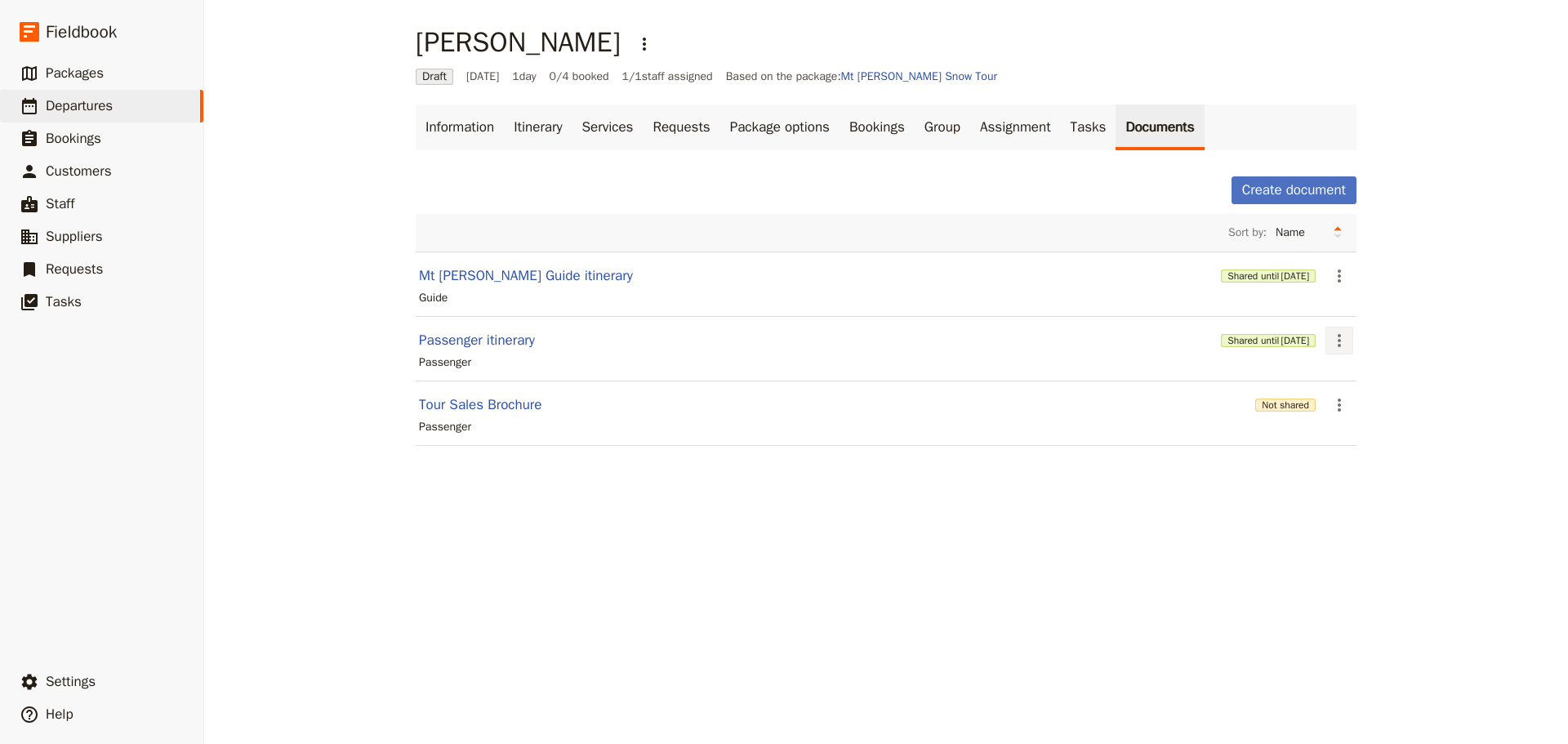 click 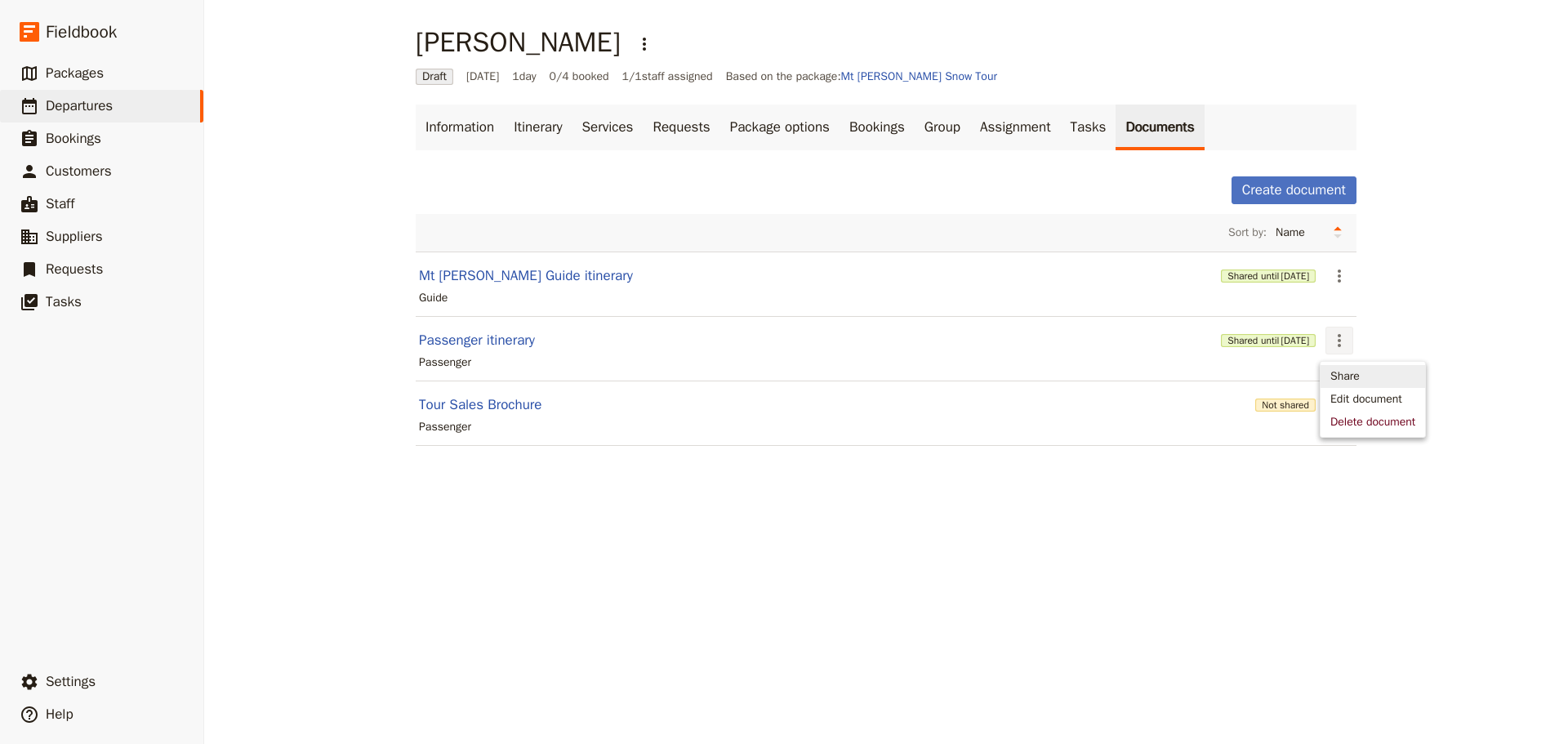 click on "Share" at bounding box center [1345, 376] 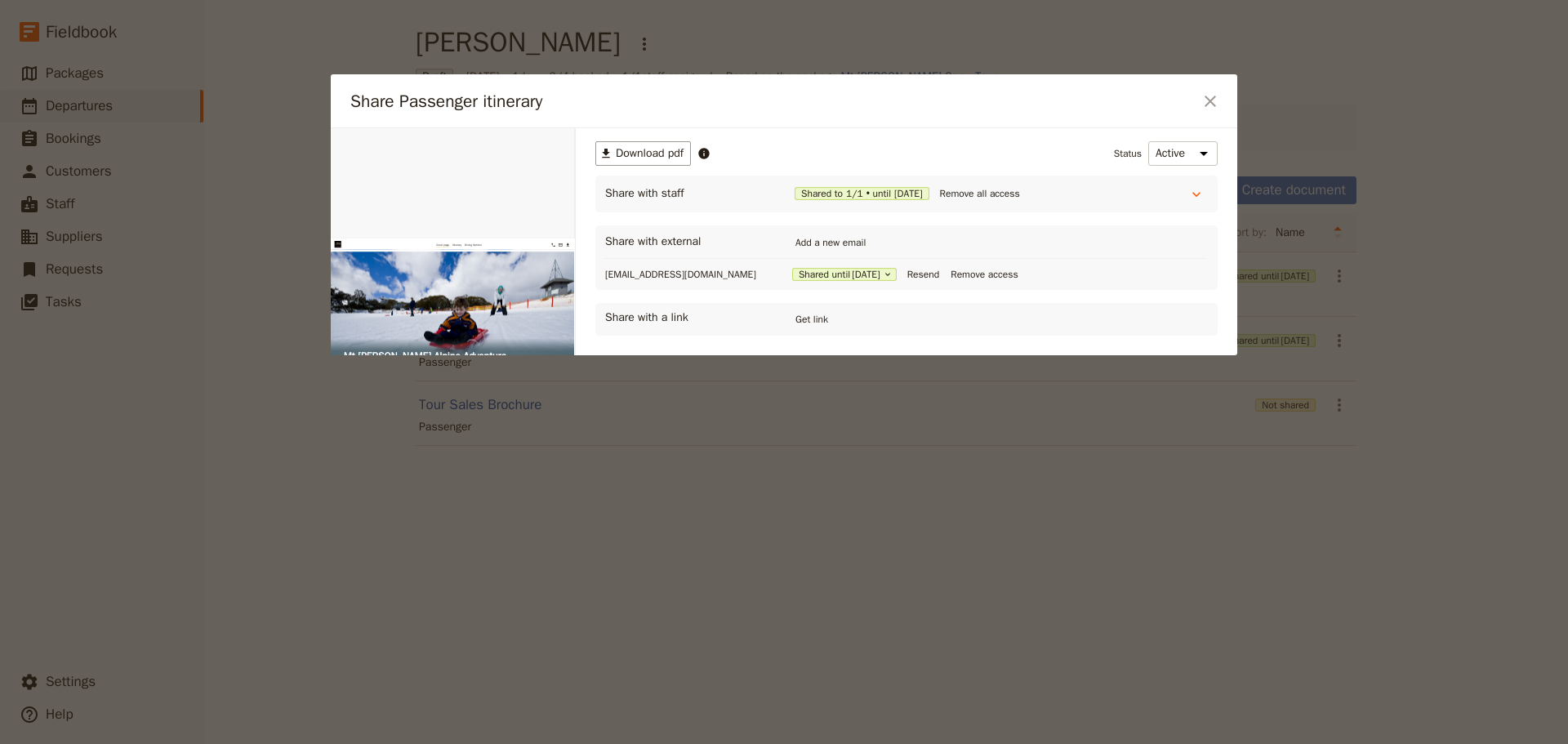scroll, scrollTop: 0, scrollLeft: 0, axis: both 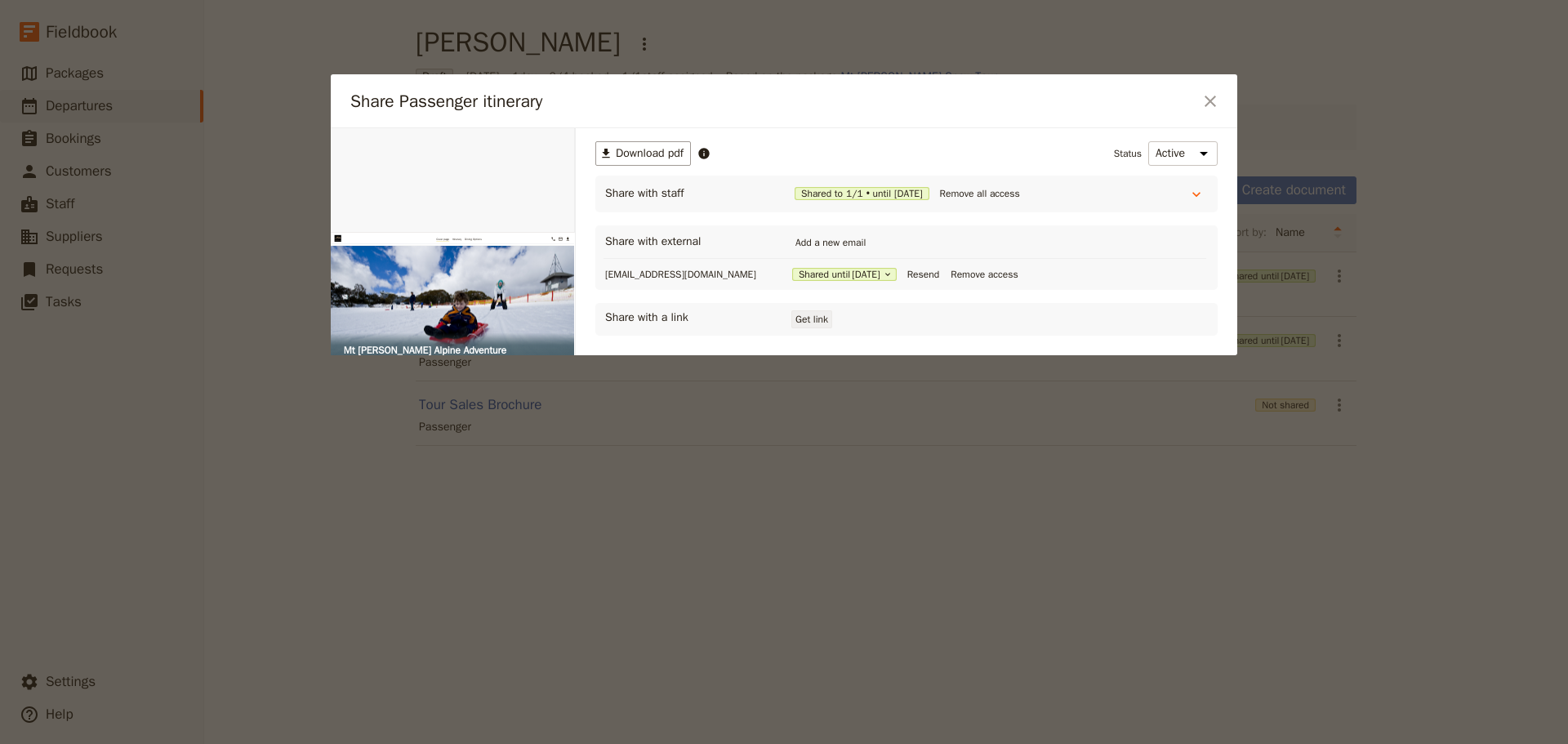 click on "Get link" at bounding box center [812, 319] 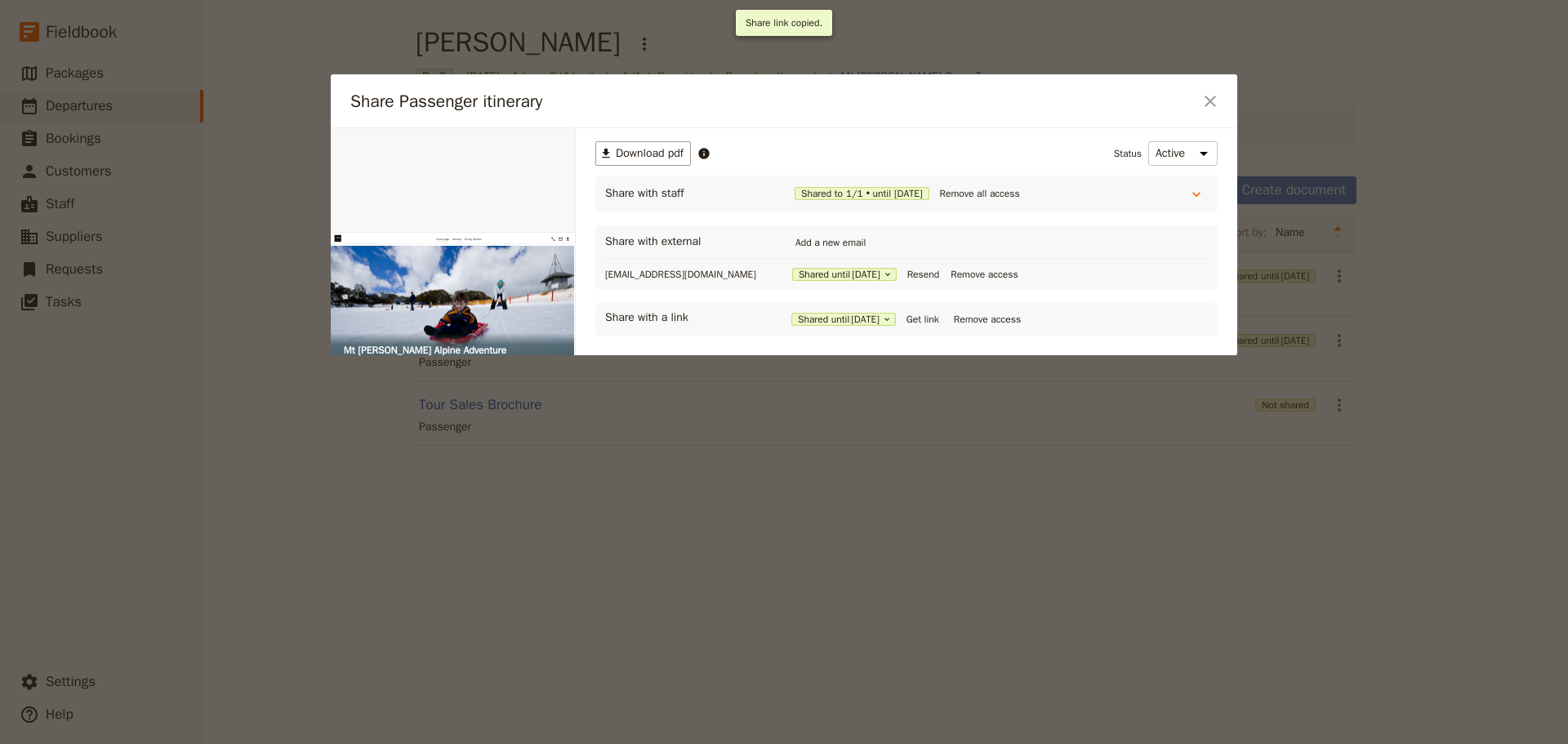 click 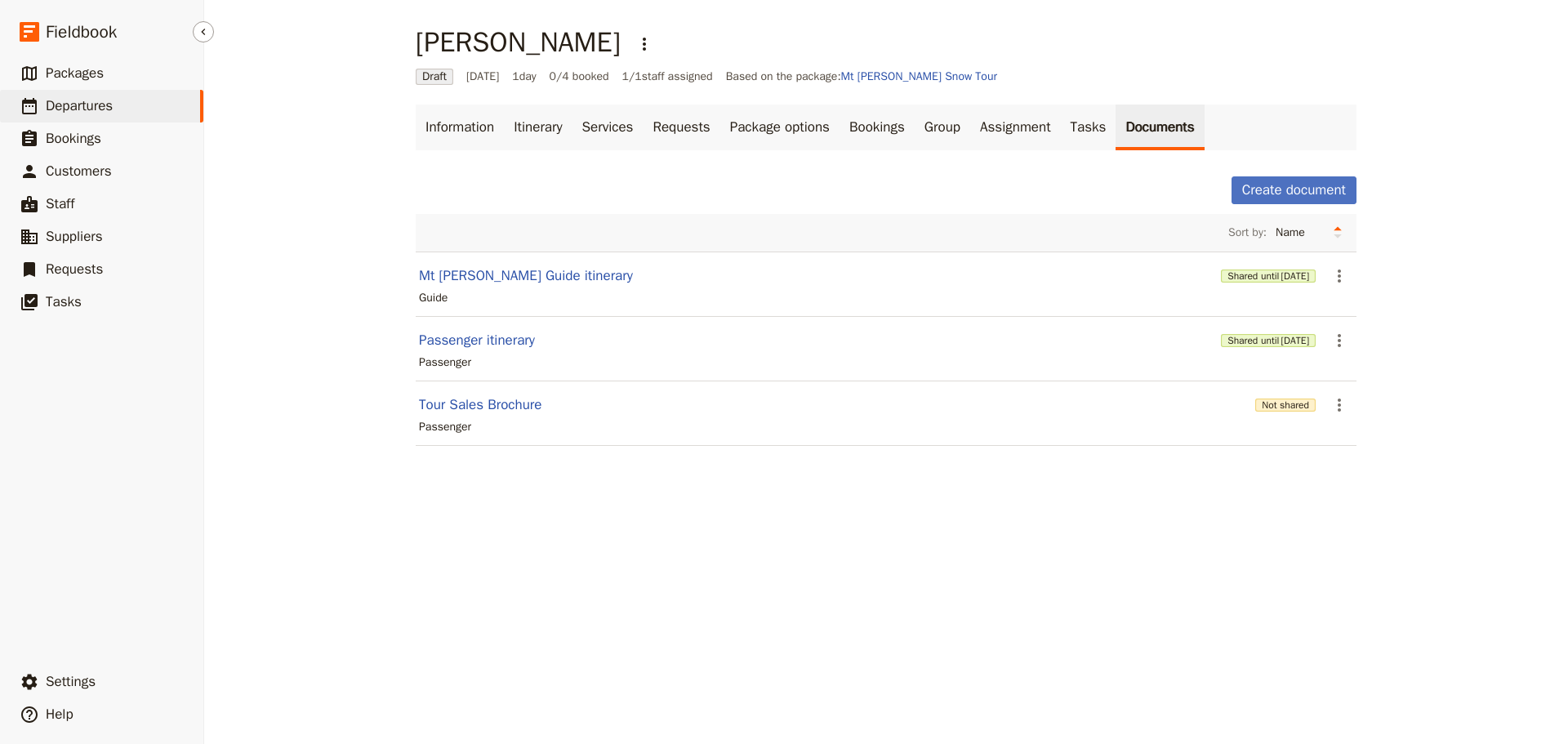 click on "Departures" at bounding box center (79, 105) 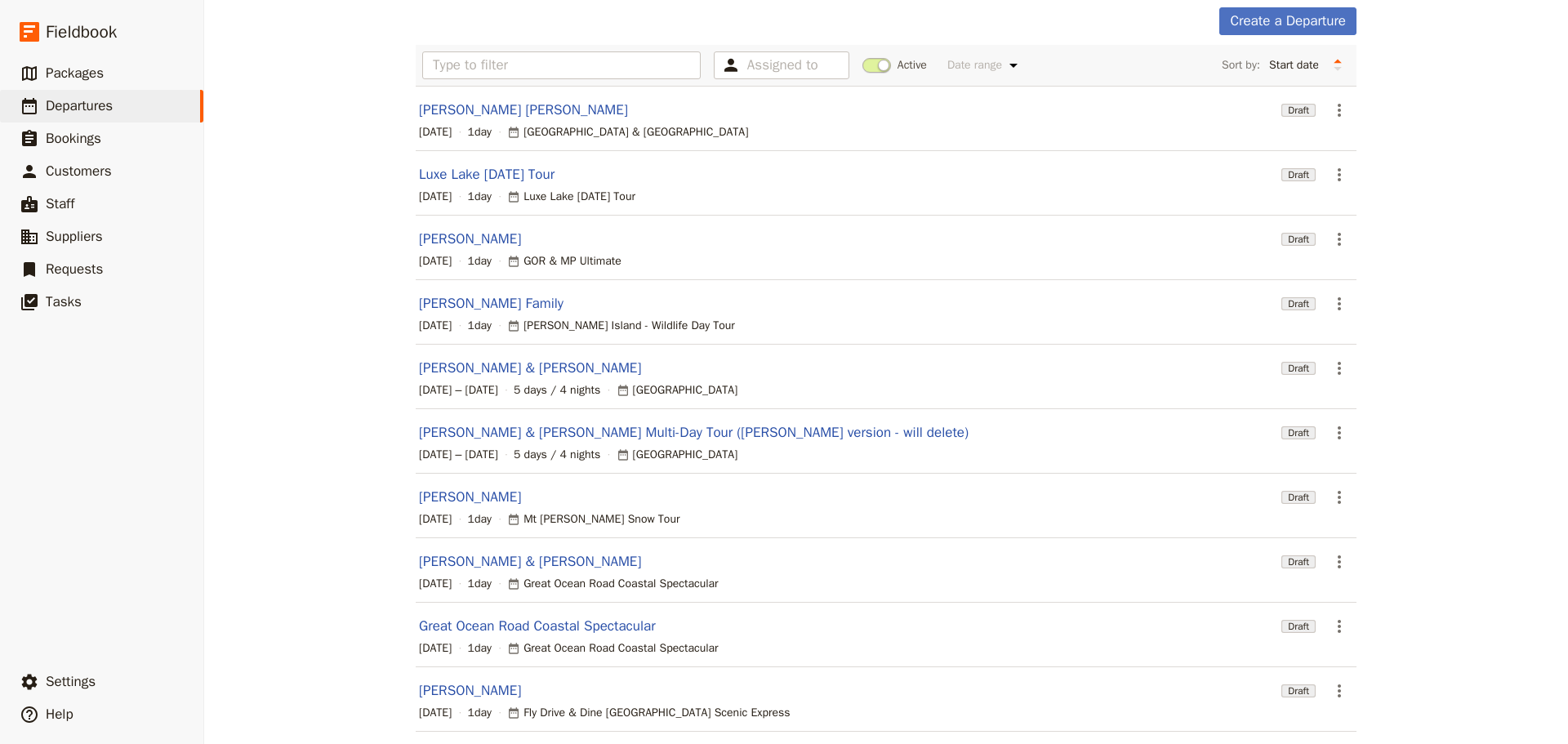 scroll, scrollTop: 139, scrollLeft: 0, axis: vertical 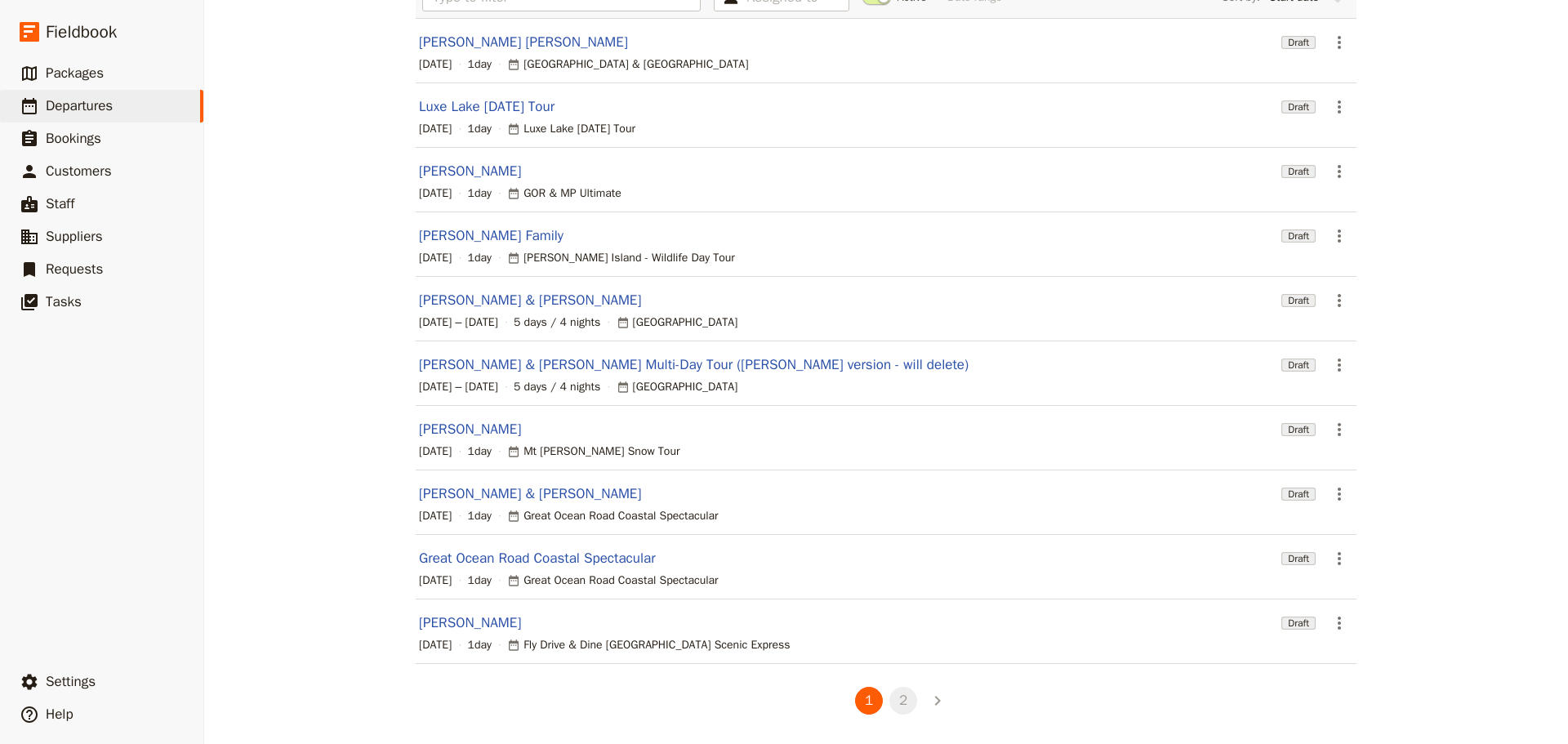 click on "2" at bounding box center (903, 701) 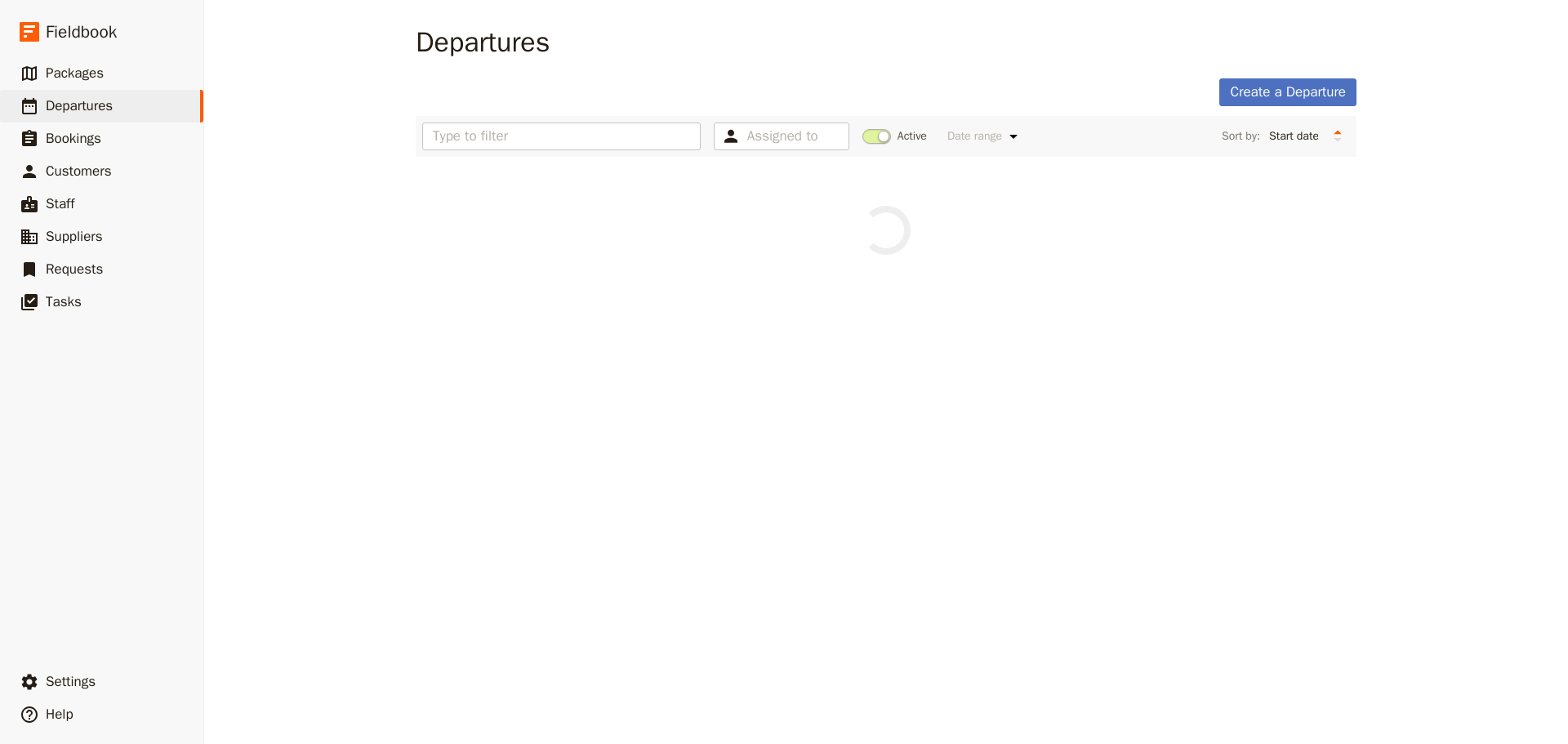 scroll, scrollTop: 0, scrollLeft: 0, axis: both 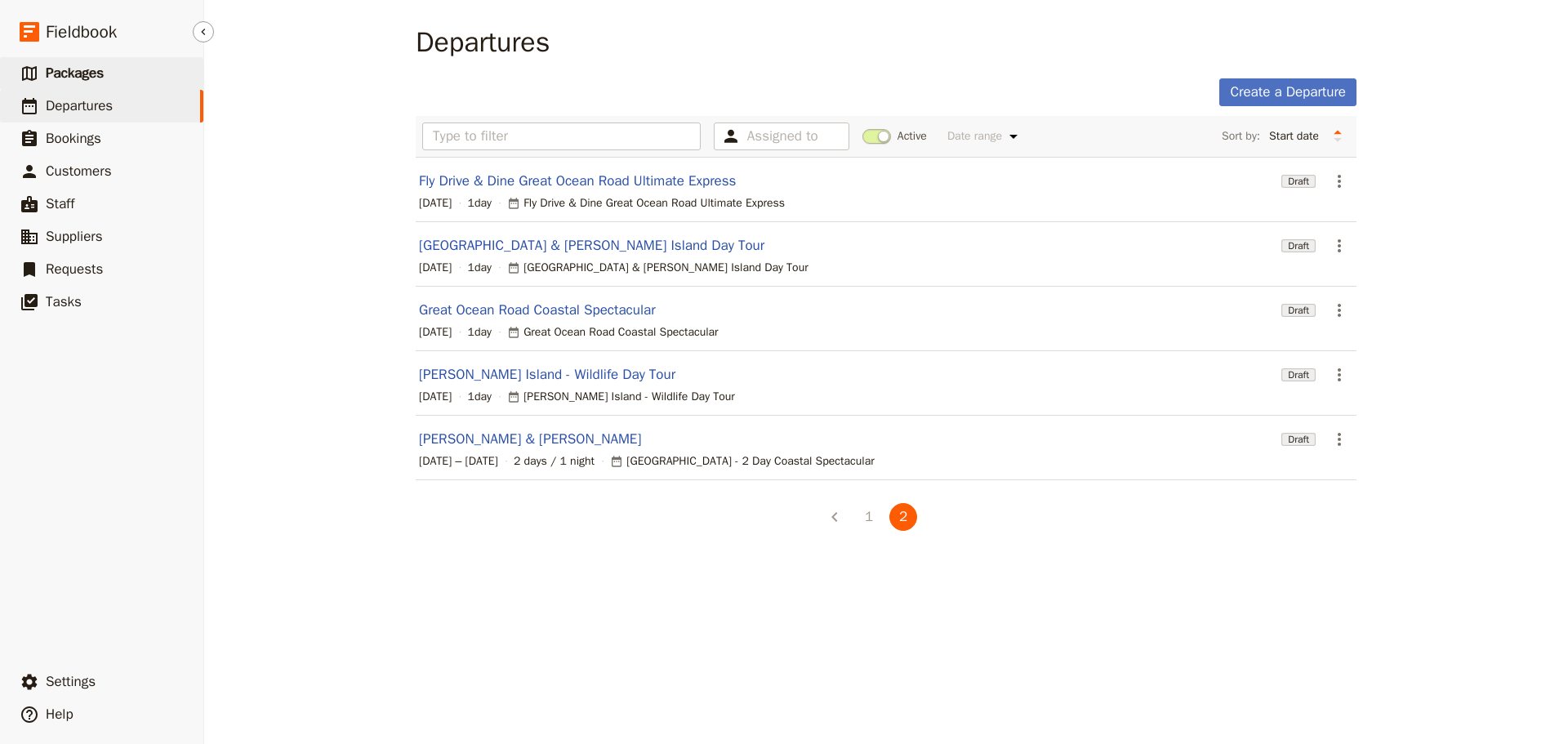 click on "Packages" at bounding box center [74, 73] 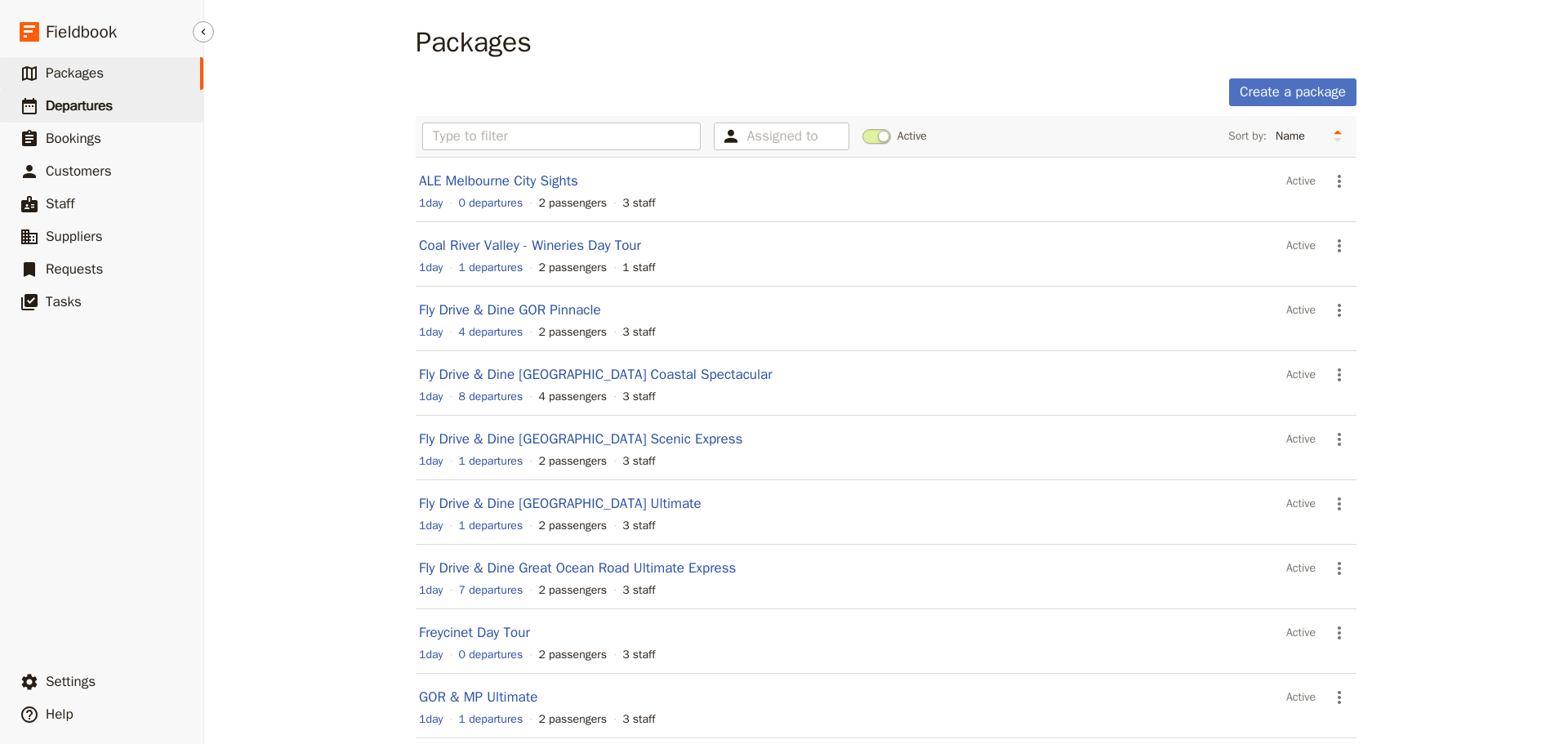 click on "Departures" at bounding box center (79, 105) 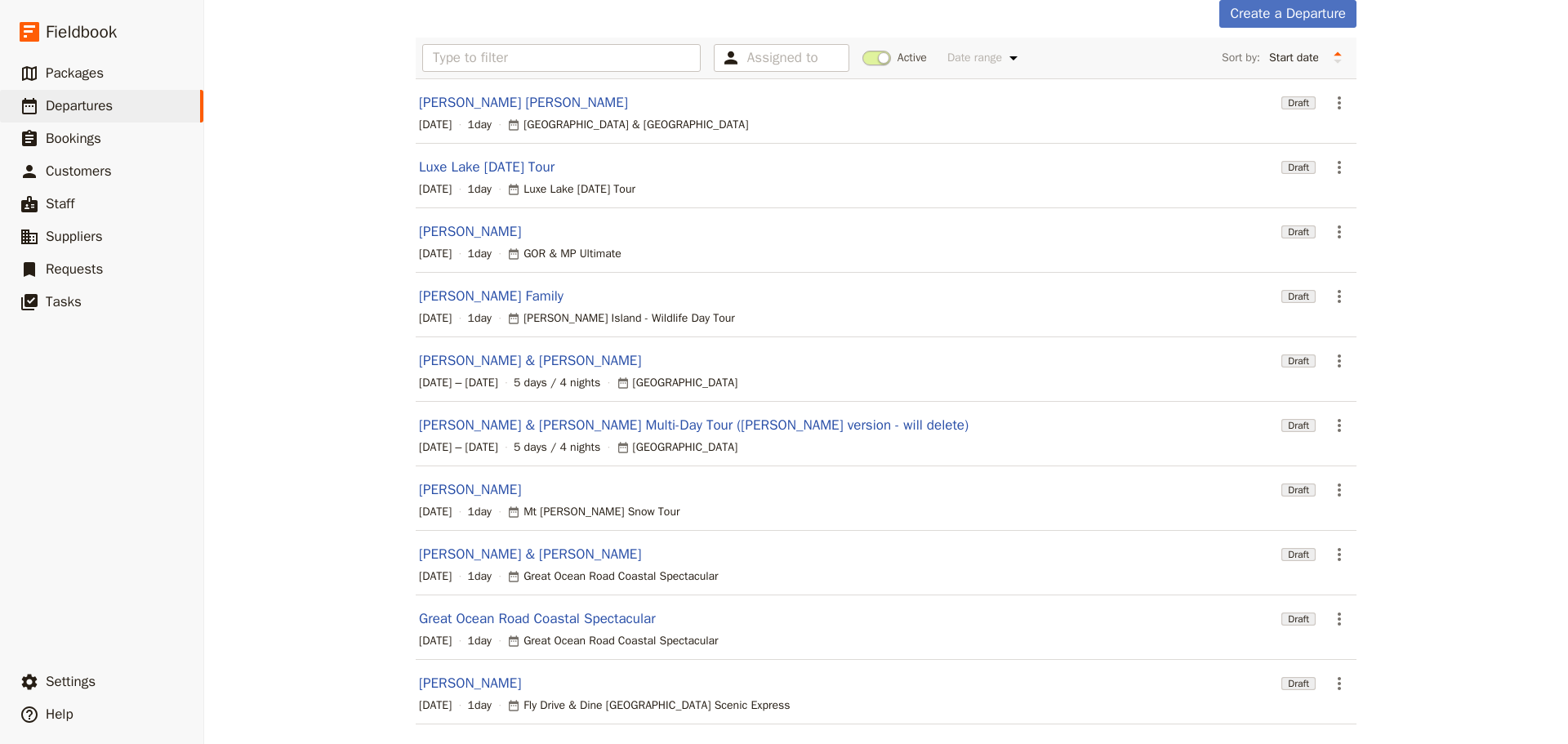scroll, scrollTop: 139, scrollLeft: 0, axis: vertical 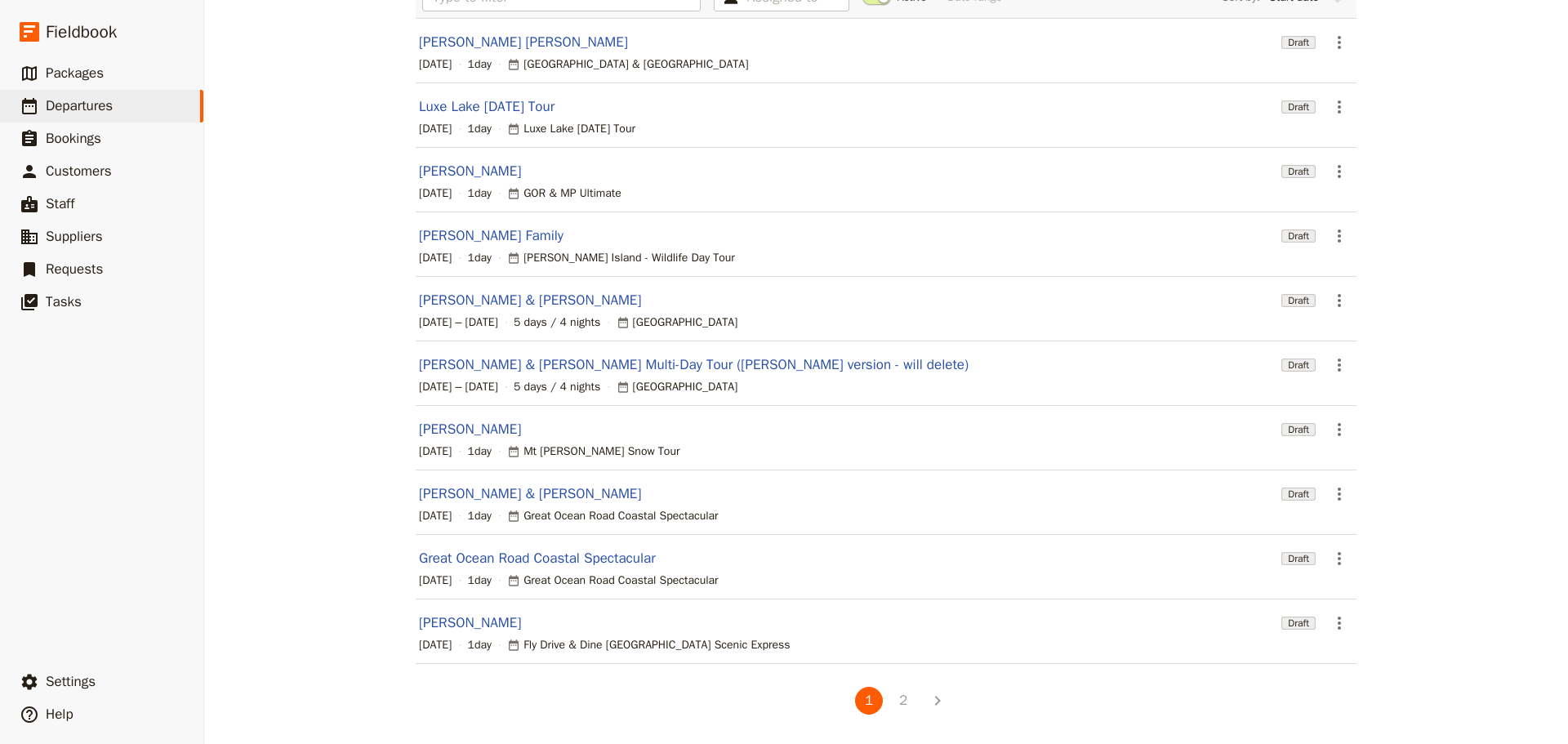 click on "2" at bounding box center [903, 701] 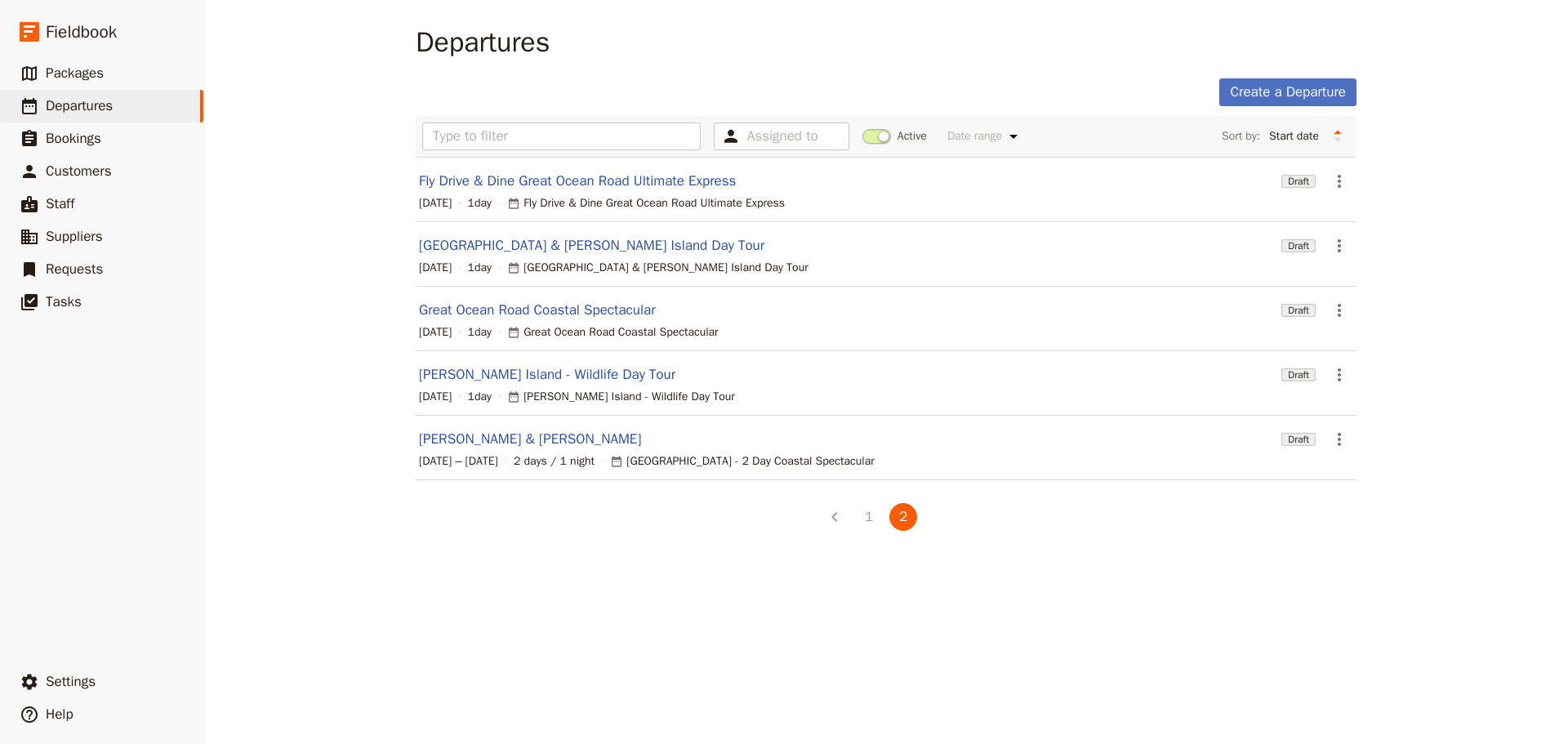 drag, startPoint x: 470, startPoint y: 441, endPoint x: 479, endPoint y: 443, distance: 9.219544 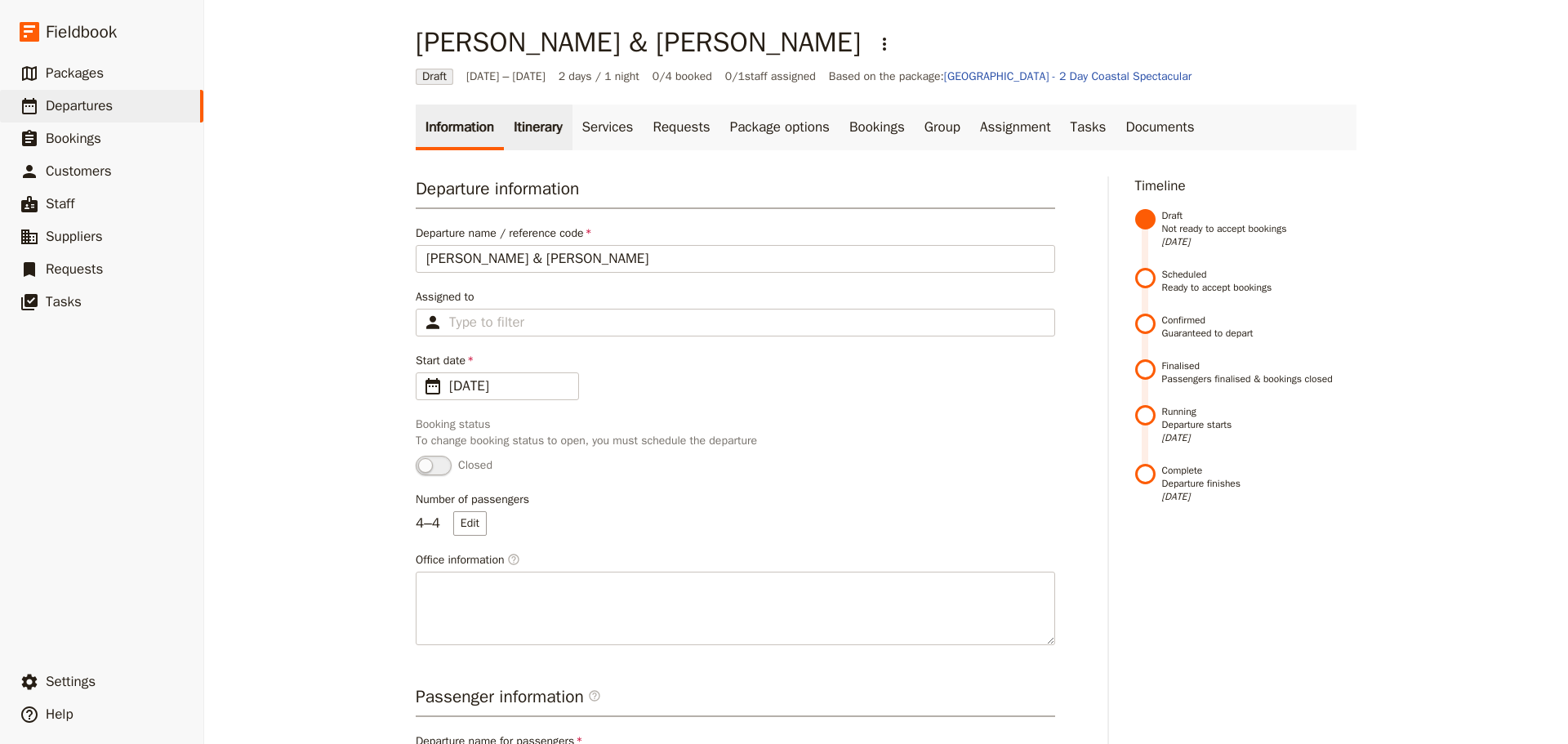 click on "Itinerary" at bounding box center [537, 127] 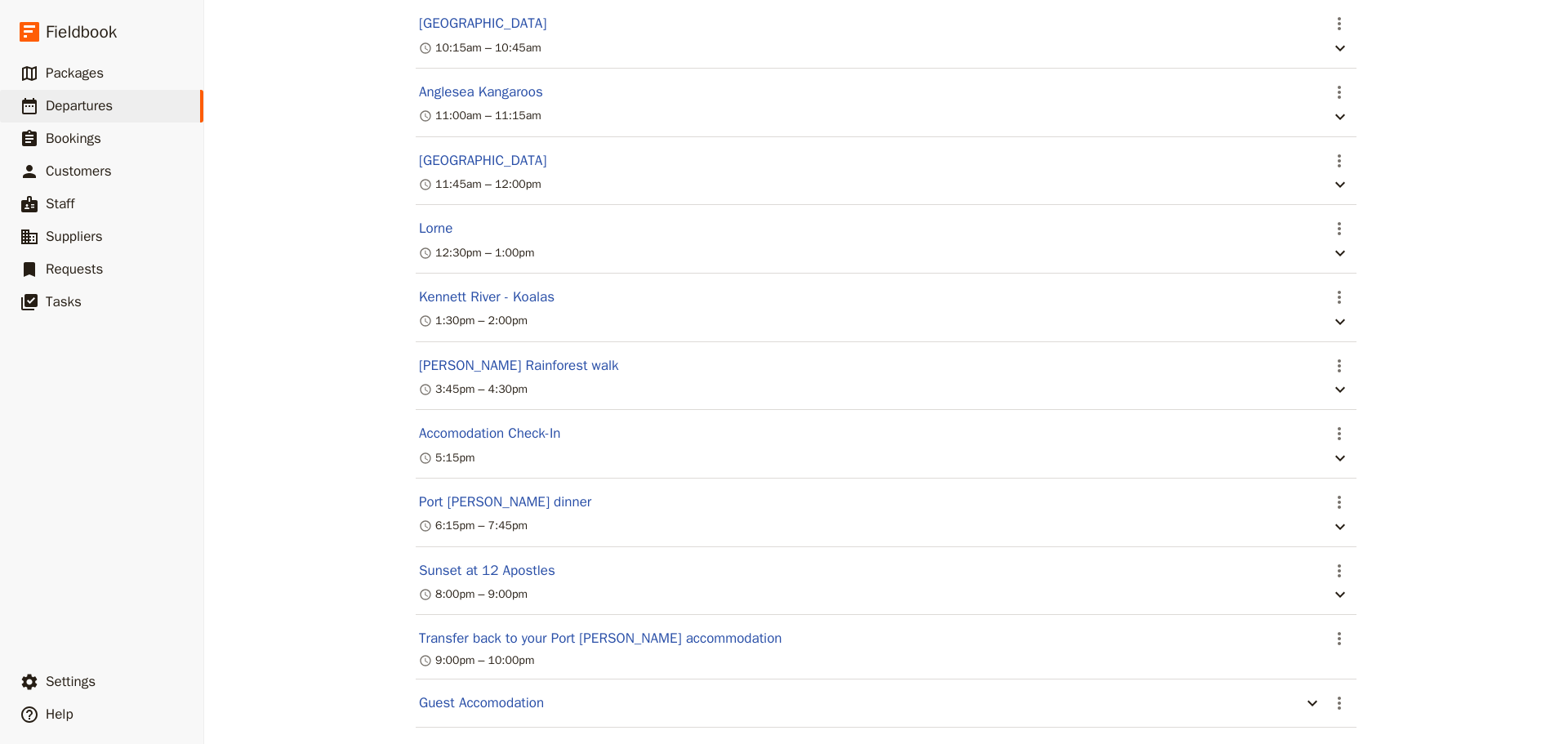 scroll, scrollTop: 980, scrollLeft: 0, axis: vertical 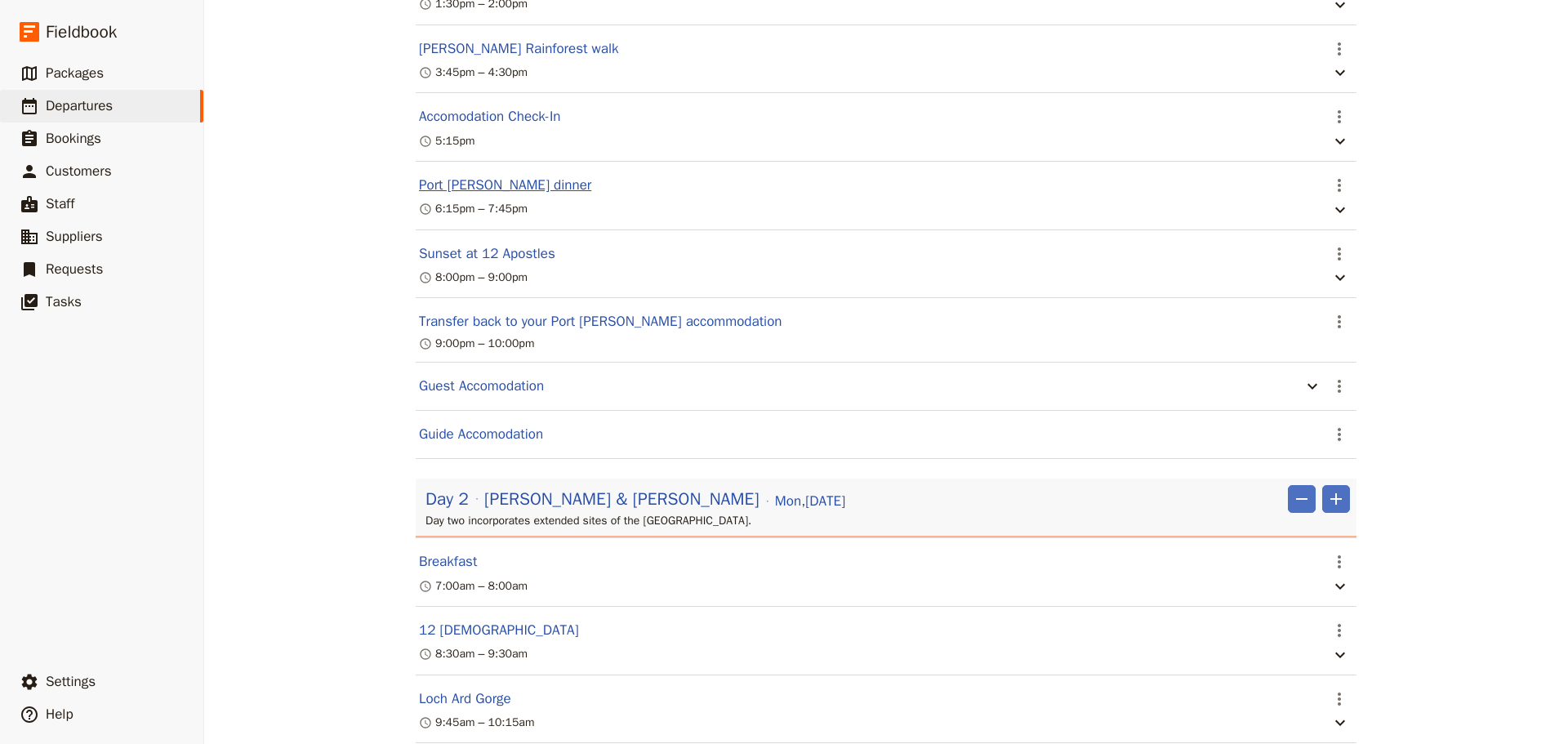 click on "Port [PERSON_NAME] dinner" at bounding box center (505, 185) 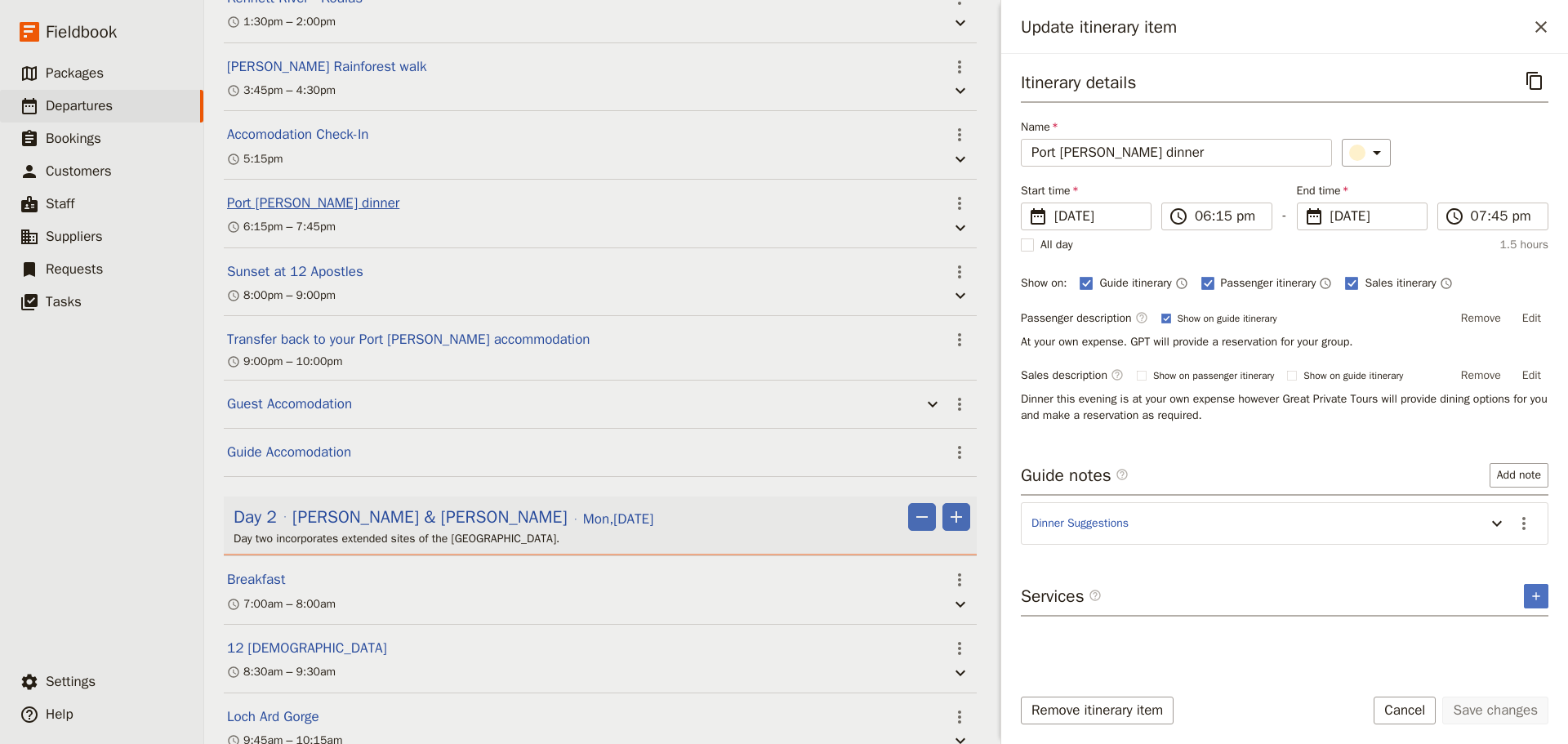 scroll, scrollTop: 1006, scrollLeft: 0, axis: vertical 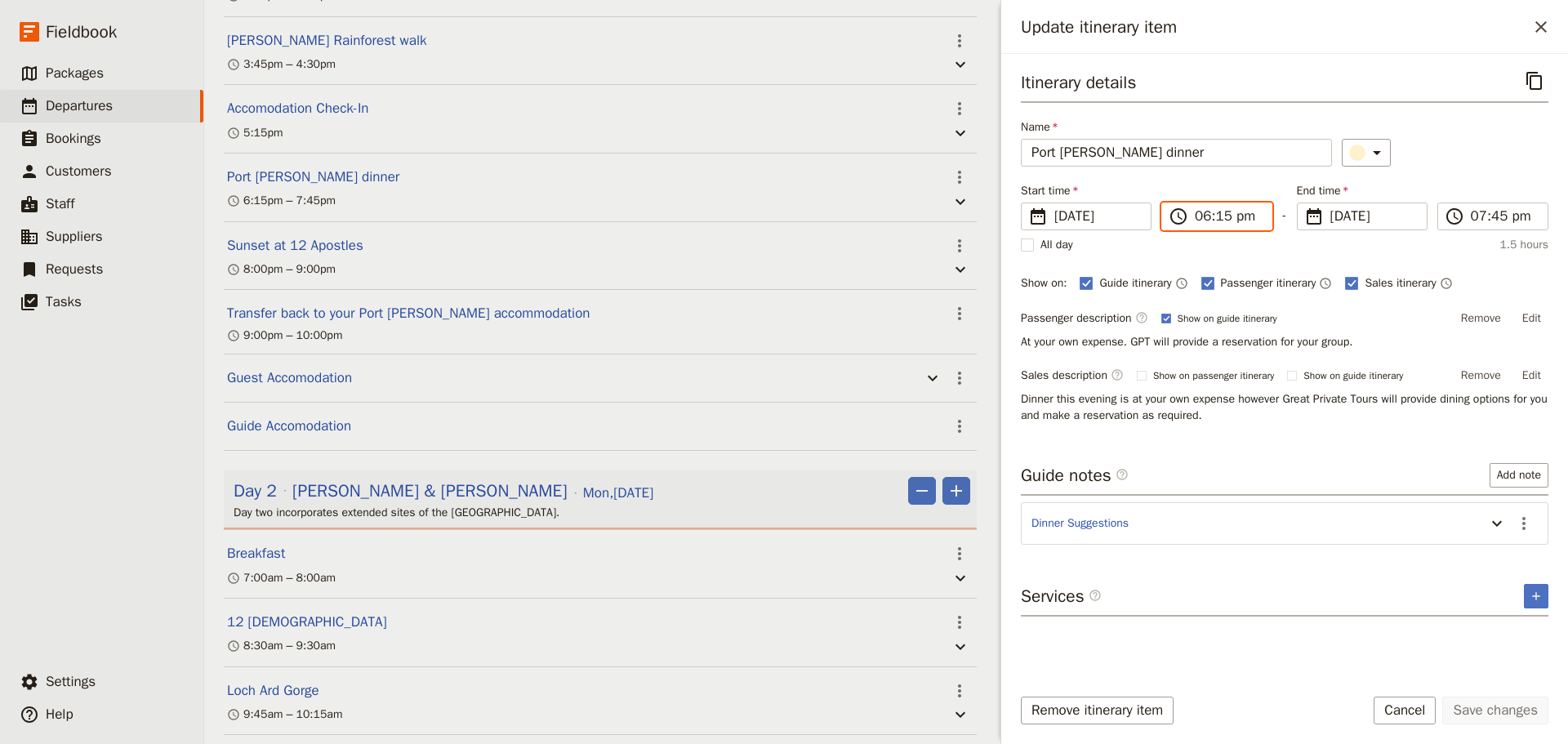 click on "06:15 pm" at bounding box center [1228, 216] 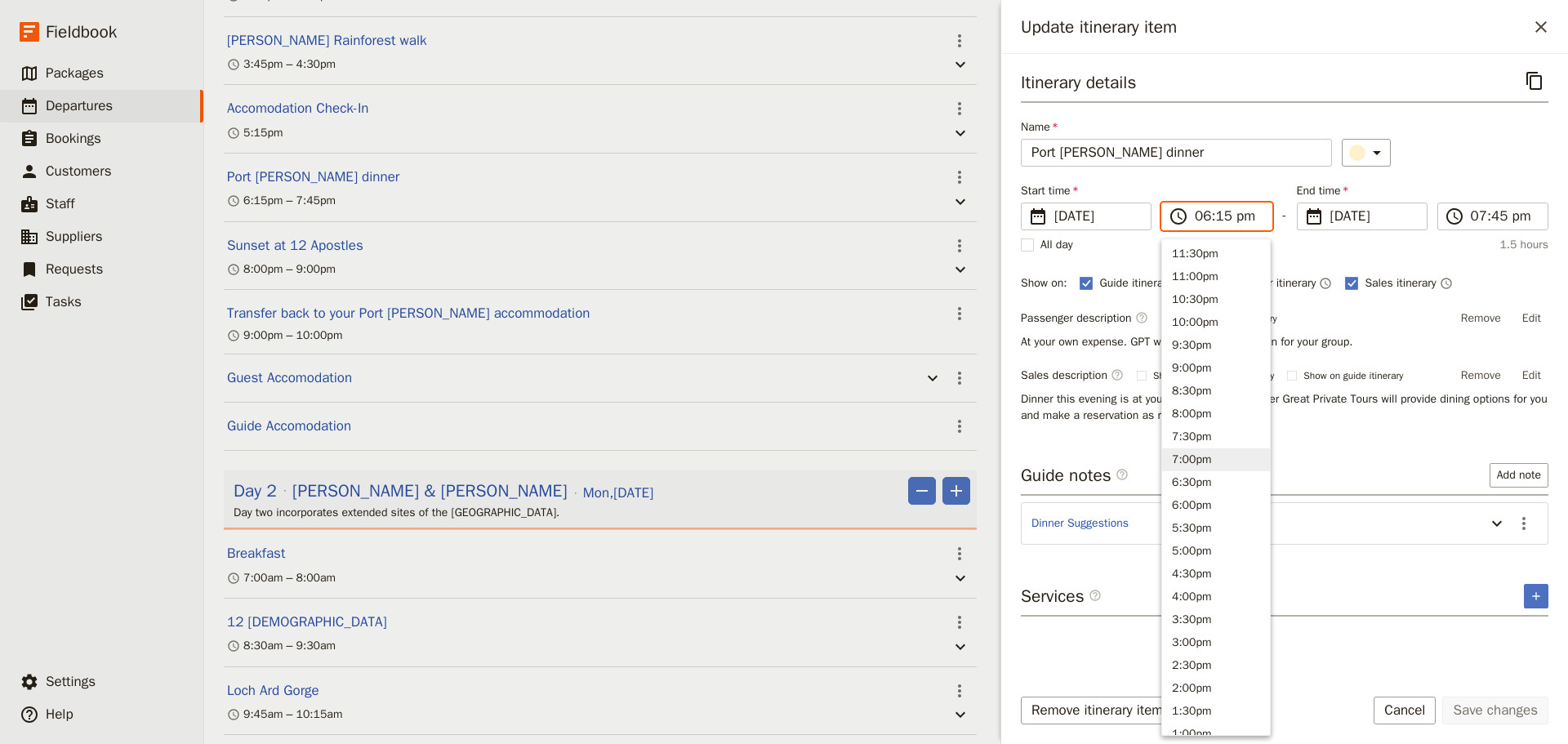 click on "7:00pm" at bounding box center [1216, 460] 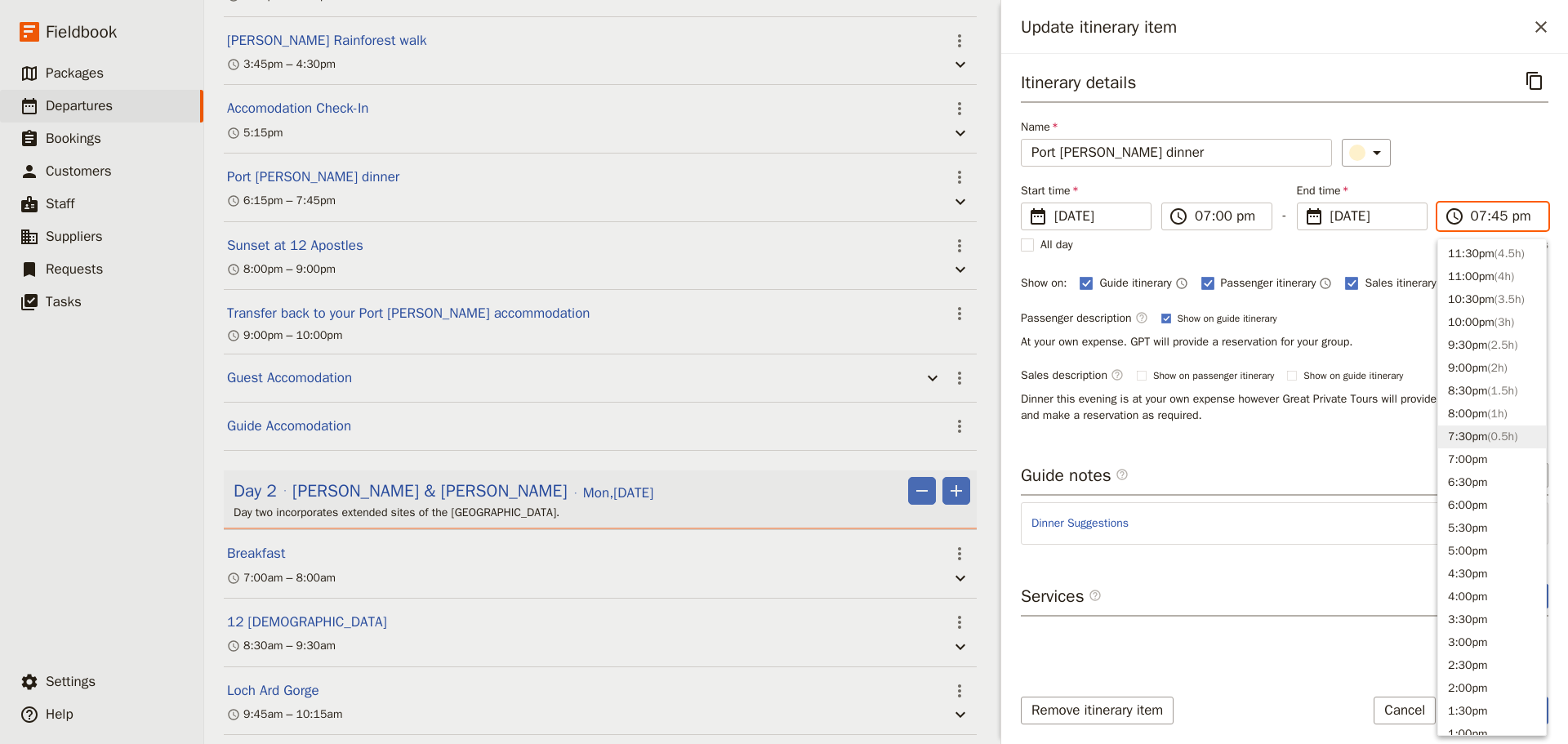 click on "07:45 pm" at bounding box center [1504, 216] 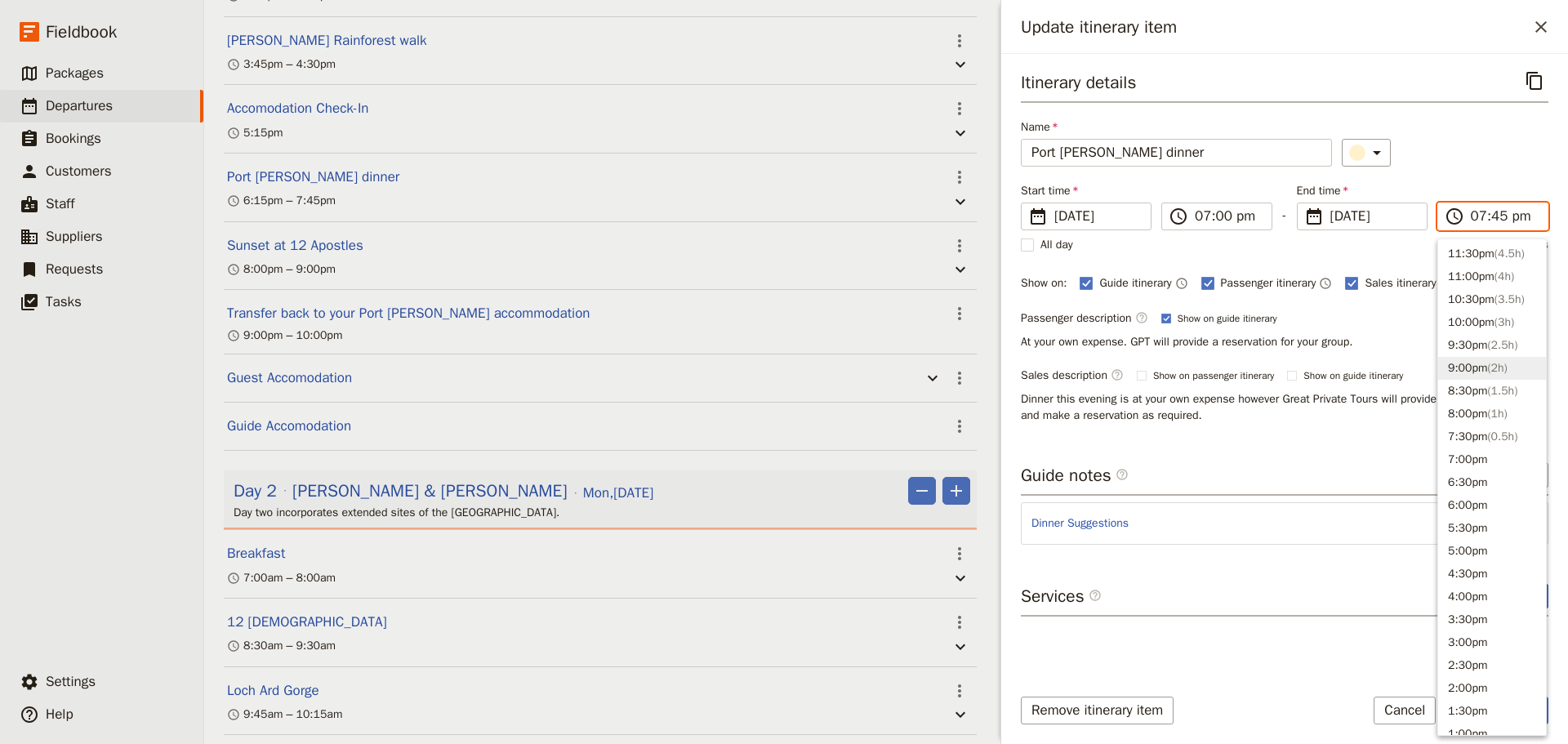 click on "9:00pm  ( 2h )" at bounding box center [1492, 368] 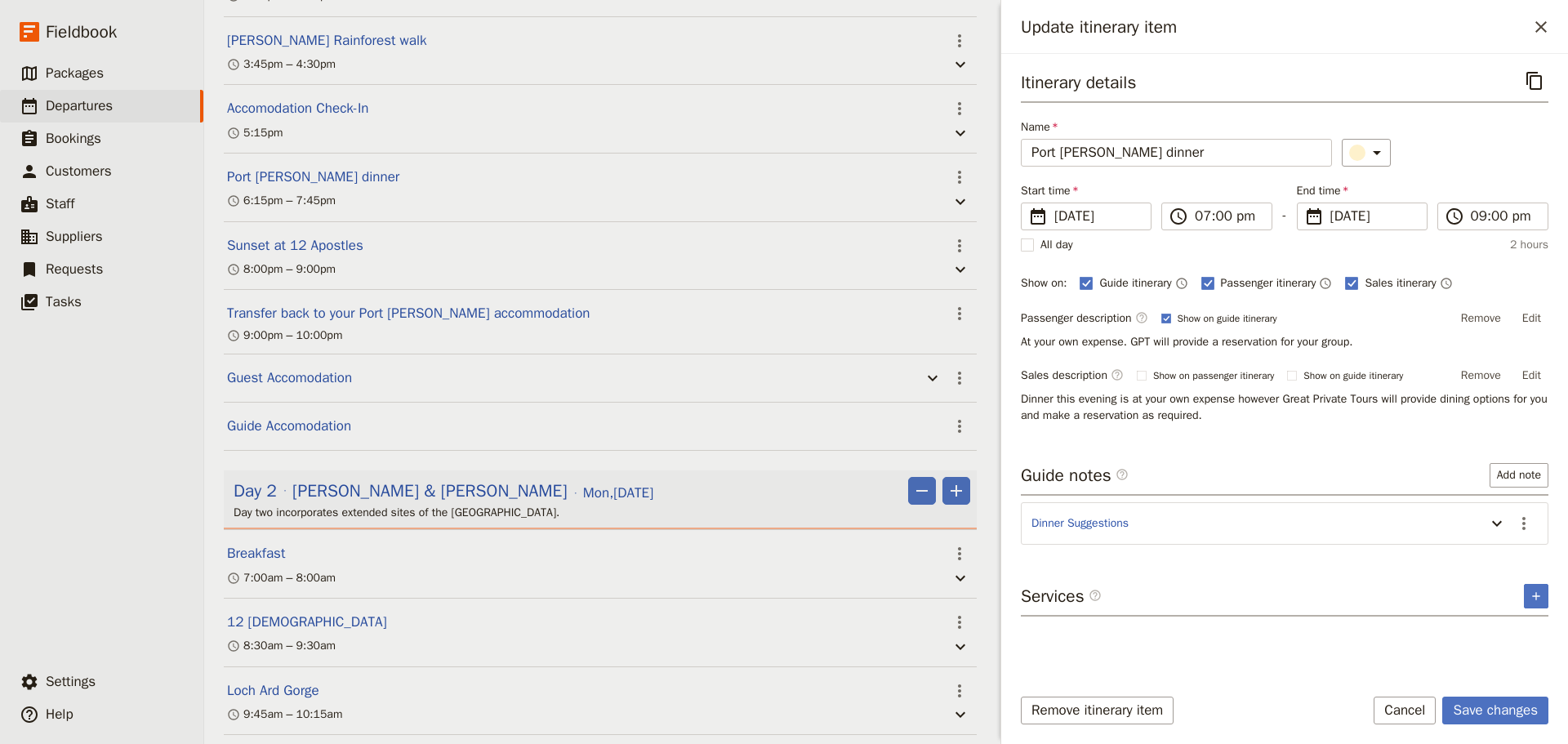 click on "​" at bounding box center [1445, 153] 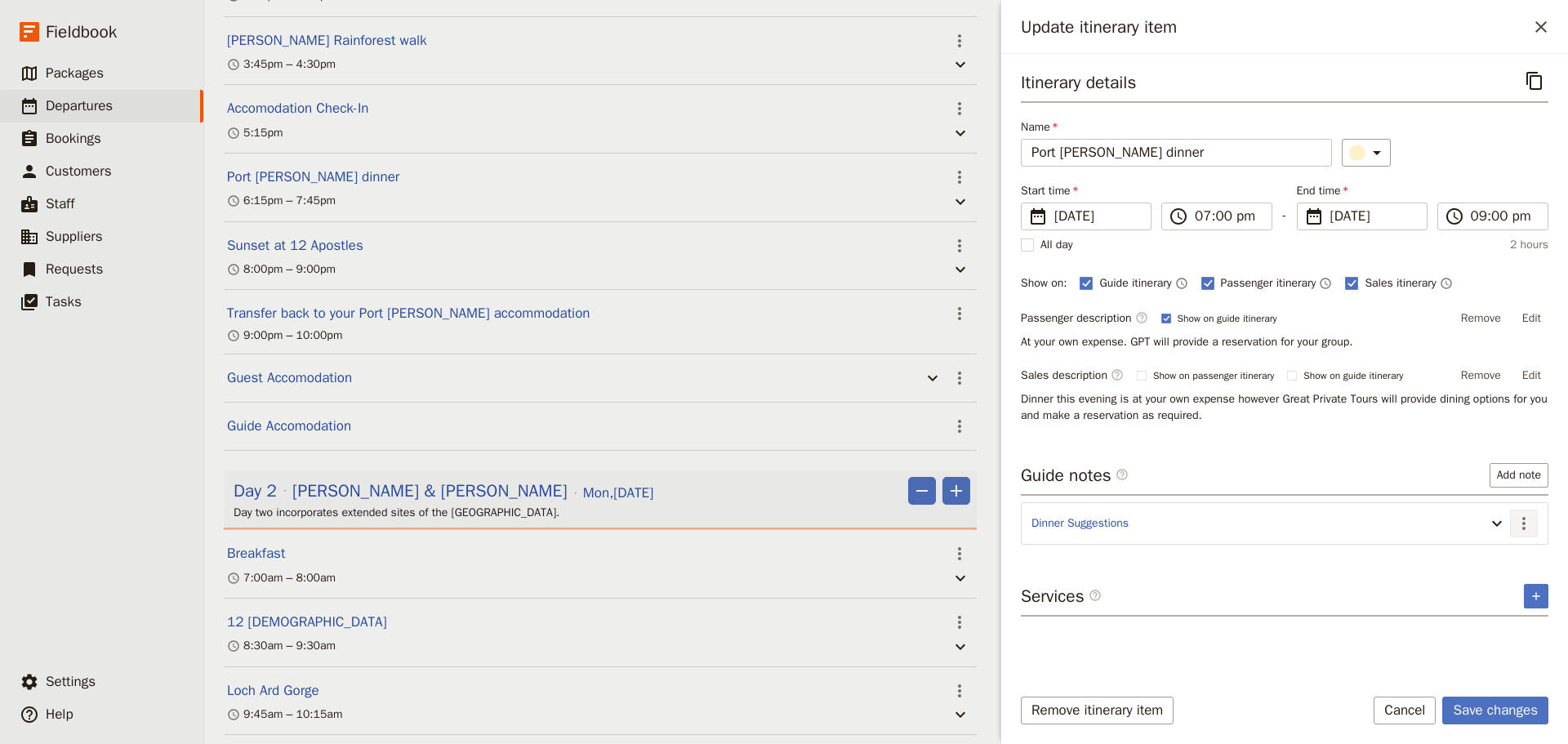 click 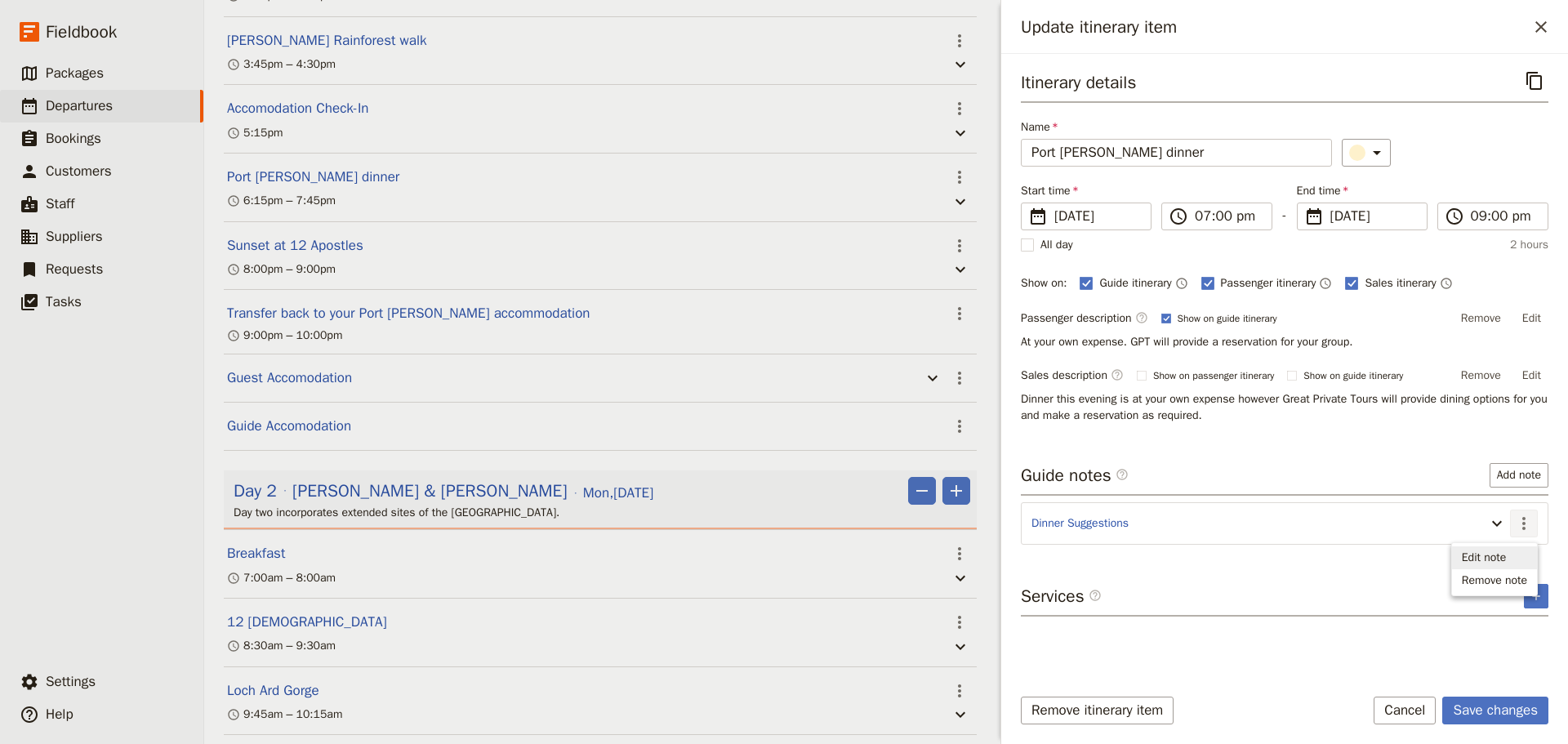 click on "Edit note" at bounding box center [1494, 558] 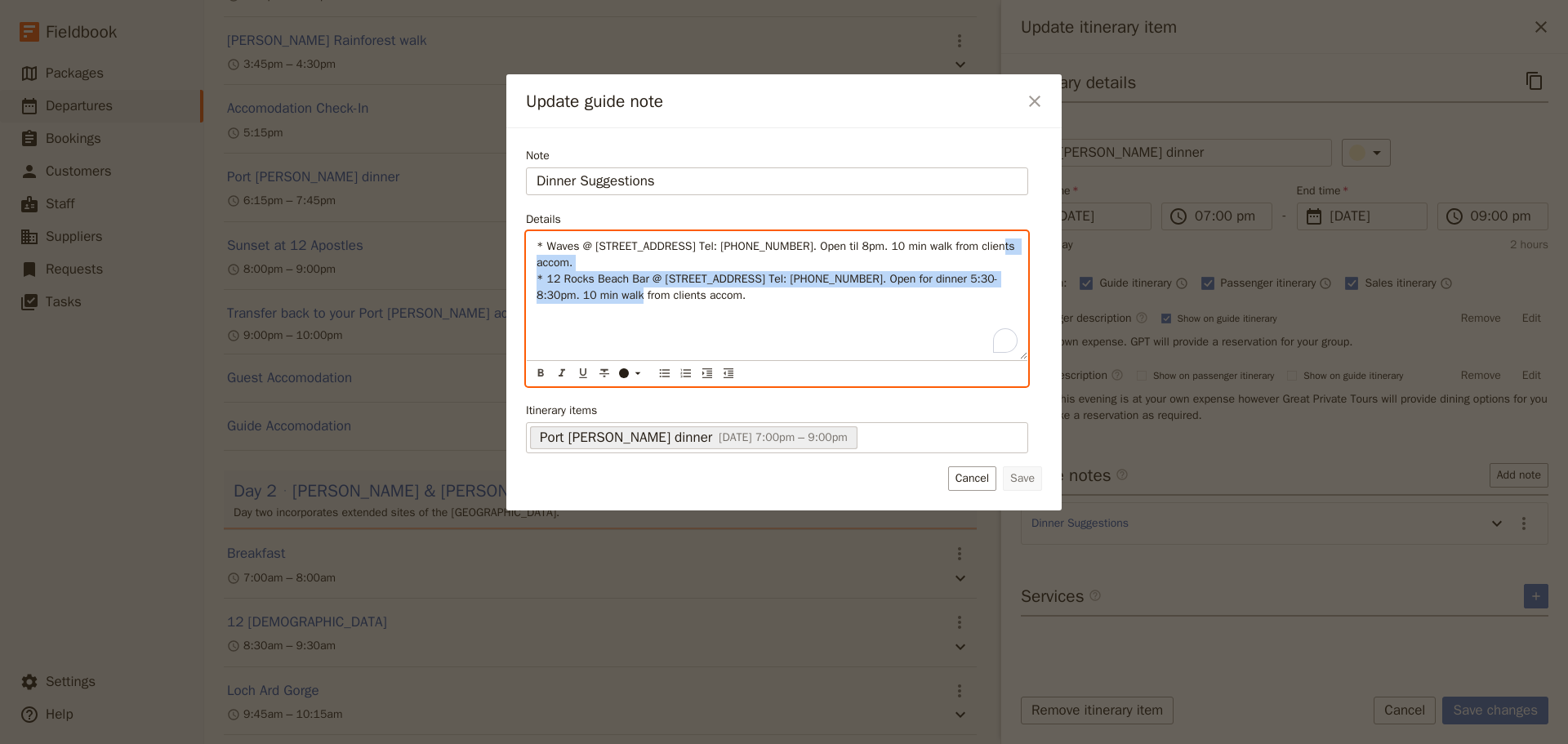drag, startPoint x: 589, startPoint y: 273, endPoint x: 470, endPoint y: 266, distance: 119.2057 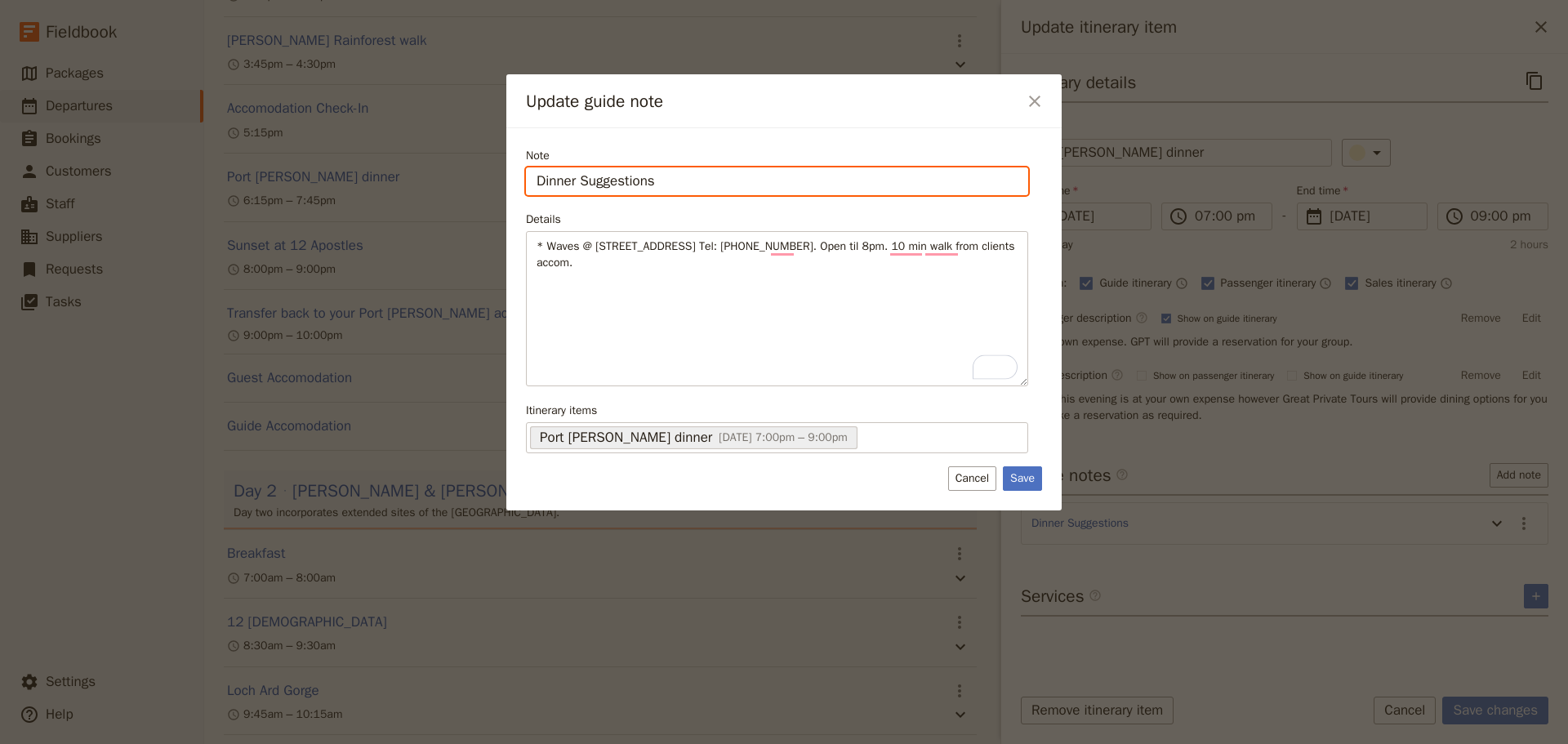click on "Dinner Suggestions" at bounding box center [777, 181] 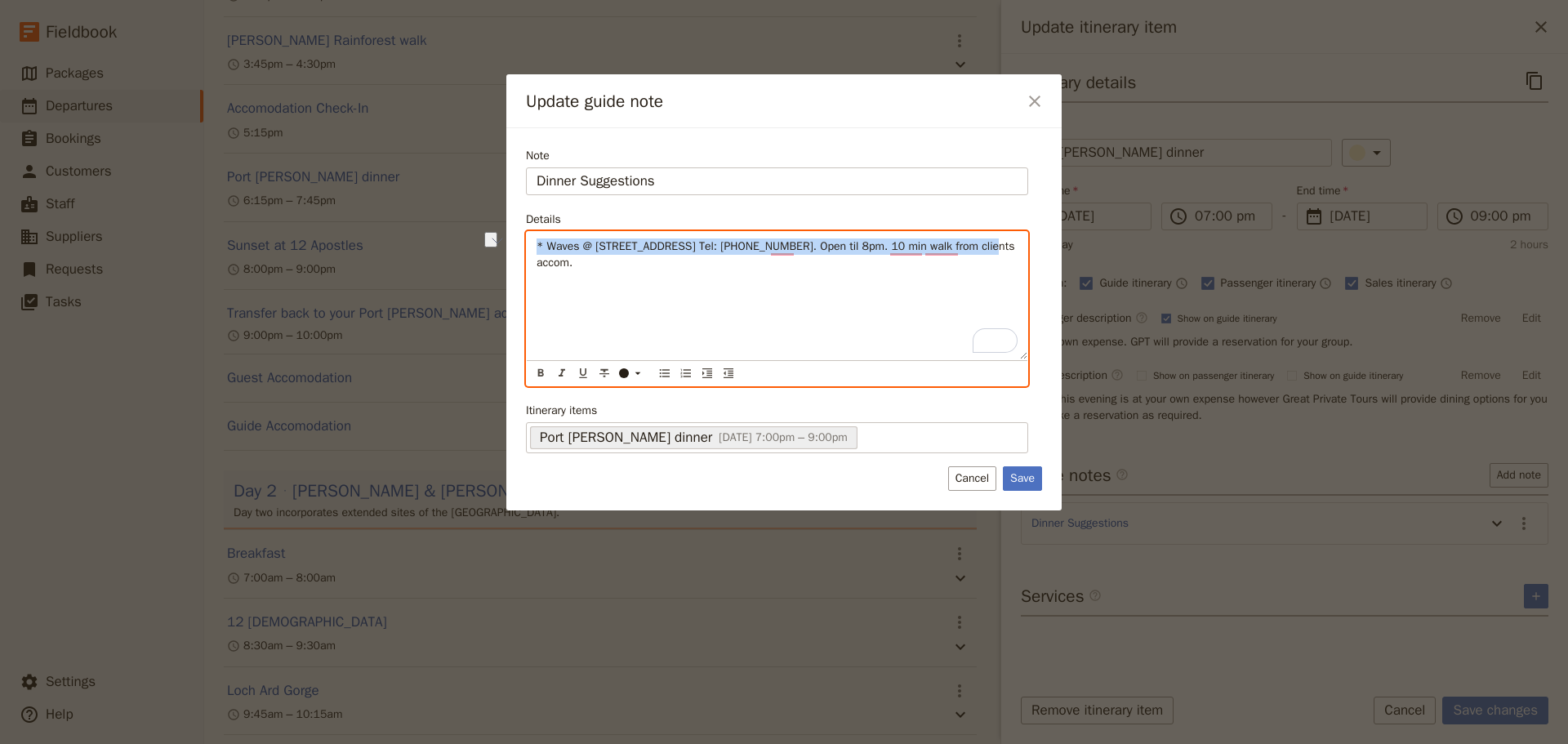 drag, startPoint x: 986, startPoint y: 246, endPoint x: 523, endPoint y: 221, distance: 463.6745 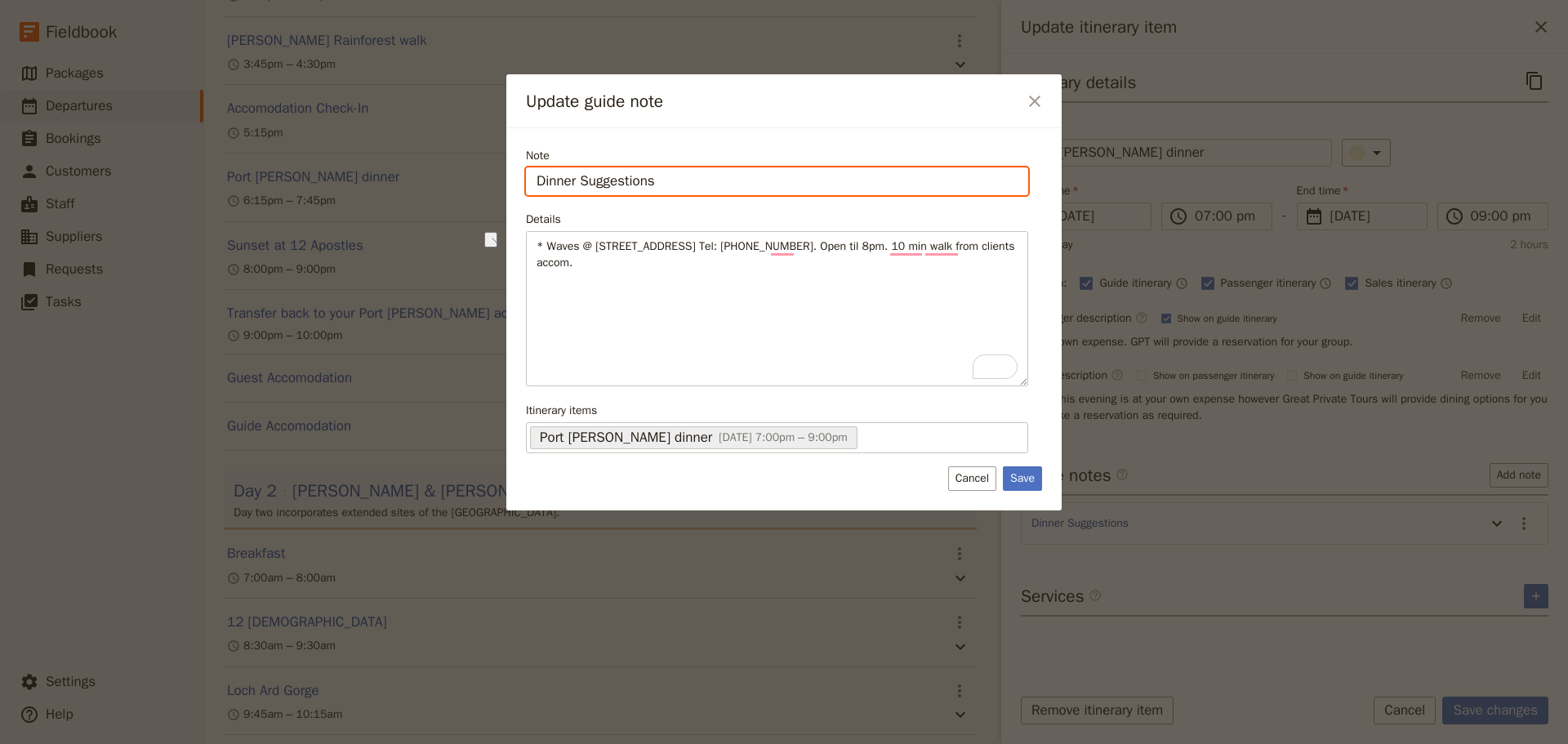 drag, startPoint x: 688, startPoint y: 184, endPoint x: 474, endPoint y: 170, distance: 214.45745 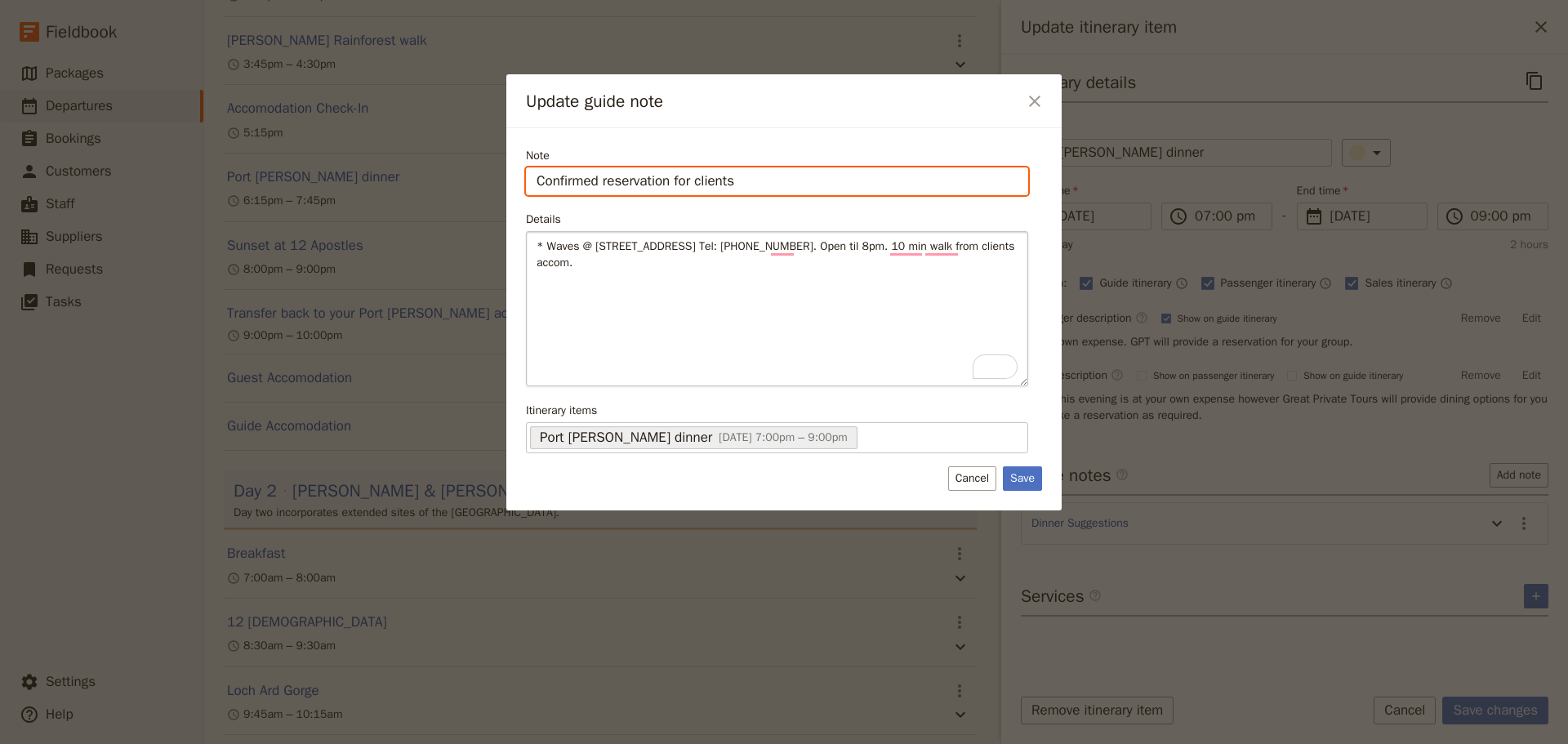 type on "Confirmed reservation for clients" 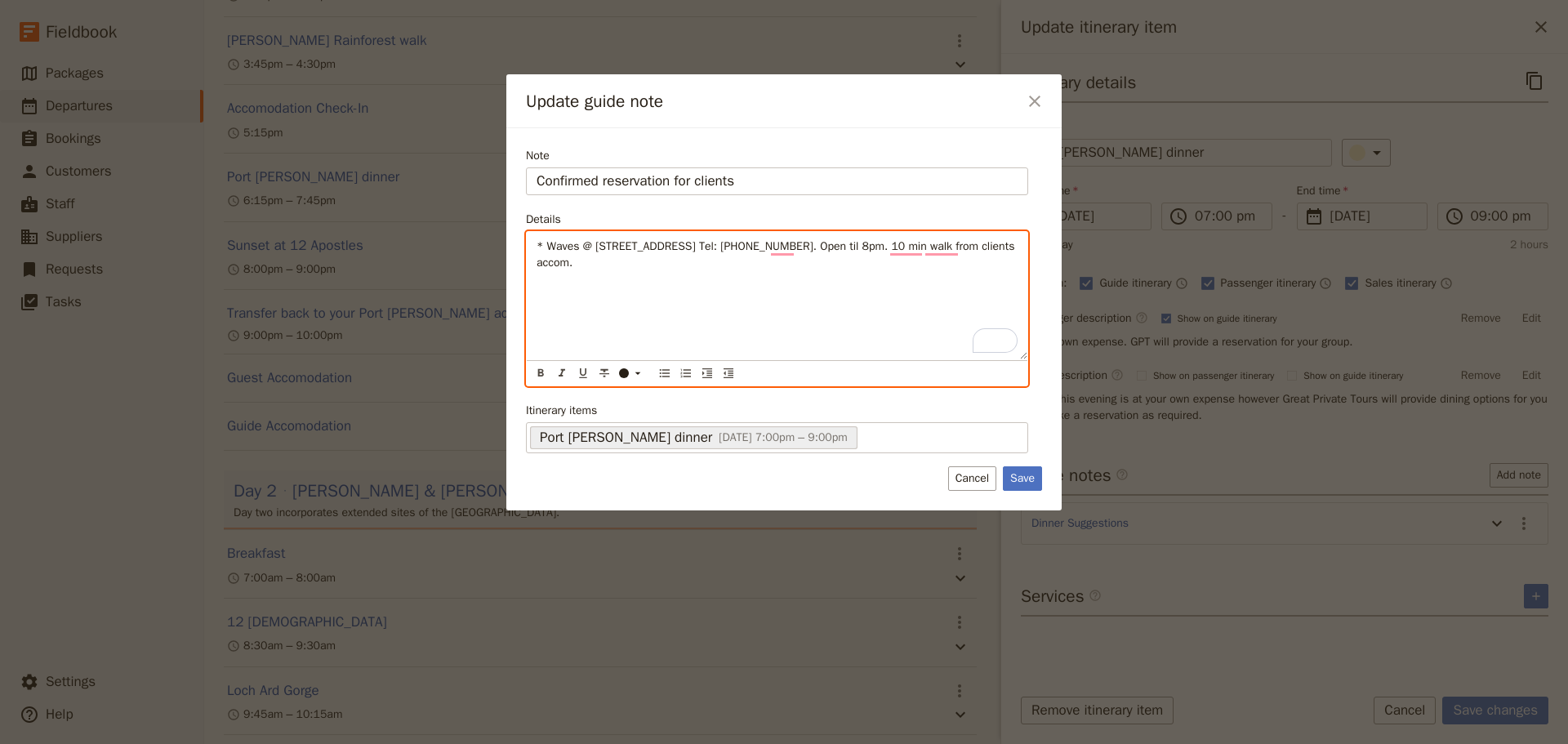click on "* Waves @ 29 Lord St. Tel: 5598 6111. Open til 8pm. 10 min walk from clients accom." at bounding box center [777, 254] 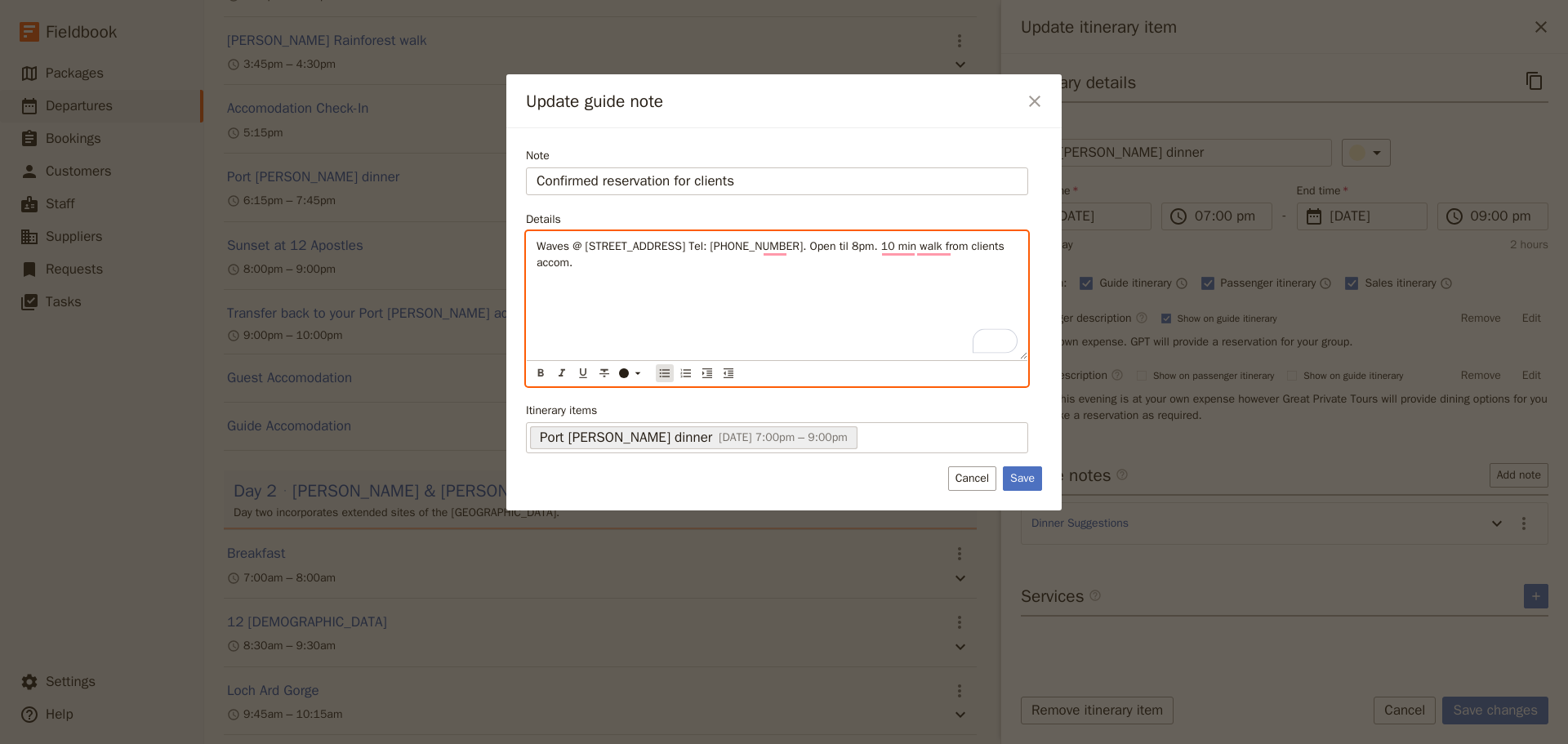 click 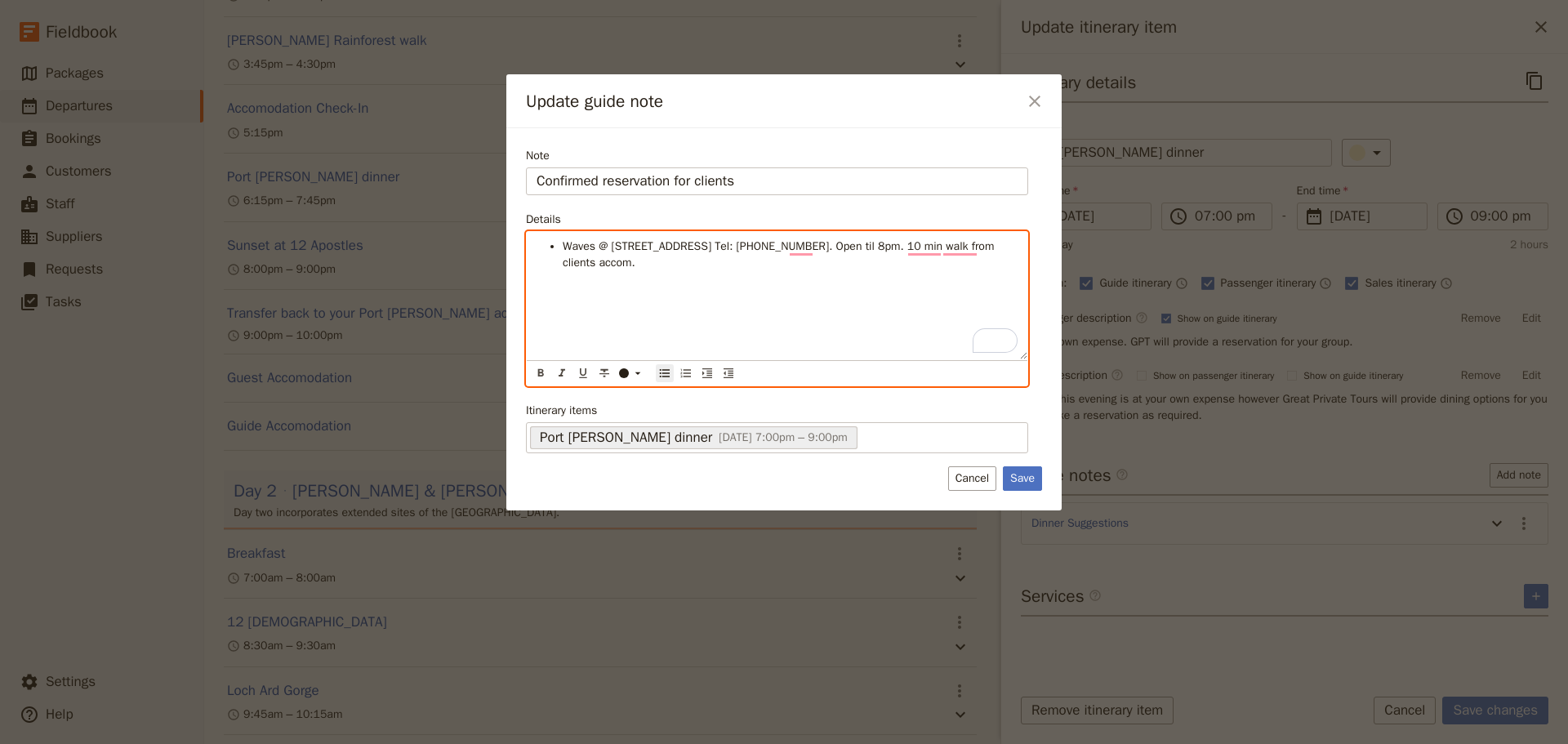 click on "Waves @ [STREET_ADDRESS] Tel: [PHONE_NUMBER]. Open til 8pm. 10 min walk from clients accom." at bounding box center (790, 255) 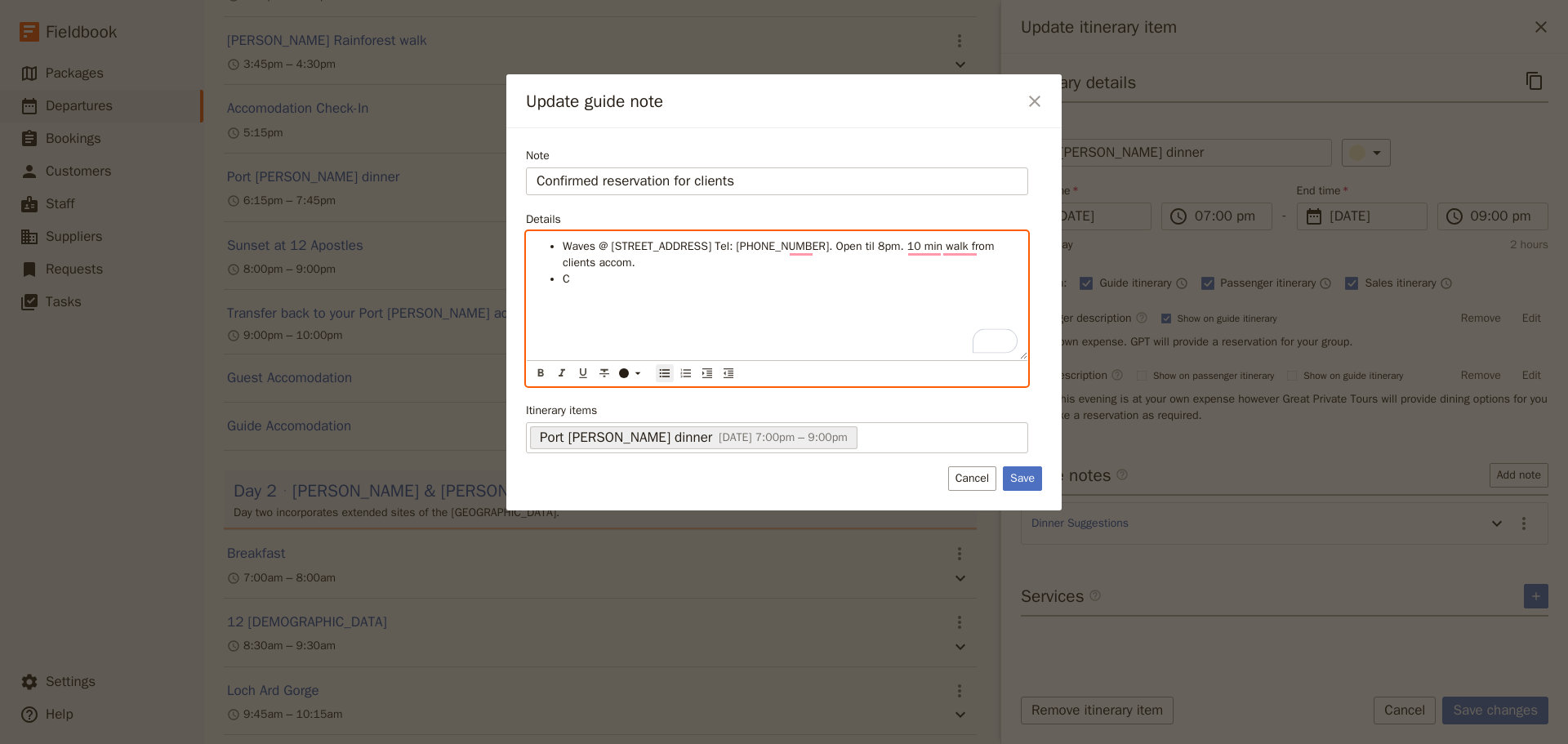 type 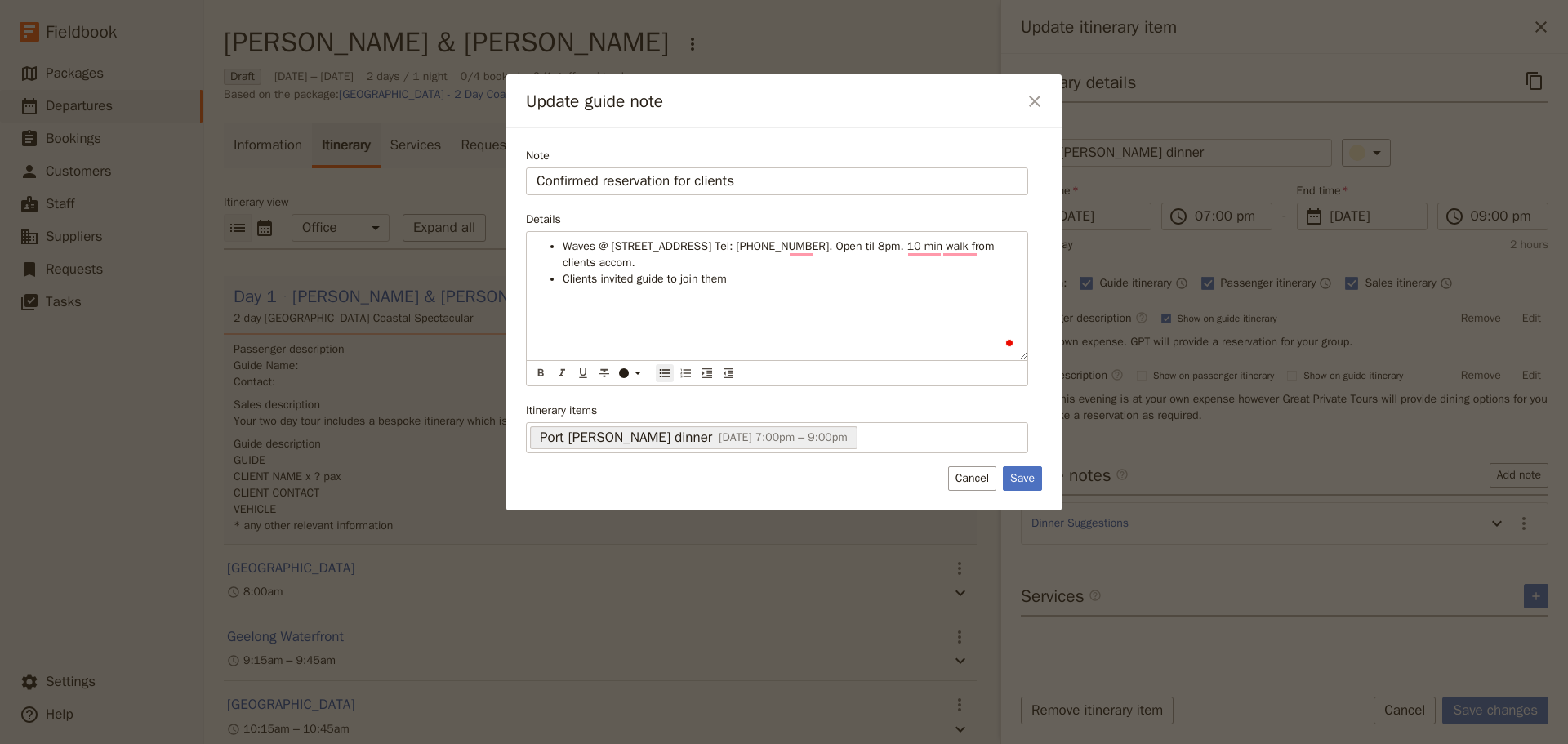 scroll, scrollTop: 0, scrollLeft: 0, axis: both 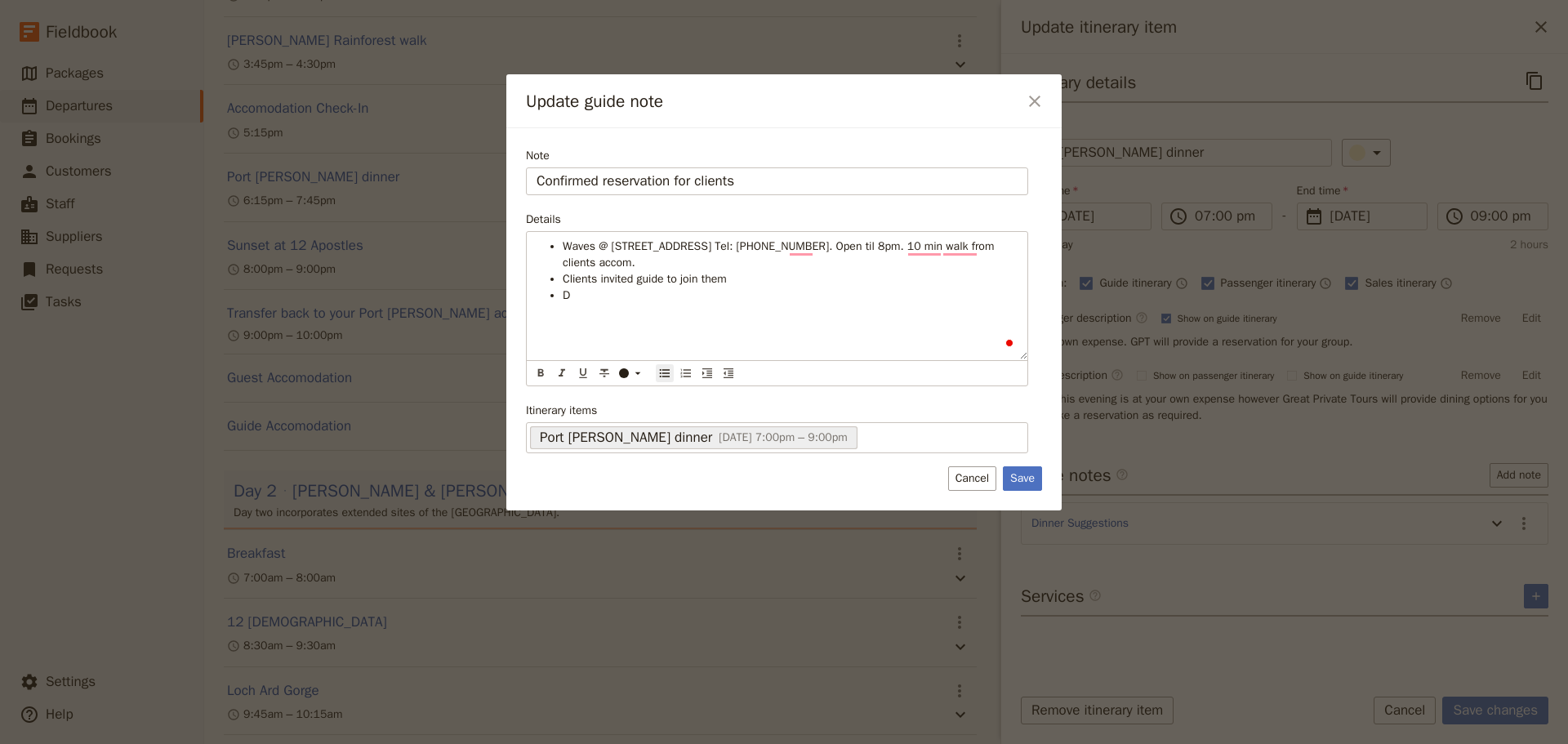 type 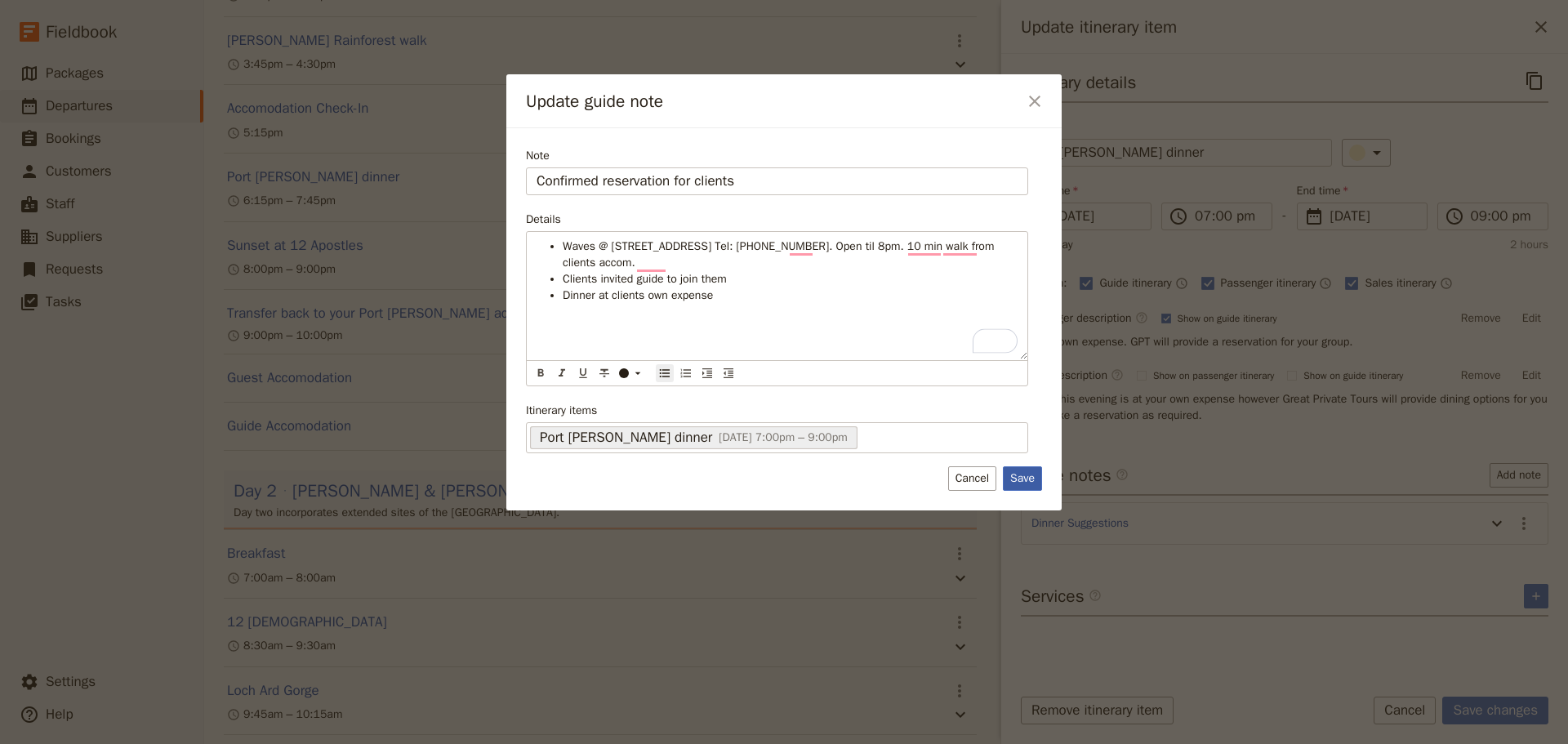 drag, startPoint x: 1035, startPoint y: 470, endPoint x: 1040, endPoint y: 479, distance: 10.29563 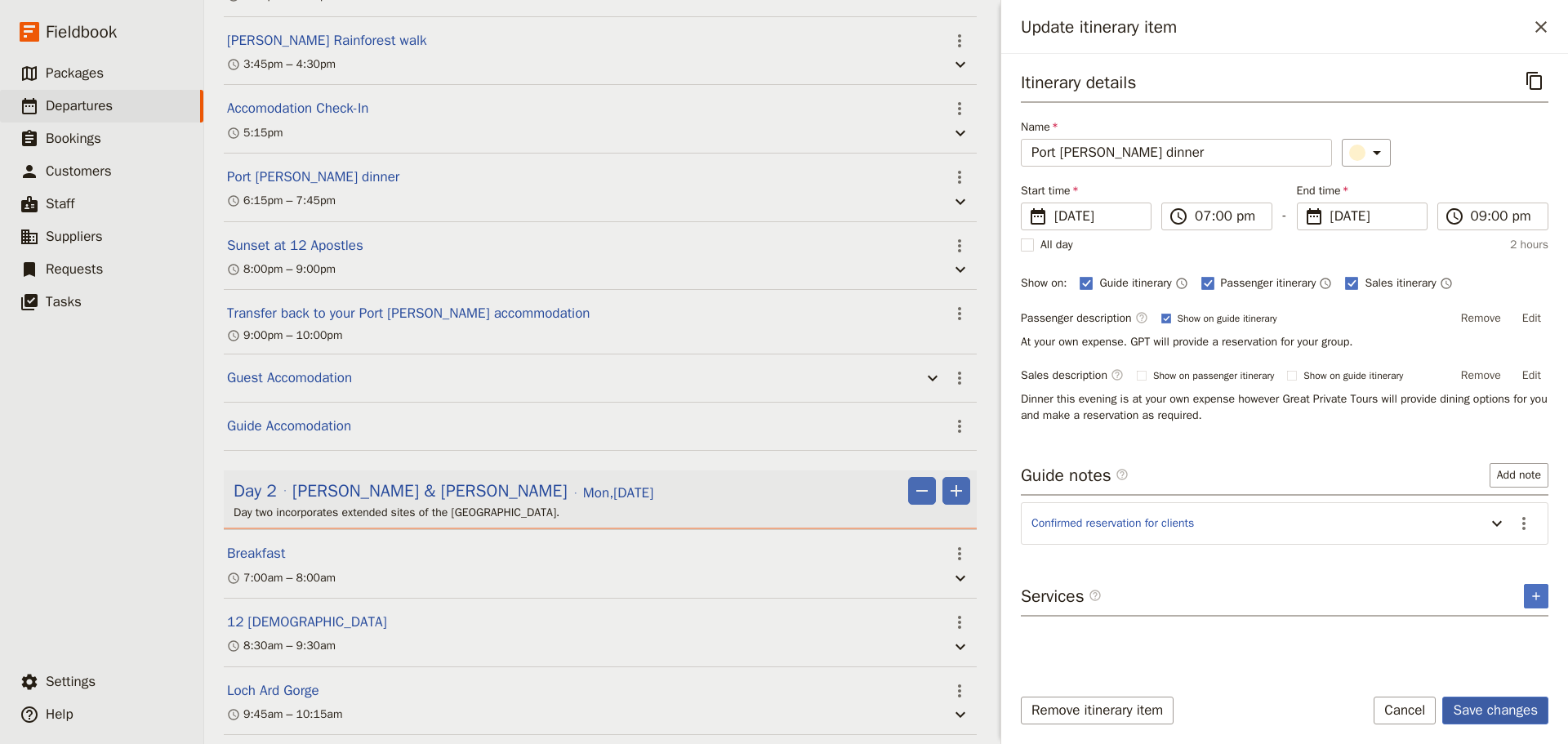 click on "Save changes" at bounding box center (1495, 711) 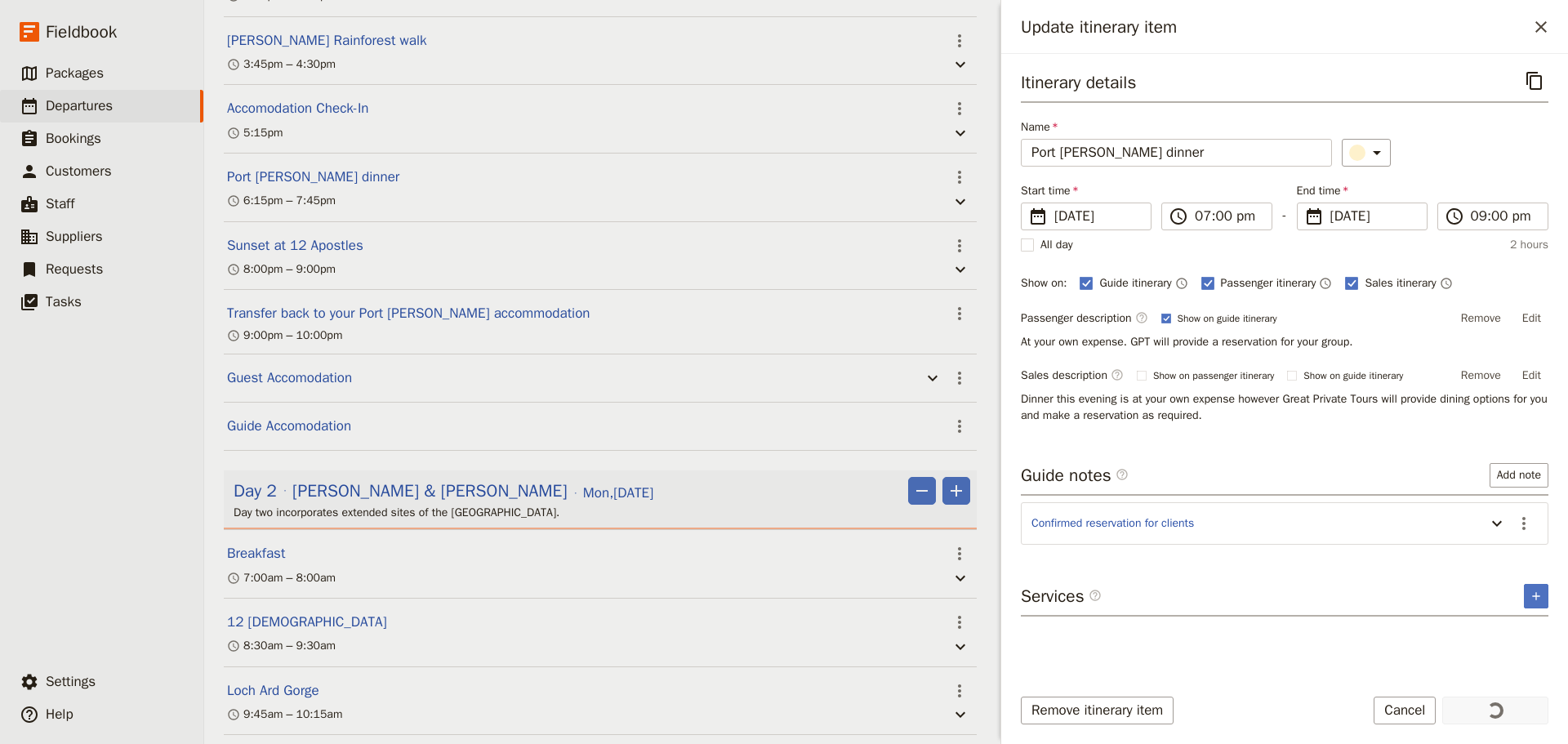 scroll, scrollTop: 980, scrollLeft: 0, axis: vertical 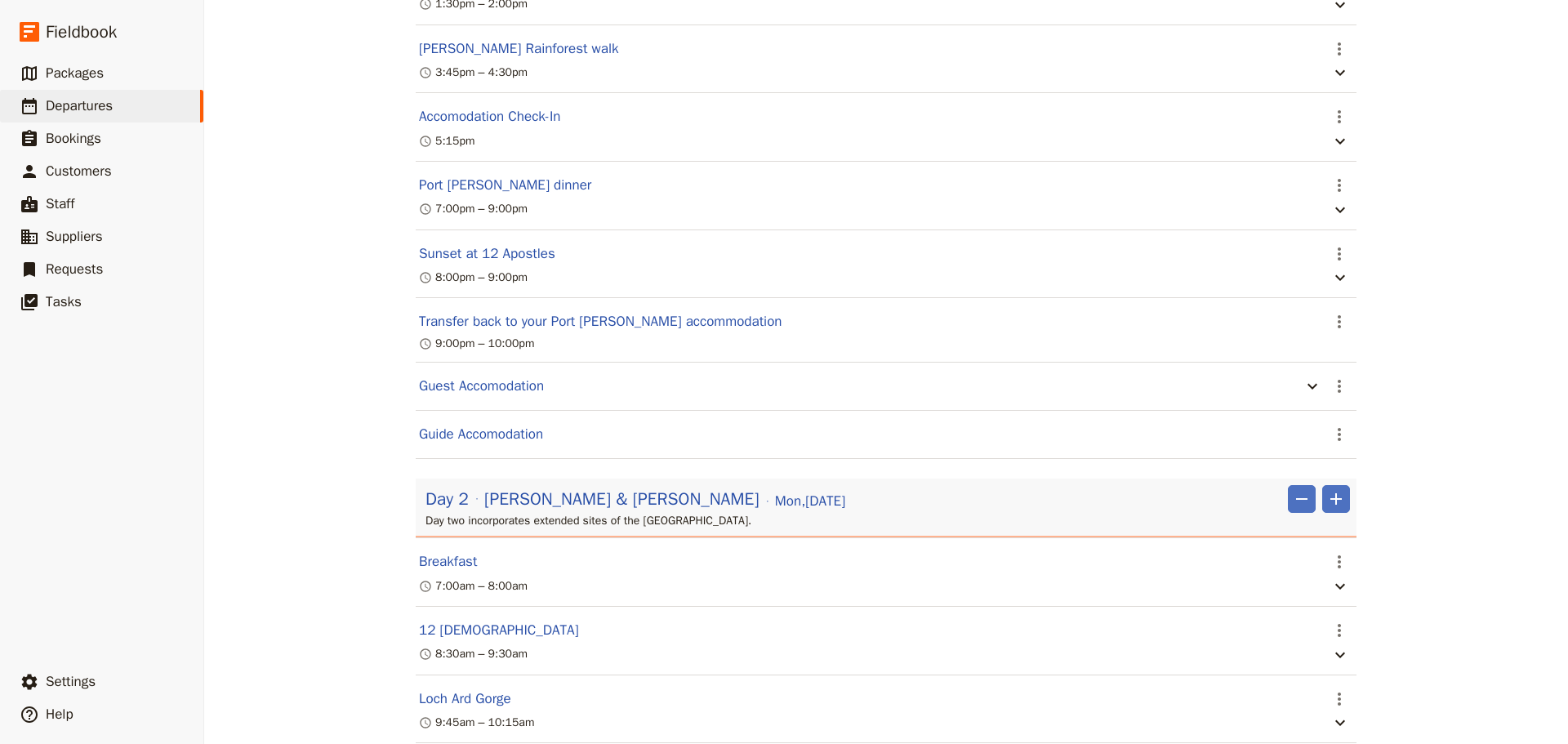 click on "Breakfast" at bounding box center [448, 562] 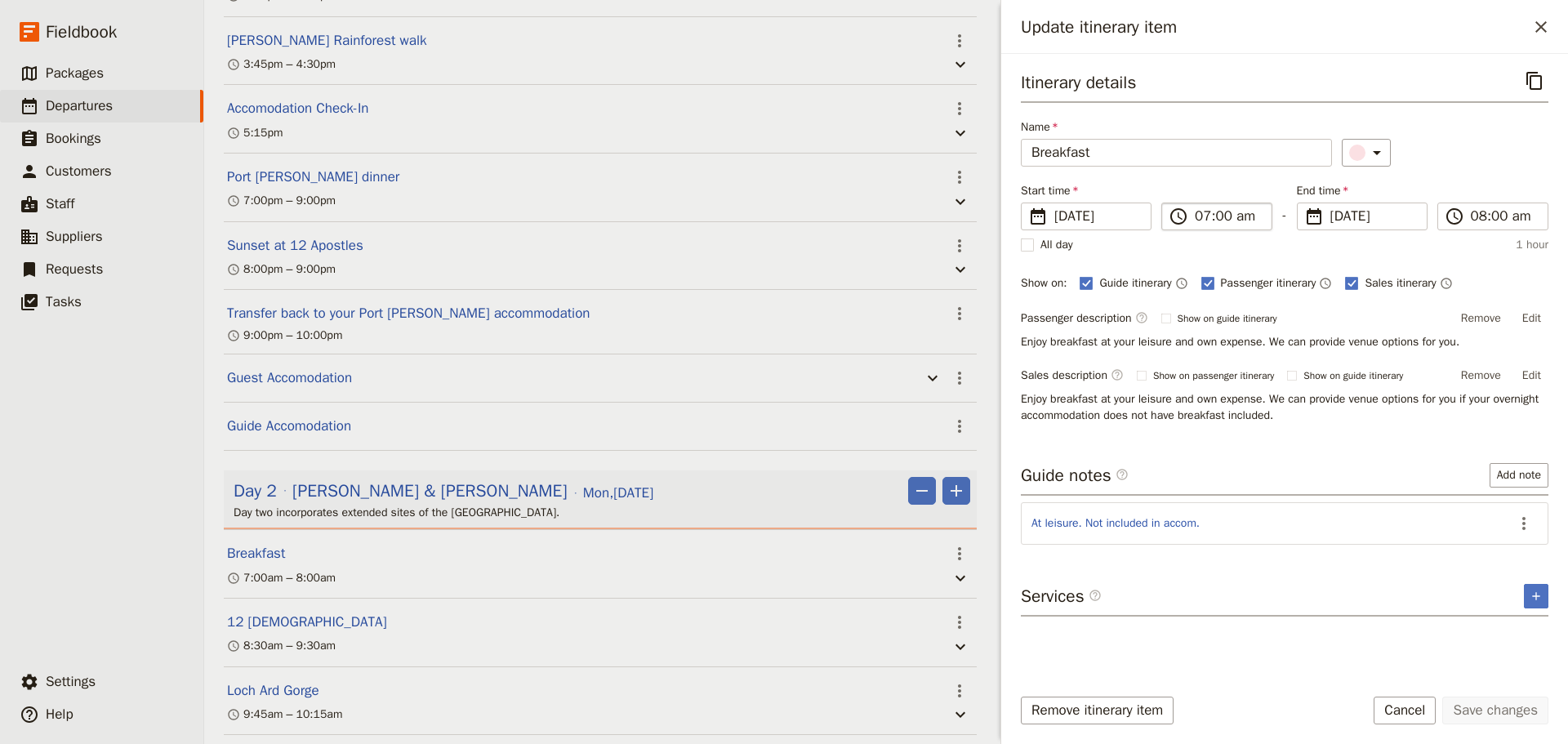 drag, startPoint x: 1200, startPoint y: 232, endPoint x: 1216, endPoint y: 212, distance: 25.612497 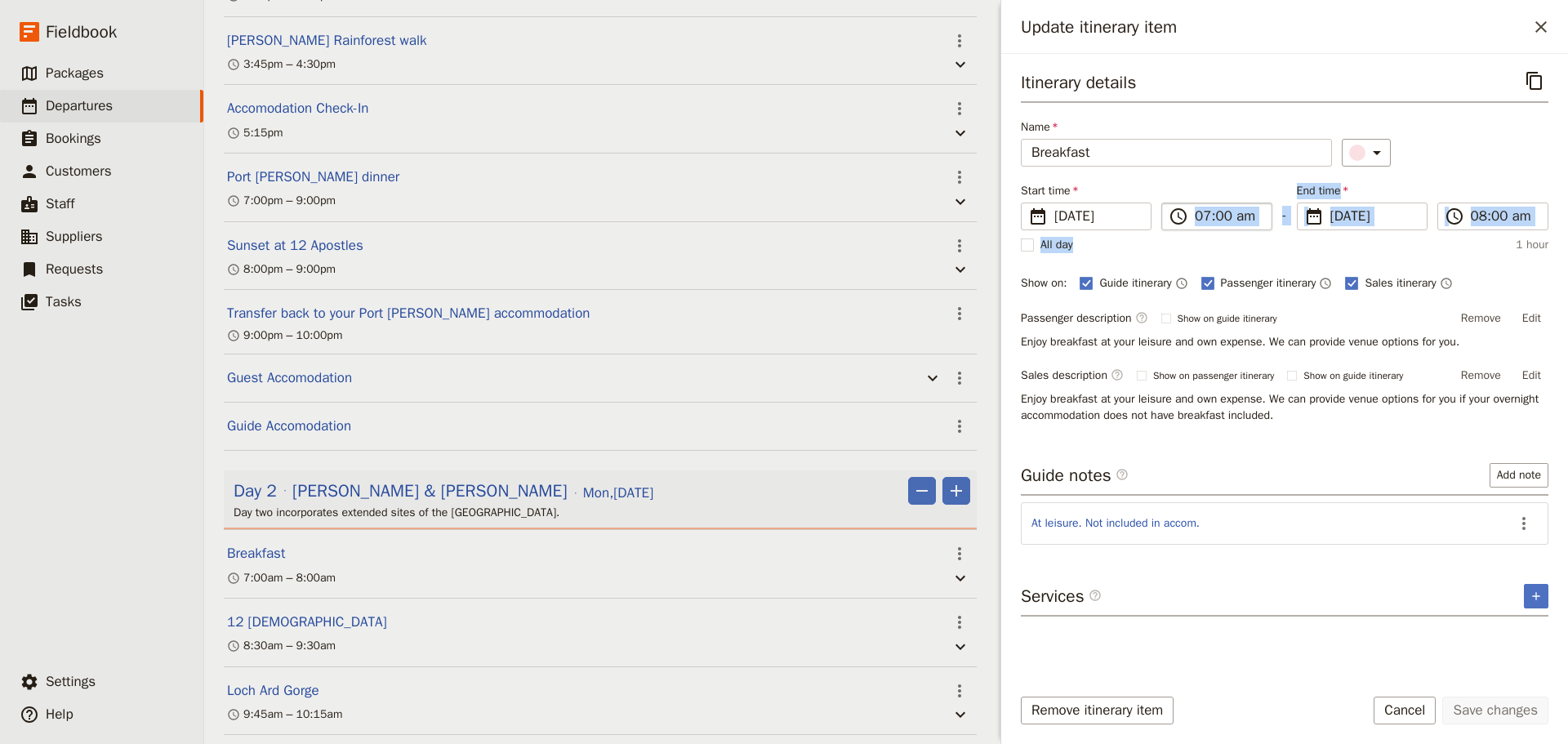 click on "​ 07:00 am" at bounding box center (1217, 216) 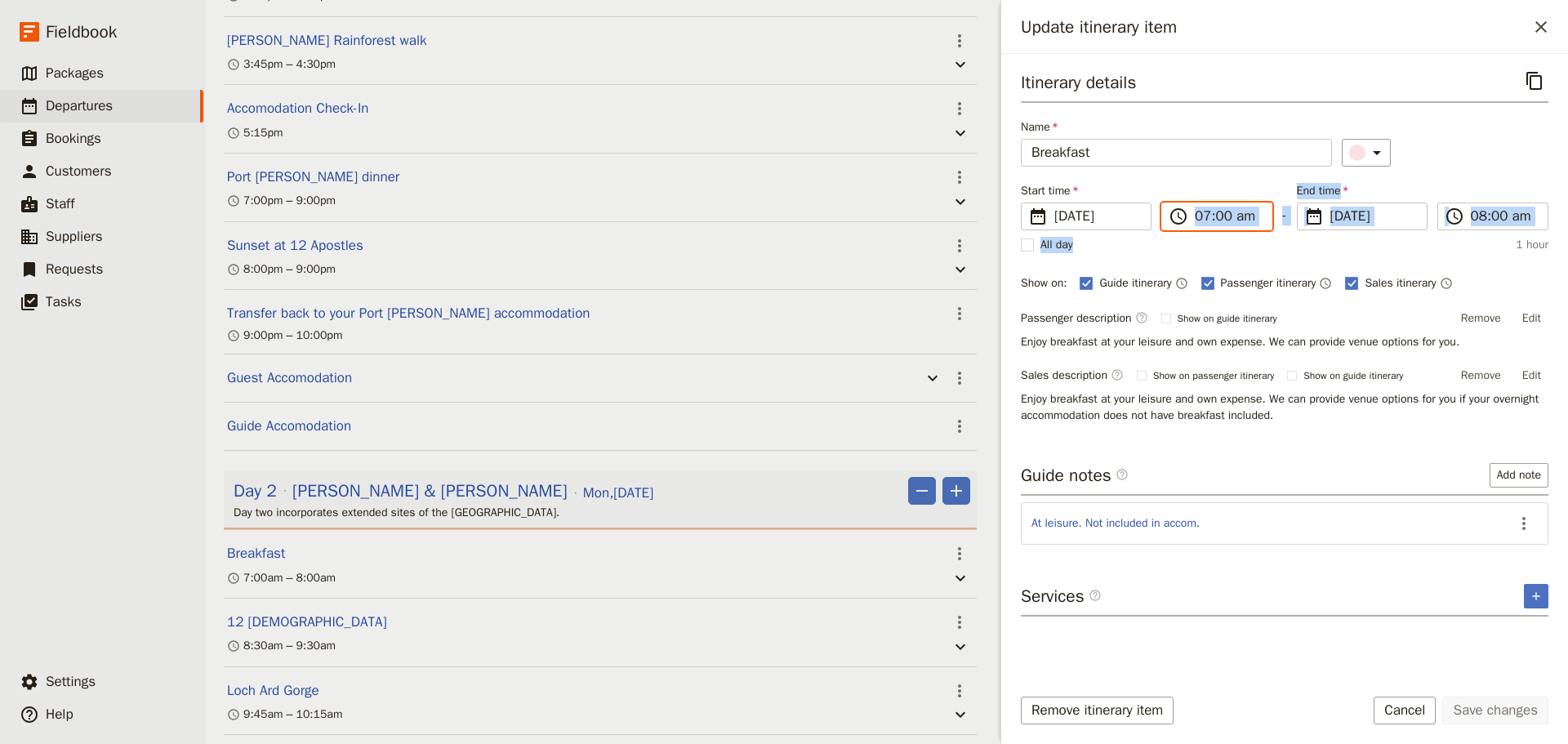 click on "07:00 am" at bounding box center [1228, 216] 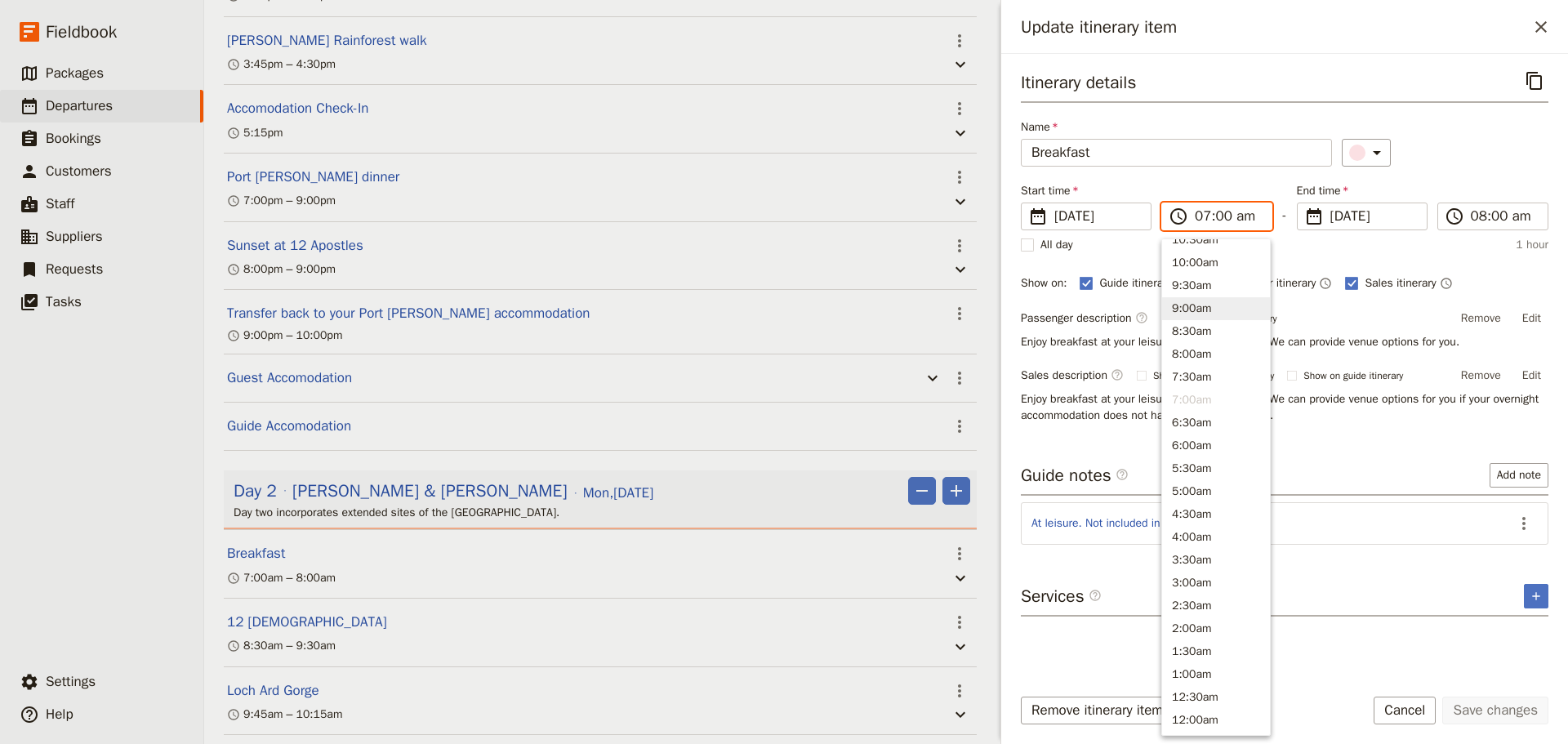 scroll, scrollTop: 599, scrollLeft: 0, axis: vertical 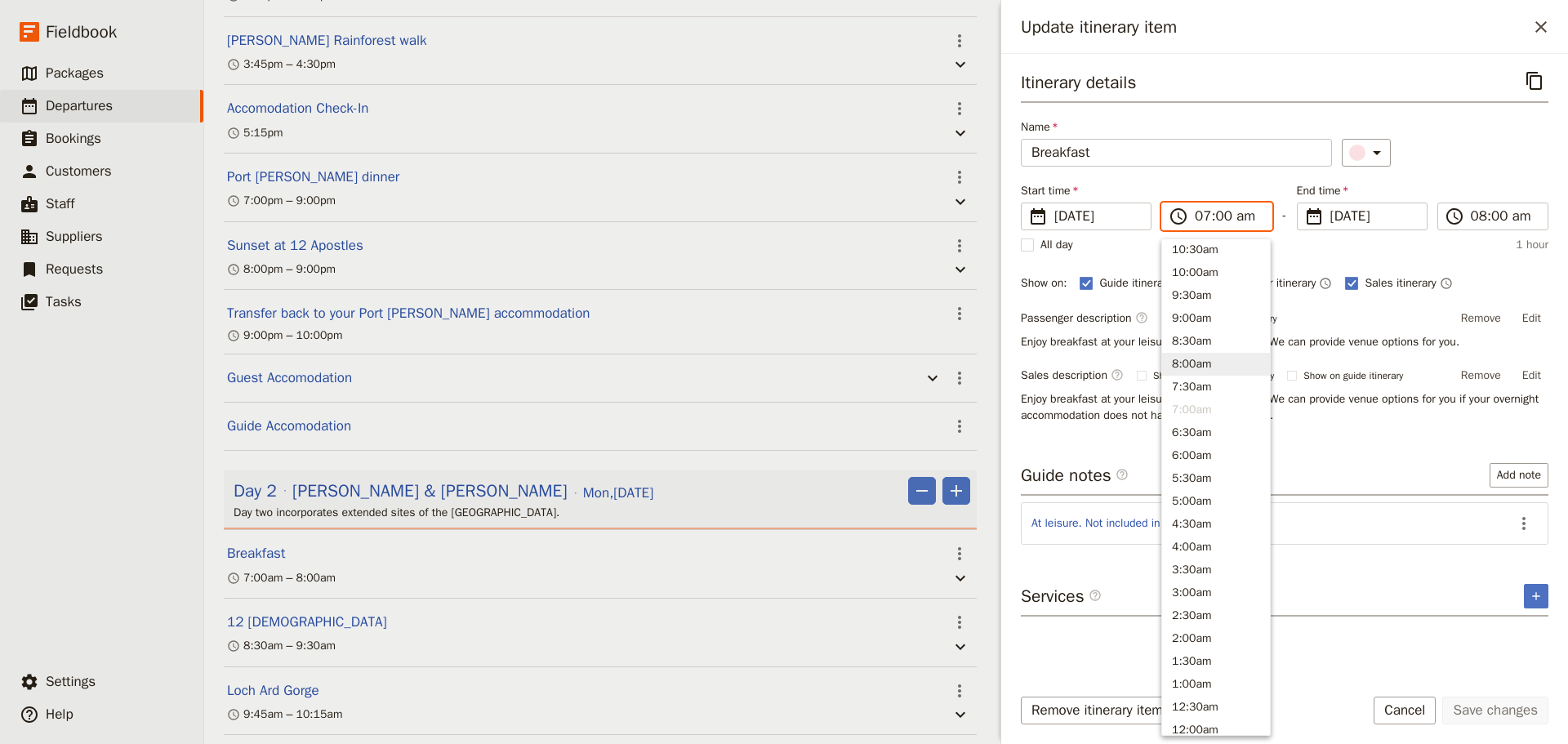 click on "8:00am" at bounding box center [1216, 364] 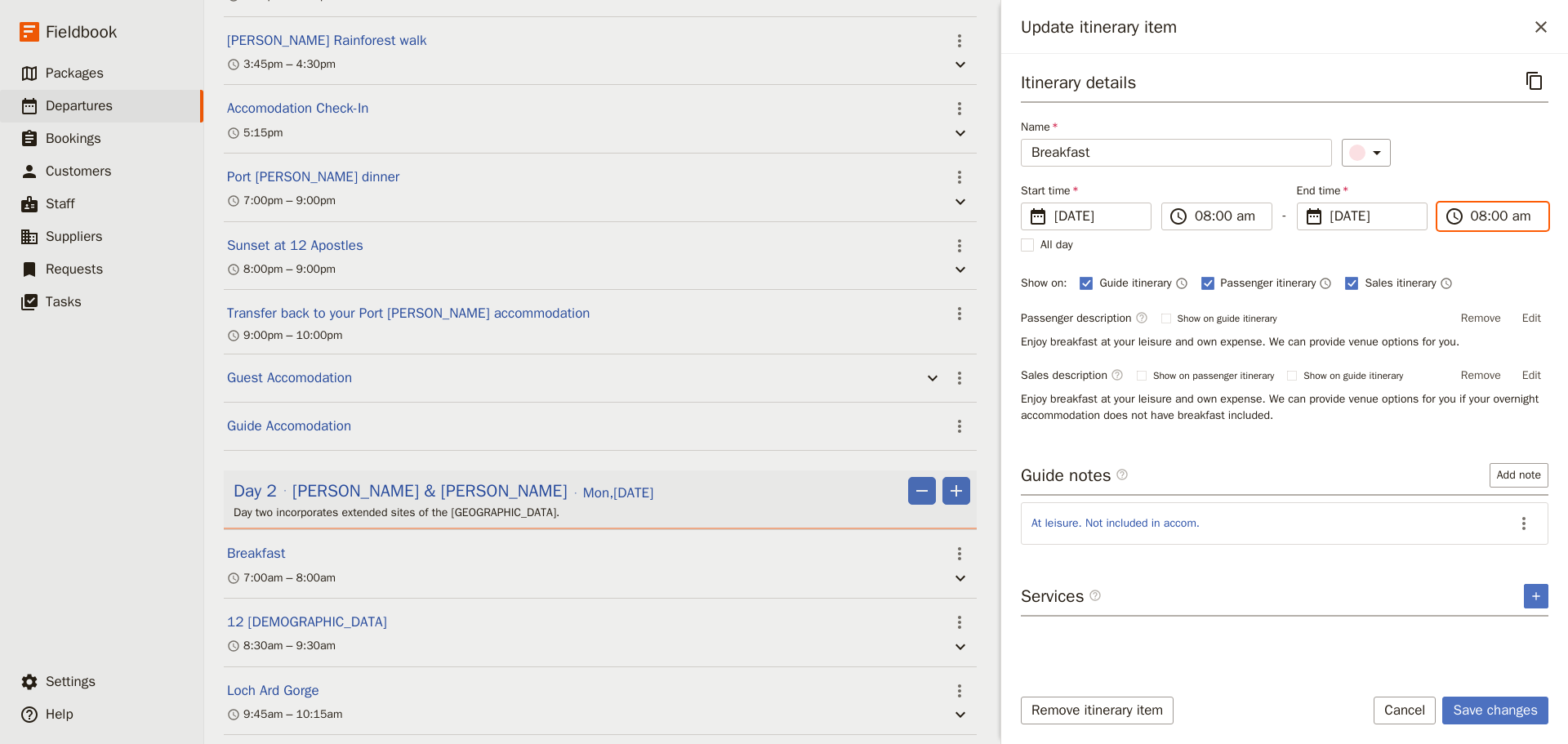 click on "08:00 am" at bounding box center (1504, 216) 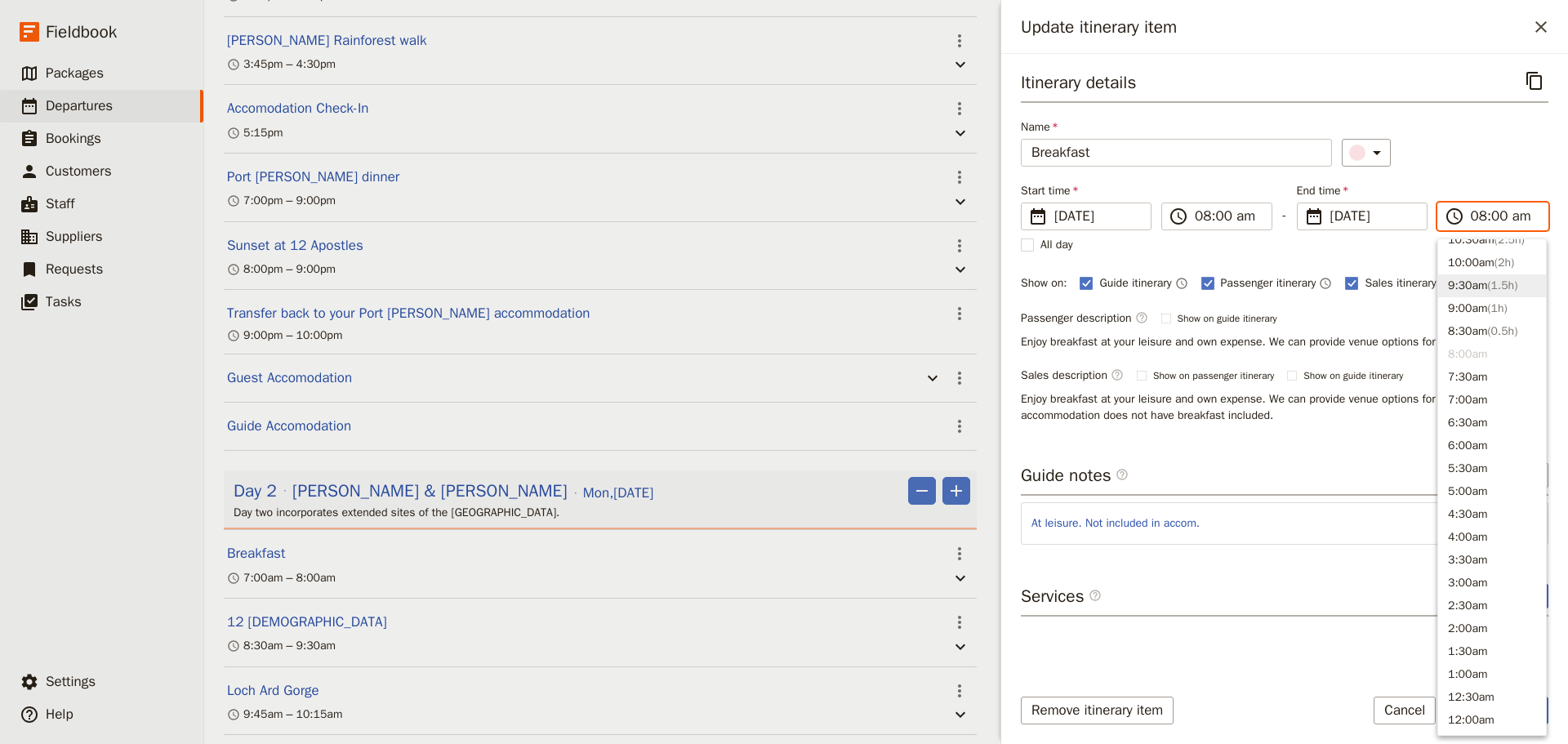 scroll, scrollTop: 599, scrollLeft: 0, axis: vertical 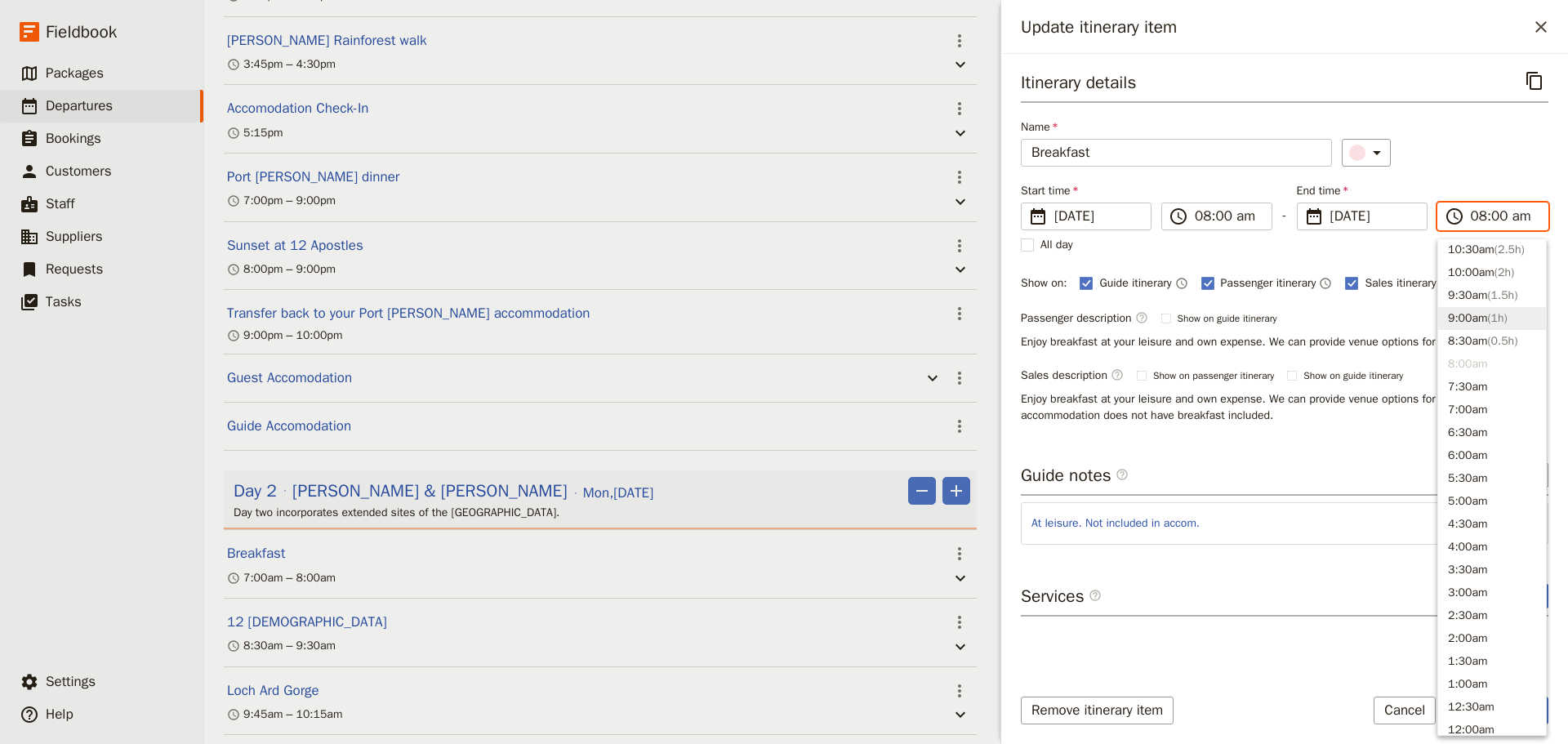 click on "9:00am  ( 1h )" at bounding box center (1492, 319) 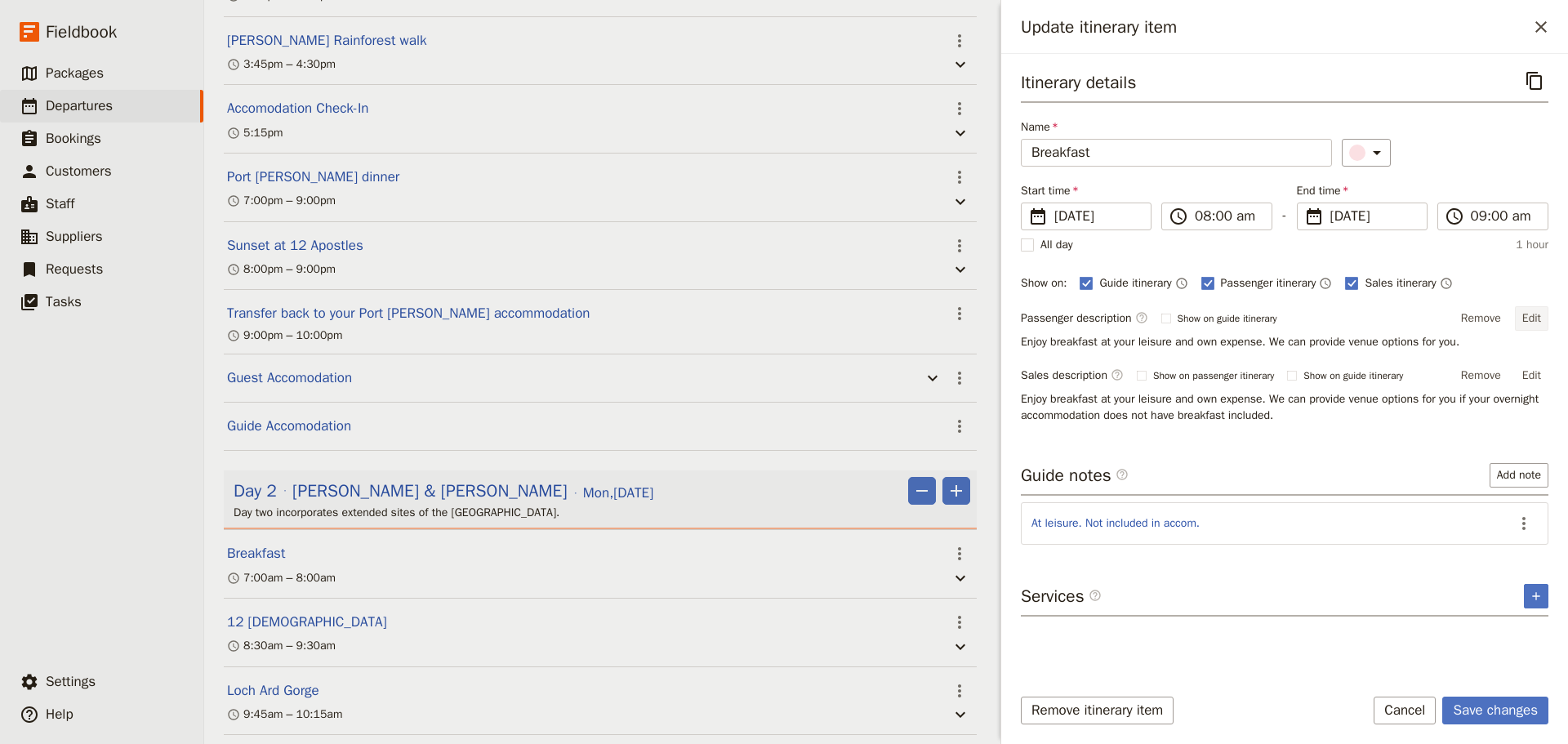 click on "Edit" at bounding box center (1531, 319) 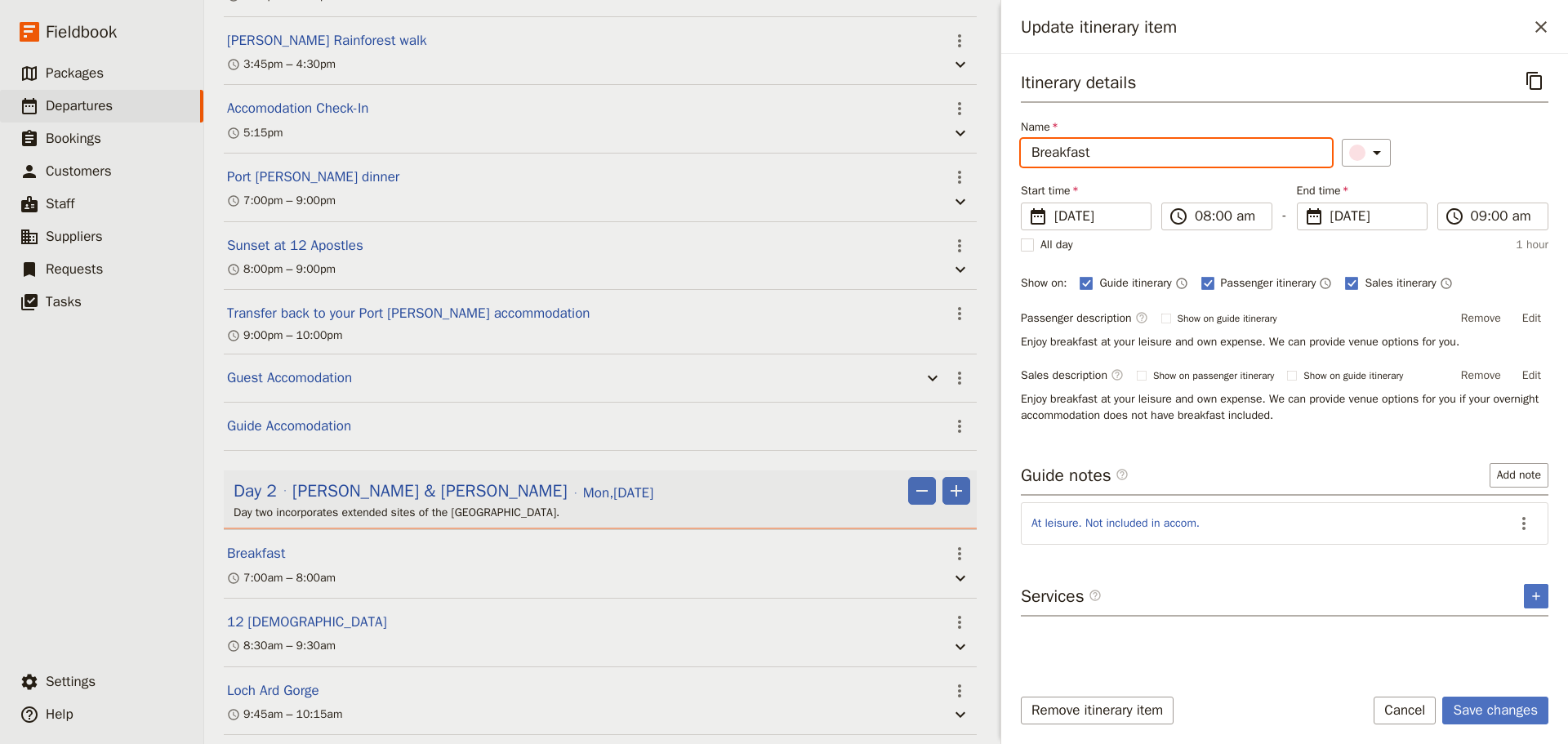 click on "Breakfast" at bounding box center [1176, 153] 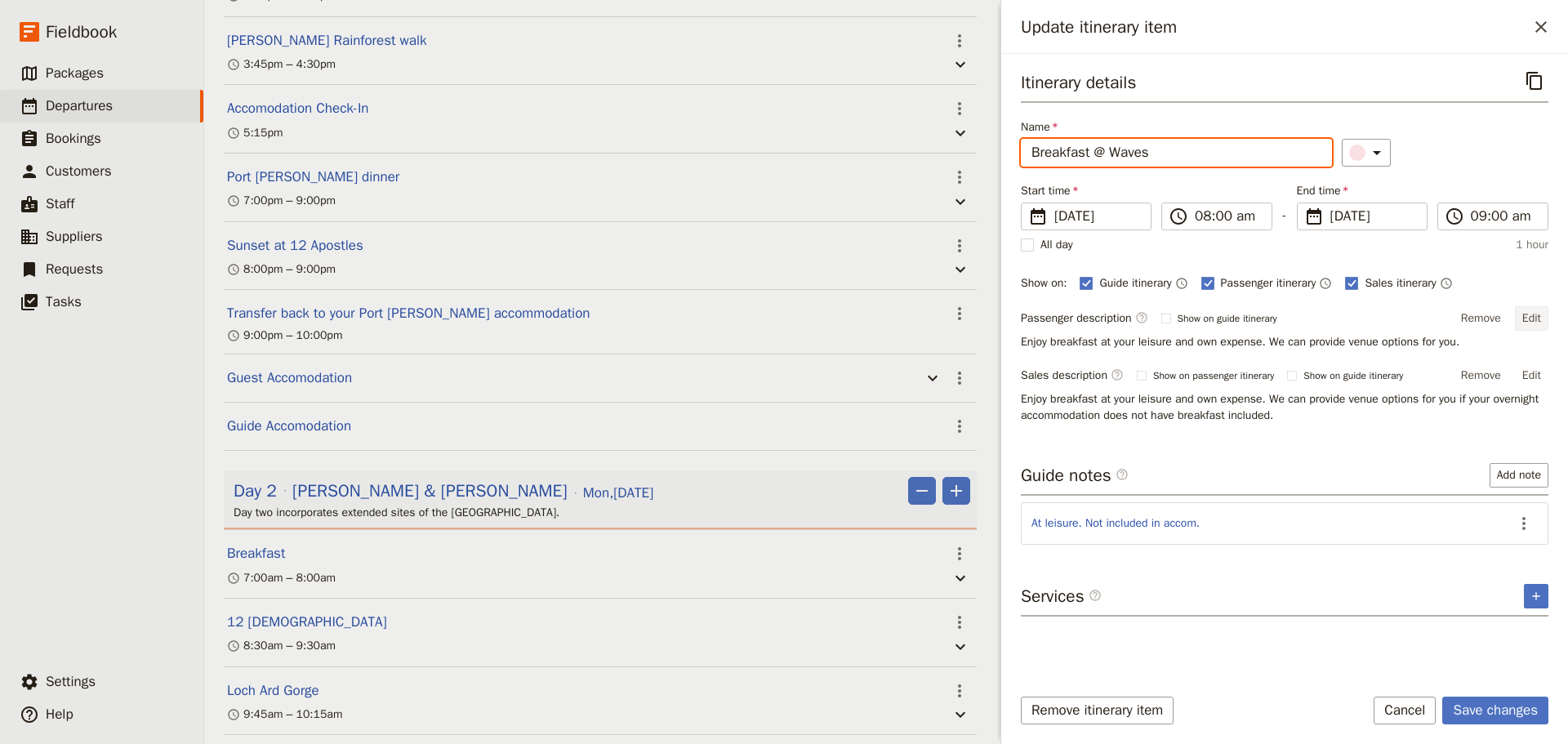 type on "Breakfast @ Waves" 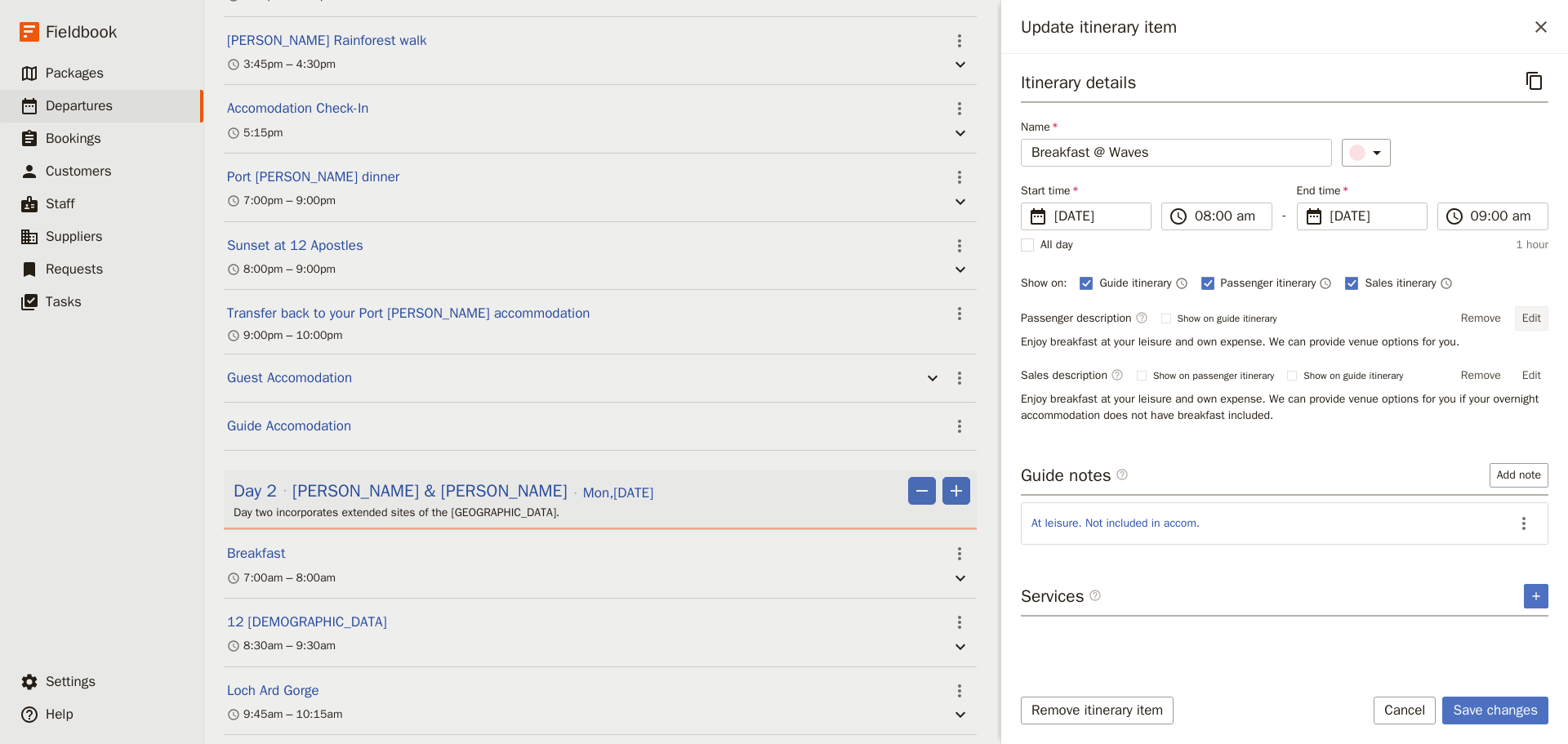 click on "Edit" at bounding box center (1531, 319) 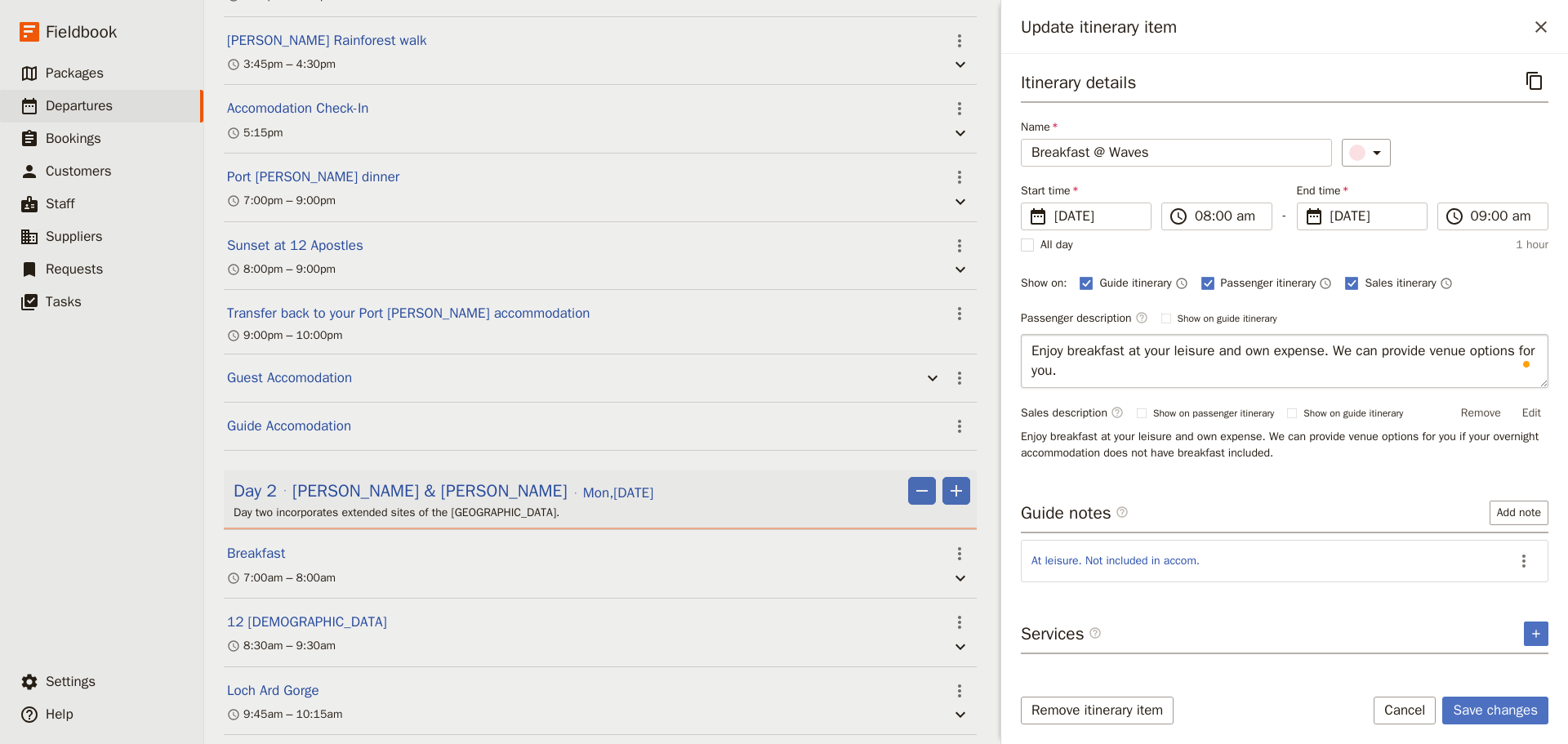 drag, startPoint x: 1325, startPoint y: 365, endPoint x: 1335, endPoint y: 352, distance: 16.401219 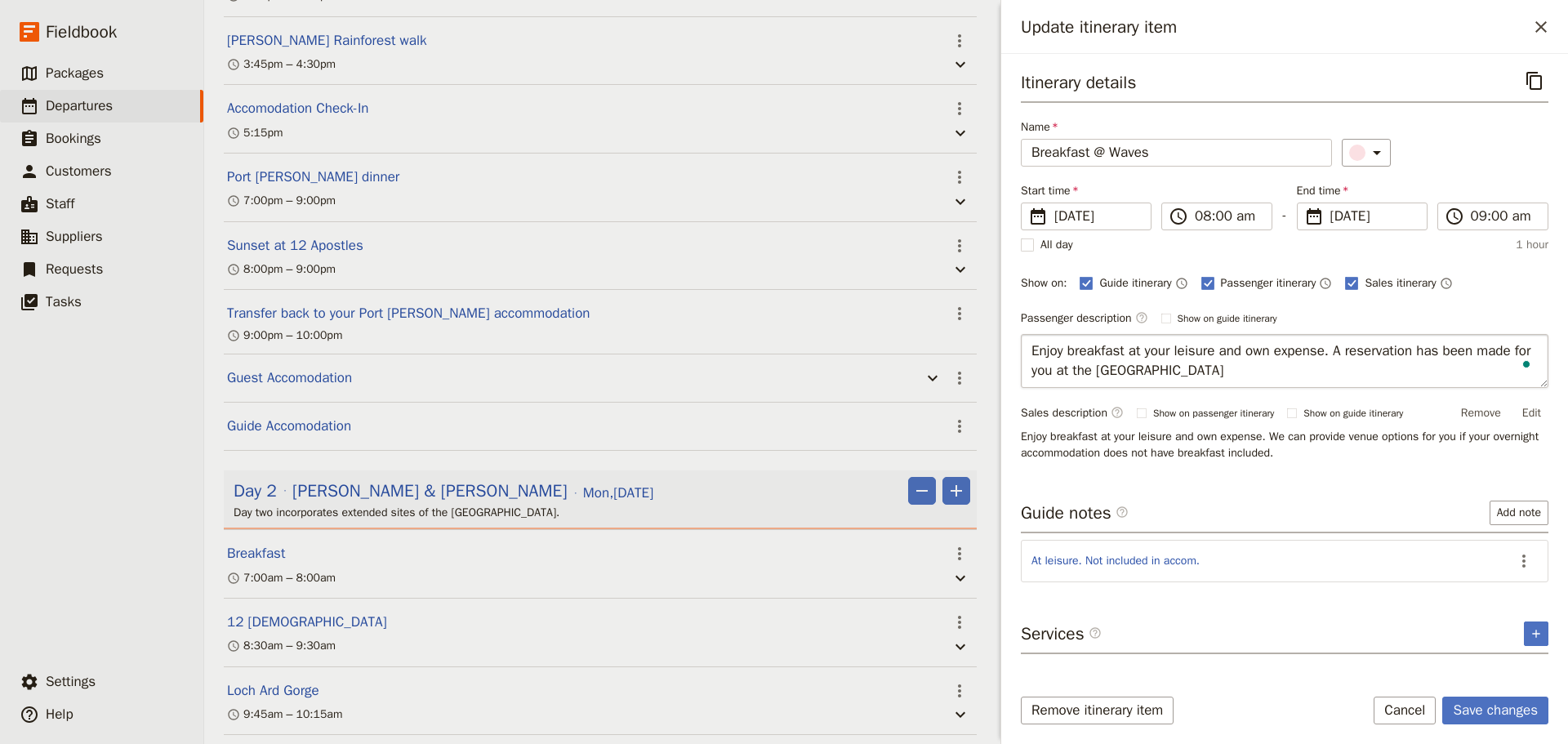 type on "Enjoy breakfast at your leisure and own expense. A reservation has been made for you at the [GEOGRAPHIC_DATA]" 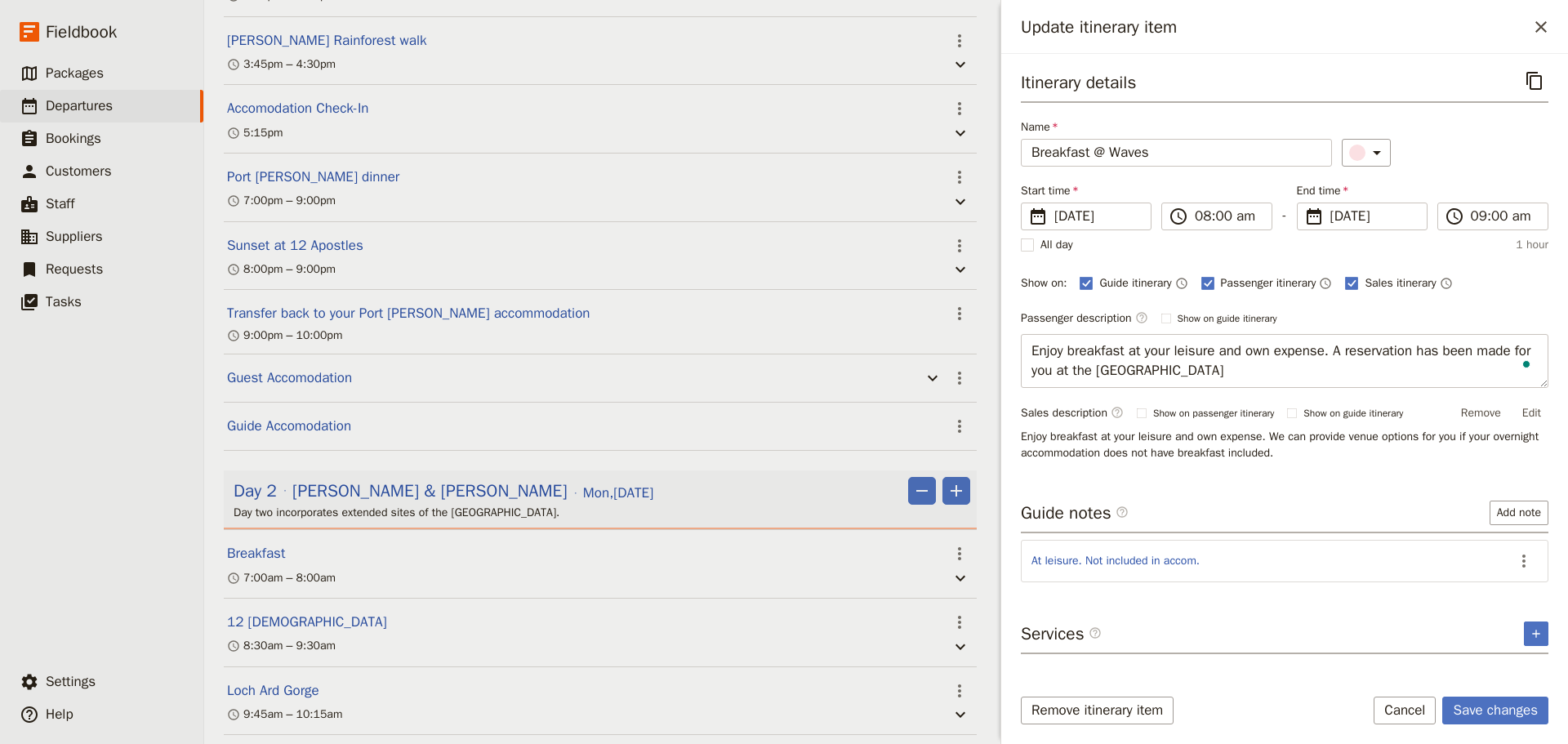 click on "Itinerary details ​ Name Breakfast @ Waves ​ Start time ​ [DATE] [DATE] [DATE] 08:00 ​ 08:00 am - End time ​ [DATE] [DATE] [DATE] 09:00 ​ 09:00 am All day 1 hour Show on: Guide itinerary ​ Passenger itinerary ​ Sales itinerary ​ Passenger description ​ Show on guide itinerary Edit Enjoy breakfast at your leisure and own expense. A reservation has been made for you at the [GEOGRAPHIC_DATA] Sales description ​ Show on passenger itinerary Show on guide itinerary Remove Edit Enjoy breakfast at your leisure and own expense. We can provide venue options for you if your overnight accommodation does not have breakfast included. Guide notes ​ Add note At leisure. Not included in accom. ​ Services ​ ​ Remove itinerary item Save changes Cancel" at bounding box center (1285, 399) 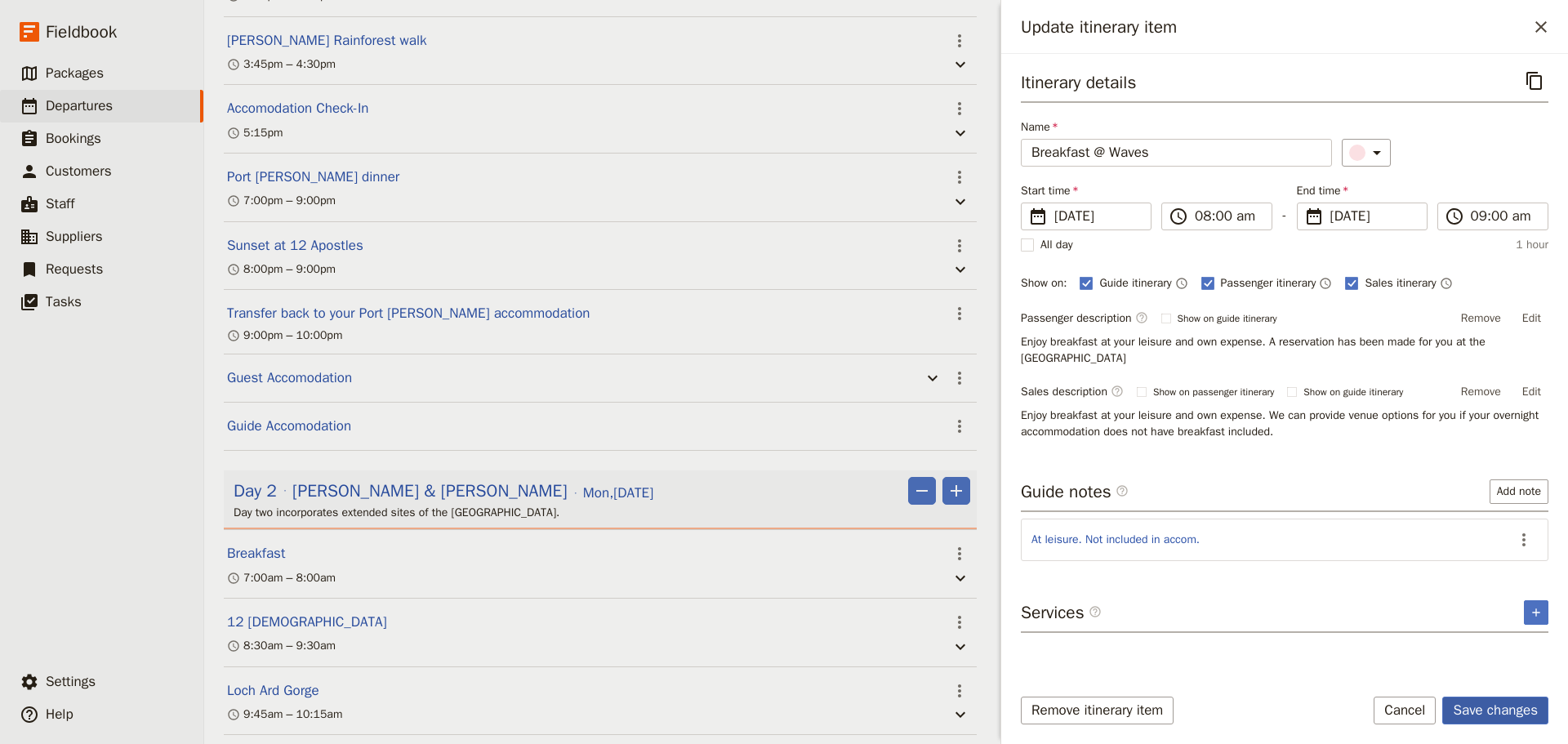 click on "Save changes" at bounding box center [1495, 711] 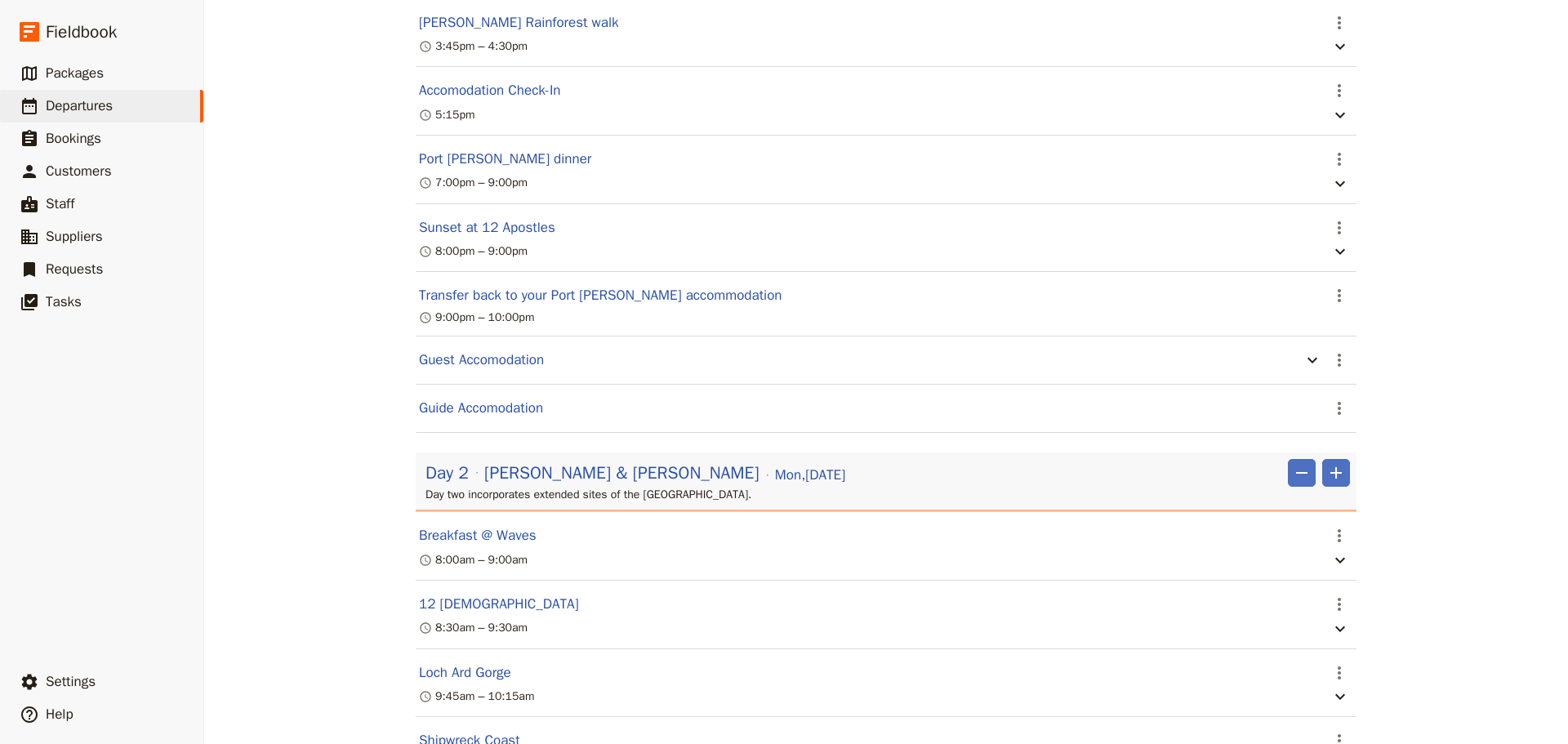 scroll, scrollTop: 980, scrollLeft: 0, axis: vertical 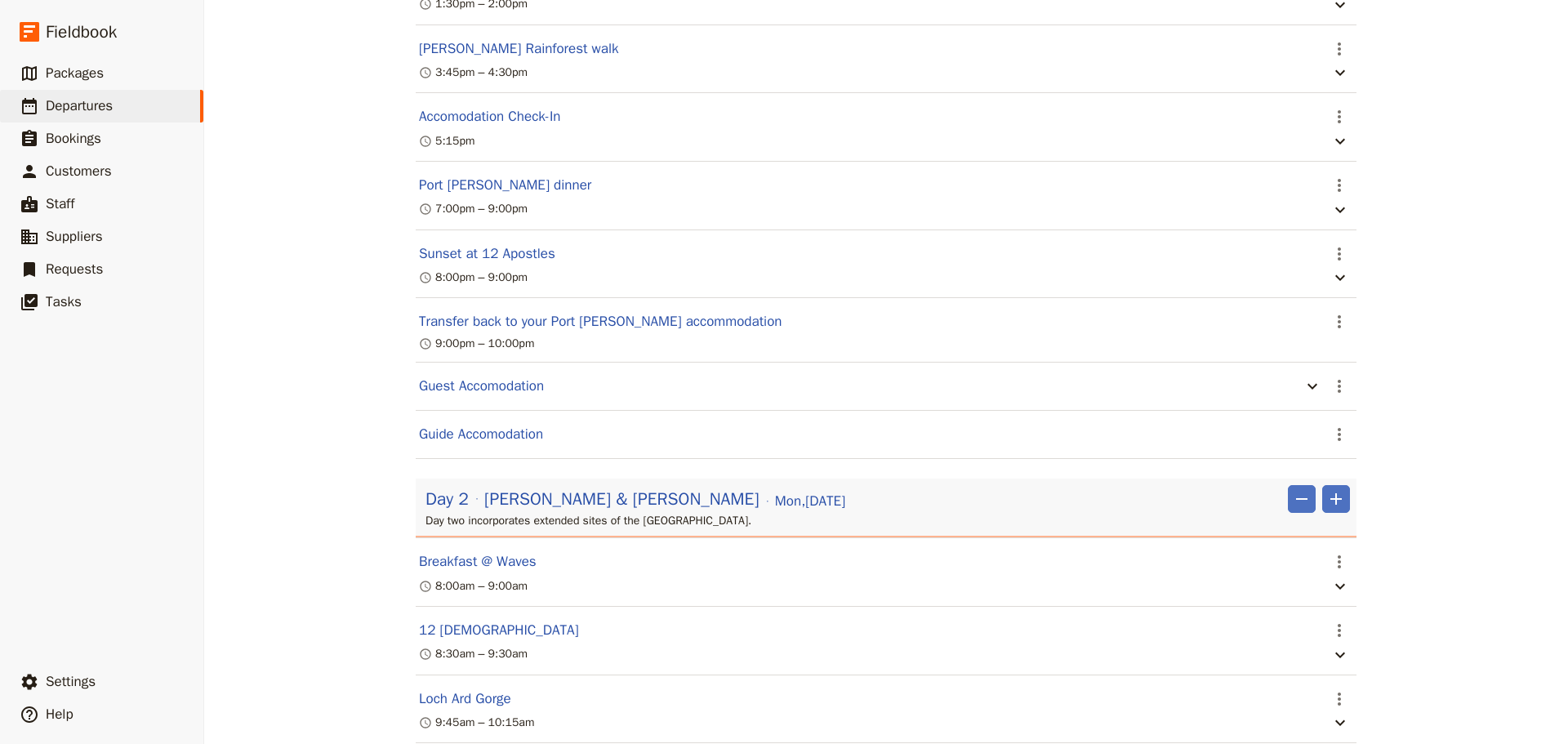 click on "Day 2 [PERSON_NAME] & [PERSON_NAME][DATE] ​ ​" at bounding box center (888, 499) 